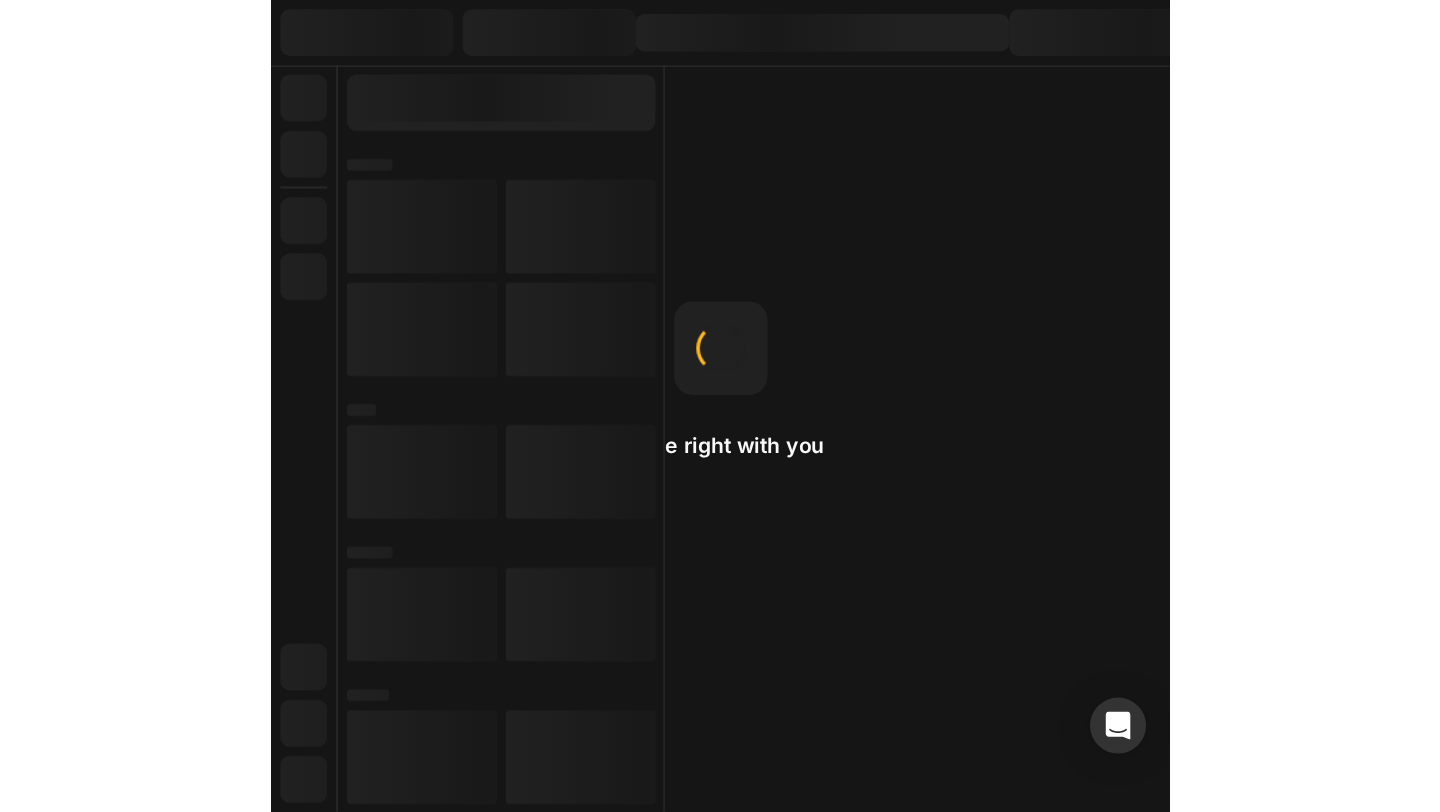 scroll, scrollTop: 0, scrollLeft: 0, axis: both 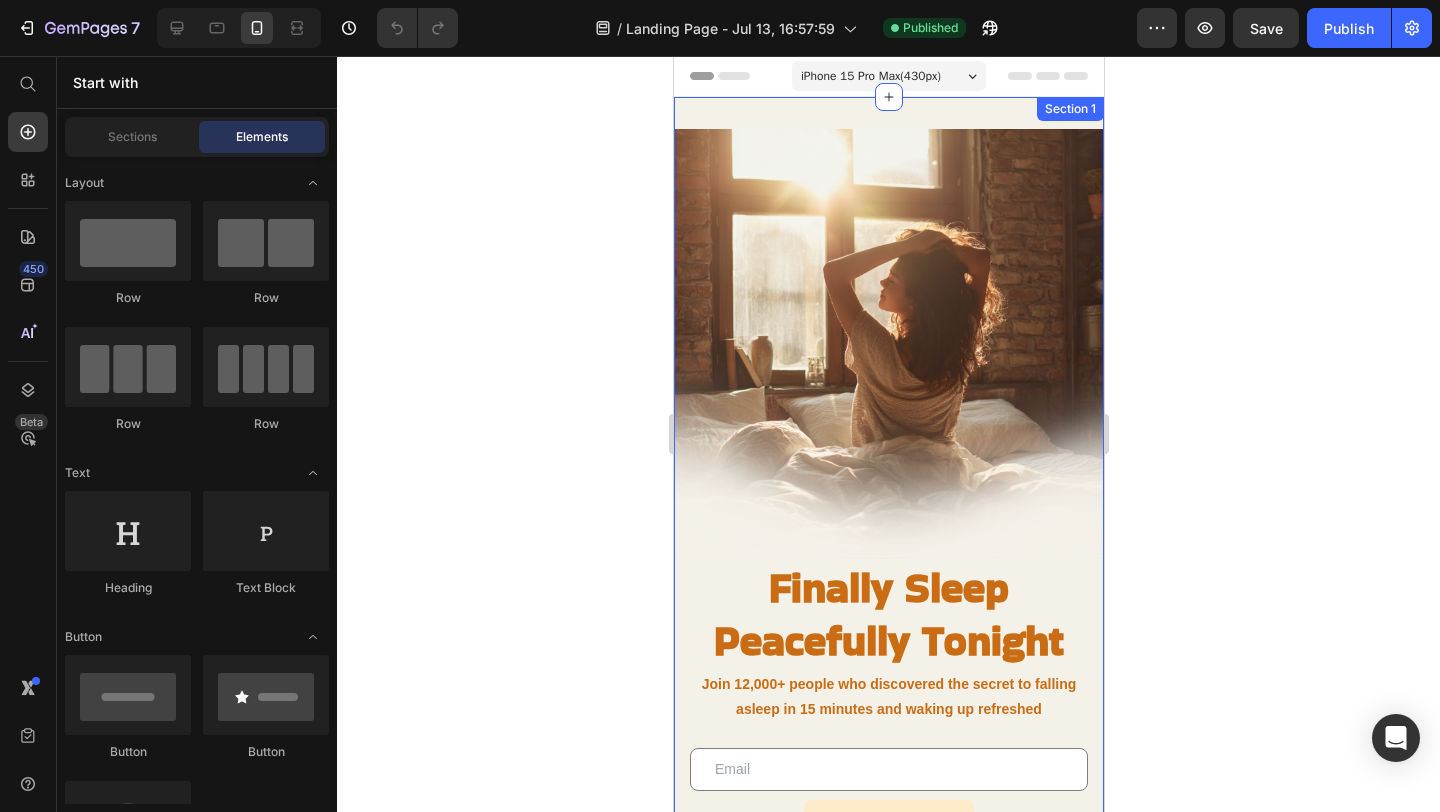 click on "Image Finally Sleep Peacefully Tonight Heading Join 12,000+ people who discovered the secret to falling asleep in 15 minutes and waking up refreshed Text Block Email Field Get Early Access Submit Button Be first to try our breakthrough sleep spray before anyone else Text Block Row Row Row Newsletter Section 1" at bounding box center [888, 530] 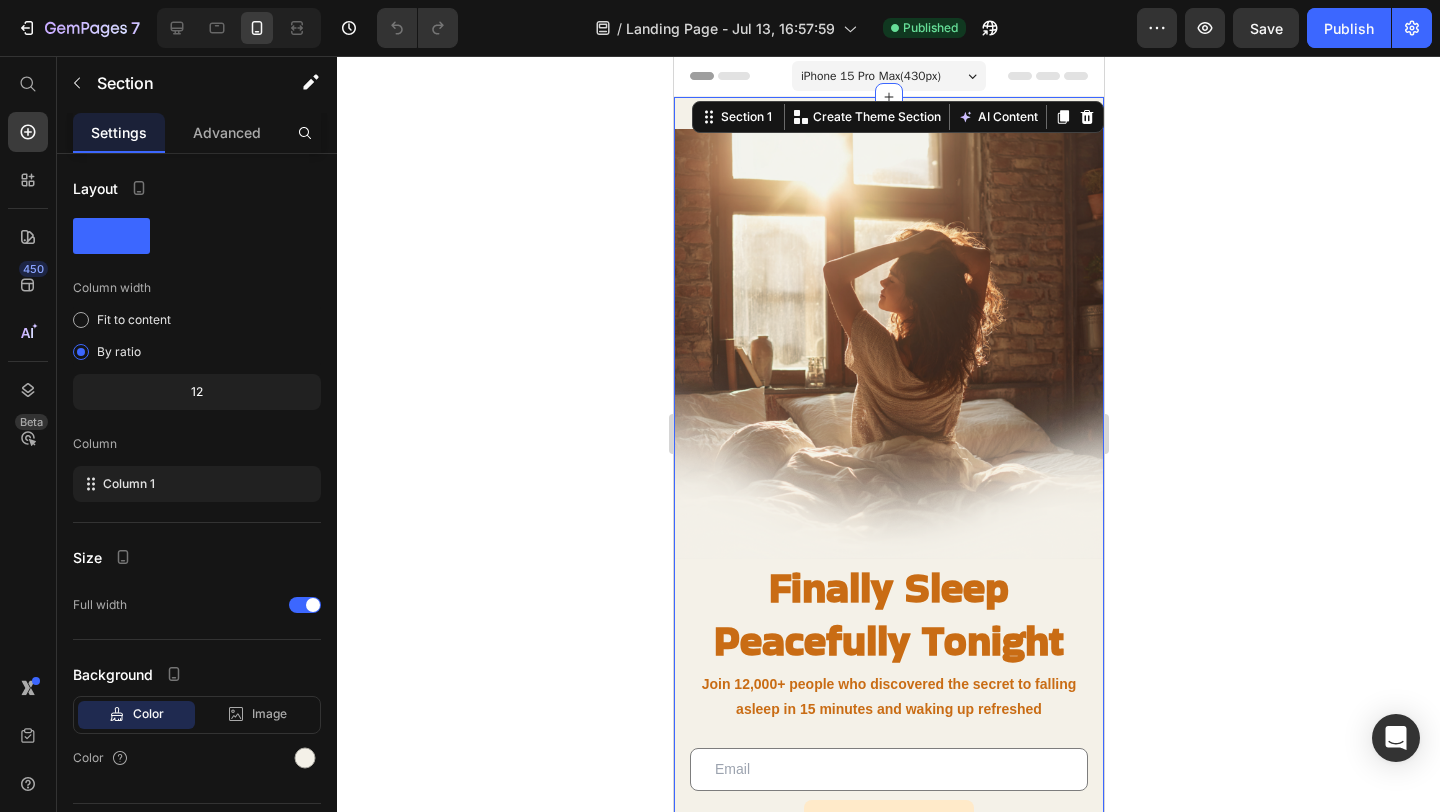 click 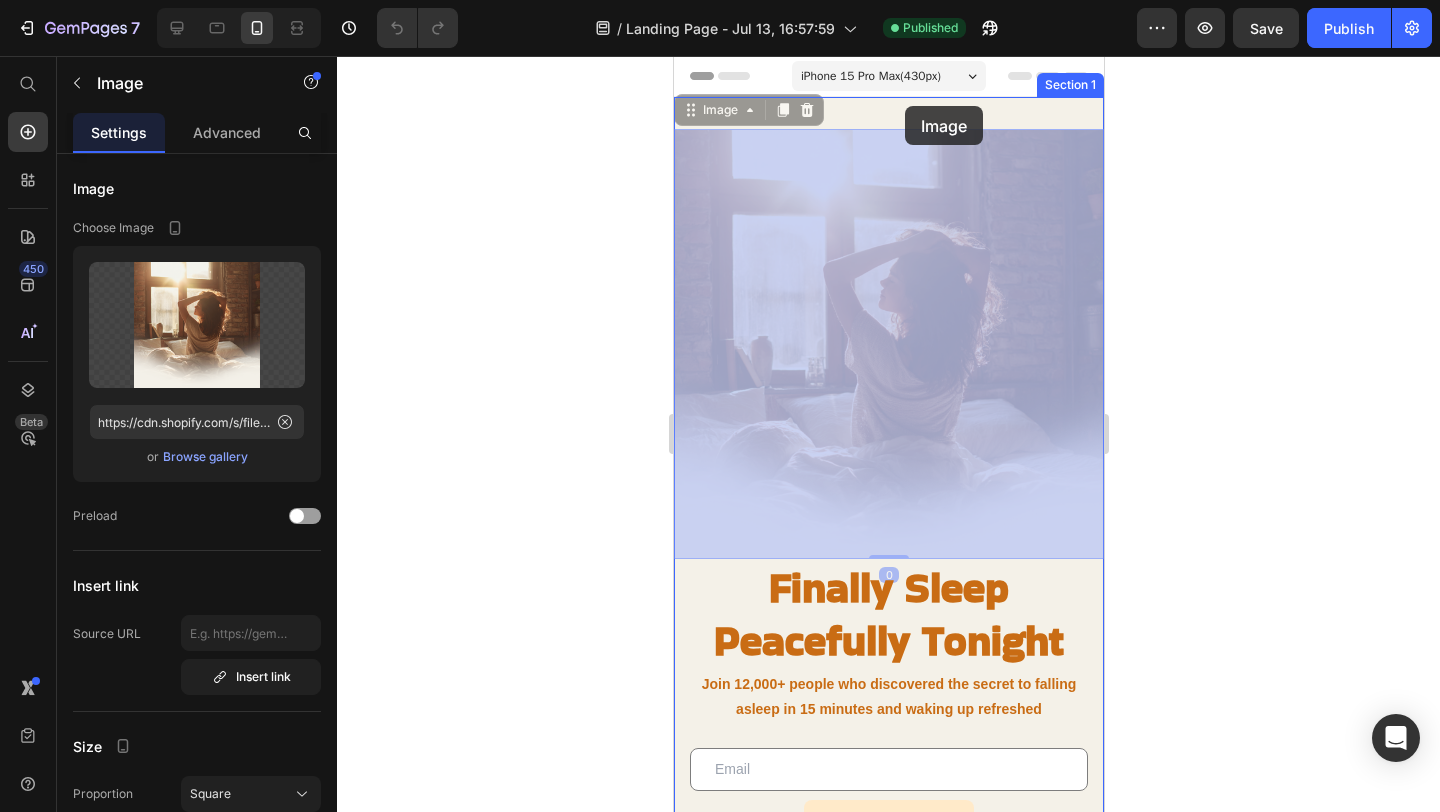 drag, startPoint x: 908, startPoint y: 243, endPoint x: 904, endPoint y: 106, distance: 137.05838 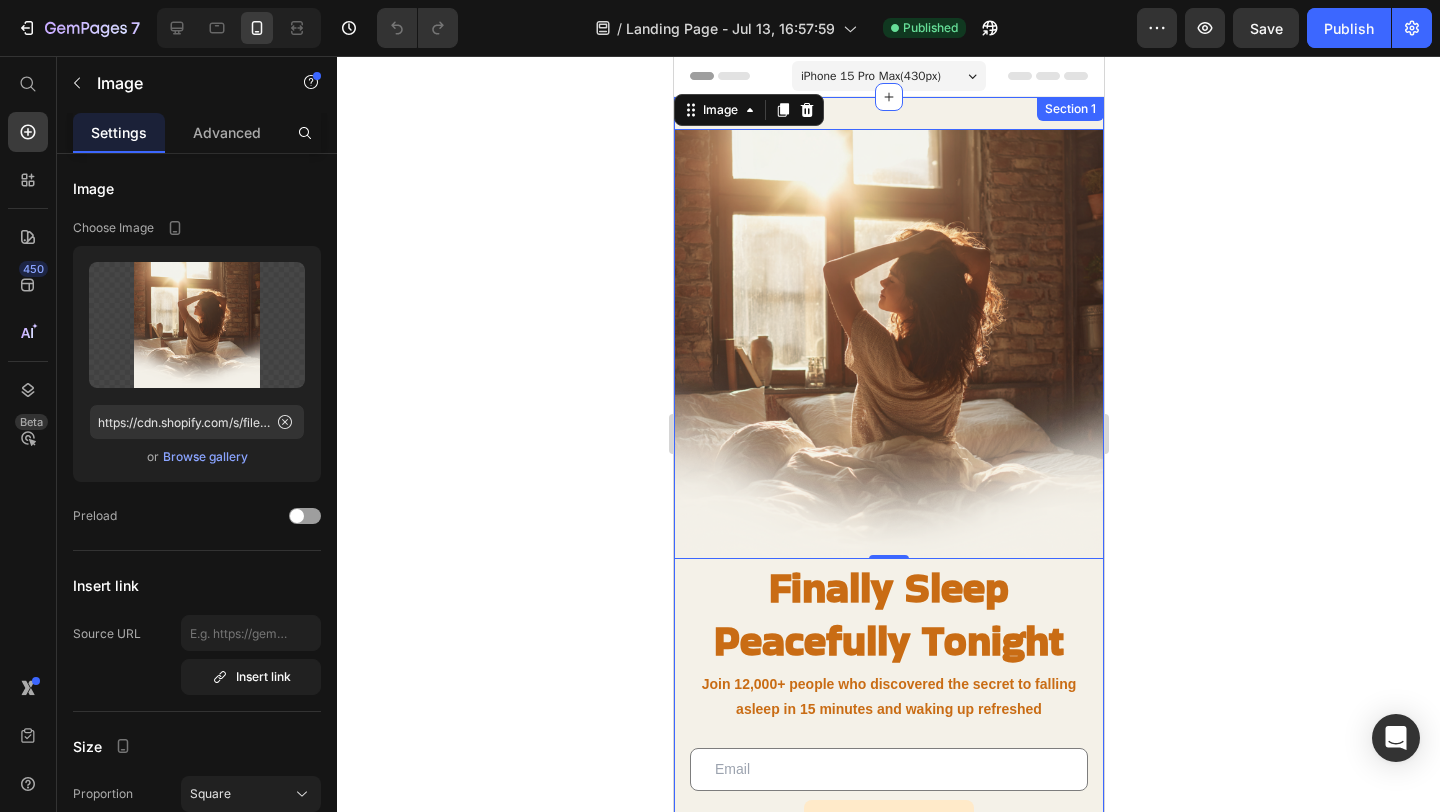 click on "Image   0 Finally Sleep Peacefully Tonight Heading Join 12,000+ people who discovered the secret to falling asleep in 15 minutes and waking up refreshed Text Block Email Field Get Early Access Submit Button Be first to try our breakthrough sleep spray before anyone else Text Block Row Row Row Newsletter Section 1" at bounding box center [888, 530] 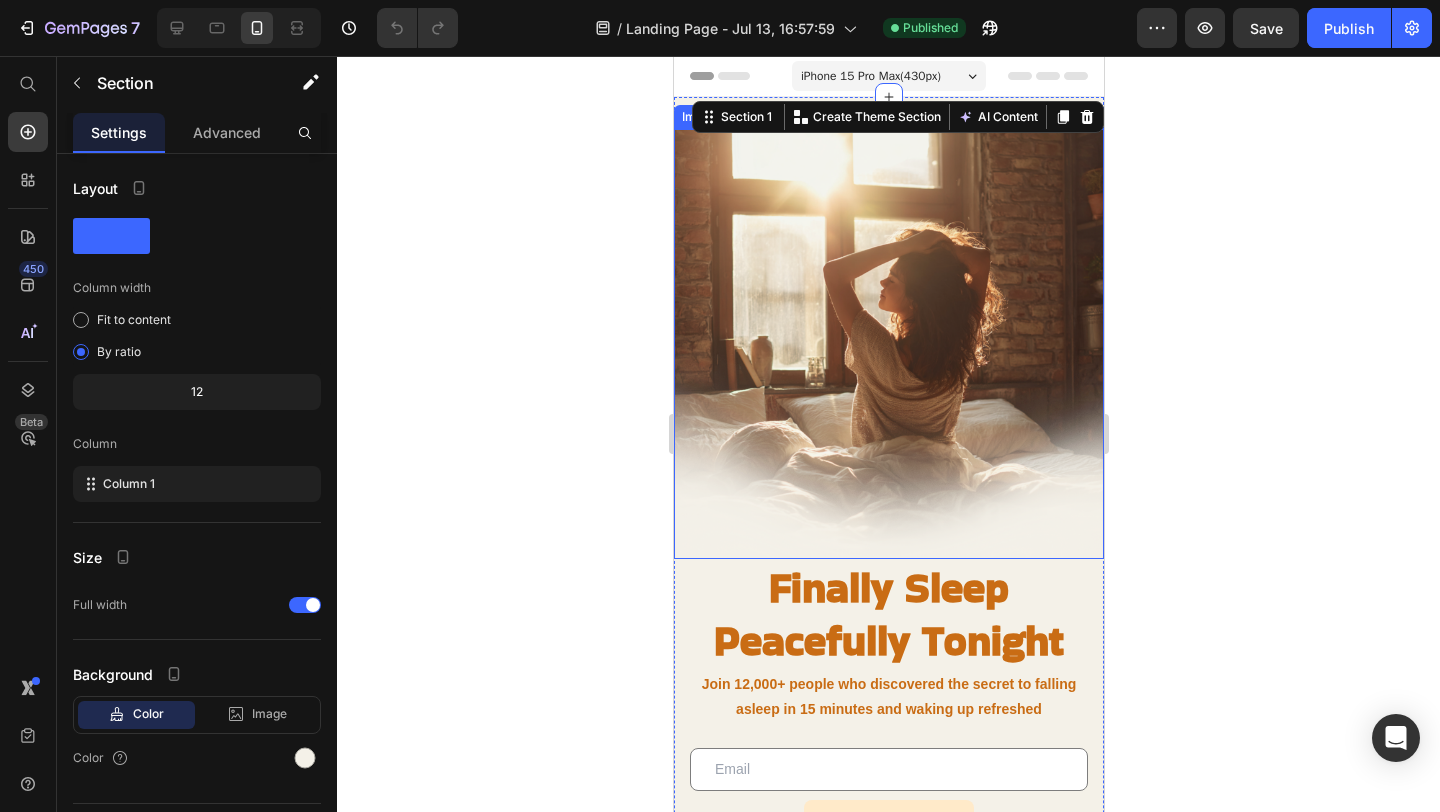 click at bounding box center (888, 344) 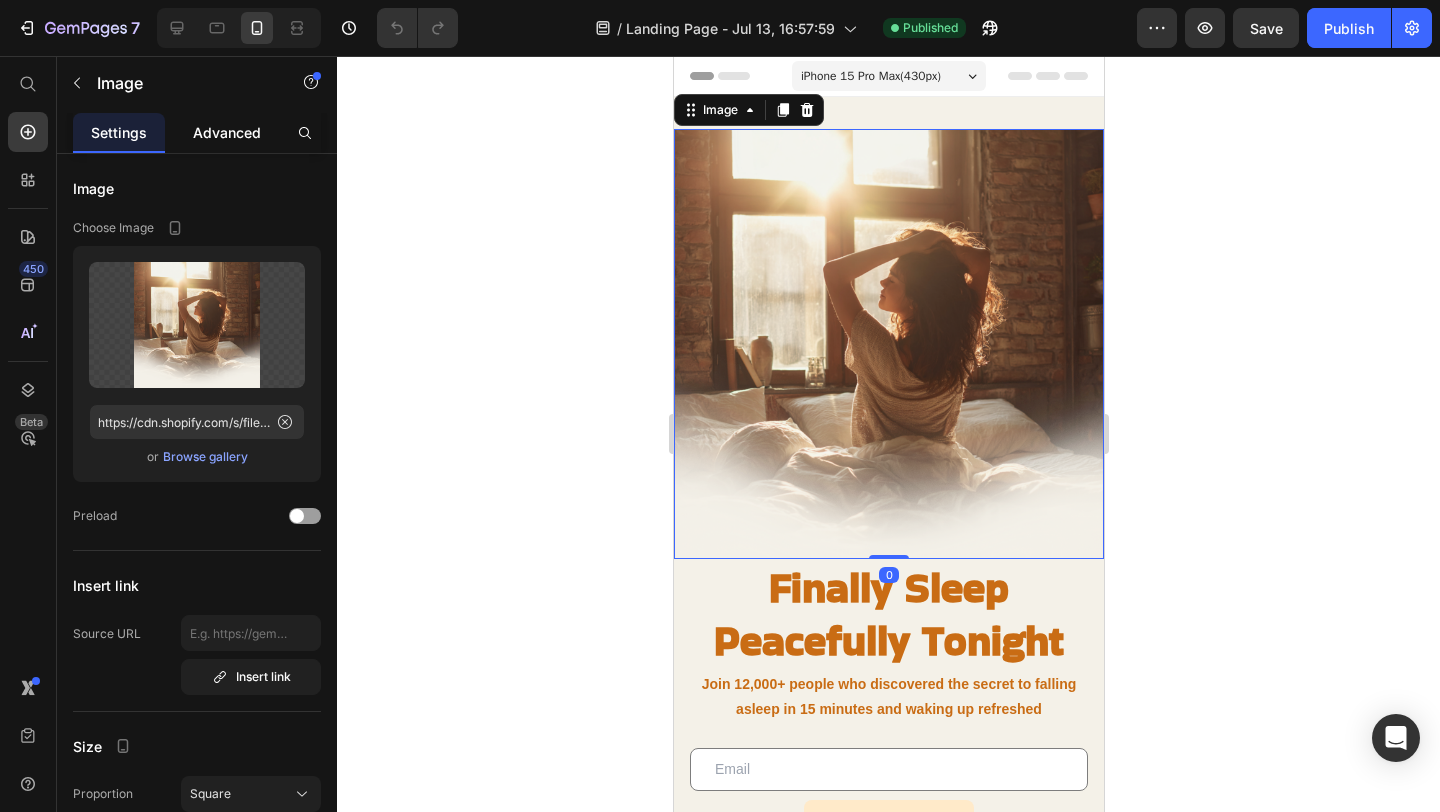 click on "Advanced" at bounding box center [227, 132] 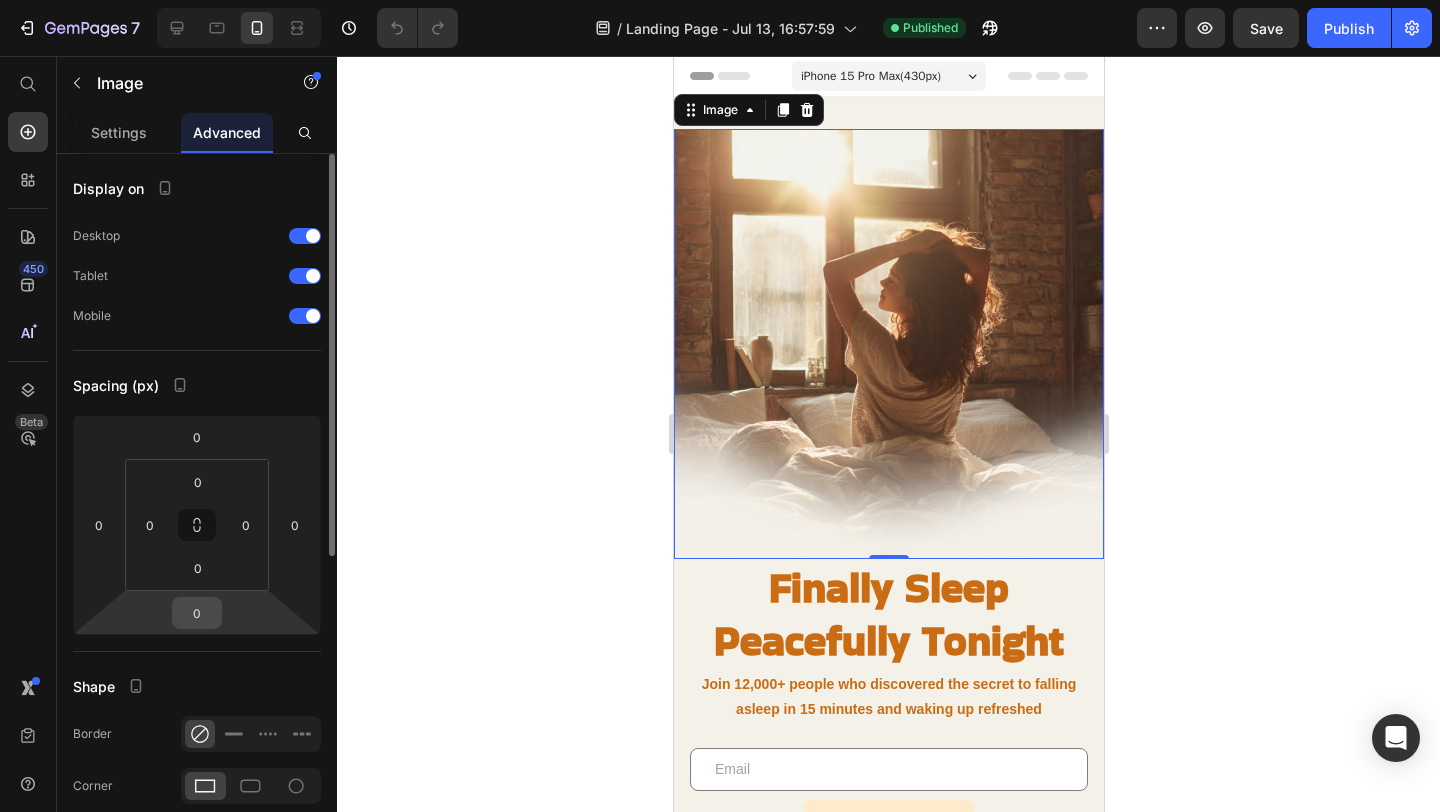 click on "0" at bounding box center [197, 613] 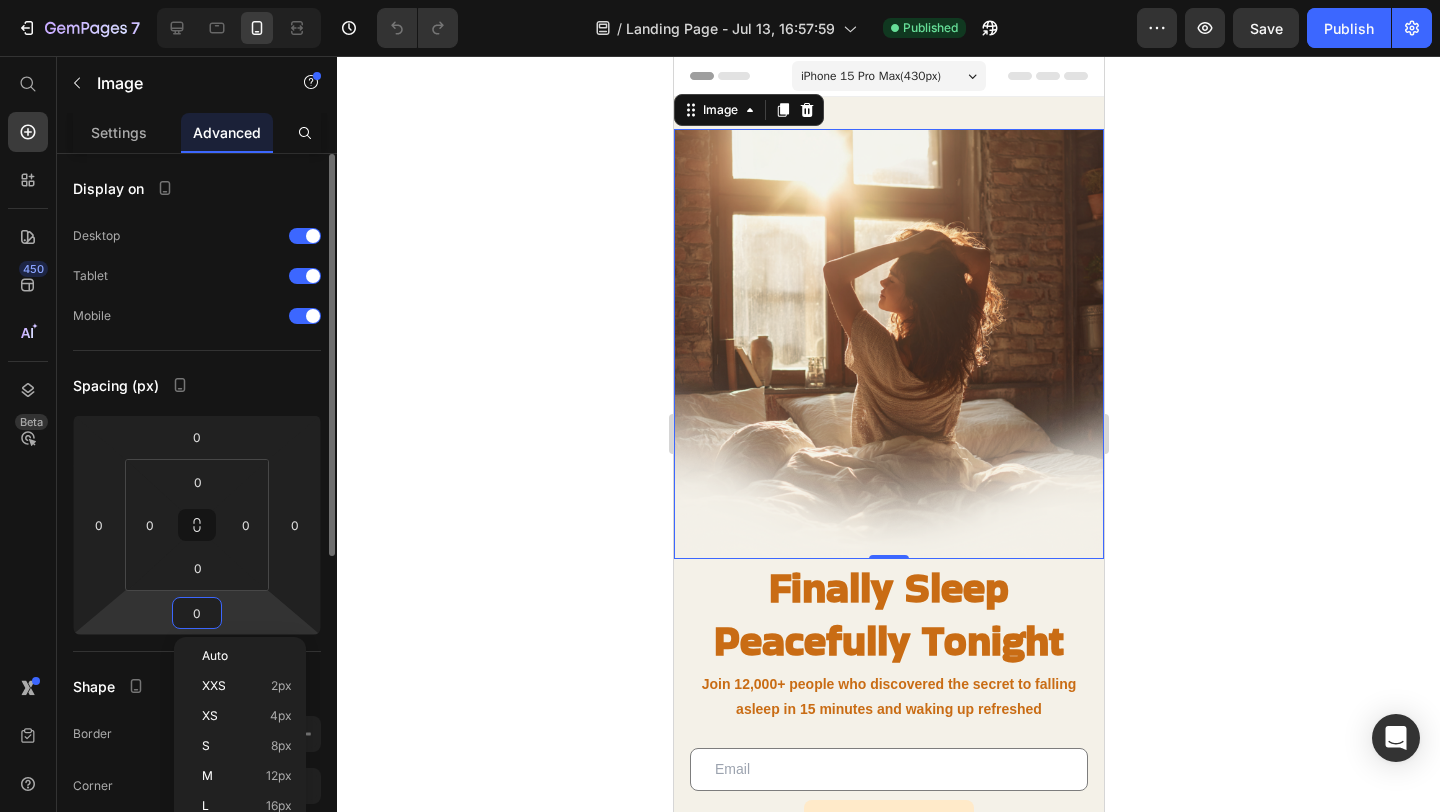 type on "1" 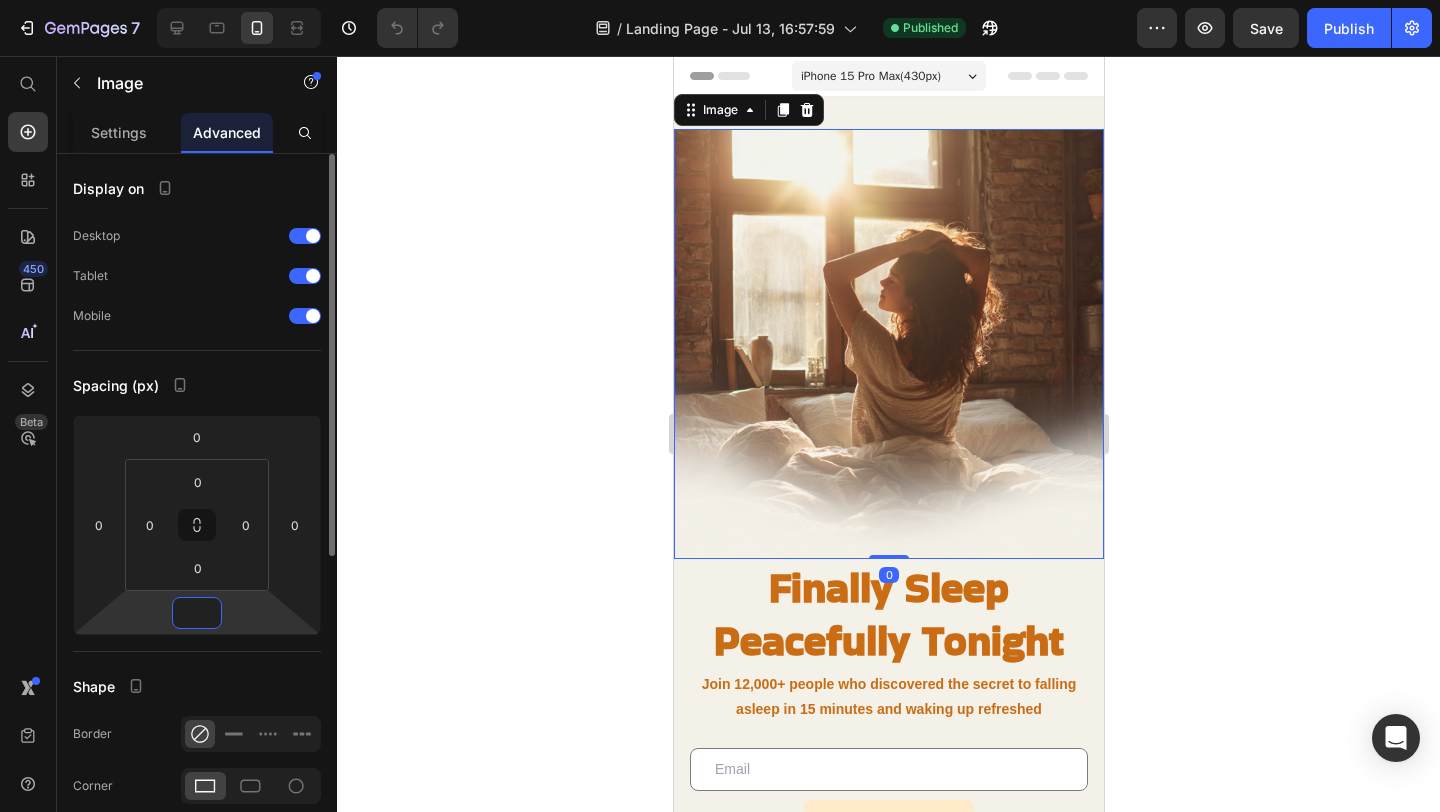 type on "1" 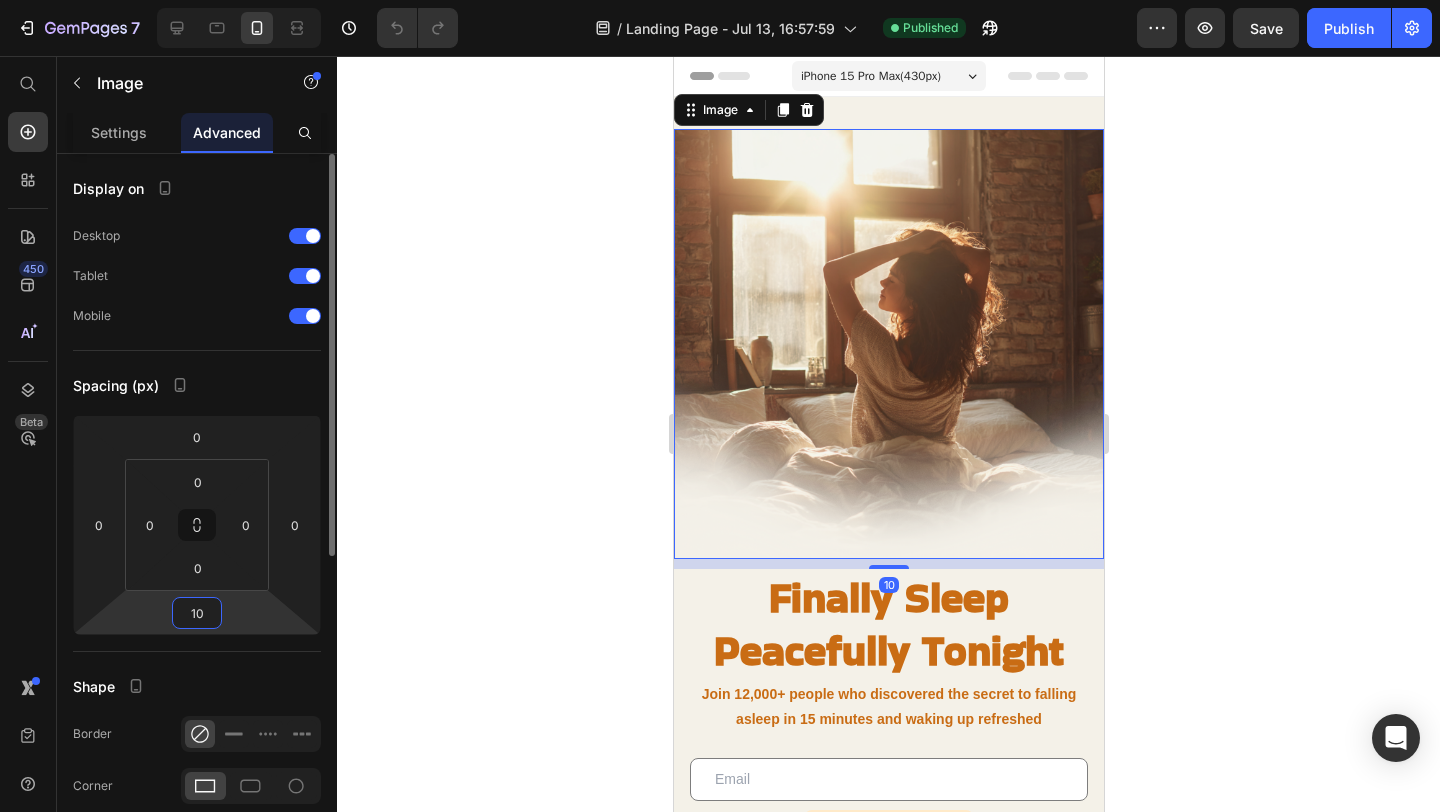 type on "1" 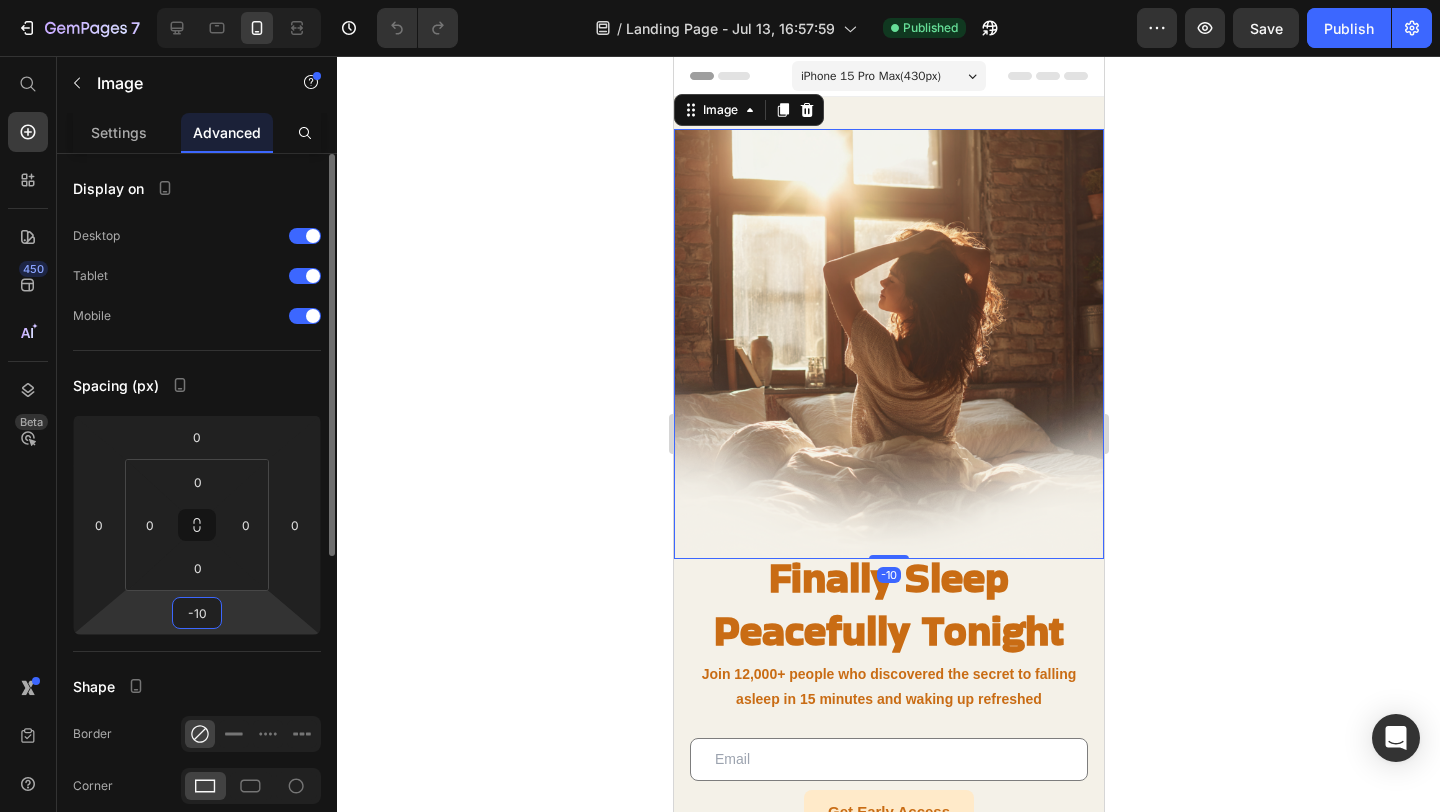 type on "-1" 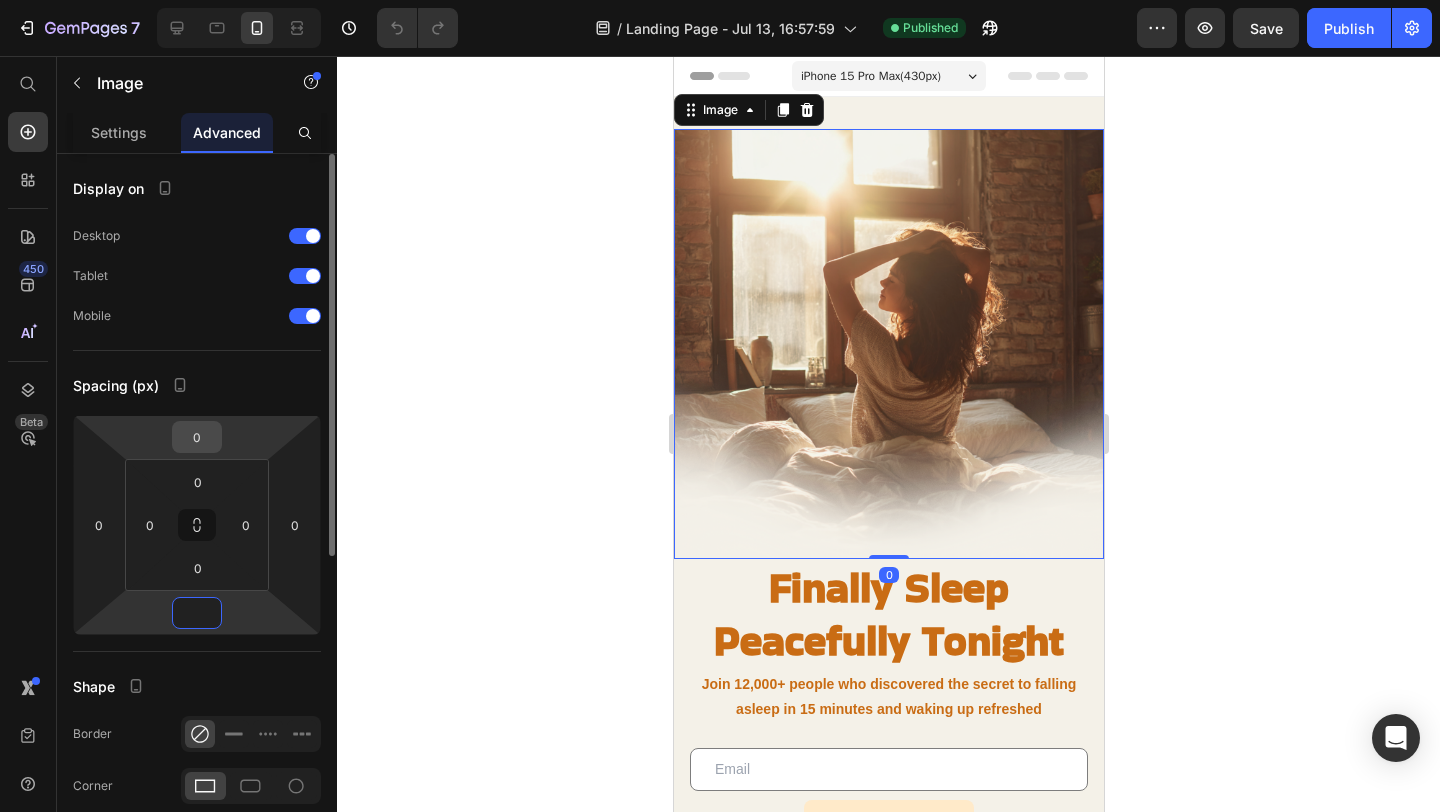 click on "0" at bounding box center (197, 437) 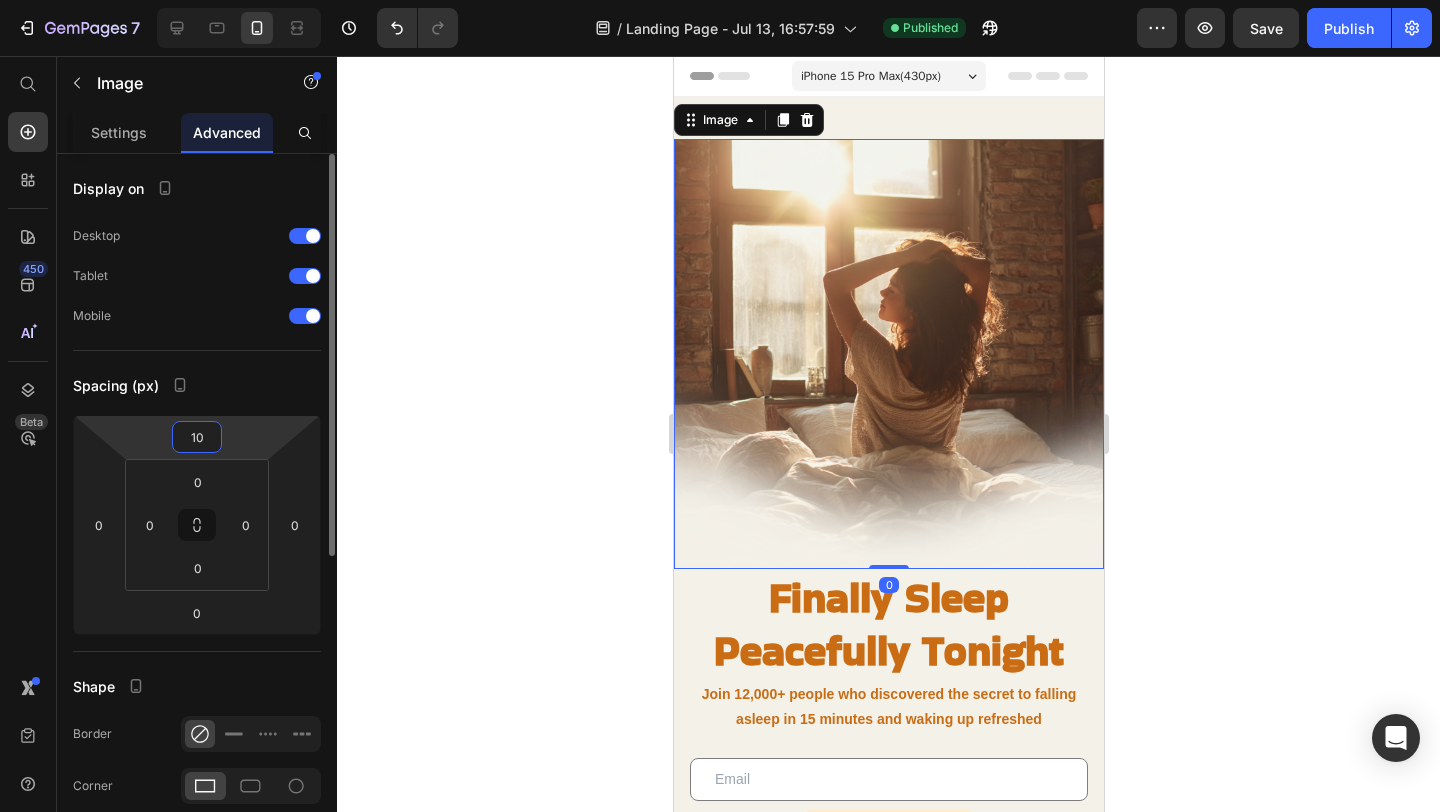 type on "1" 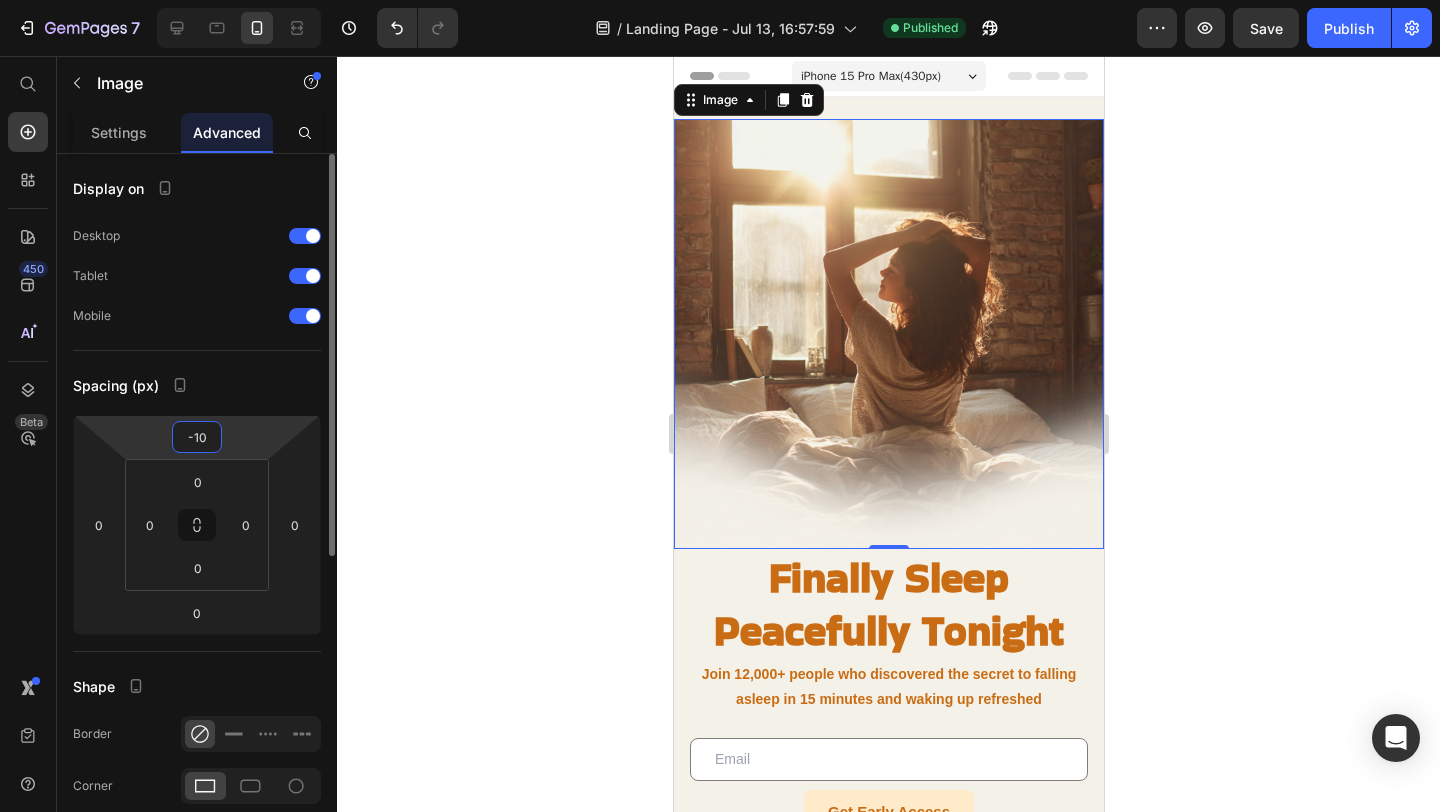 type on "-1" 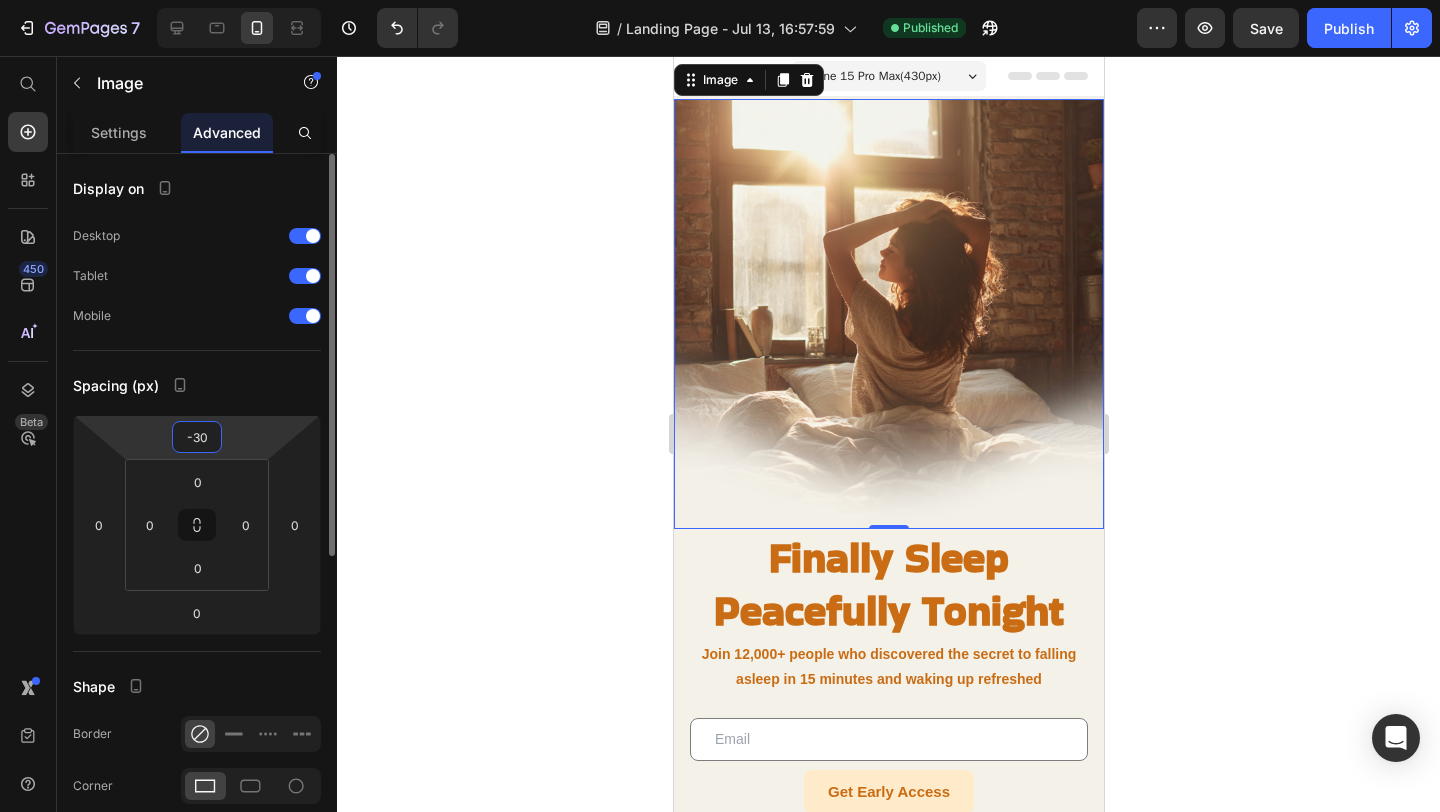 type on "-3" 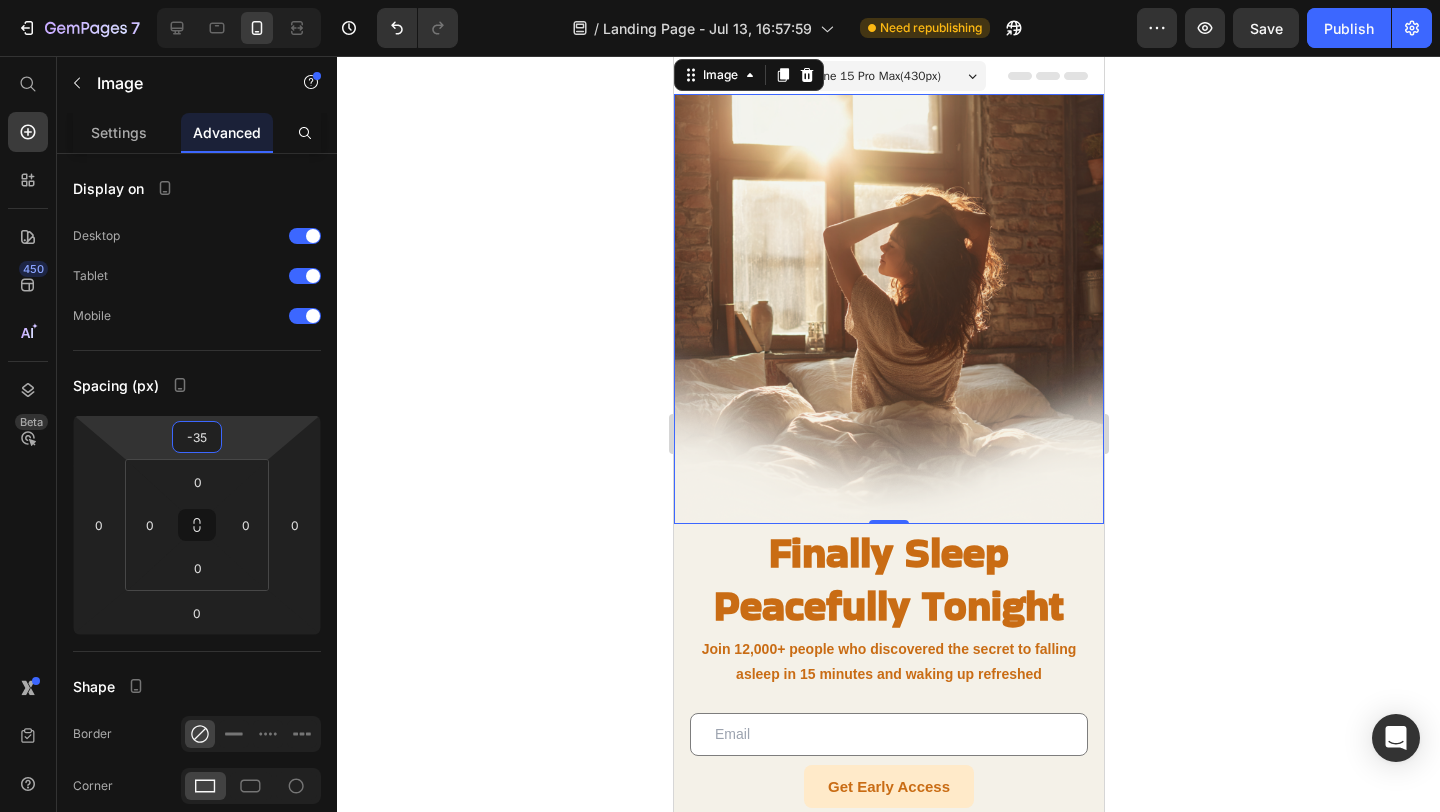 type on "-3" 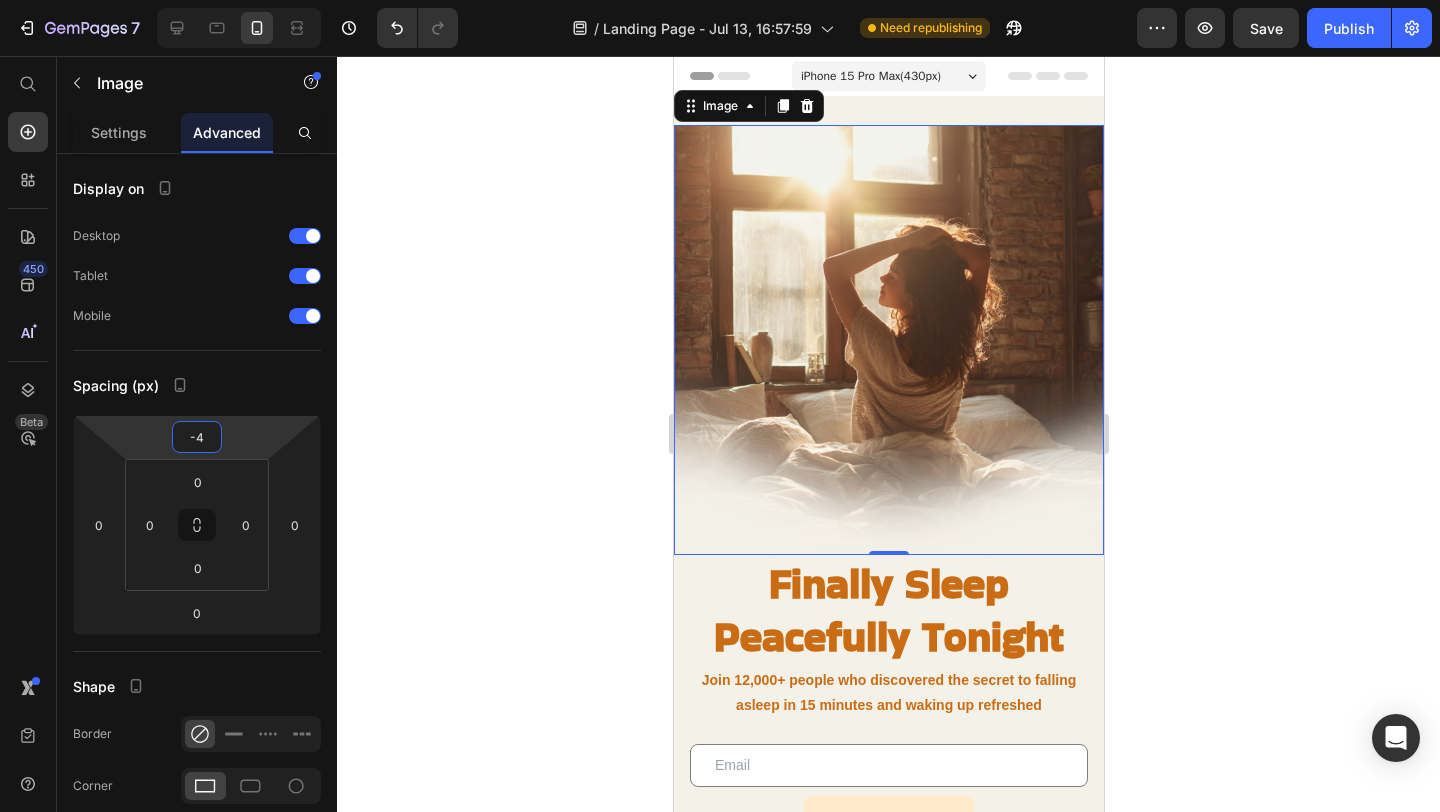 type on "-40" 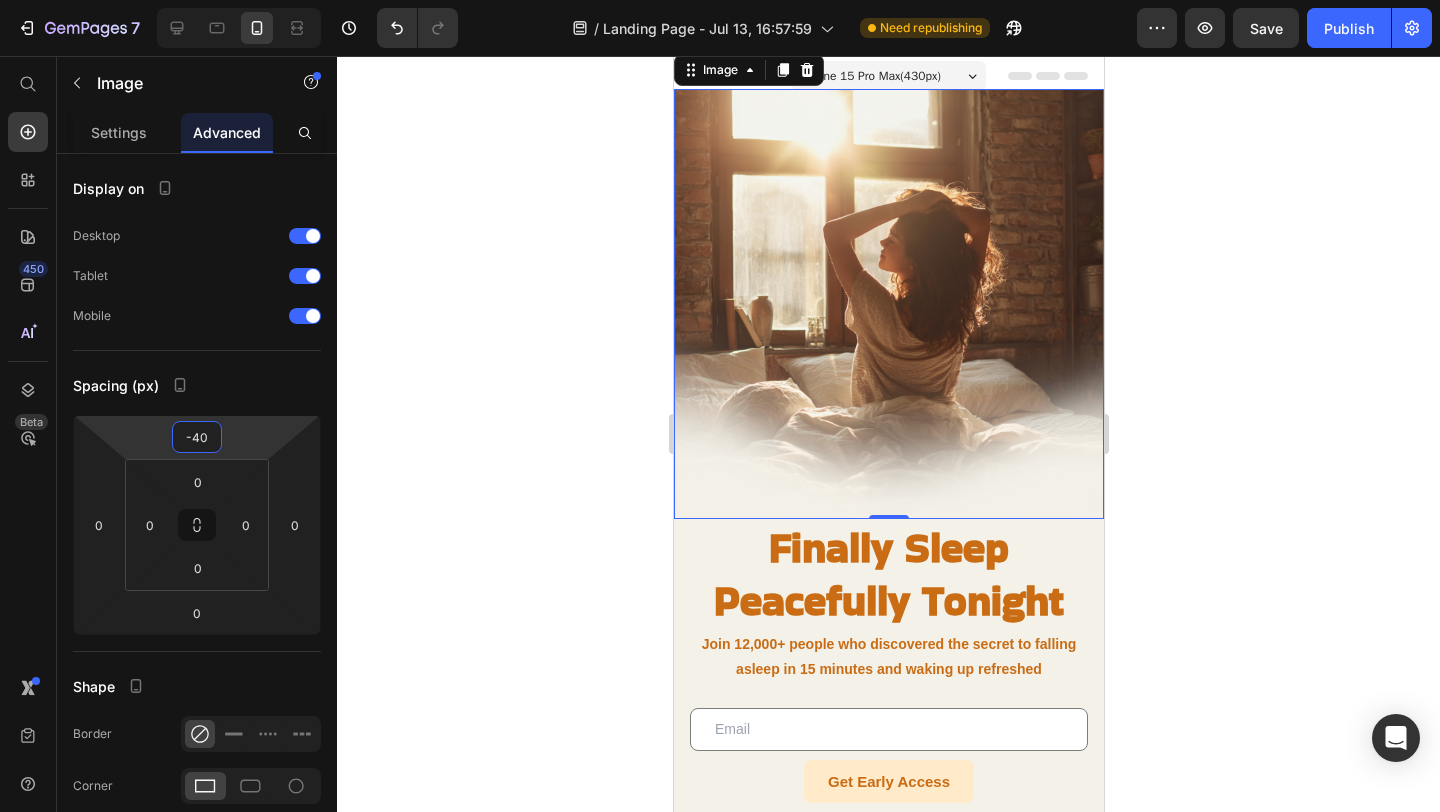 click 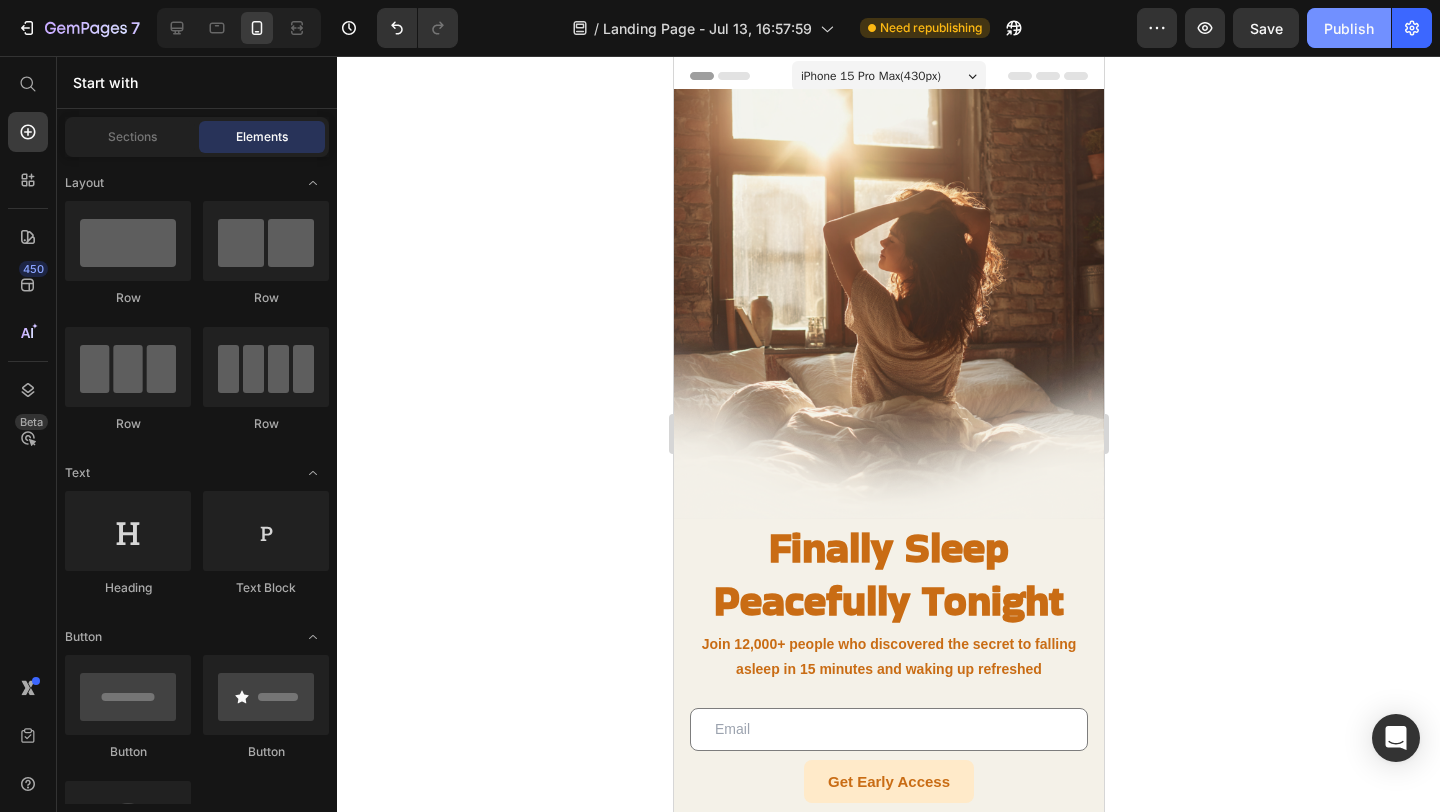click on "Publish" at bounding box center [1349, 28] 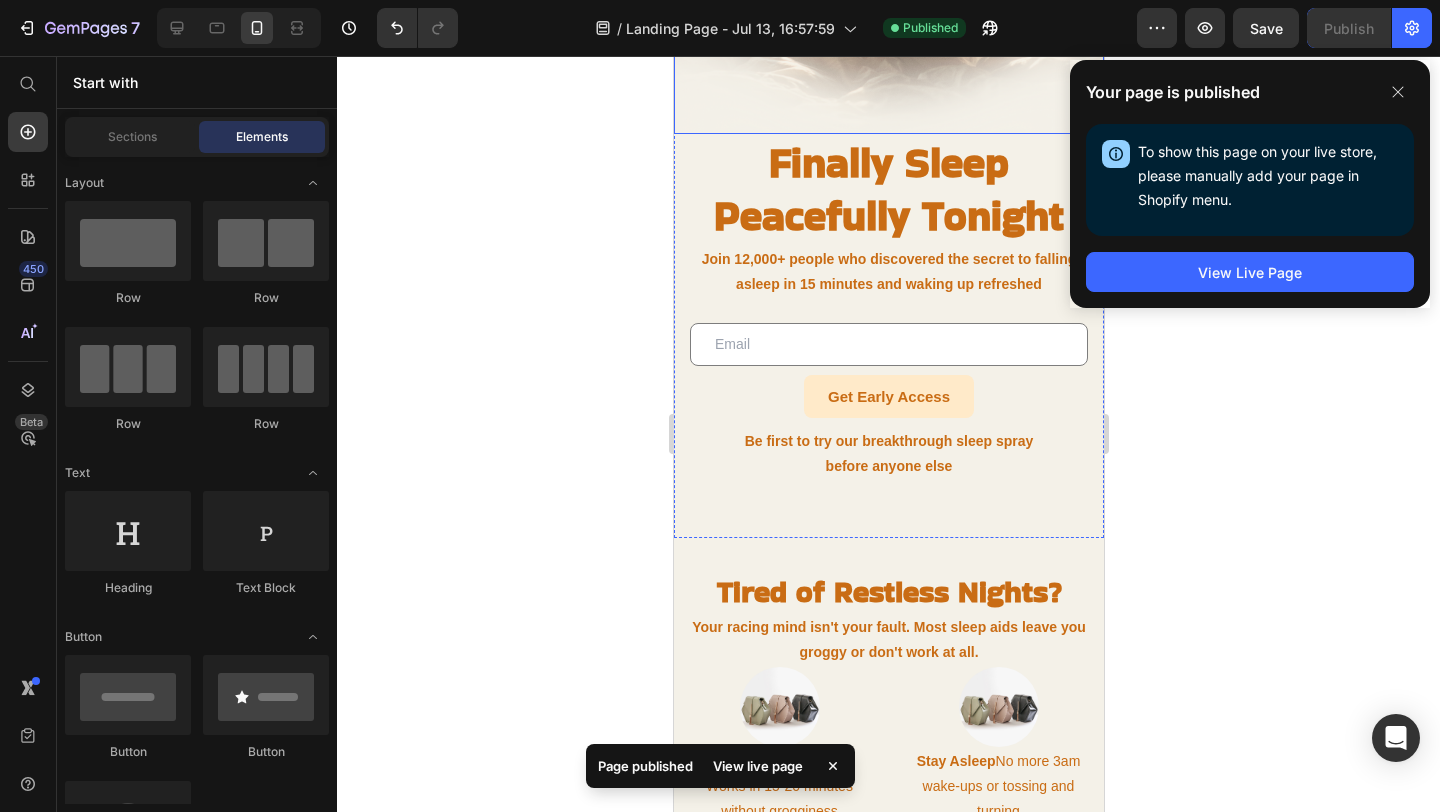 scroll, scrollTop: 386, scrollLeft: 0, axis: vertical 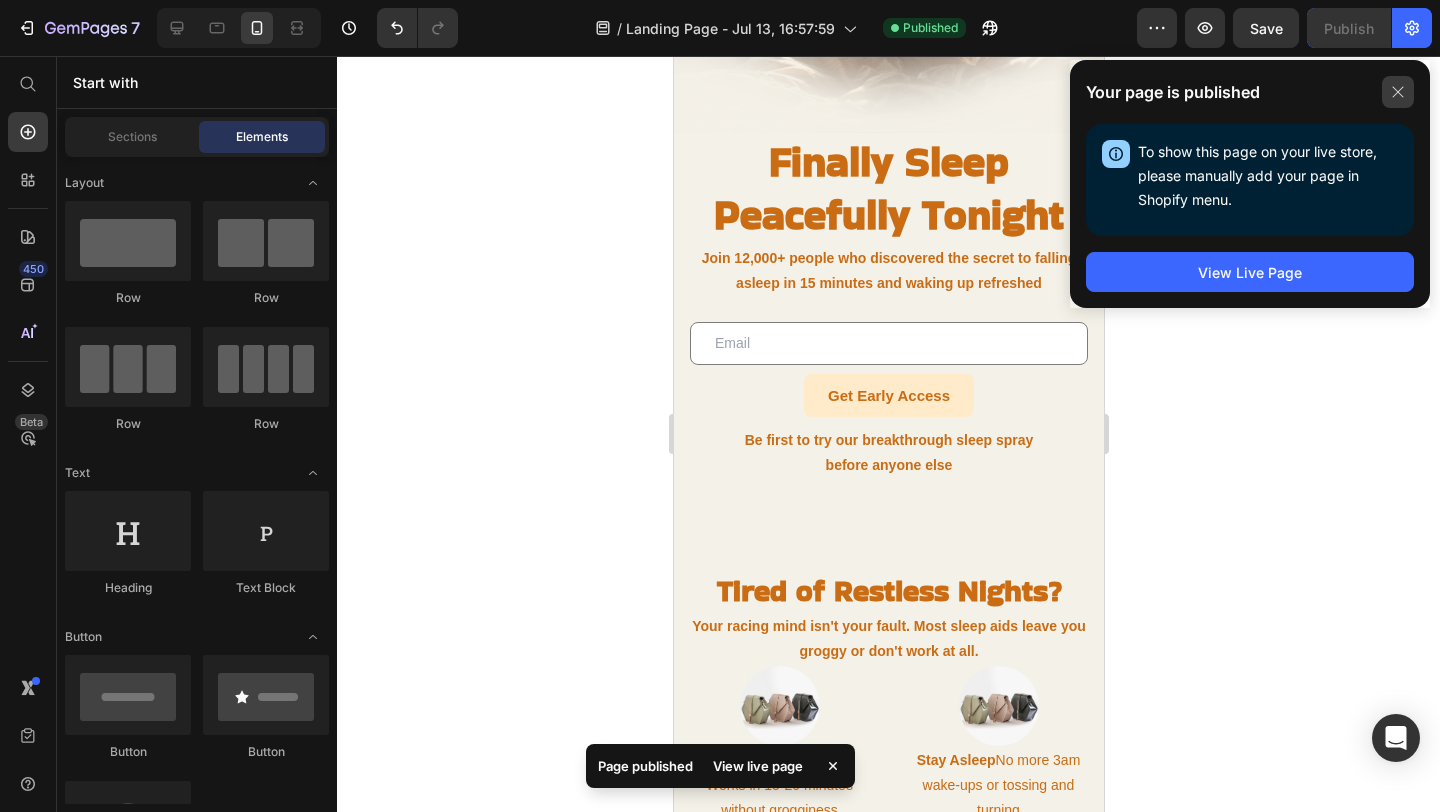 click 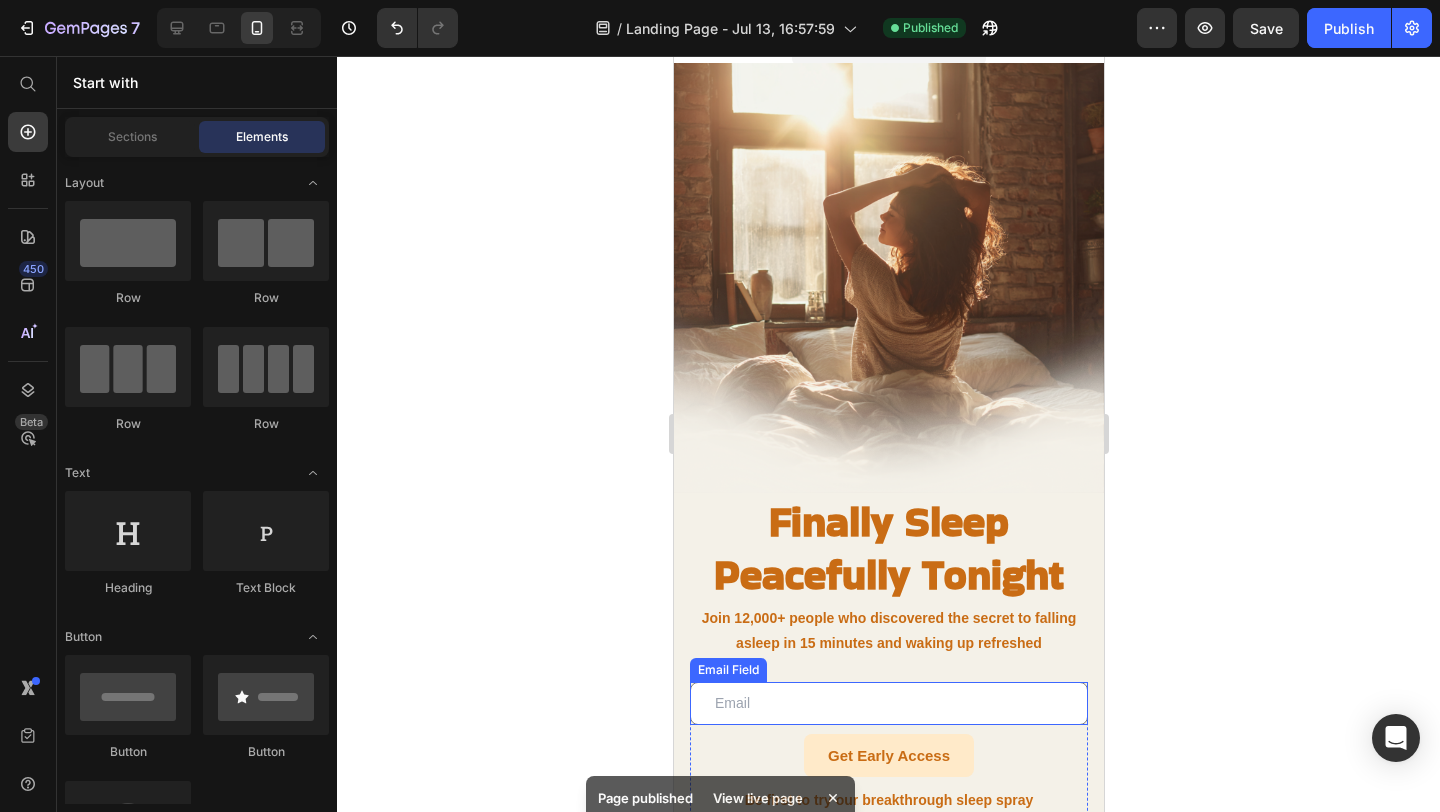 scroll, scrollTop: 33, scrollLeft: 0, axis: vertical 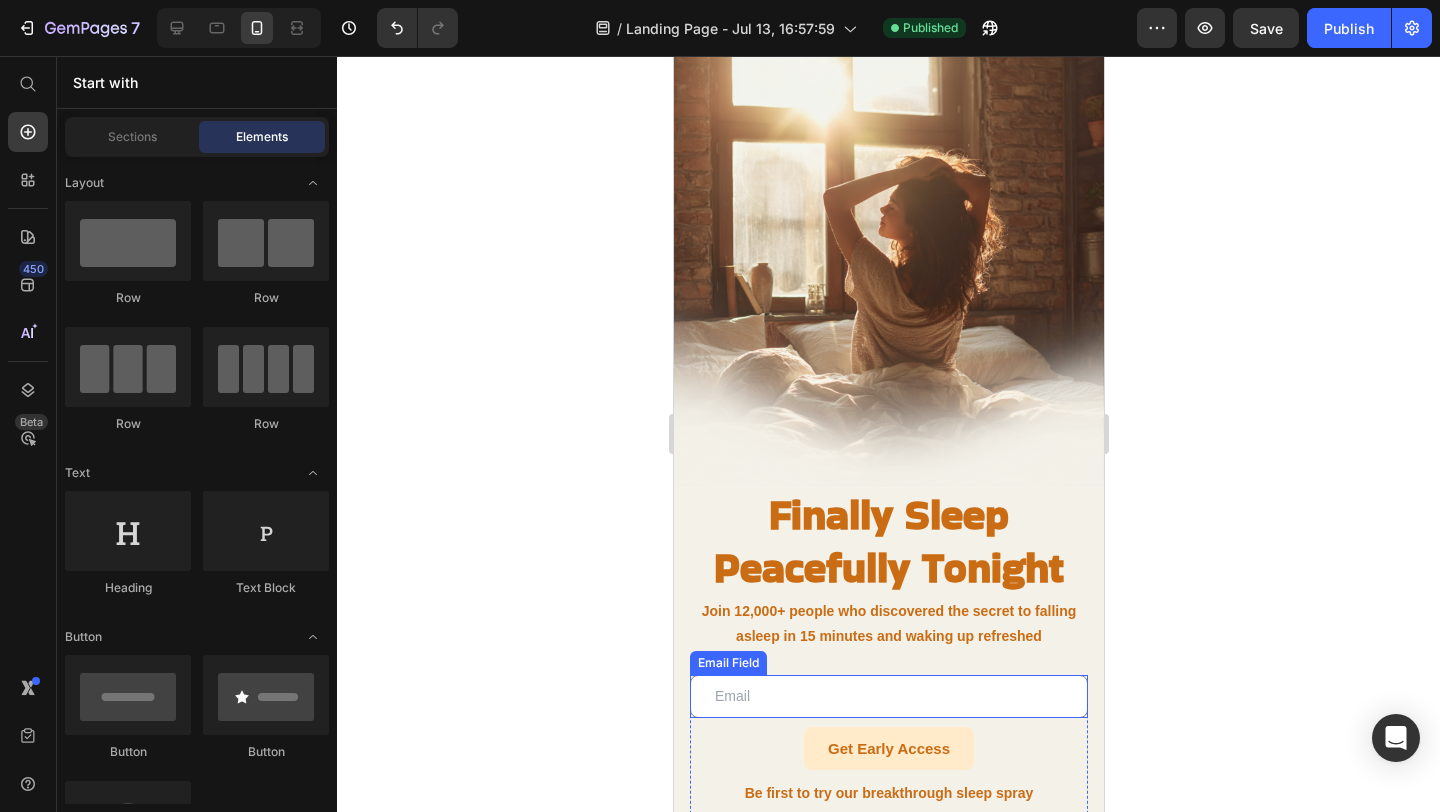 click at bounding box center (888, 271) 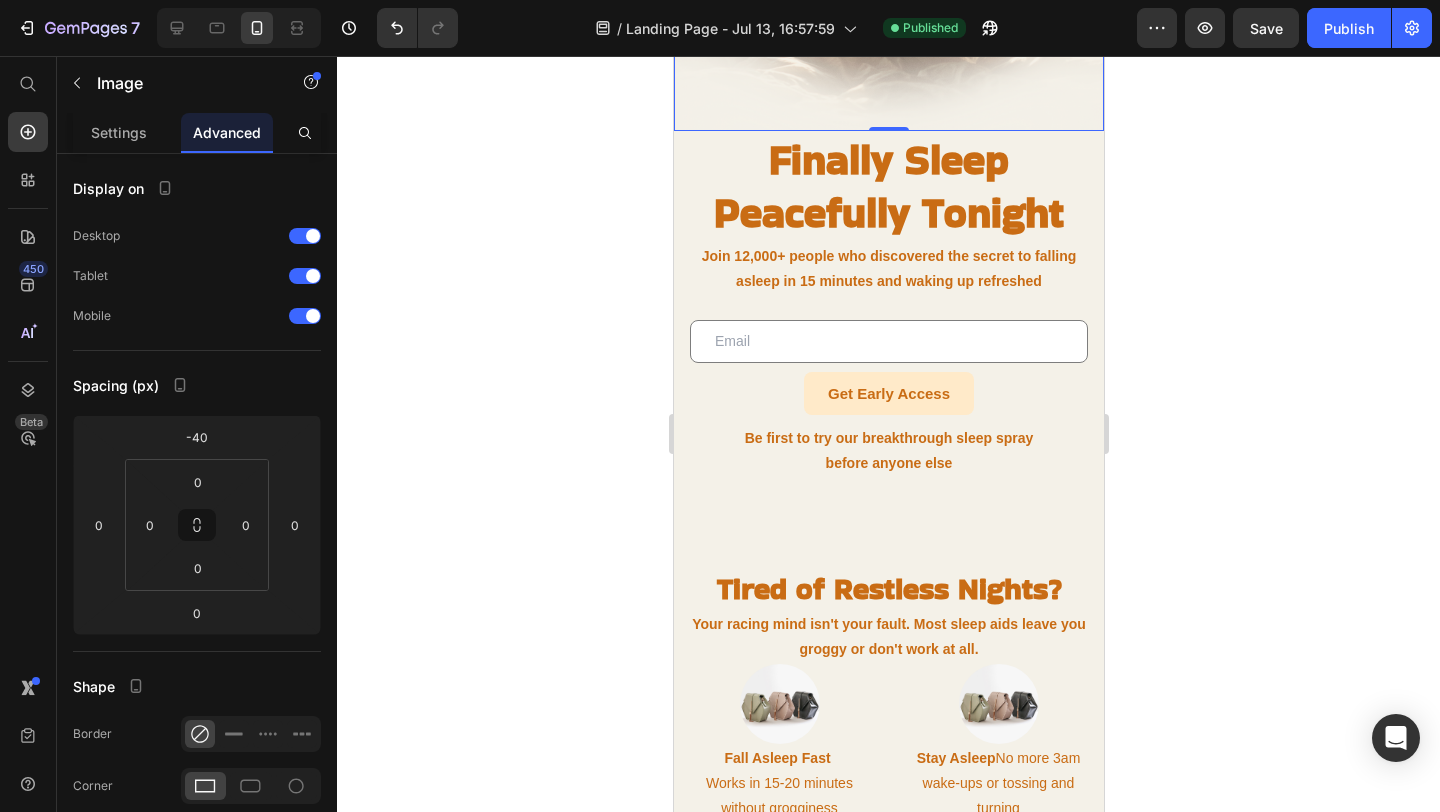 scroll, scrollTop: 392, scrollLeft: 0, axis: vertical 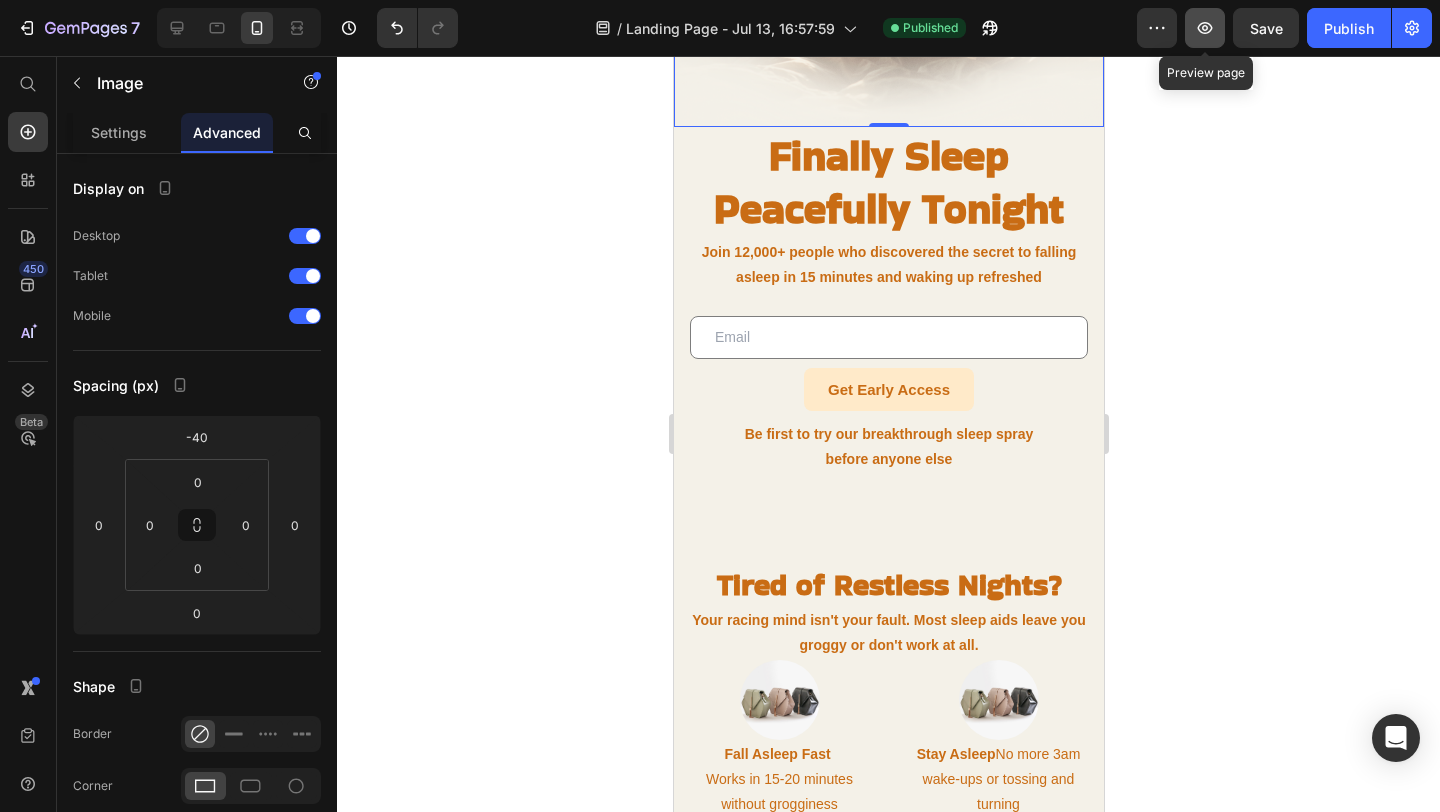 click 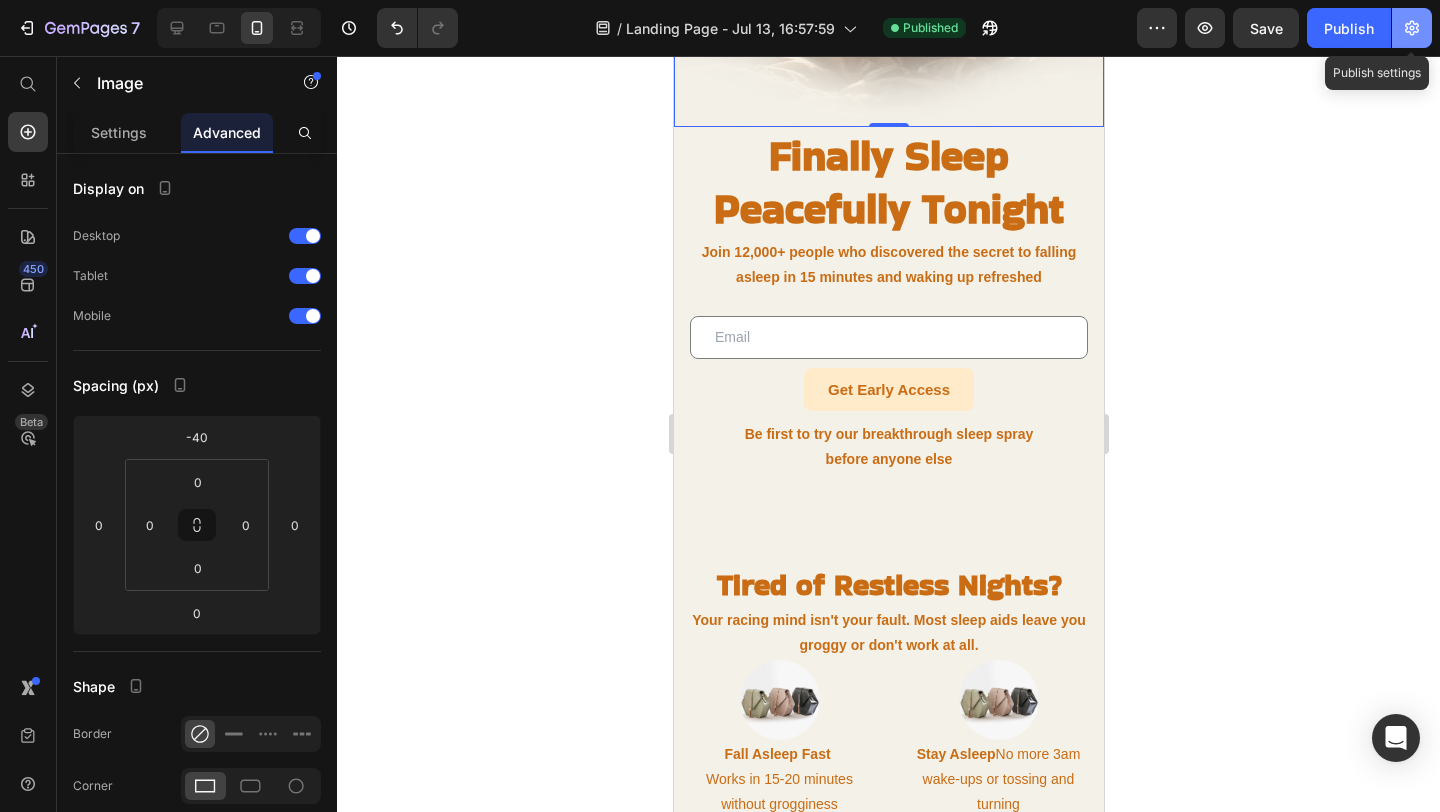 click 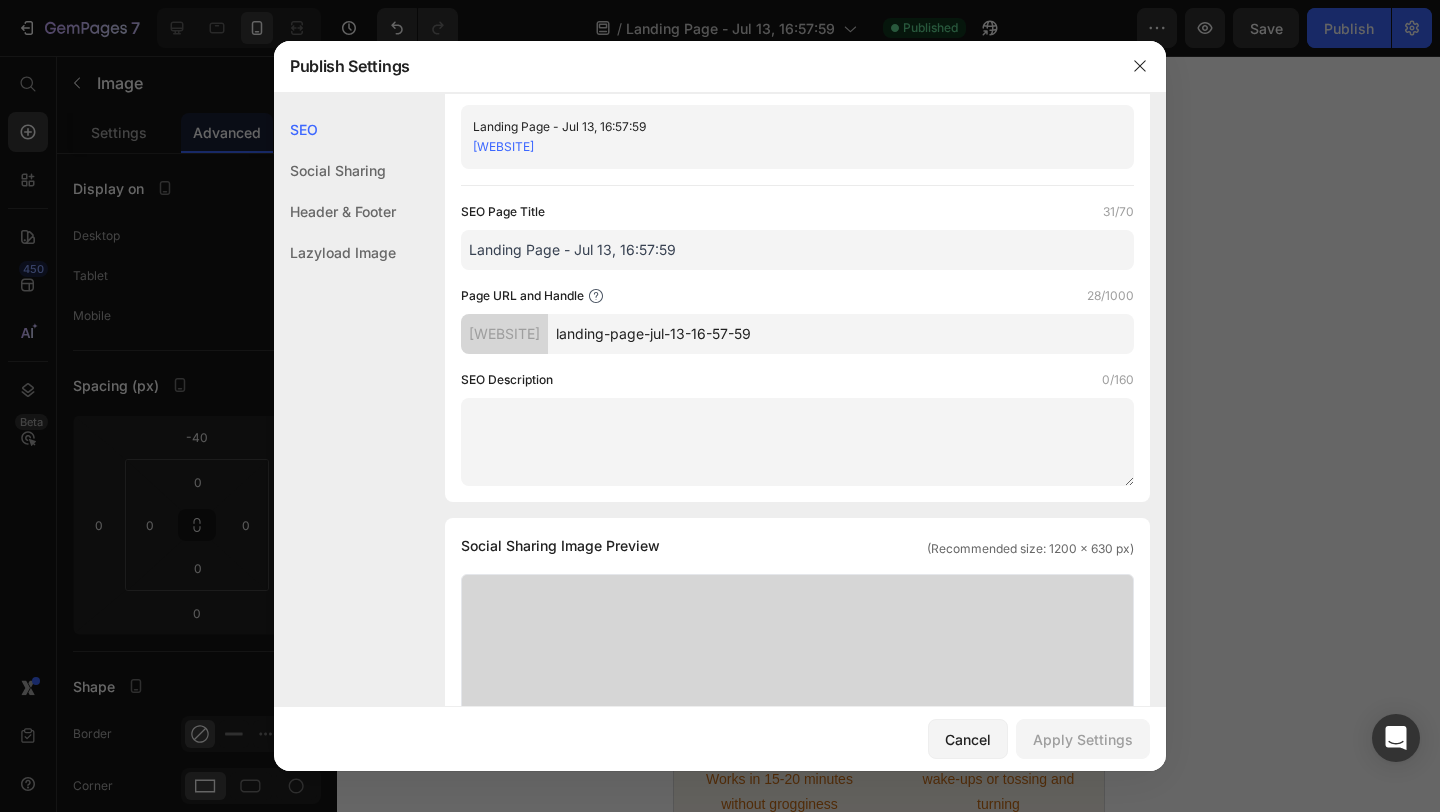 scroll, scrollTop: 0, scrollLeft: 0, axis: both 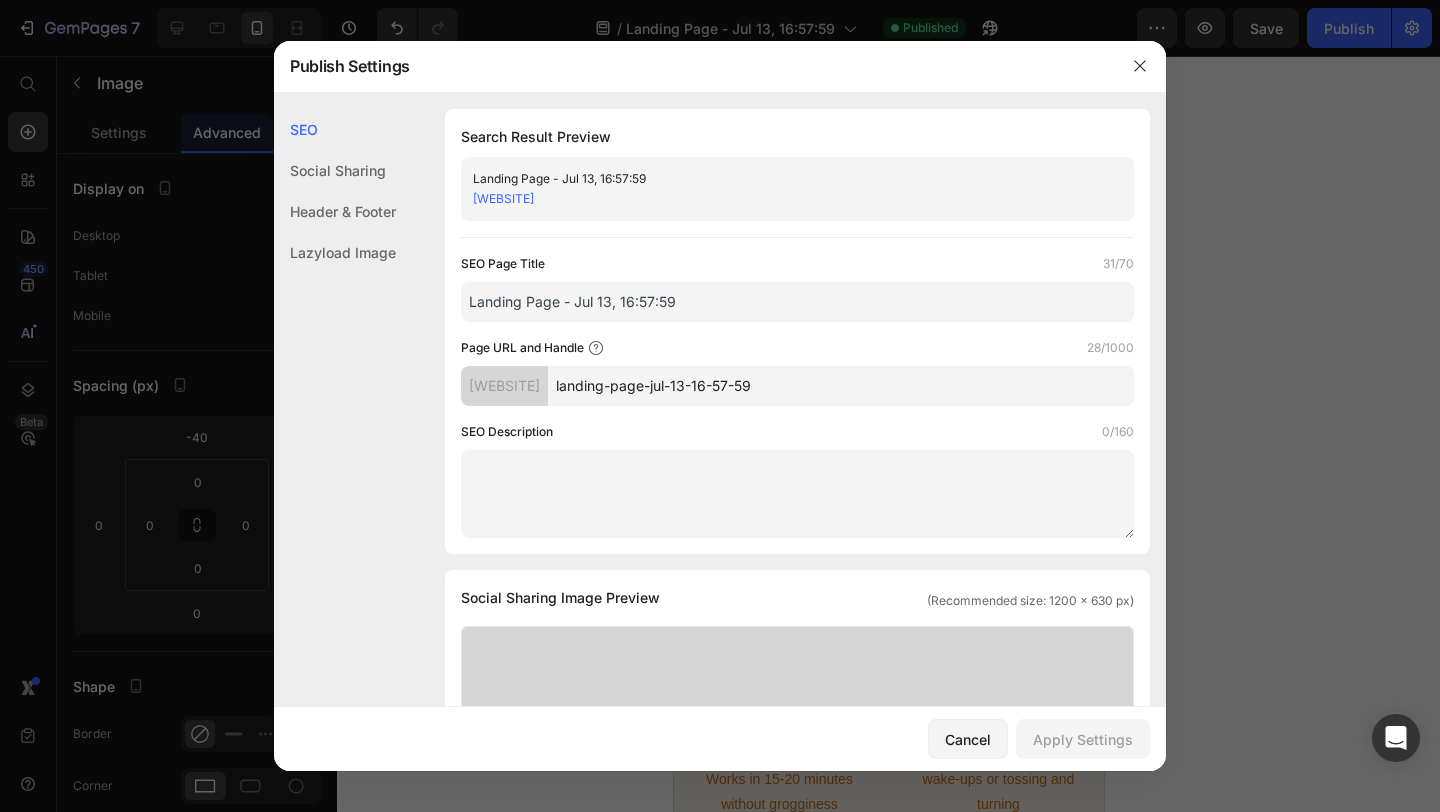 click on "Lazyload Image" 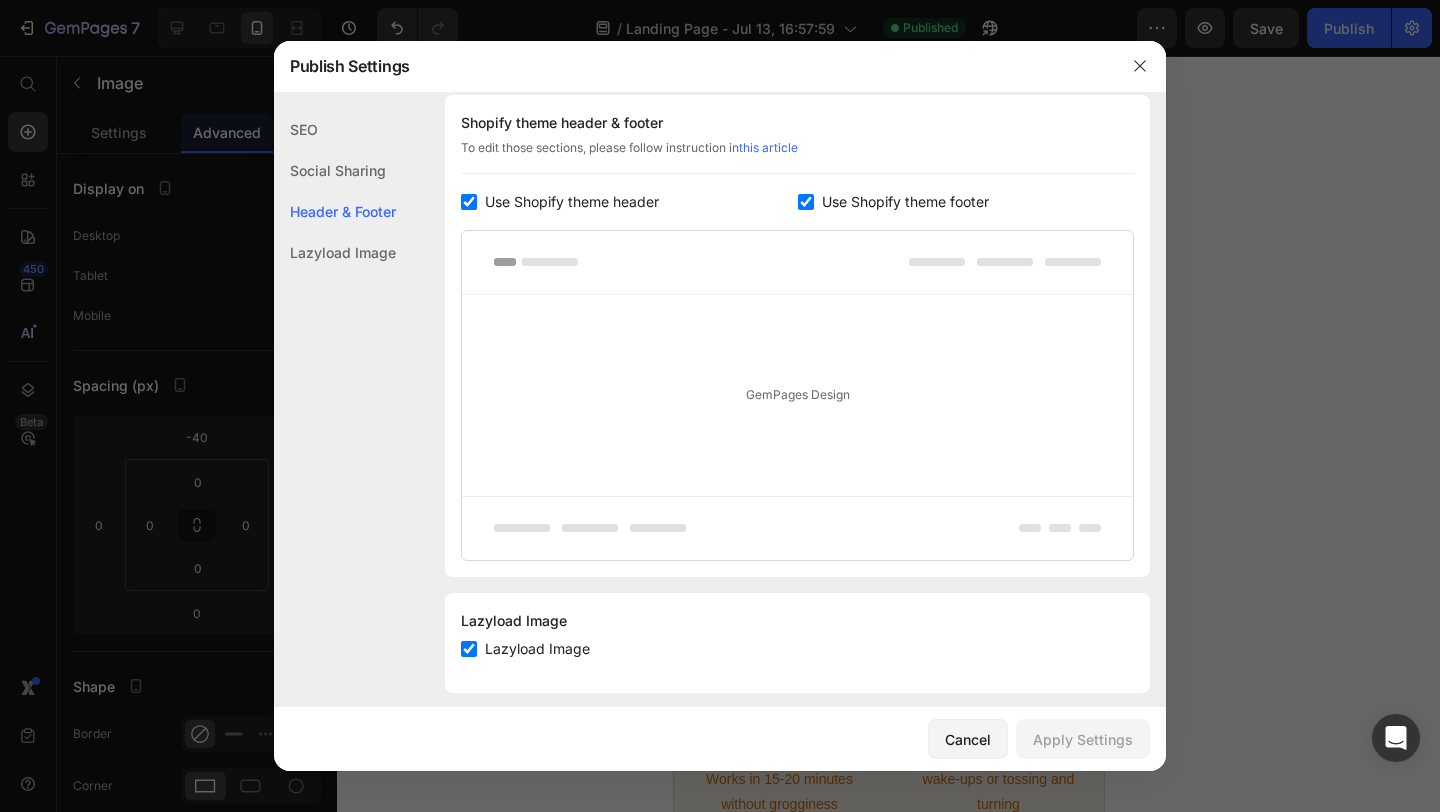 scroll, scrollTop: 0, scrollLeft: 0, axis: both 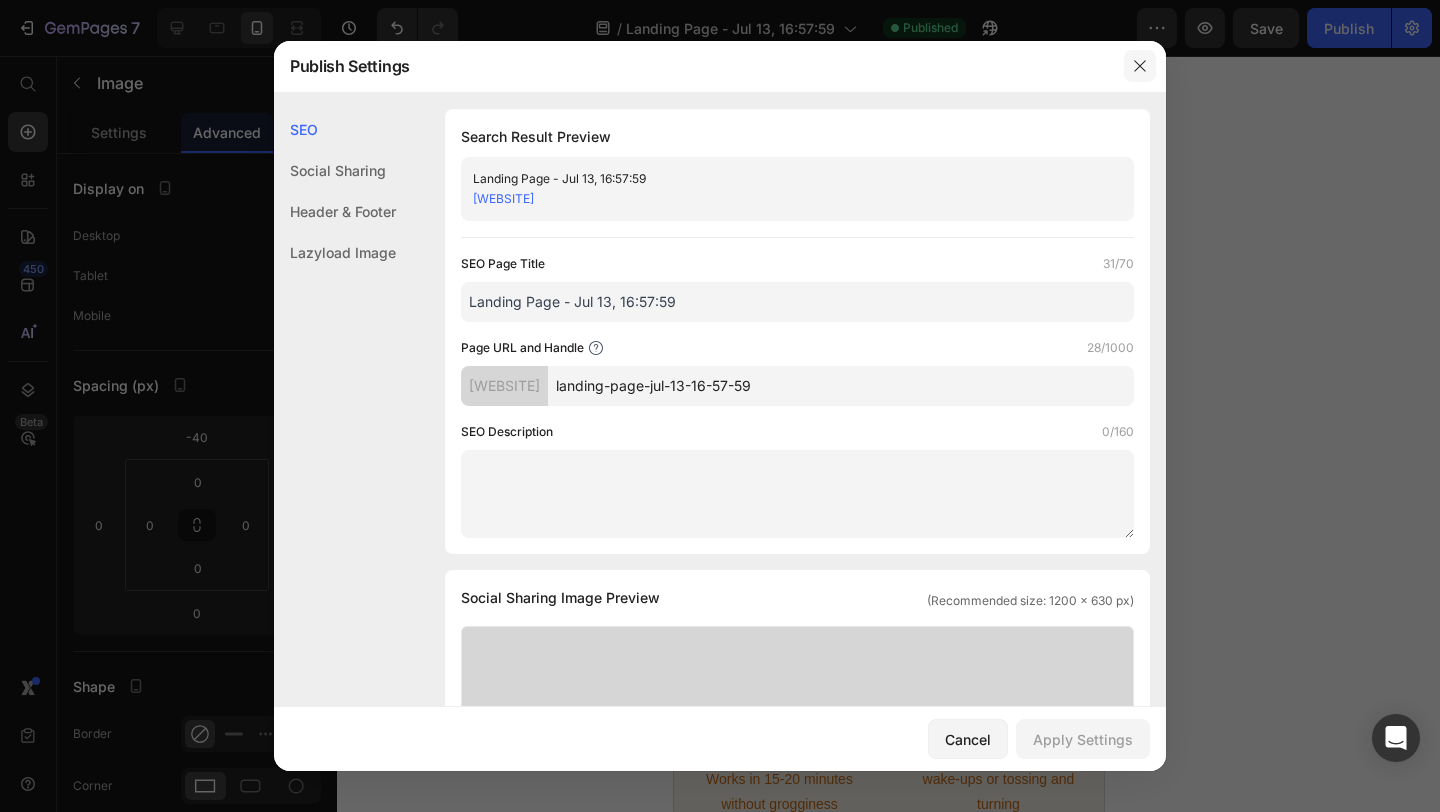 click at bounding box center (1140, 66) 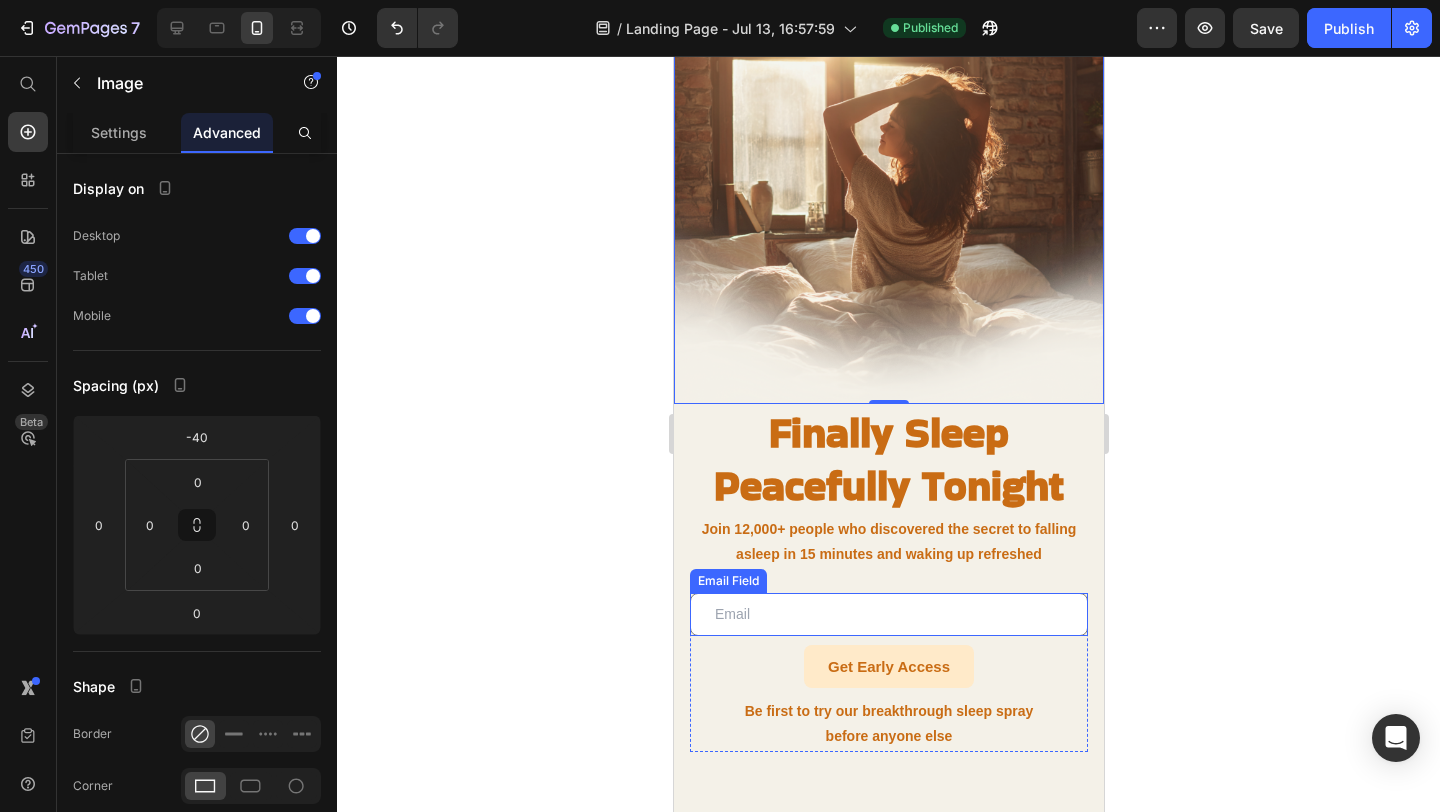 scroll, scrollTop: 0, scrollLeft: 0, axis: both 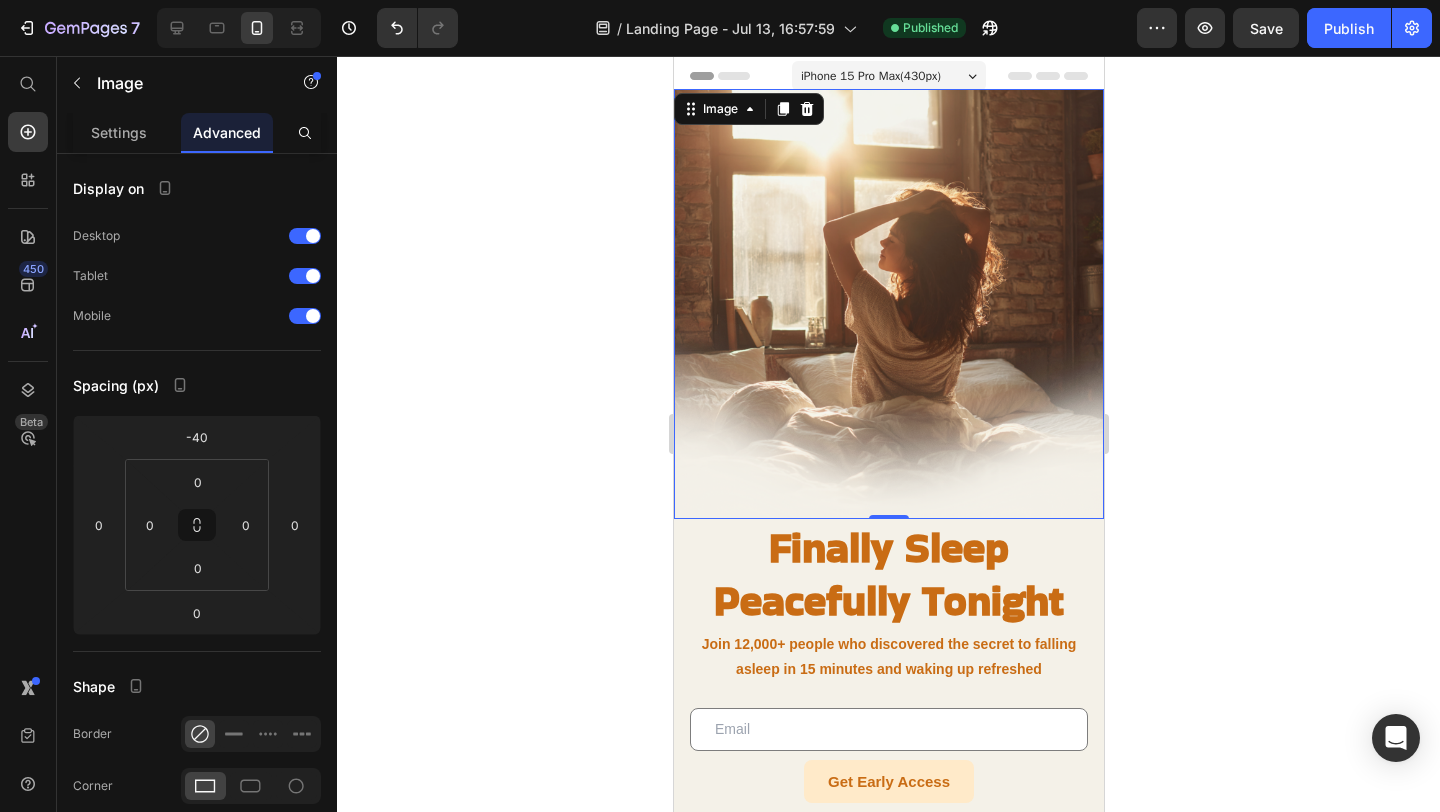 click at bounding box center (888, 304) 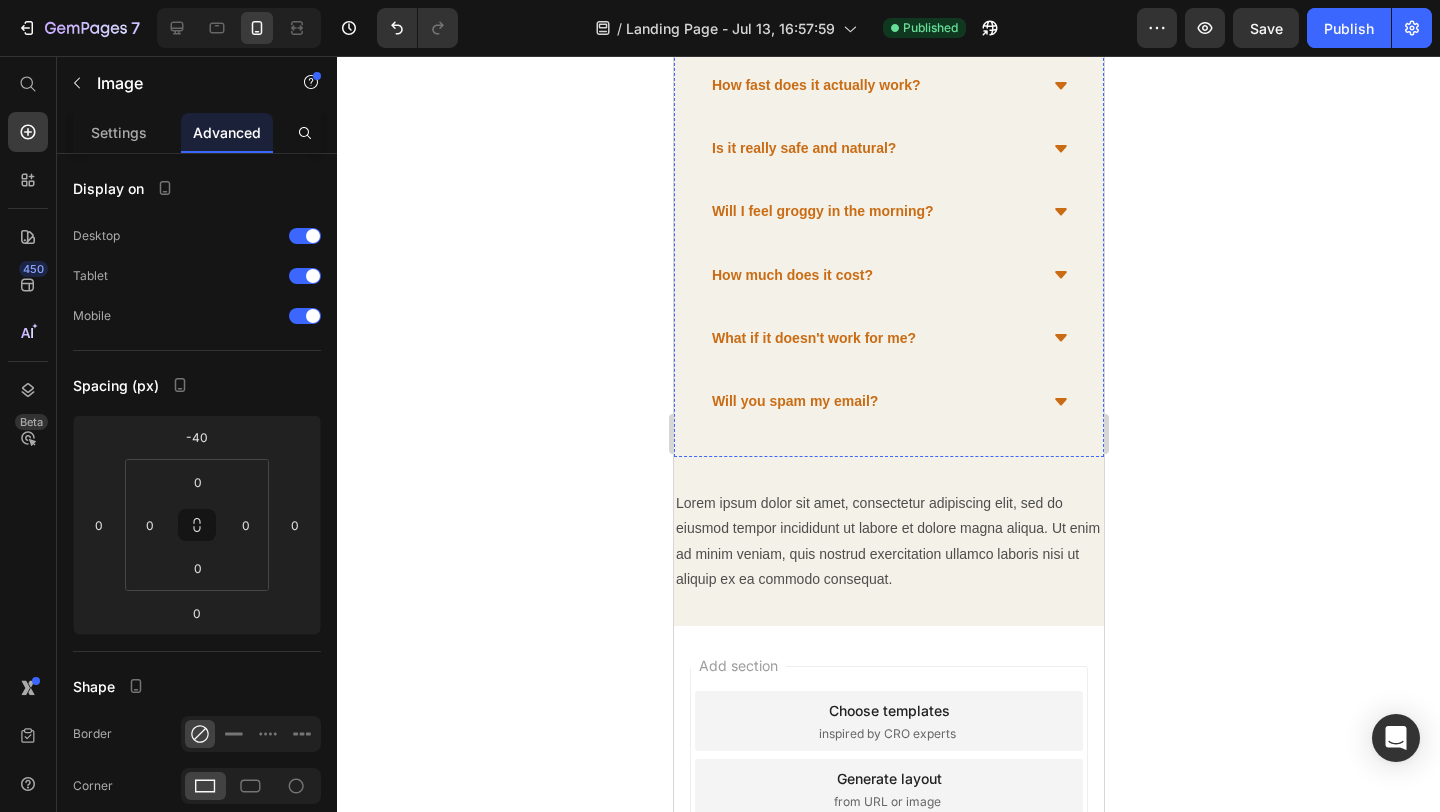 scroll, scrollTop: 2006, scrollLeft: 0, axis: vertical 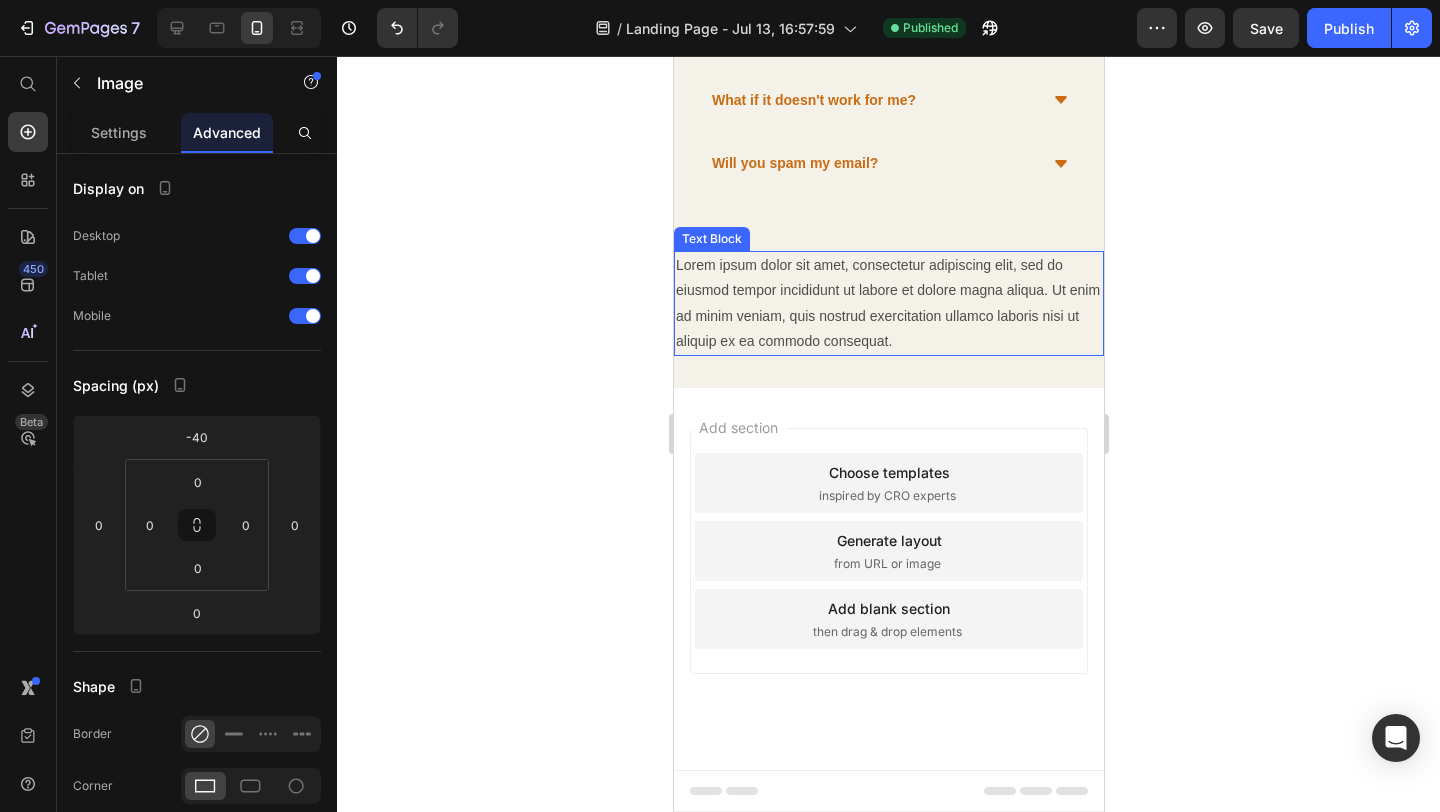 click on "Lorem ipsum dolor sit amet, consectetur adipiscing elit, sed do eiusmod tempor incididunt ut labore et dolore magna aliqua. Ut enim ad minim veniam, quis nostrud exercitation ullamco laboris nisi ut aliquip ex ea commodo consequat." at bounding box center (888, 303) 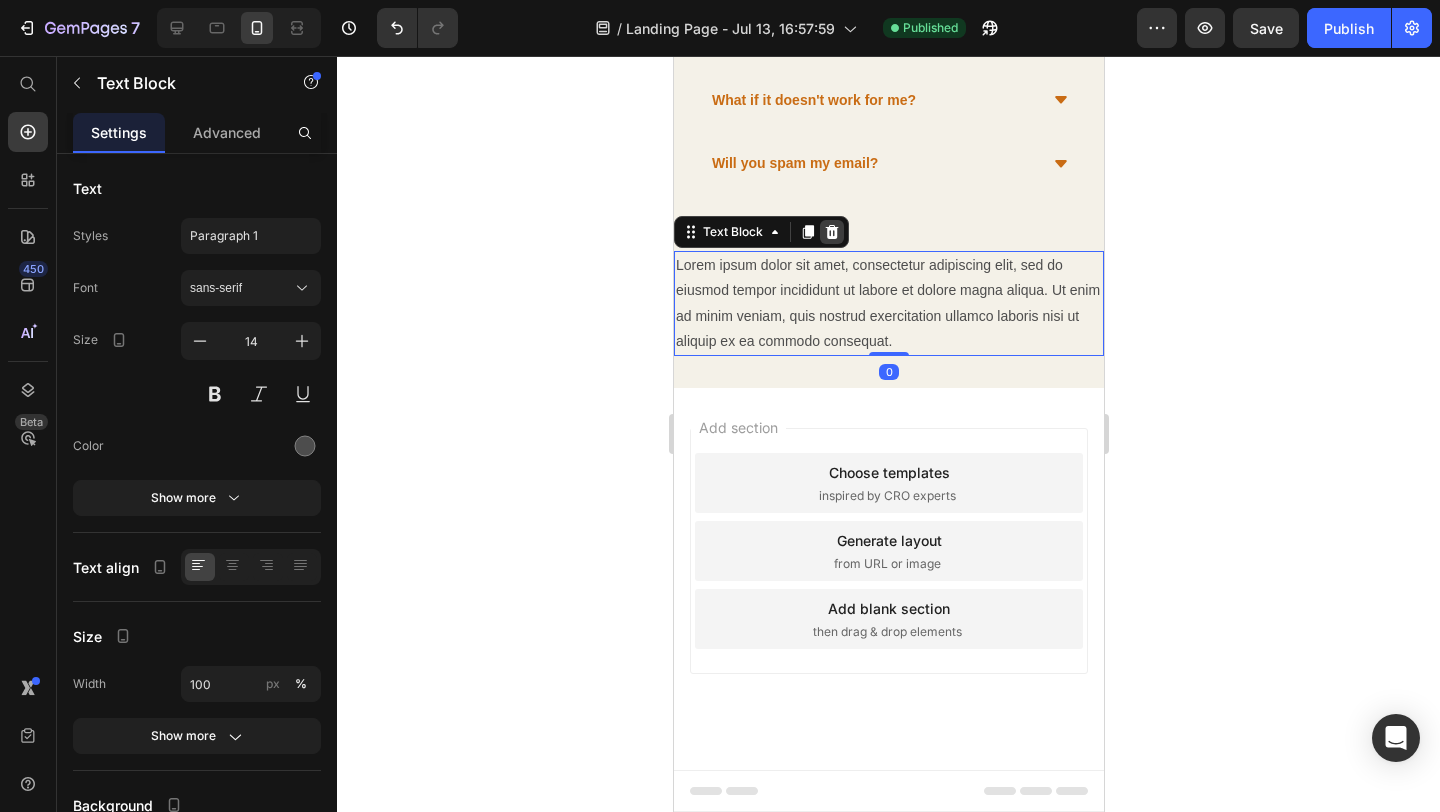 click 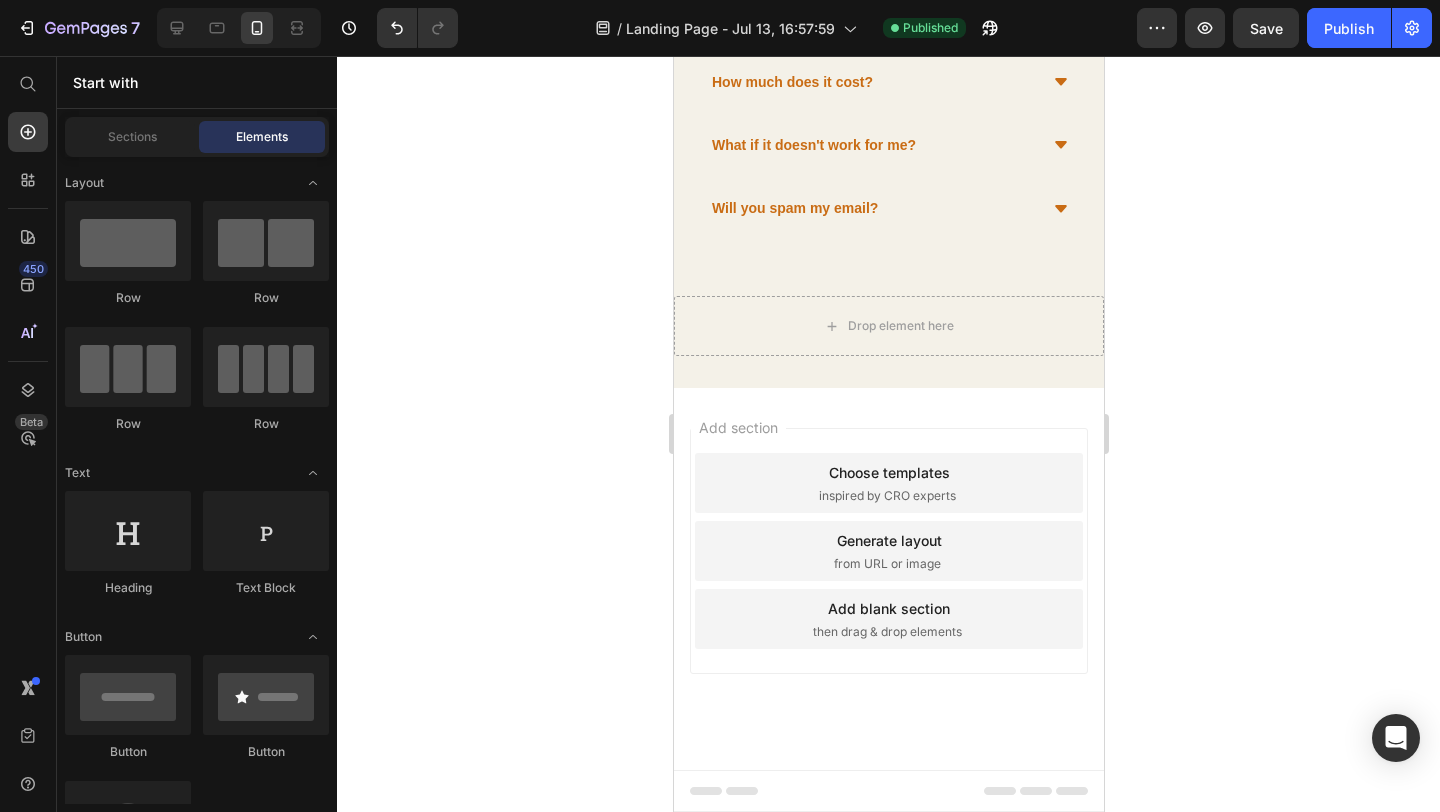 scroll, scrollTop: 1961, scrollLeft: 0, axis: vertical 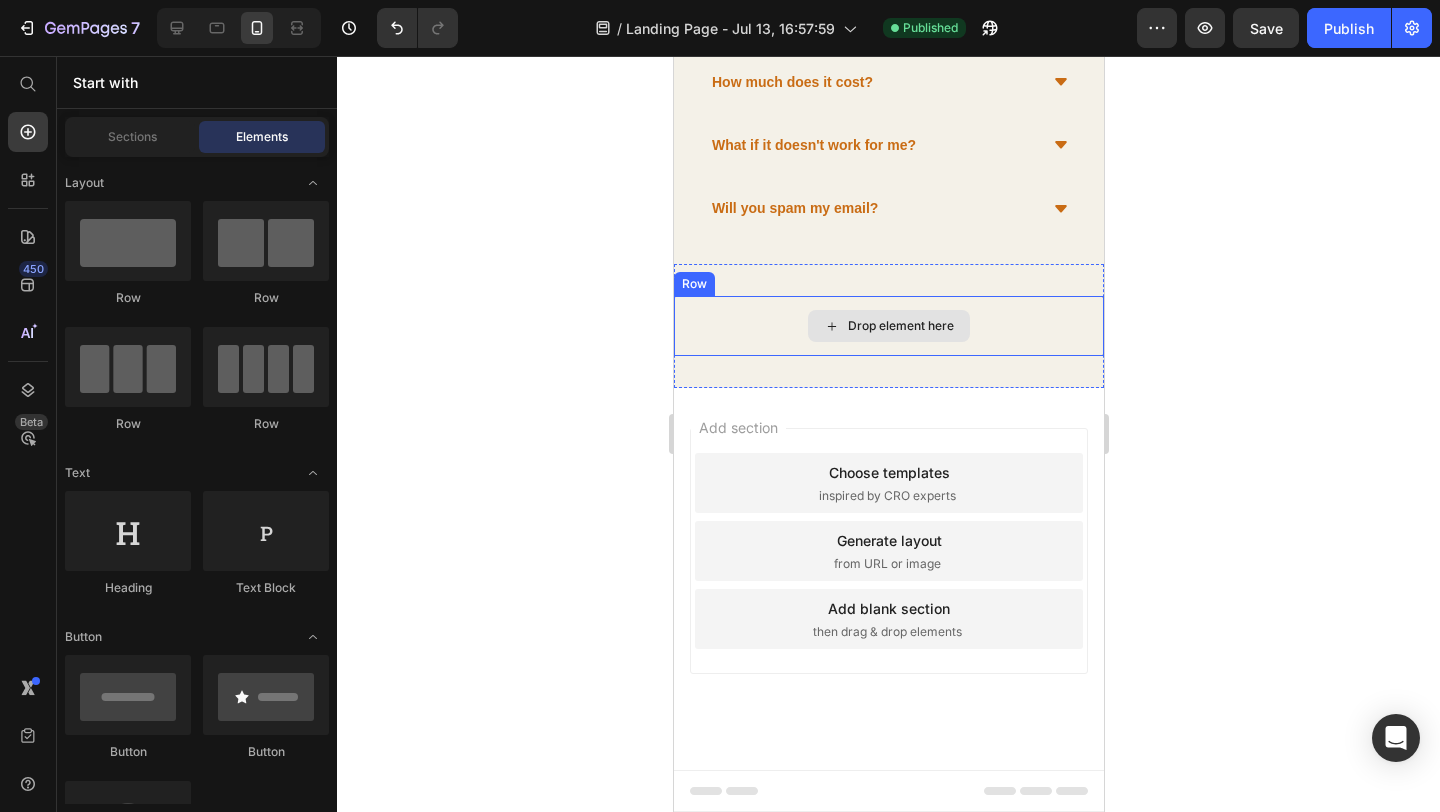 click on "Drop element here" at bounding box center [888, 326] 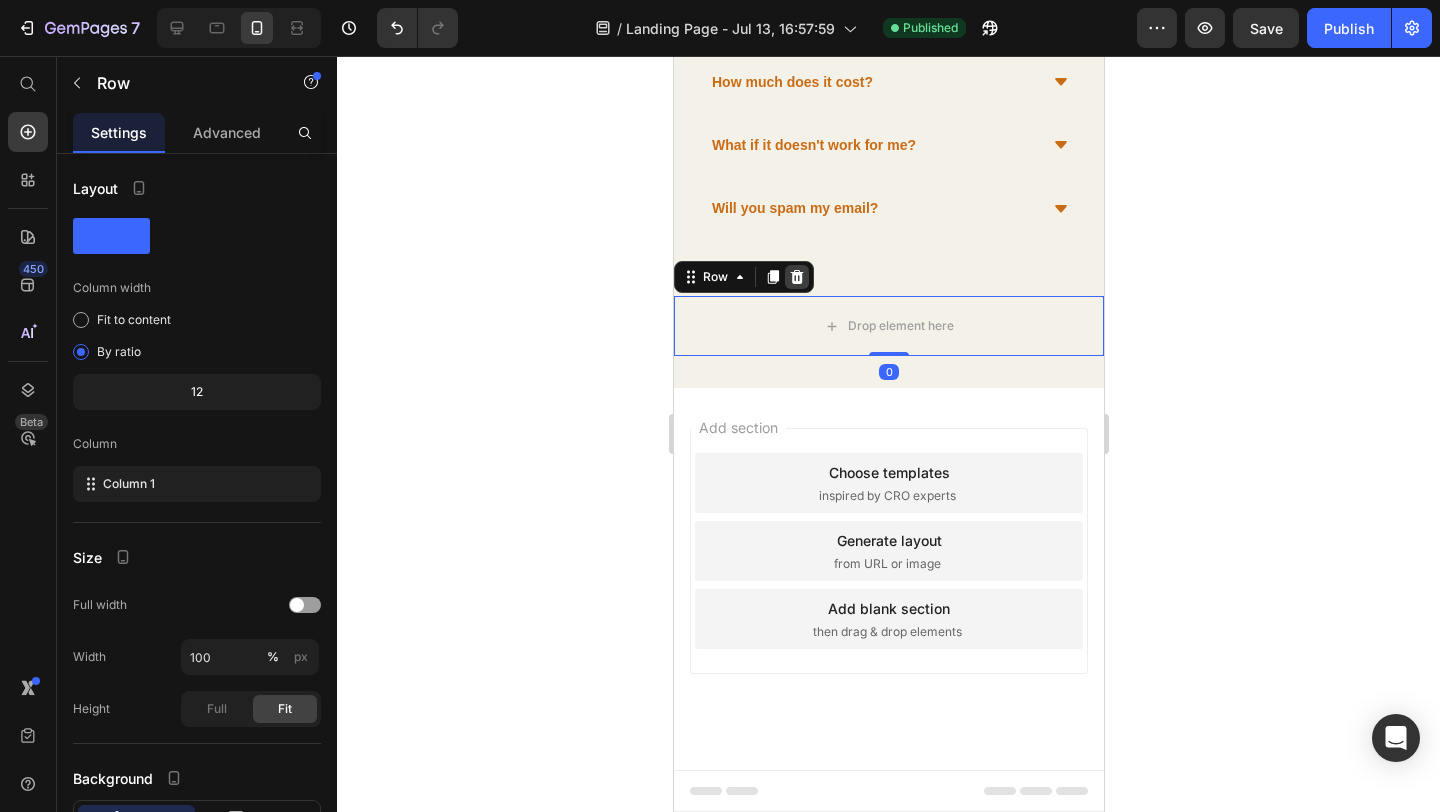 click 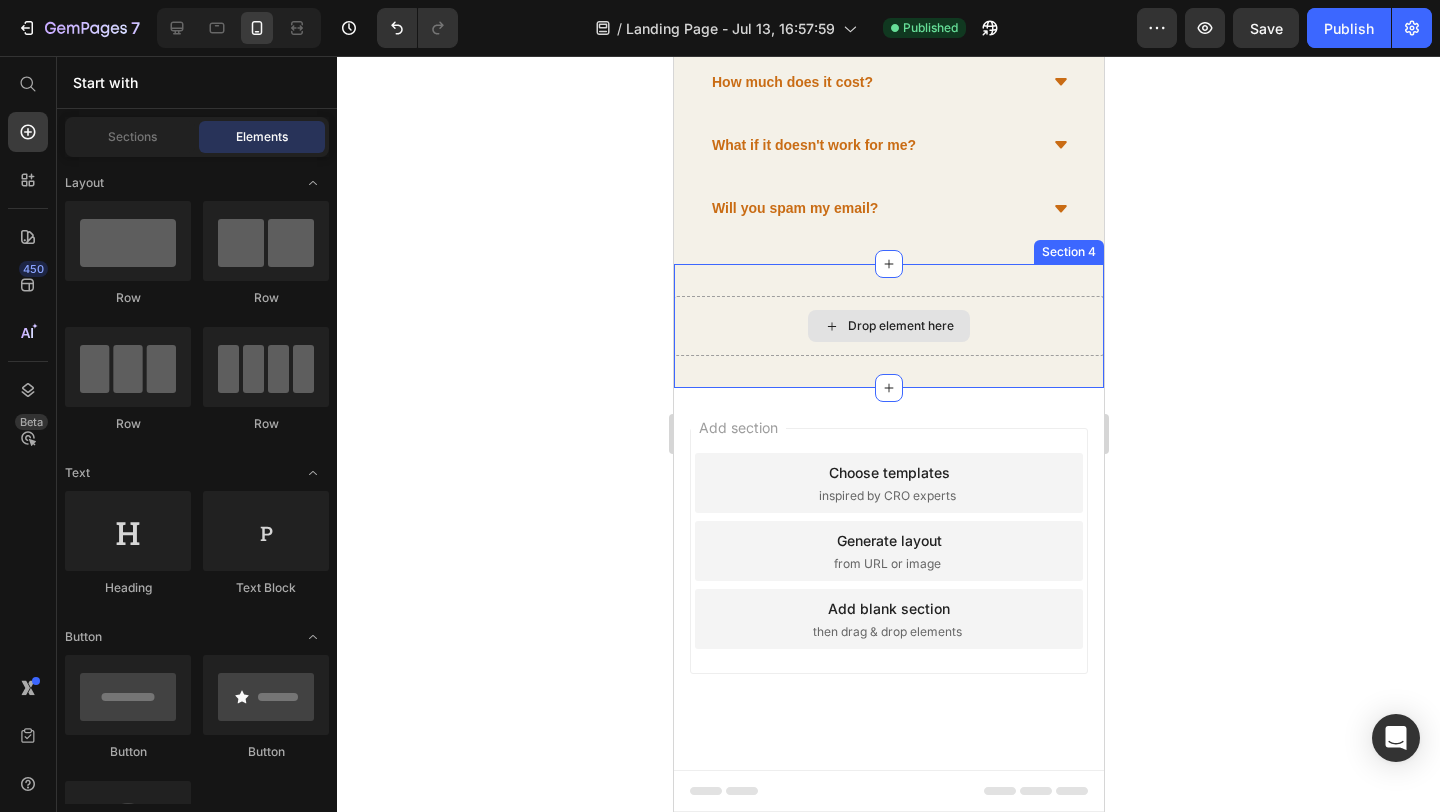 click on "Drop element here" at bounding box center (888, 326) 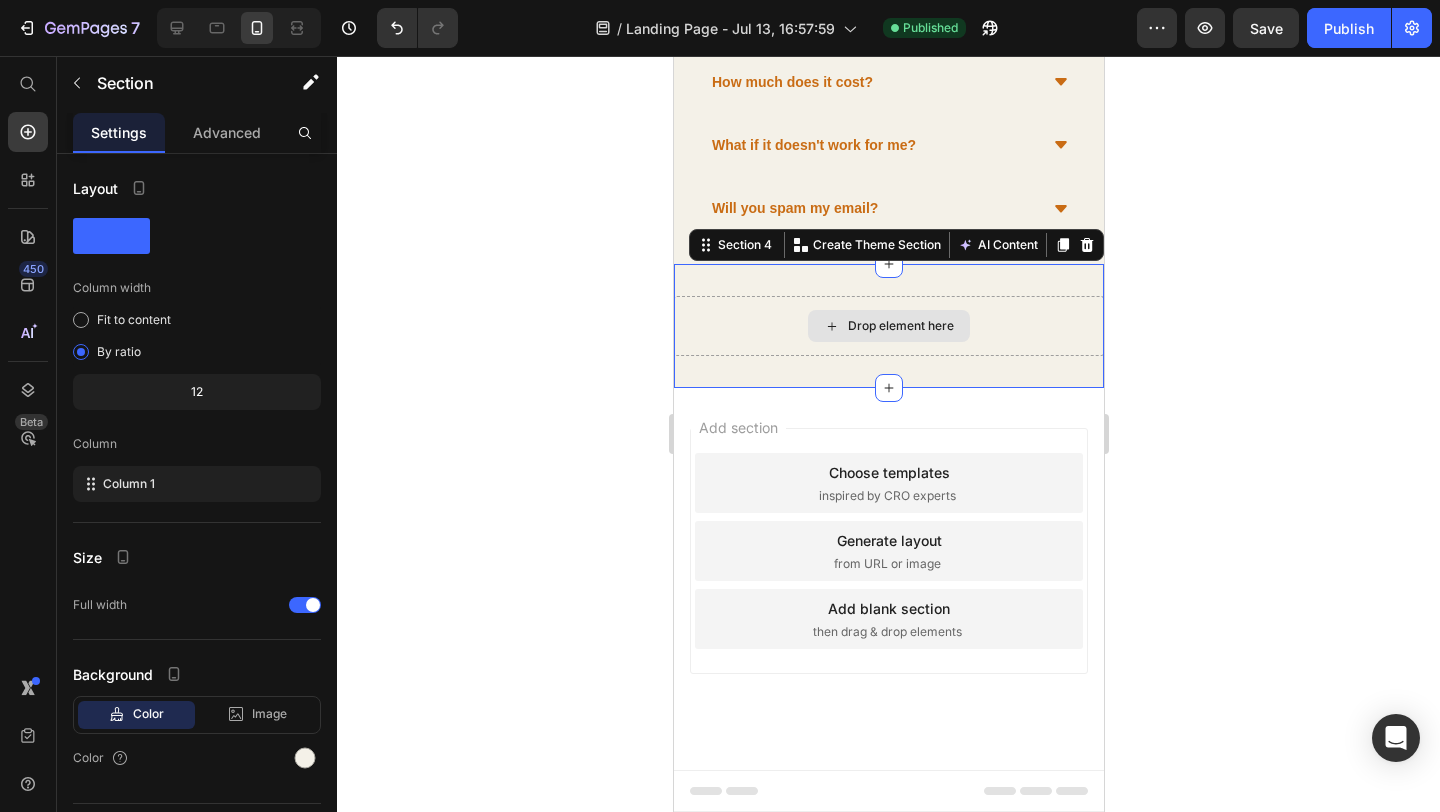 click on "Drop element here" at bounding box center (888, 326) 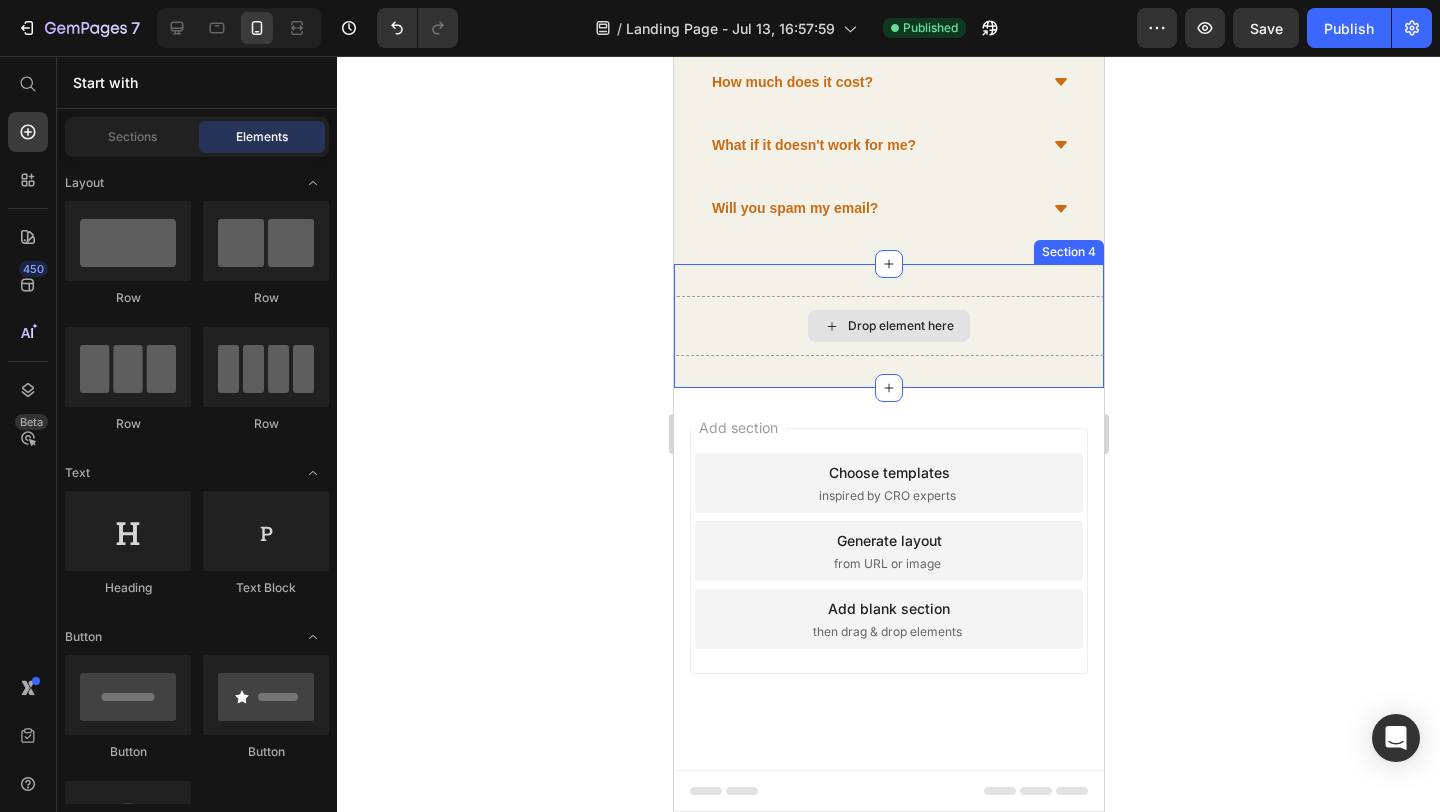 click on "Drop element here" at bounding box center [888, 326] 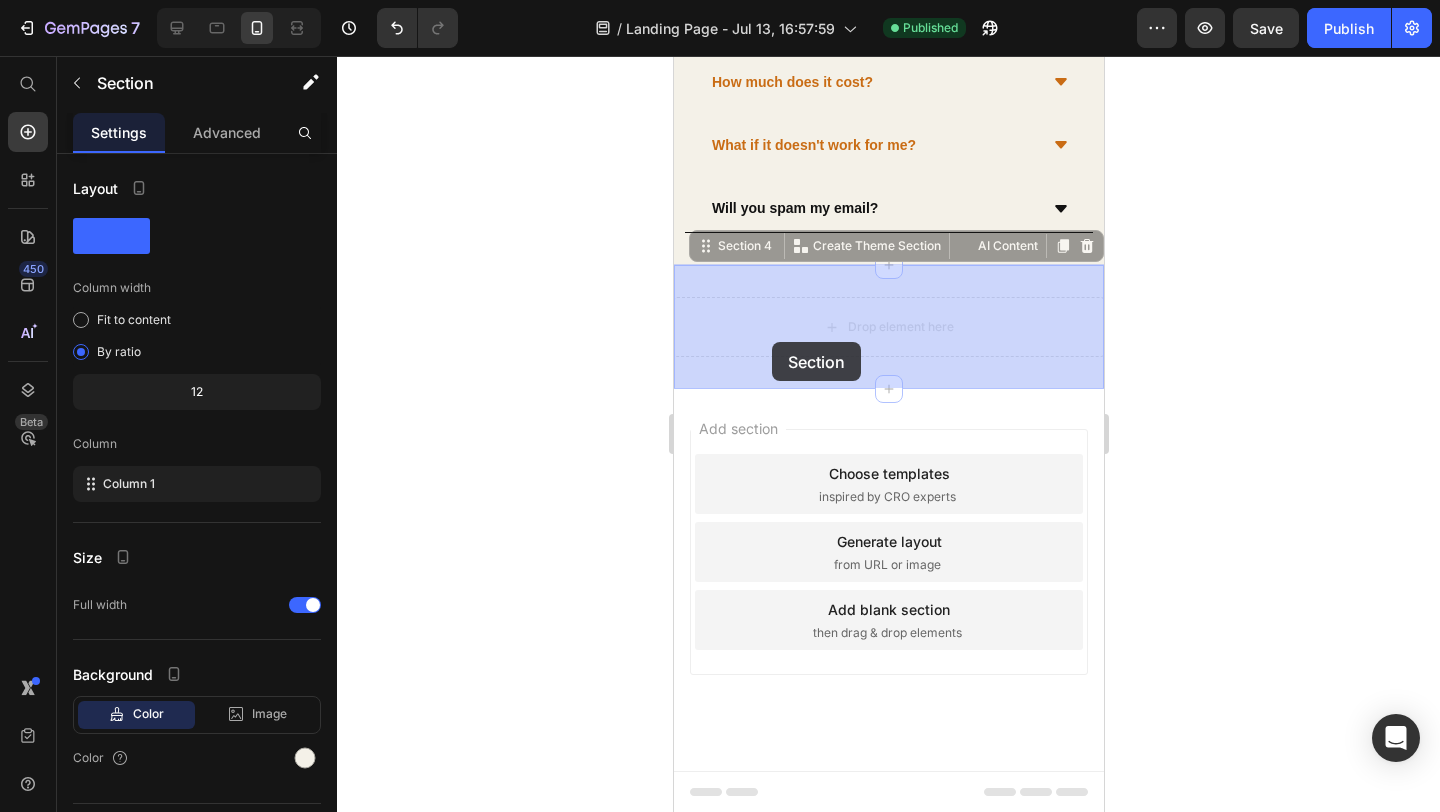 drag, startPoint x: 778, startPoint y: 286, endPoint x: 771, endPoint y: 341, distance: 55.443665 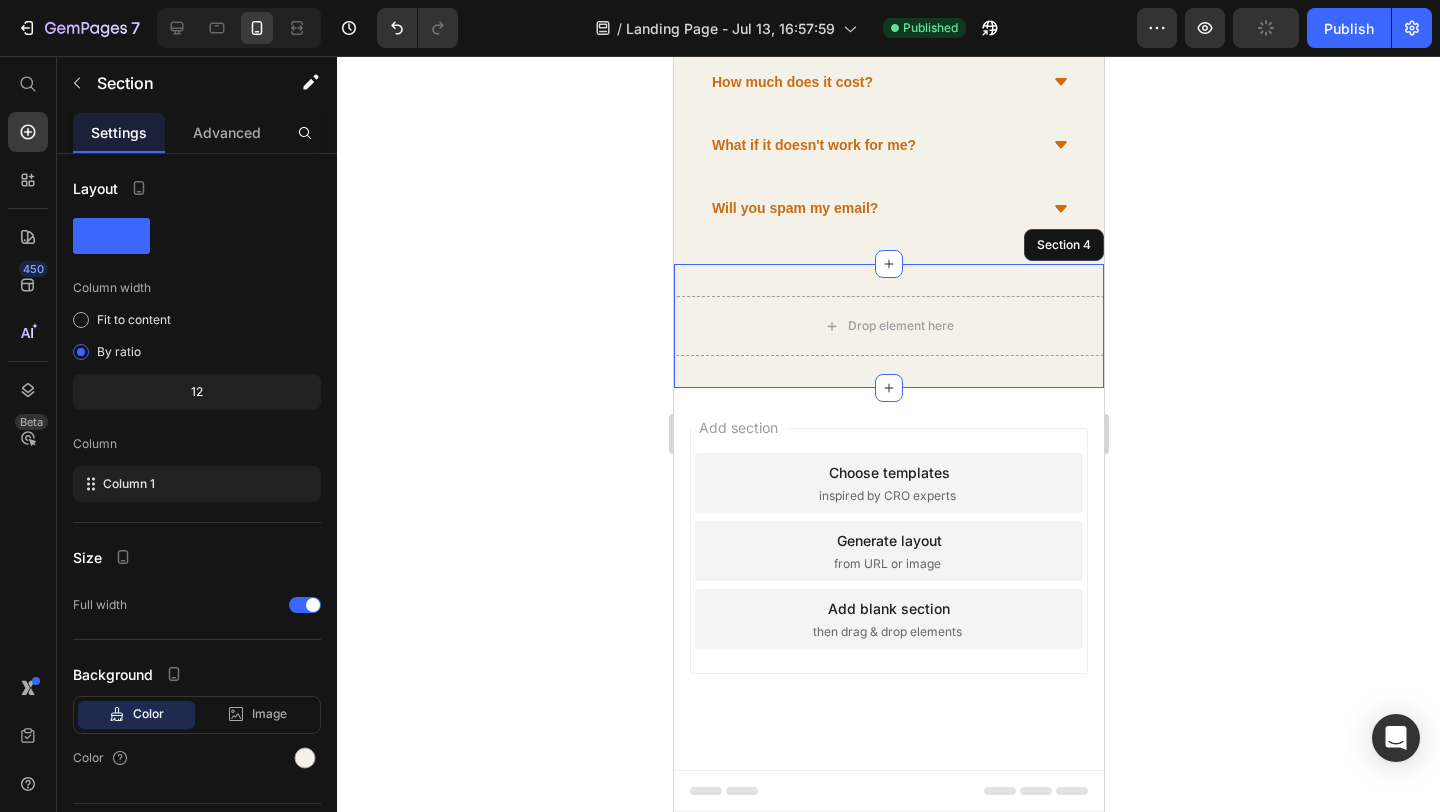 click on "Drop element here Section 4" at bounding box center [888, 326] 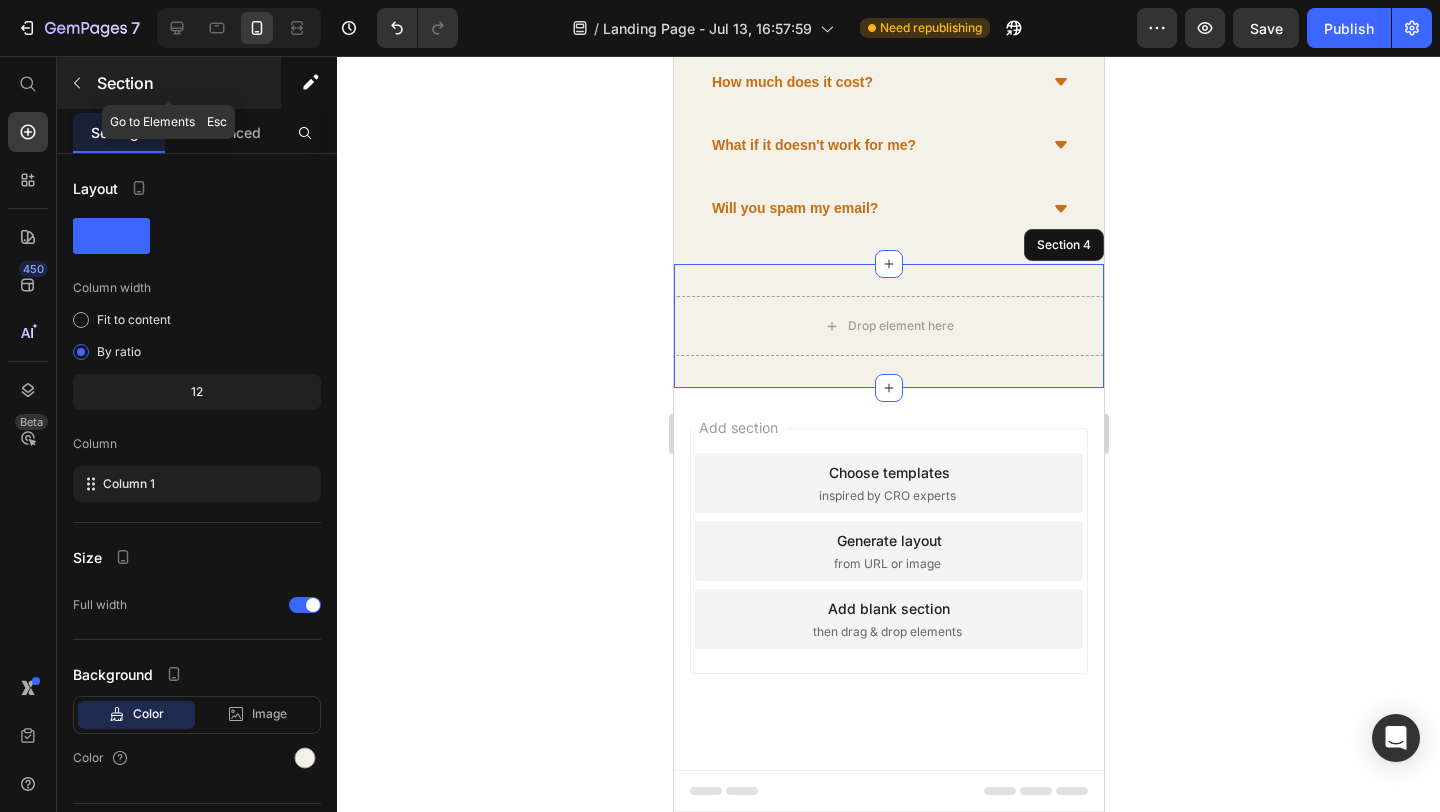 click 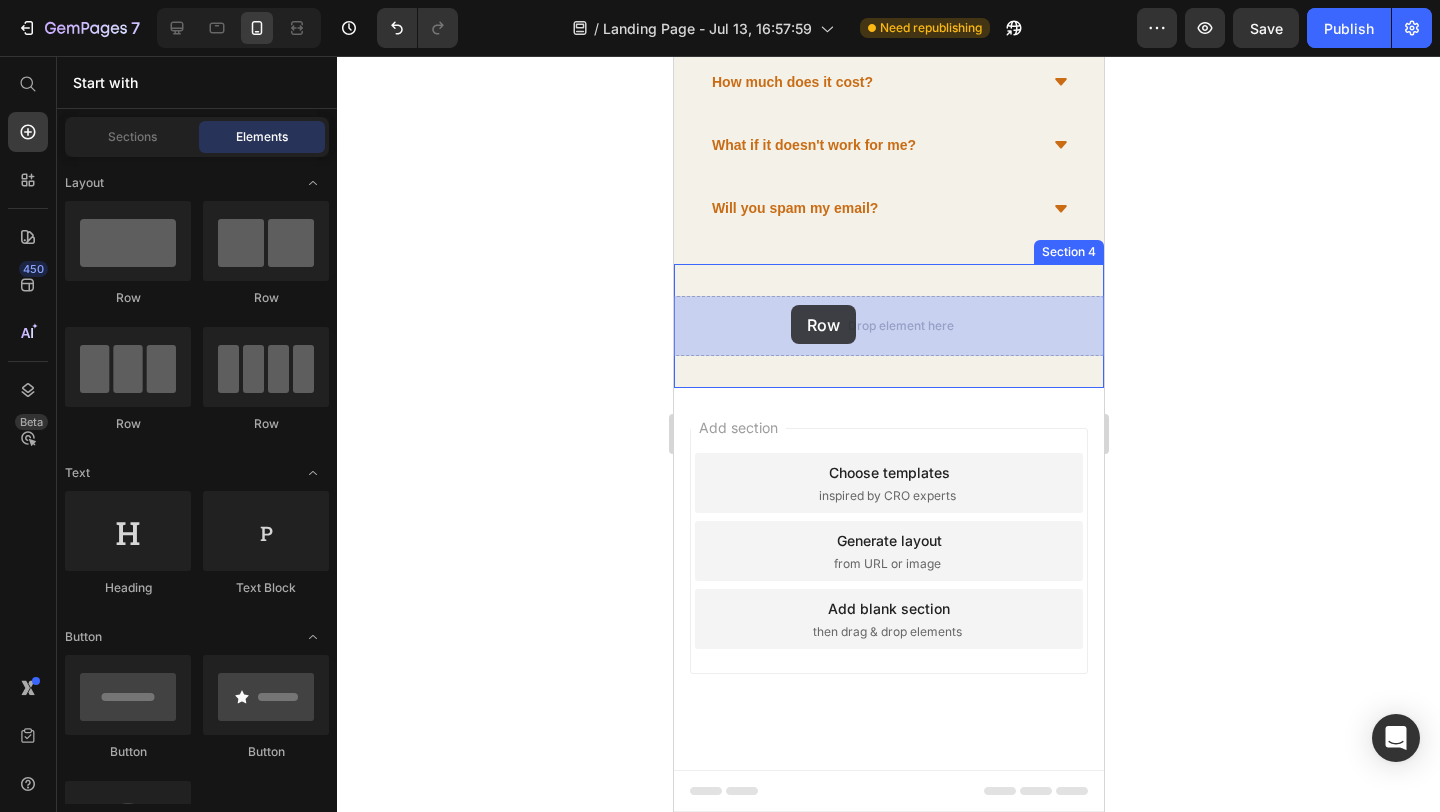 drag, startPoint x: 813, startPoint y: 309, endPoint x: 801, endPoint y: 309, distance: 12 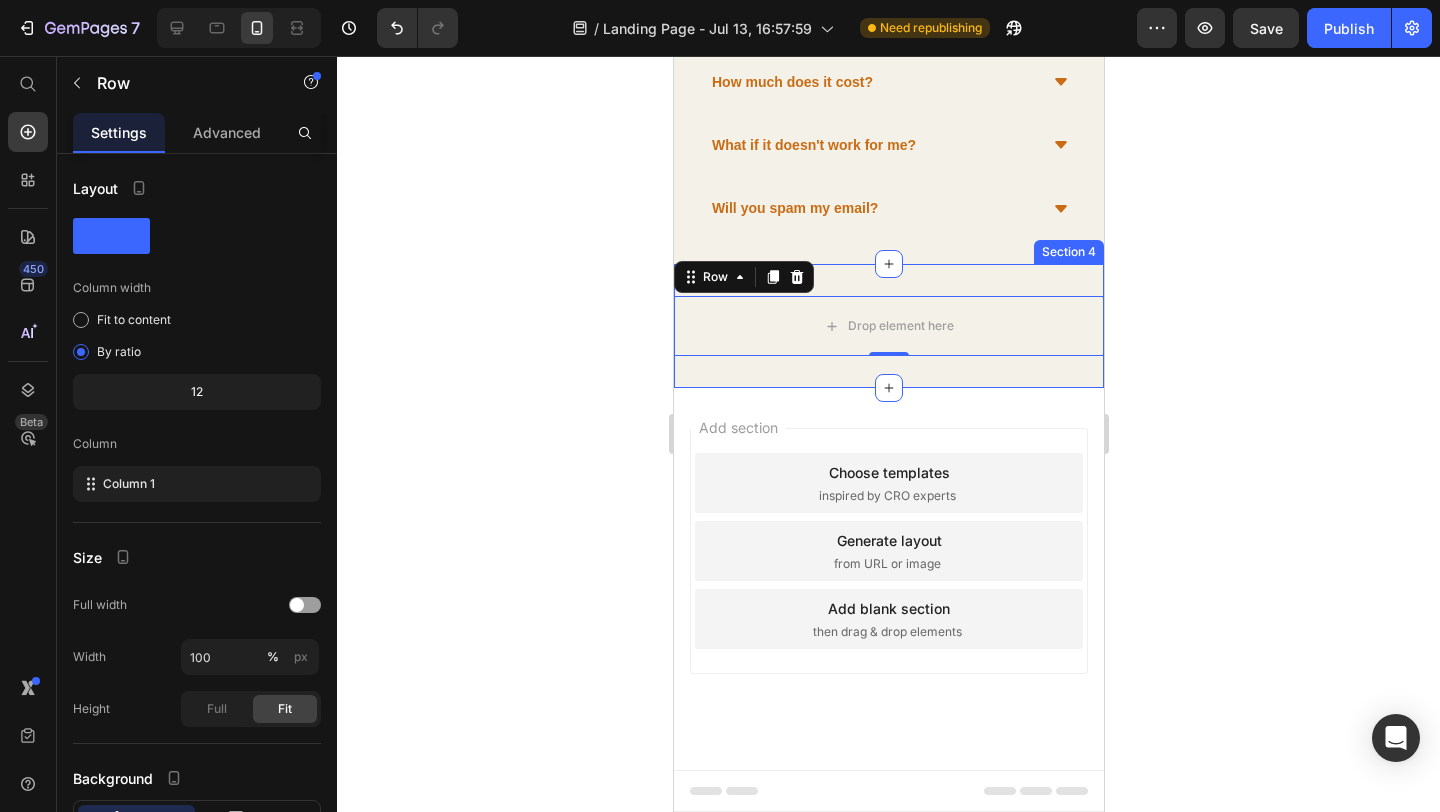 click on "Drop element here Row   0 Section 4" at bounding box center [888, 326] 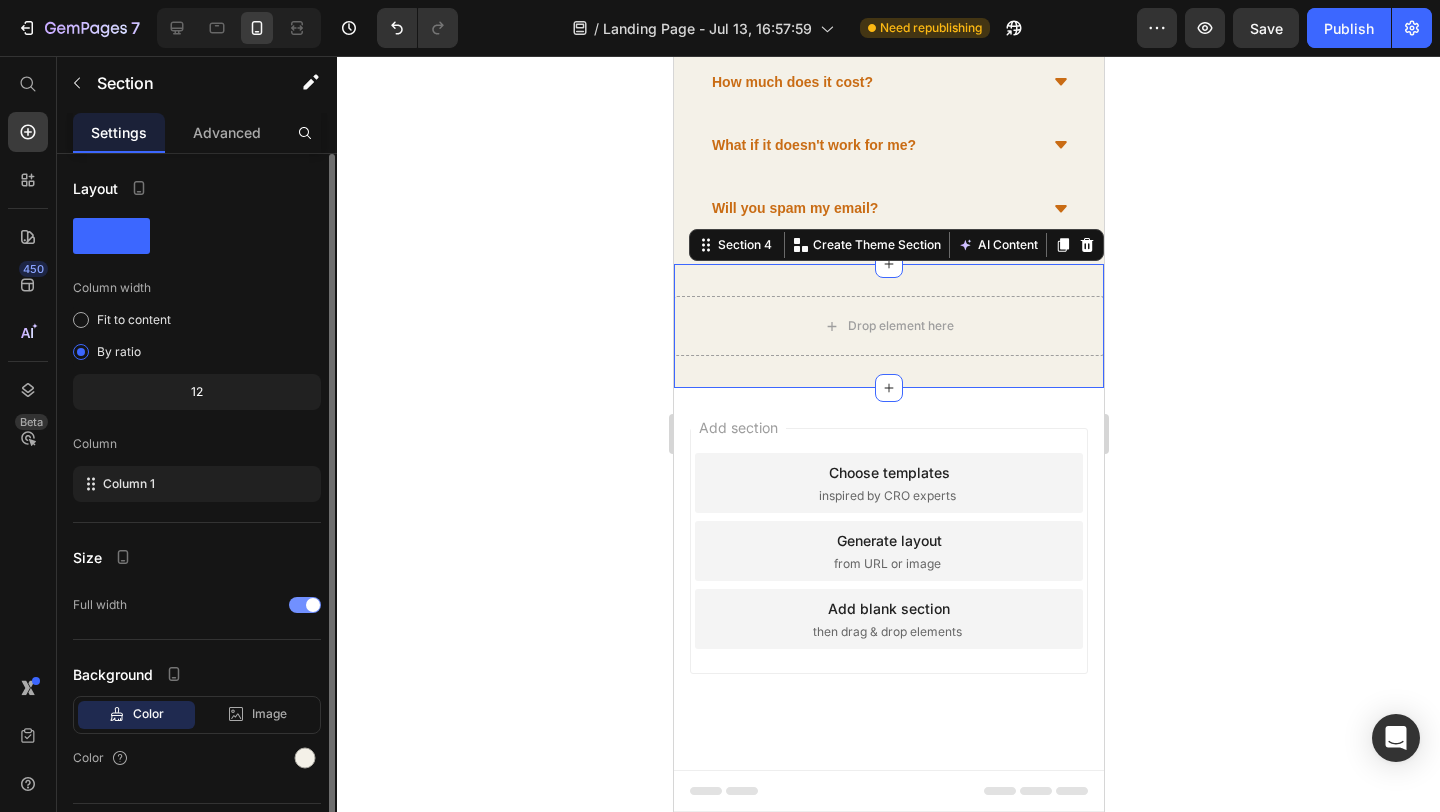 scroll, scrollTop: 49, scrollLeft: 0, axis: vertical 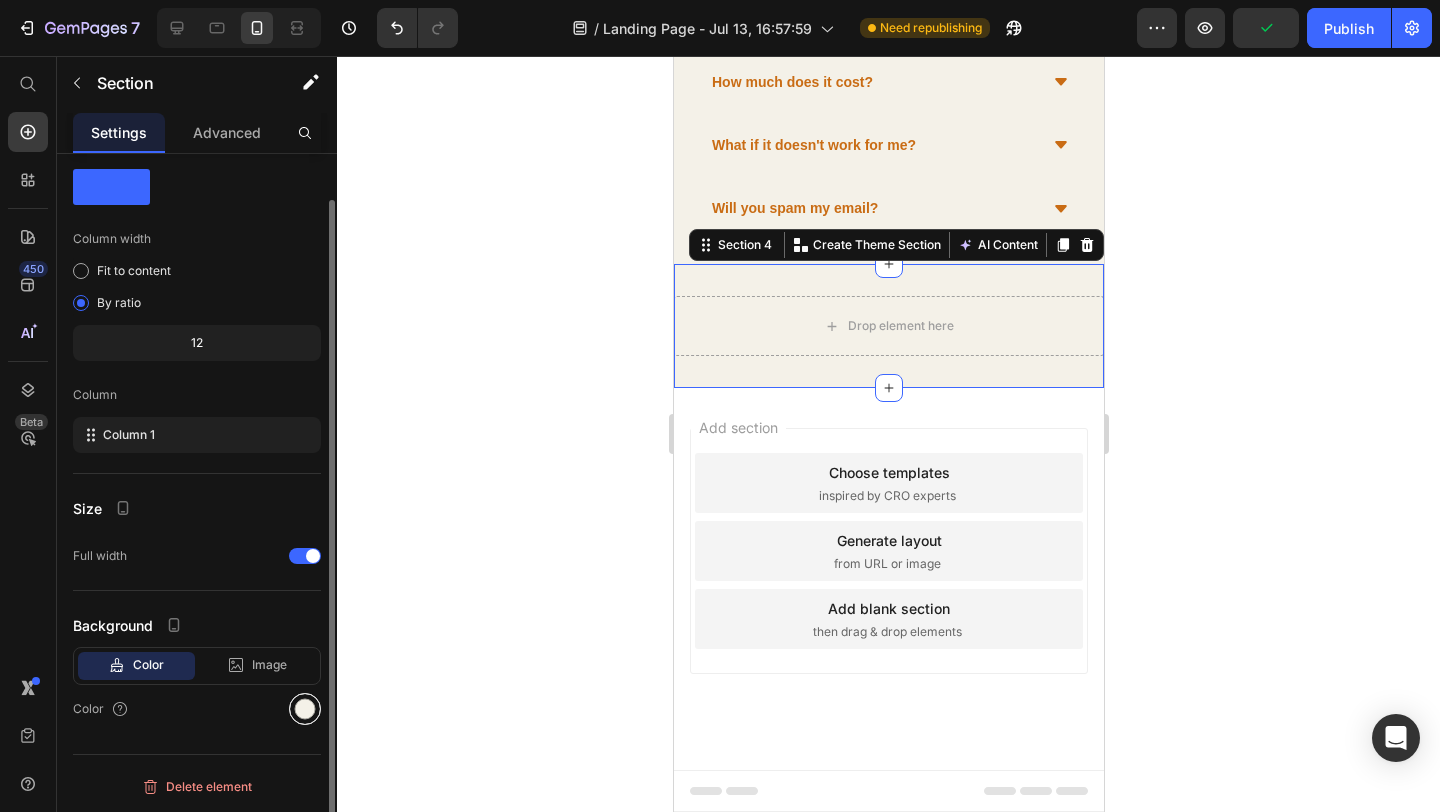 click at bounding box center [305, 709] 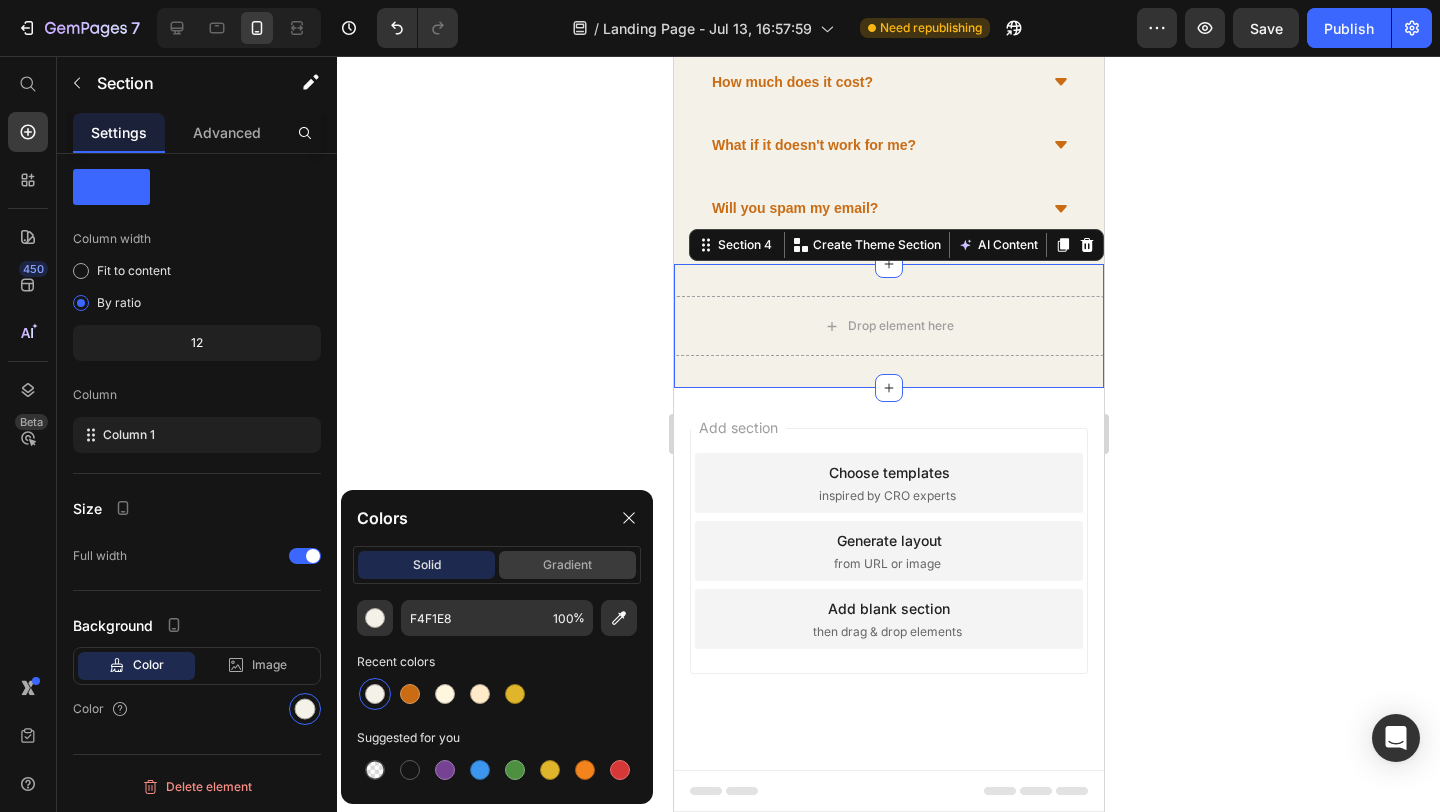 click on "gradient" 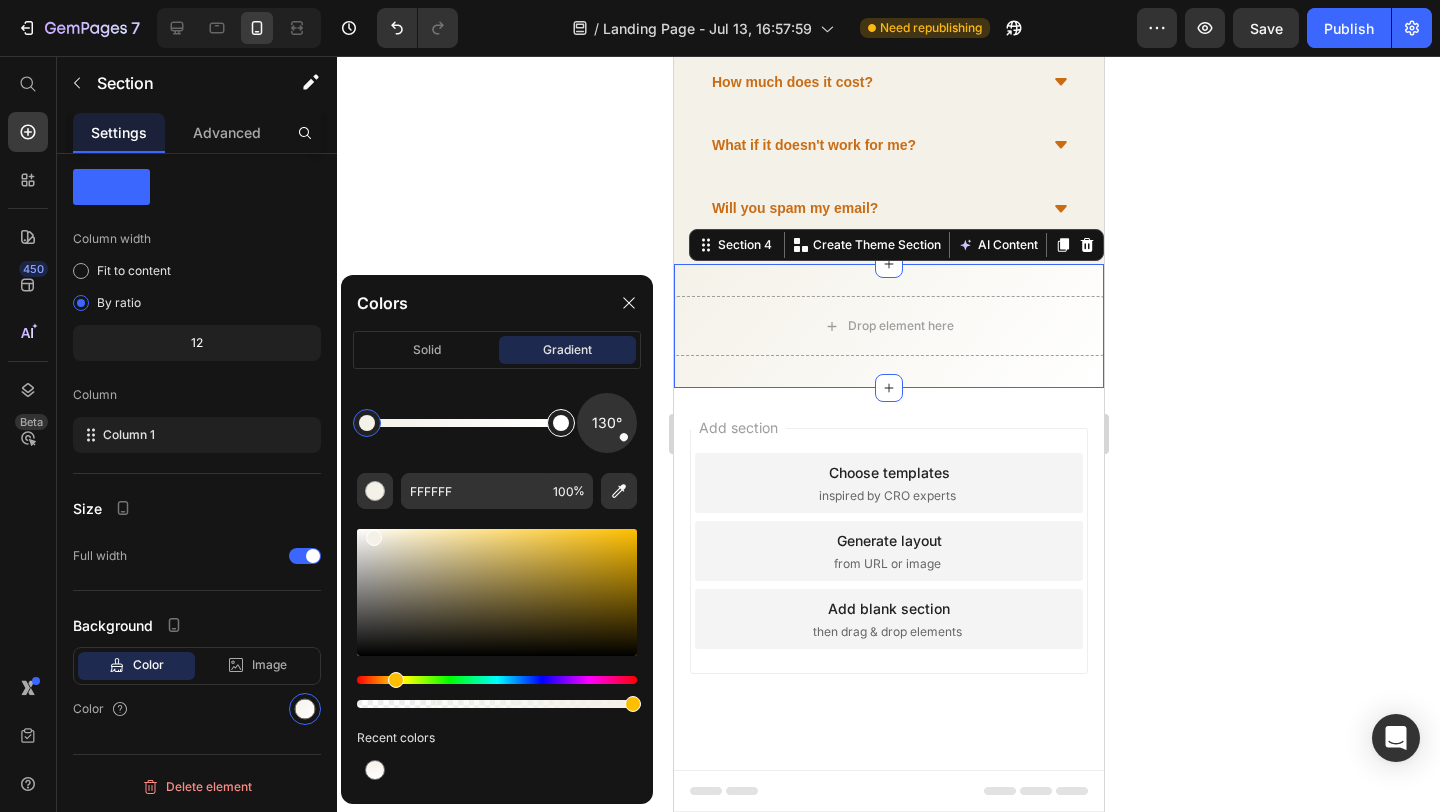 click at bounding box center (561, 423) 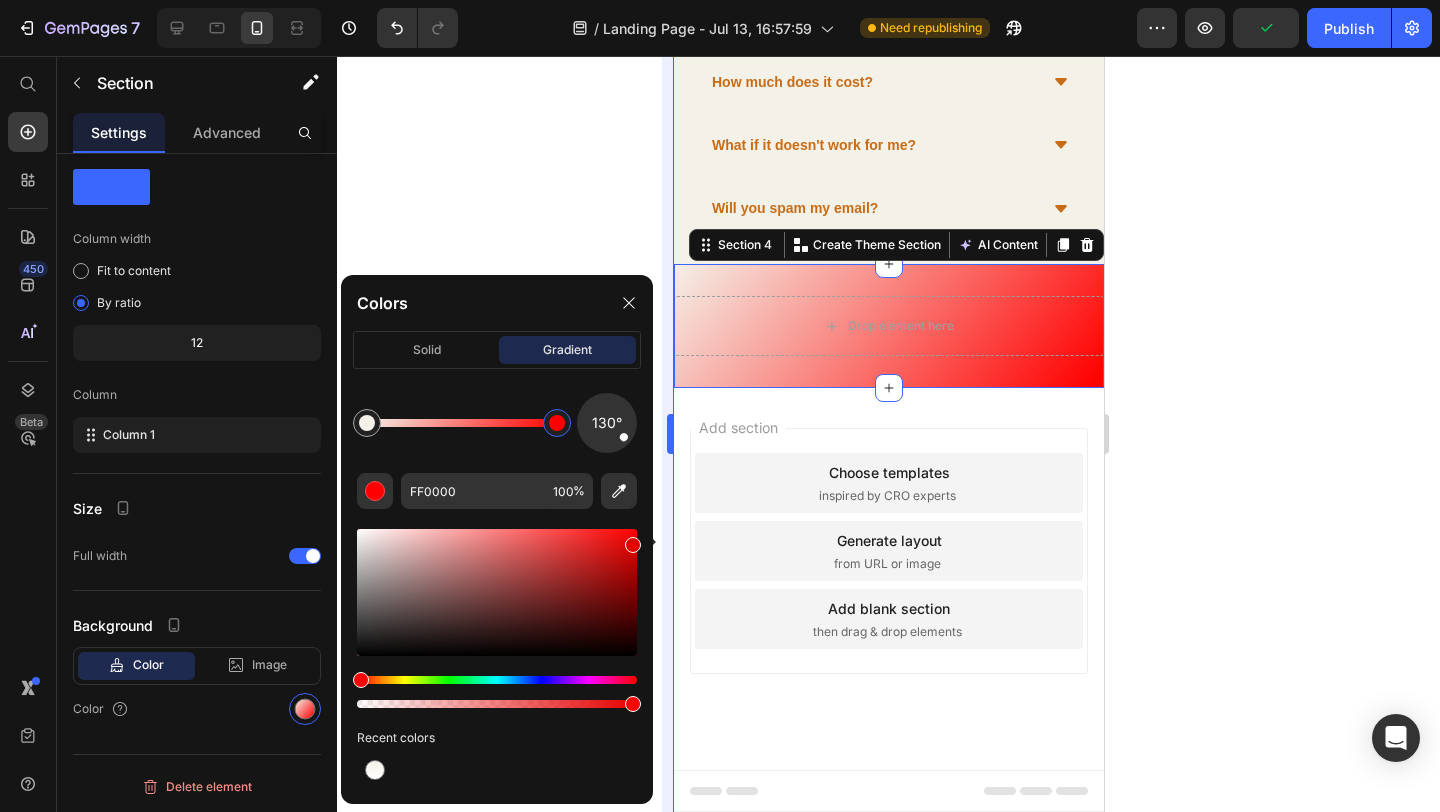 type on "E50000" 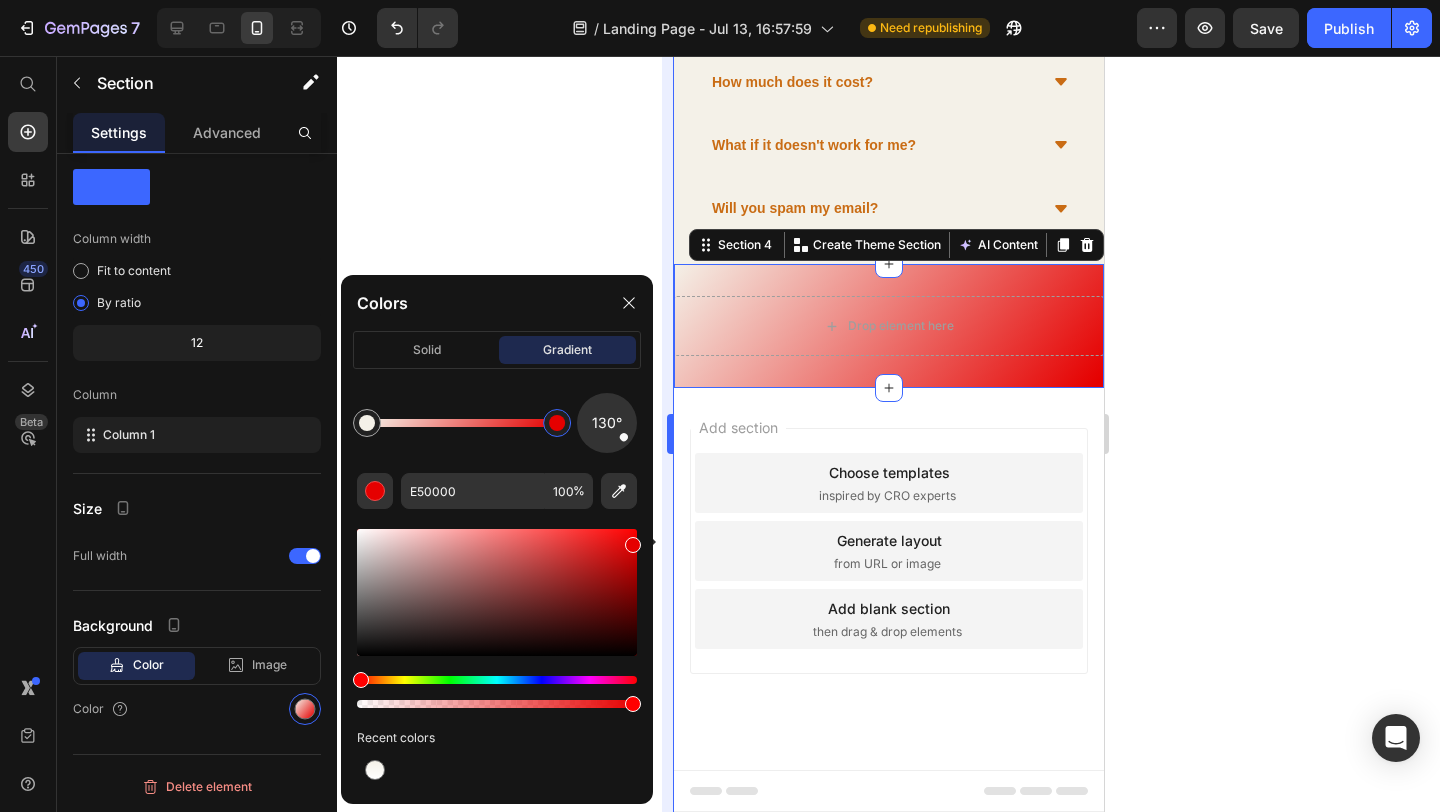 drag, startPoint x: 359, startPoint y: 531, endPoint x: 670, endPoint y: 541, distance: 311.16074 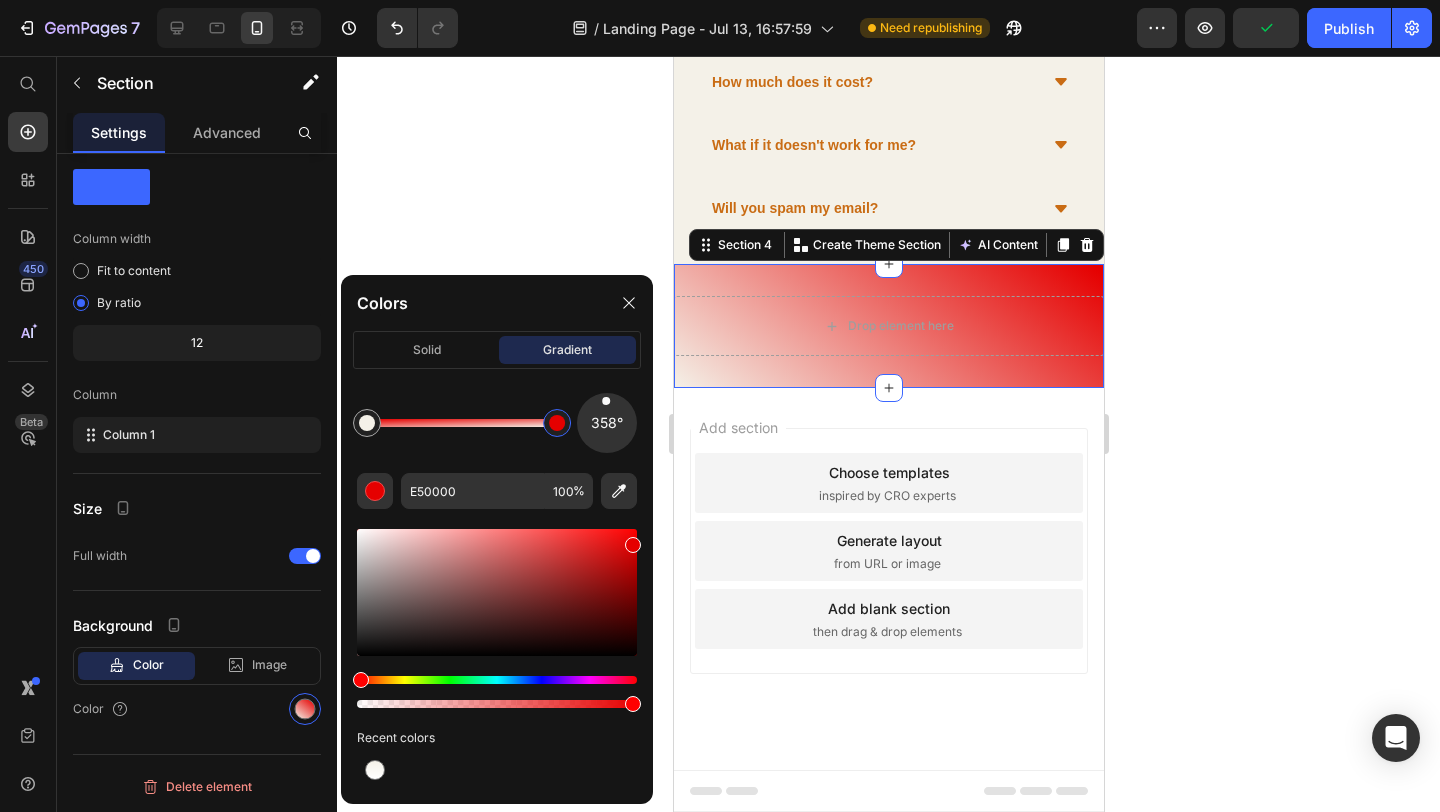 drag, startPoint x: 622, startPoint y: 446, endPoint x: 605, endPoint y: 375, distance: 73.00685 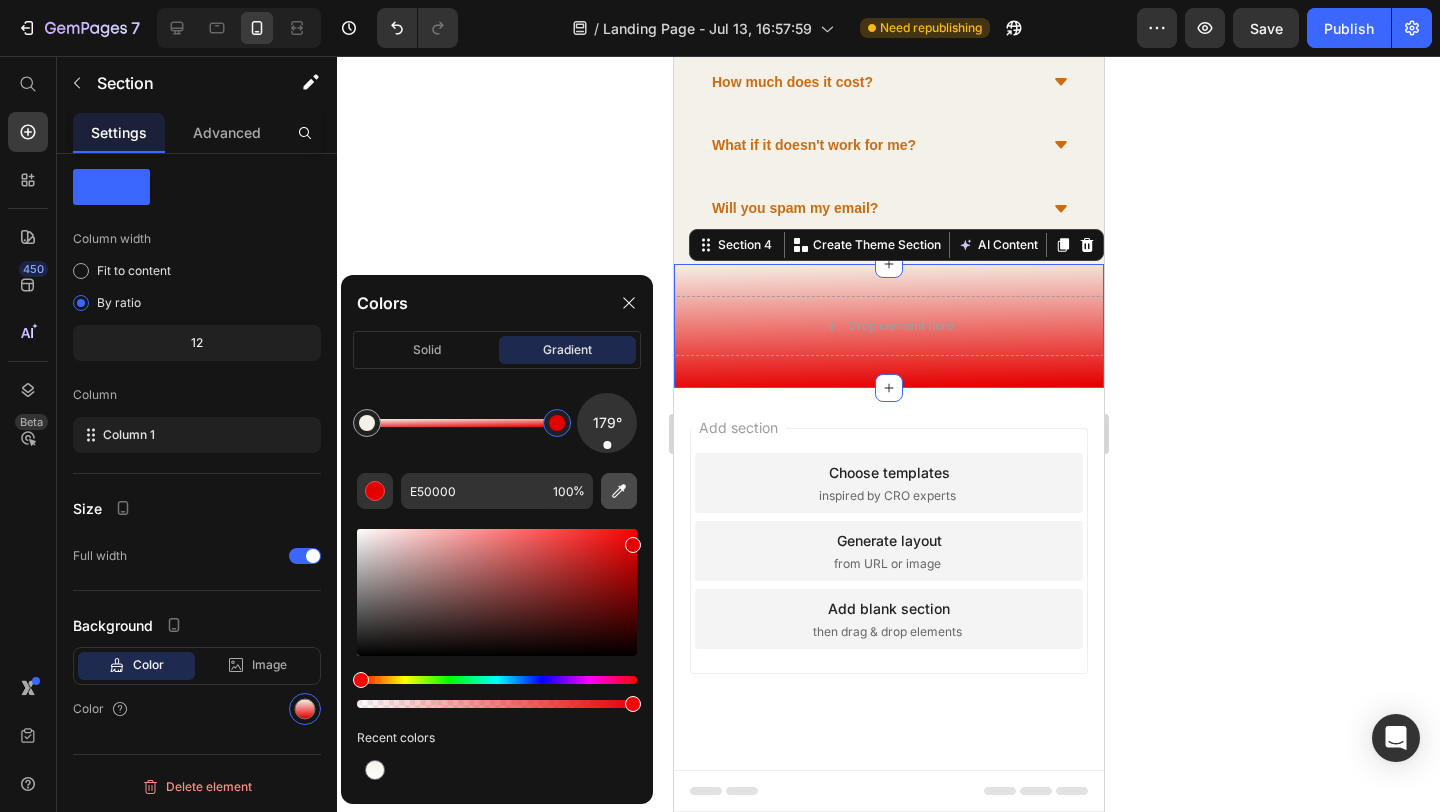 drag, startPoint x: 606, startPoint y: 396, endPoint x: 608, endPoint y: 478, distance: 82.02438 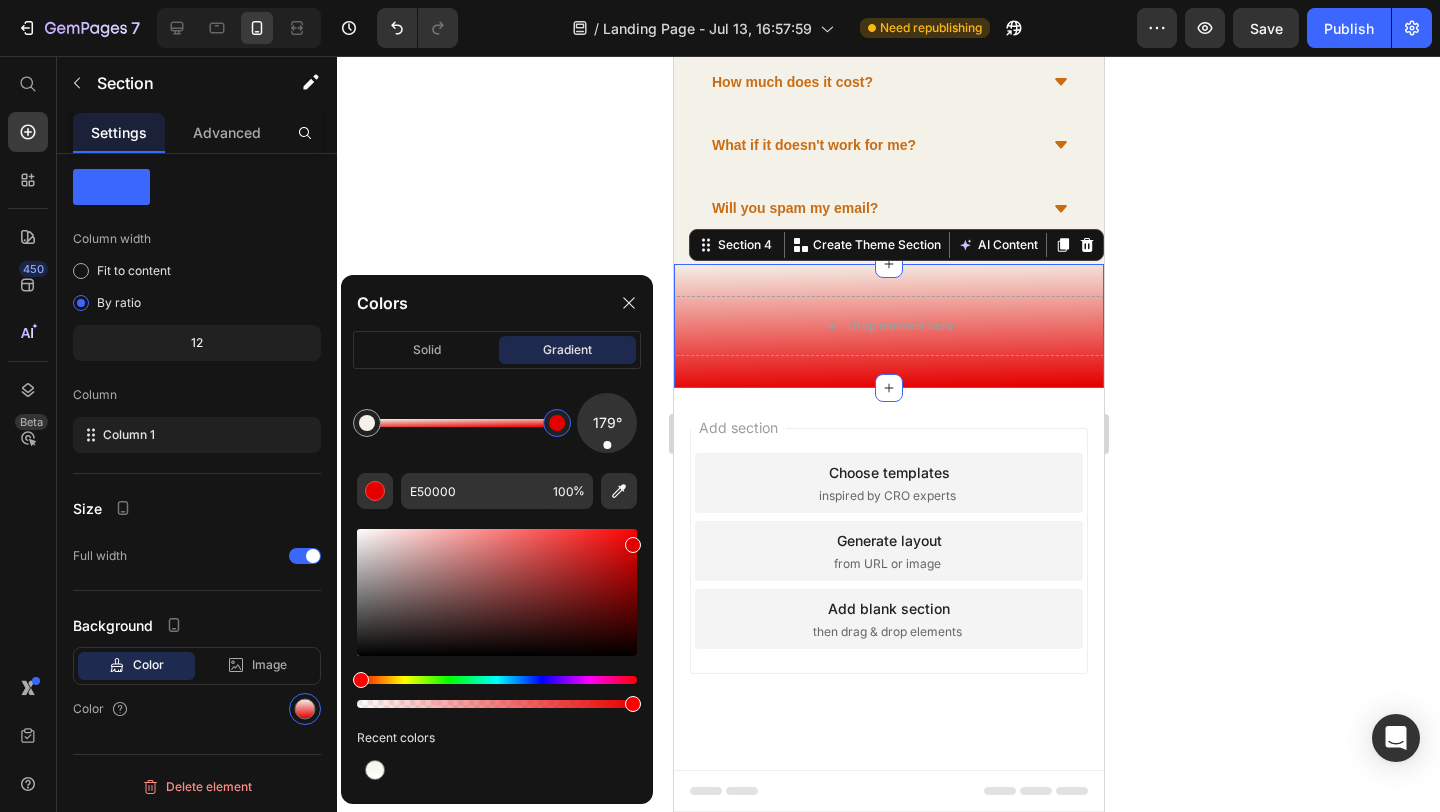 click 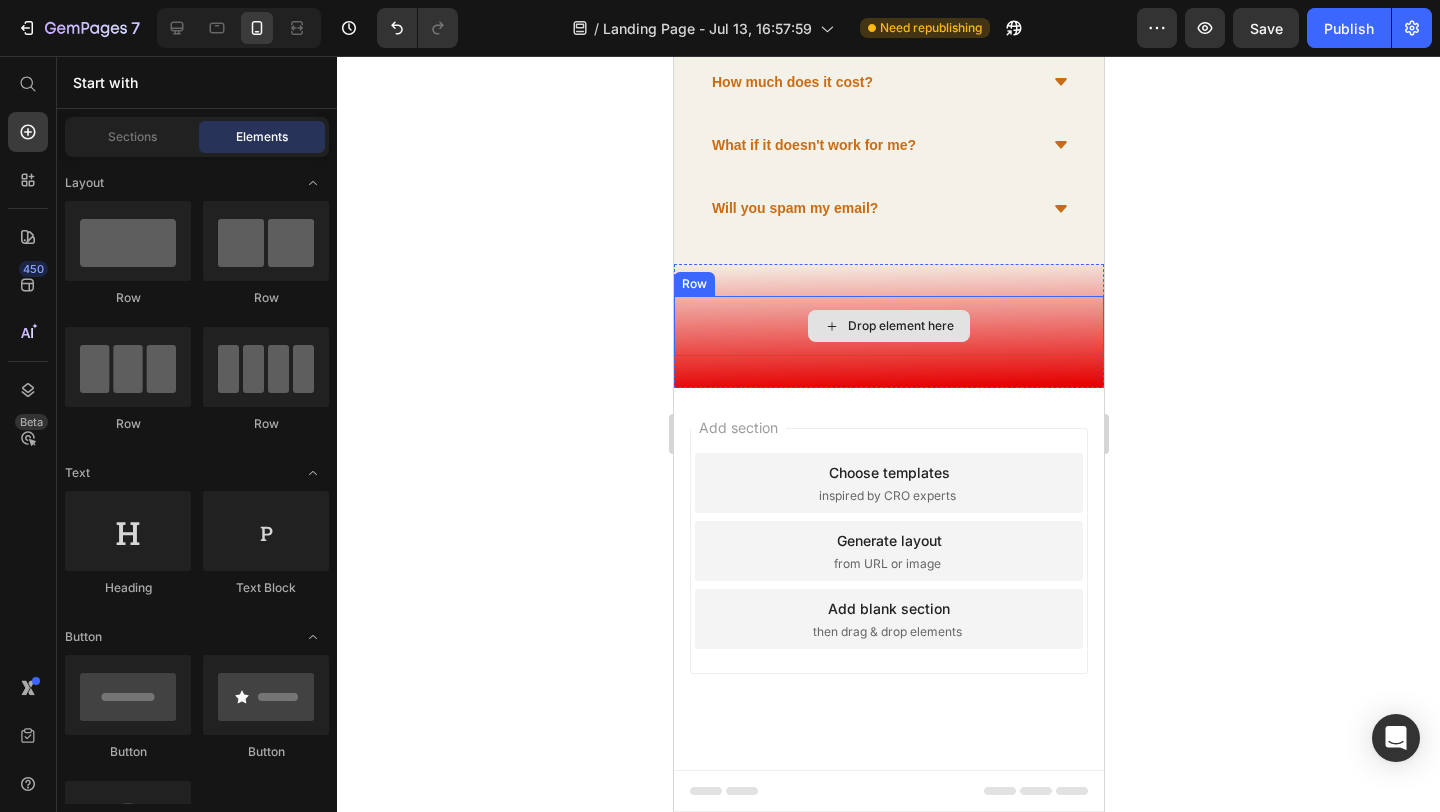 click on "Drop element here" at bounding box center [888, 326] 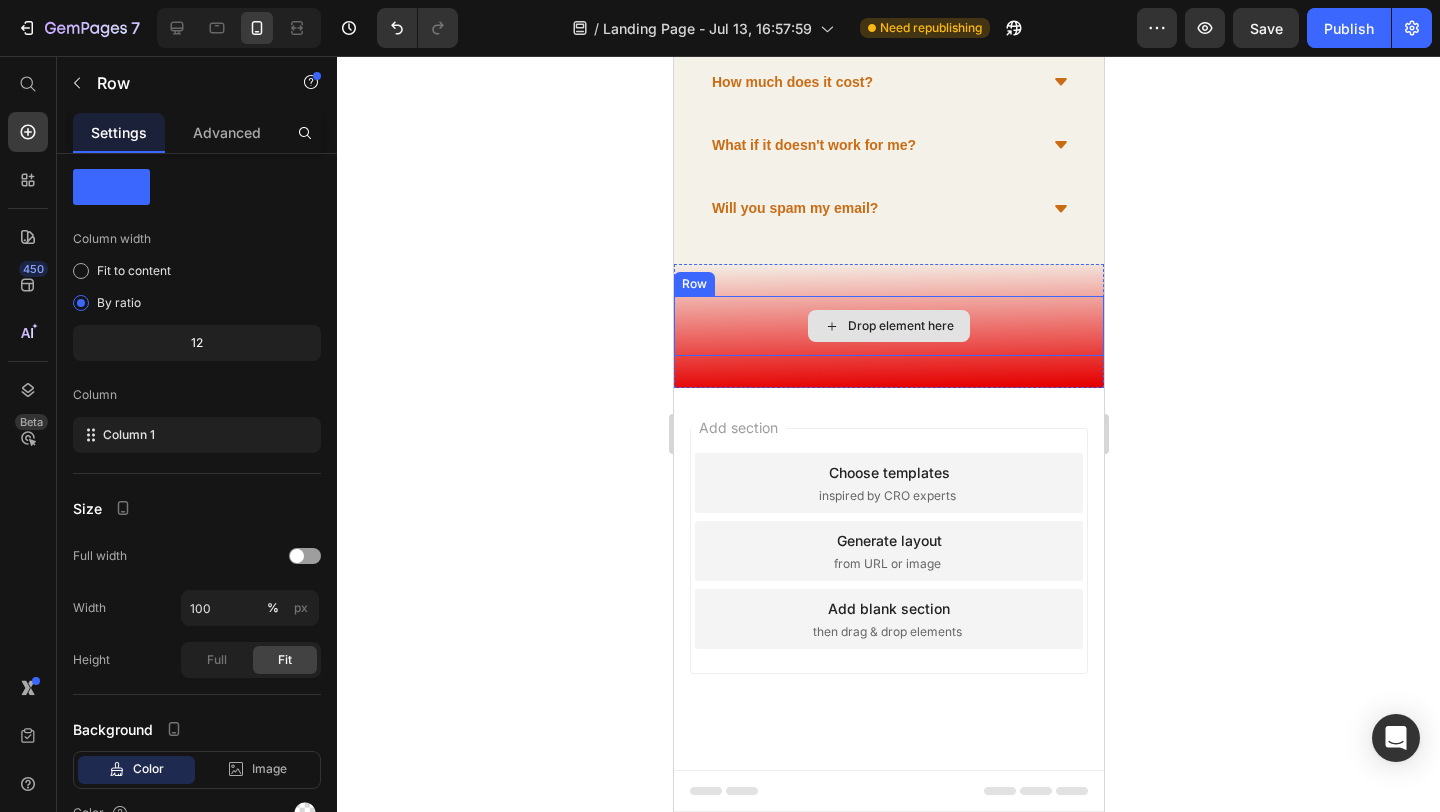scroll, scrollTop: 0, scrollLeft: 0, axis: both 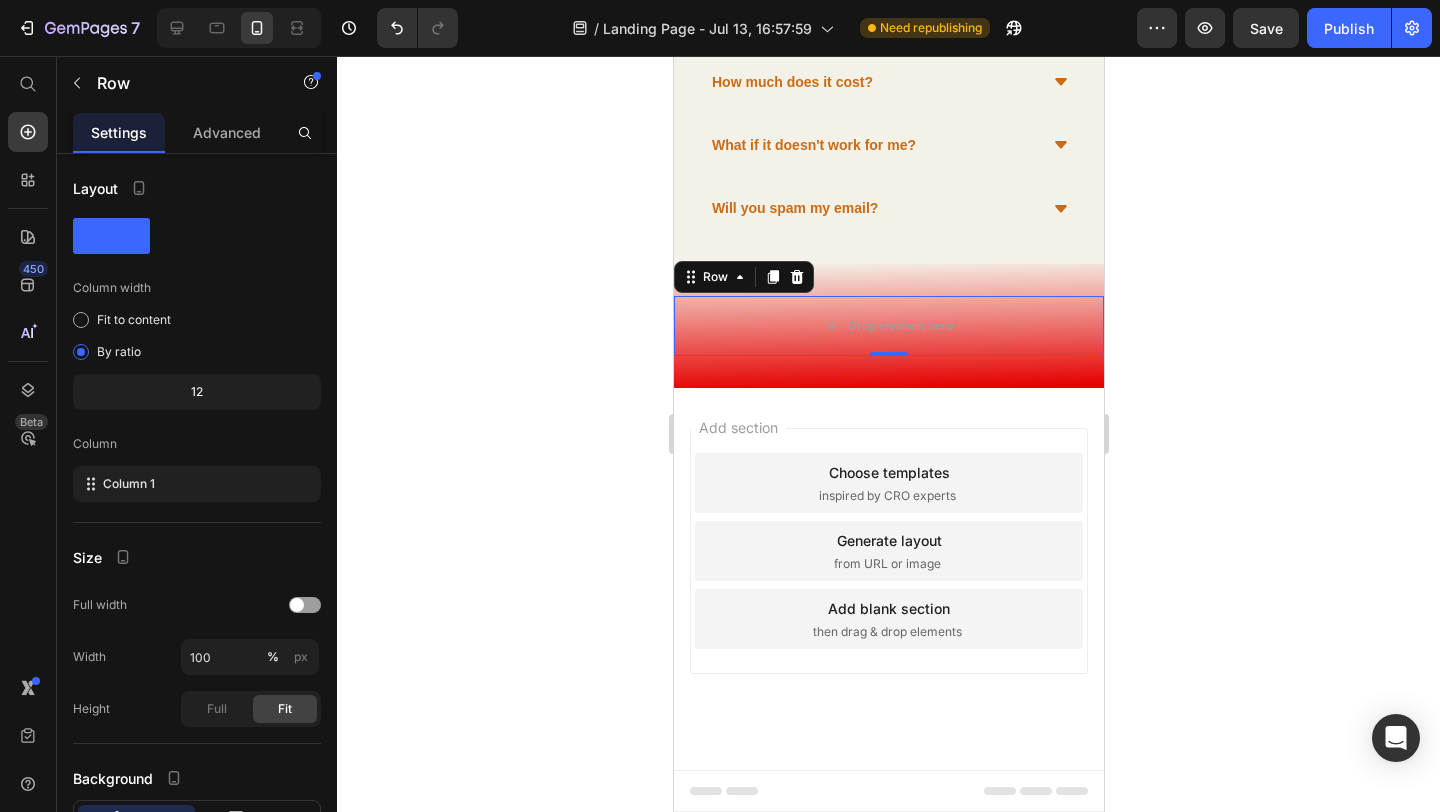 click 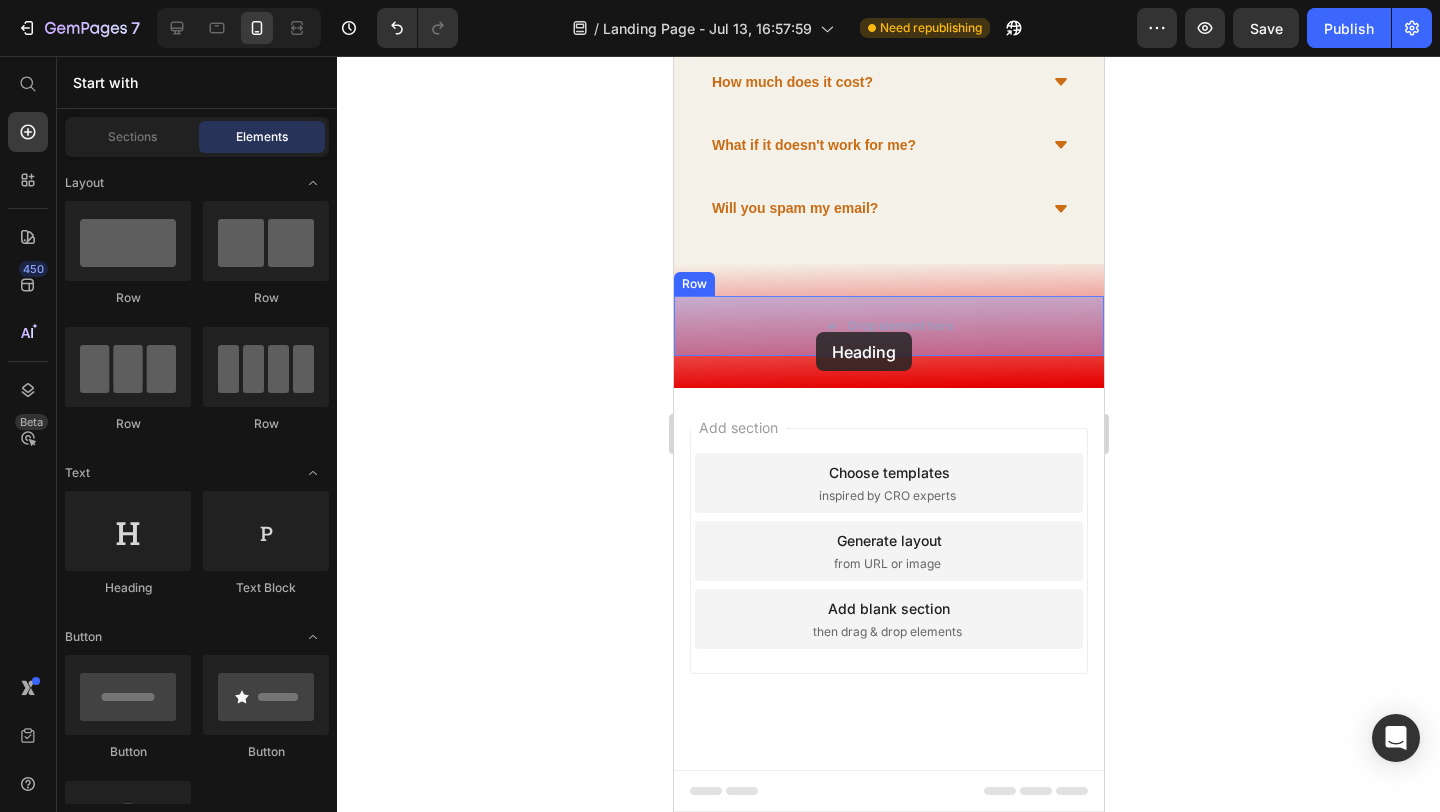drag, startPoint x: 833, startPoint y: 585, endPoint x: 816, endPoint y: 332, distance: 253.5705 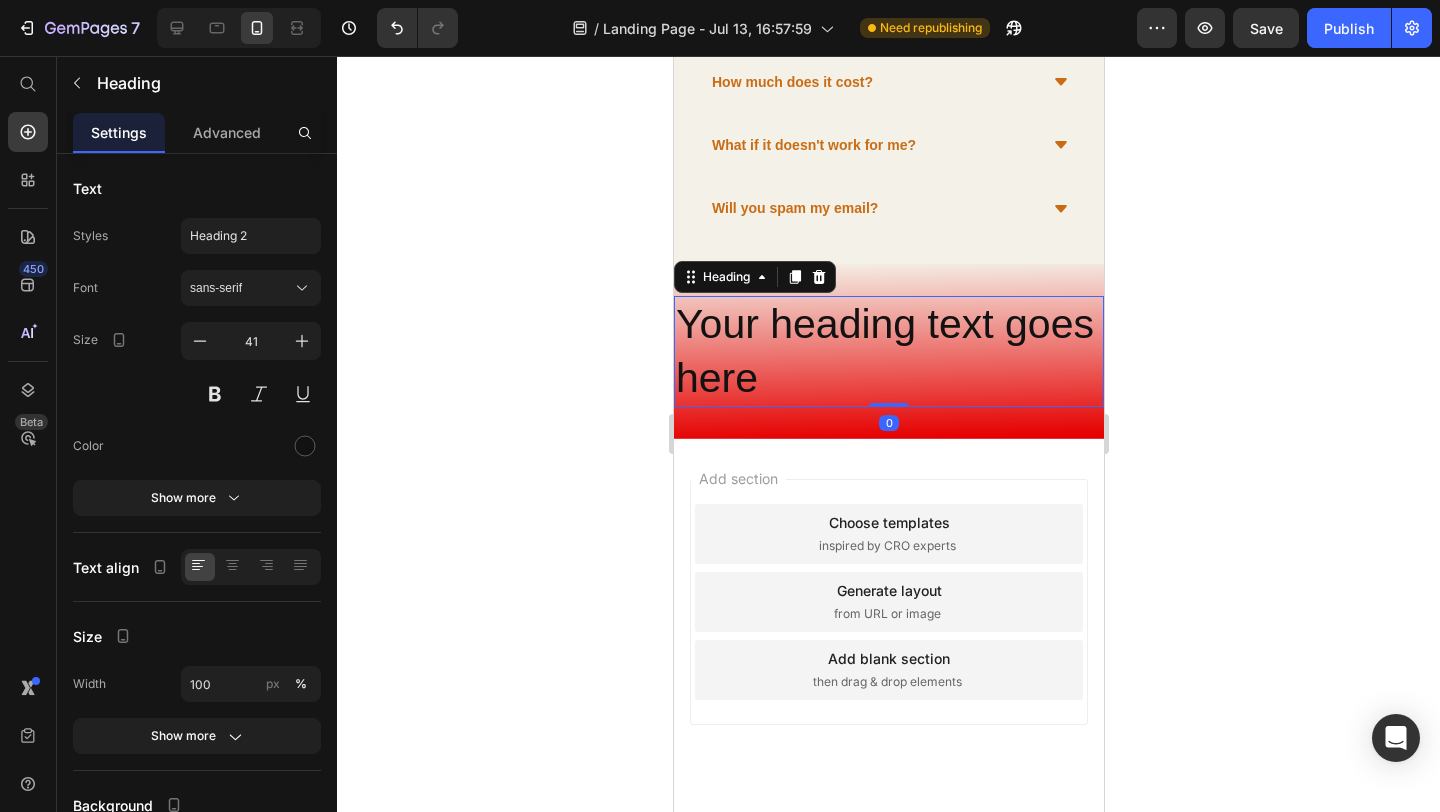 scroll, scrollTop: 2007, scrollLeft: 0, axis: vertical 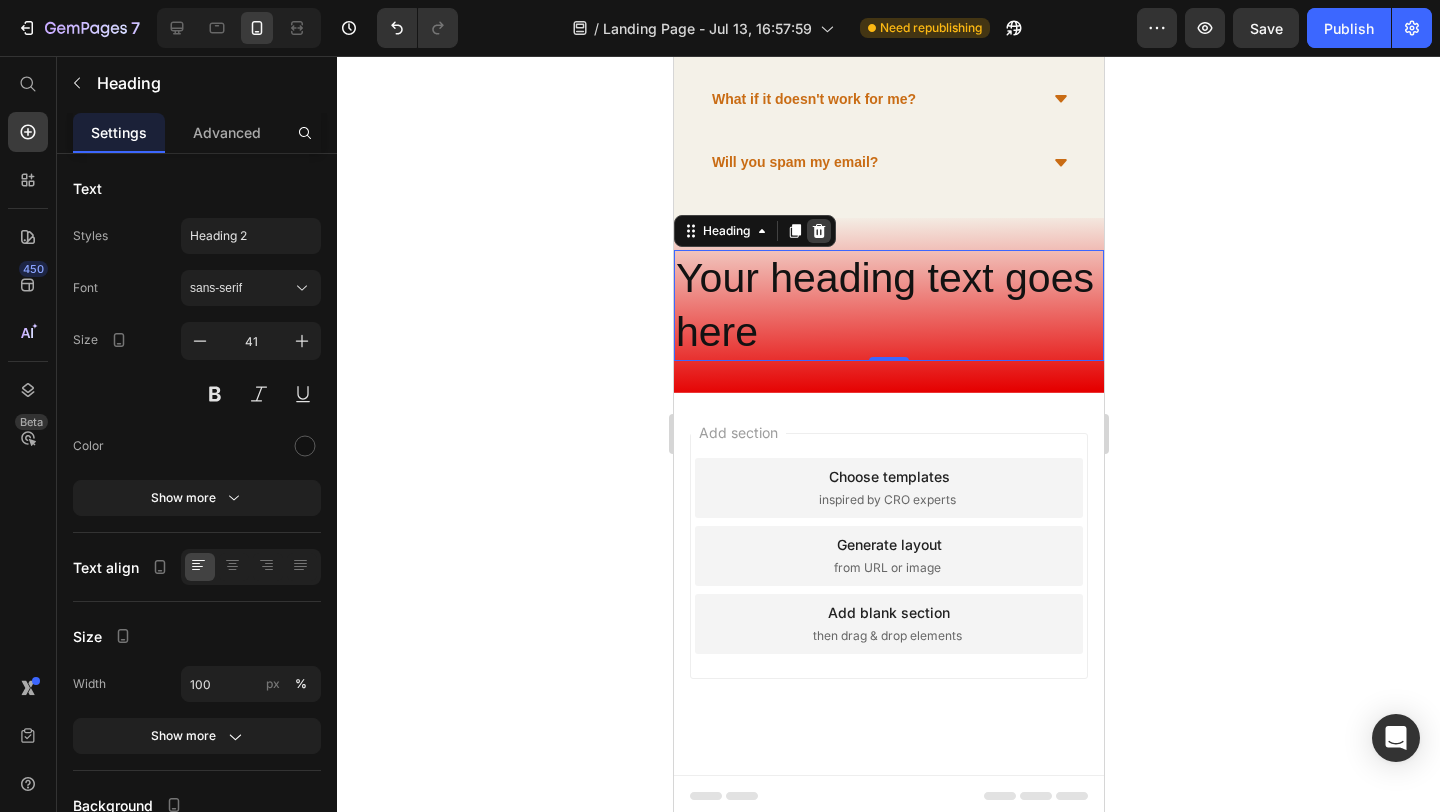 click 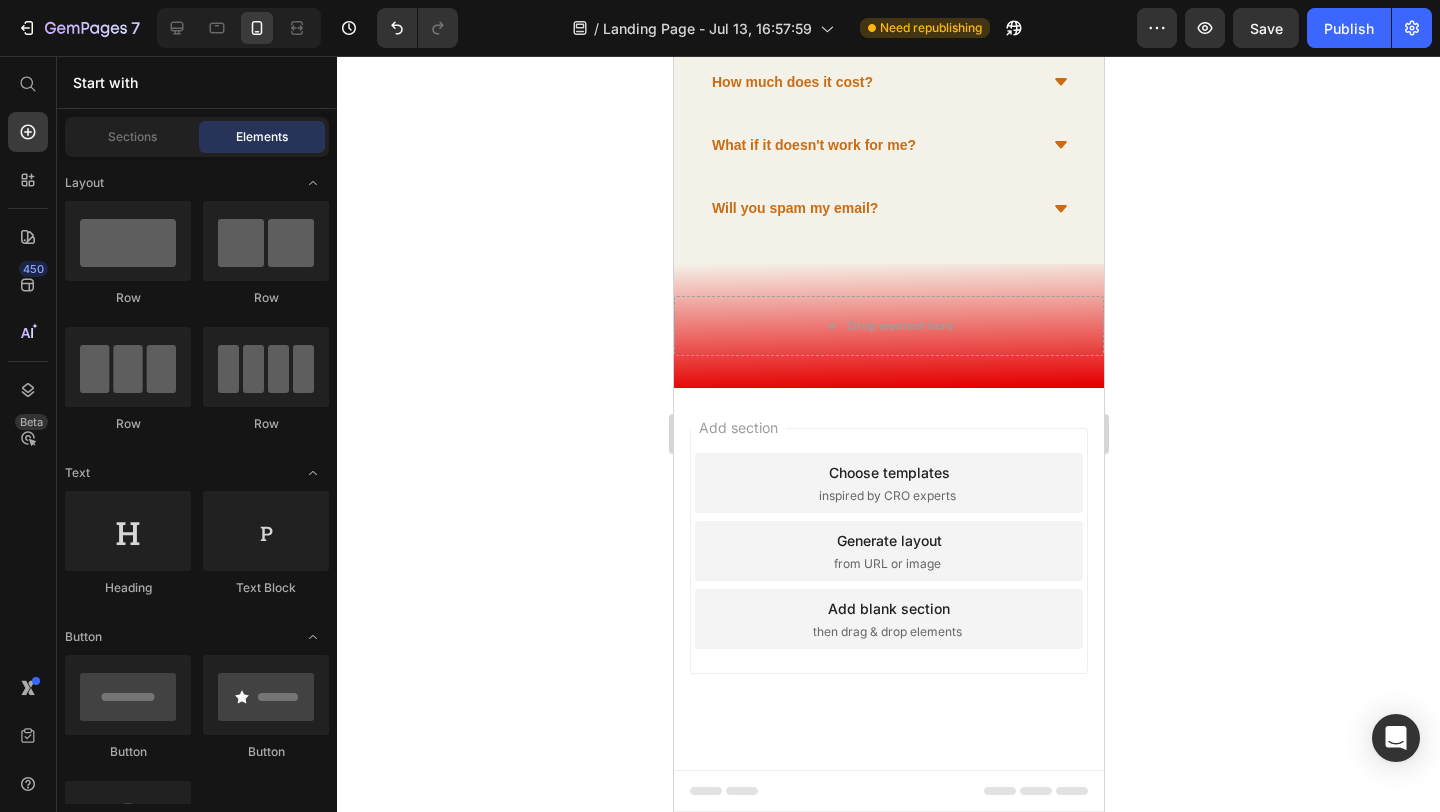 scroll, scrollTop: 1961, scrollLeft: 0, axis: vertical 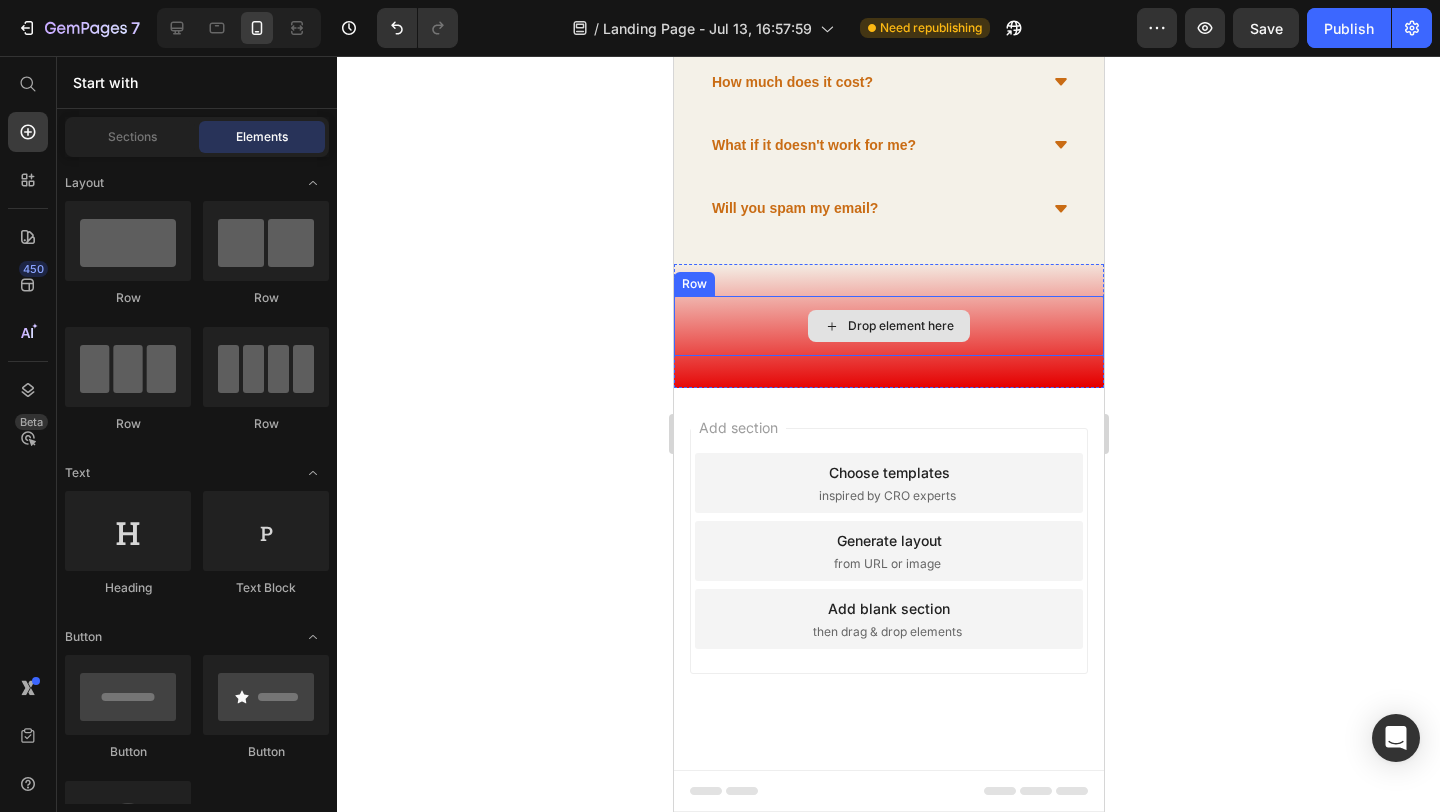 click on "Drop element here" at bounding box center [888, 326] 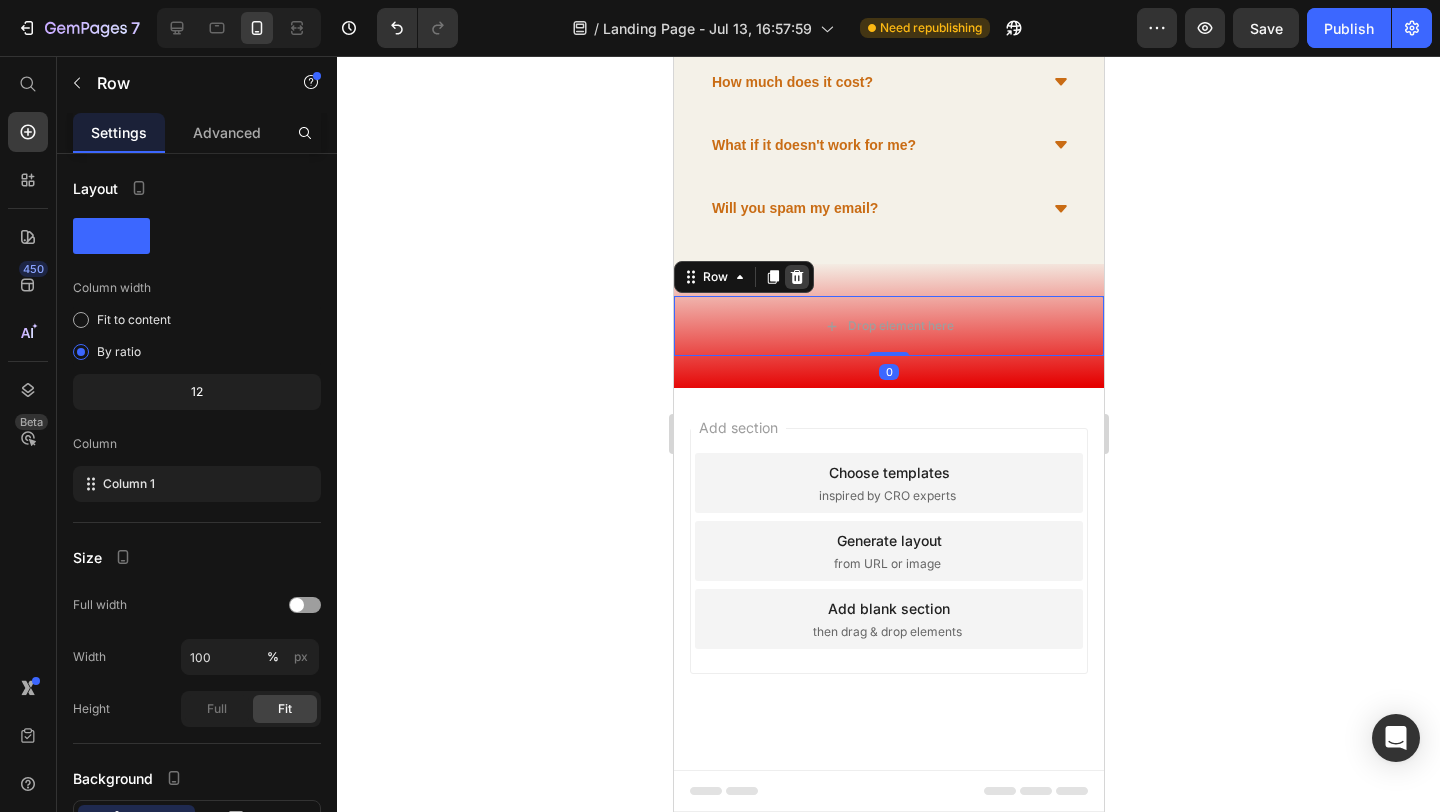 click 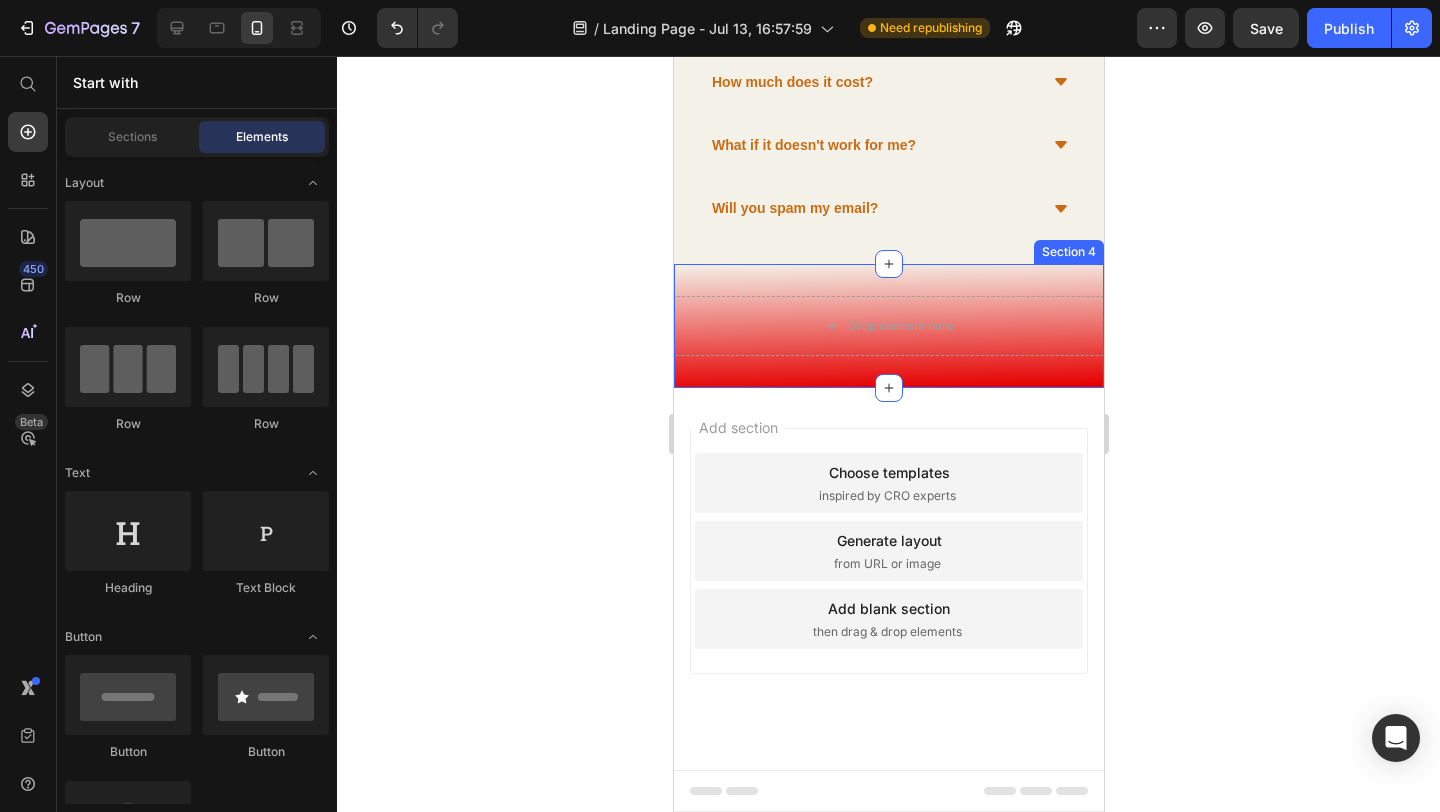click on "Drop element here Section 4" at bounding box center (888, 326) 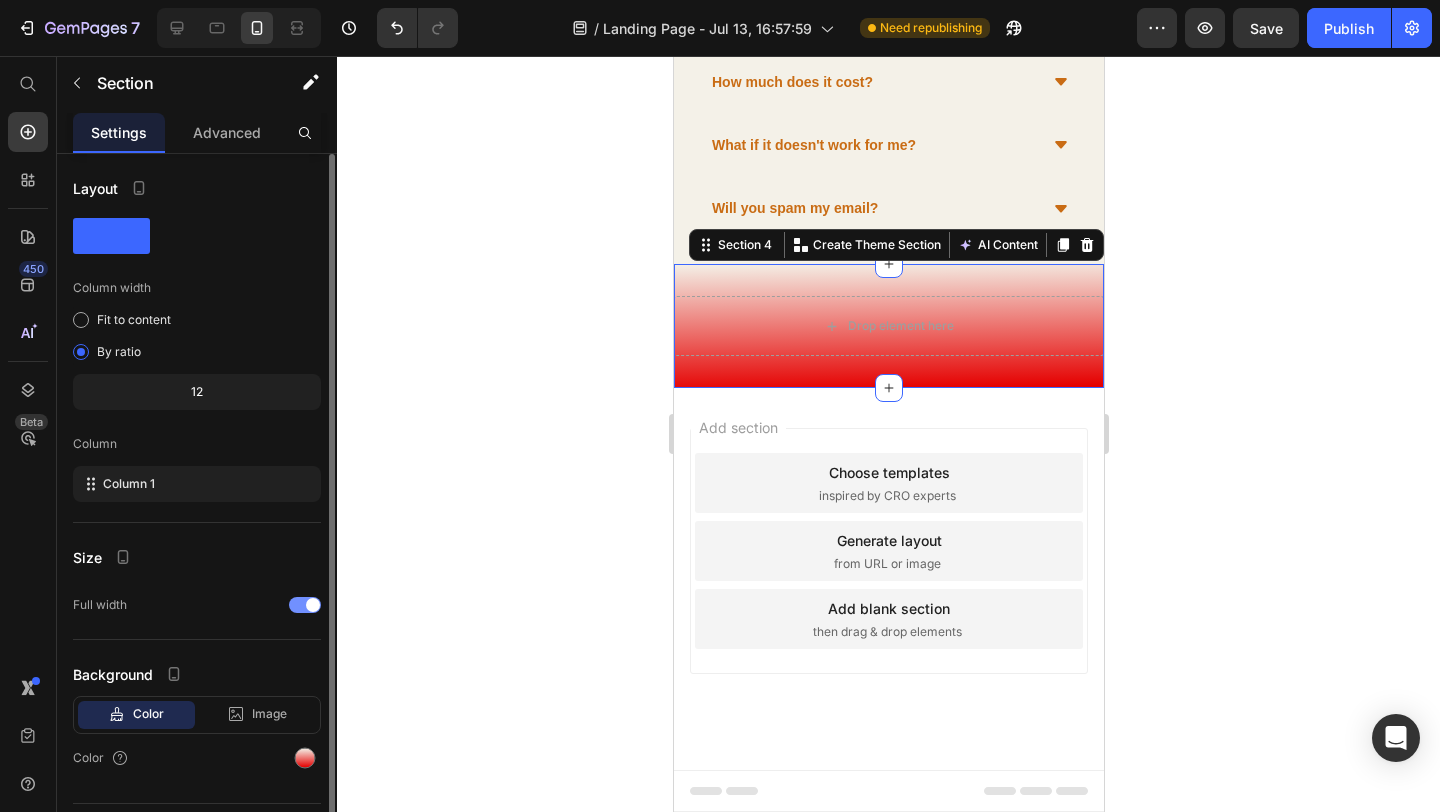 scroll, scrollTop: 49, scrollLeft: 0, axis: vertical 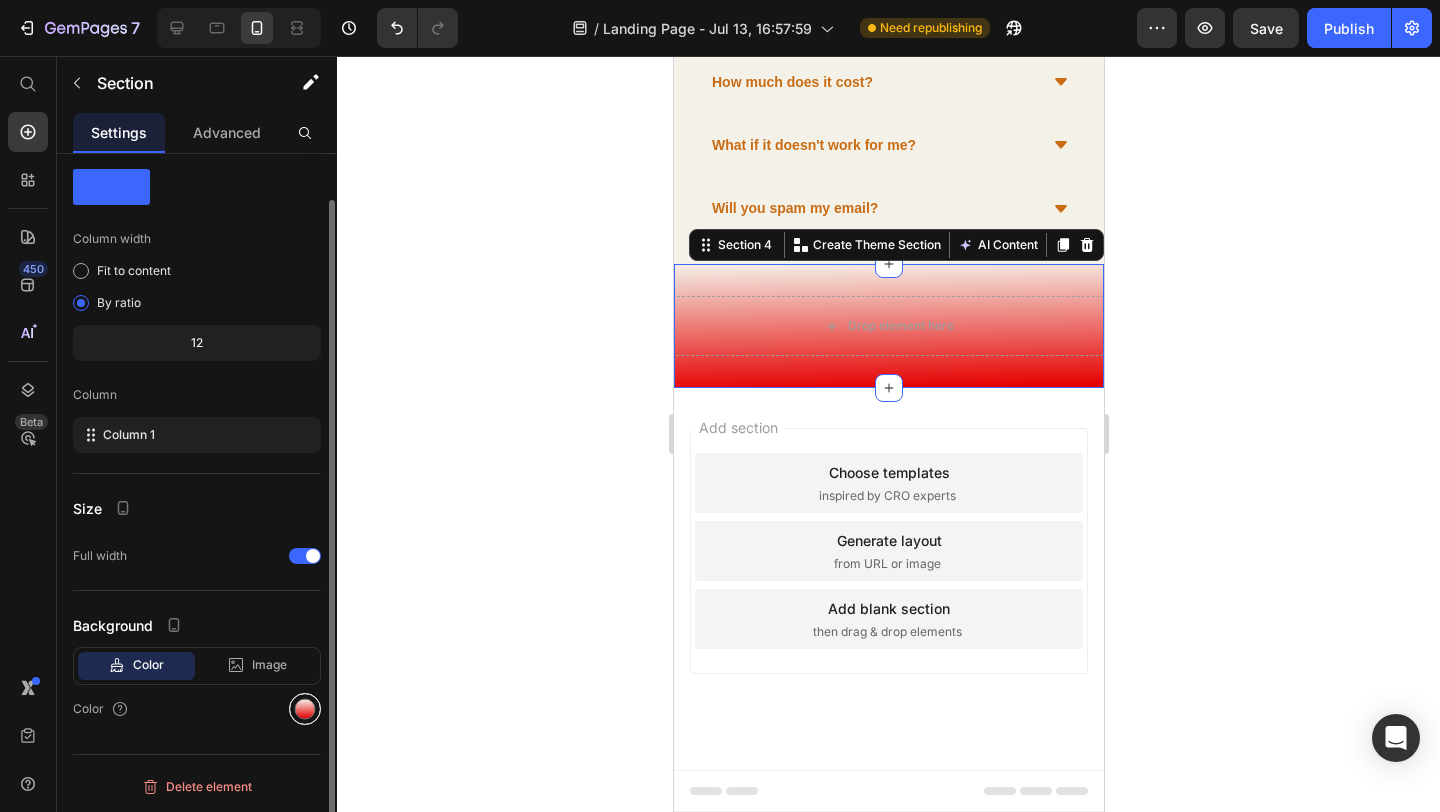 click at bounding box center [305, 709] 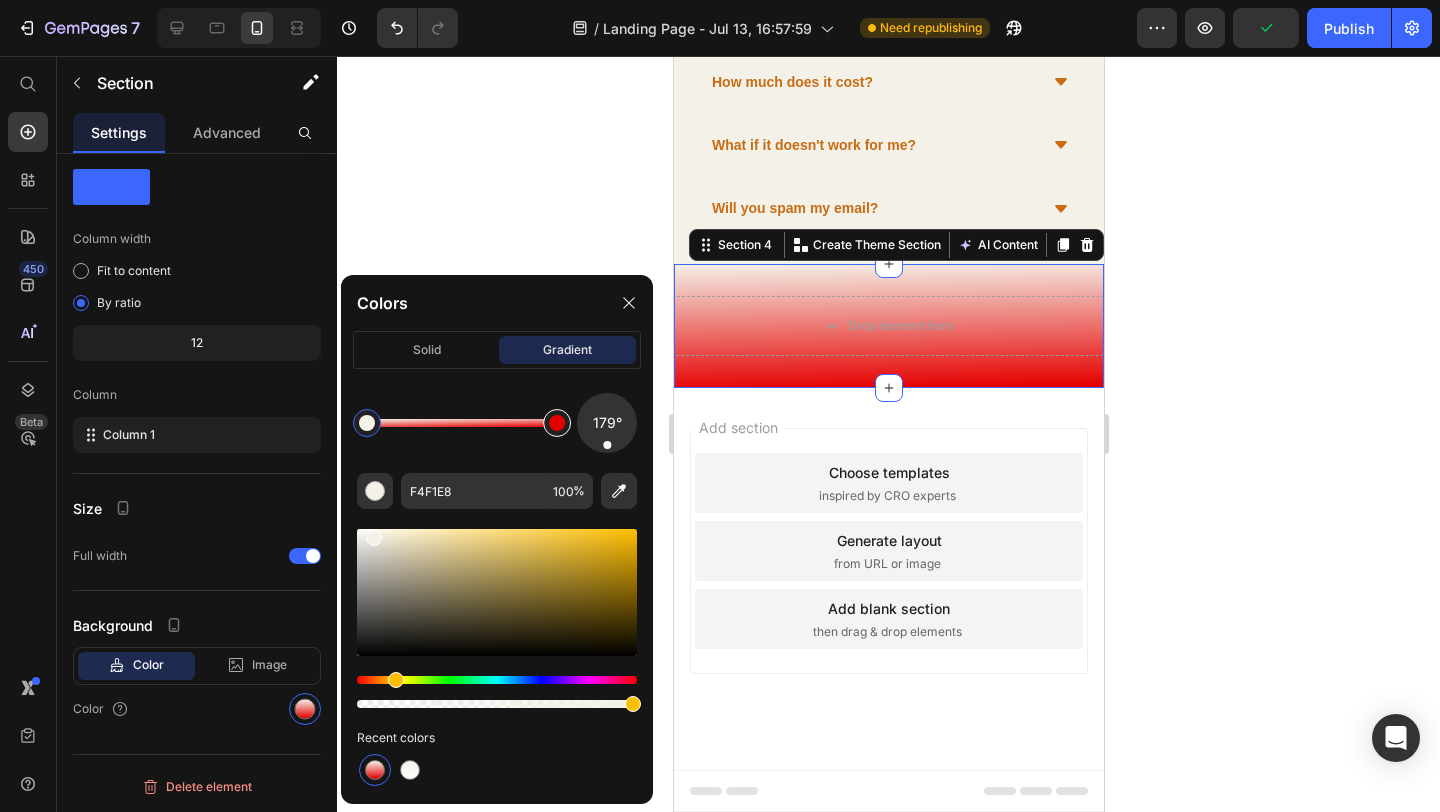 click at bounding box center [557, 423] 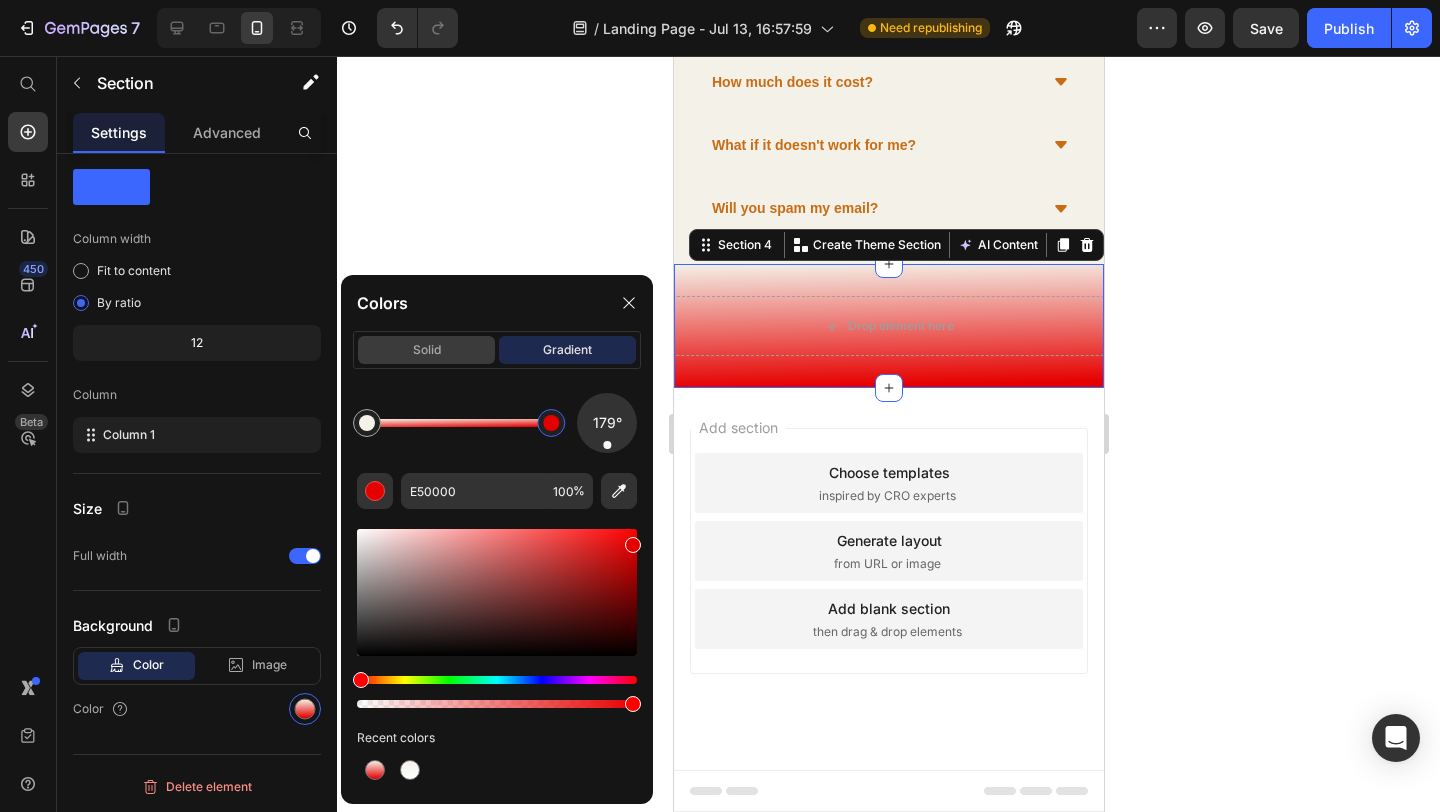 click on "solid" 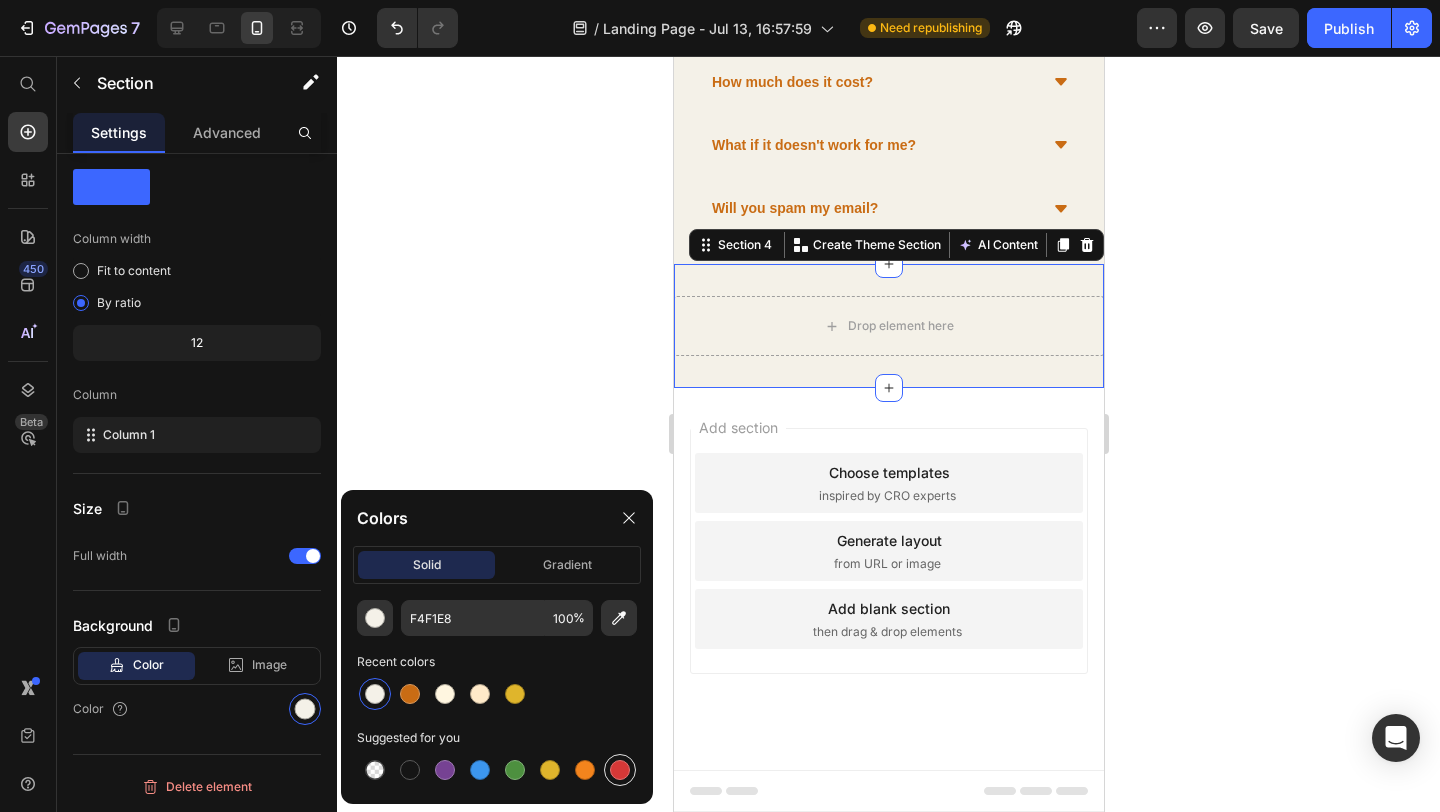 click at bounding box center [620, 770] 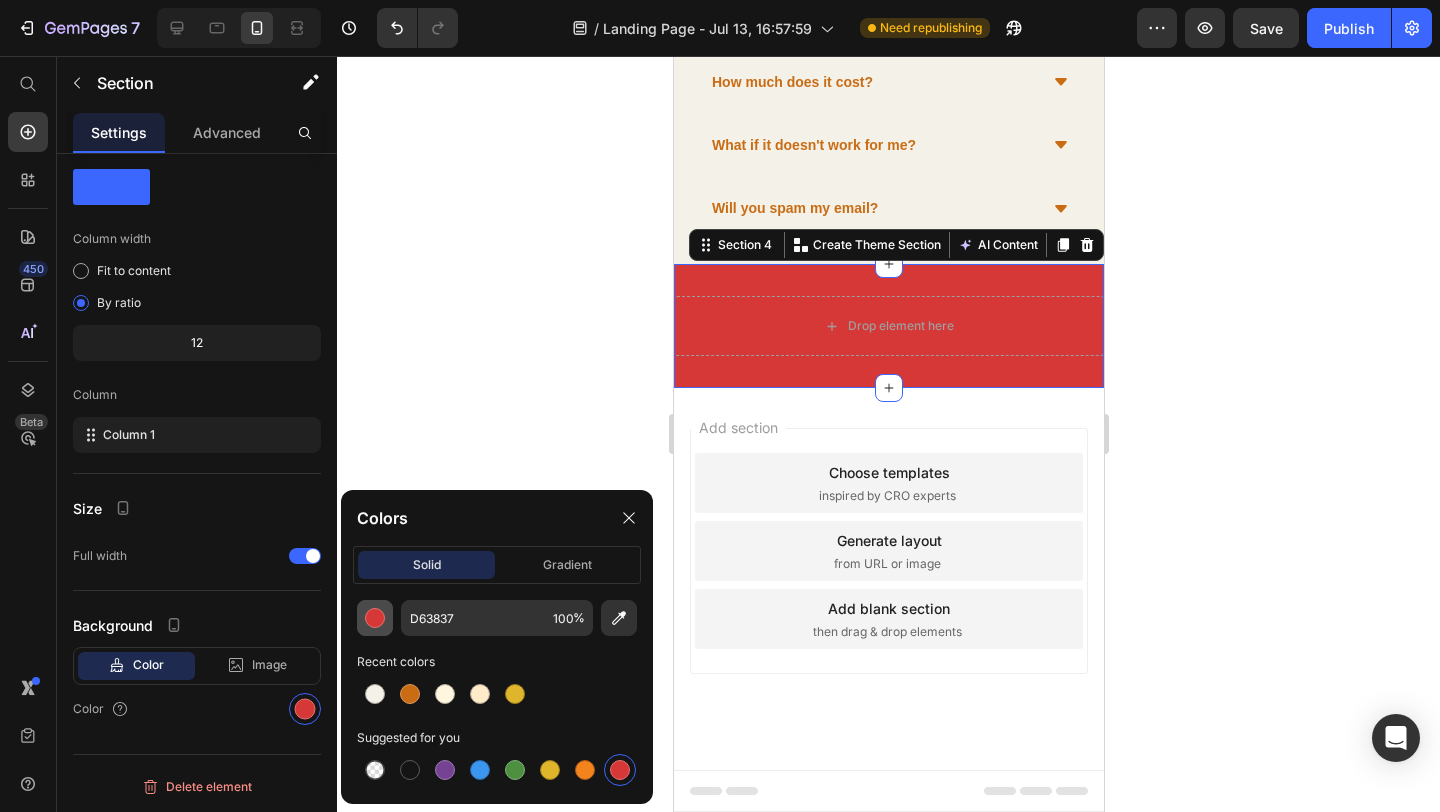 click at bounding box center (375, 618) 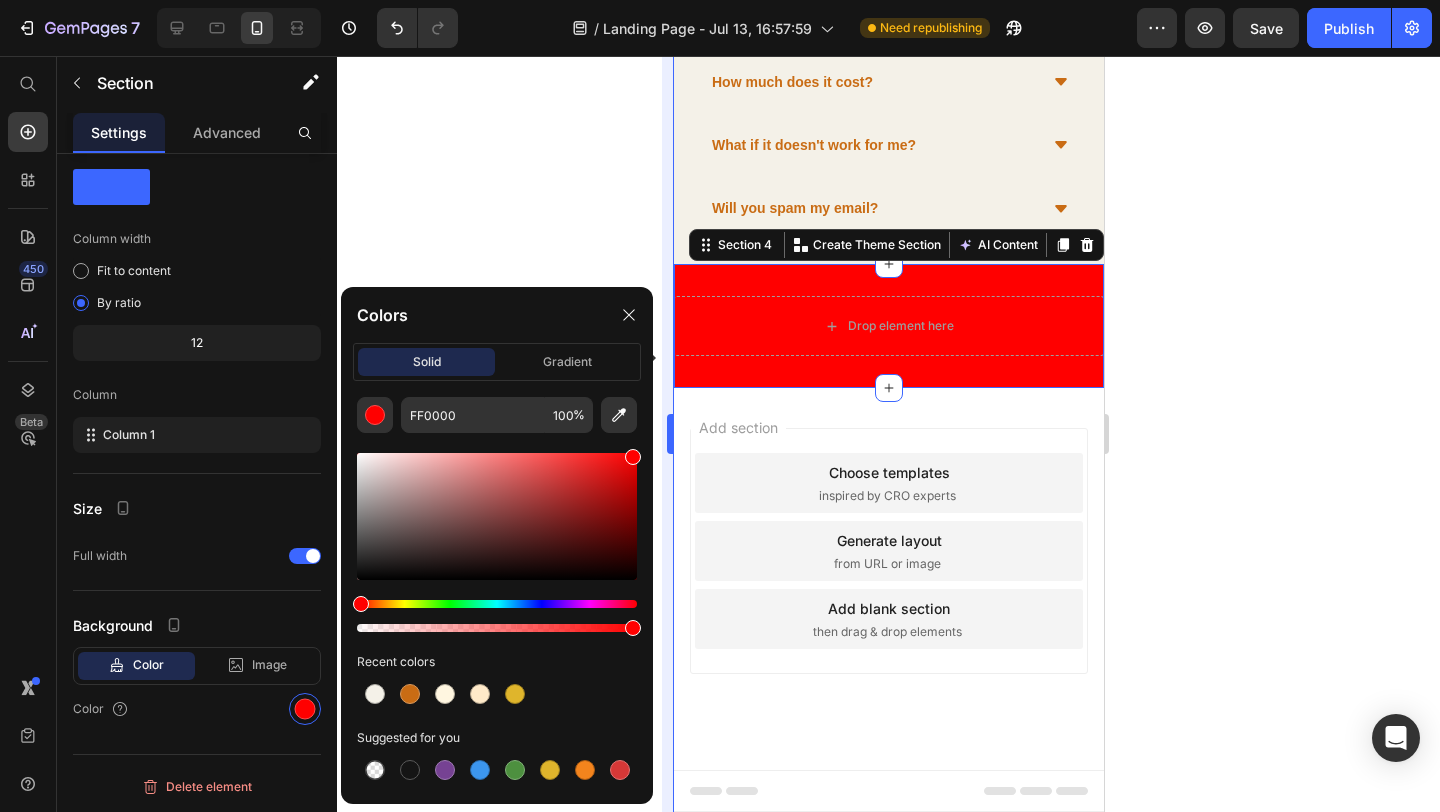 drag, startPoint x: 575, startPoint y: 476, endPoint x: 664, endPoint y: 357, distance: 148.60013 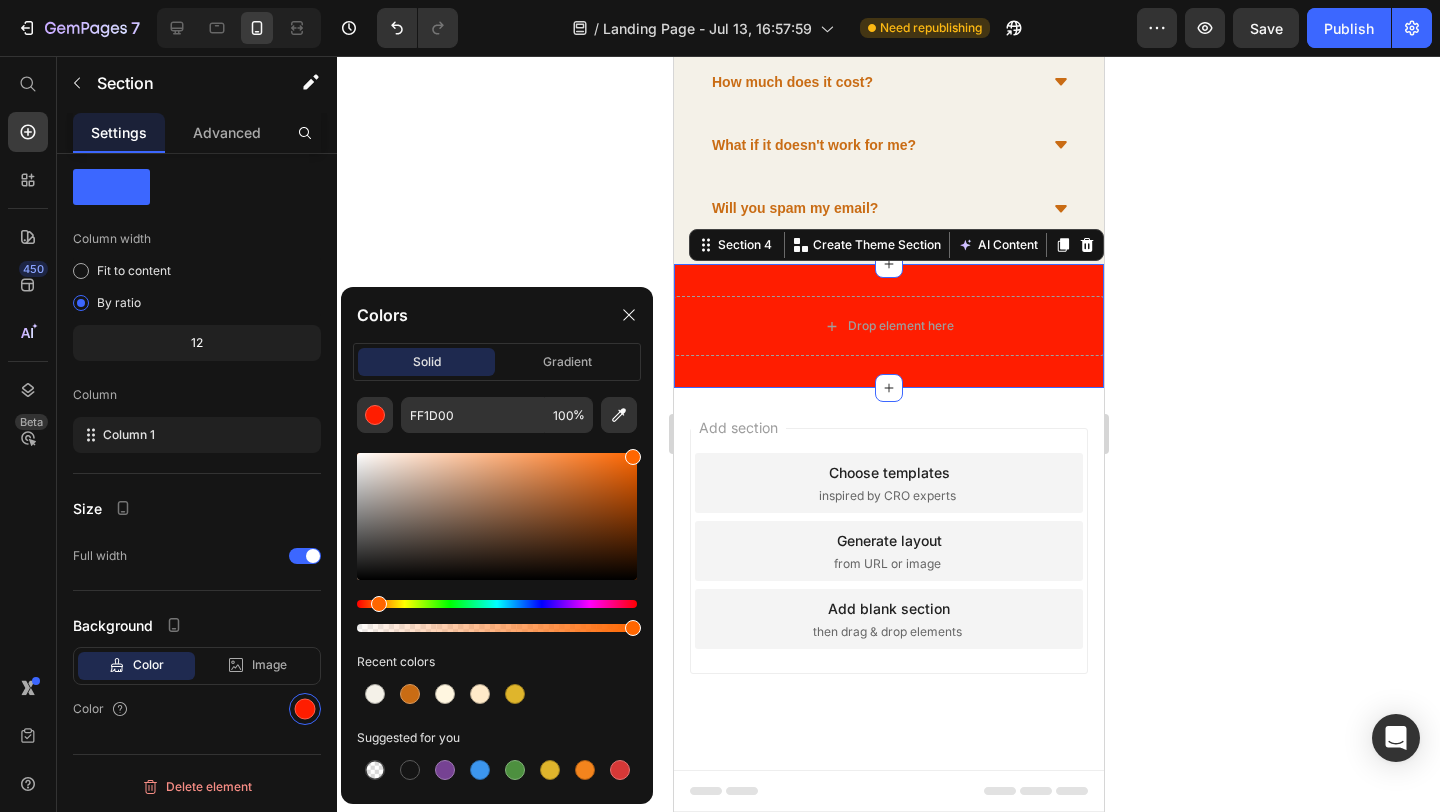 drag, startPoint x: 363, startPoint y: 602, endPoint x: 376, endPoint y: 602, distance: 13 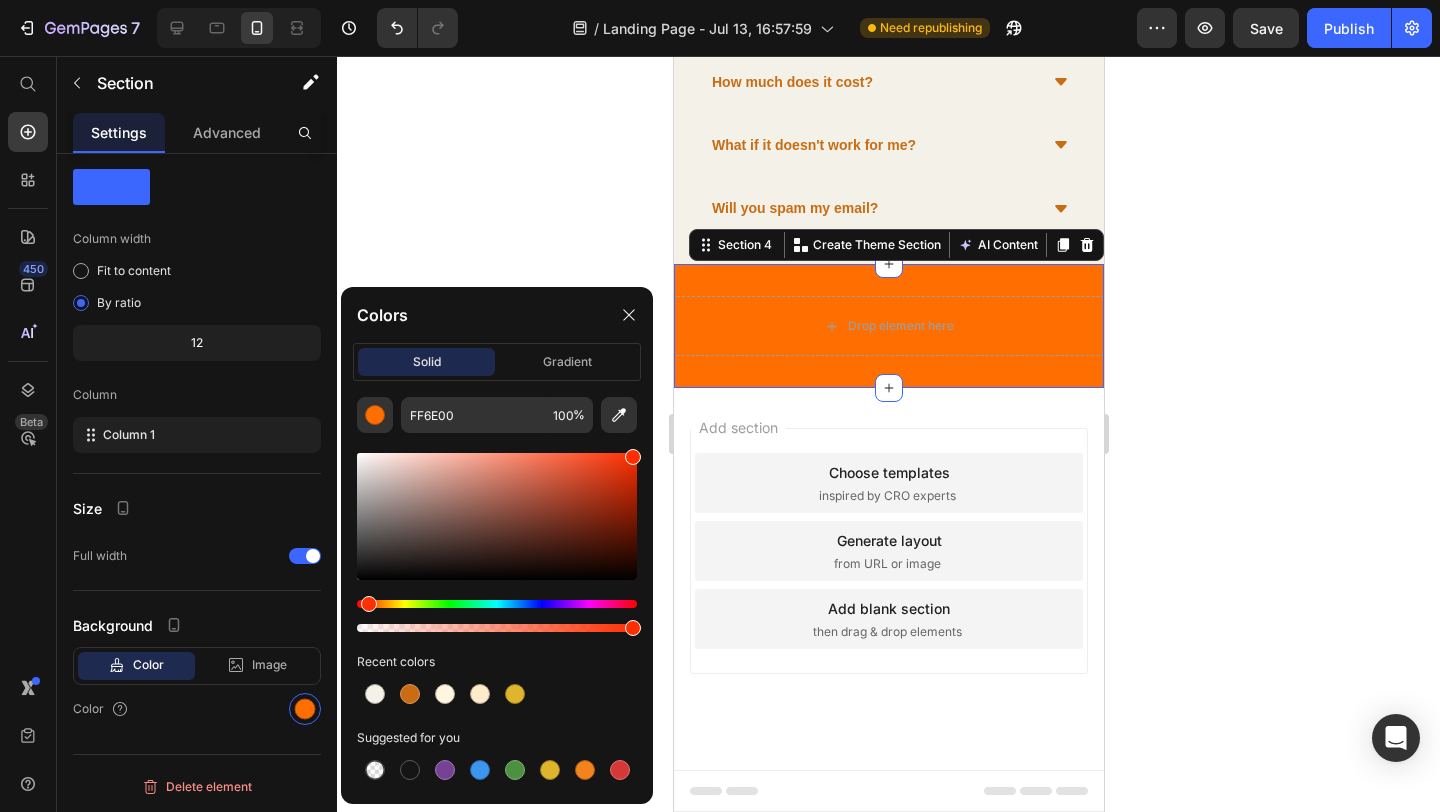 drag, startPoint x: 378, startPoint y: 608, endPoint x: 366, endPoint y: 611, distance: 12.369317 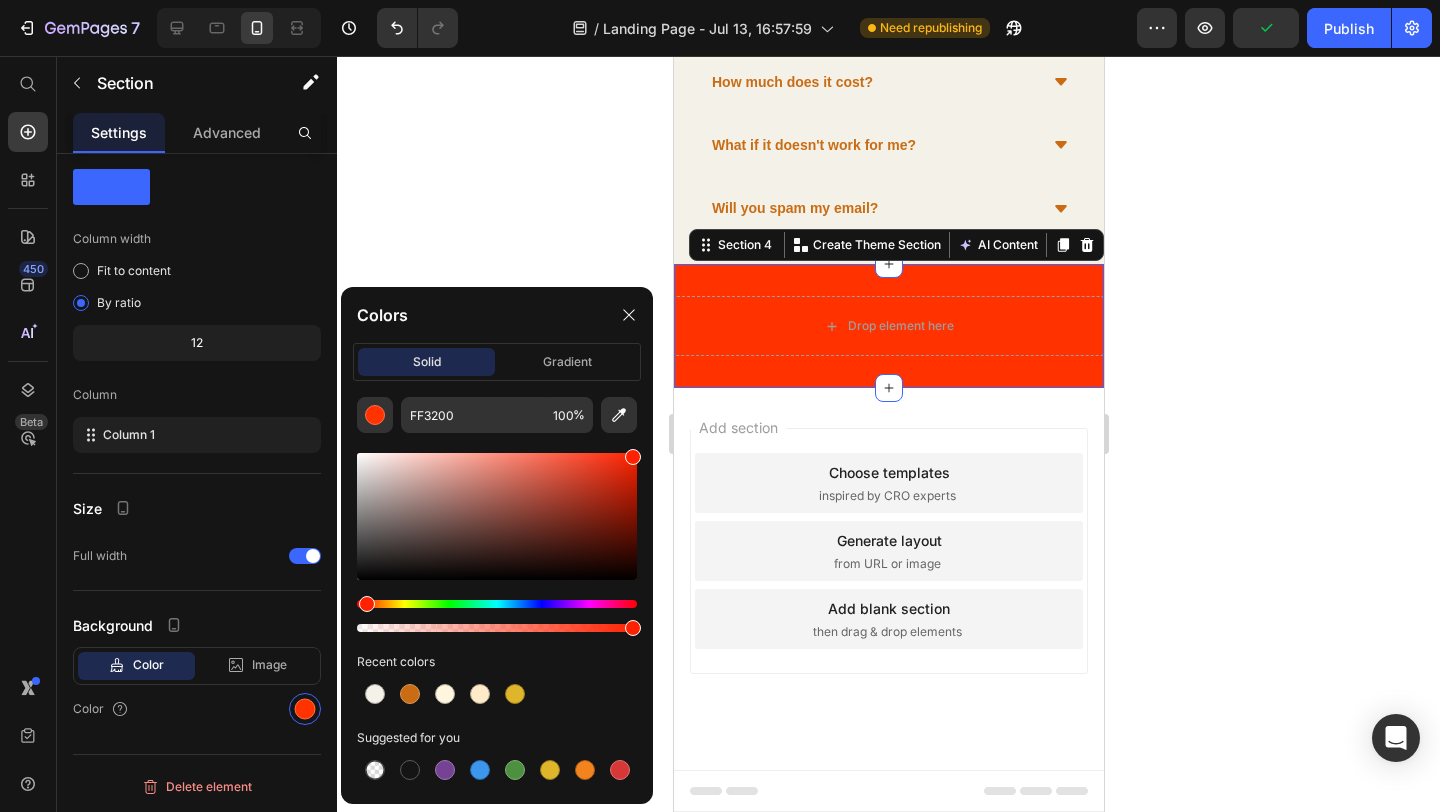 click at bounding box center (367, 604) 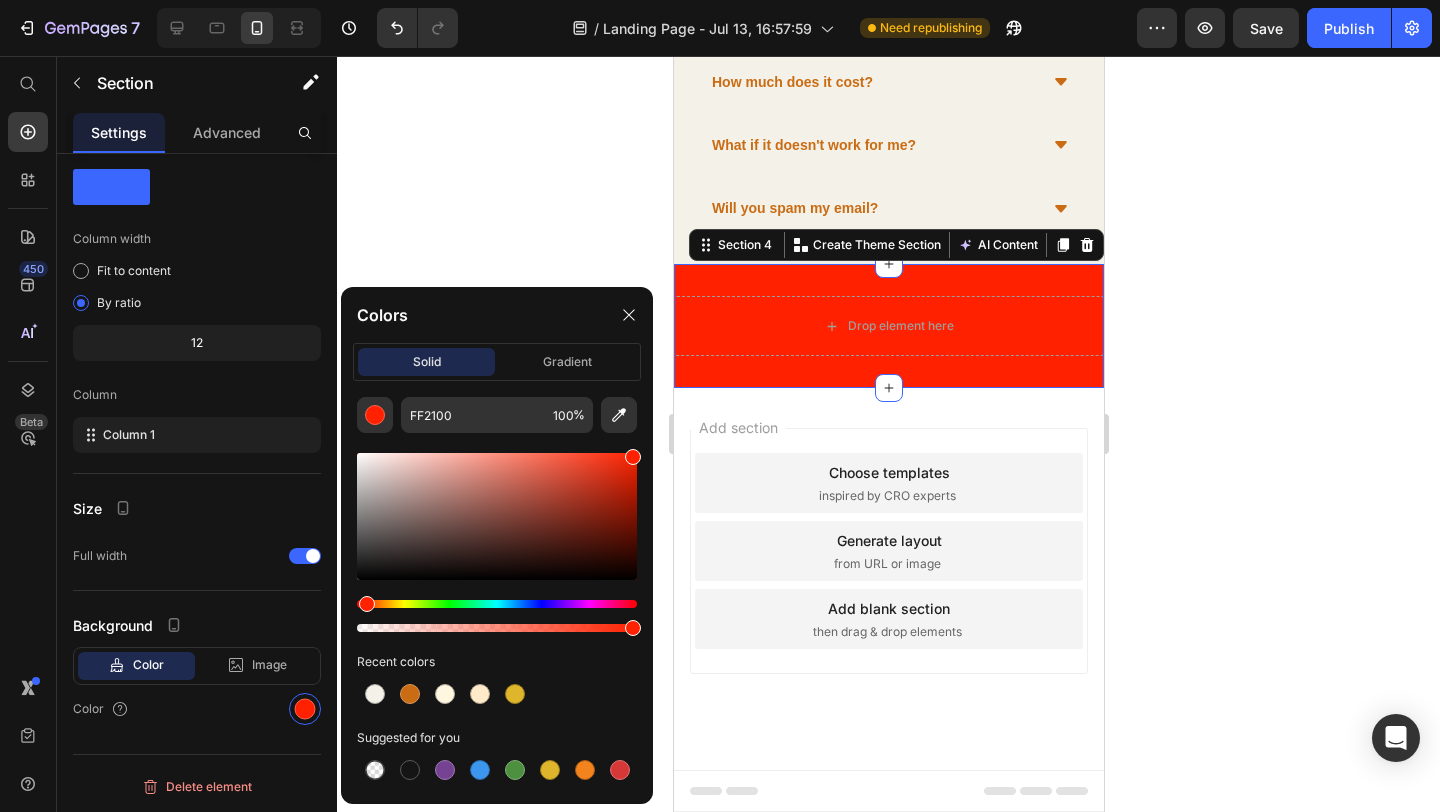 click 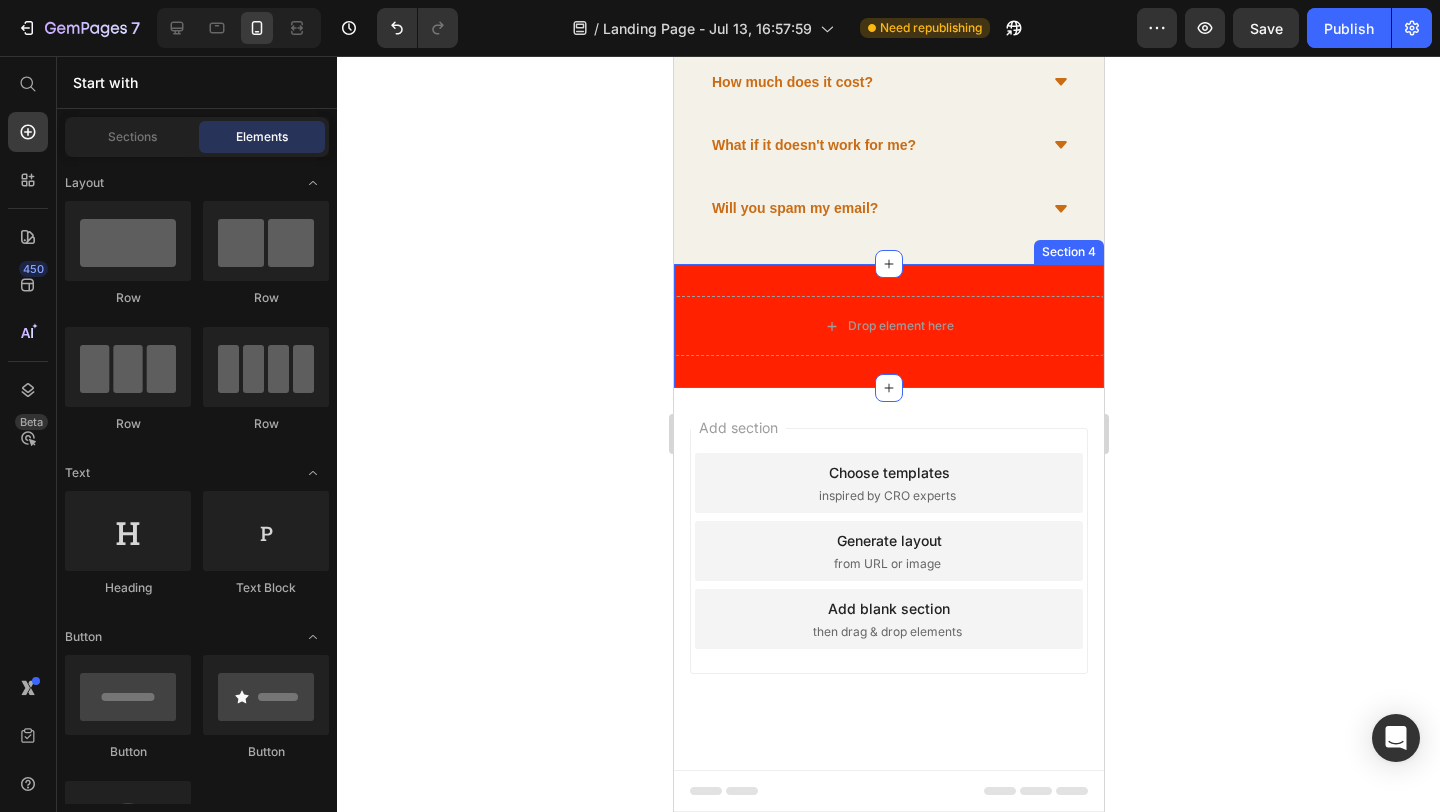 click on "Drop element here Section 4" at bounding box center [888, 326] 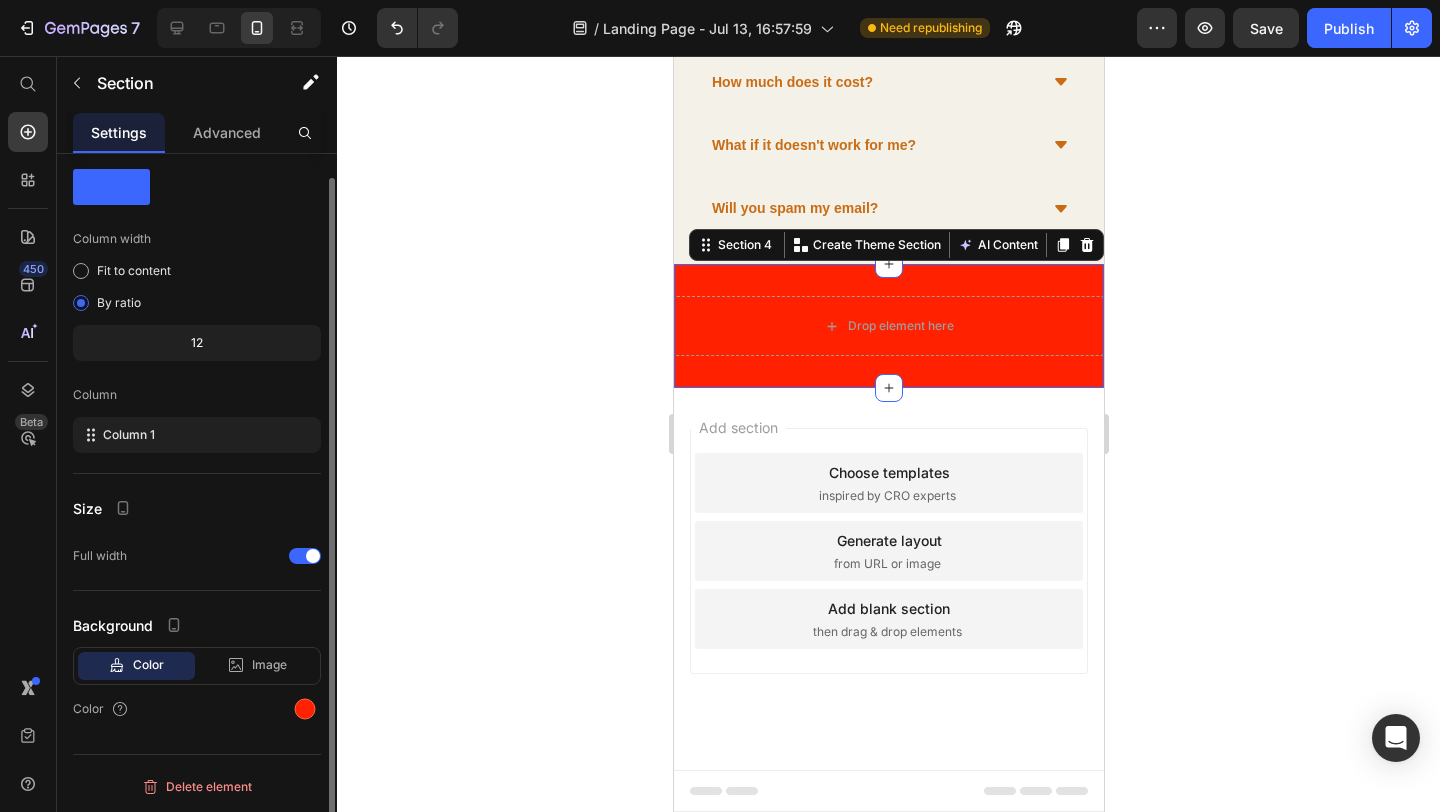 scroll, scrollTop: 0, scrollLeft: 0, axis: both 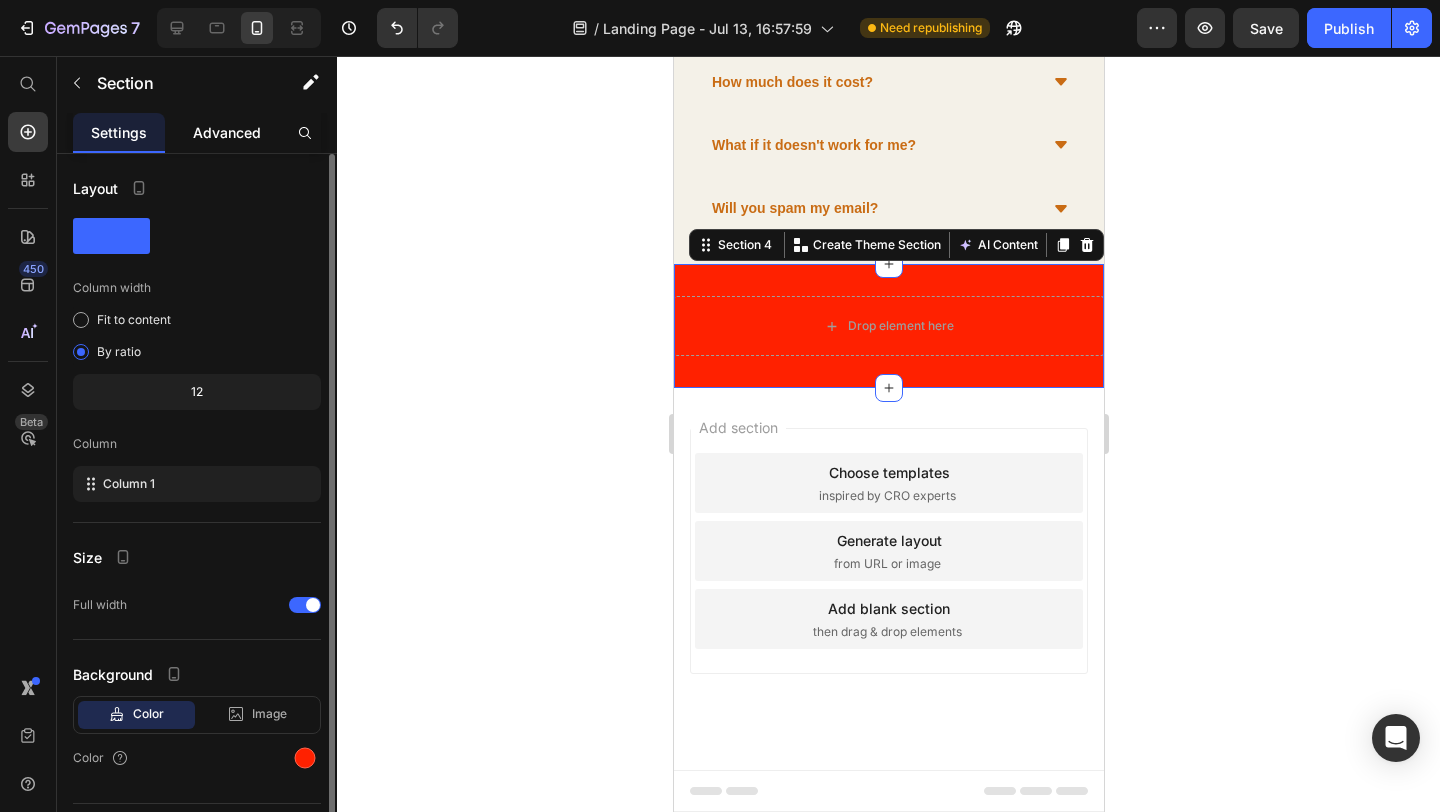 click on "Advanced" at bounding box center [227, 132] 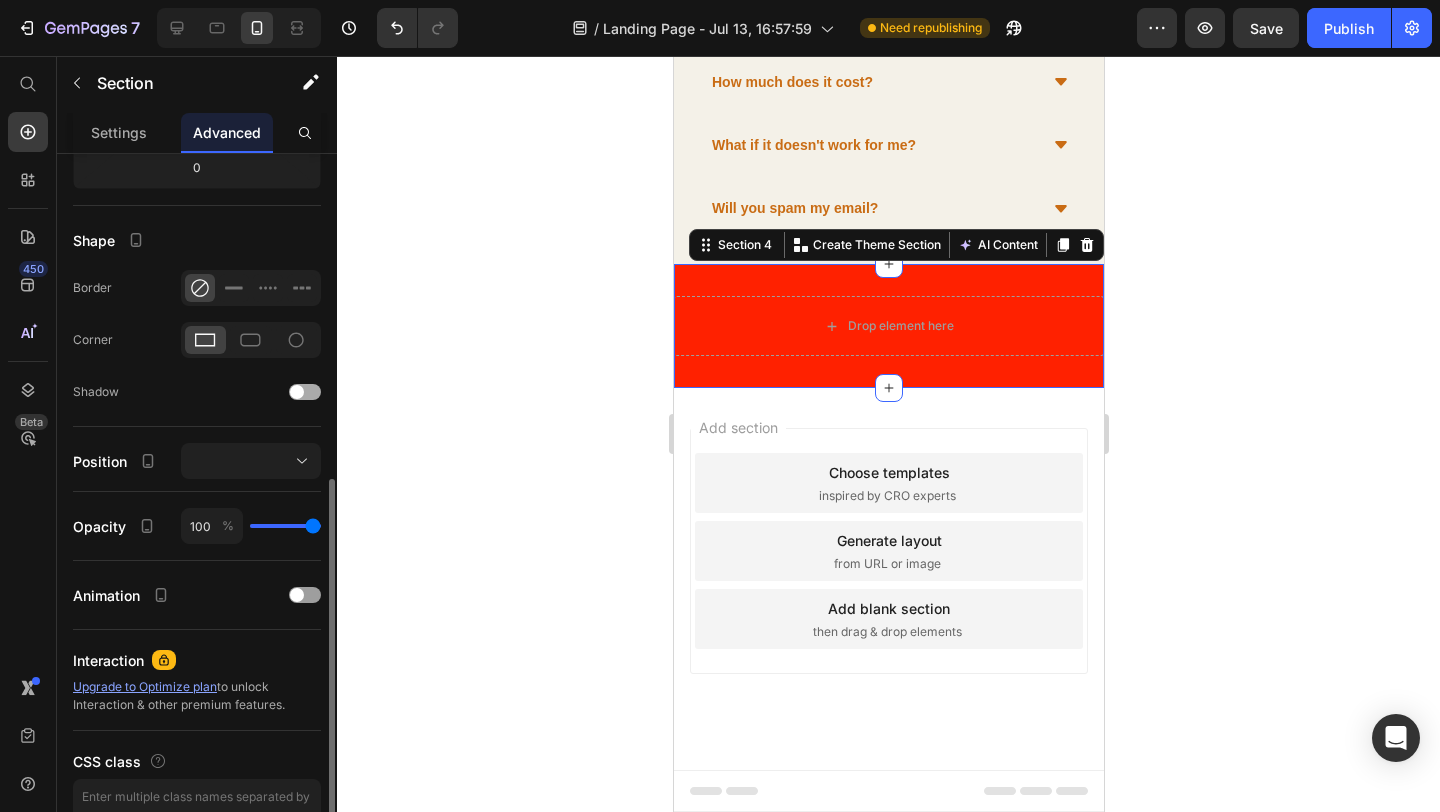 scroll, scrollTop: 493, scrollLeft: 0, axis: vertical 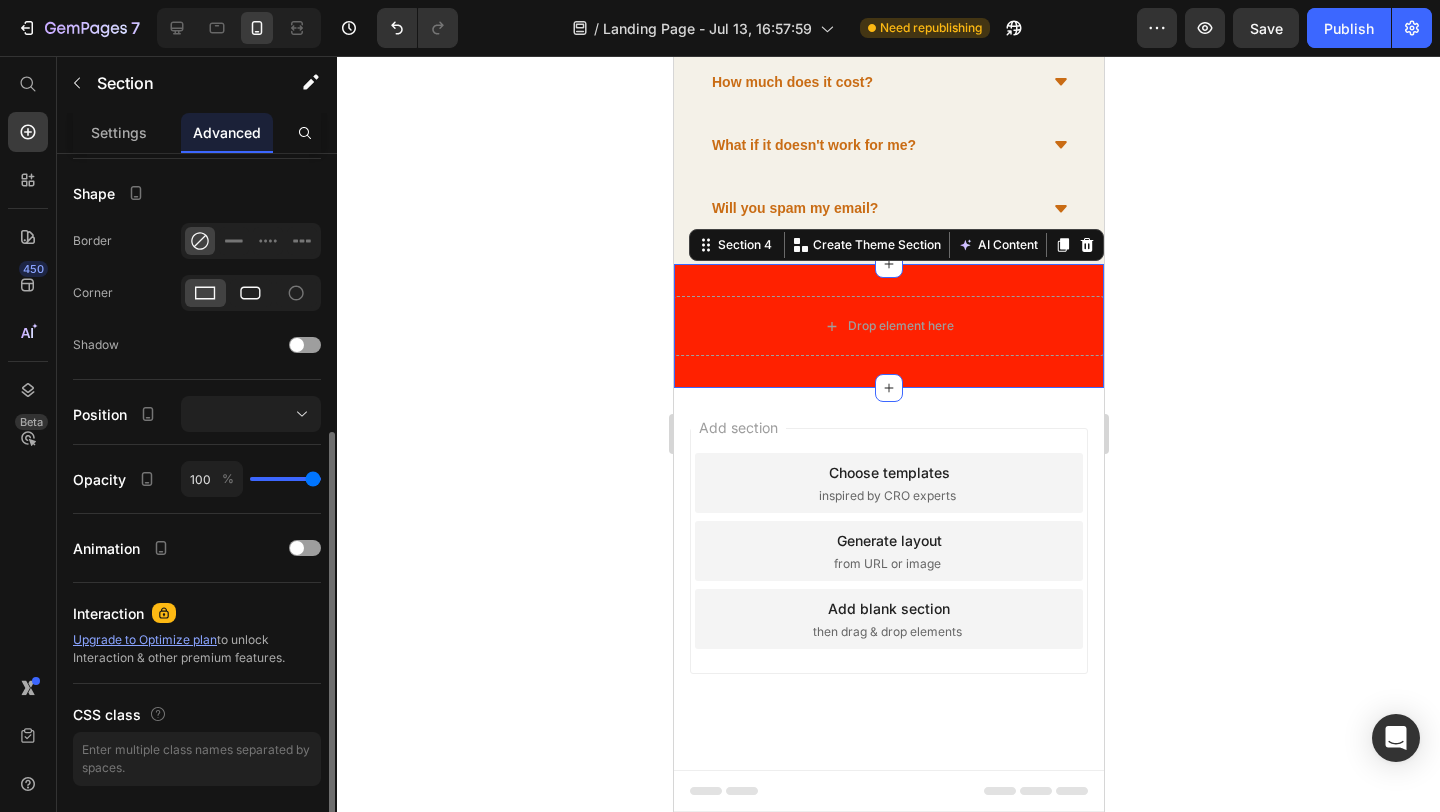 click 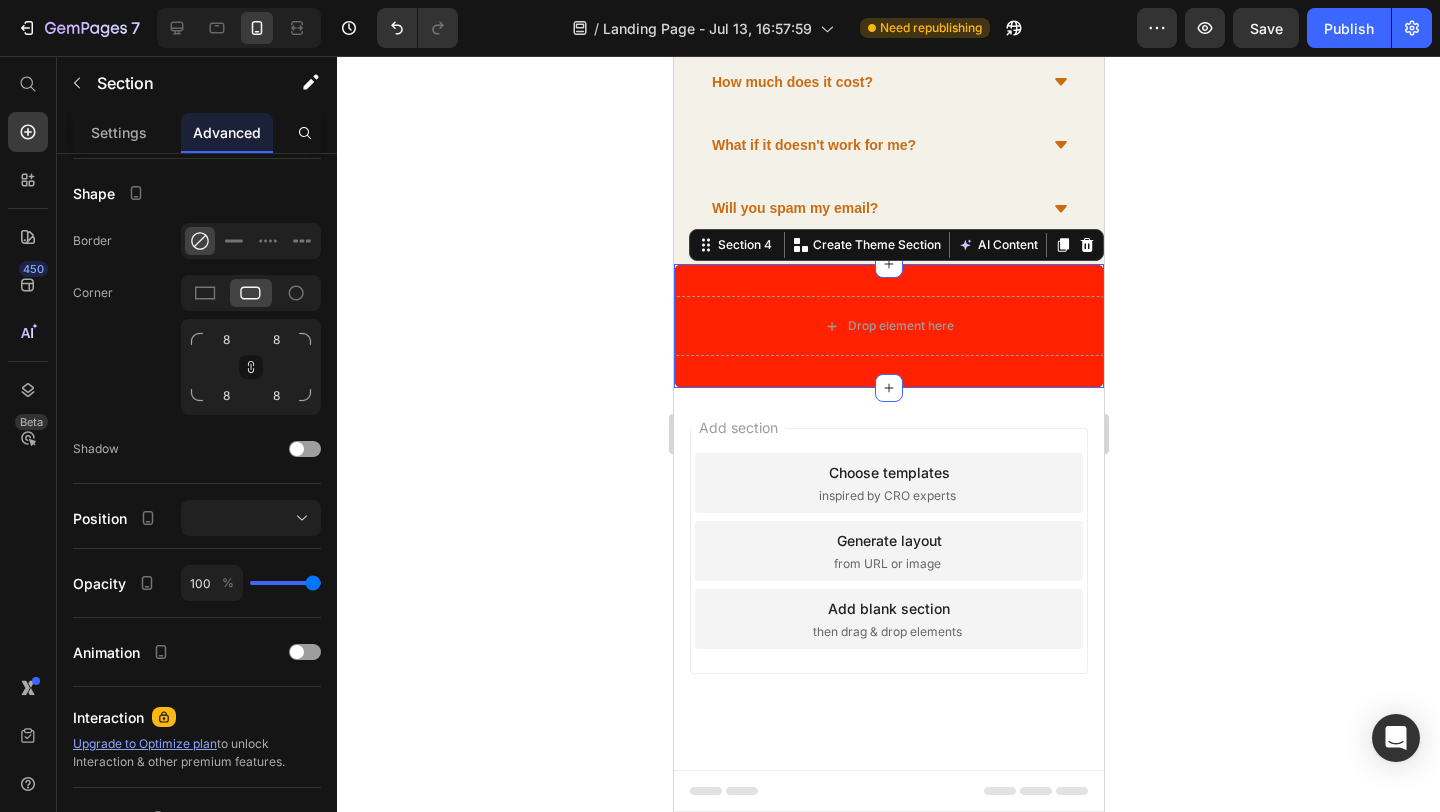 click 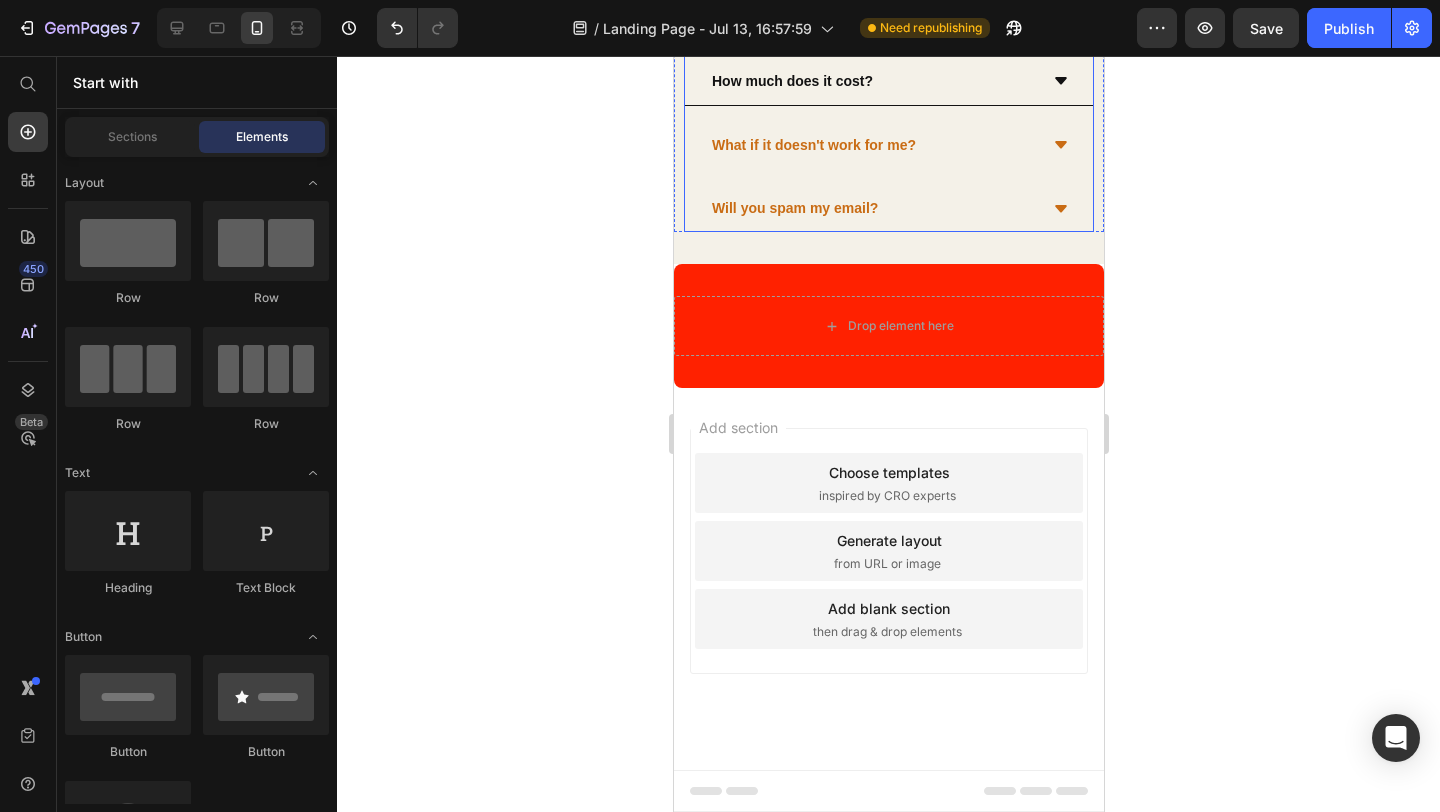 scroll, scrollTop: 1961, scrollLeft: 0, axis: vertical 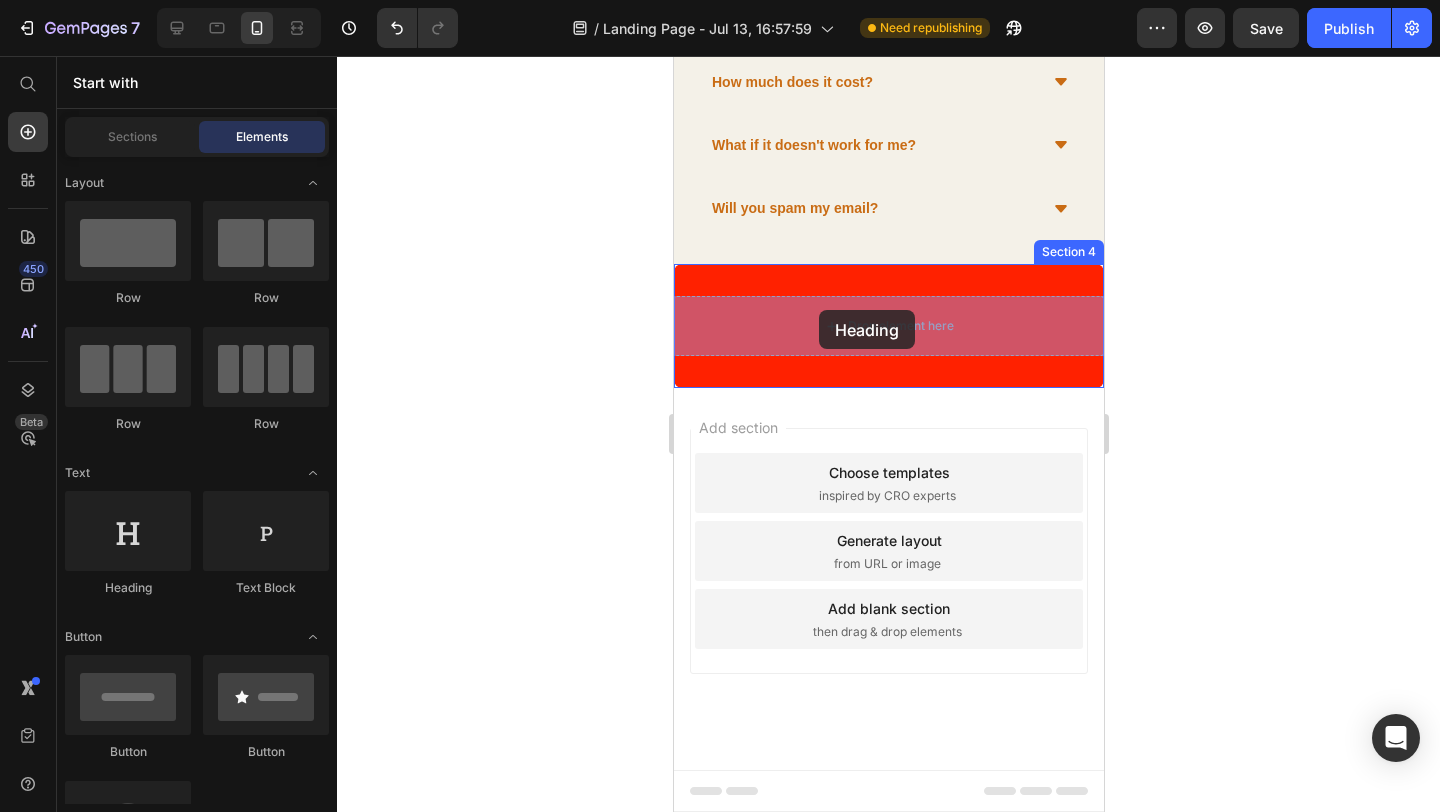 drag, startPoint x: 846, startPoint y: 571, endPoint x: 816, endPoint y: 311, distance: 261.72504 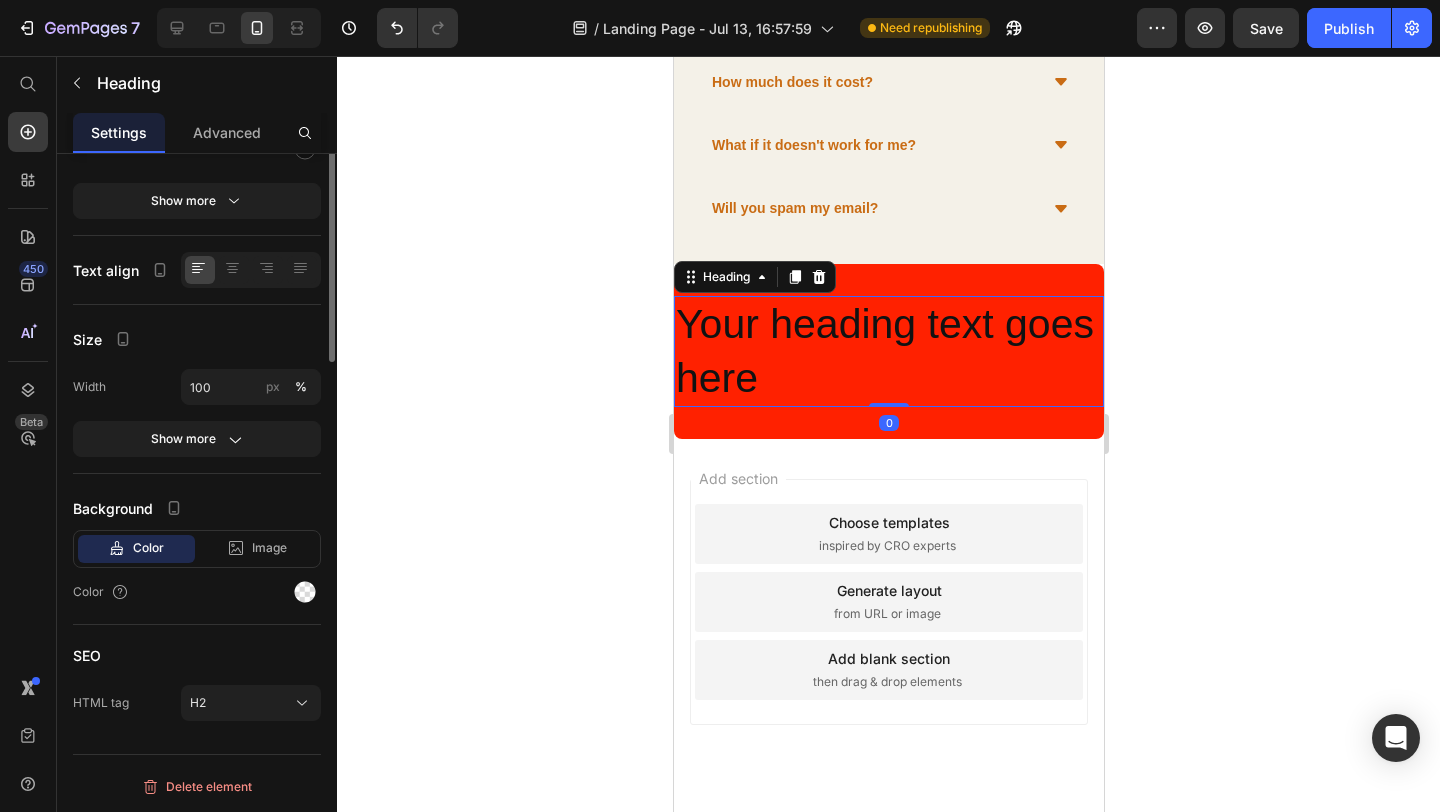 scroll, scrollTop: 2007, scrollLeft: 0, axis: vertical 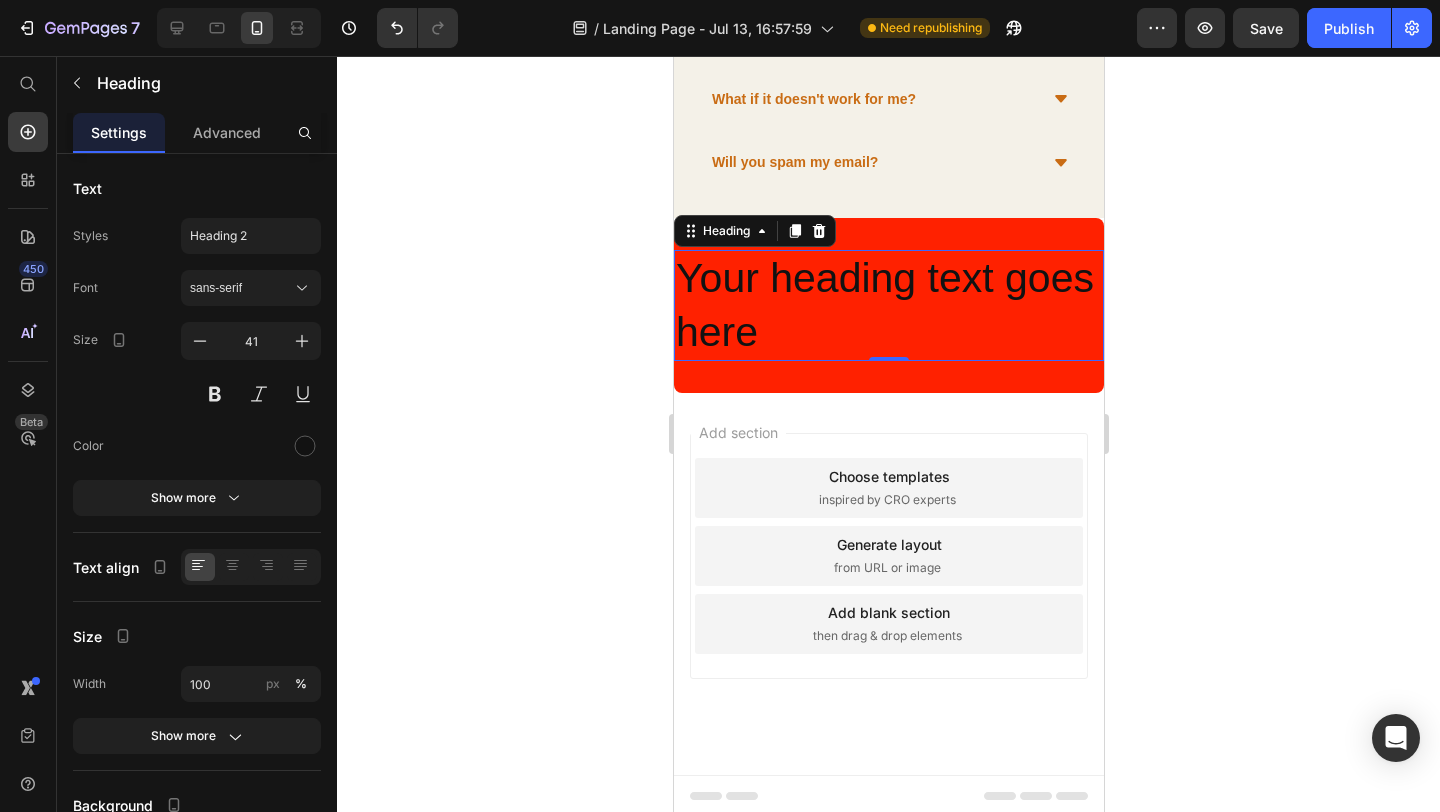 click on "Your heading text goes here" at bounding box center (888, 305) 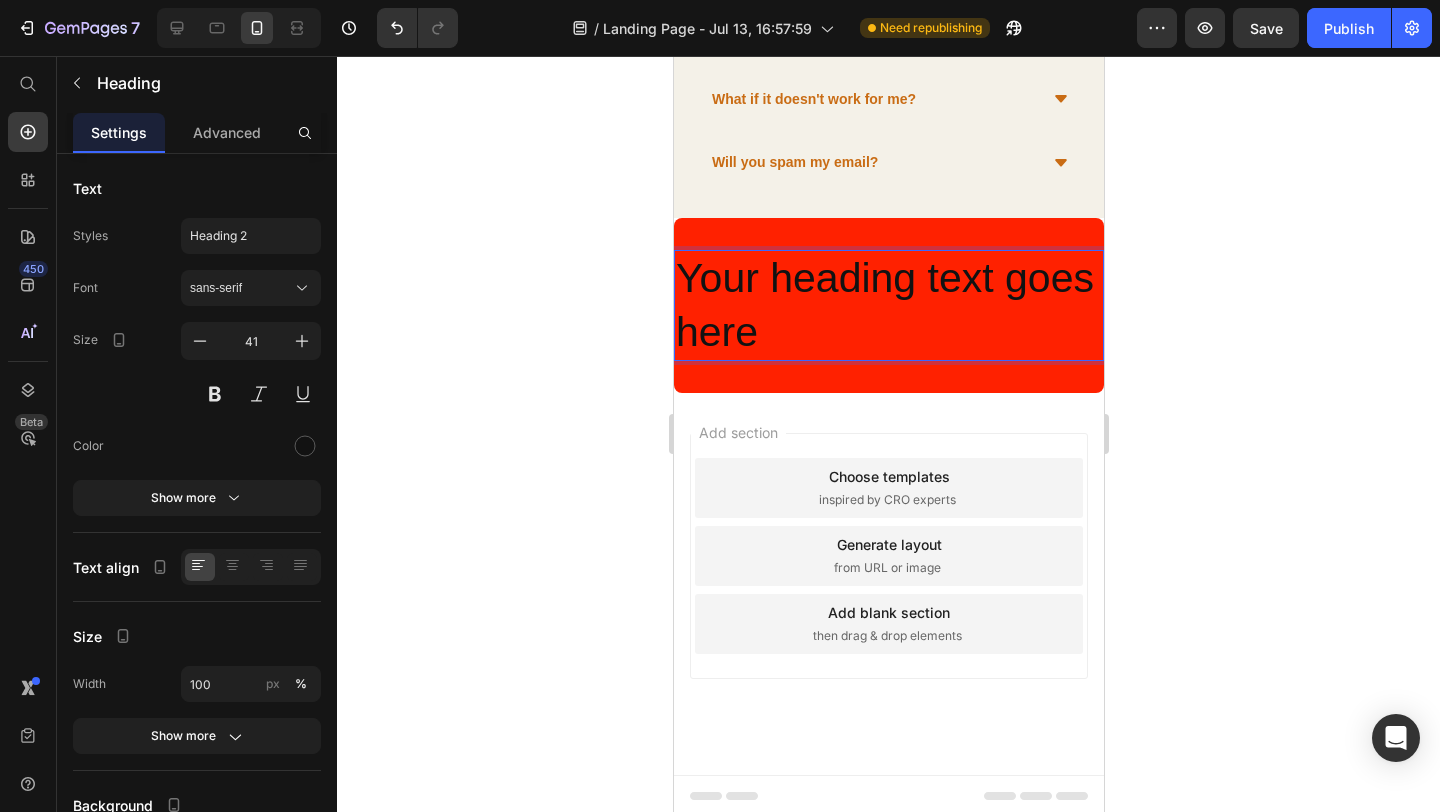 click on "Your heading text goes here" at bounding box center [888, 305] 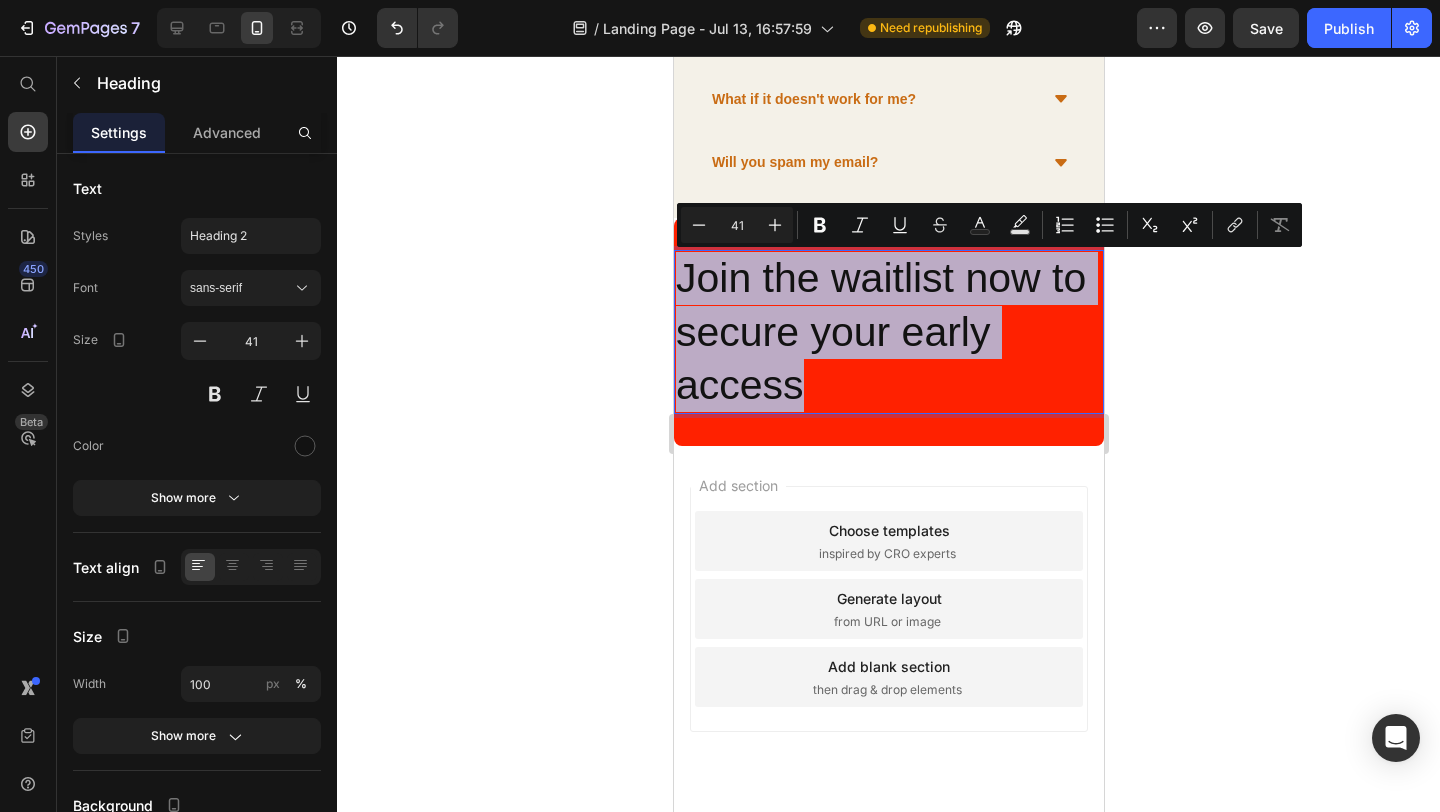drag, startPoint x: 813, startPoint y: 381, endPoint x: 673, endPoint y: 269, distance: 179.28748 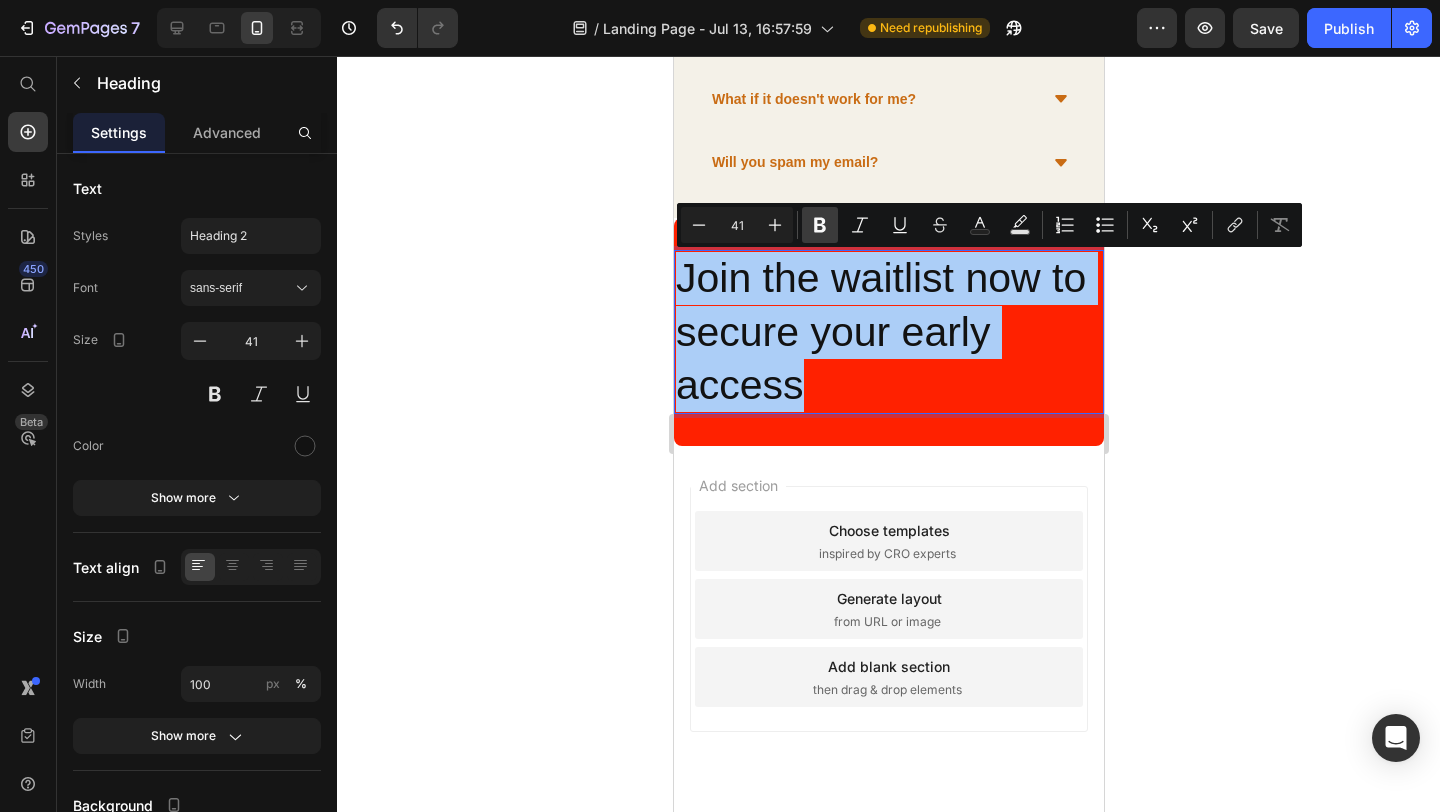 click 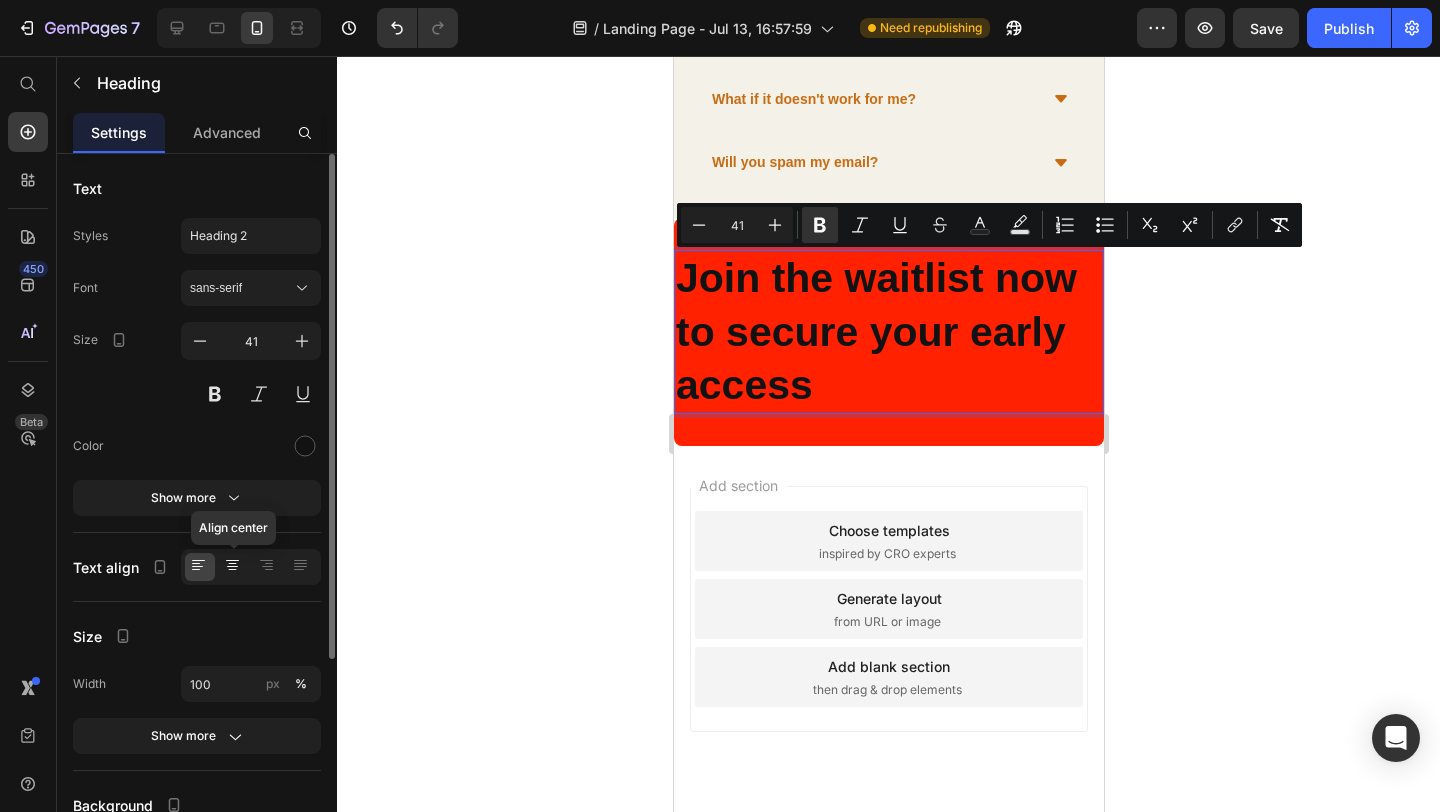 click 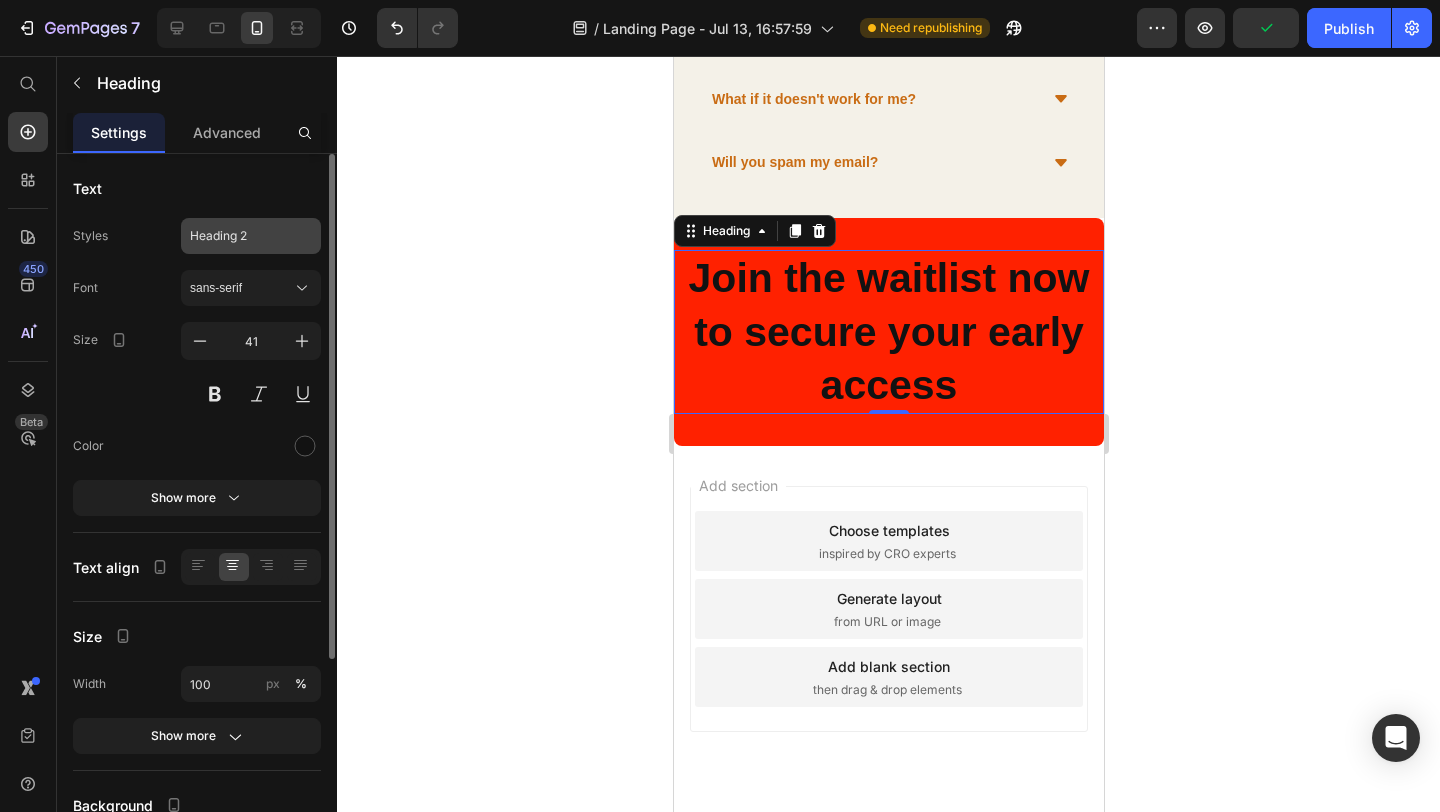 click on "Heading 2" at bounding box center [251, 236] 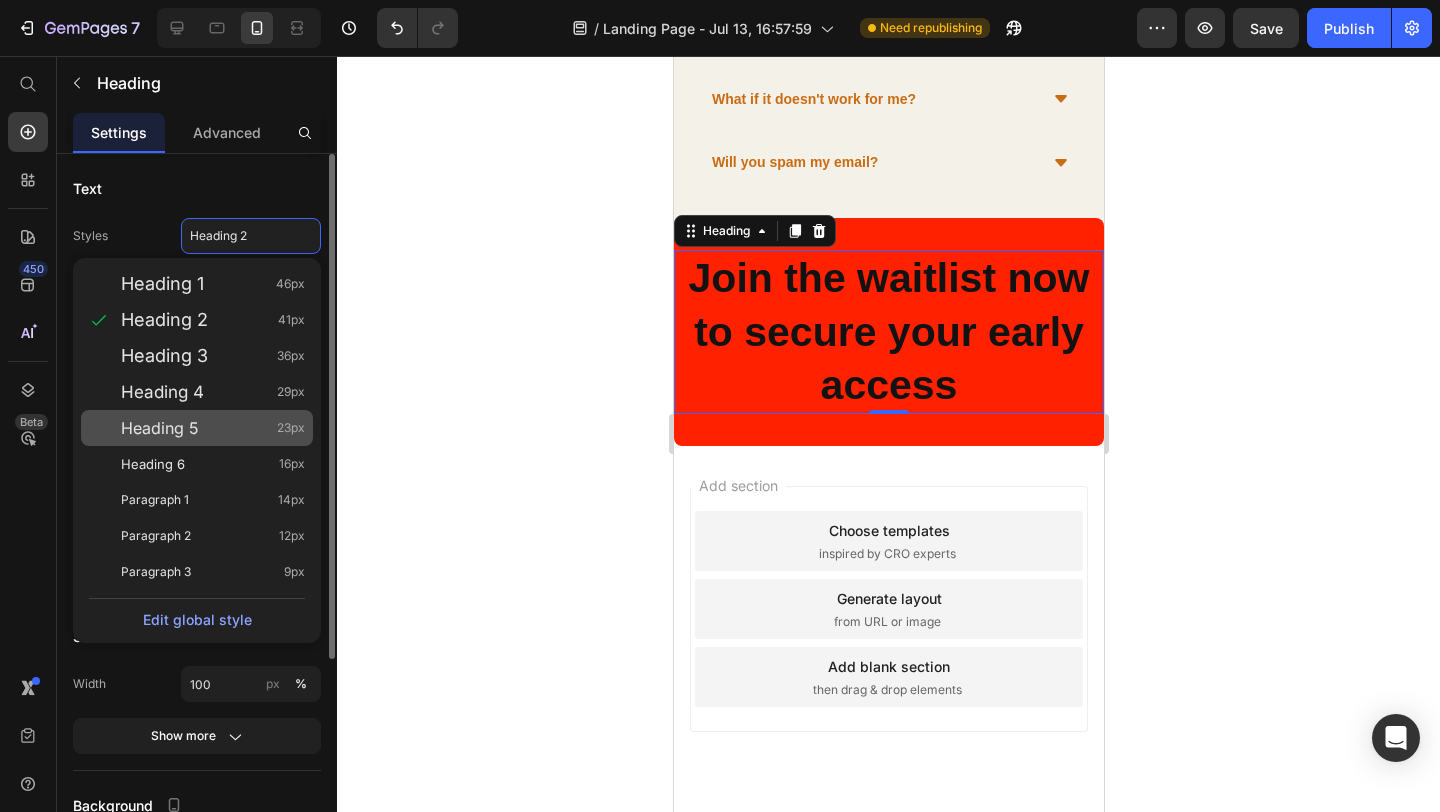 click on "Heading 5" at bounding box center (160, 428) 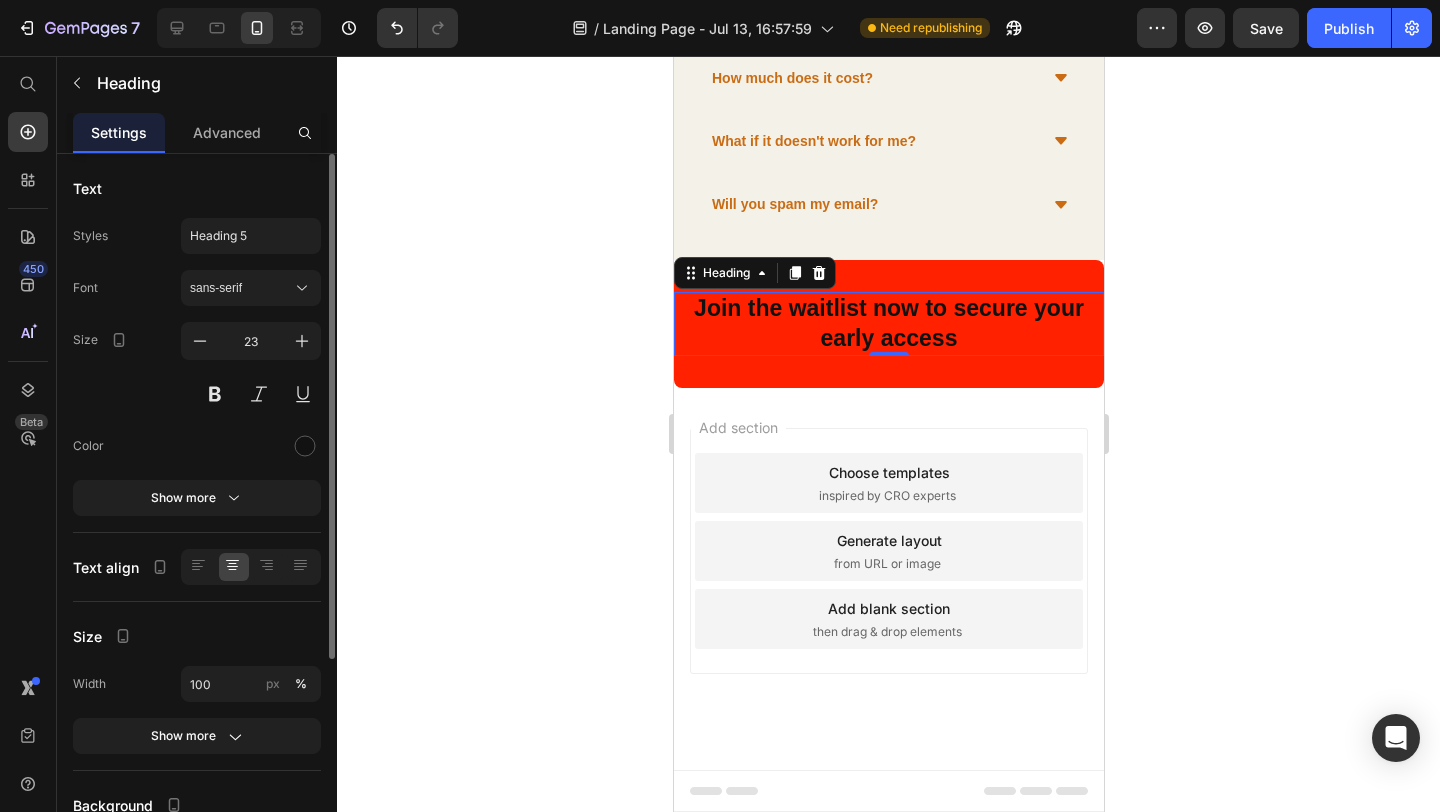 scroll, scrollTop: 1965, scrollLeft: 0, axis: vertical 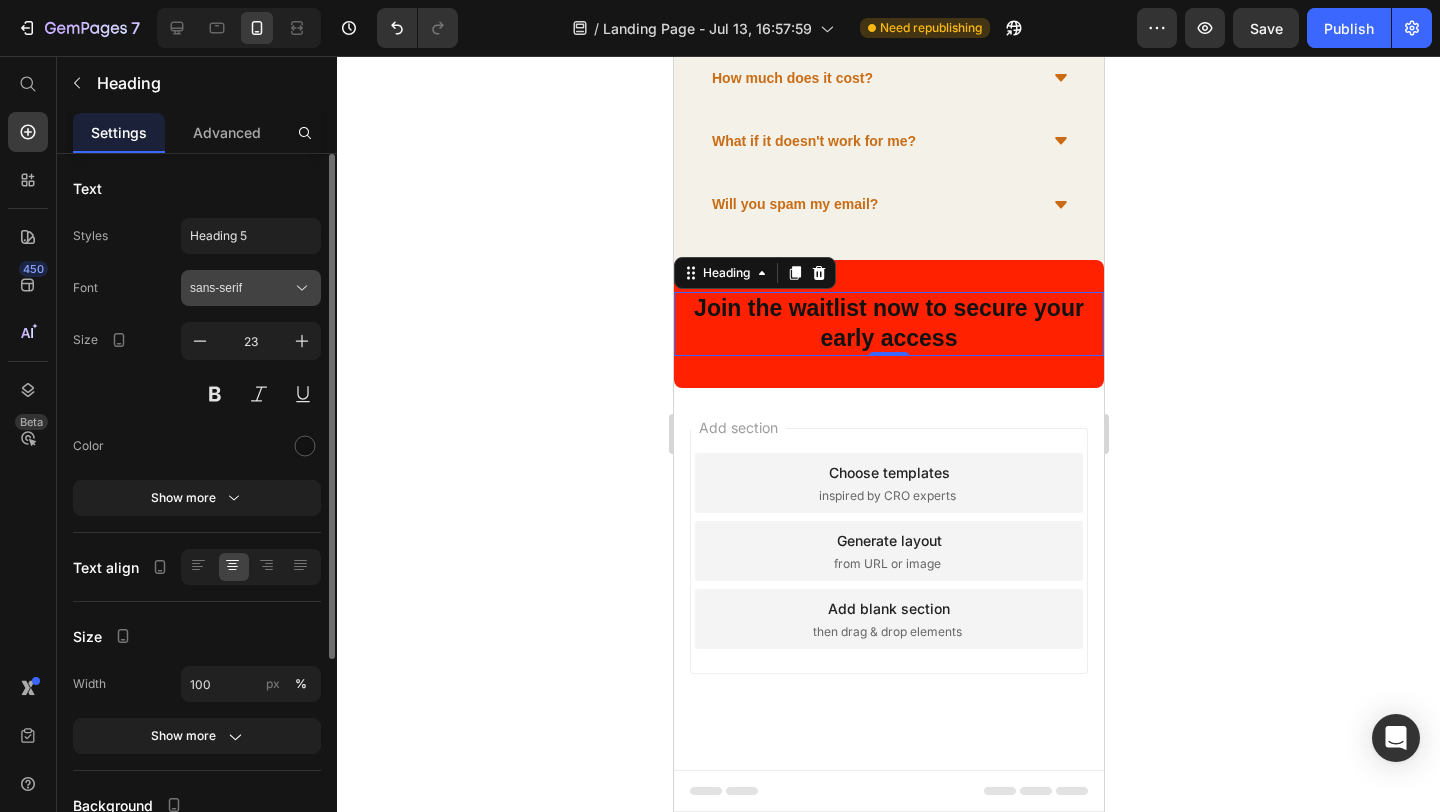 click on "sans-serif" at bounding box center (251, 288) 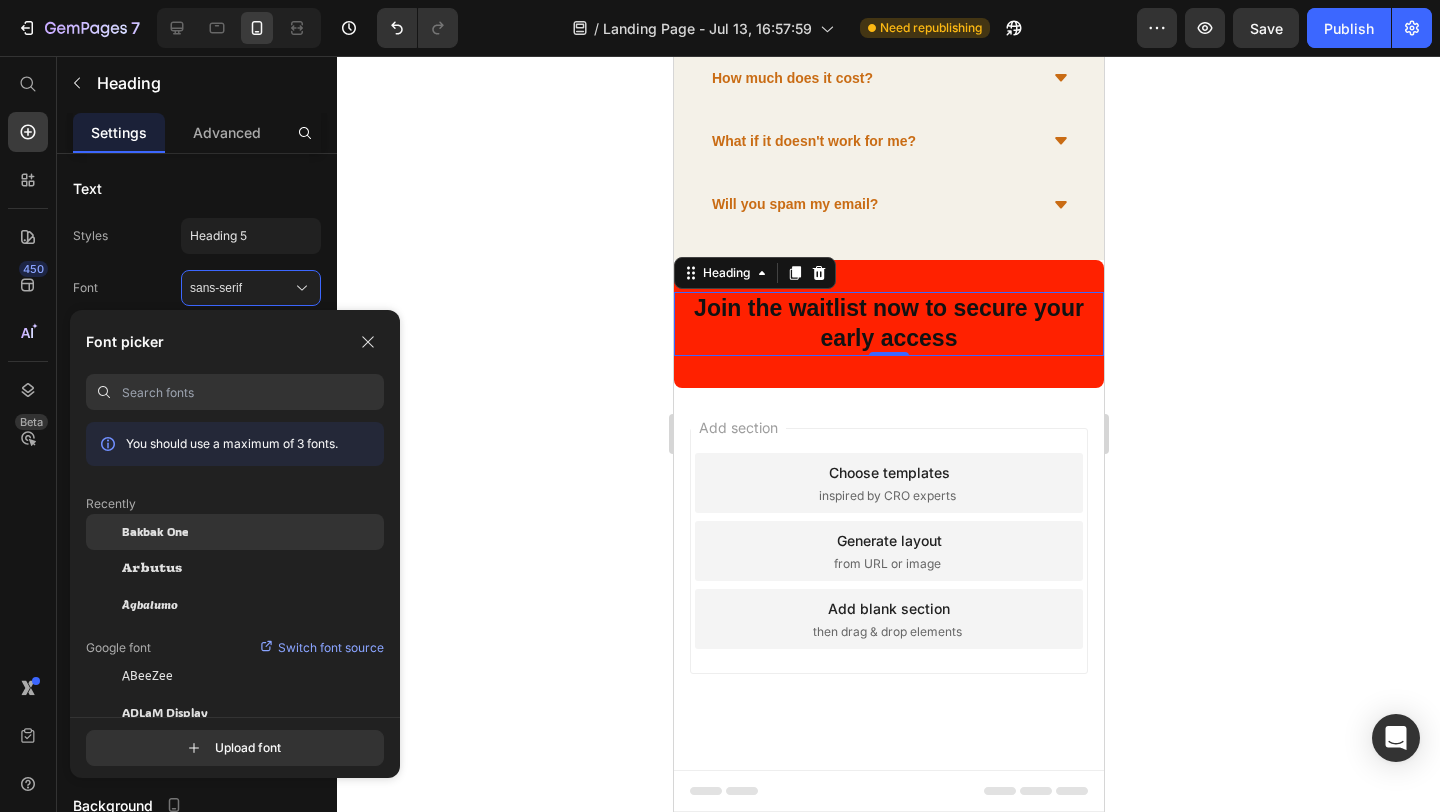 click on "Bakbak One" at bounding box center [155, 532] 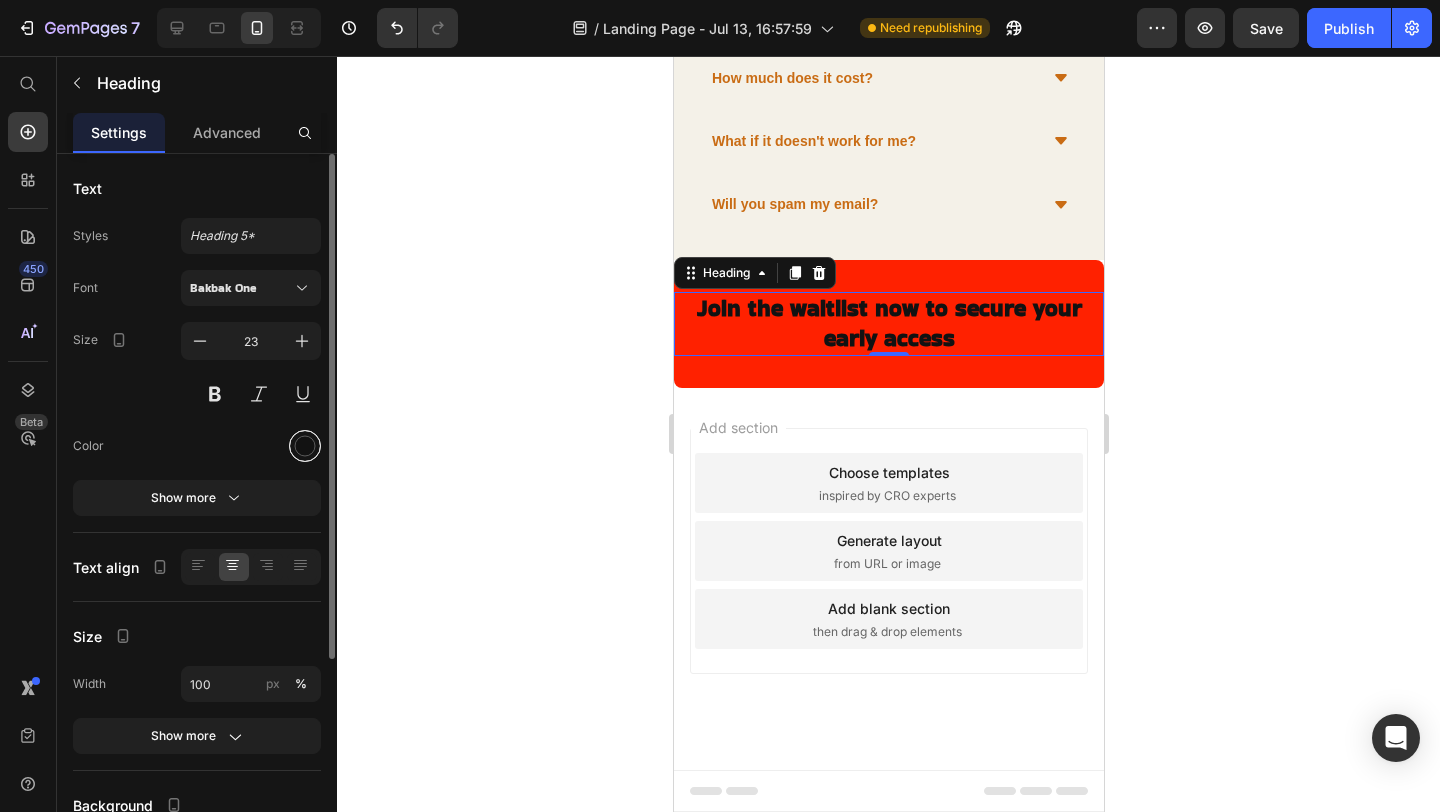 click at bounding box center (305, 446) 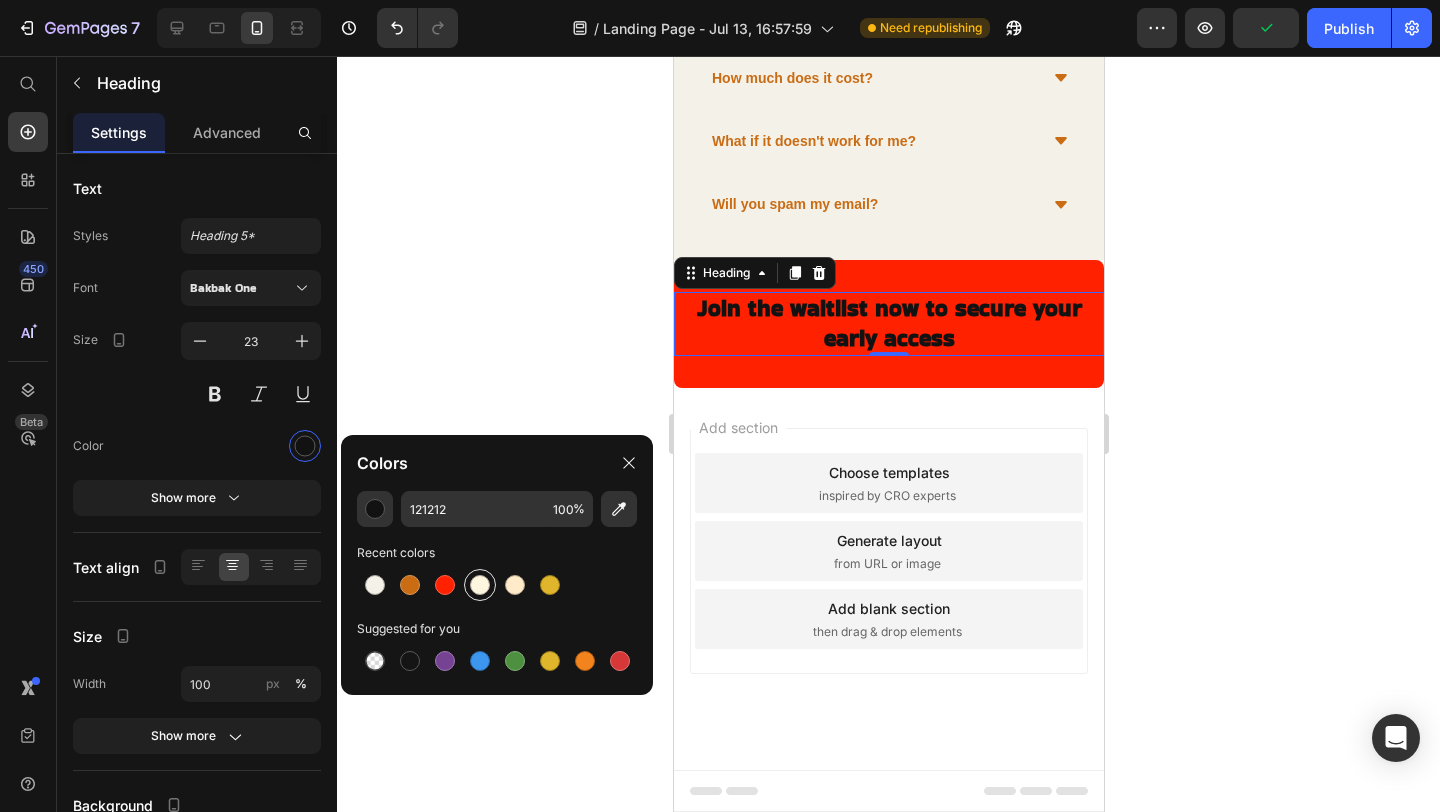 click at bounding box center [480, 585] 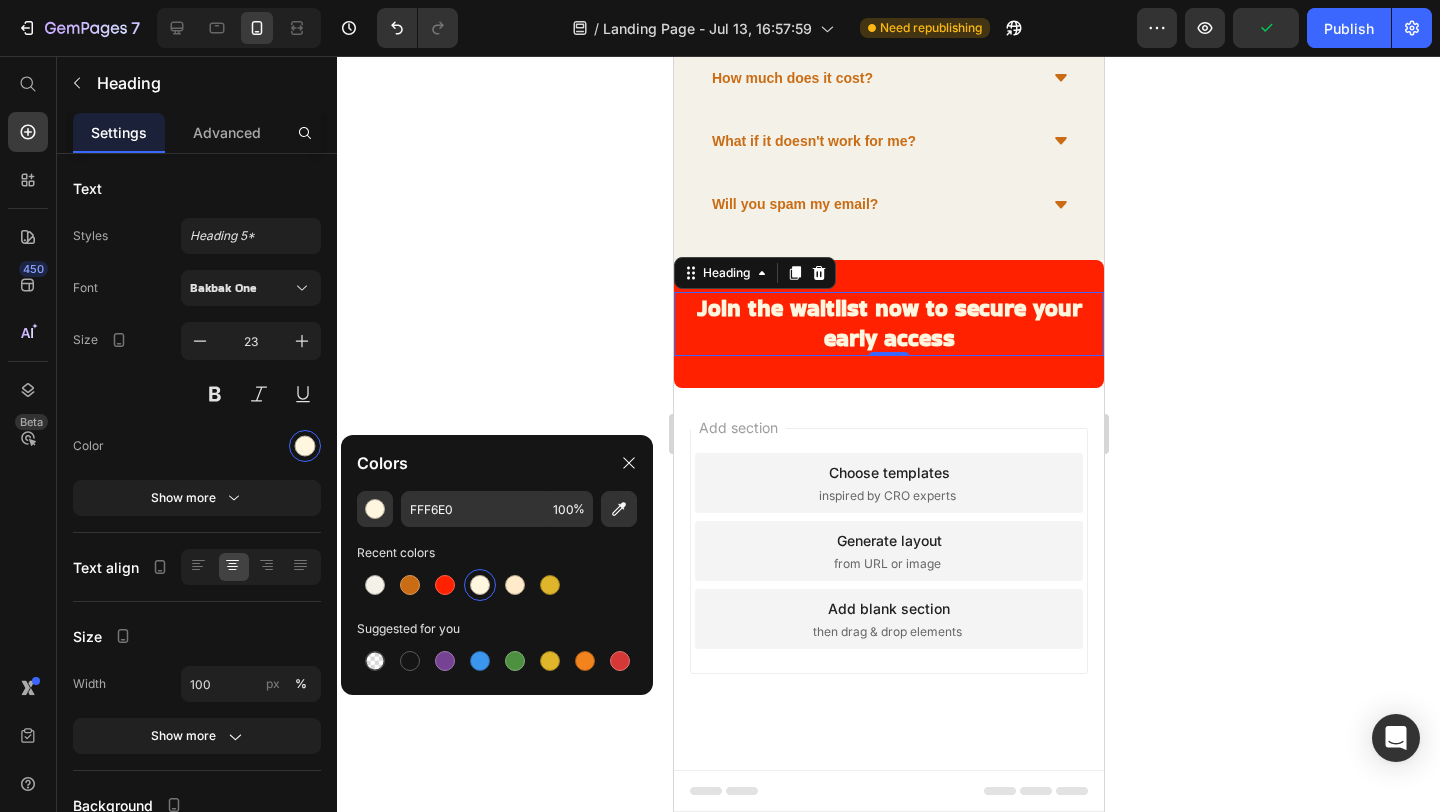 click 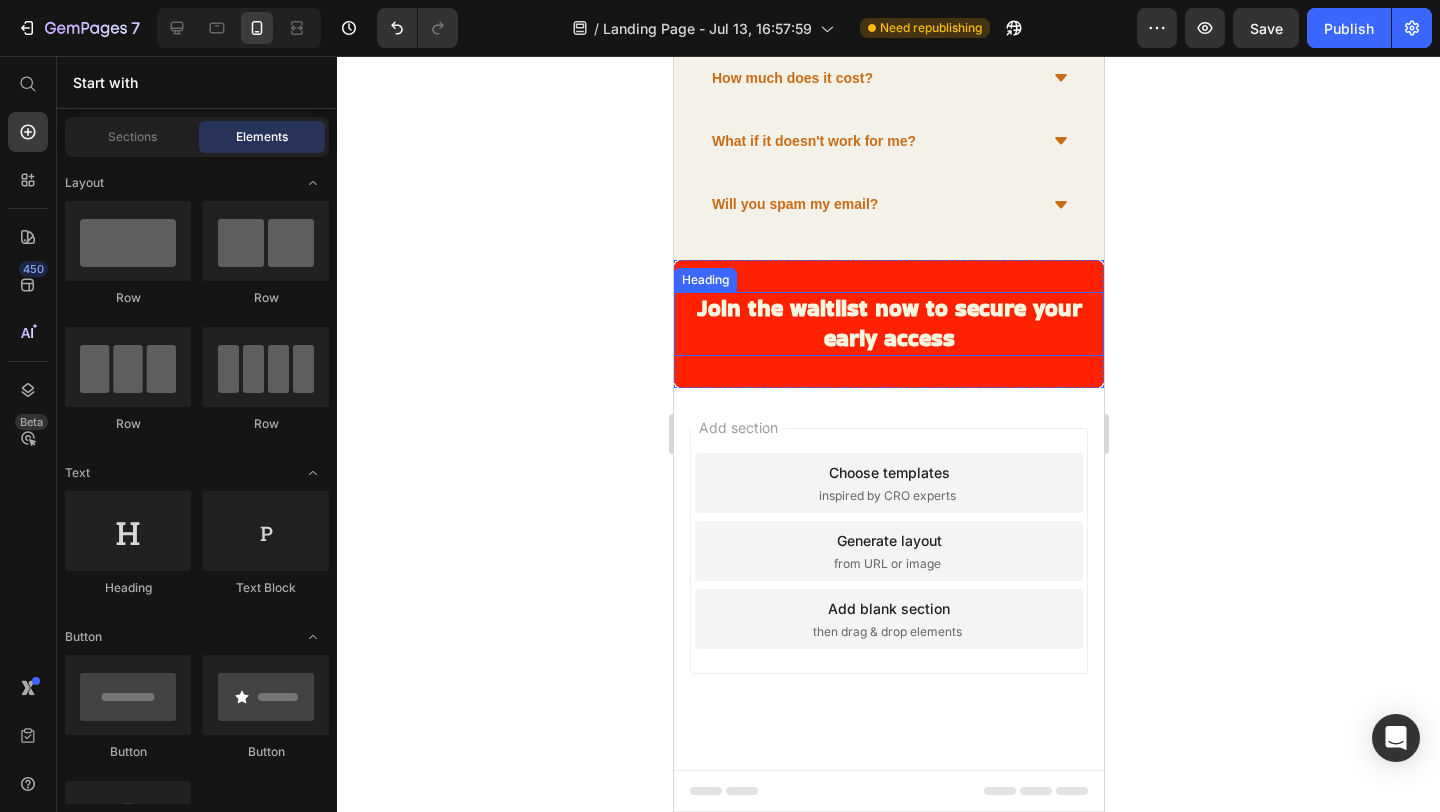 click on "Join the waitlist now to secure your early access" at bounding box center (888, 323) 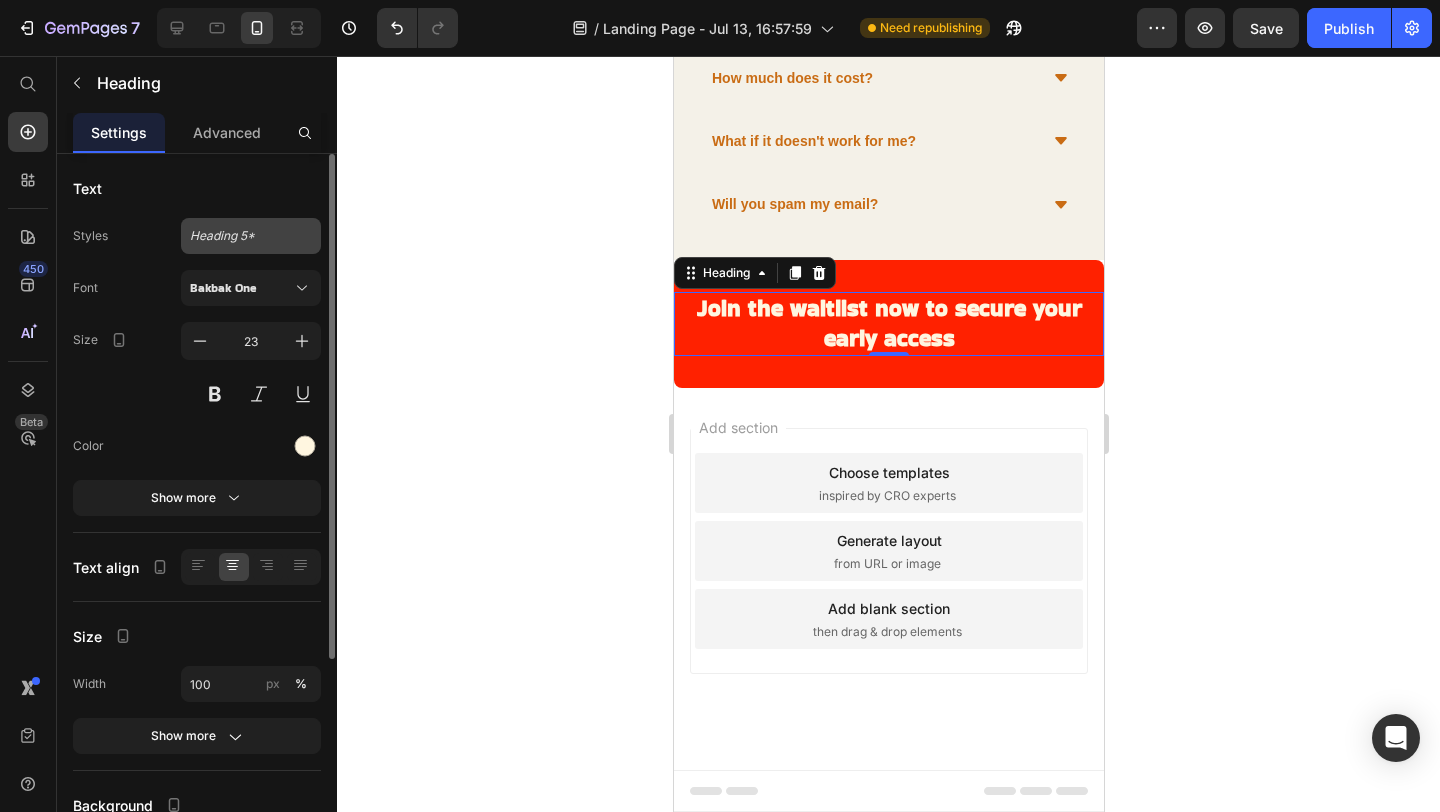 click on "Heading 5*" 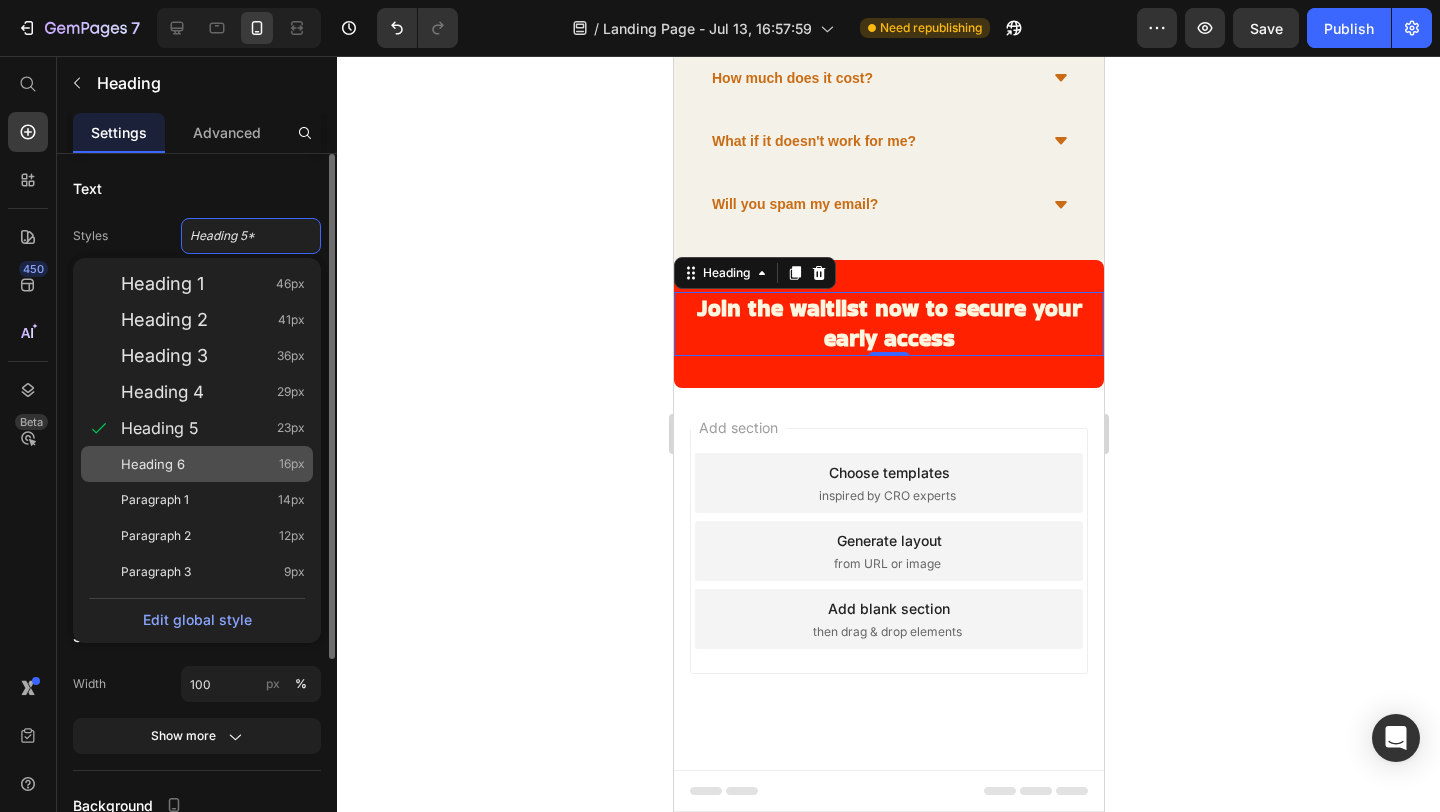 click on "Heading 6 16px" at bounding box center [213, 464] 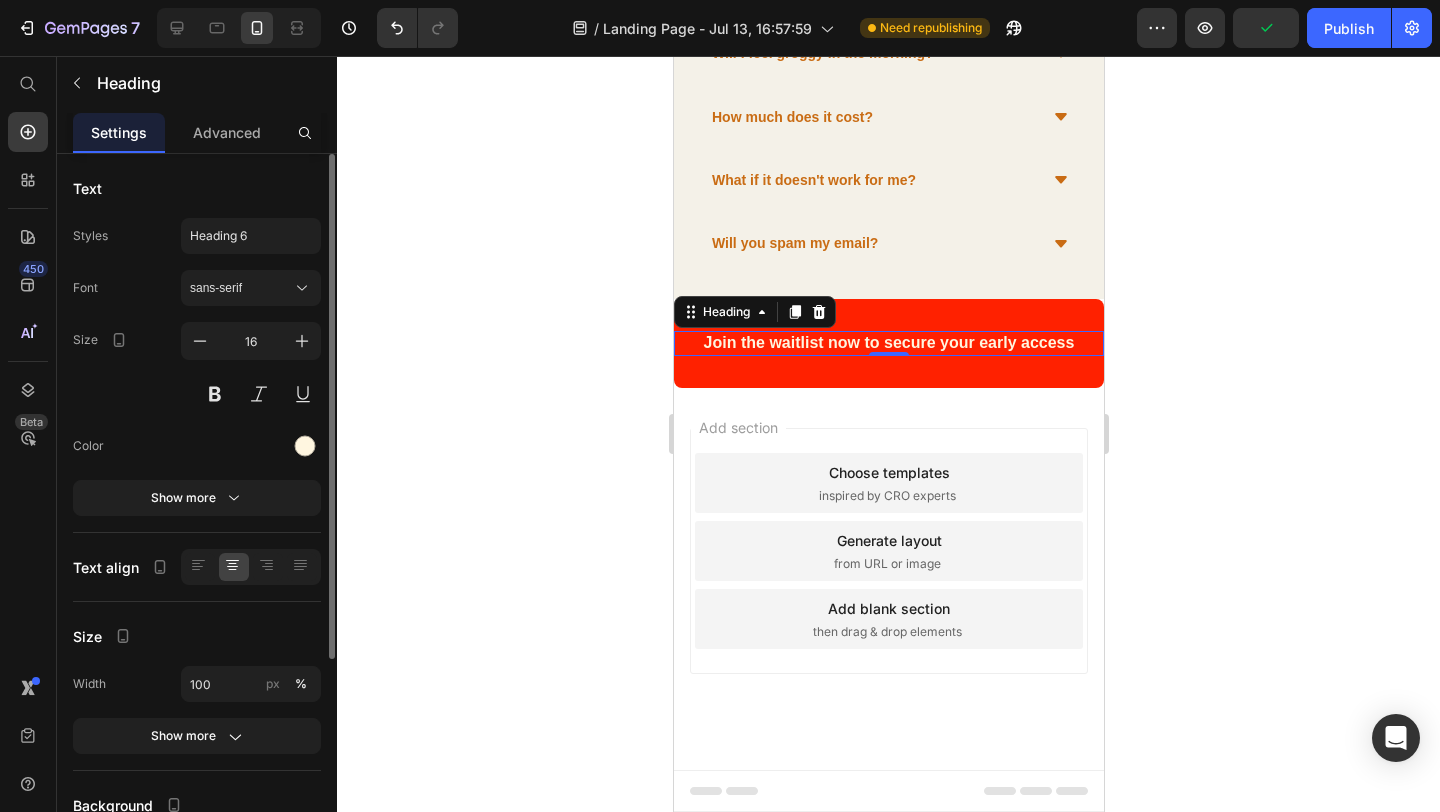 click 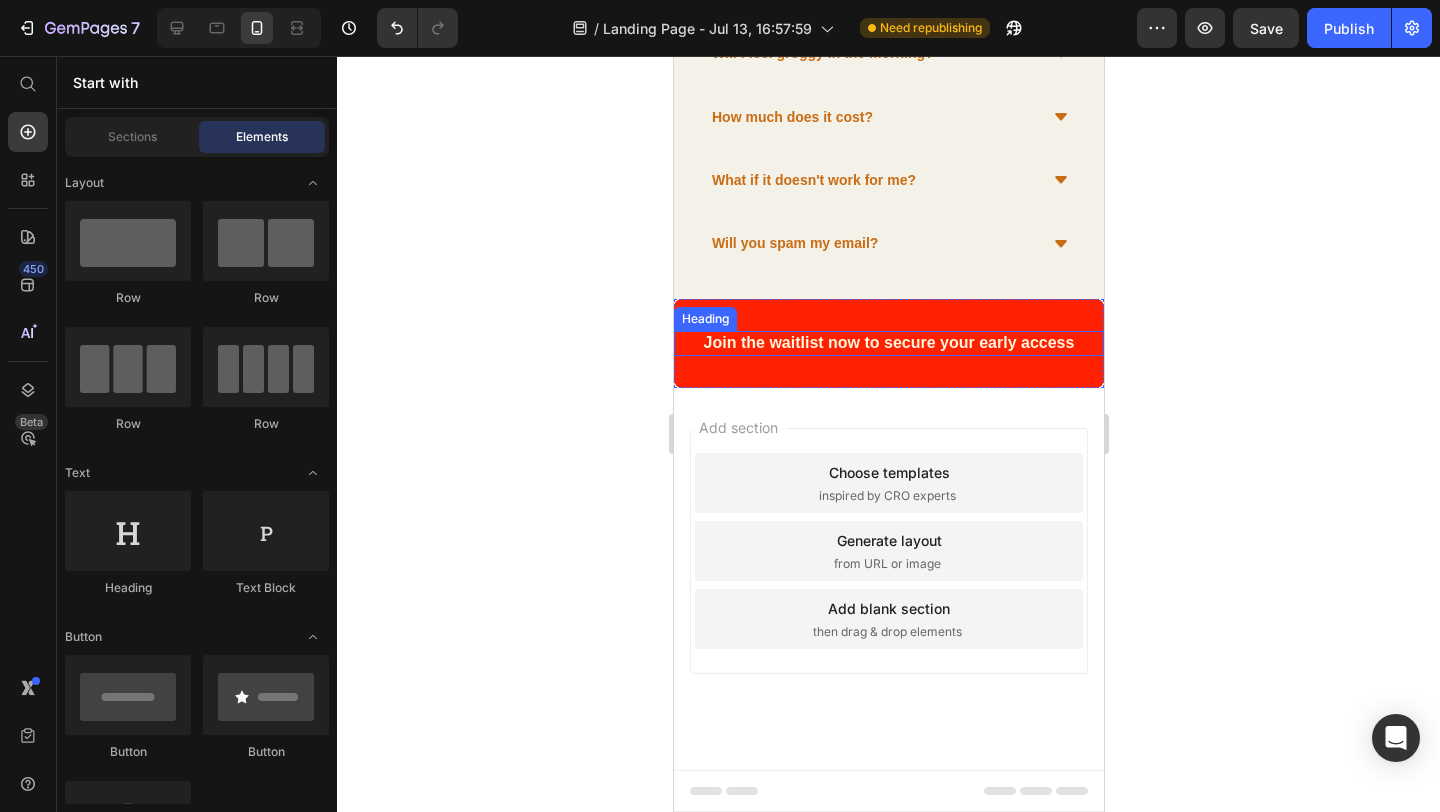 click on "Join the waitlist now to secure your early access" at bounding box center [888, 342] 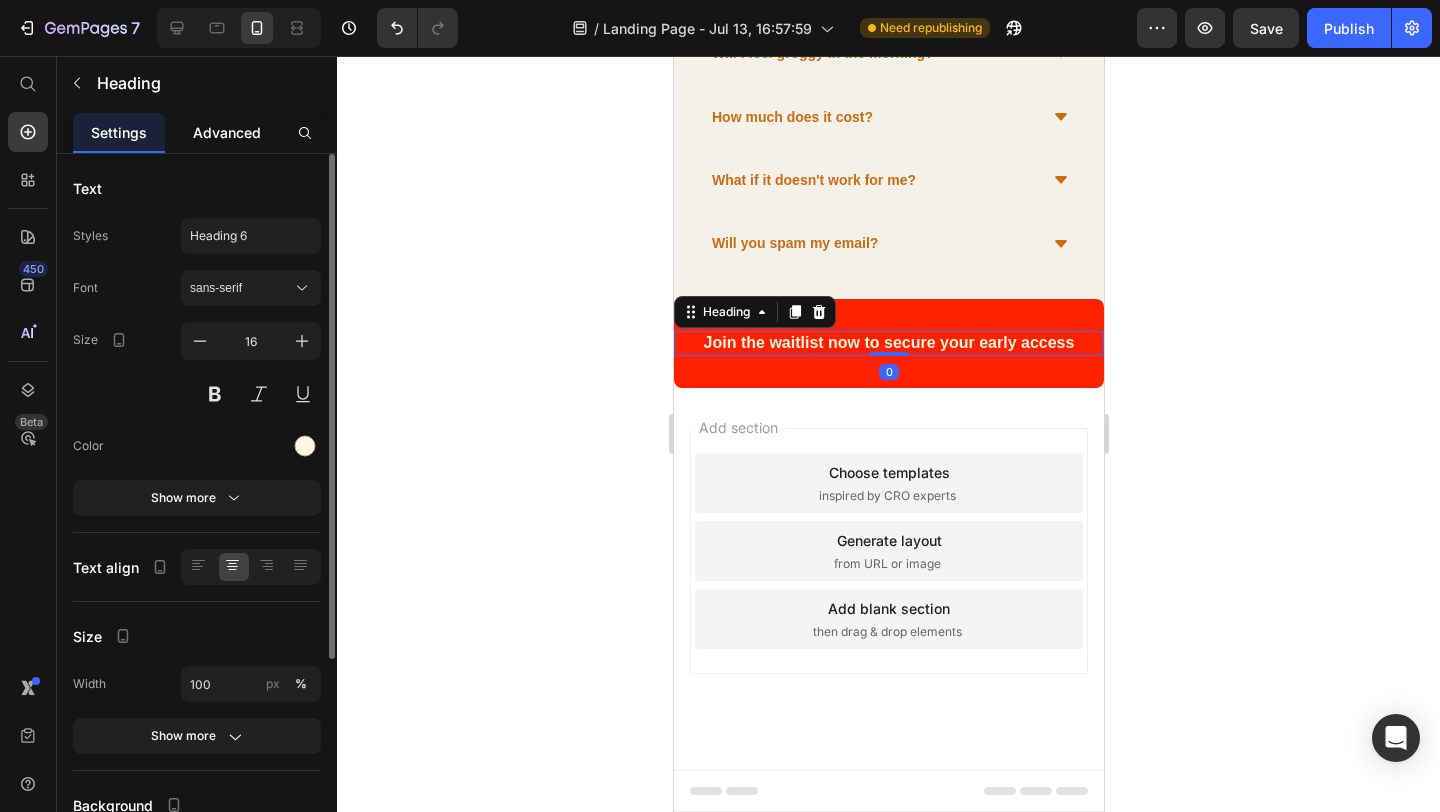 click on "Advanced" at bounding box center [227, 132] 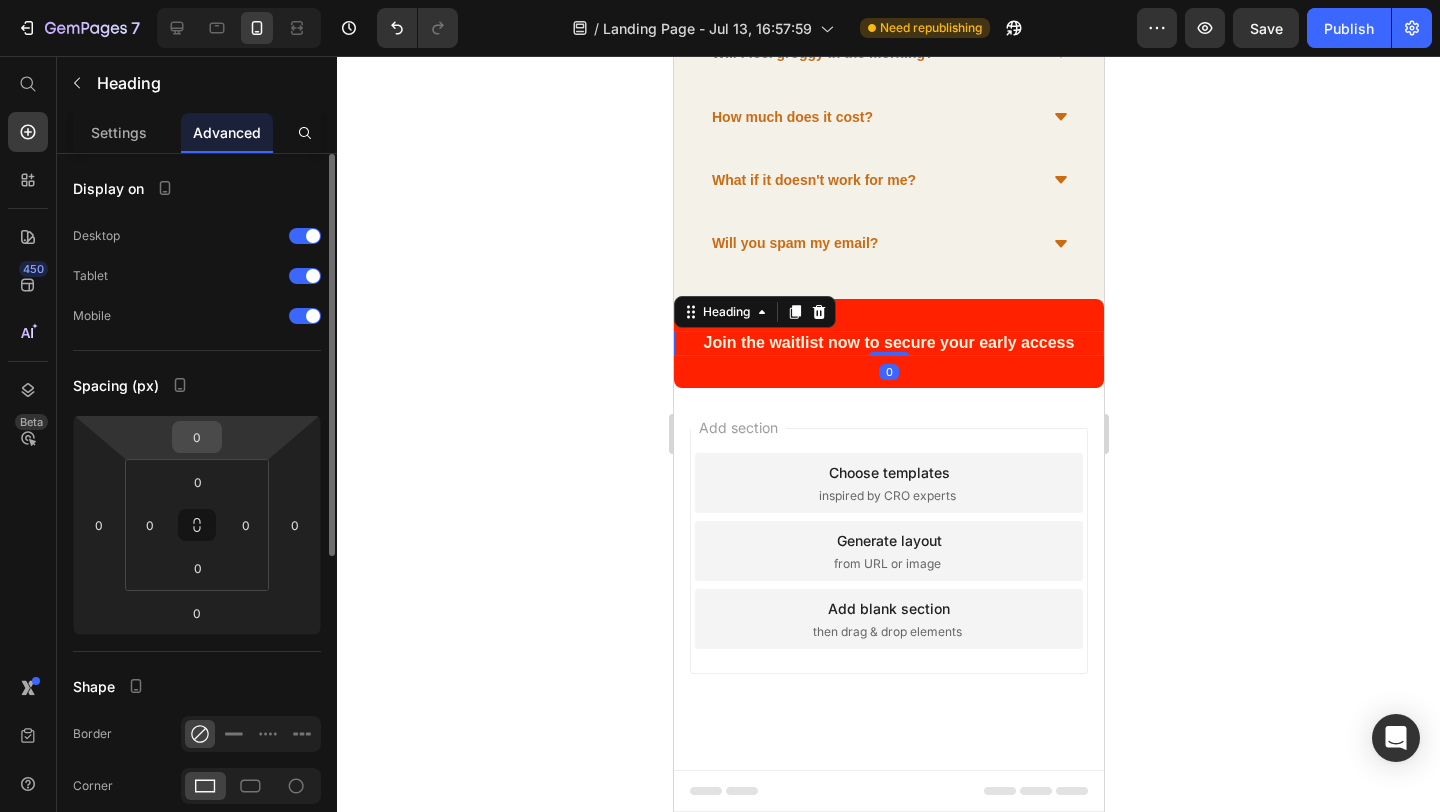 click on "0" at bounding box center (197, 437) 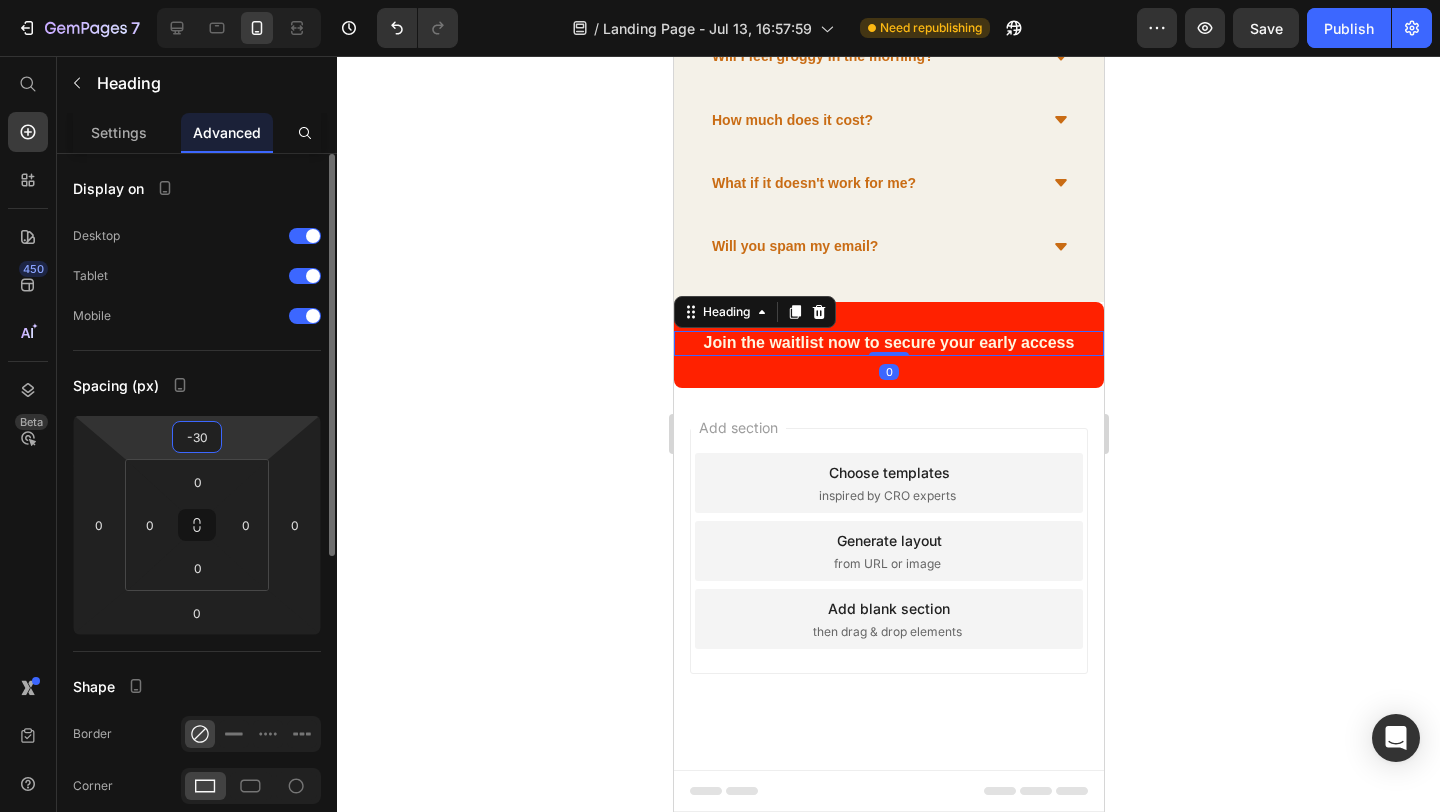 scroll, scrollTop: 1901, scrollLeft: 0, axis: vertical 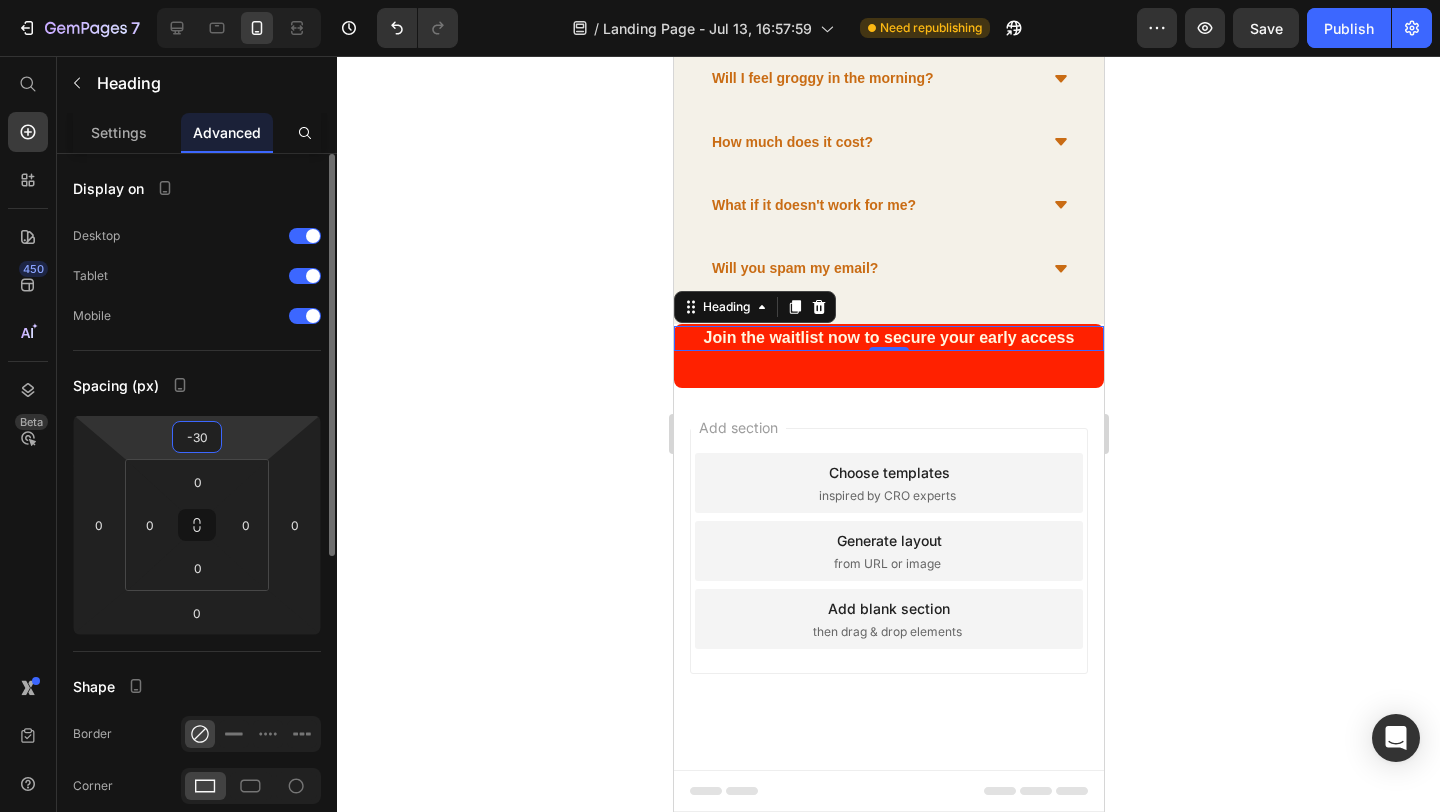 type on "-3" 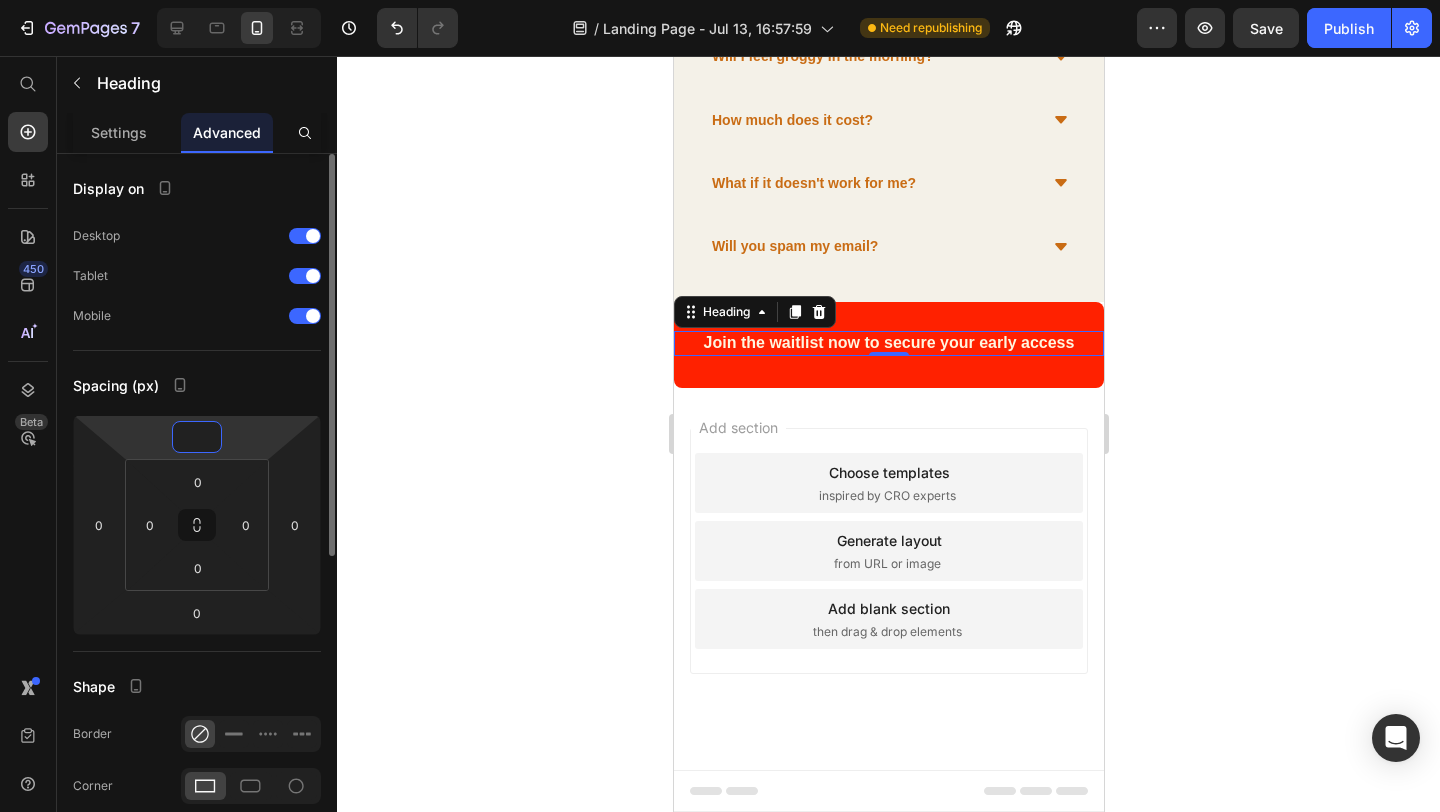 scroll, scrollTop: 1926, scrollLeft: 0, axis: vertical 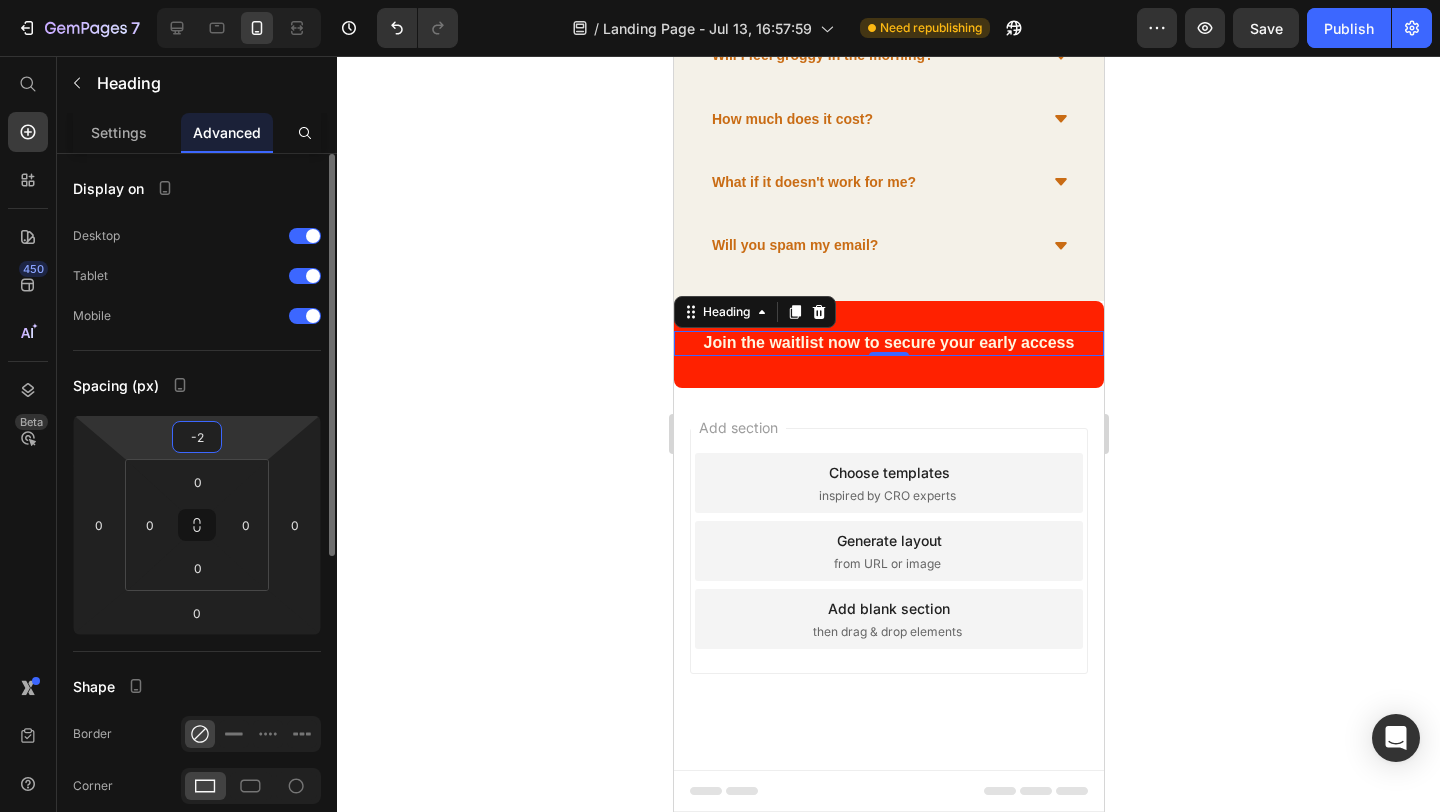 type on "-20" 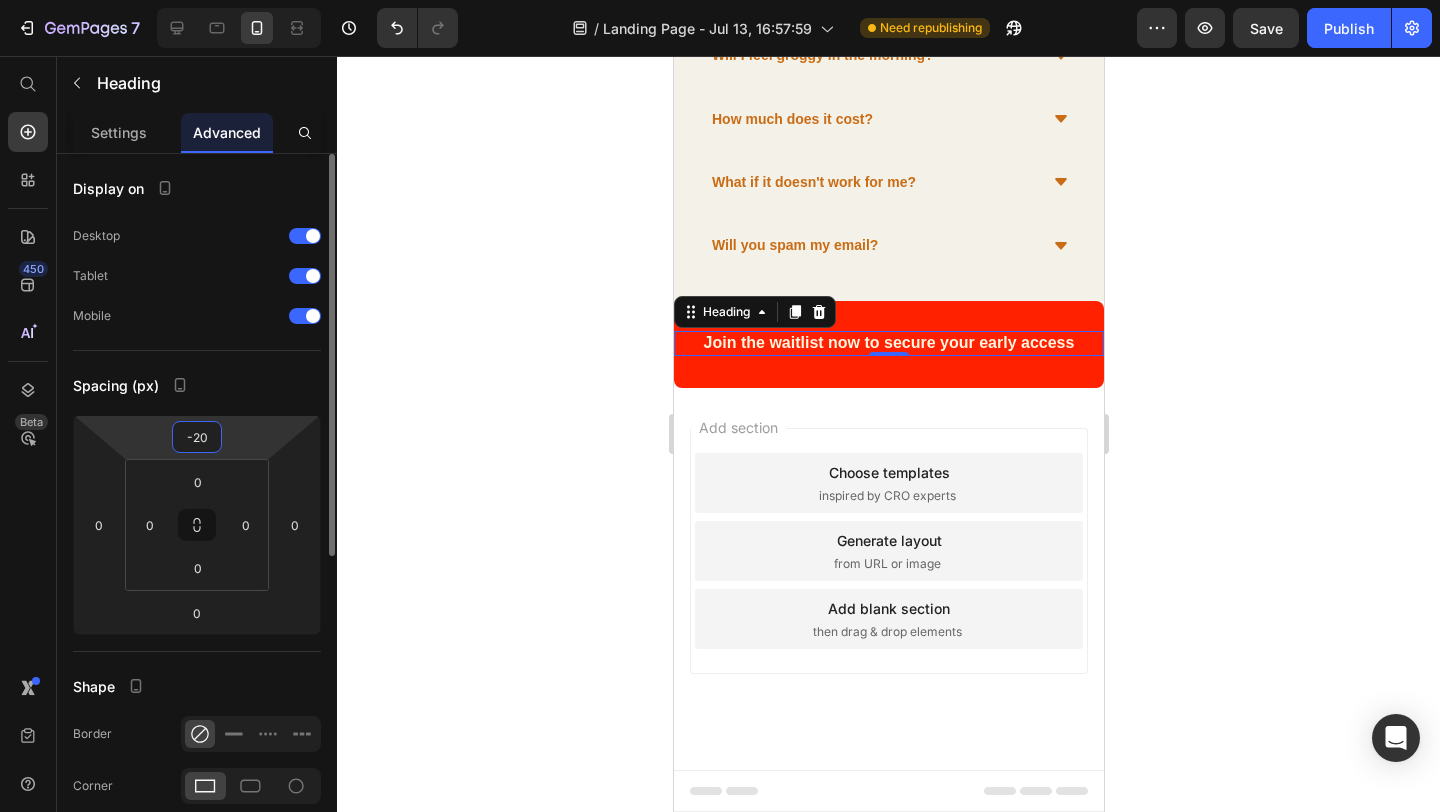 scroll, scrollTop: 1906, scrollLeft: 0, axis: vertical 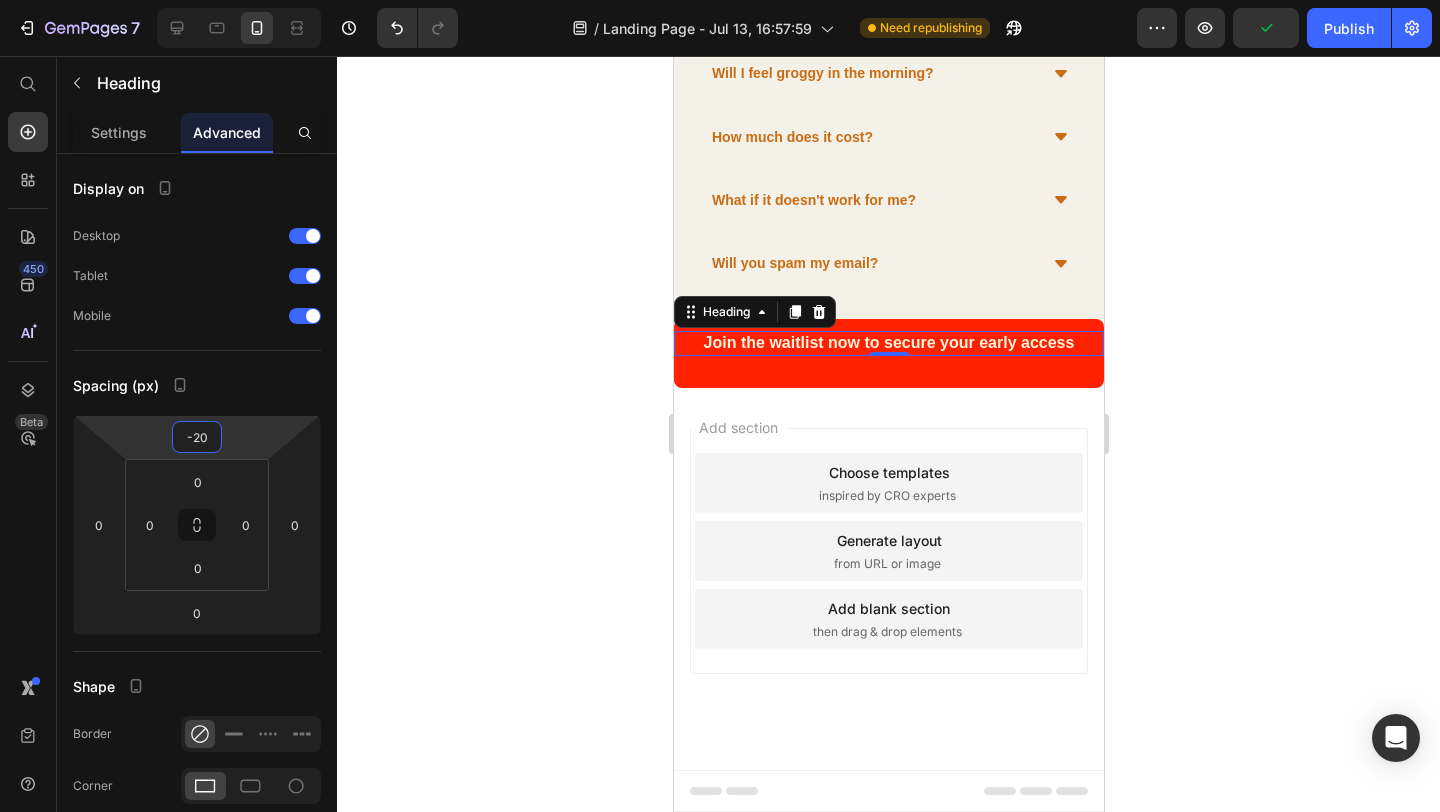 click 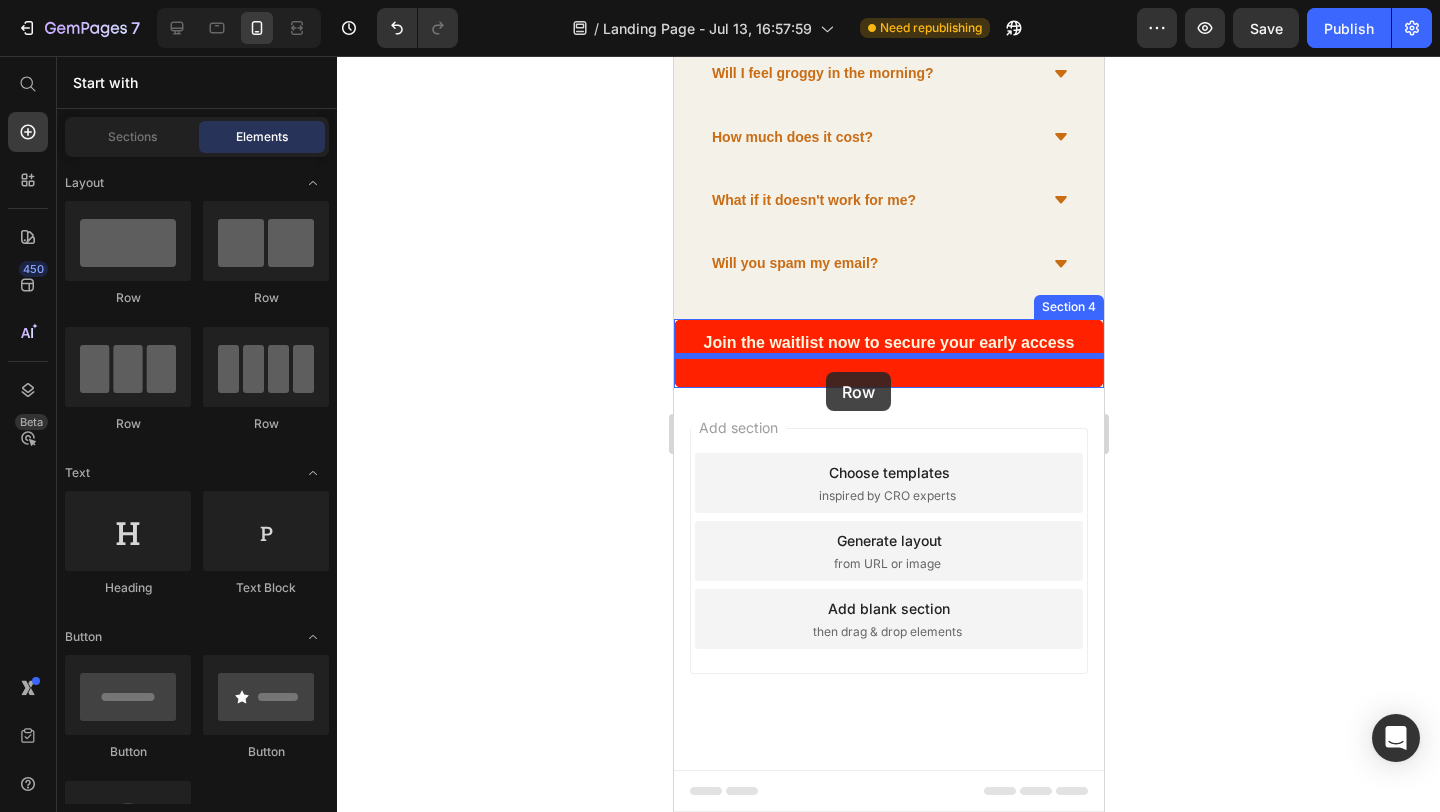drag, startPoint x: 825, startPoint y: 304, endPoint x: 824, endPoint y: 370, distance: 66.007576 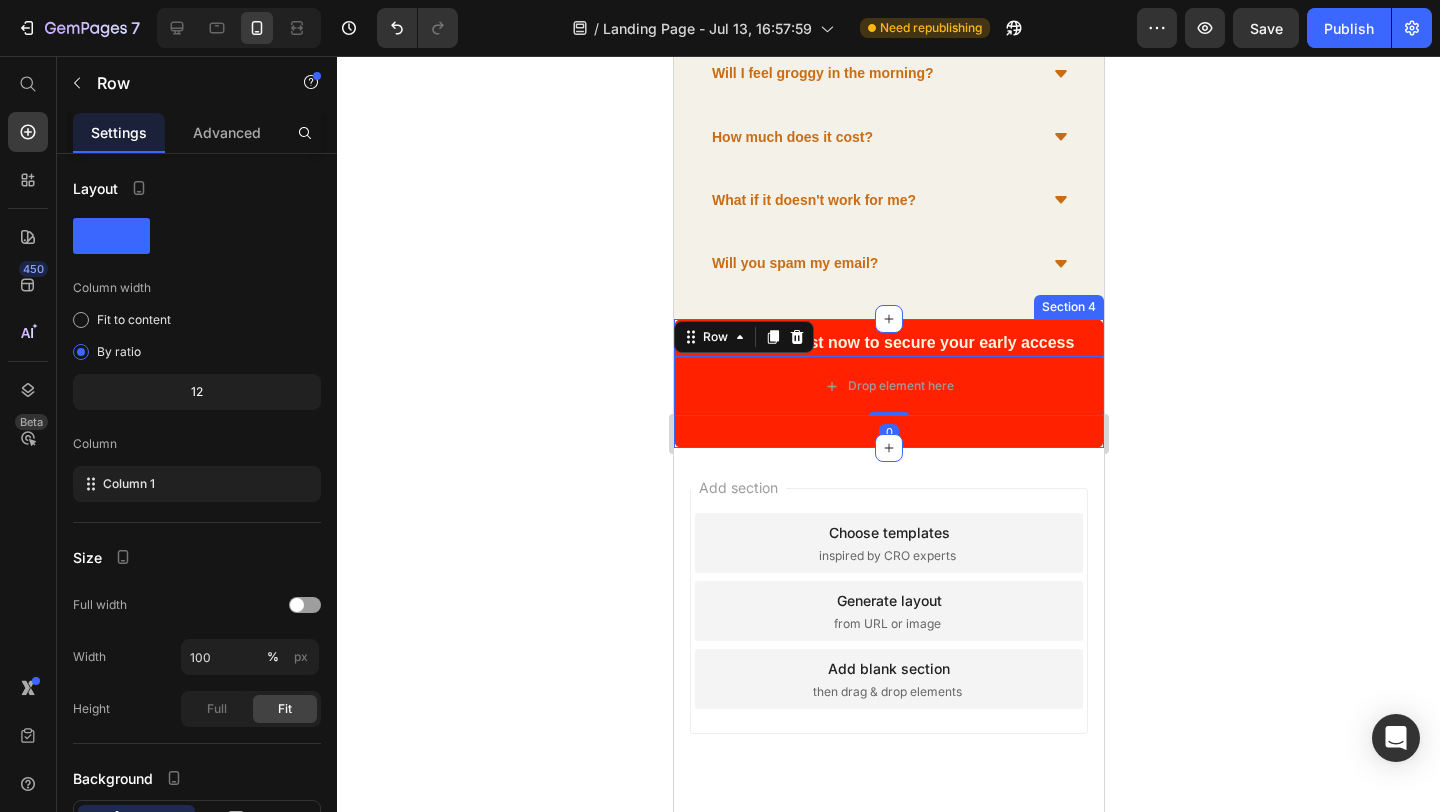 scroll, scrollTop: 1966, scrollLeft: 0, axis: vertical 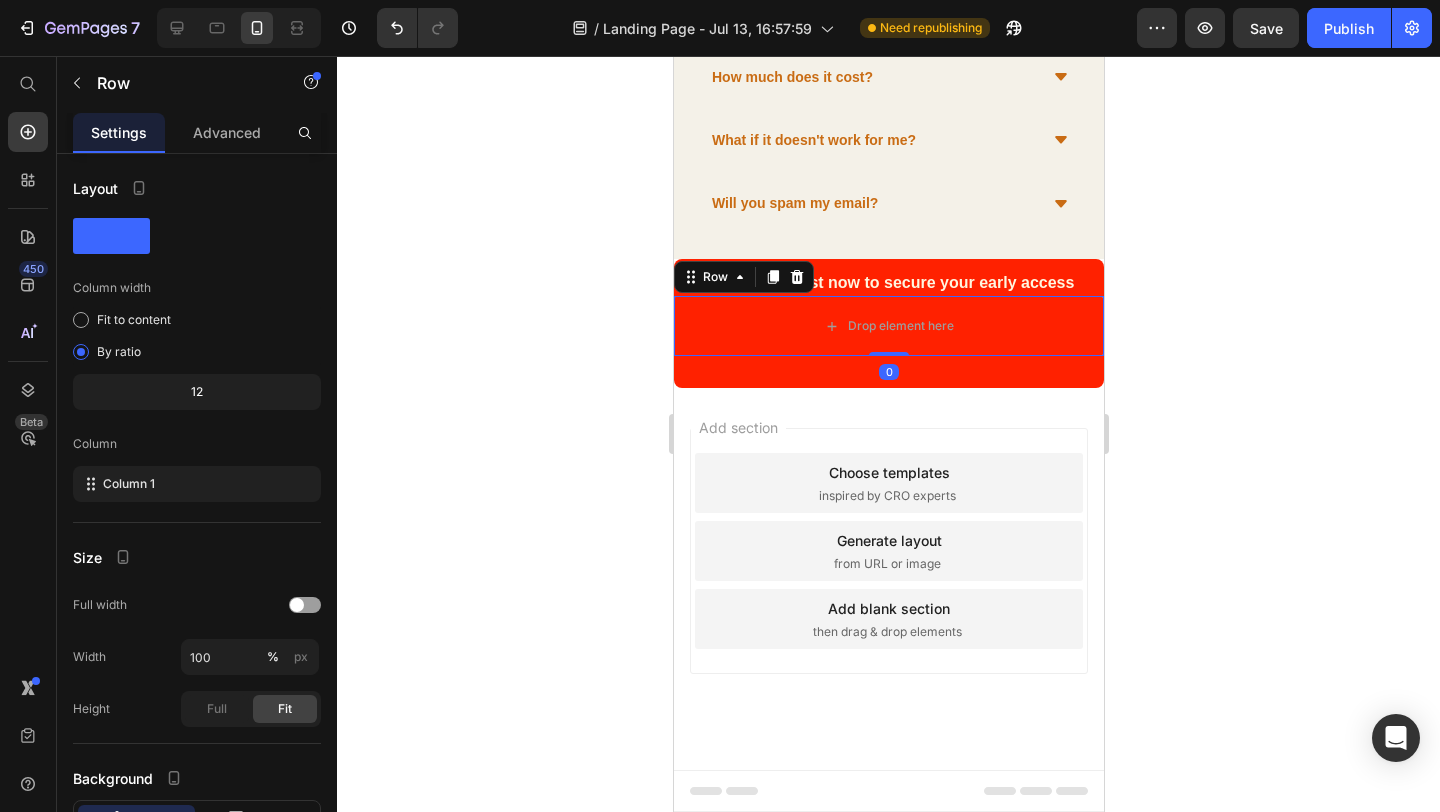 click 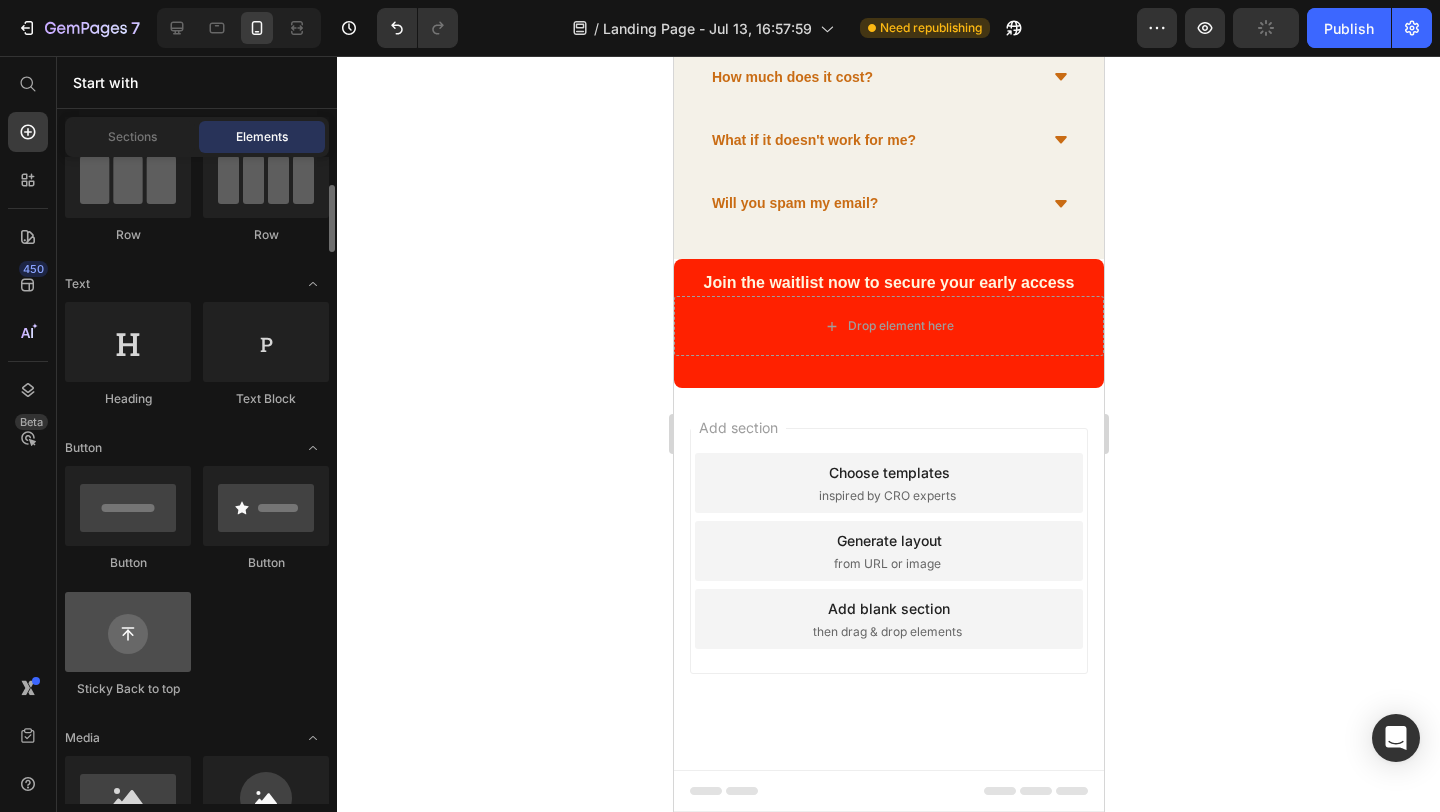 scroll, scrollTop: 208, scrollLeft: 0, axis: vertical 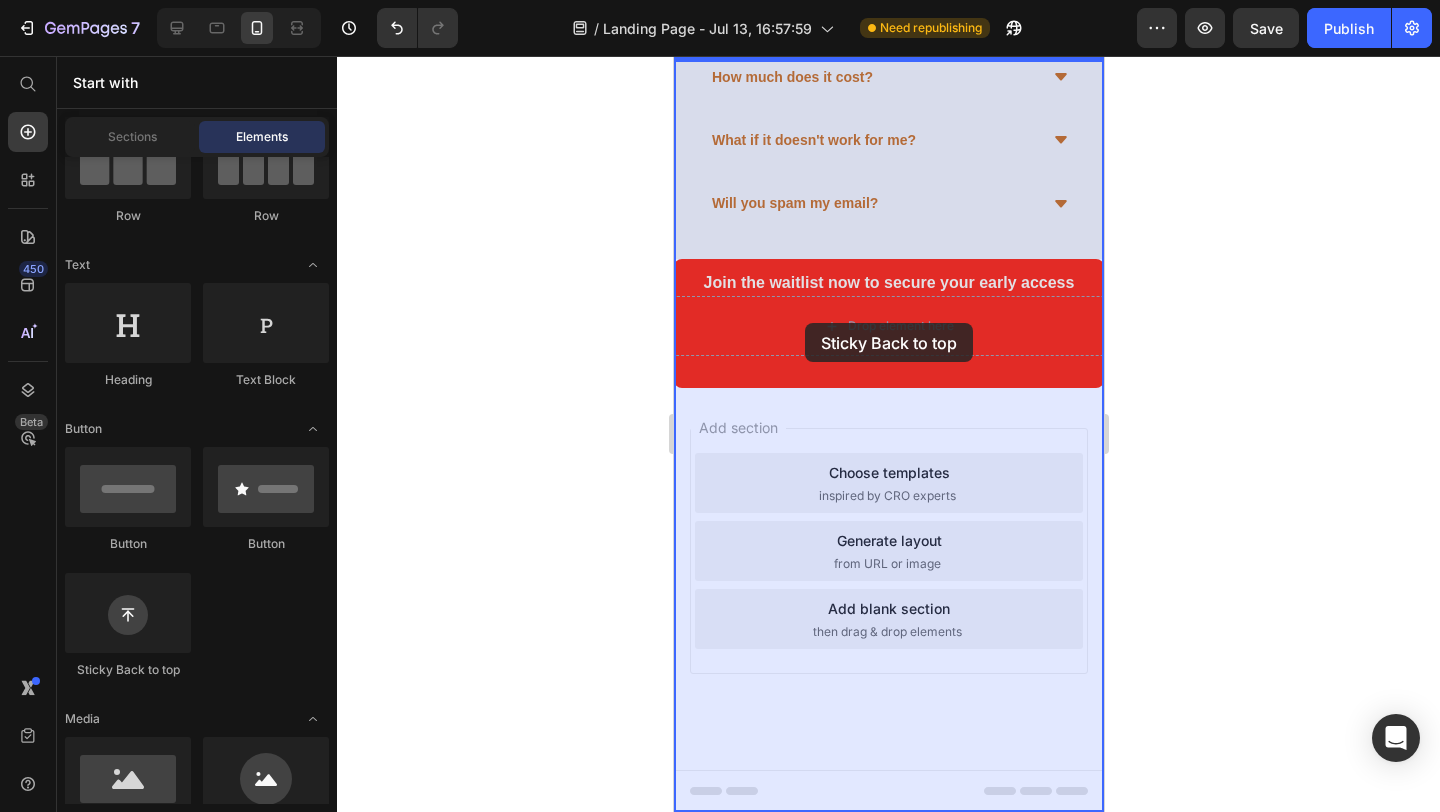 drag, startPoint x: 806, startPoint y: 686, endPoint x: 804, endPoint y: 323, distance: 363.00552 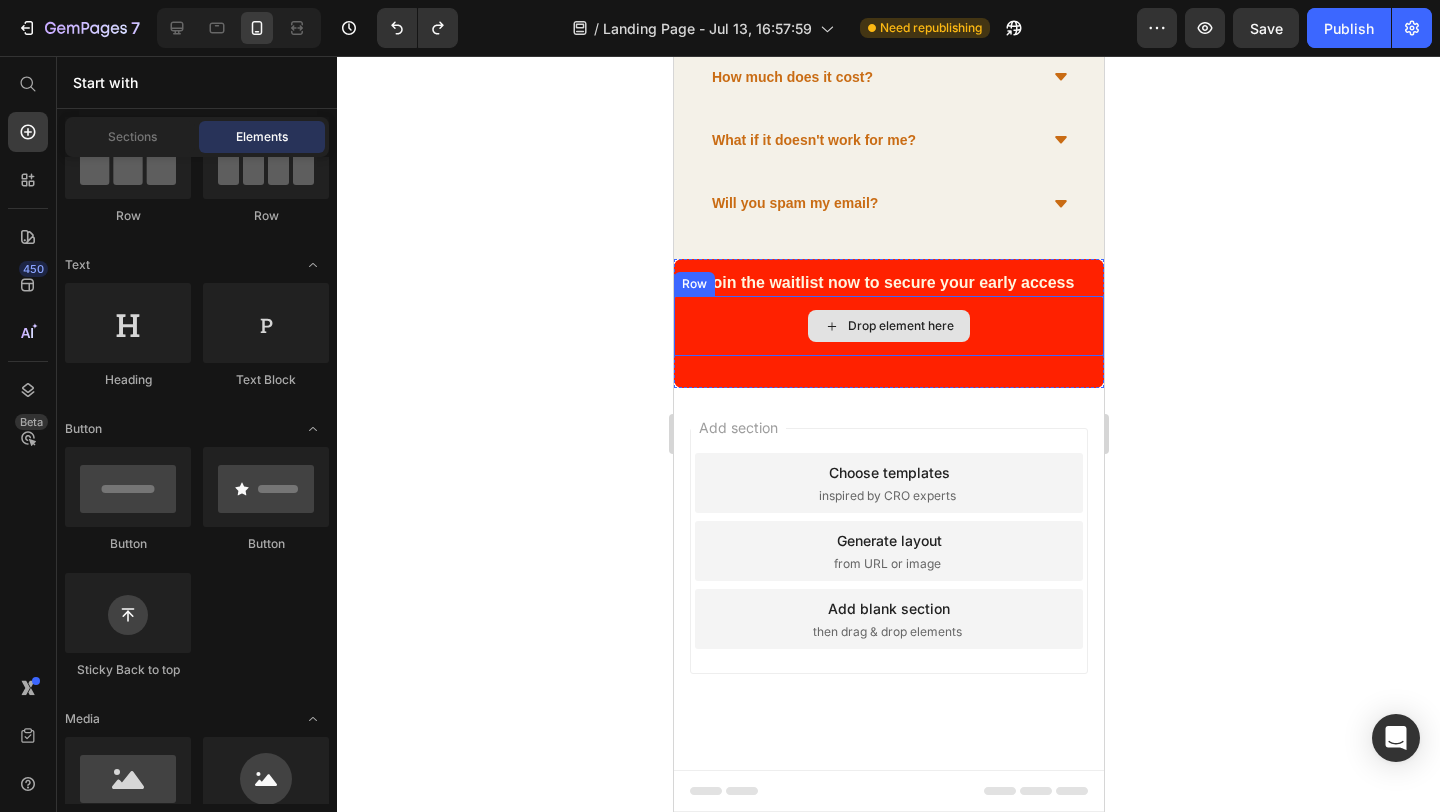 scroll, scrollTop: 1966, scrollLeft: 0, axis: vertical 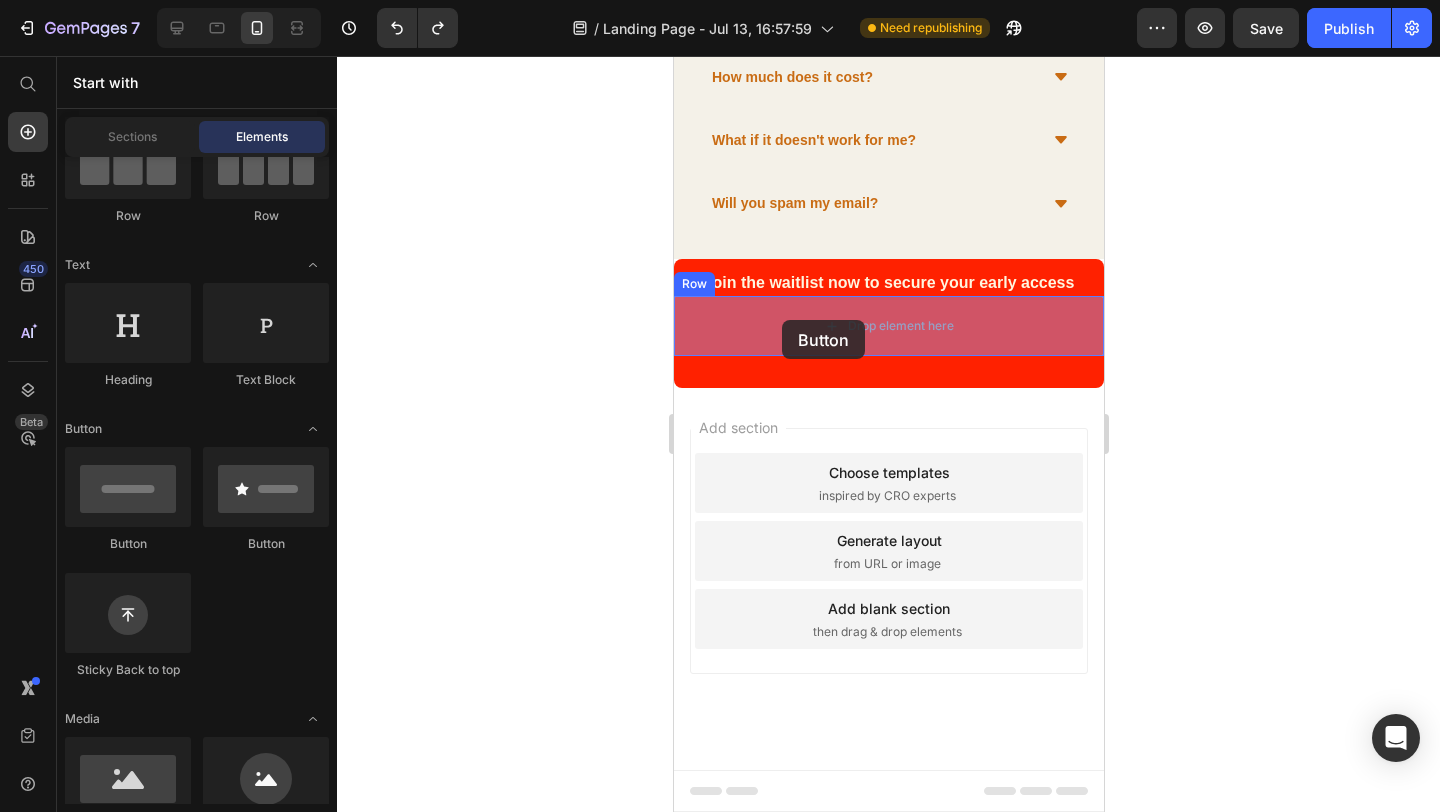 drag, startPoint x: 819, startPoint y: 539, endPoint x: 781, endPoint y: 320, distance: 222.27235 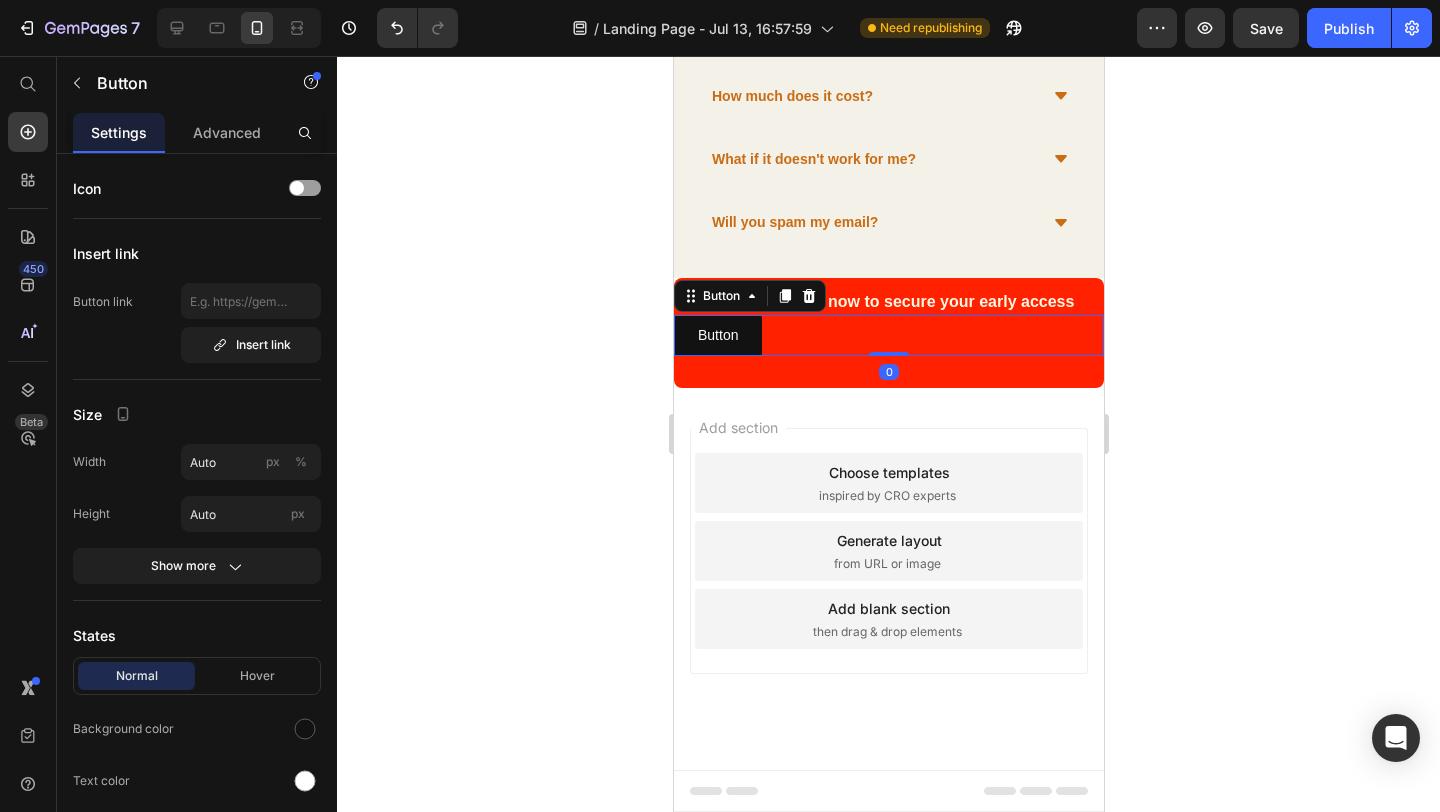 click 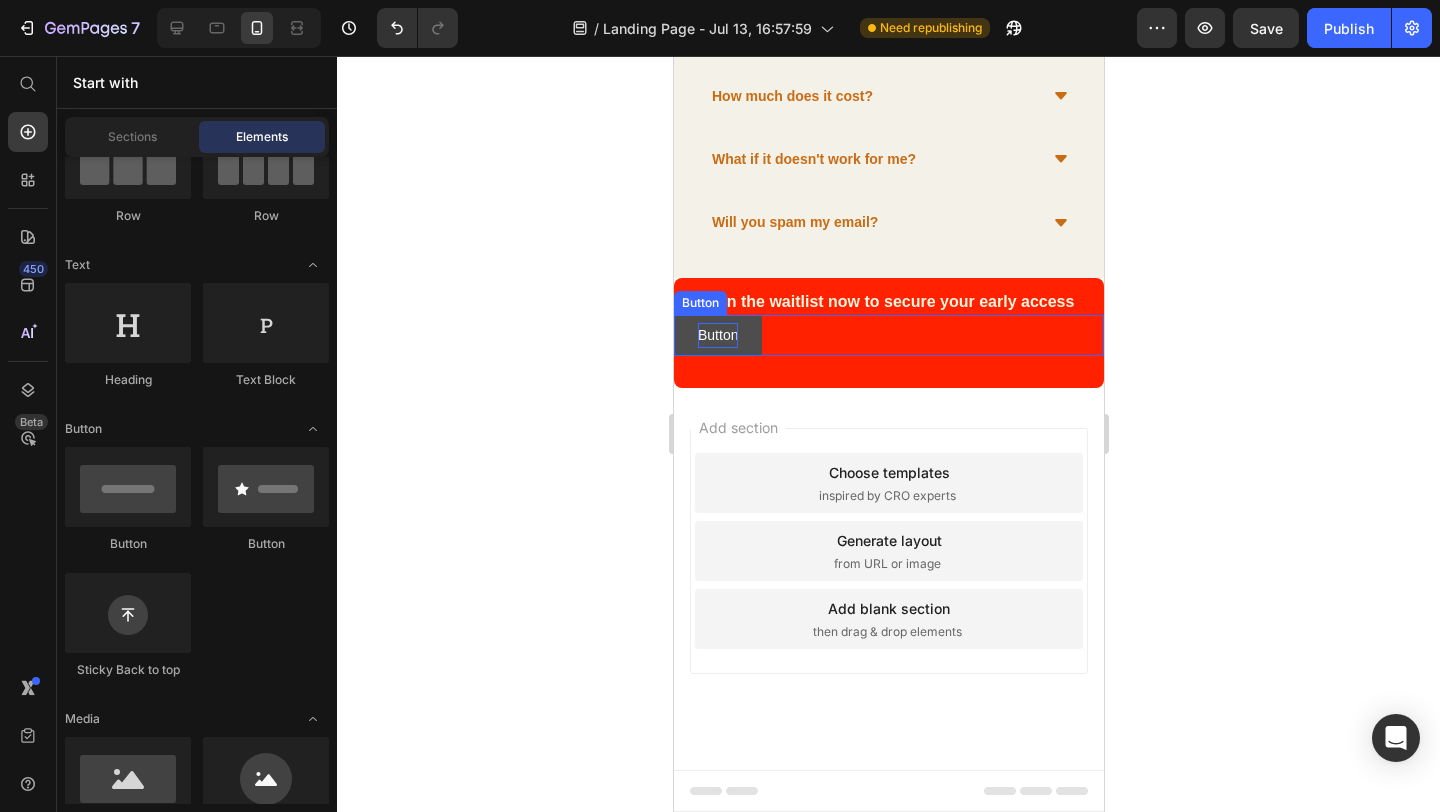 click on "Button" at bounding box center [717, 335] 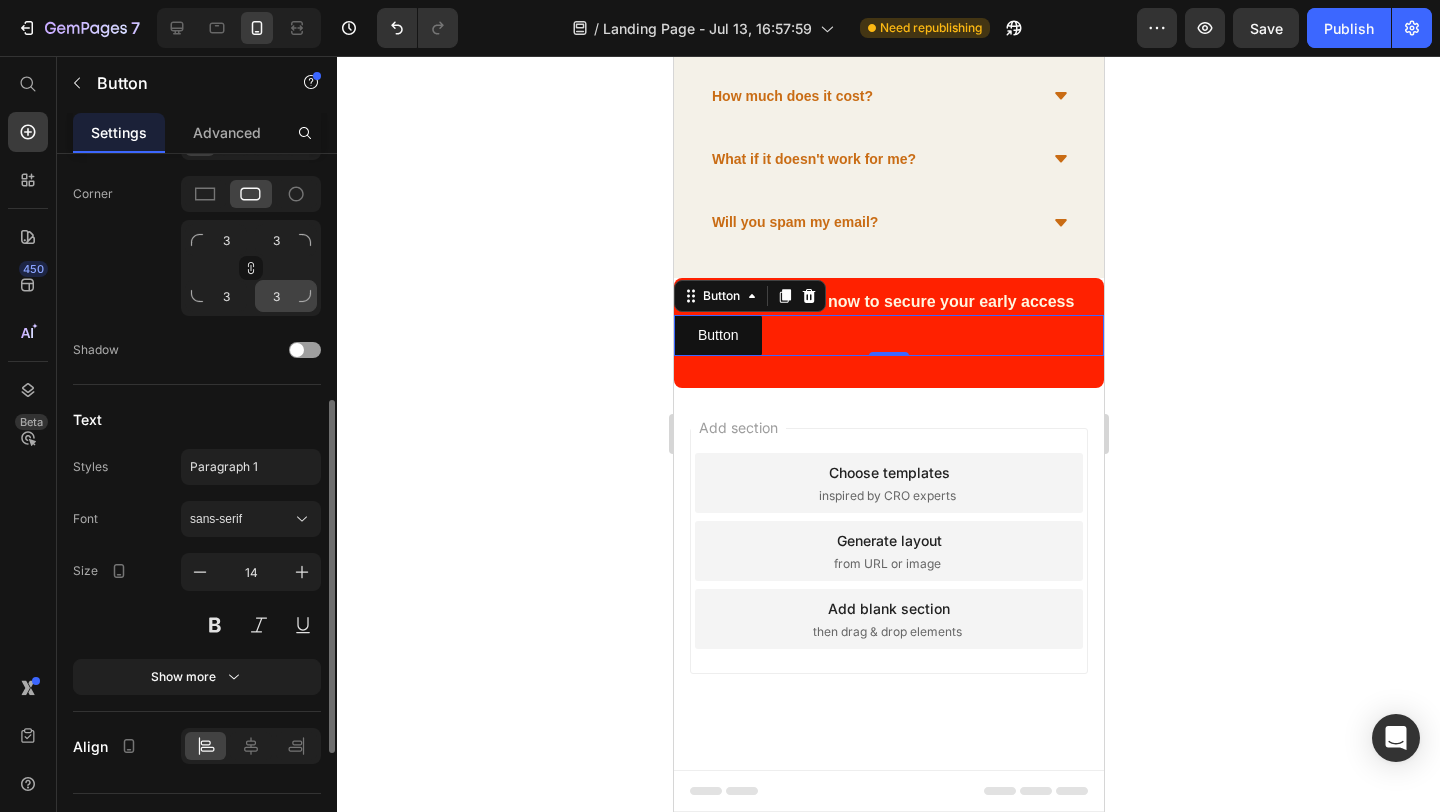scroll, scrollTop: 730, scrollLeft: 0, axis: vertical 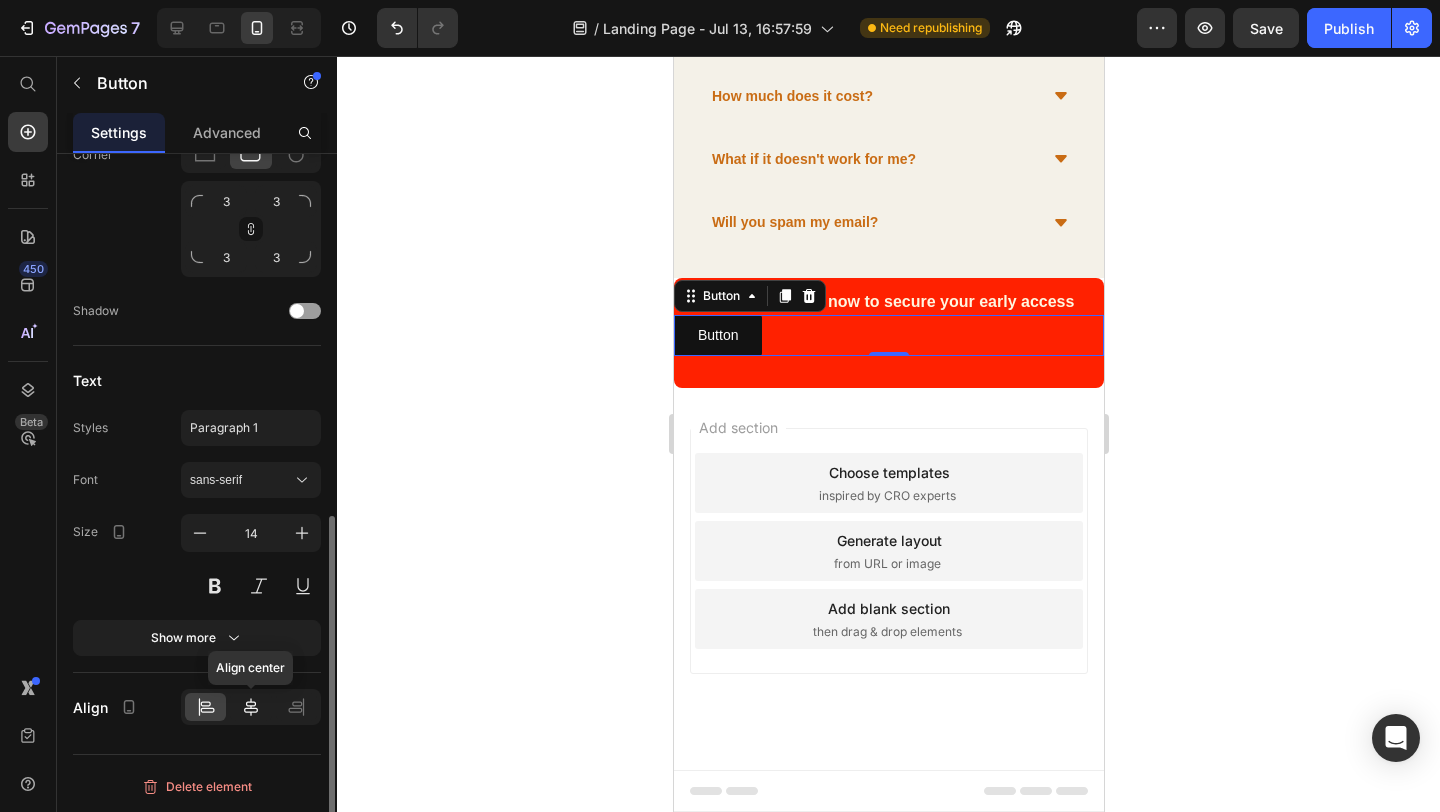 click 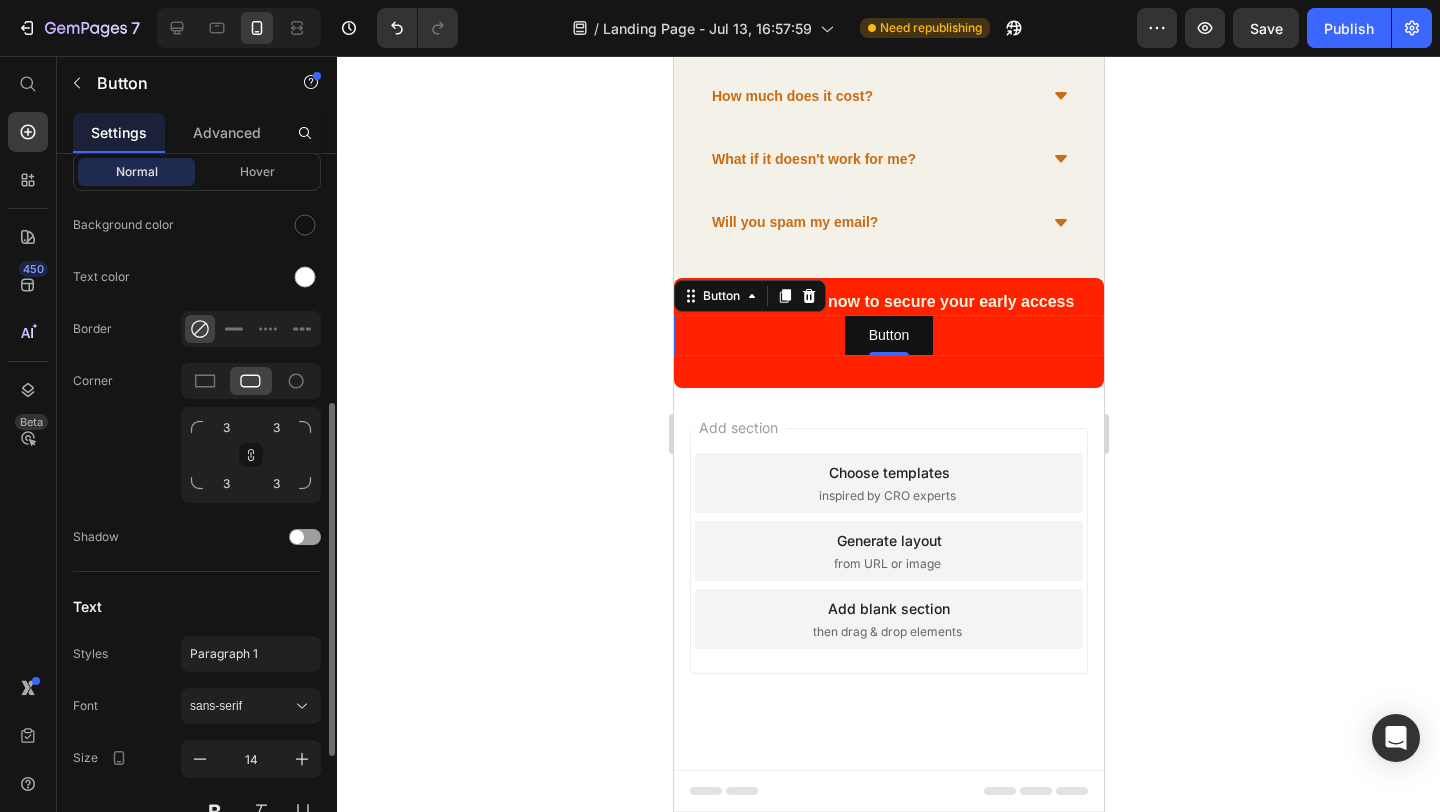 scroll, scrollTop: 231, scrollLeft: 0, axis: vertical 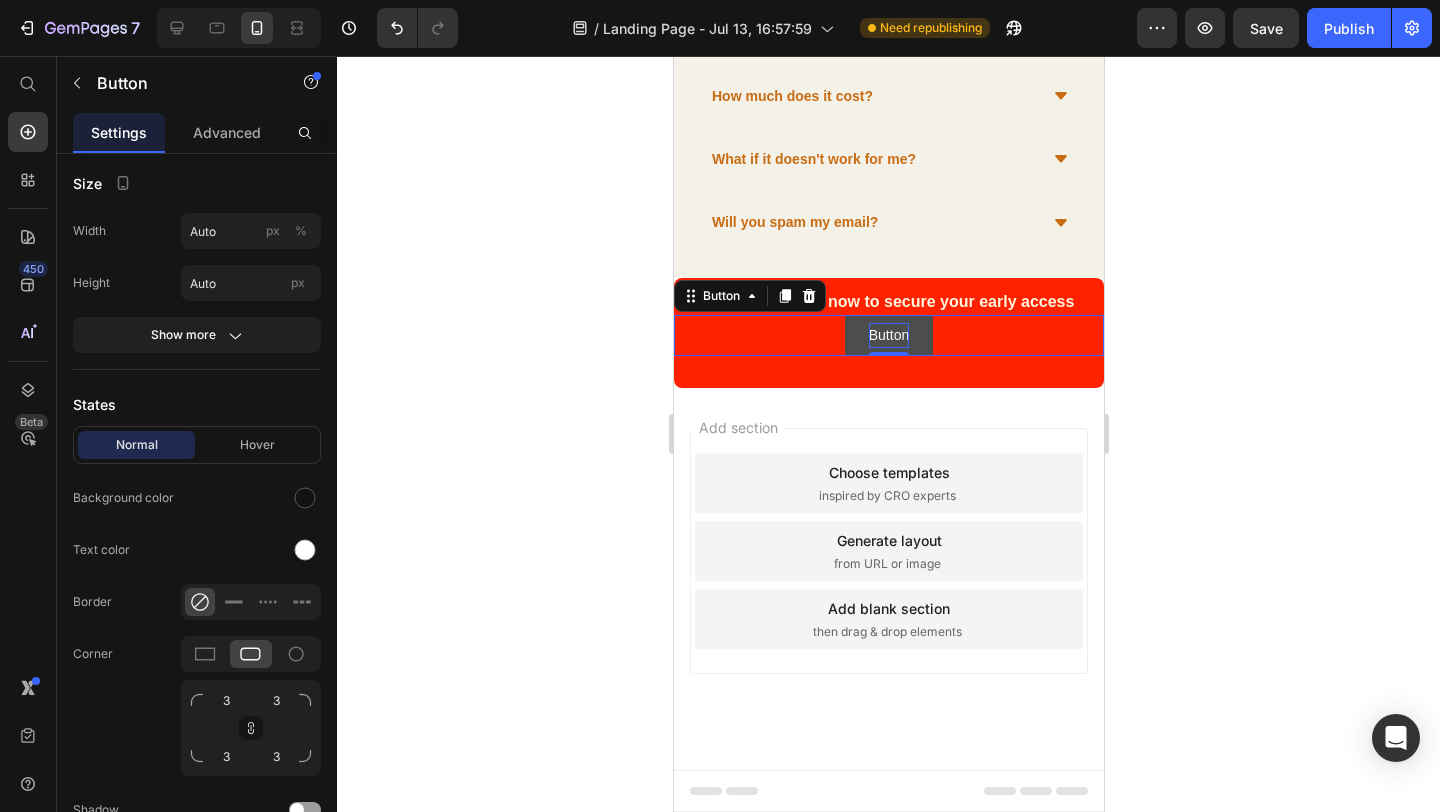 click on "Button" at bounding box center [888, 335] 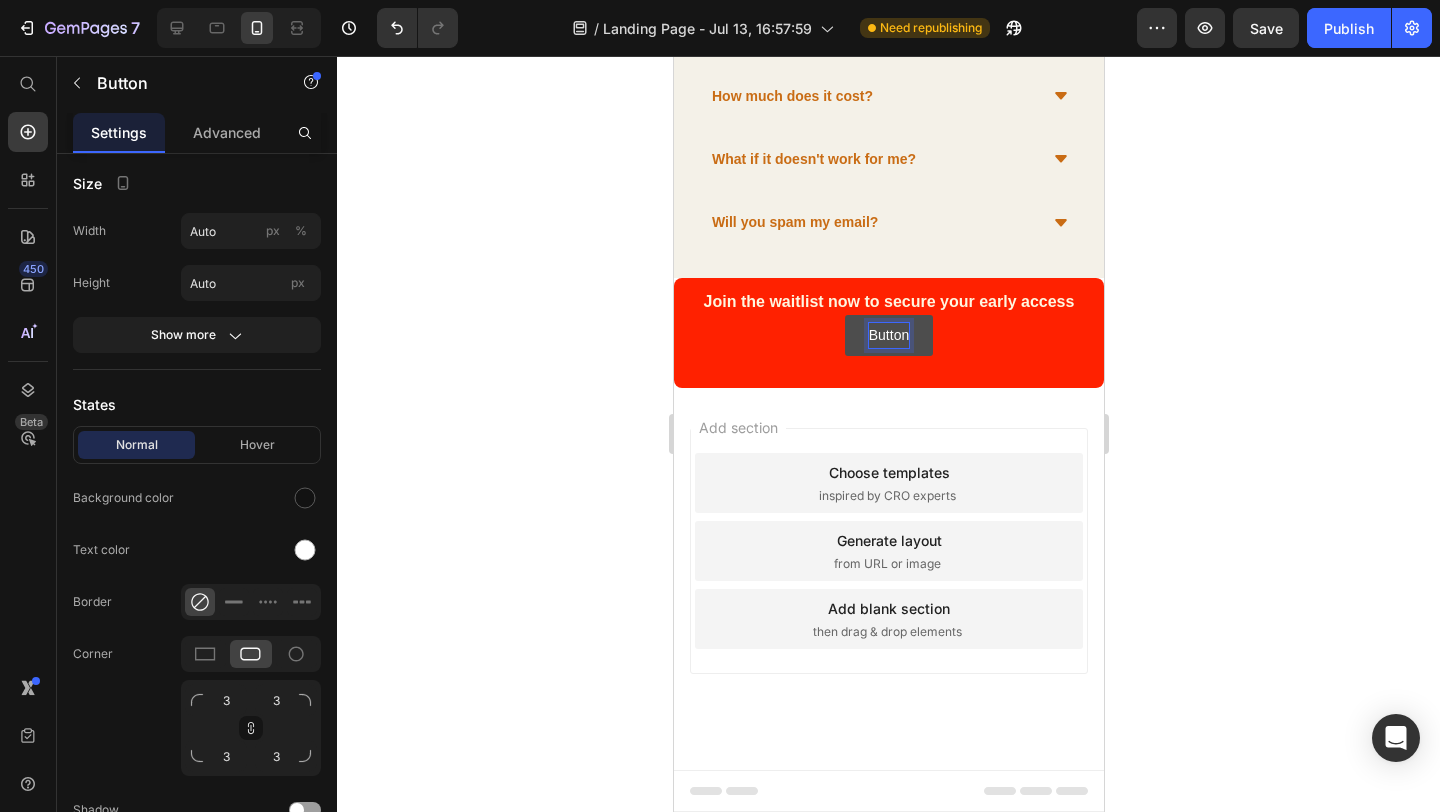 click on "Button" at bounding box center [888, 335] 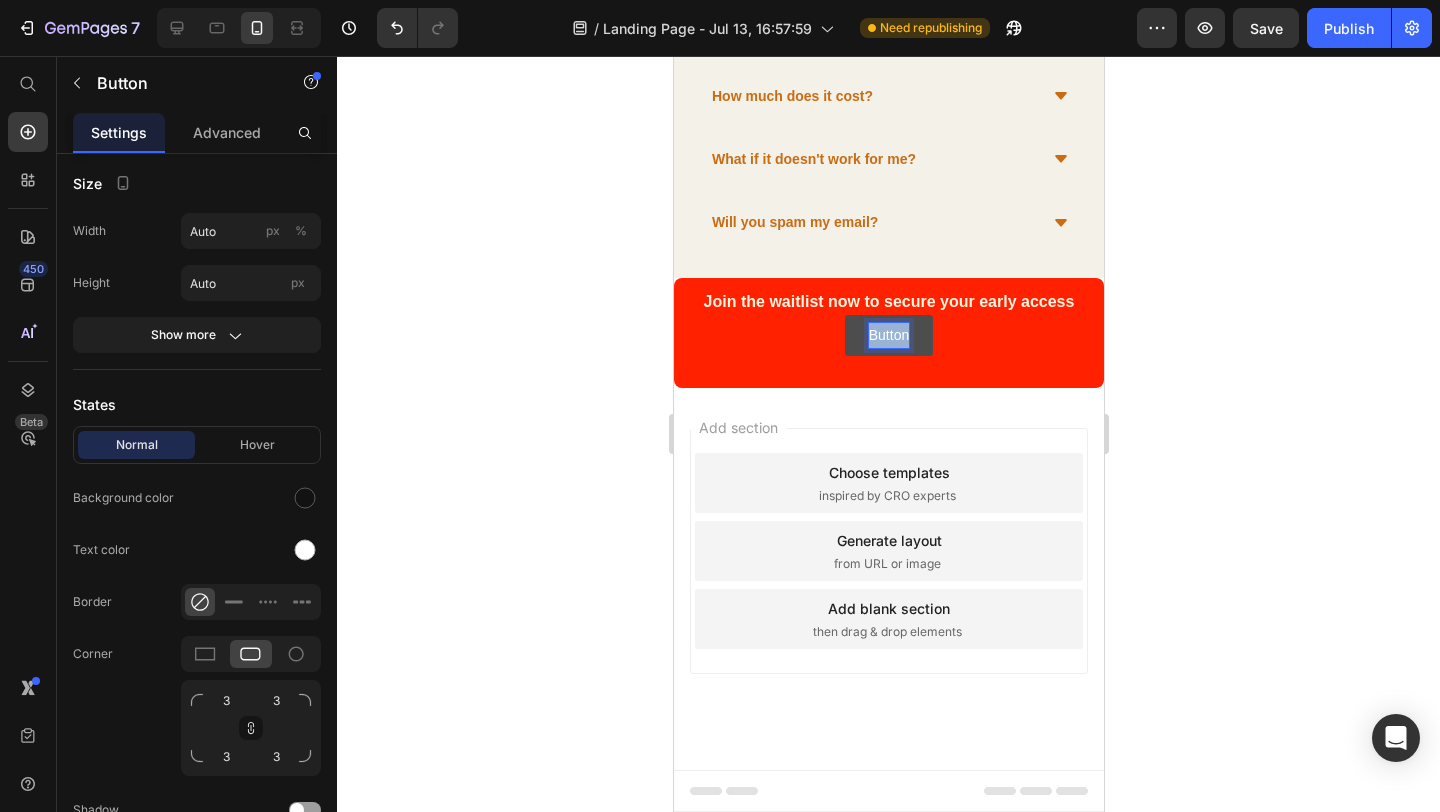 click on "Button" at bounding box center (888, 335) 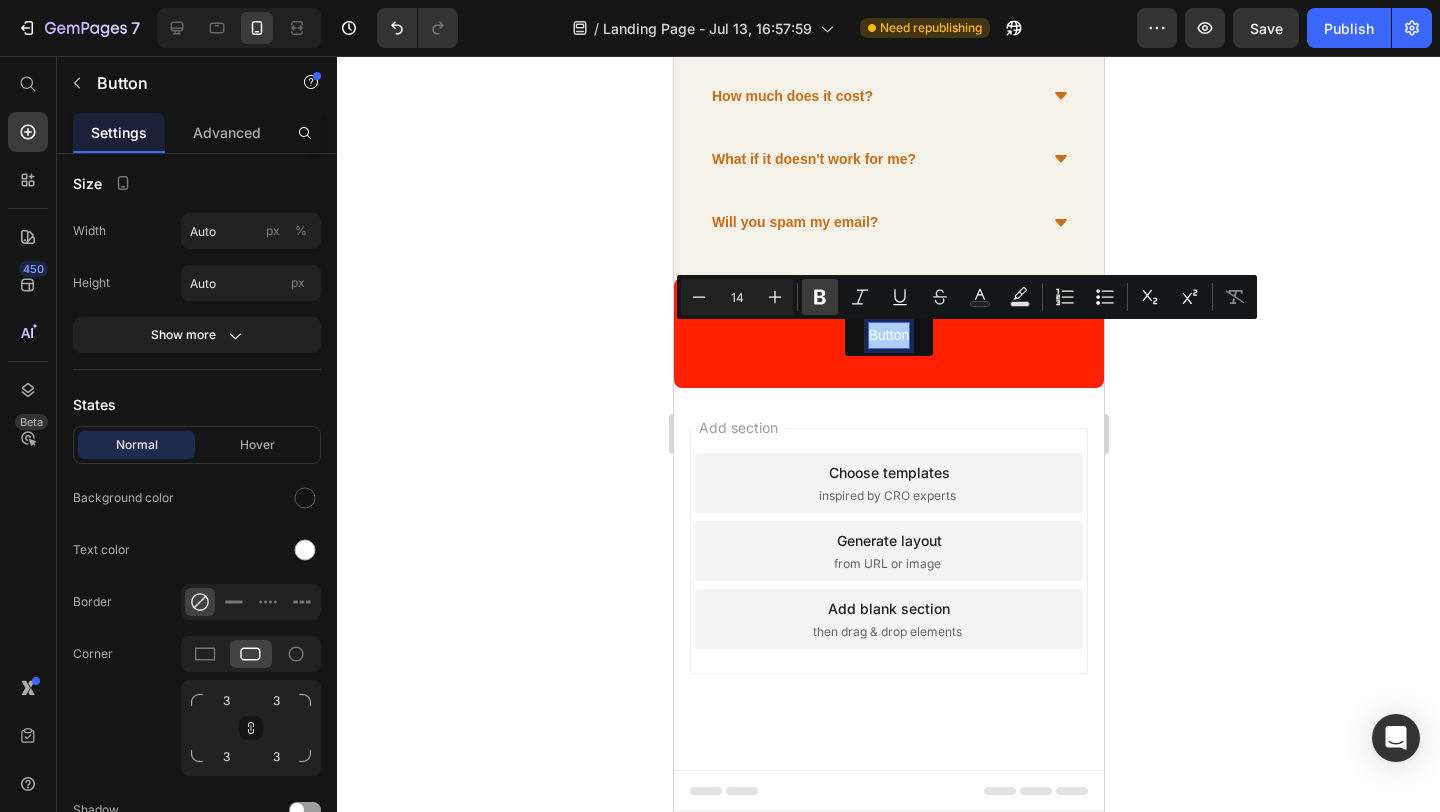 click 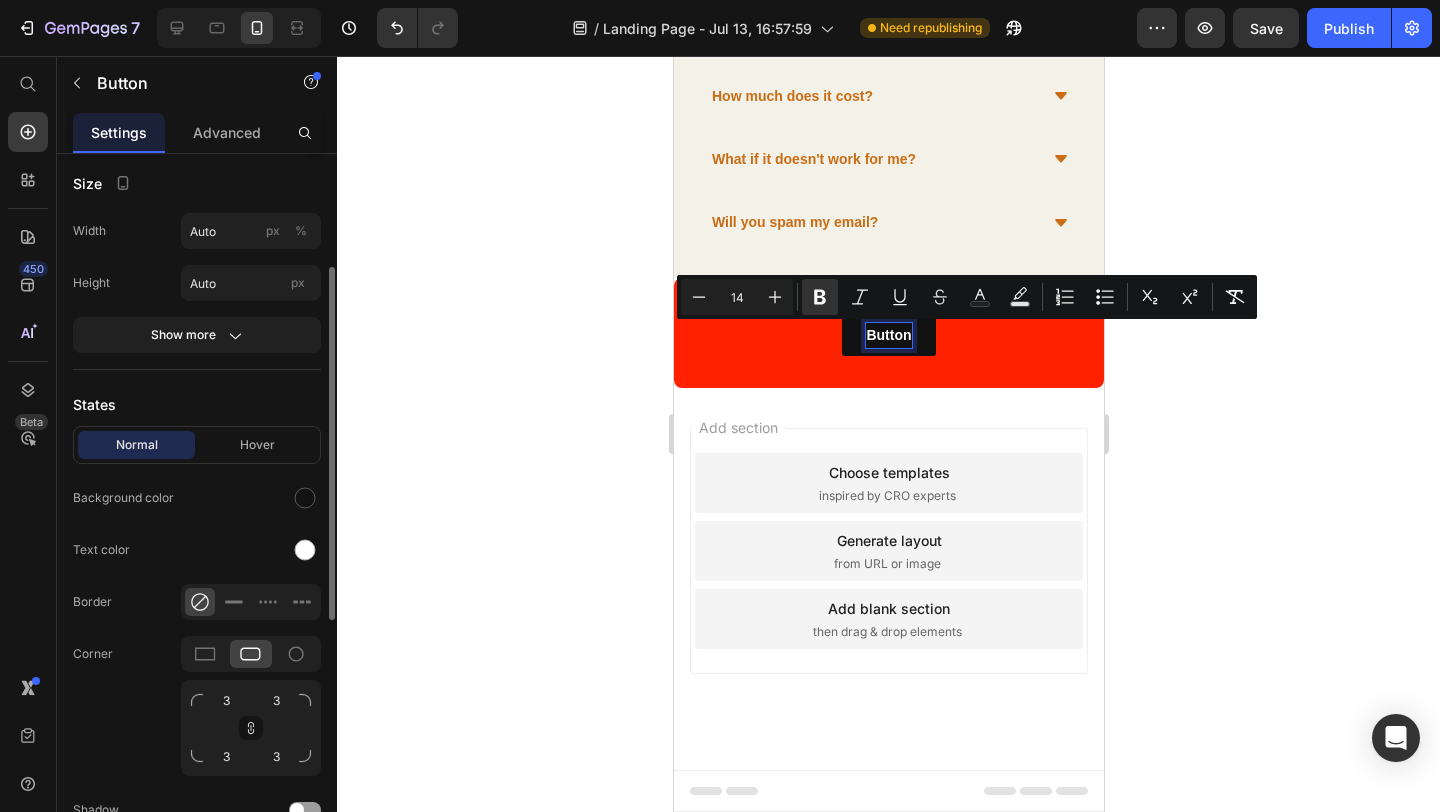 scroll, scrollTop: 0, scrollLeft: 0, axis: both 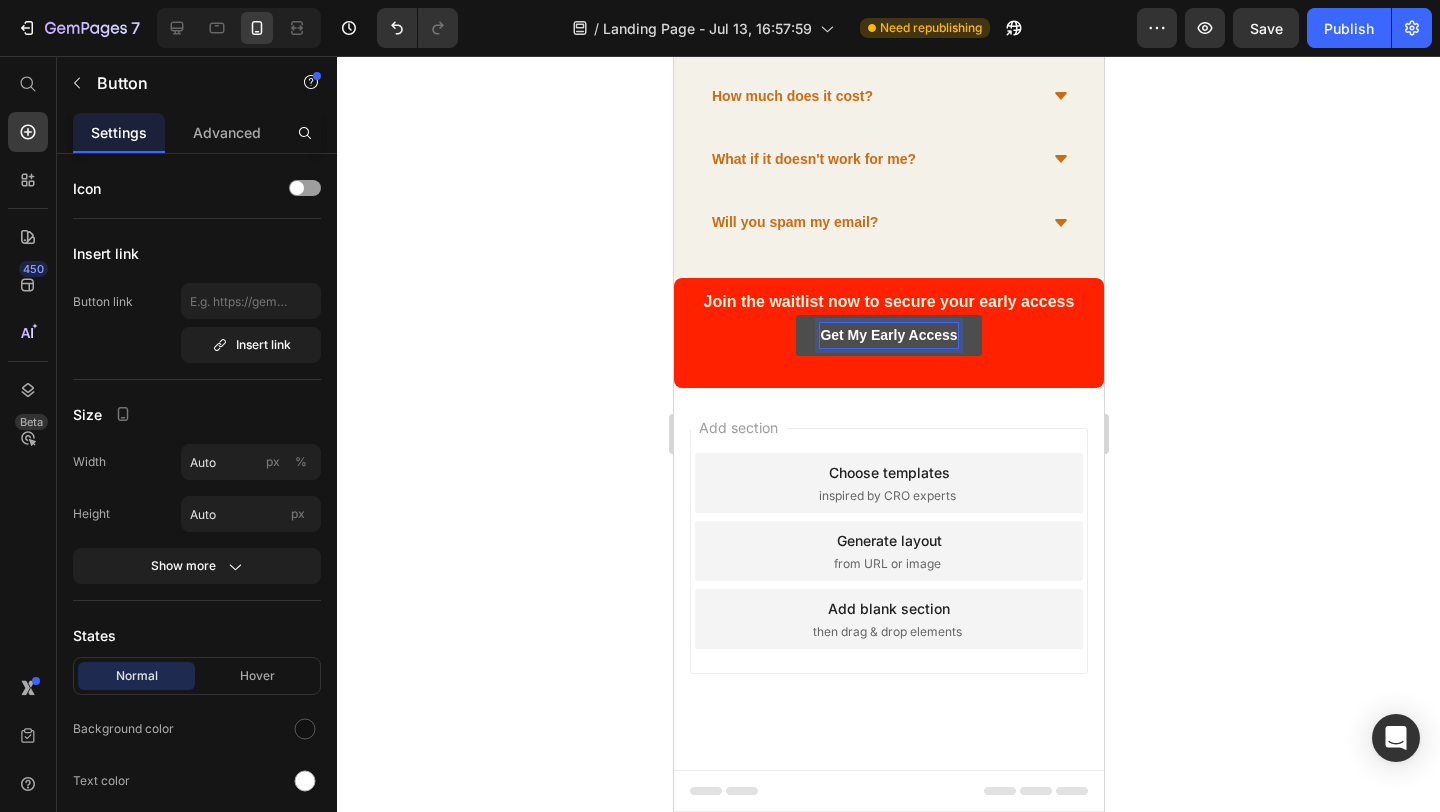 click 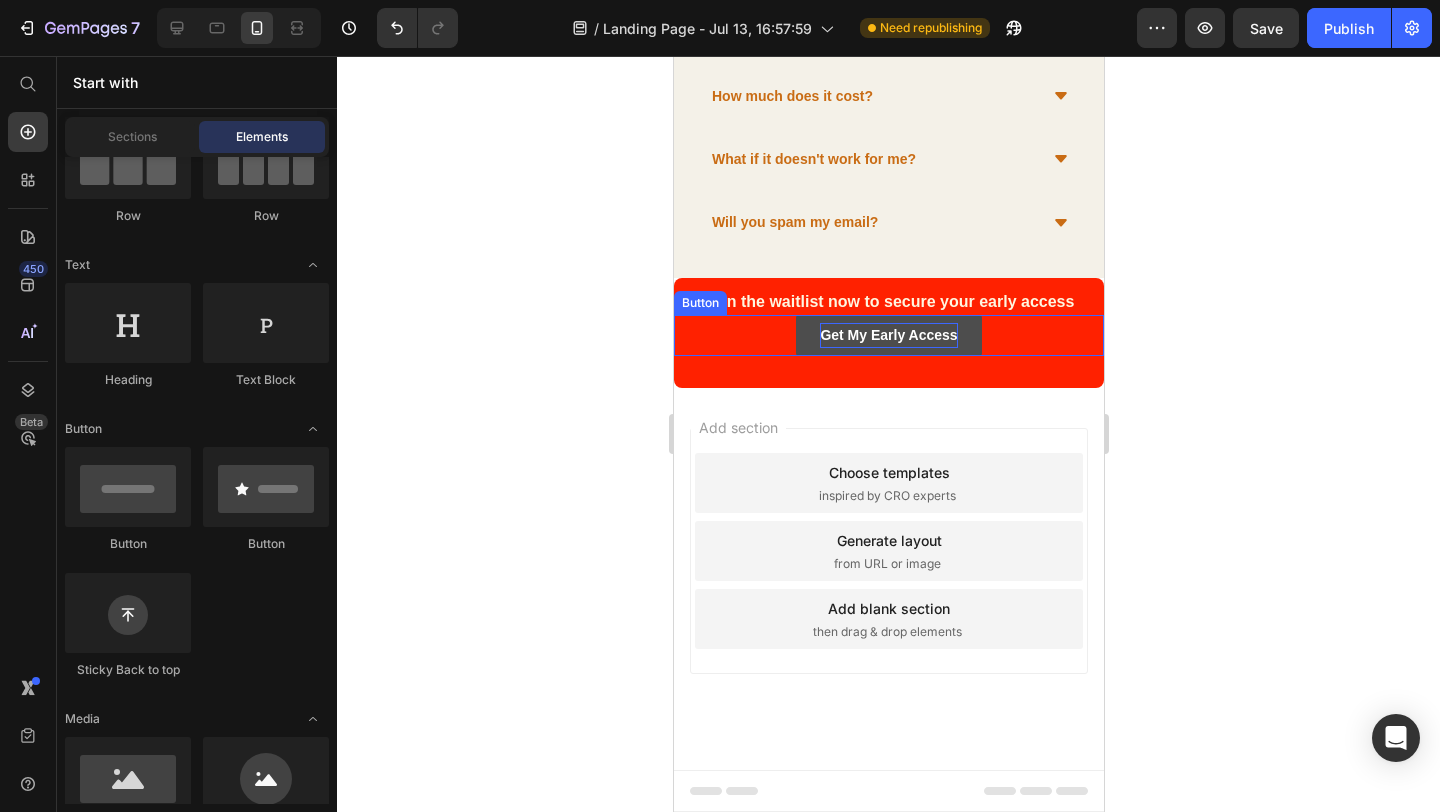 click on "Get My Early Access" at bounding box center [887, 335] 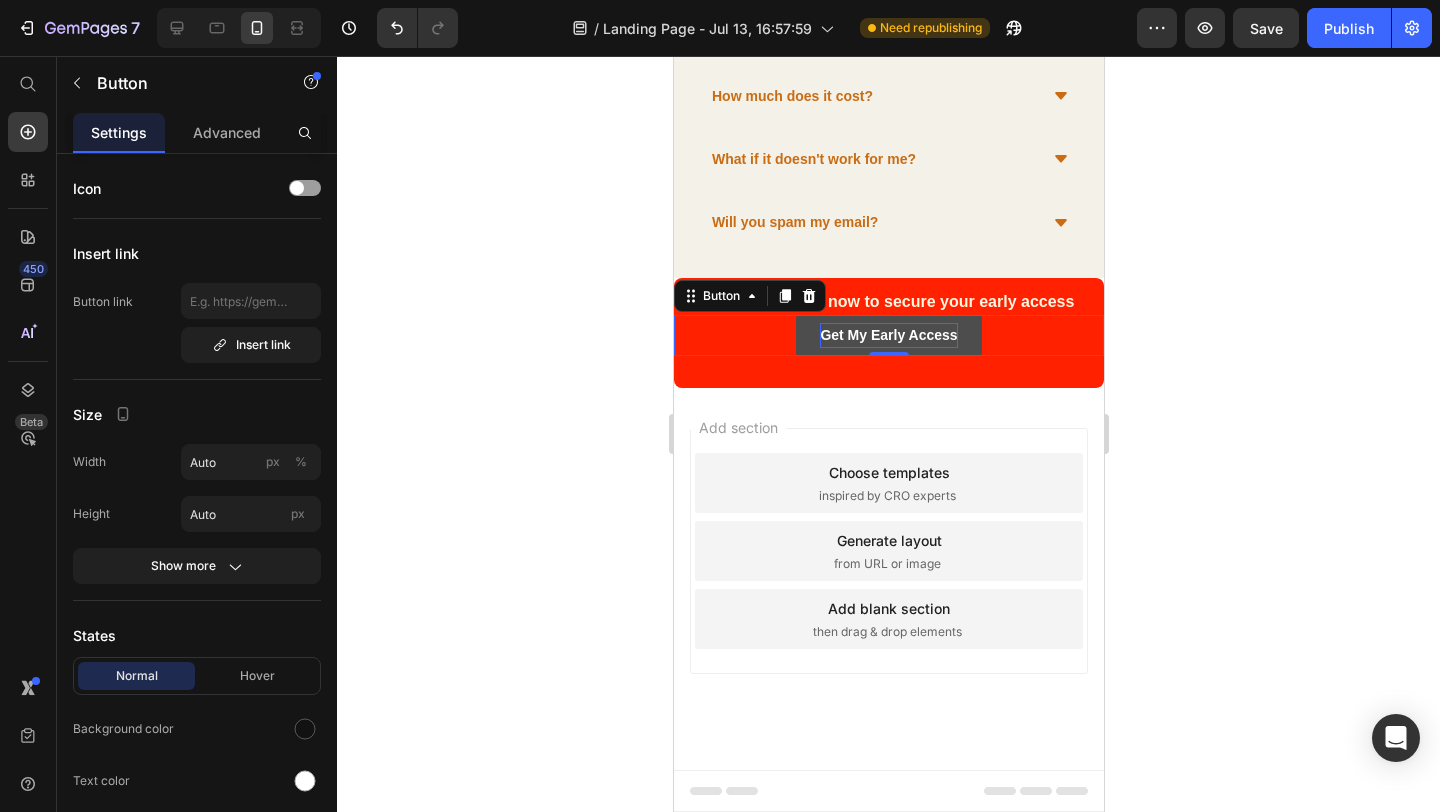 click on "Get My Early Access" at bounding box center (887, 335) 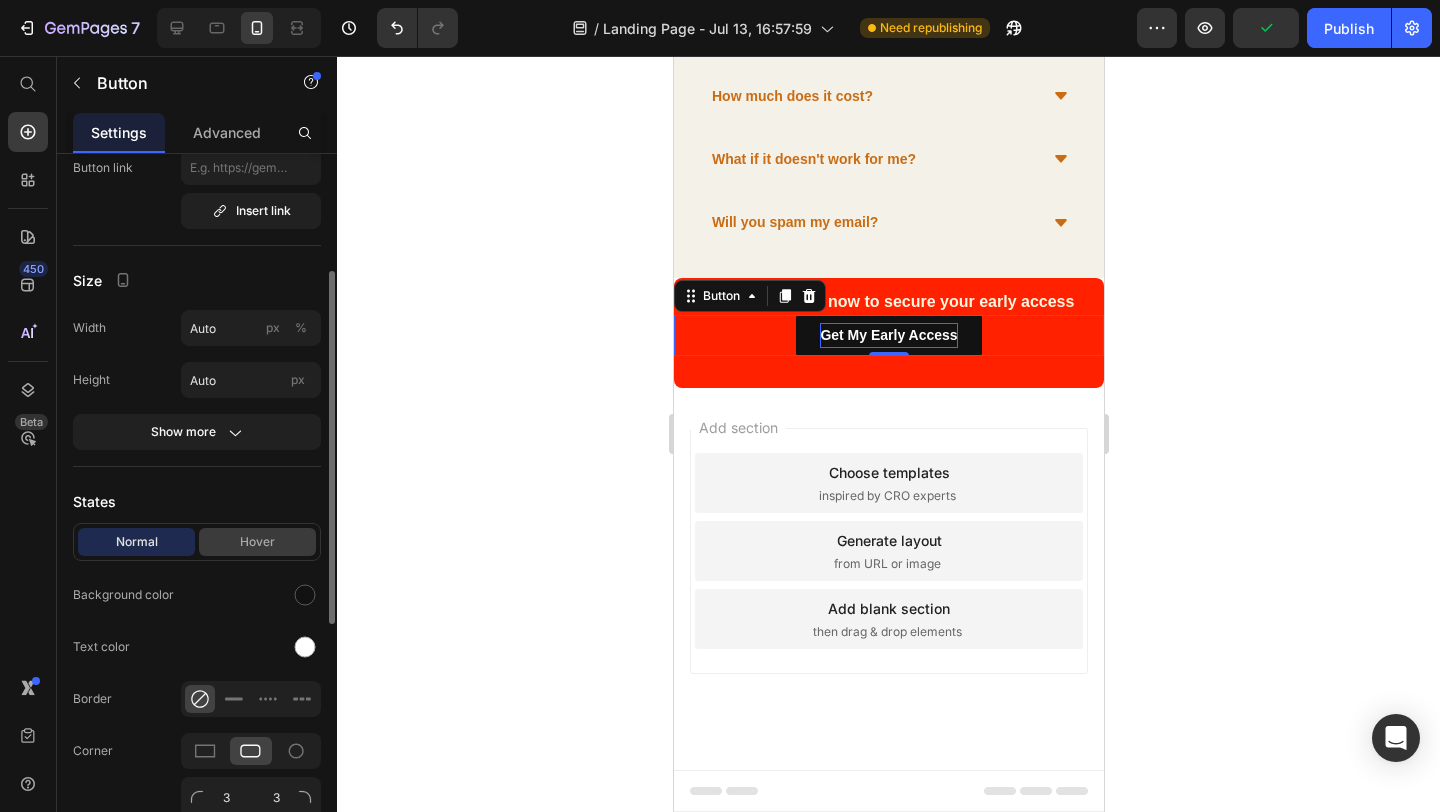 scroll, scrollTop: 168, scrollLeft: 0, axis: vertical 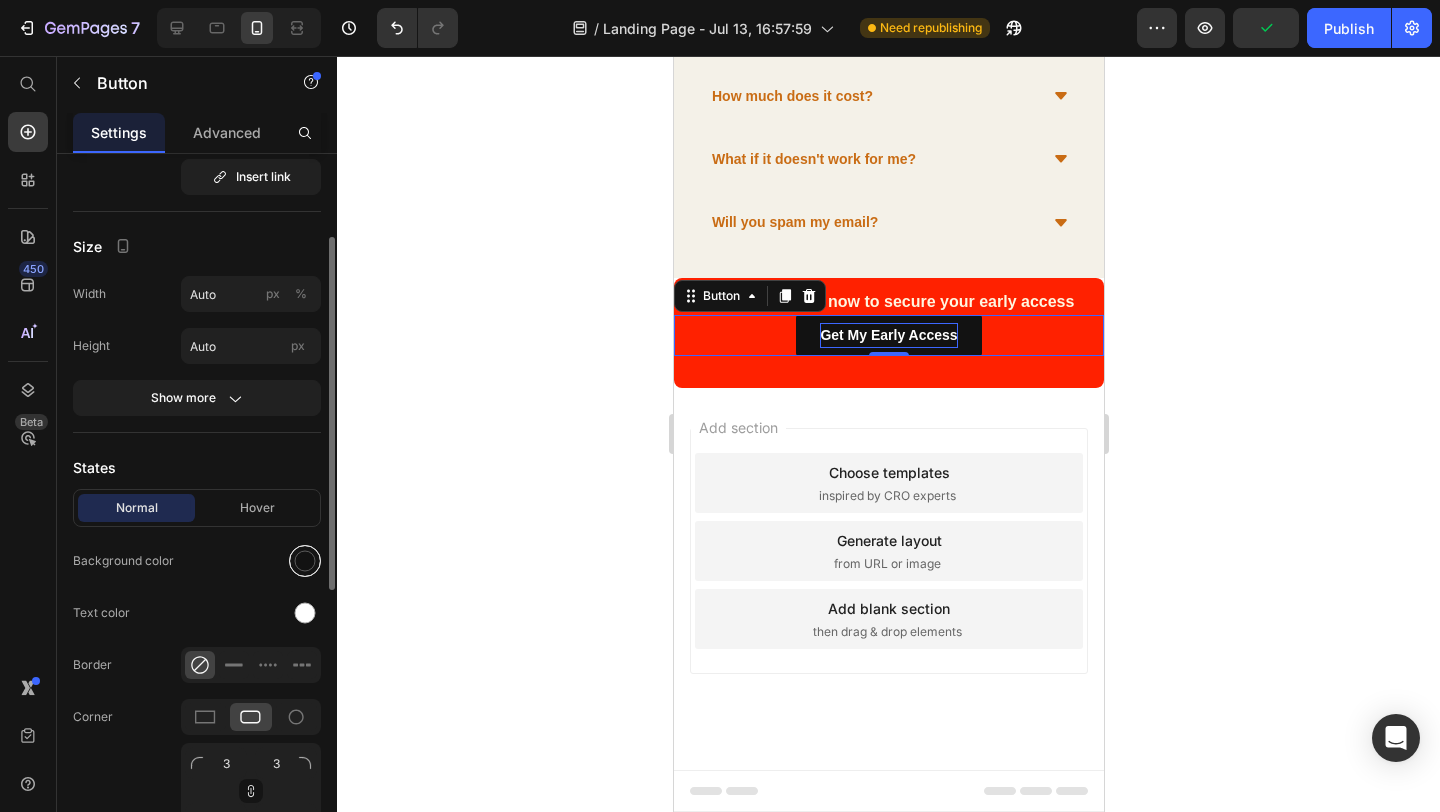 click at bounding box center [305, 561] 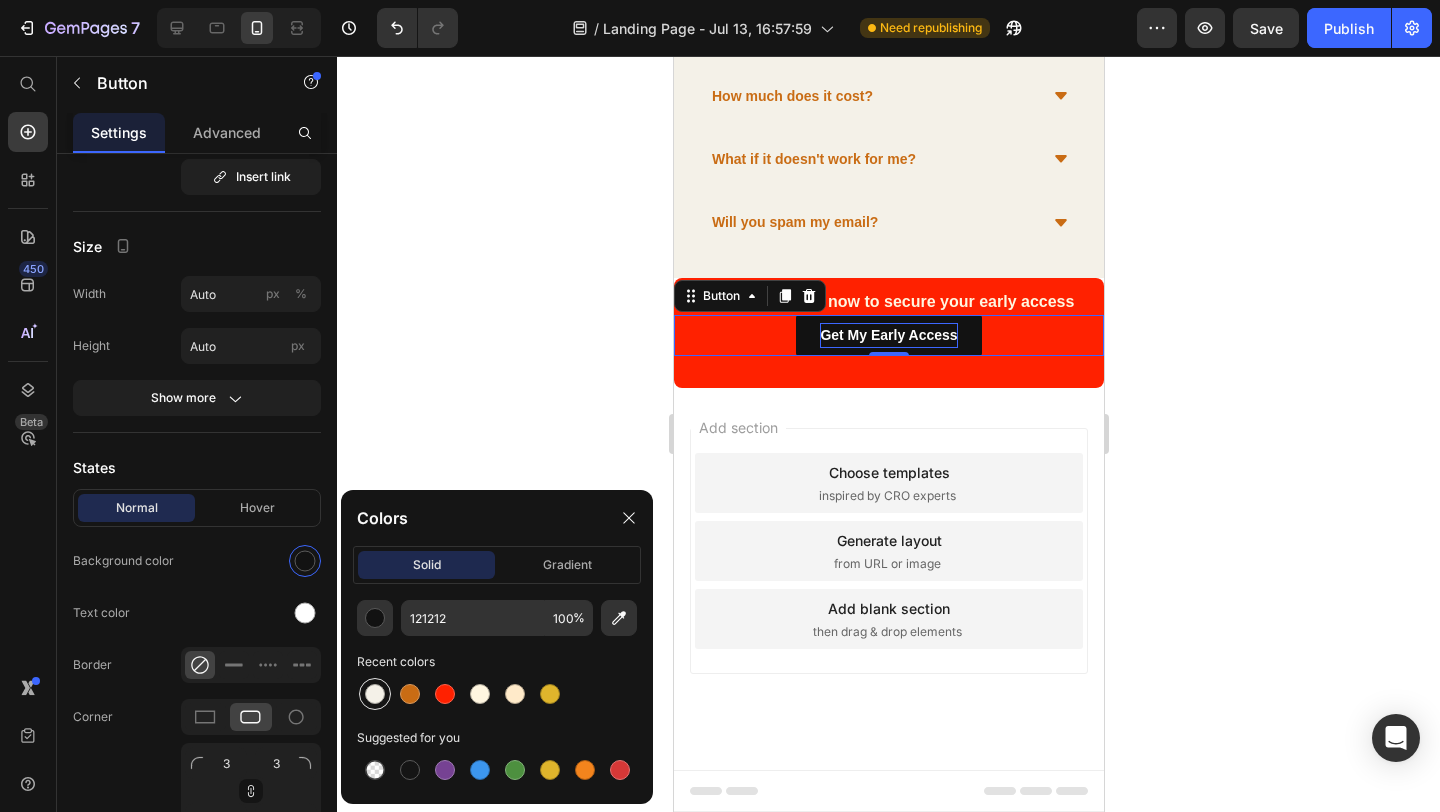 click at bounding box center [375, 694] 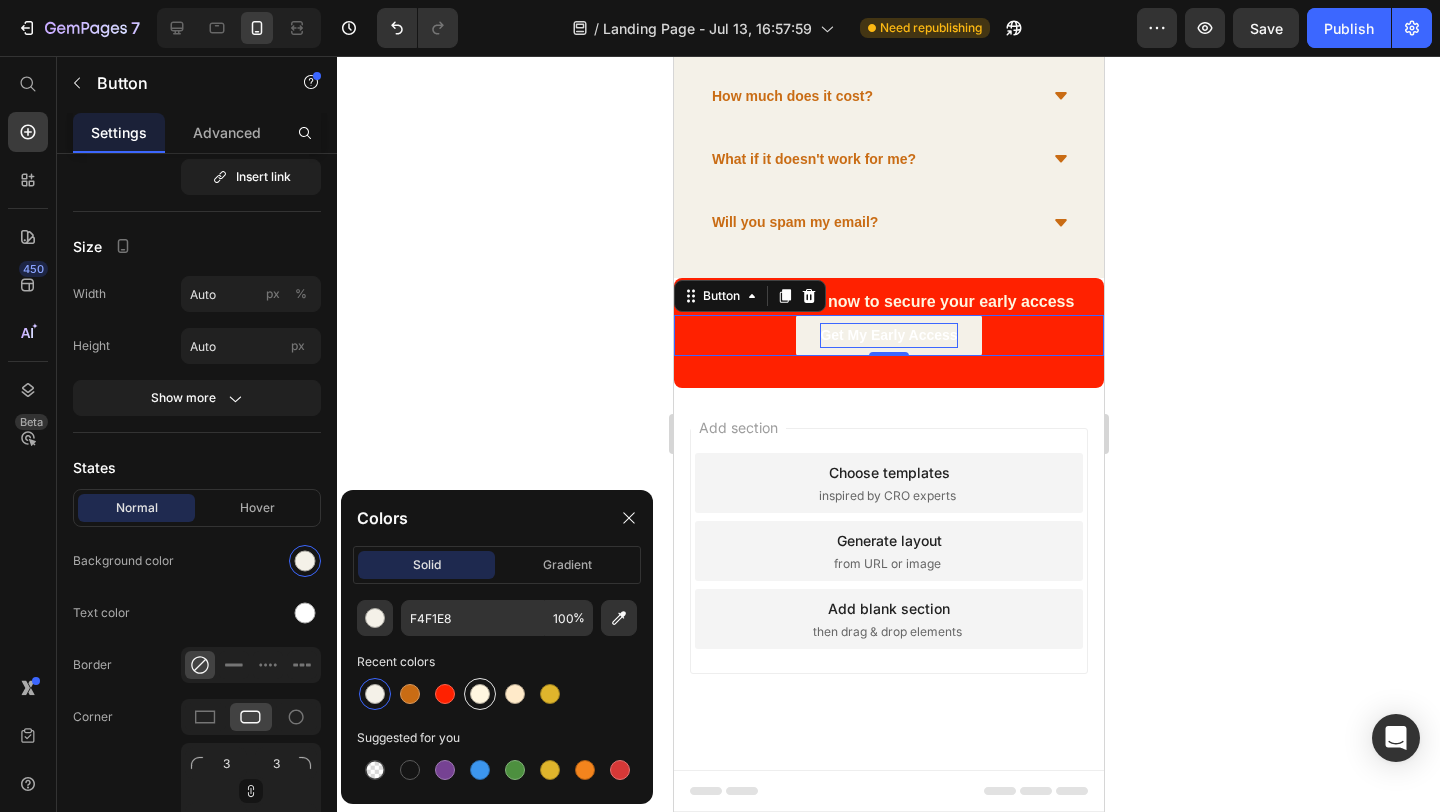 click at bounding box center [480, 694] 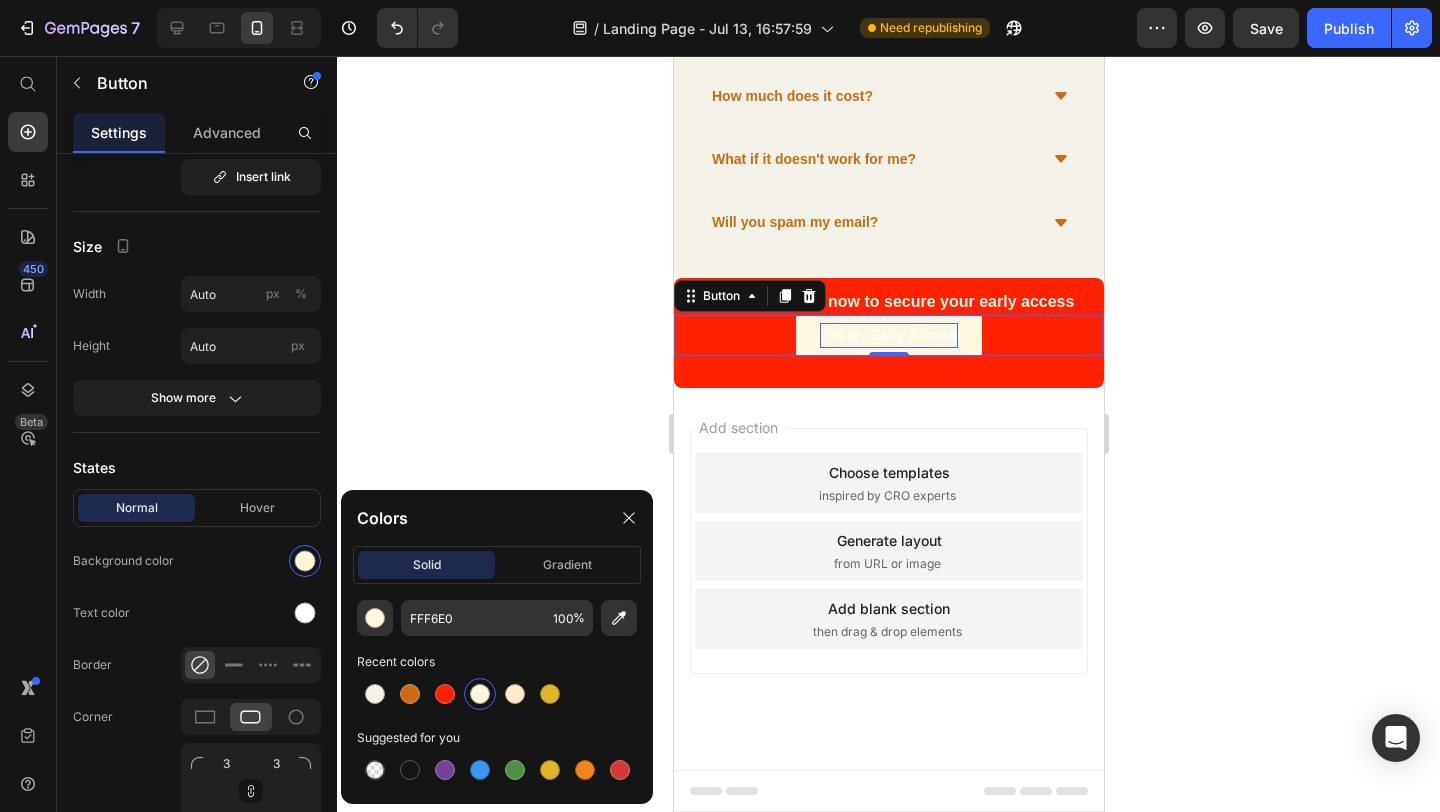 click at bounding box center (480, 694) 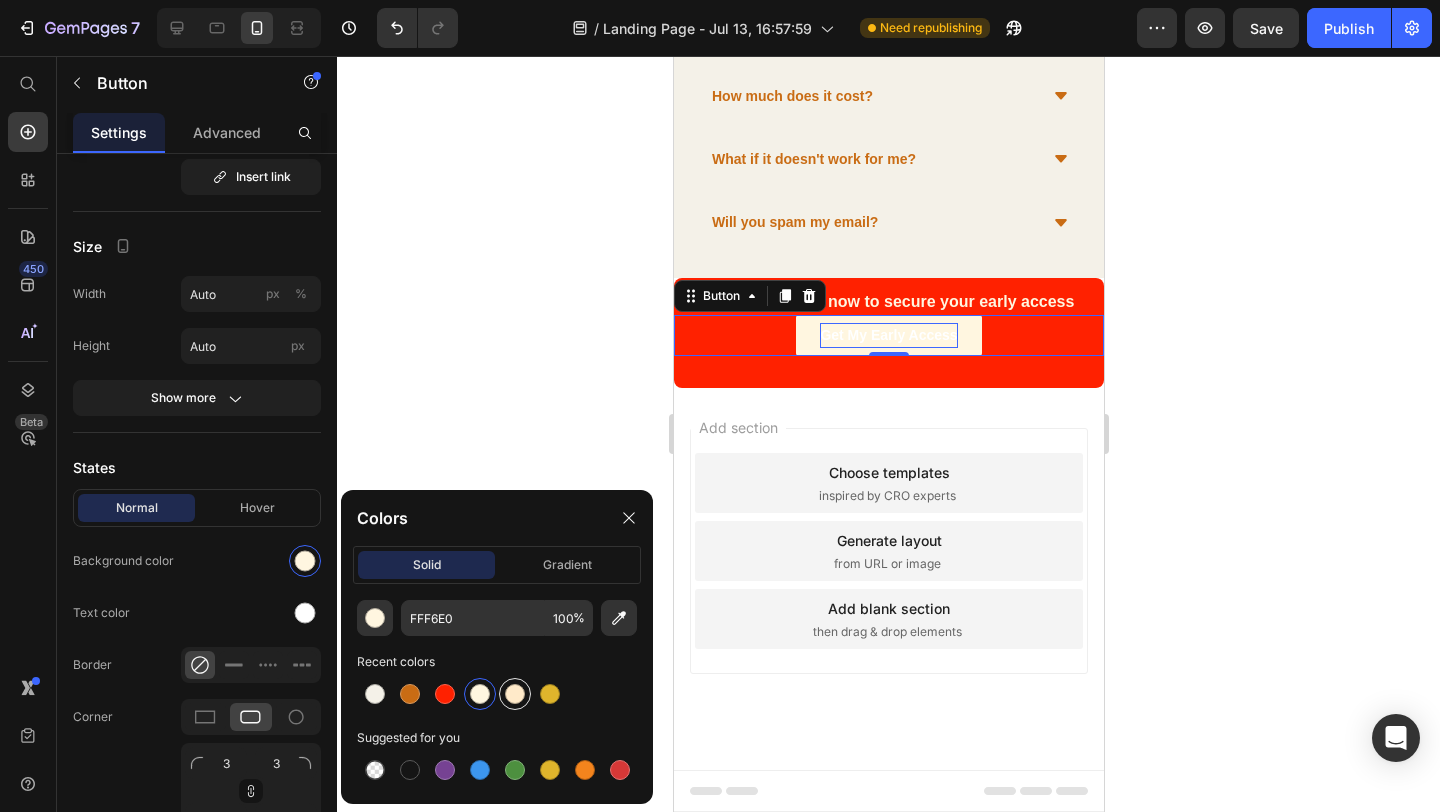 click at bounding box center [515, 694] 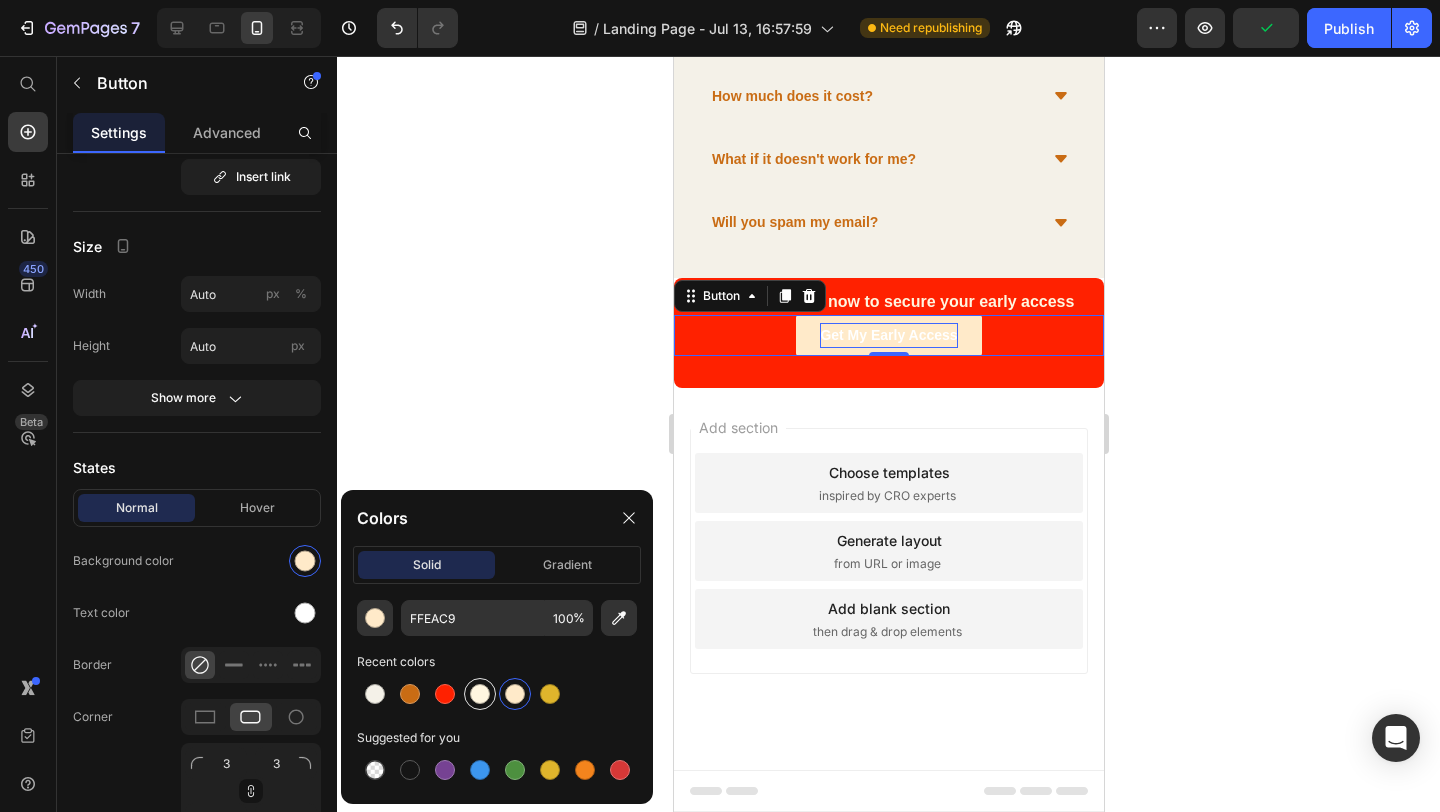 click at bounding box center (480, 694) 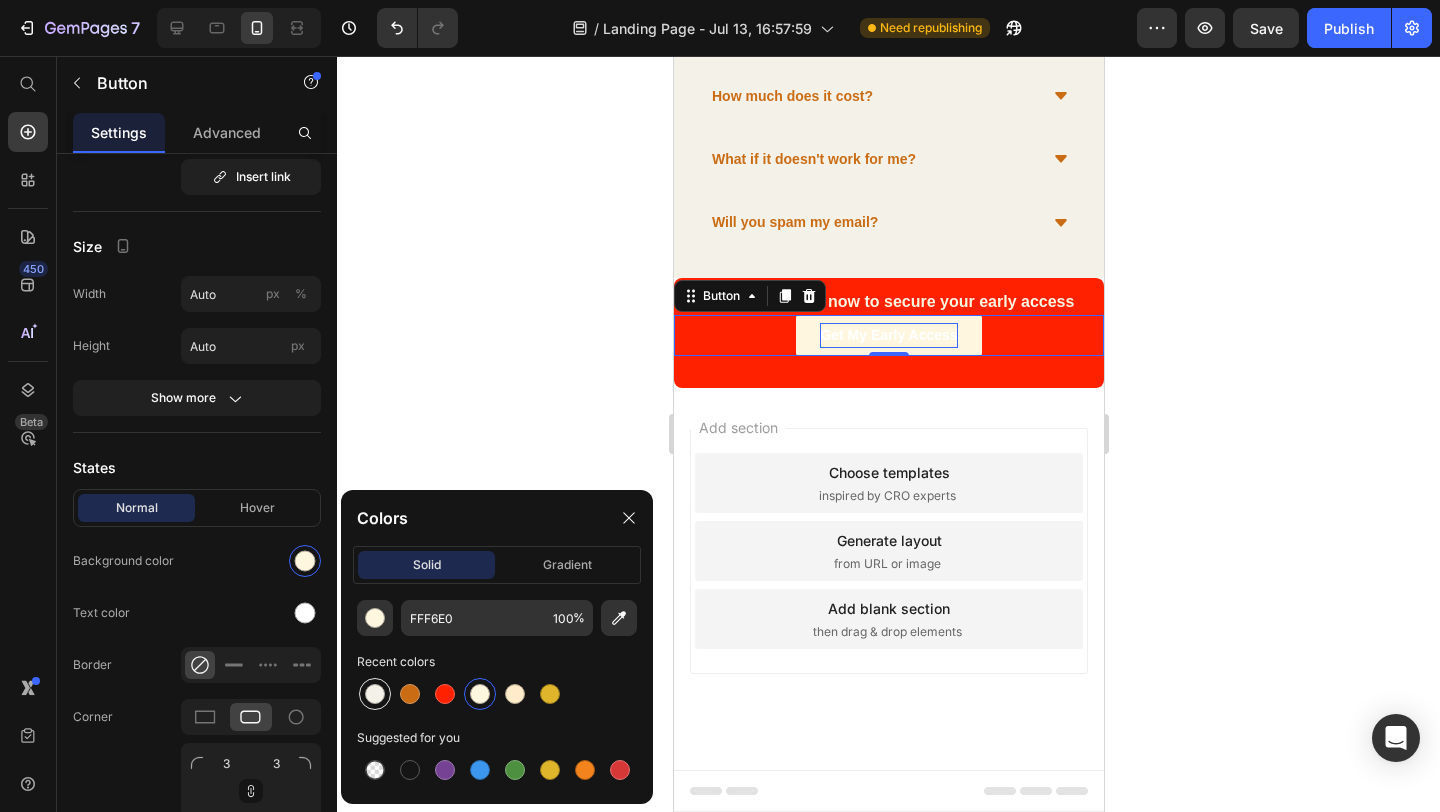 click at bounding box center (375, 694) 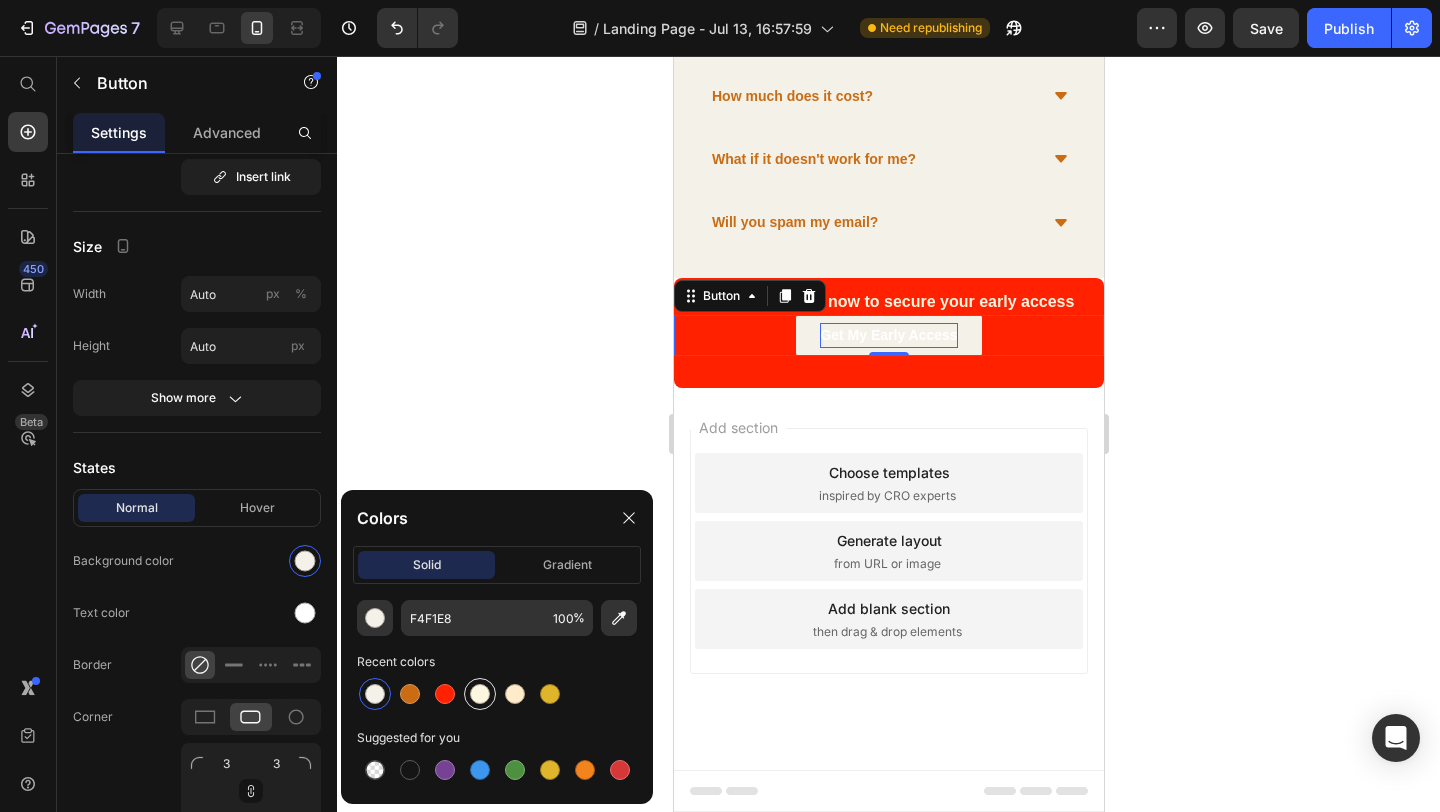click at bounding box center [480, 694] 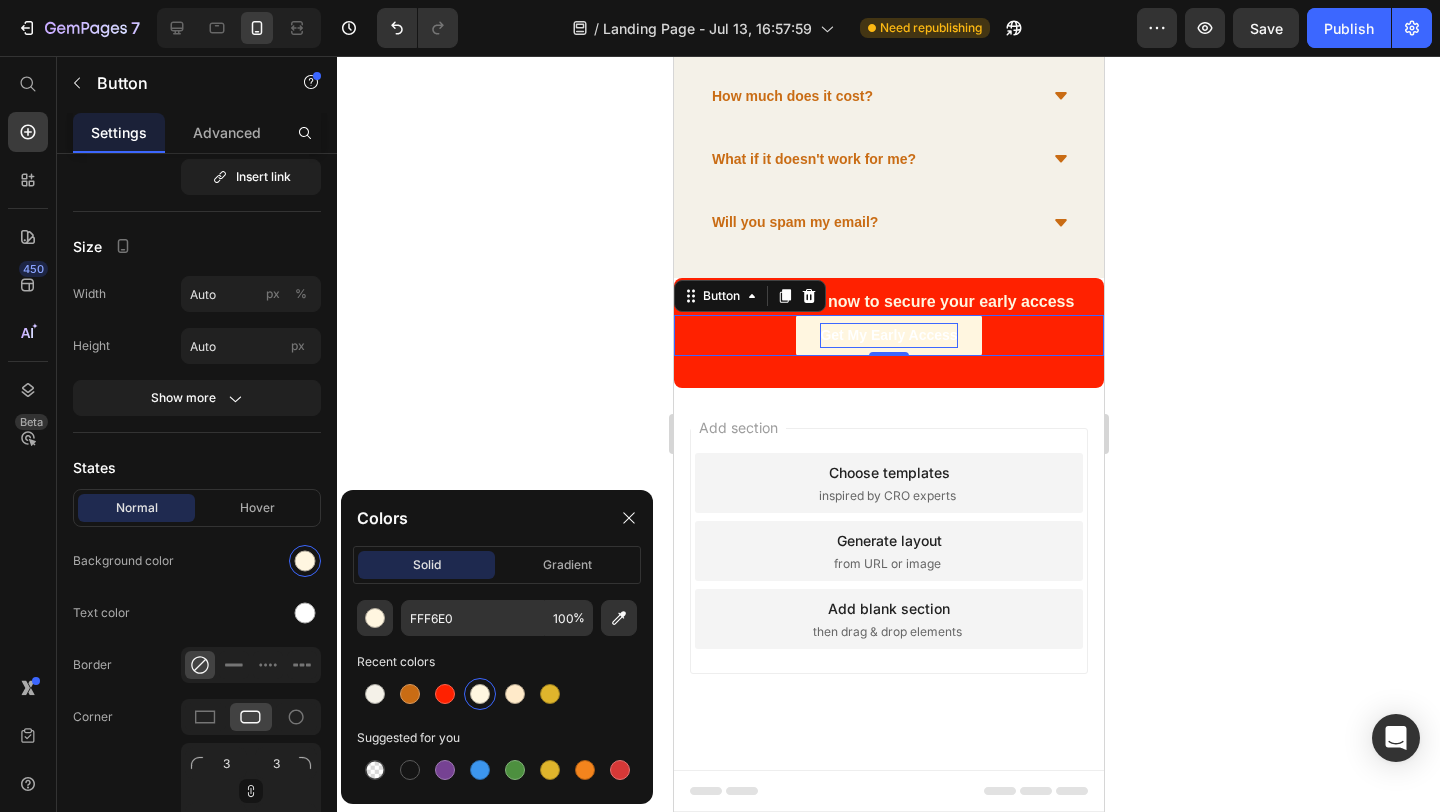 click 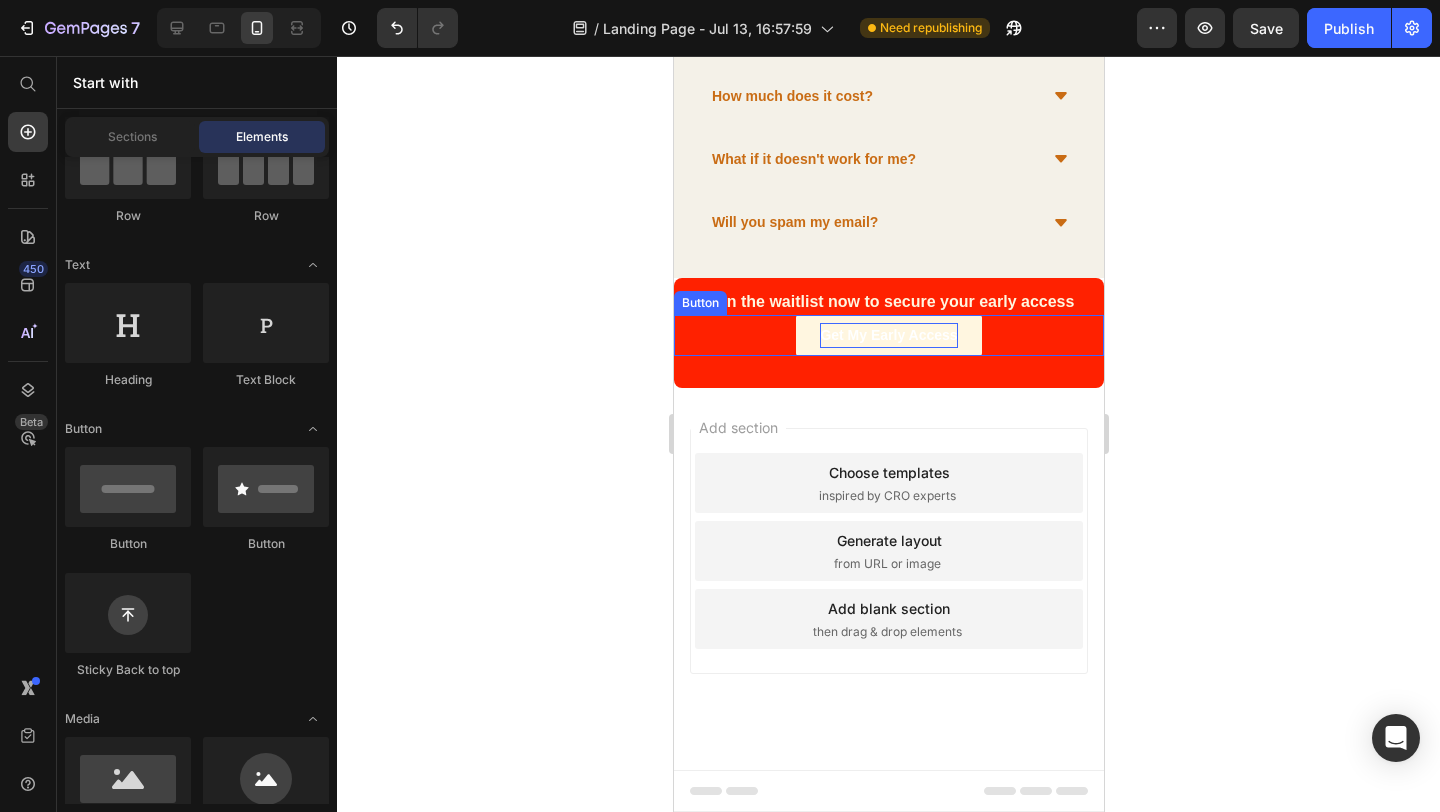 click on "Get My Early Access" at bounding box center [887, 335] 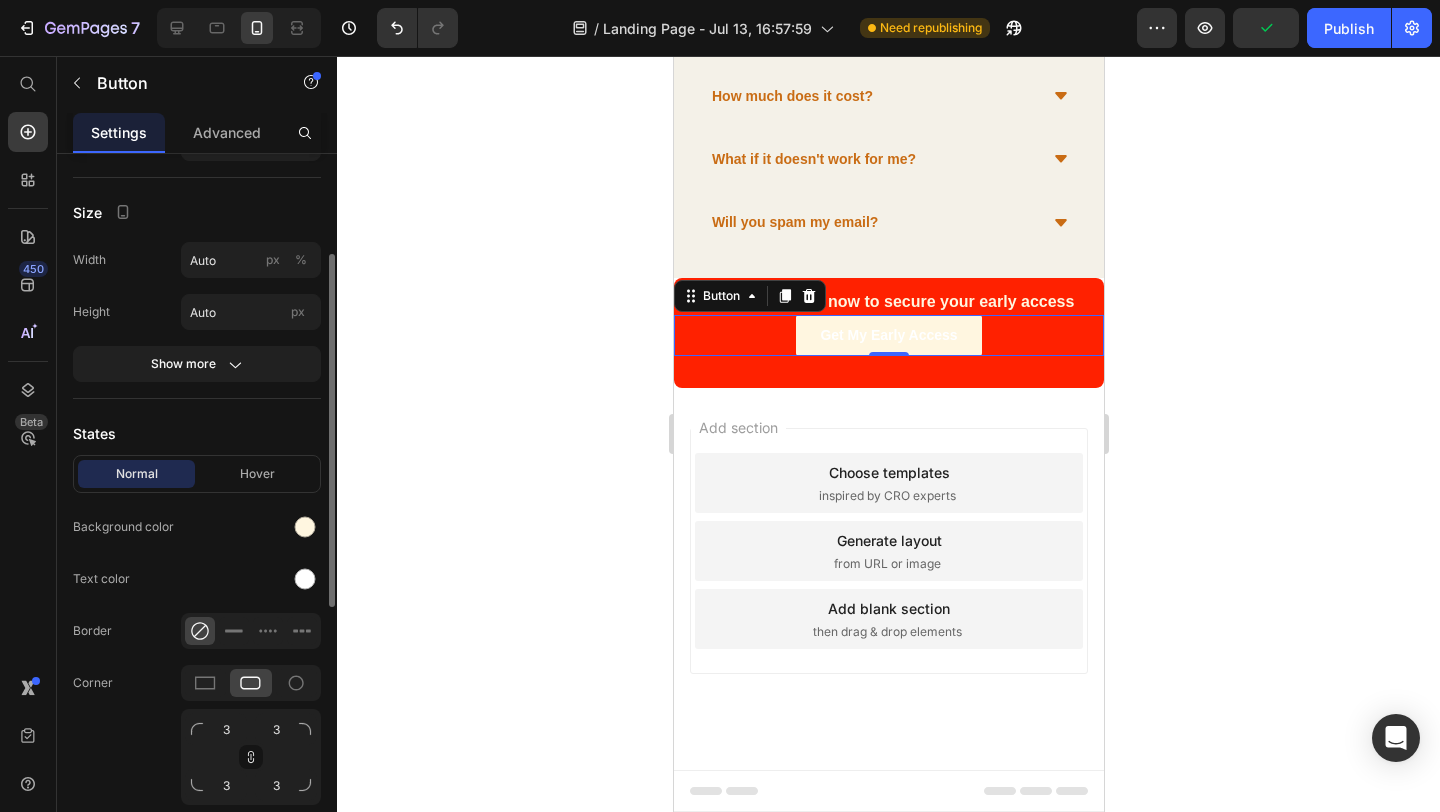 scroll, scrollTop: 204, scrollLeft: 0, axis: vertical 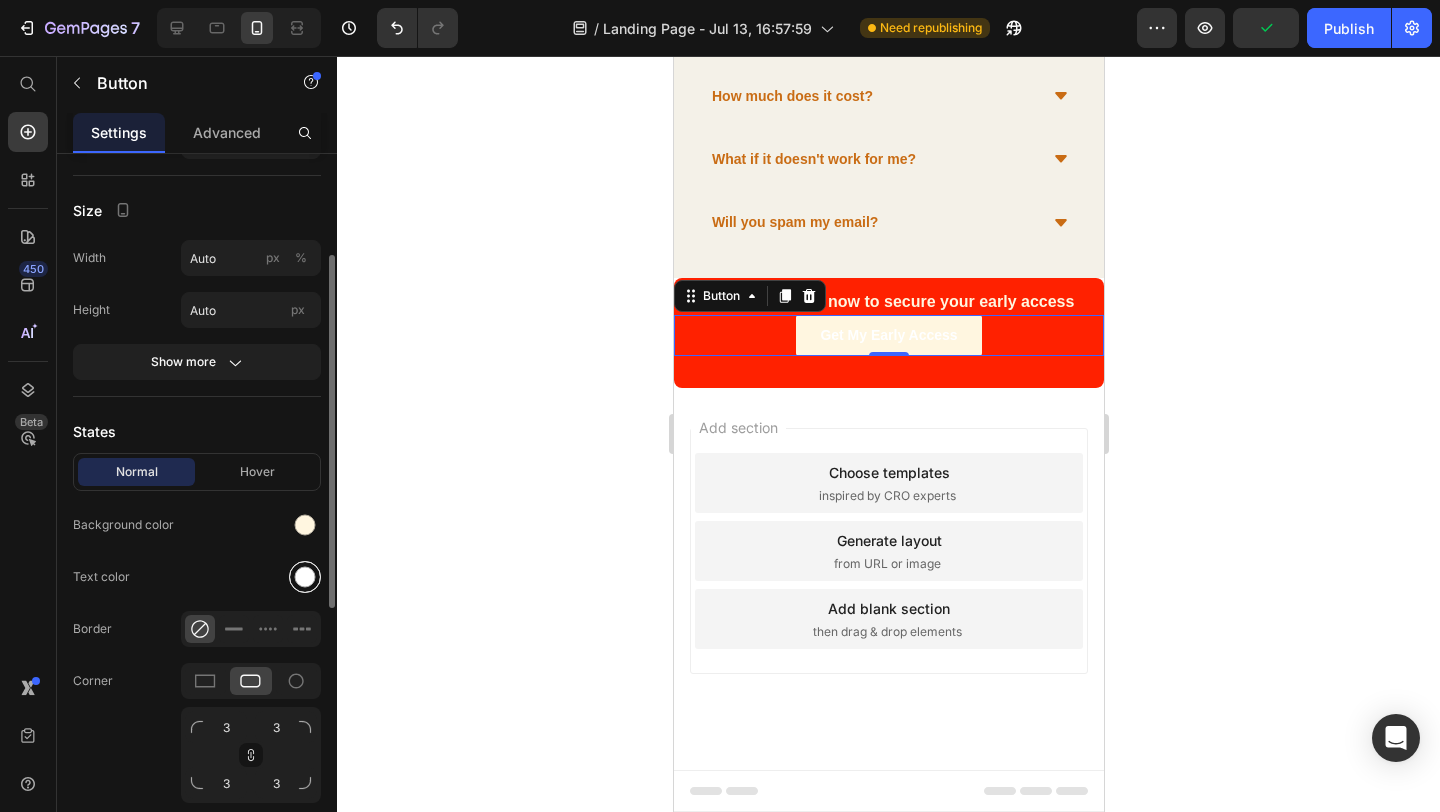 click at bounding box center [305, 577] 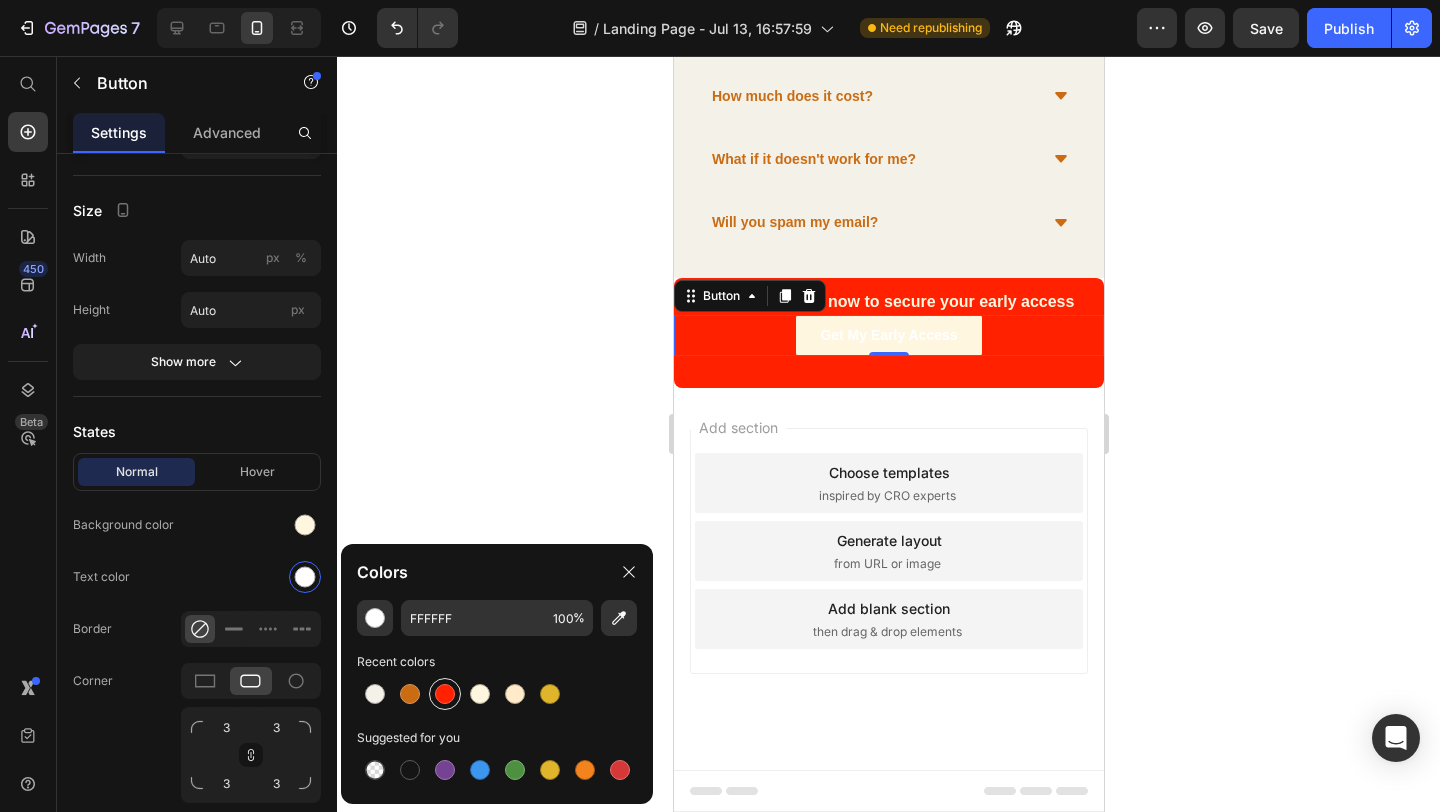 click at bounding box center (445, 694) 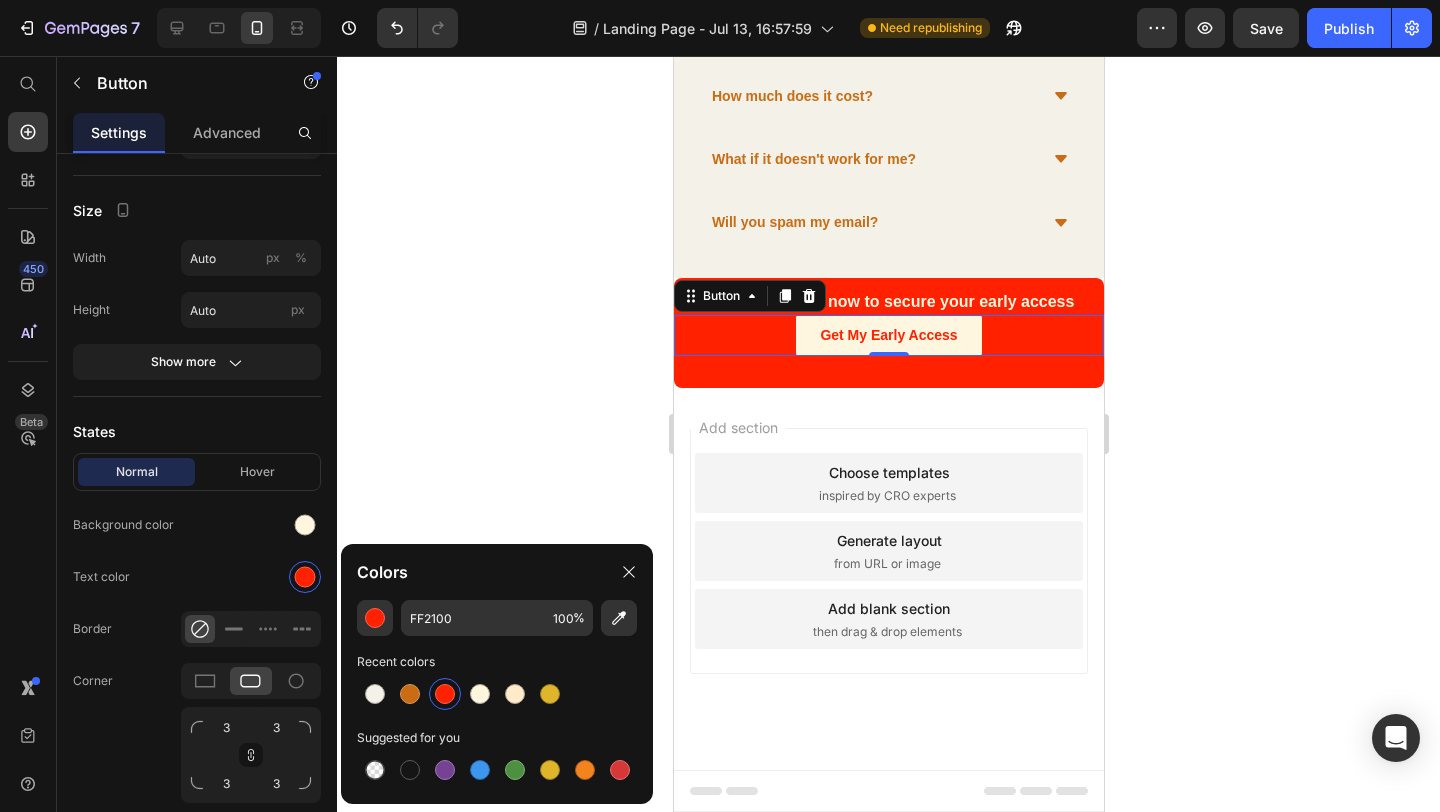 click 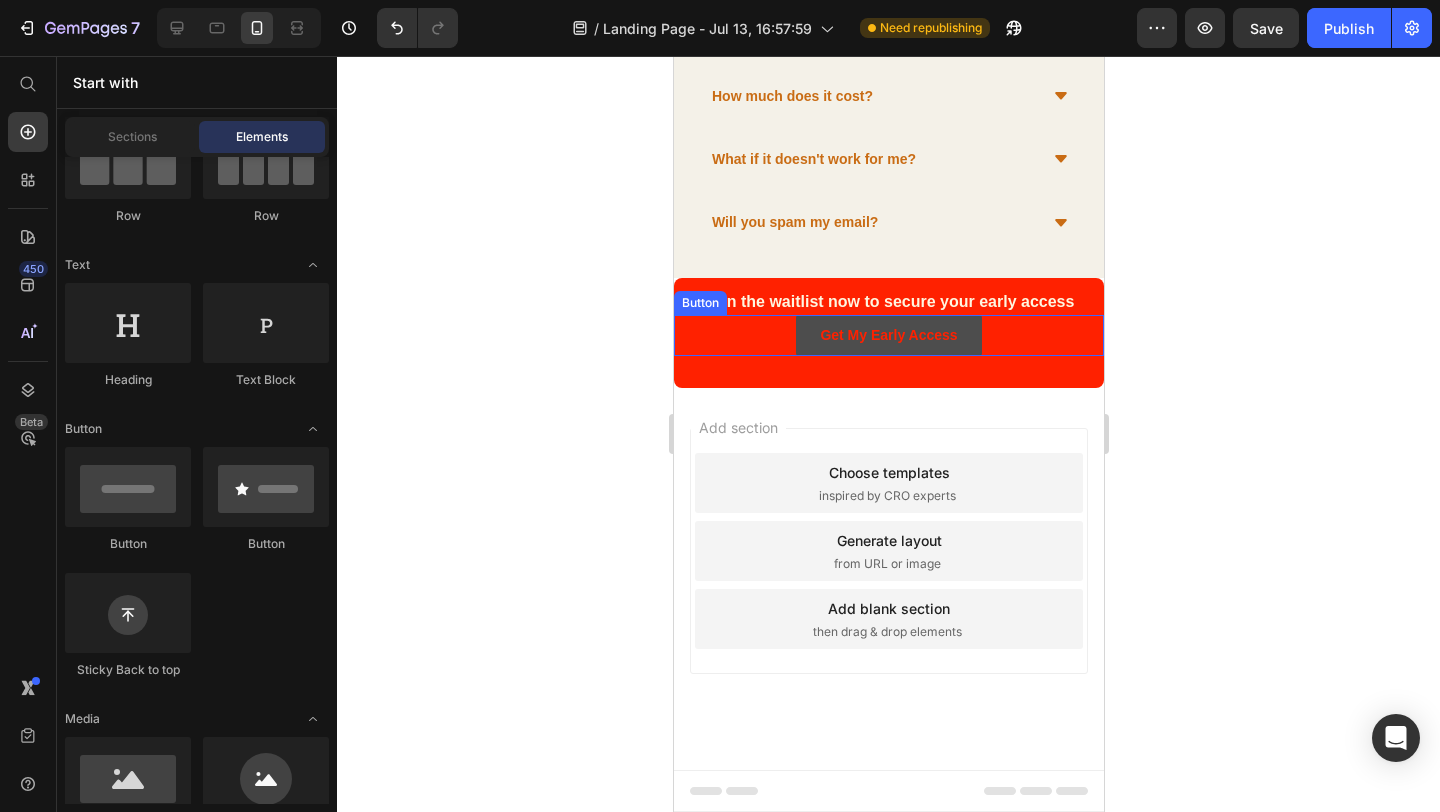 click on "Get My Early Access" at bounding box center (887, 335) 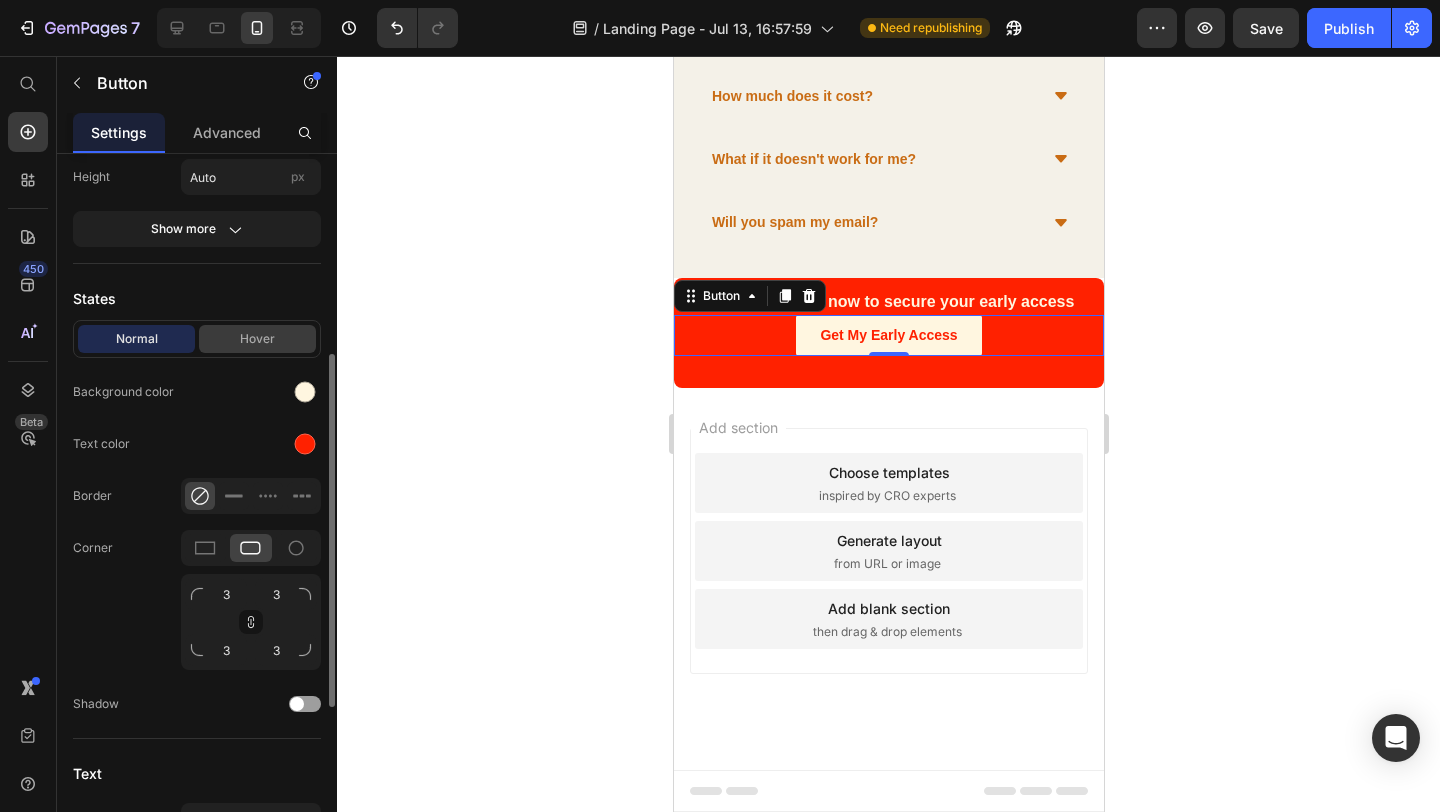 scroll, scrollTop: 359, scrollLeft: 0, axis: vertical 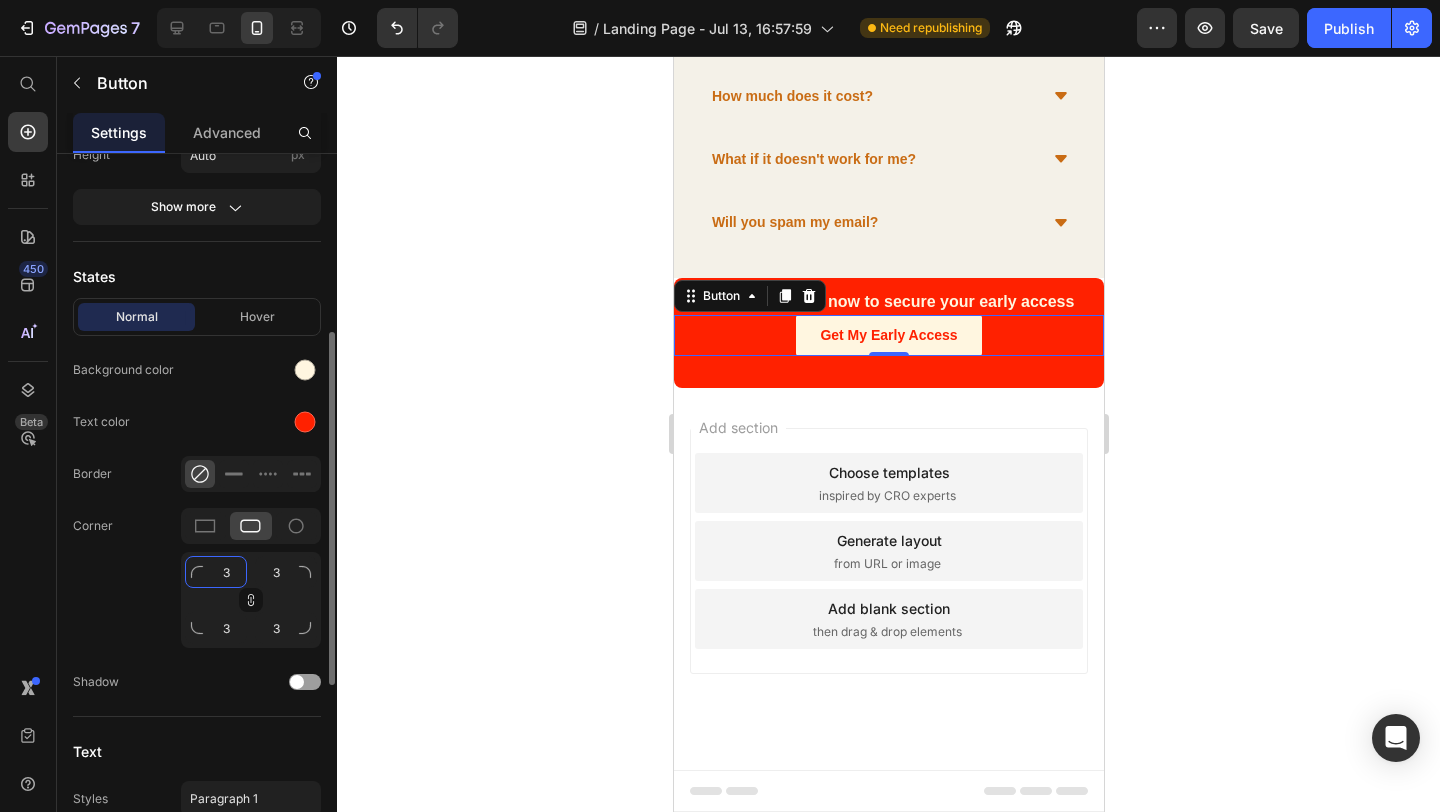 click on "3" 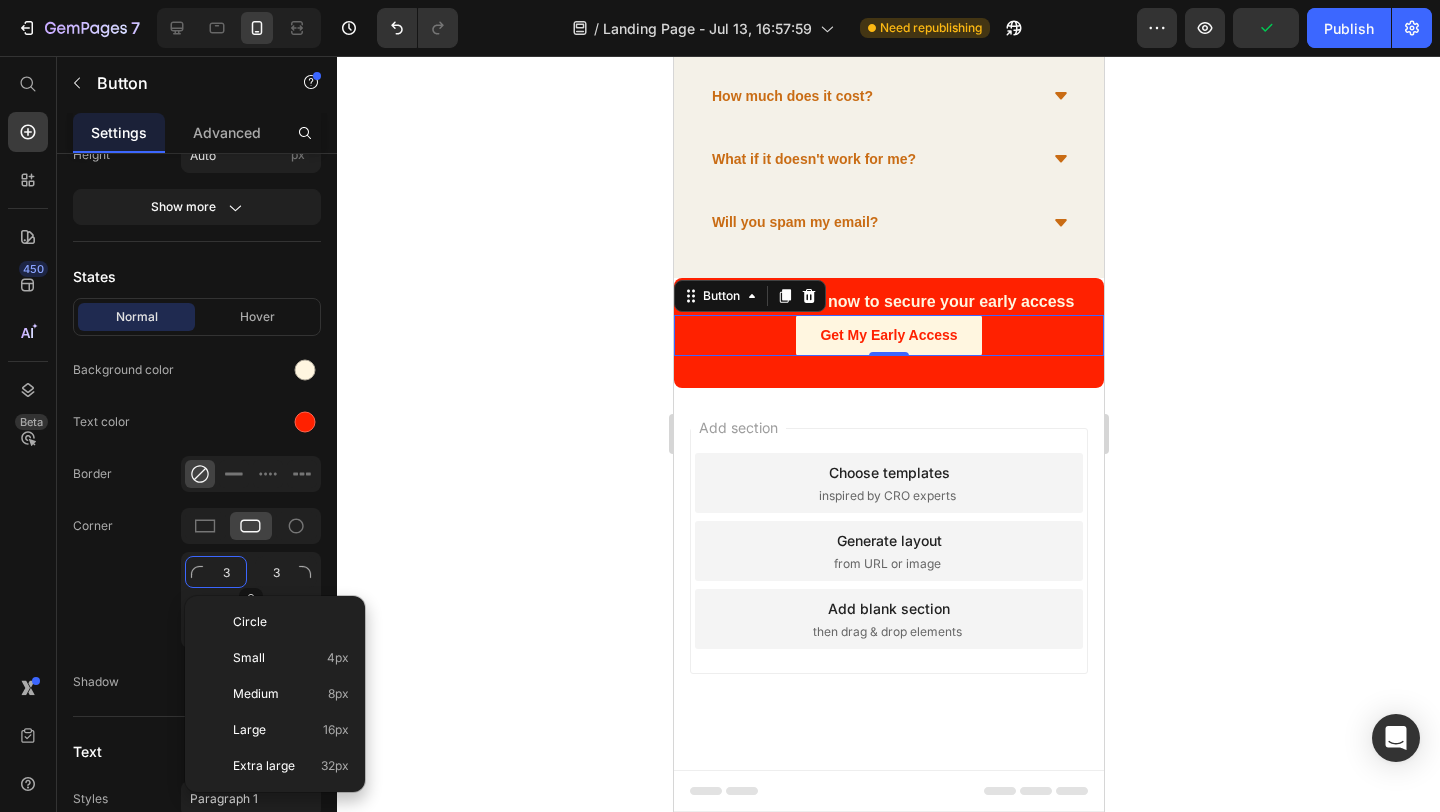 type on "2" 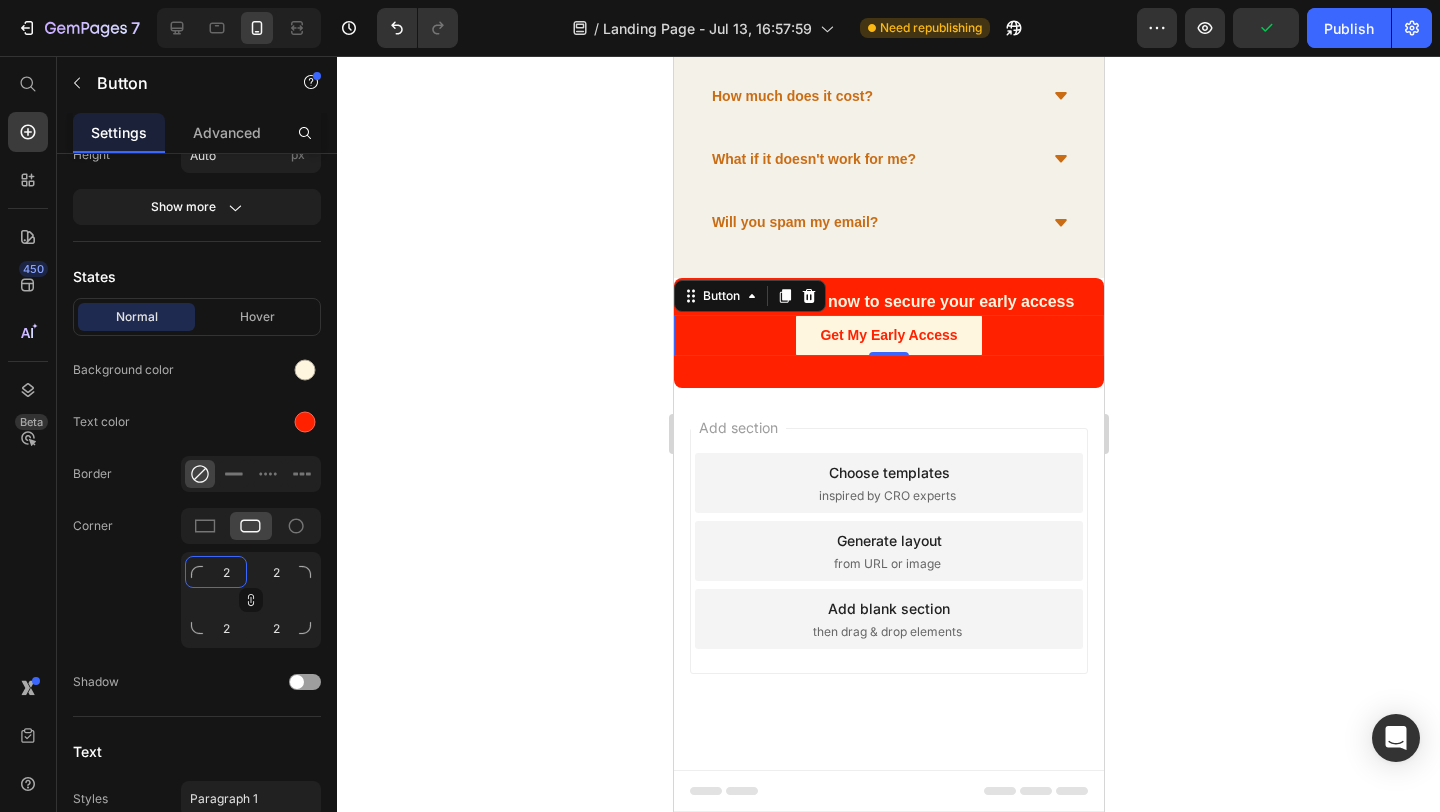 type on "20" 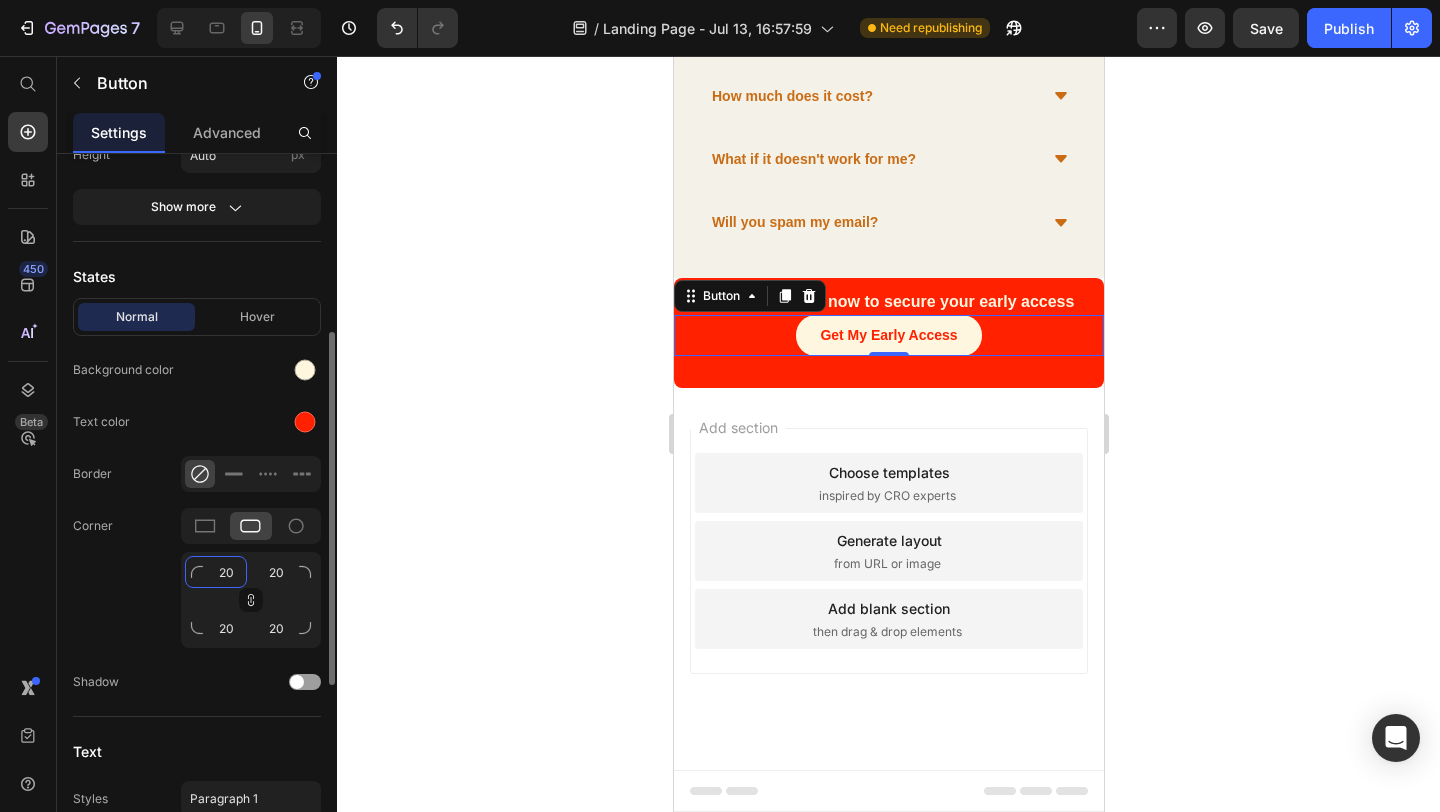type on "2" 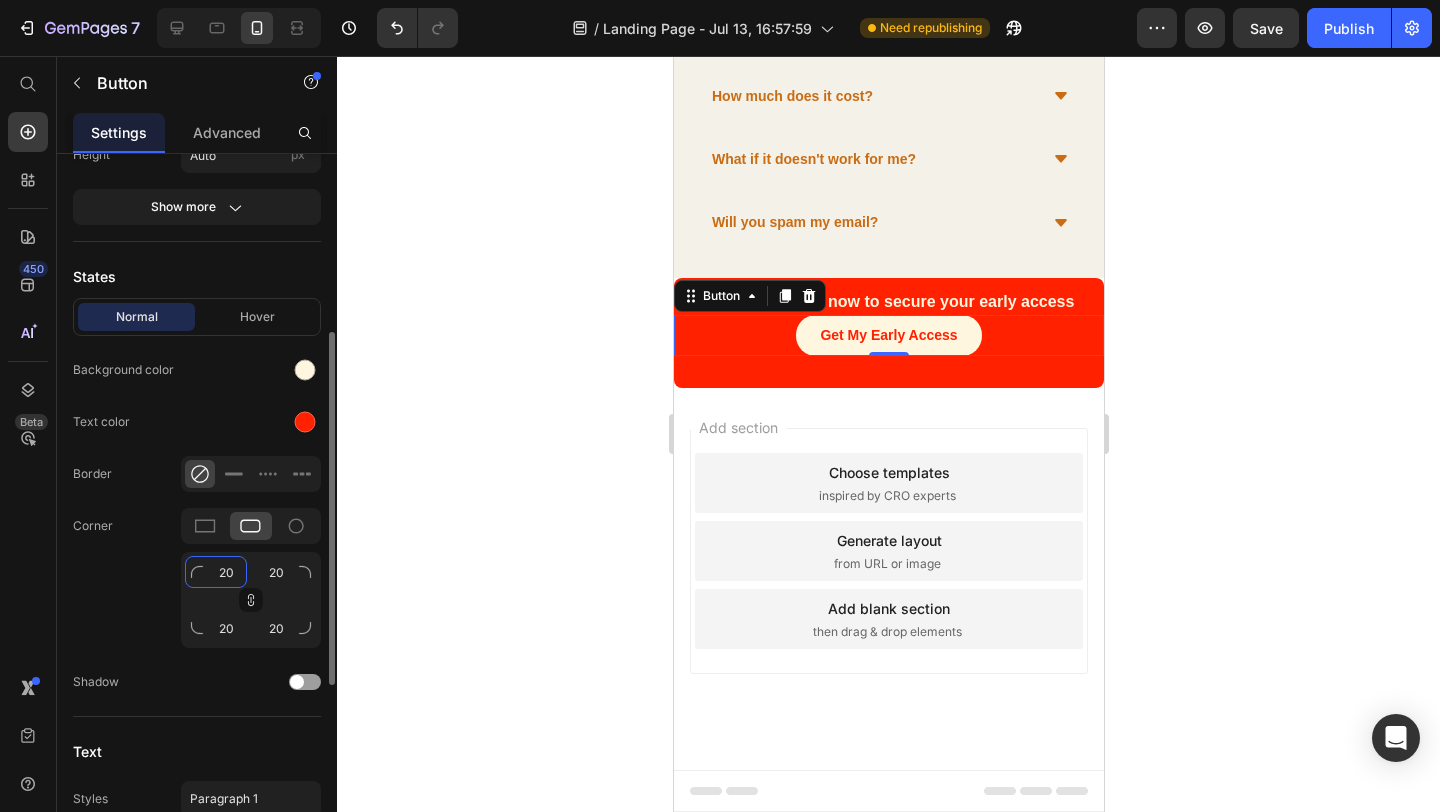 type on "2" 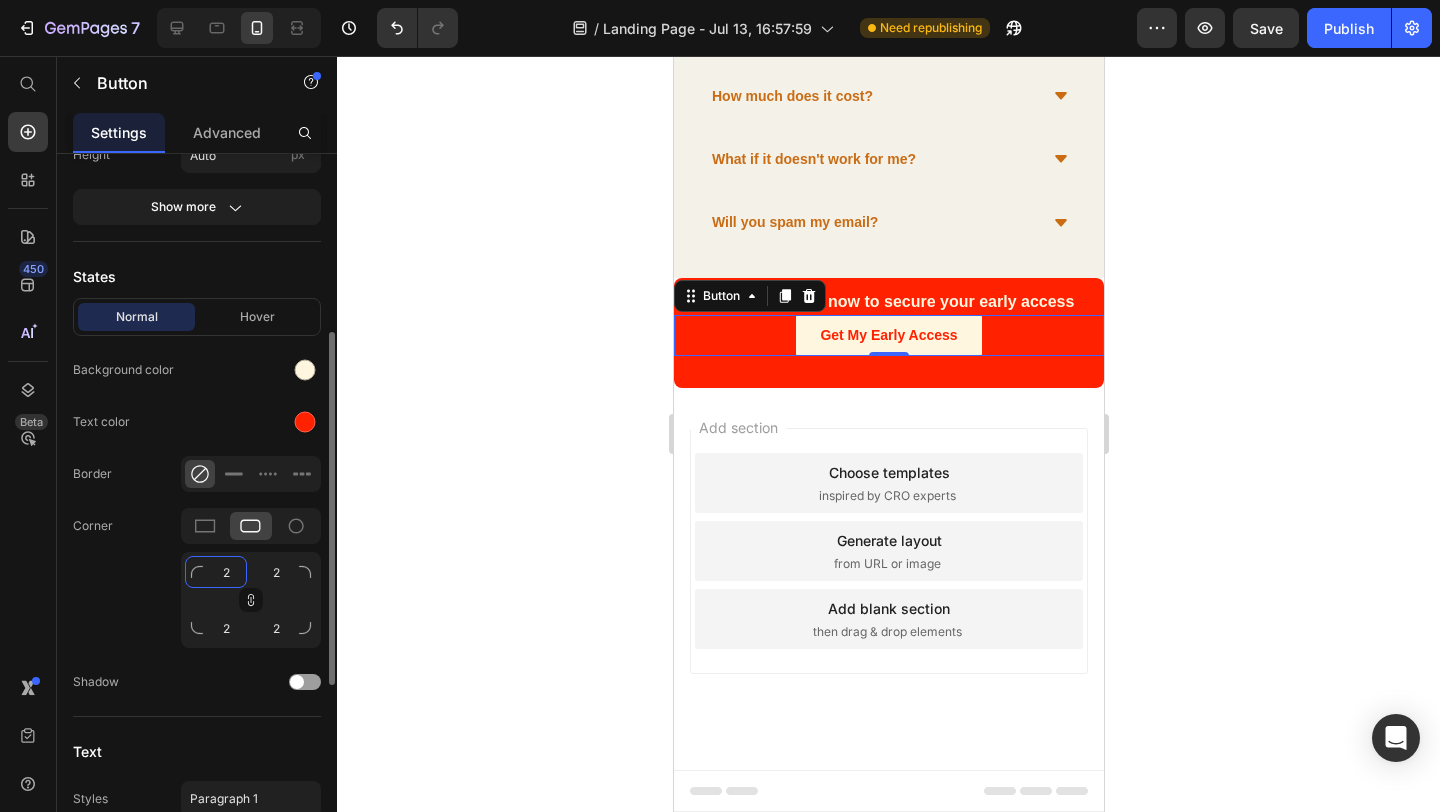 type 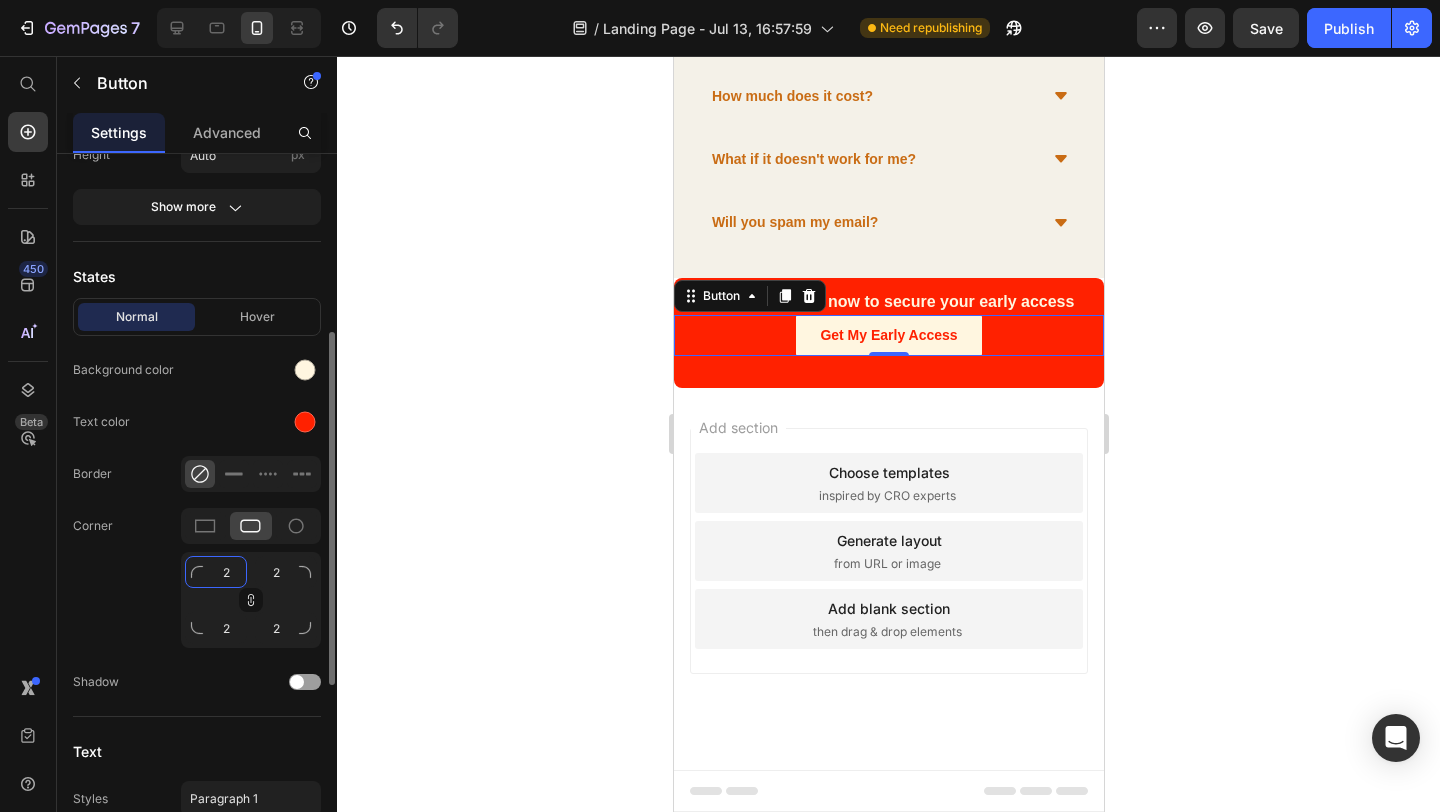 type 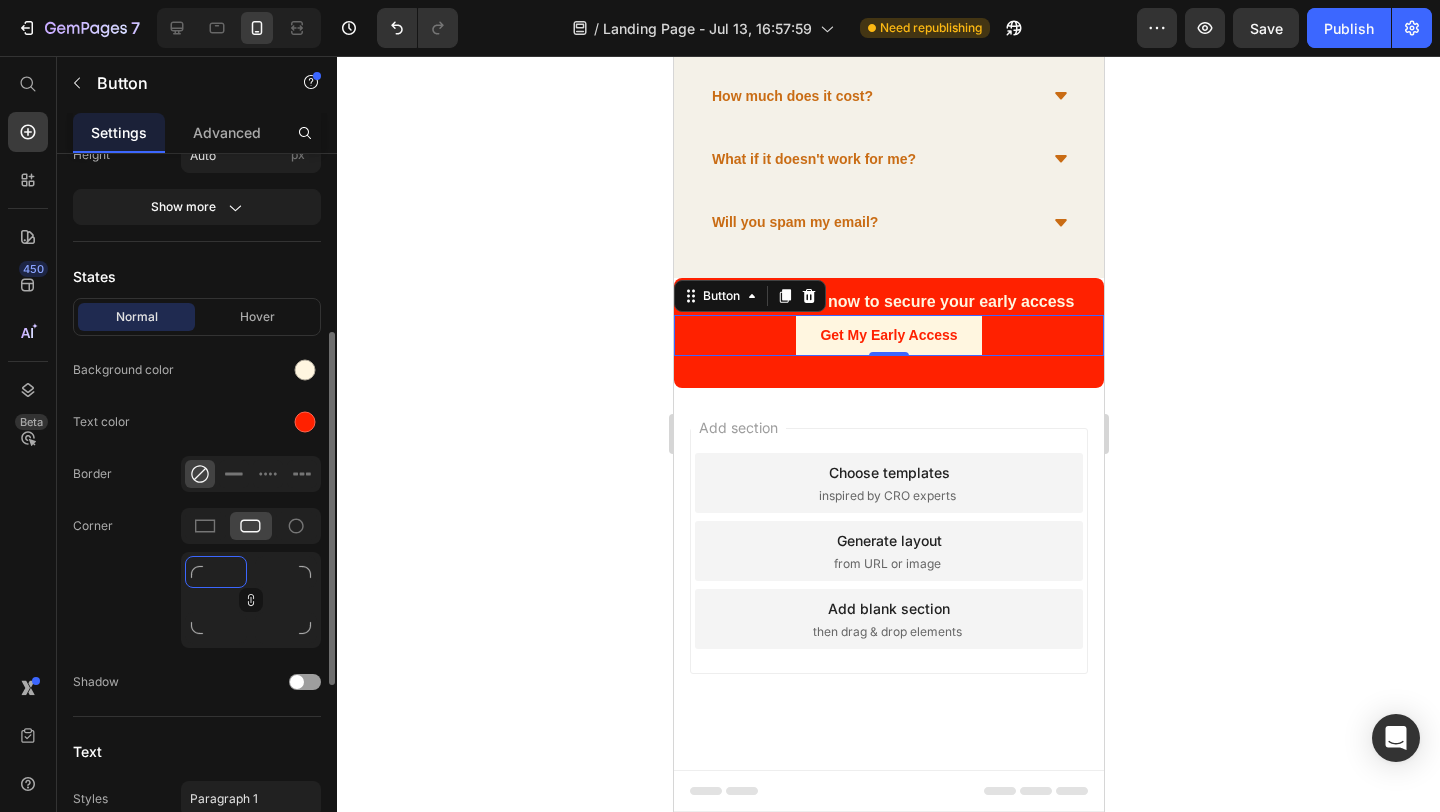 type on "1" 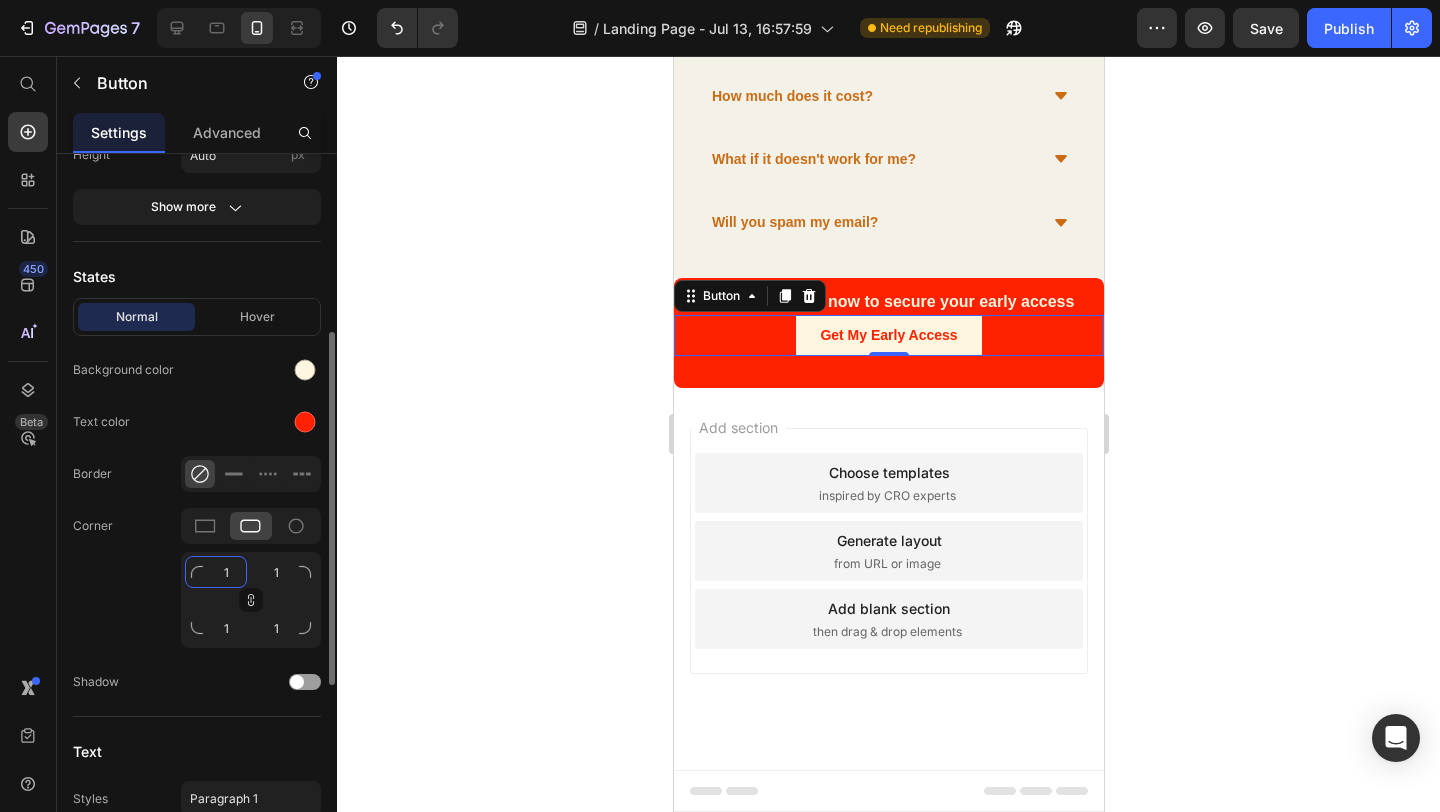 type on "15" 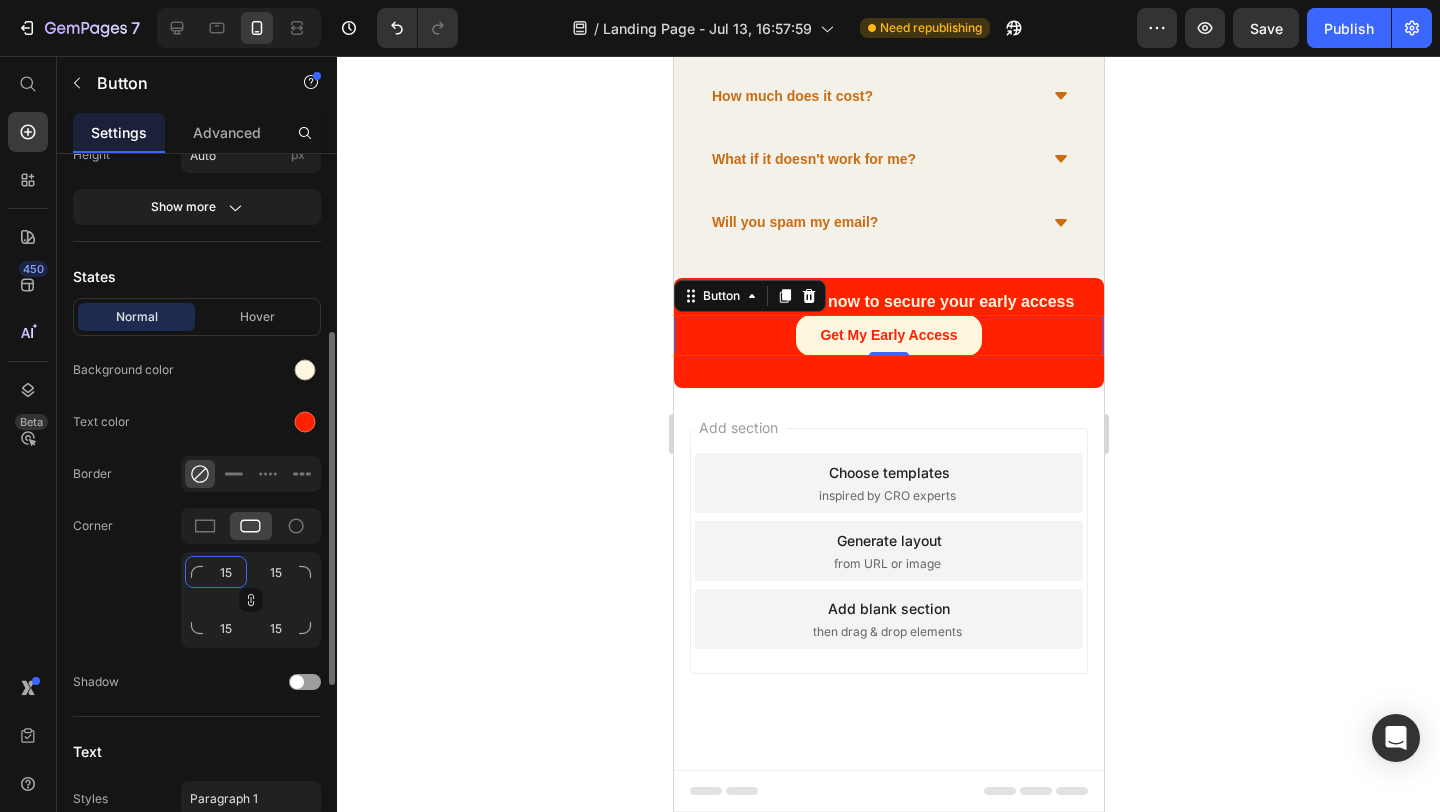 type on "1" 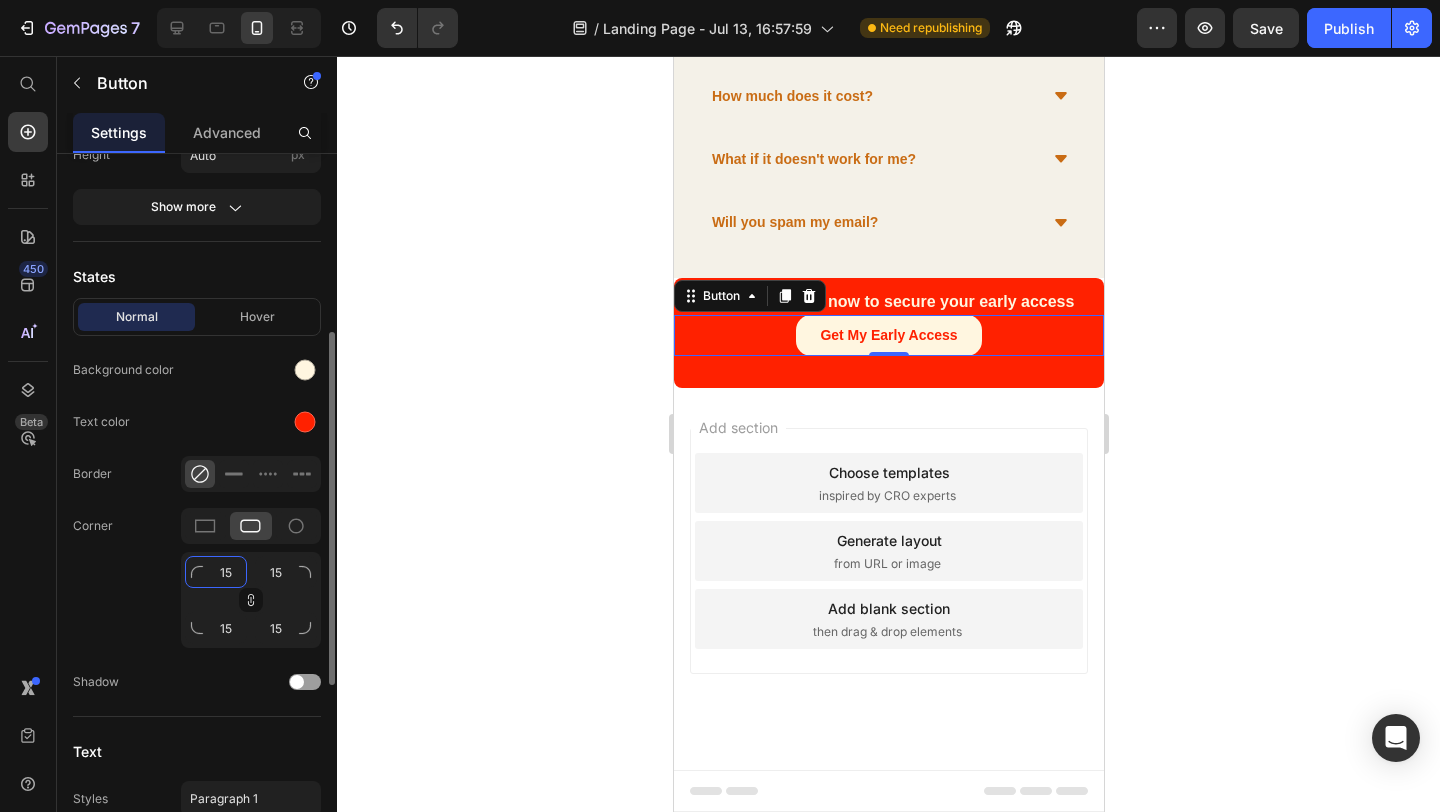 type on "1" 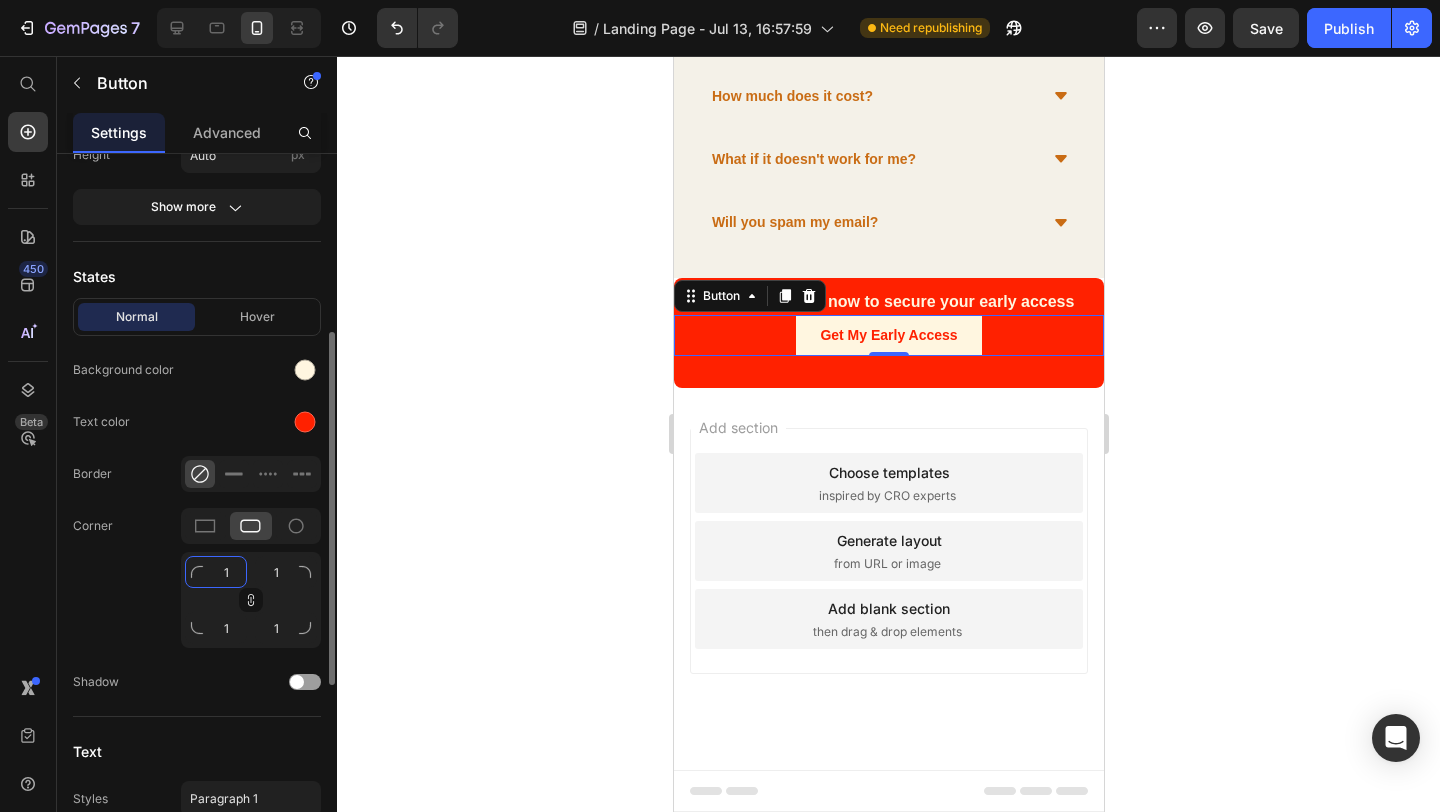 type on "10" 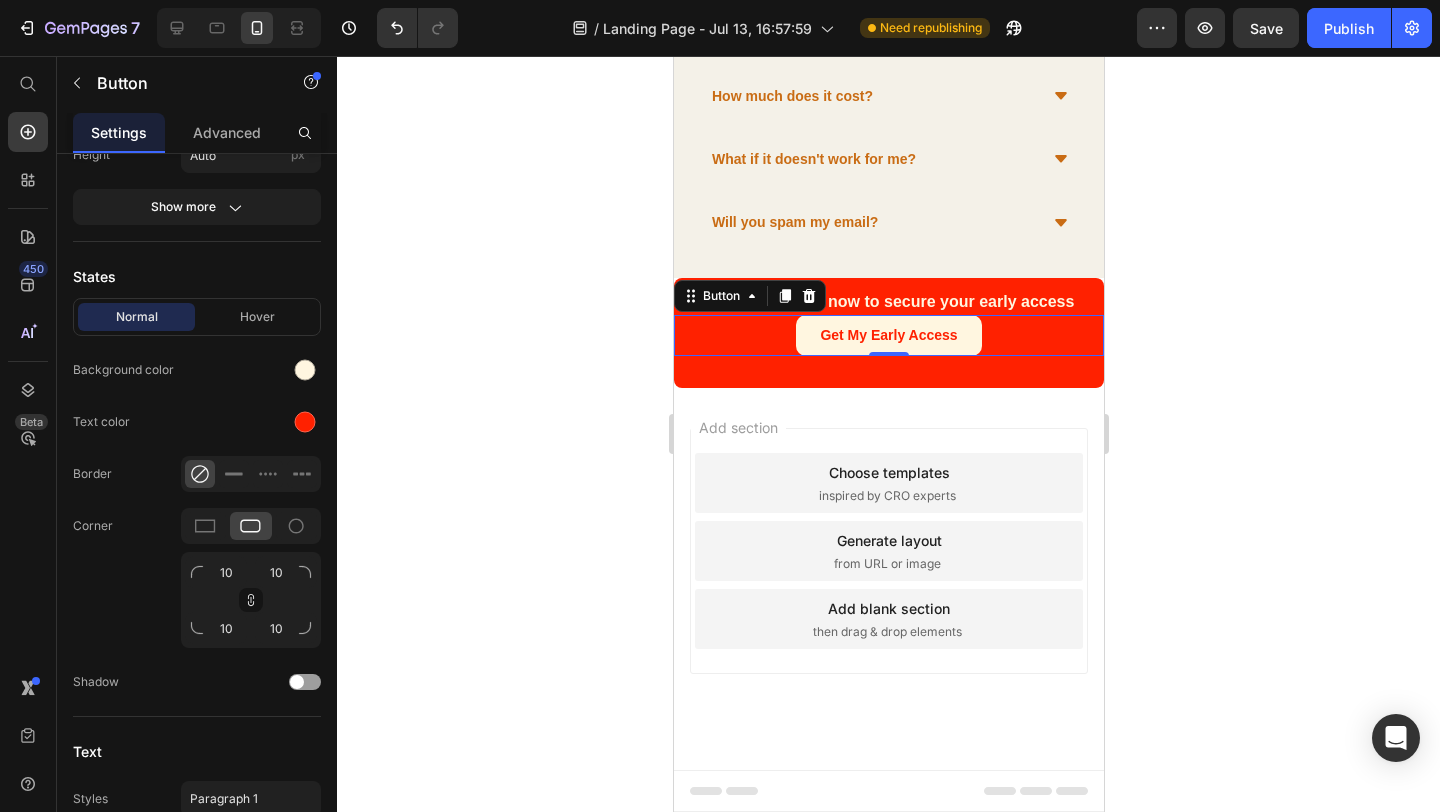 click 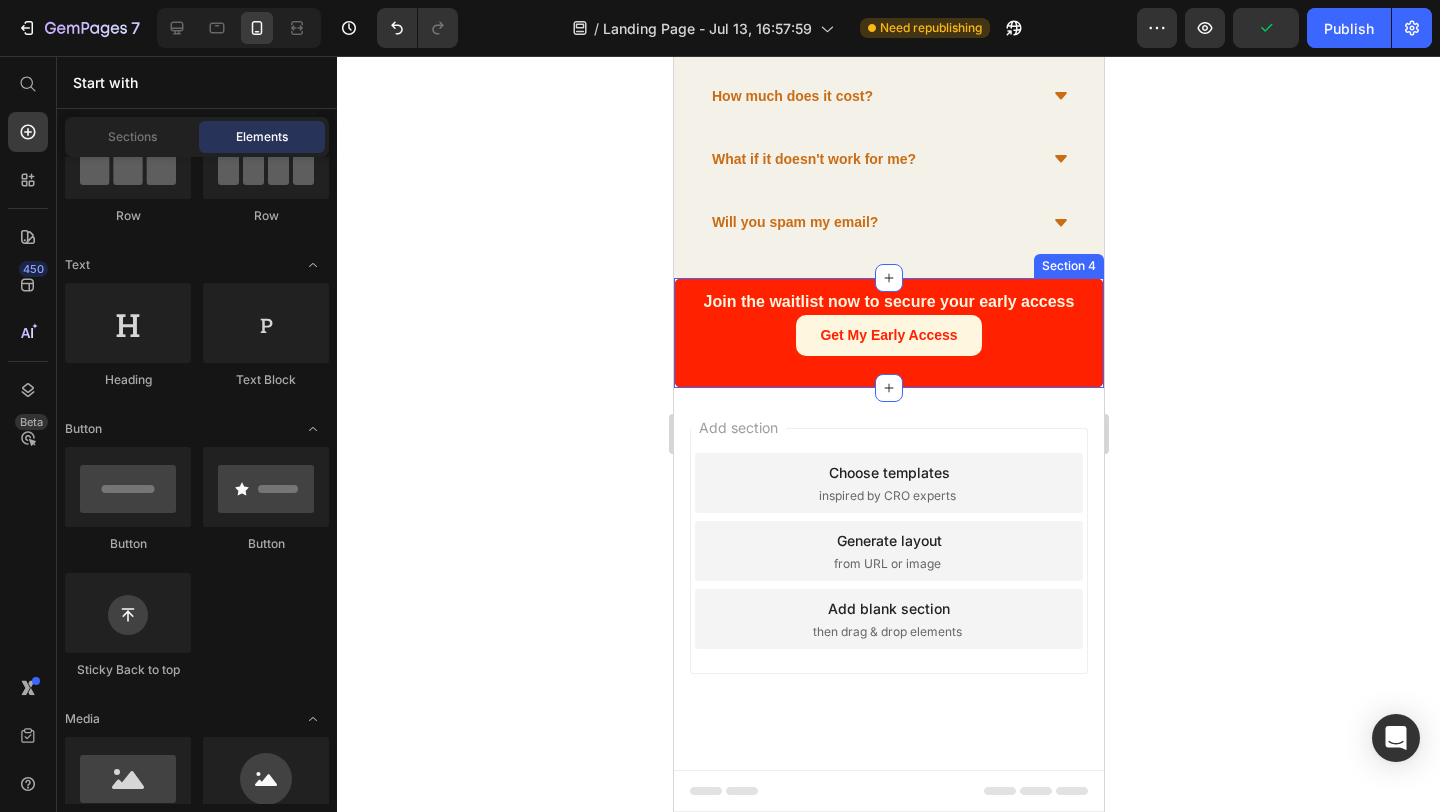 click on "⁠⁠⁠⁠⁠⁠⁠ Join the waitlist now to secure your early access Heading Get My Early Access Button Row Section 4" at bounding box center (888, 333) 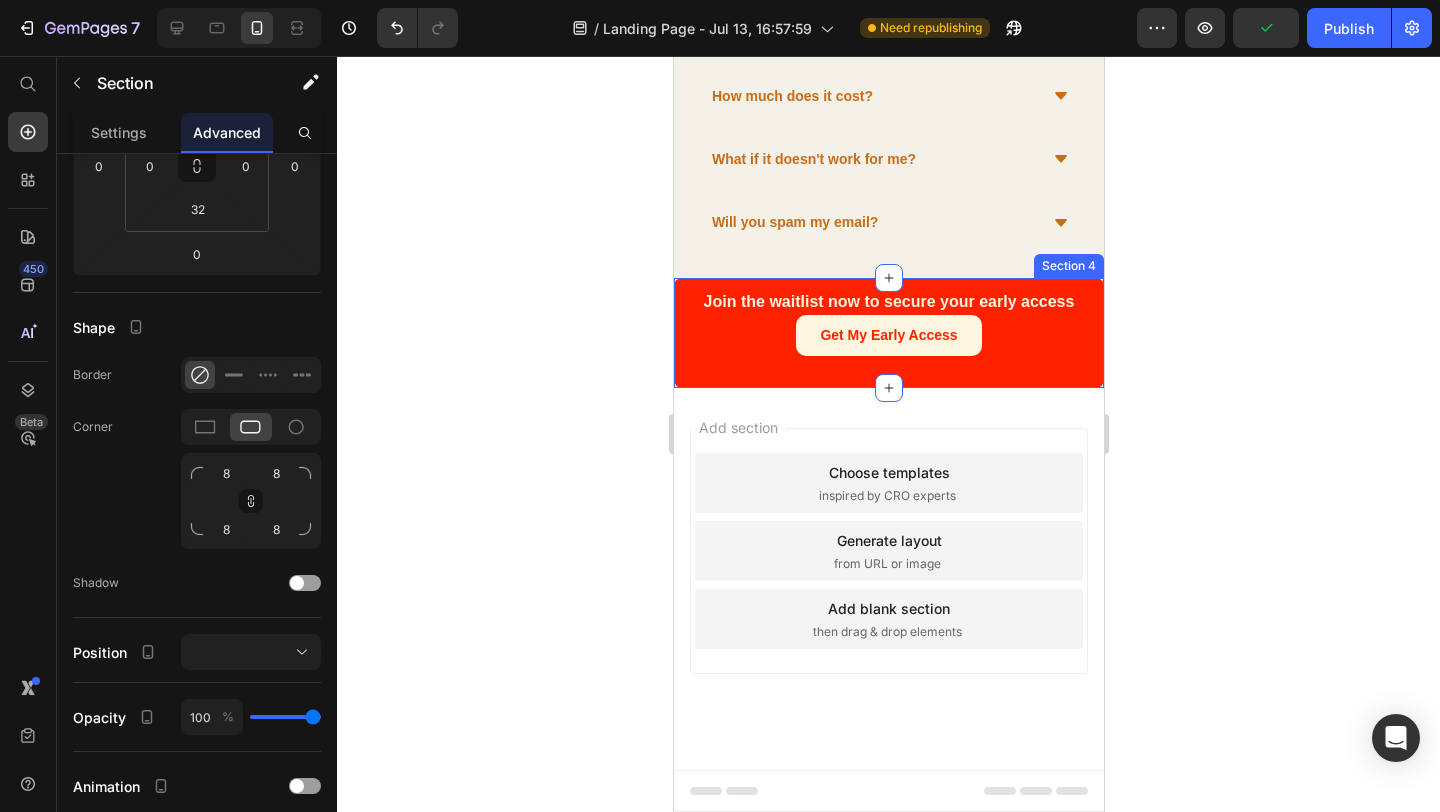 scroll, scrollTop: 0, scrollLeft: 0, axis: both 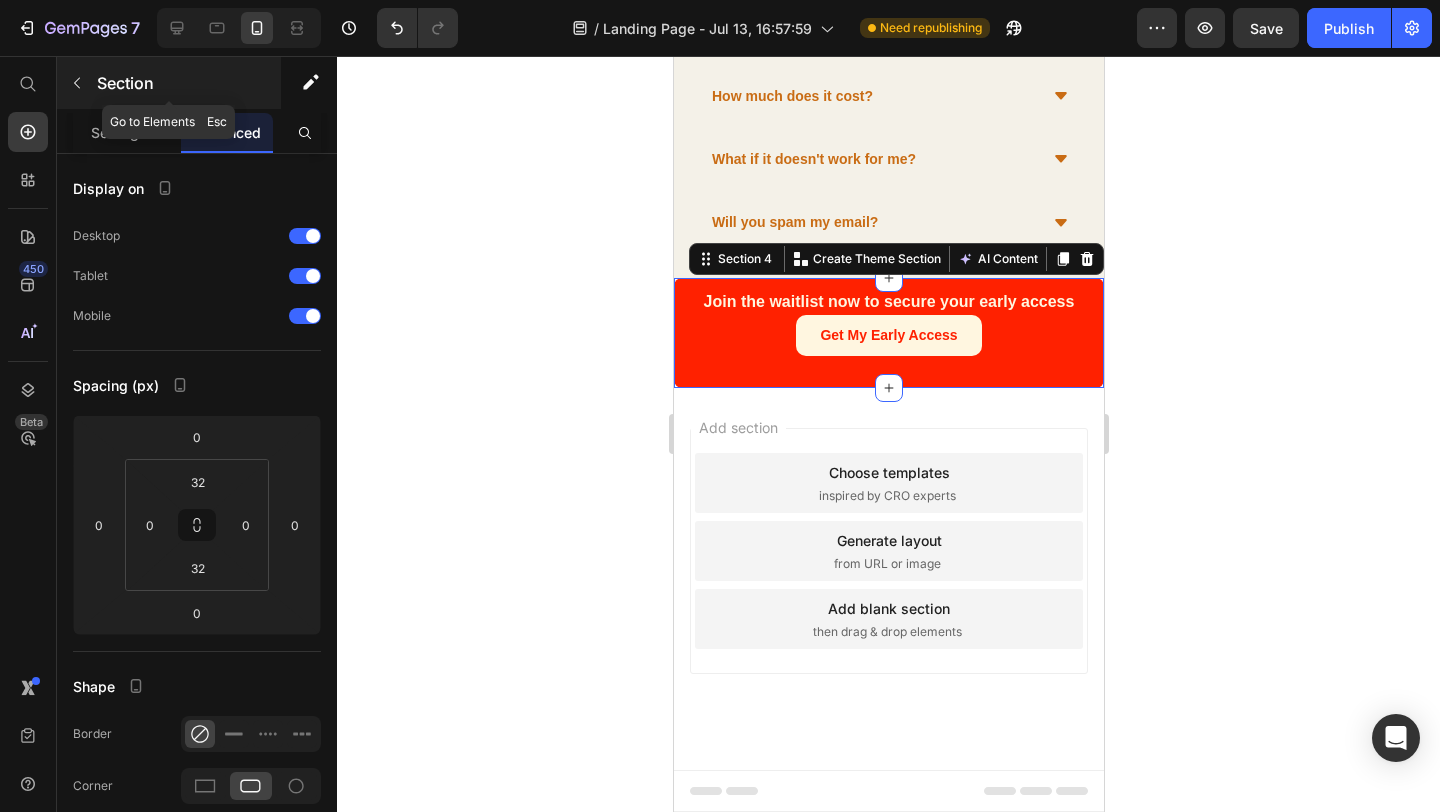 click on "Section" at bounding box center (187, 83) 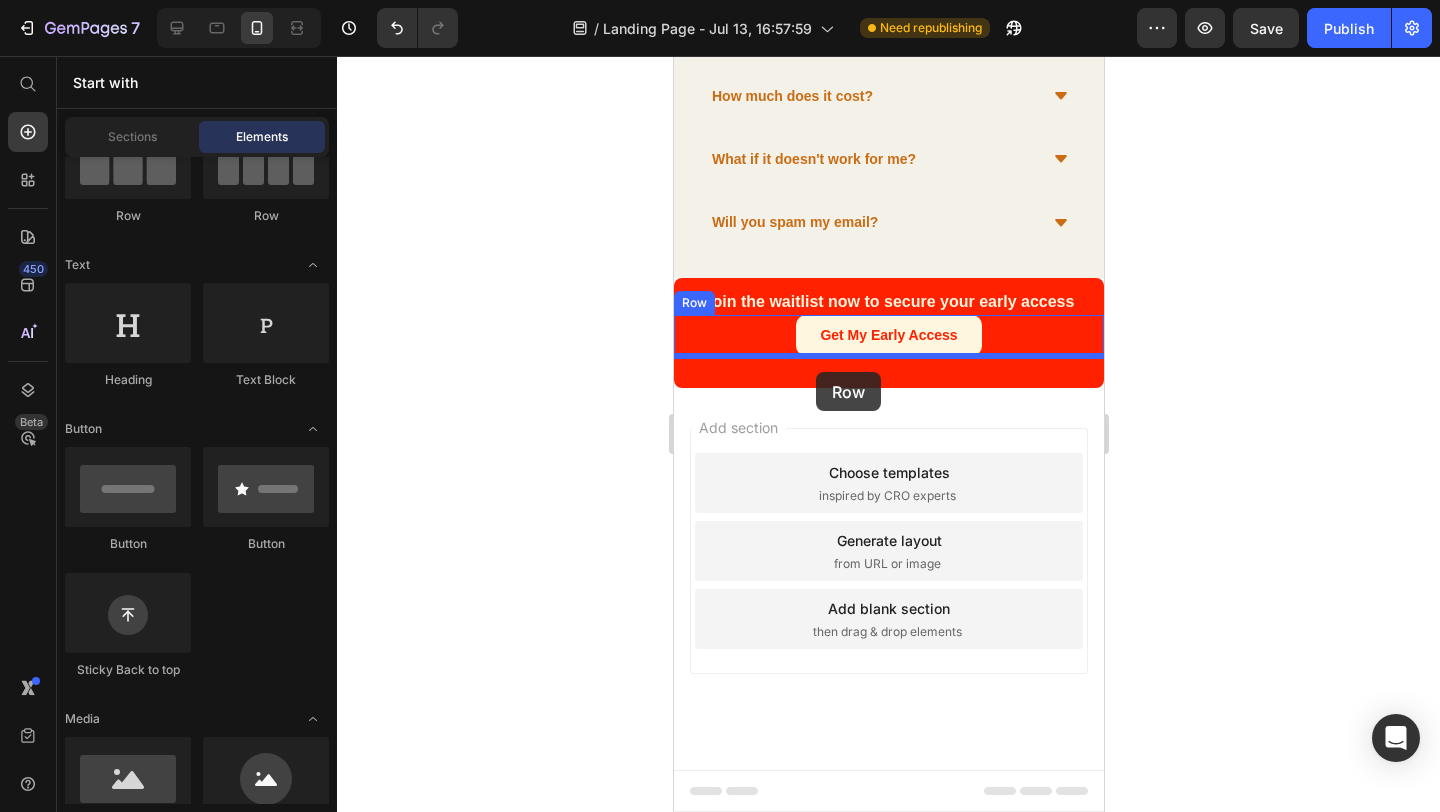 drag, startPoint x: 792, startPoint y: 251, endPoint x: 815, endPoint y: 372, distance: 123.16656 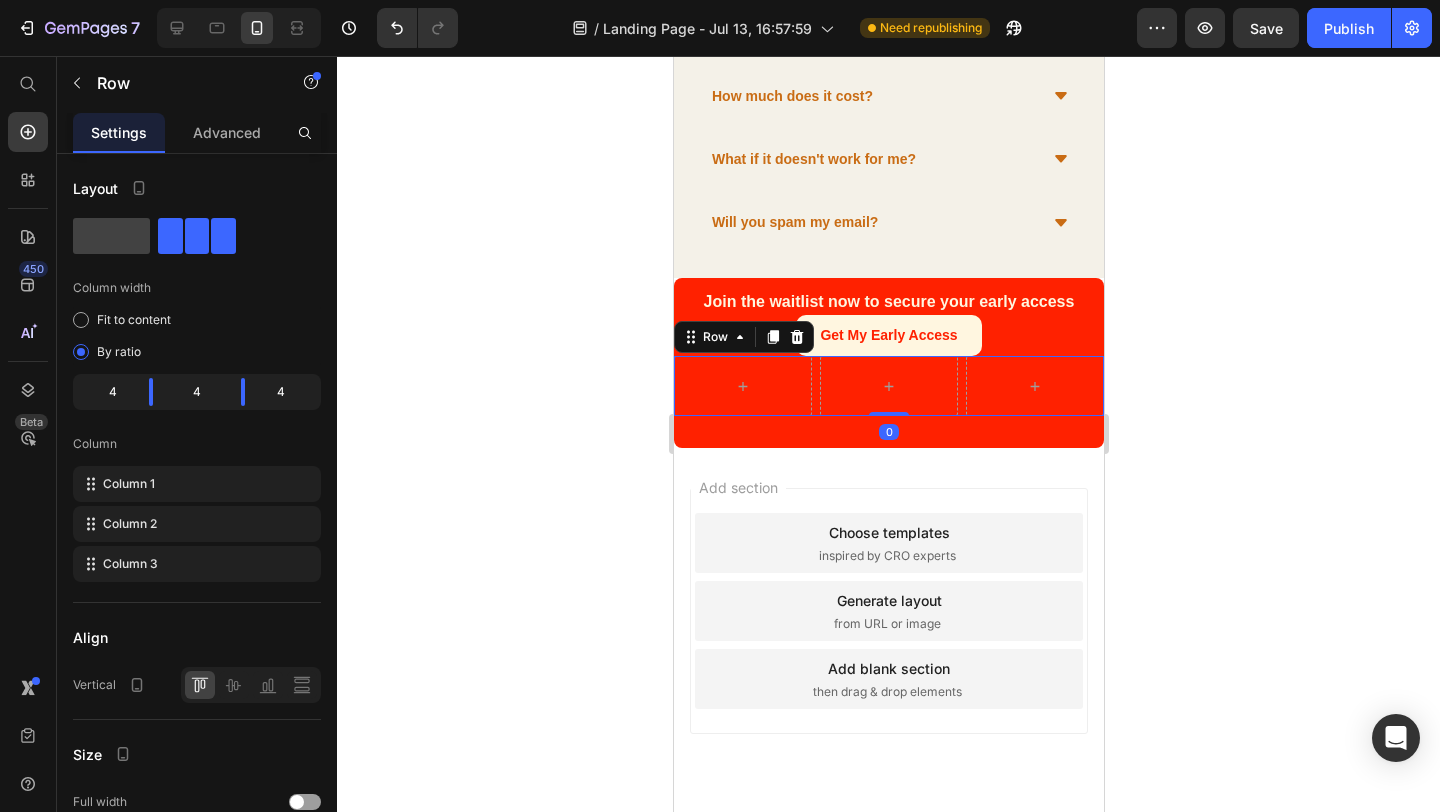 click 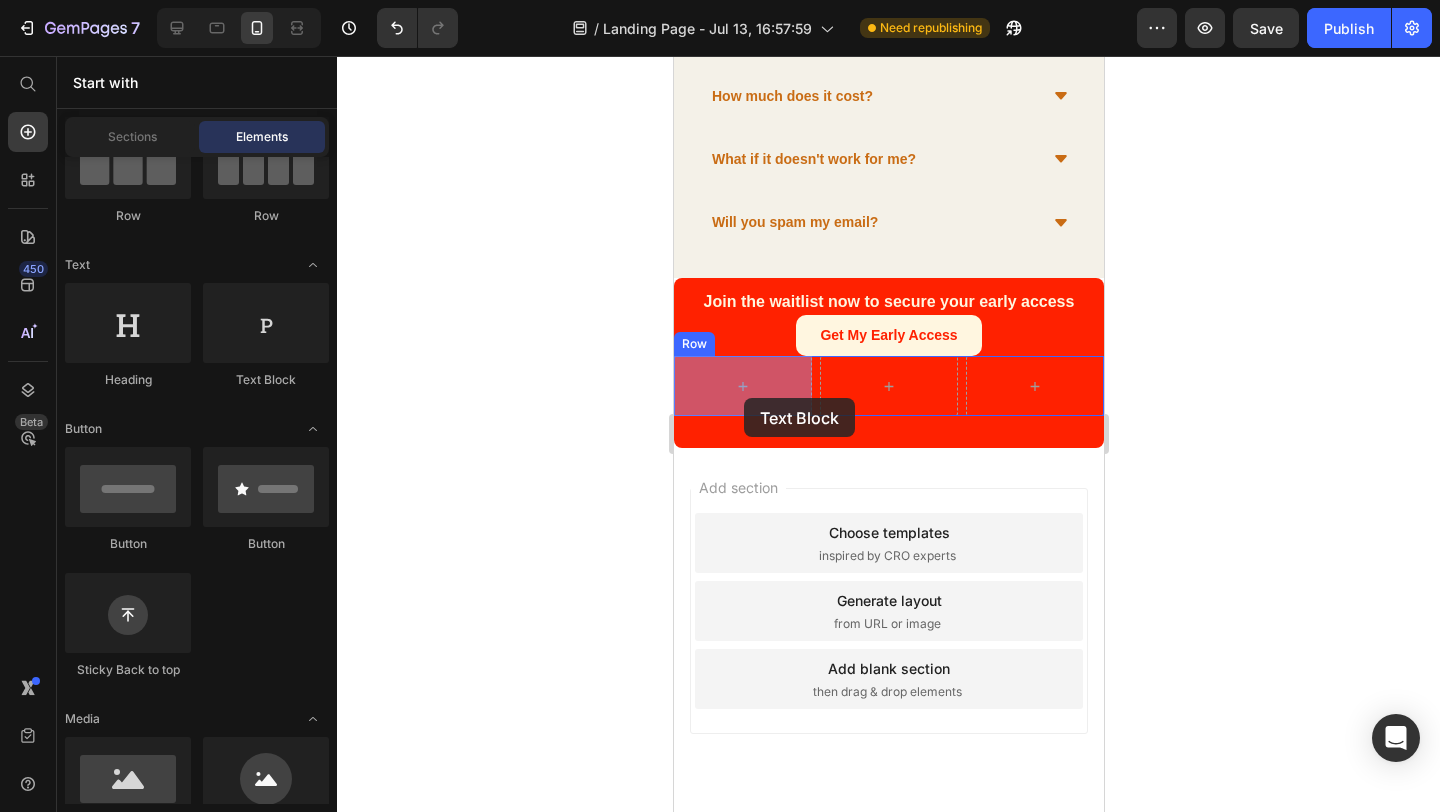 drag, startPoint x: 930, startPoint y: 400, endPoint x: 743, endPoint y: 398, distance: 187.0107 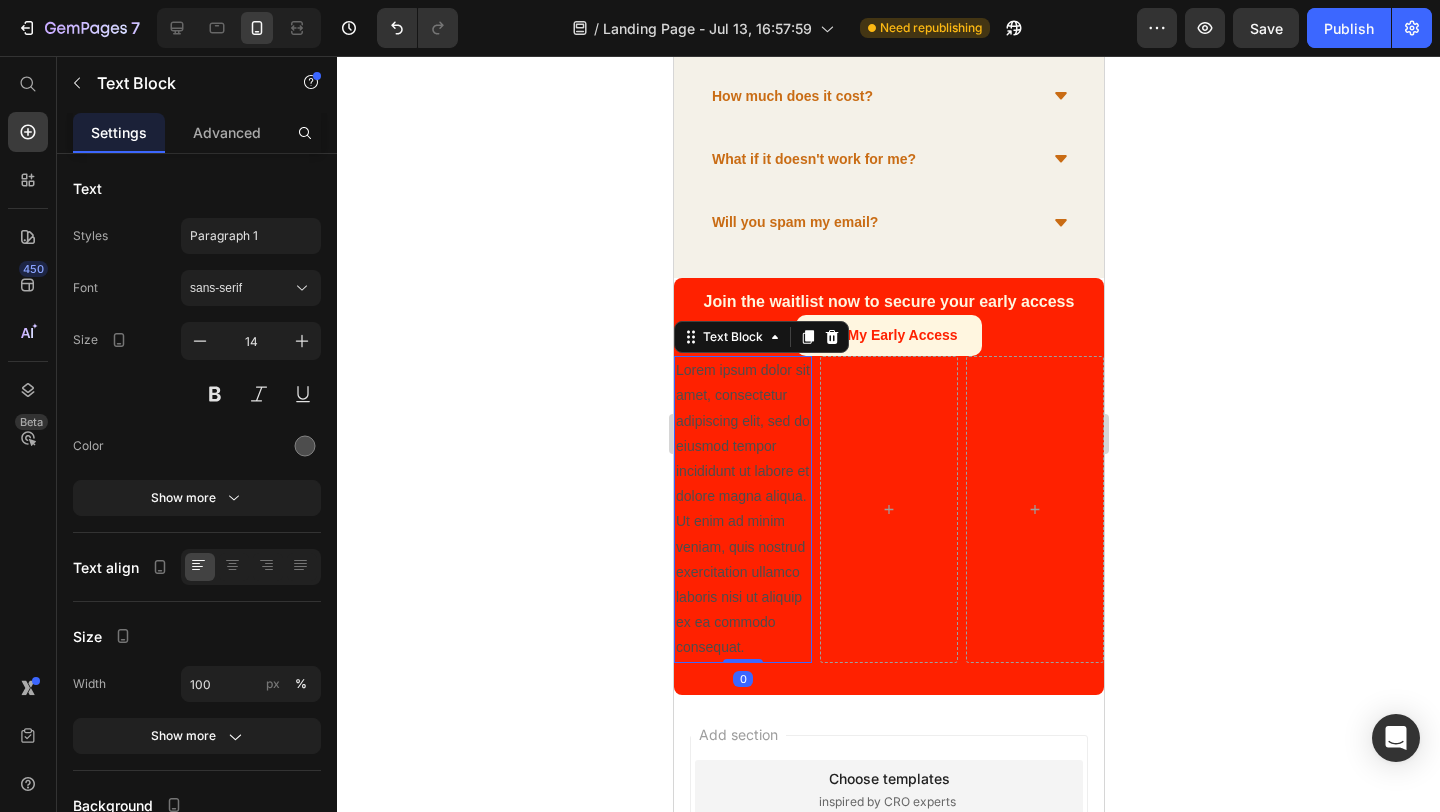 click on "Lorem ipsum dolor sit amet, consectetur adipiscing elit, sed do eiusmod tempor incididunt ut labore et dolore magna aliqua. Ut enim ad minim veniam, quis nostrud exercitation ullamco laboris nisi ut aliquip ex ea commodo consequat." at bounding box center [742, 509] 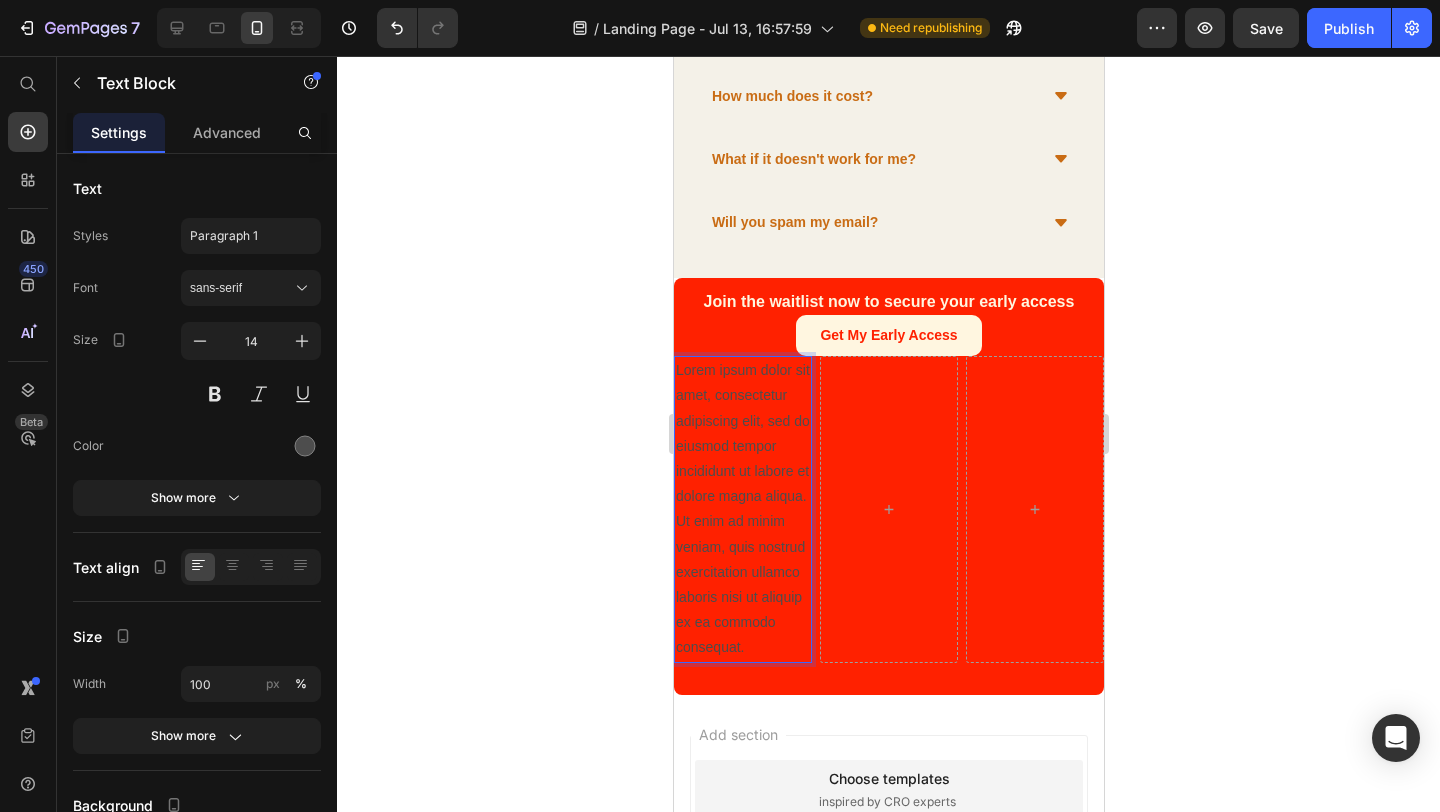 click on "Lorem ipsum dolor sit amet, consectetur adipiscing elit, sed do eiusmod tempor incididunt ut labore et dolore magna aliqua. Ut enim ad minim veniam, quis nostrud exercitation ullamco laboris nisi ut aliquip ex ea commodo consequat." at bounding box center [742, 509] 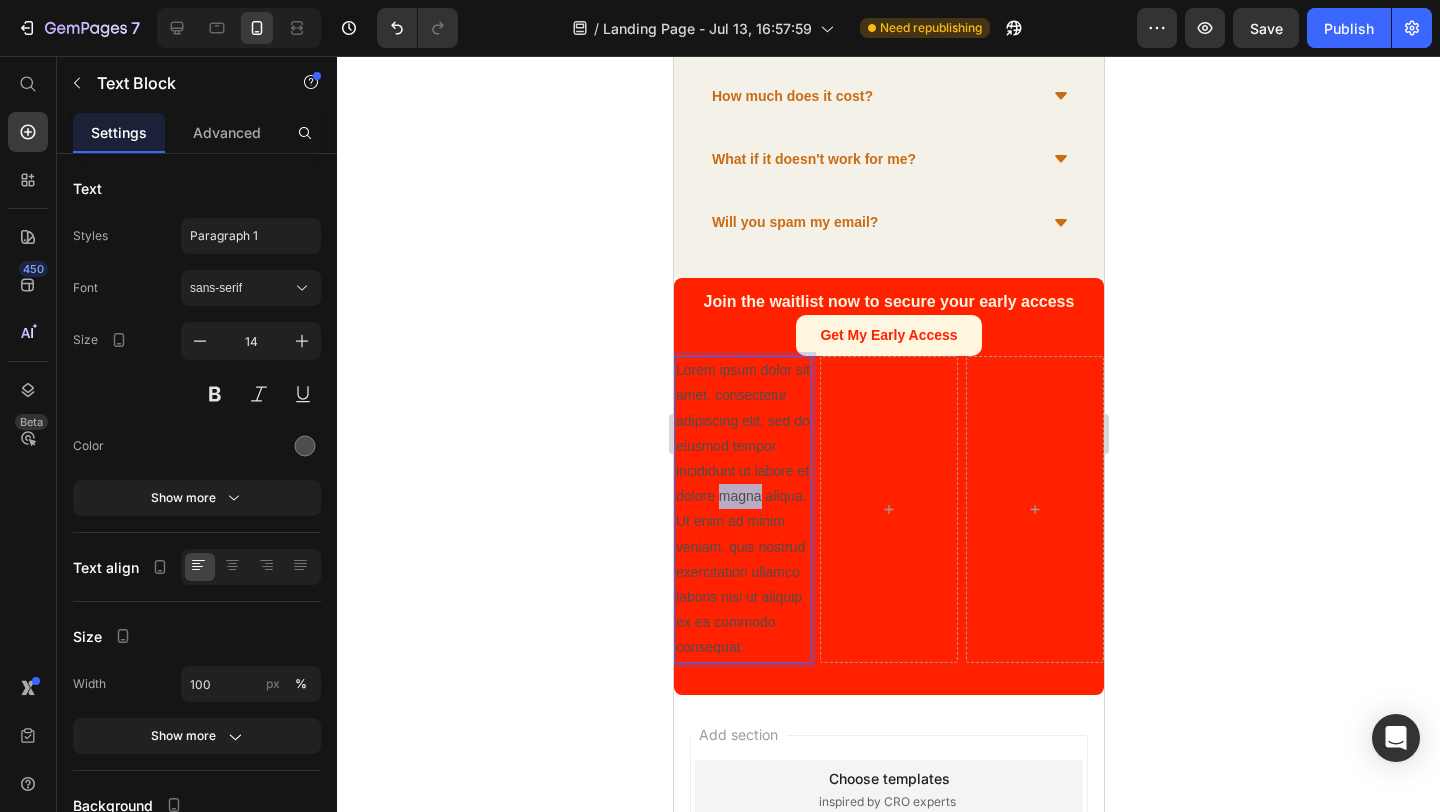 click on "Lorem ipsum dolor sit amet, consectetur adipiscing elit, sed do eiusmod tempor incididunt ut labore et dolore magna aliqua. Ut enim ad minim veniam, quis nostrud exercitation ullamco laboris nisi ut aliquip ex ea commodo consequat." at bounding box center (742, 509) 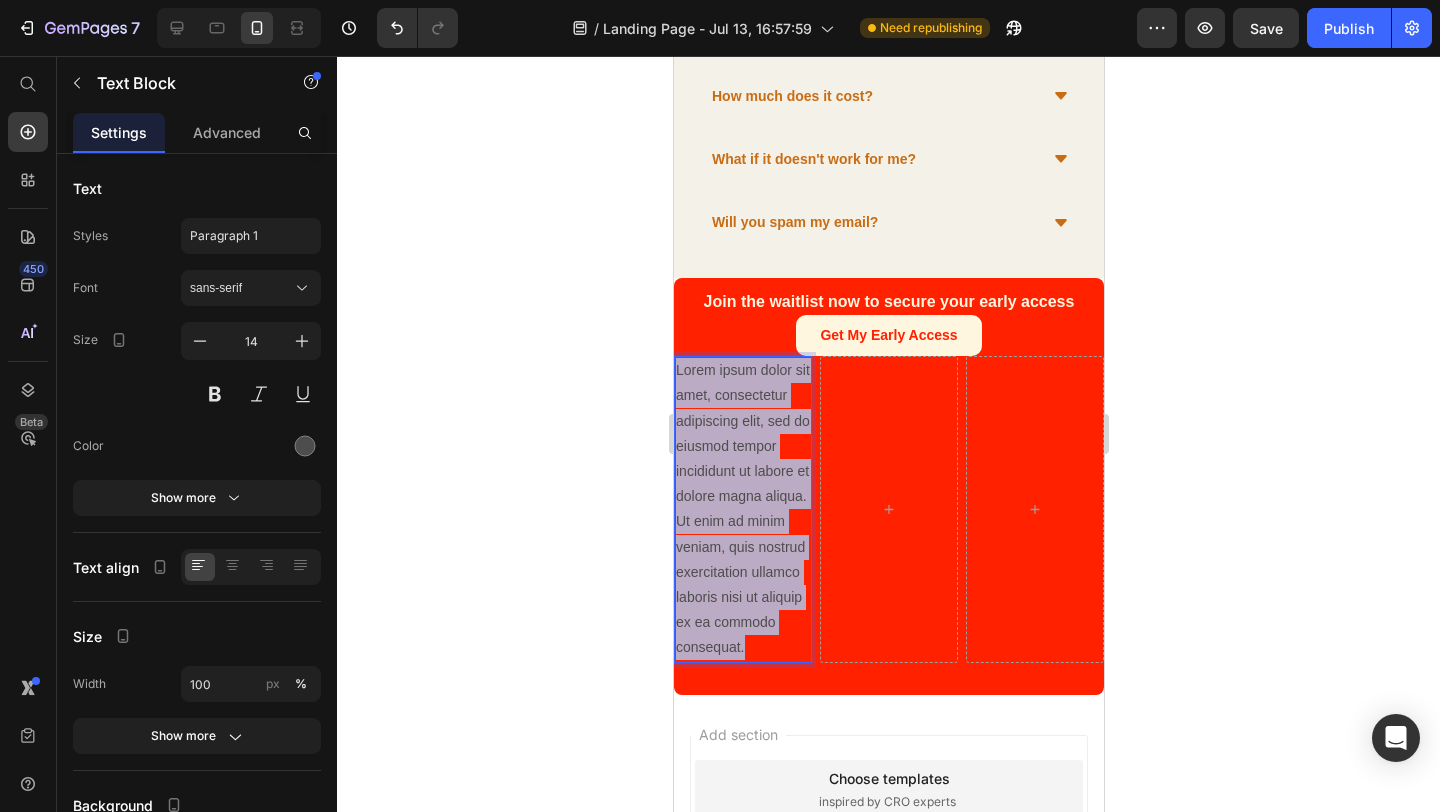 click on "Lorem ipsum dolor sit amet, consectetur adipiscing elit, sed do eiusmod tempor incididunt ut labore et dolore magna aliqua. Ut enim ad minim veniam, quis nostrud exercitation ullamco laboris nisi ut aliquip ex ea commodo consequat." at bounding box center (742, 509) 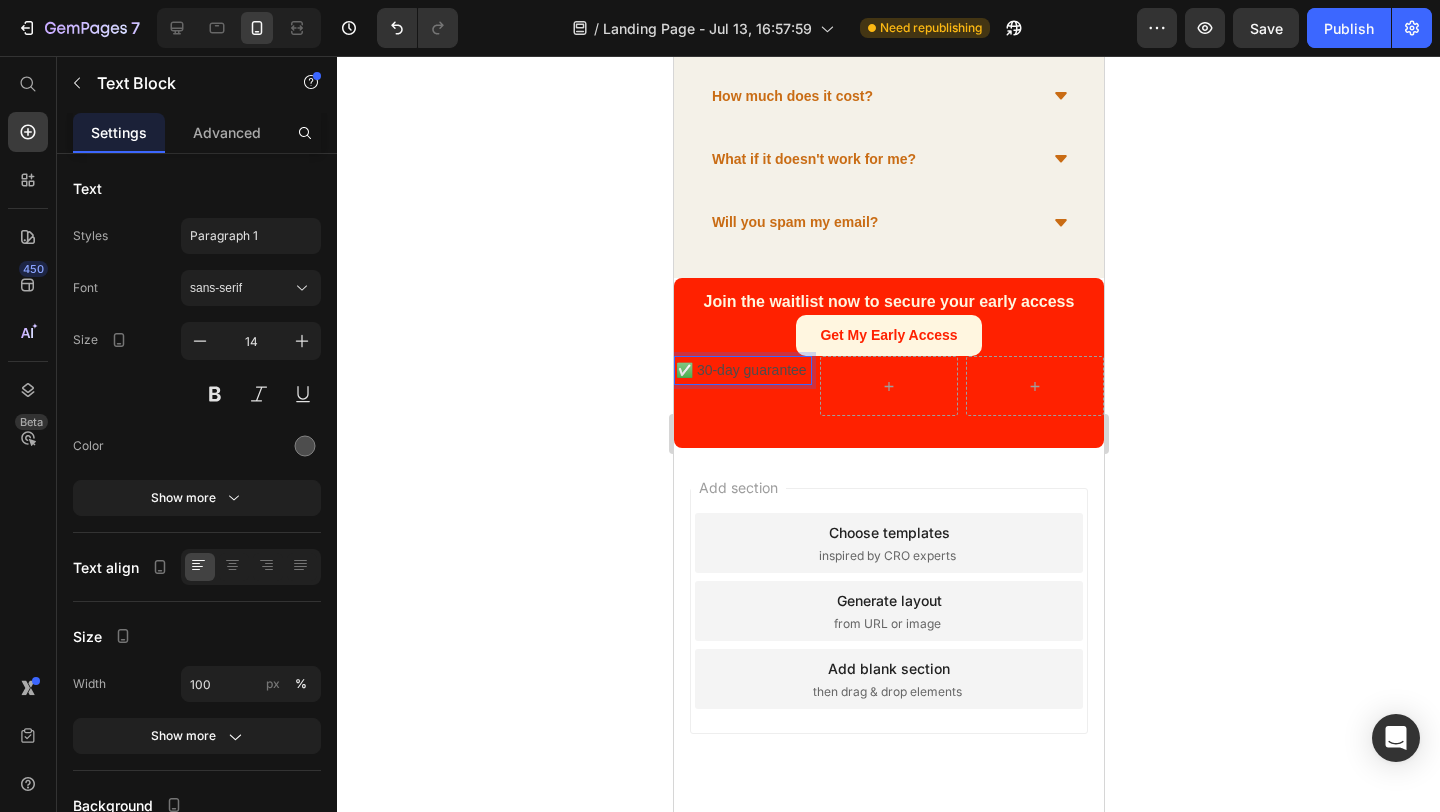 click 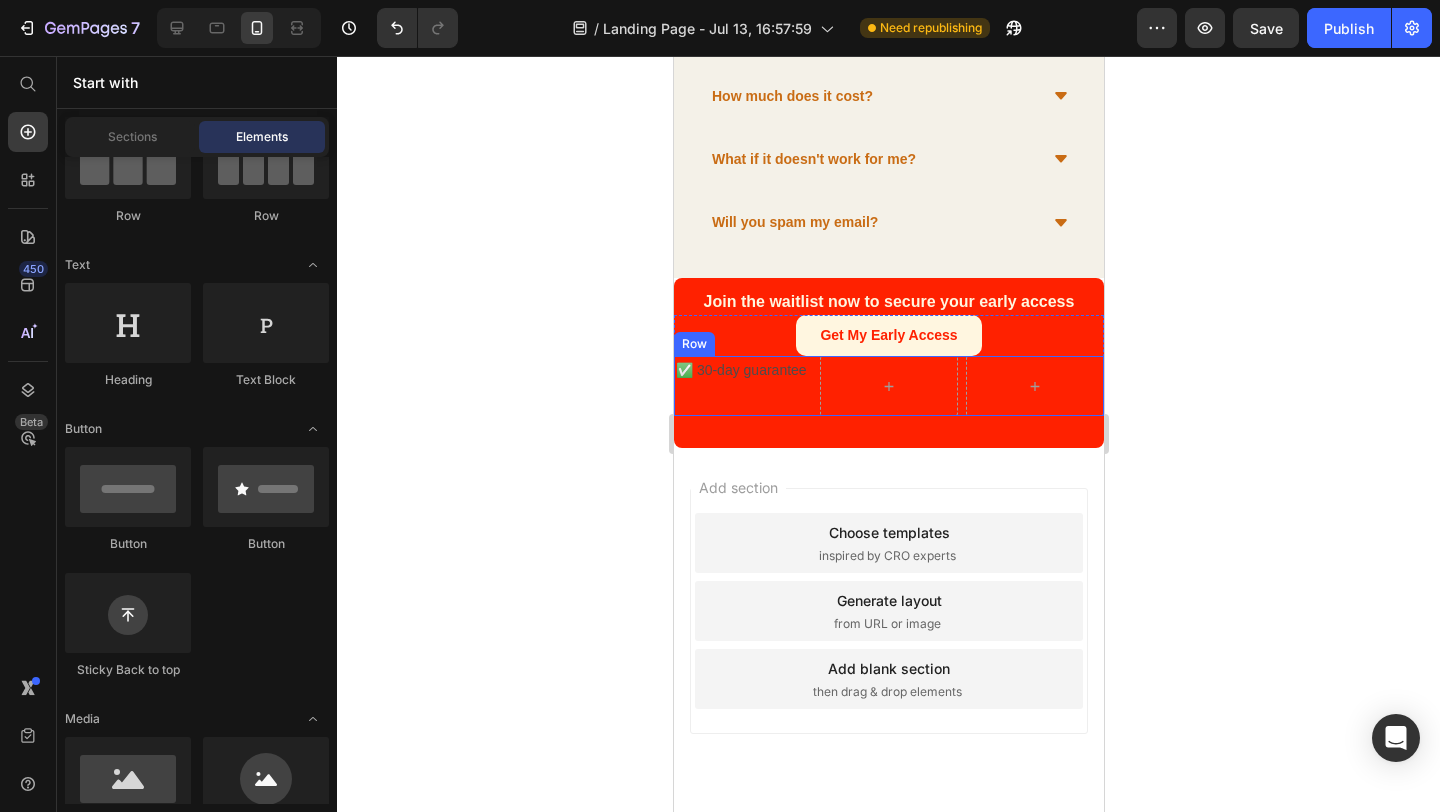 click on "✅ 30-day guarantee Text Block" at bounding box center [742, 386] 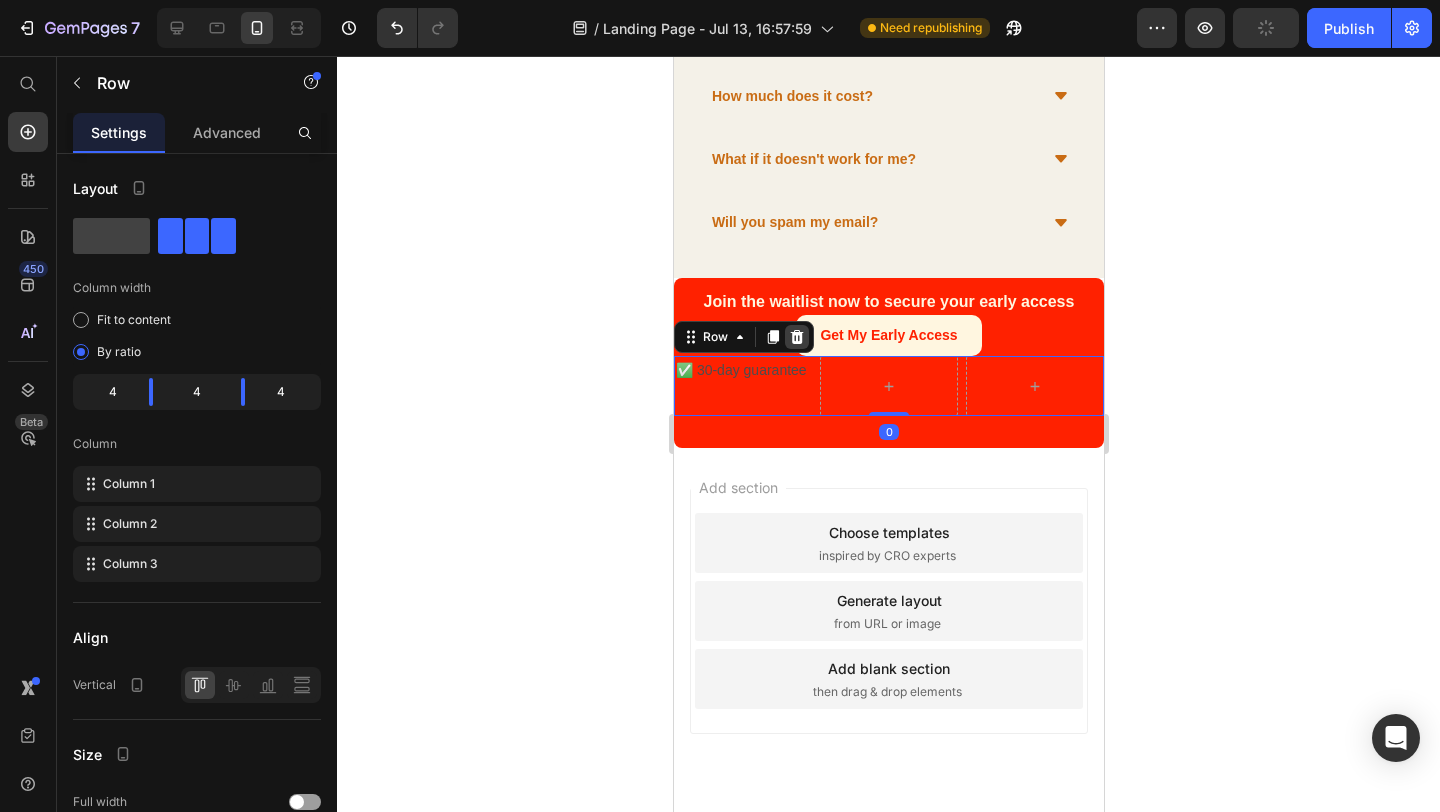 click 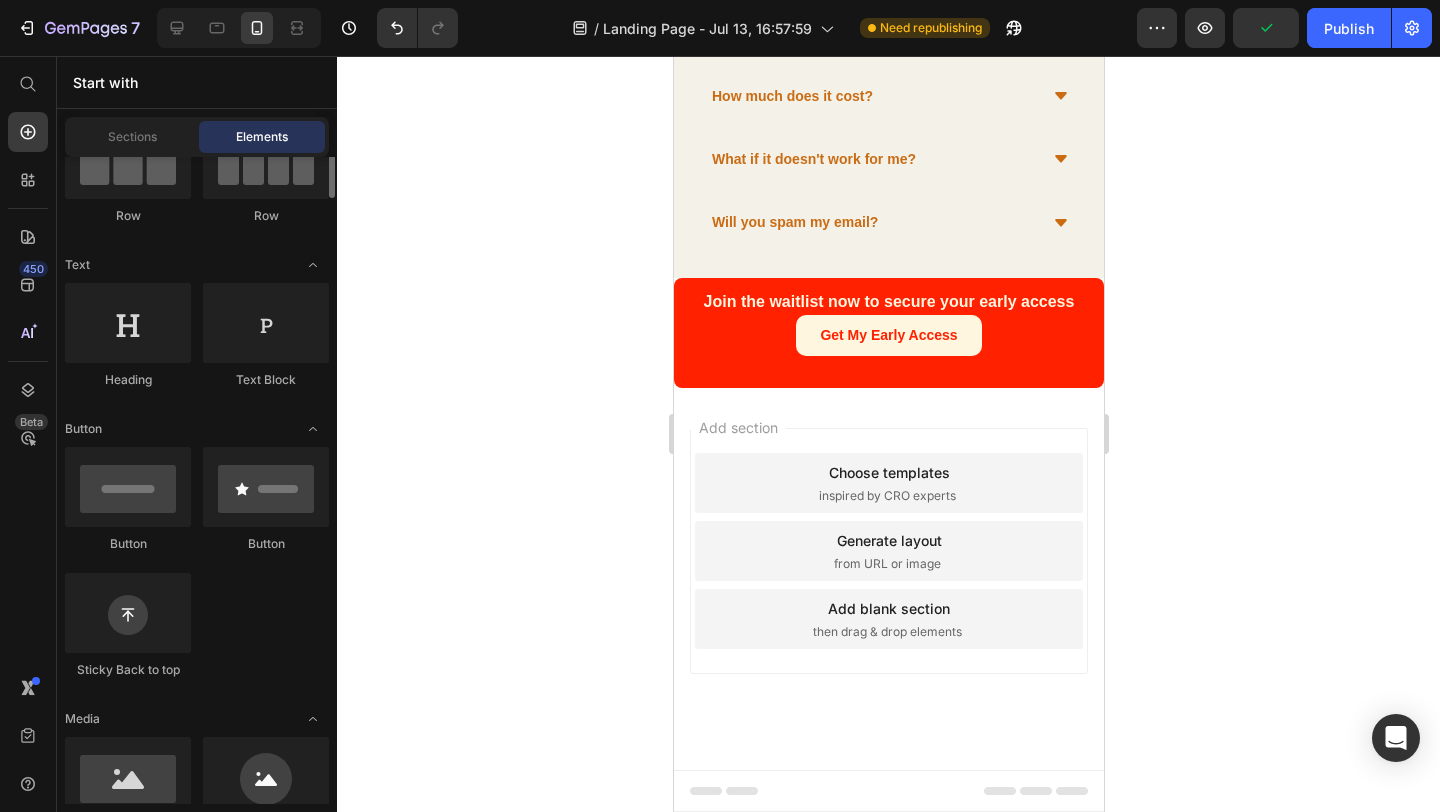 scroll, scrollTop: 137, scrollLeft: 0, axis: vertical 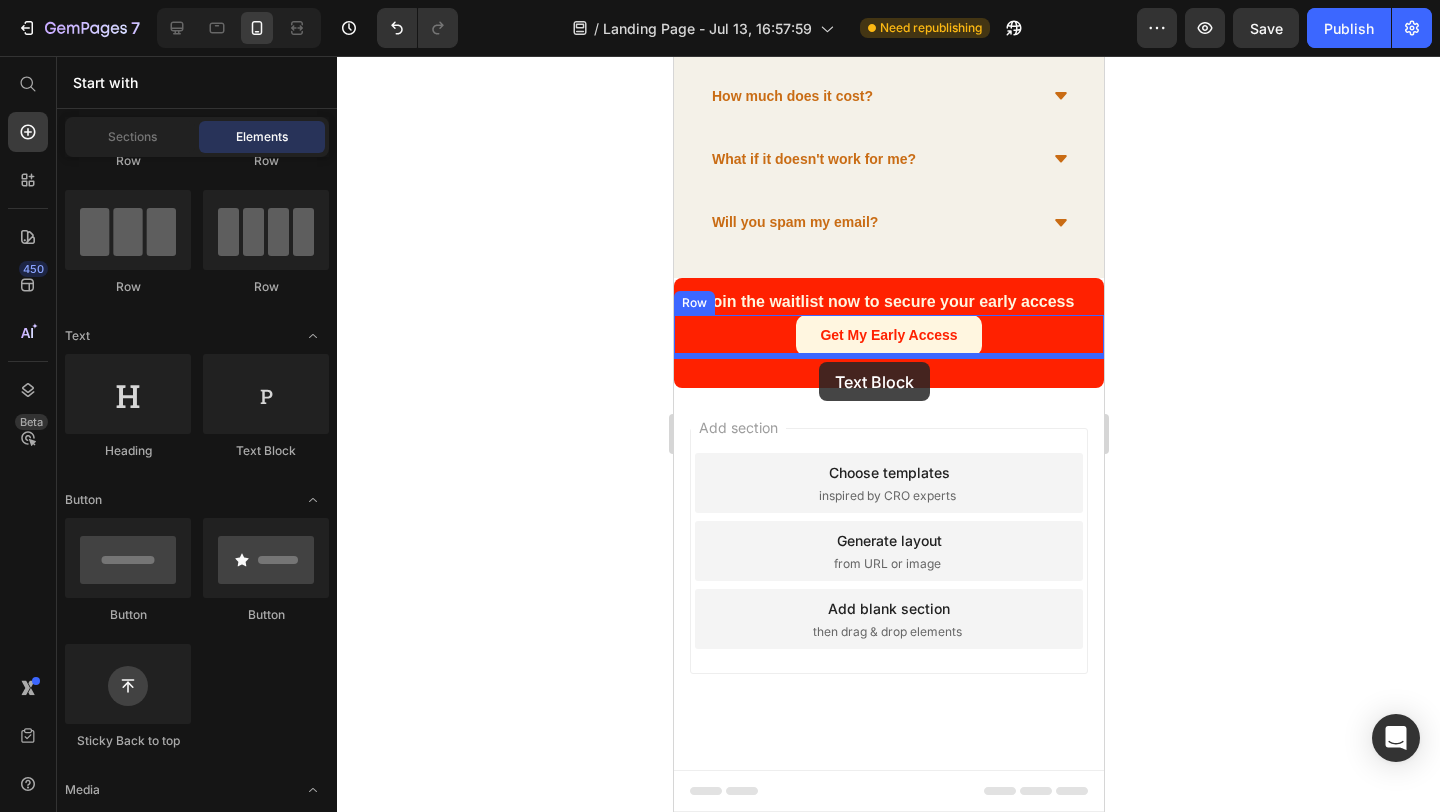 drag, startPoint x: 950, startPoint y: 476, endPoint x: 814, endPoint y: 362, distance: 177.45985 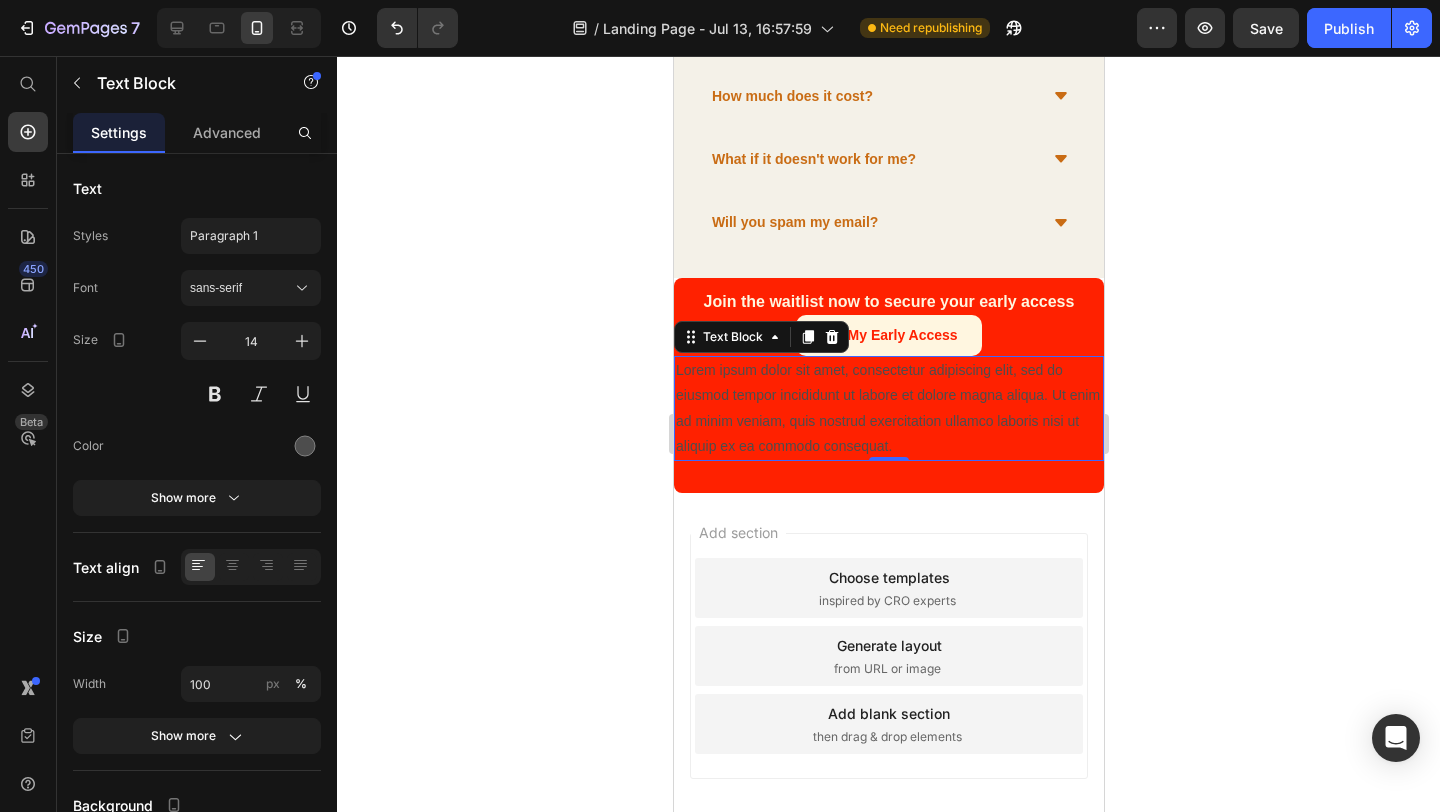 click on "Lorem ipsum dolor sit amet, consectetur adipiscing elit, sed do eiusmod tempor incididunt ut labore et dolore magna aliqua. Ut enim ad minim veniam, quis nostrud exercitation ullamco laboris nisi ut aliquip ex ea commodo consequat." at bounding box center [888, 408] 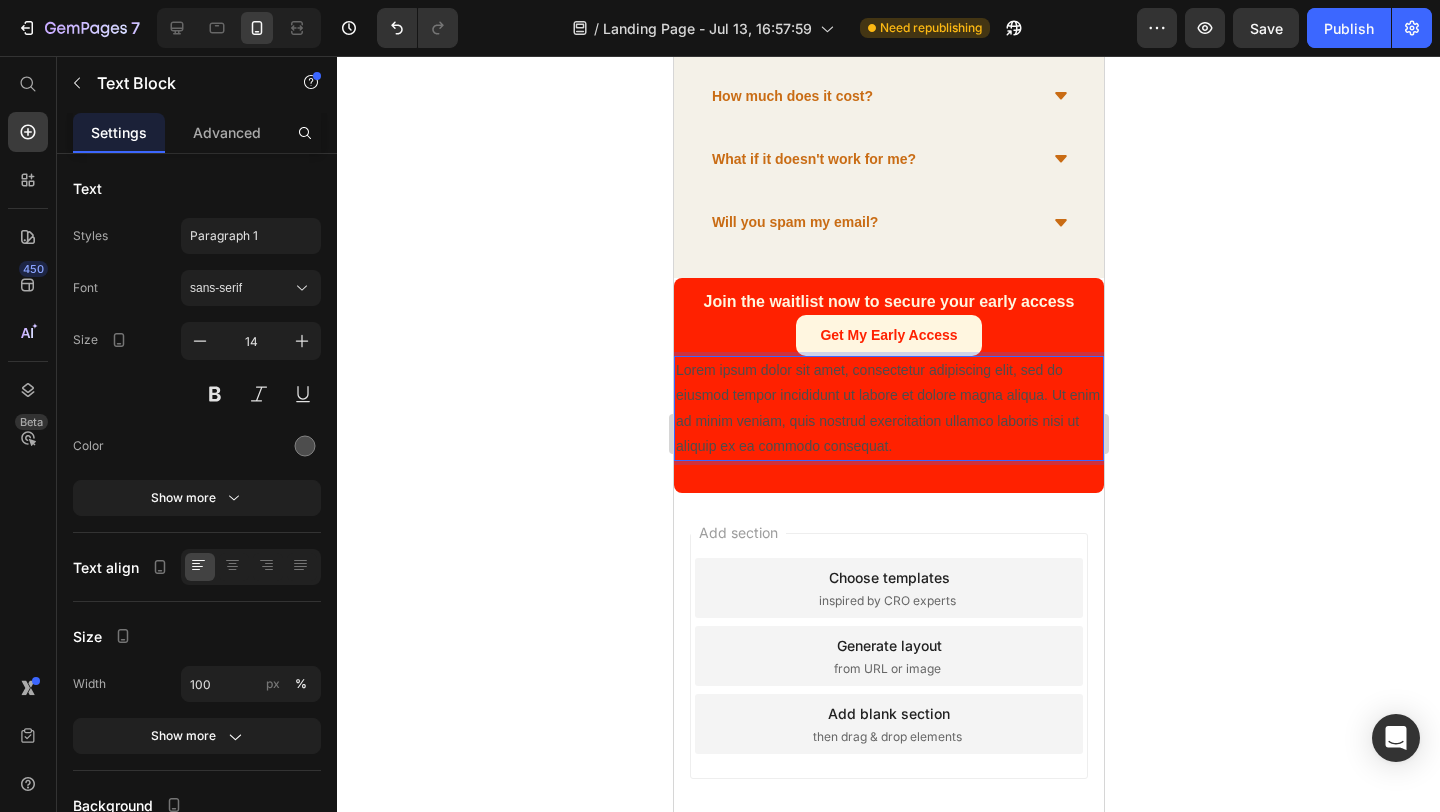click on "Lorem ipsum dolor sit amet, consectetur adipiscing elit, sed do eiusmod tempor incididunt ut labore et dolore magna aliqua. Ut enim ad minim veniam, quis nostrud exercitation ullamco laboris nisi ut aliquip ex ea commodo consequat." at bounding box center (888, 408) 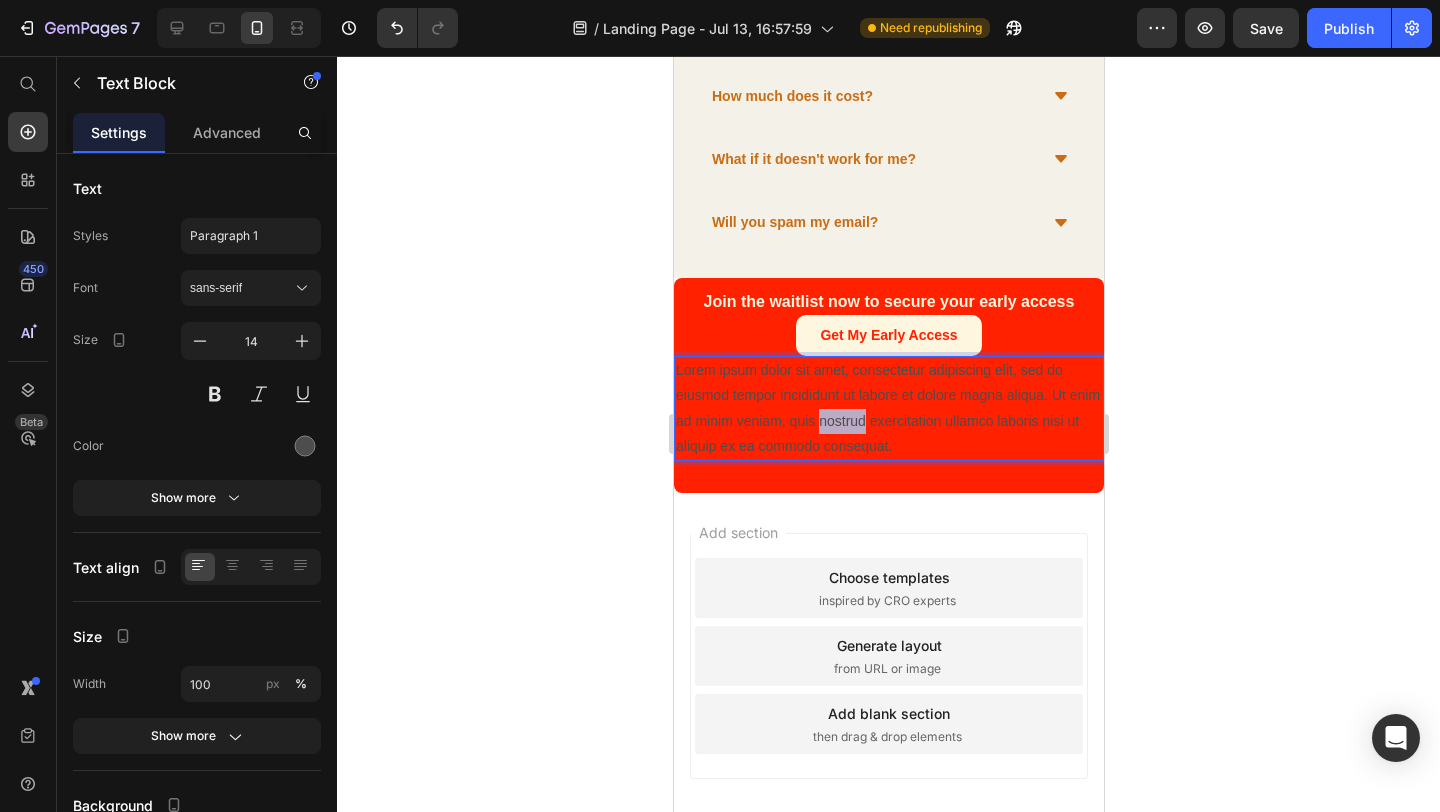 click on "Lorem ipsum dolor sit amet, consectetur adipiscing elit, sed do eiusmod tempor incididunt ut labore et dolore magna aliqua. Ut enim ad minim veniam, quis nostrud exercitation ullamco laboris nisi ut aliquip ex ea commodo consequat." at bounding box center [888, 408] 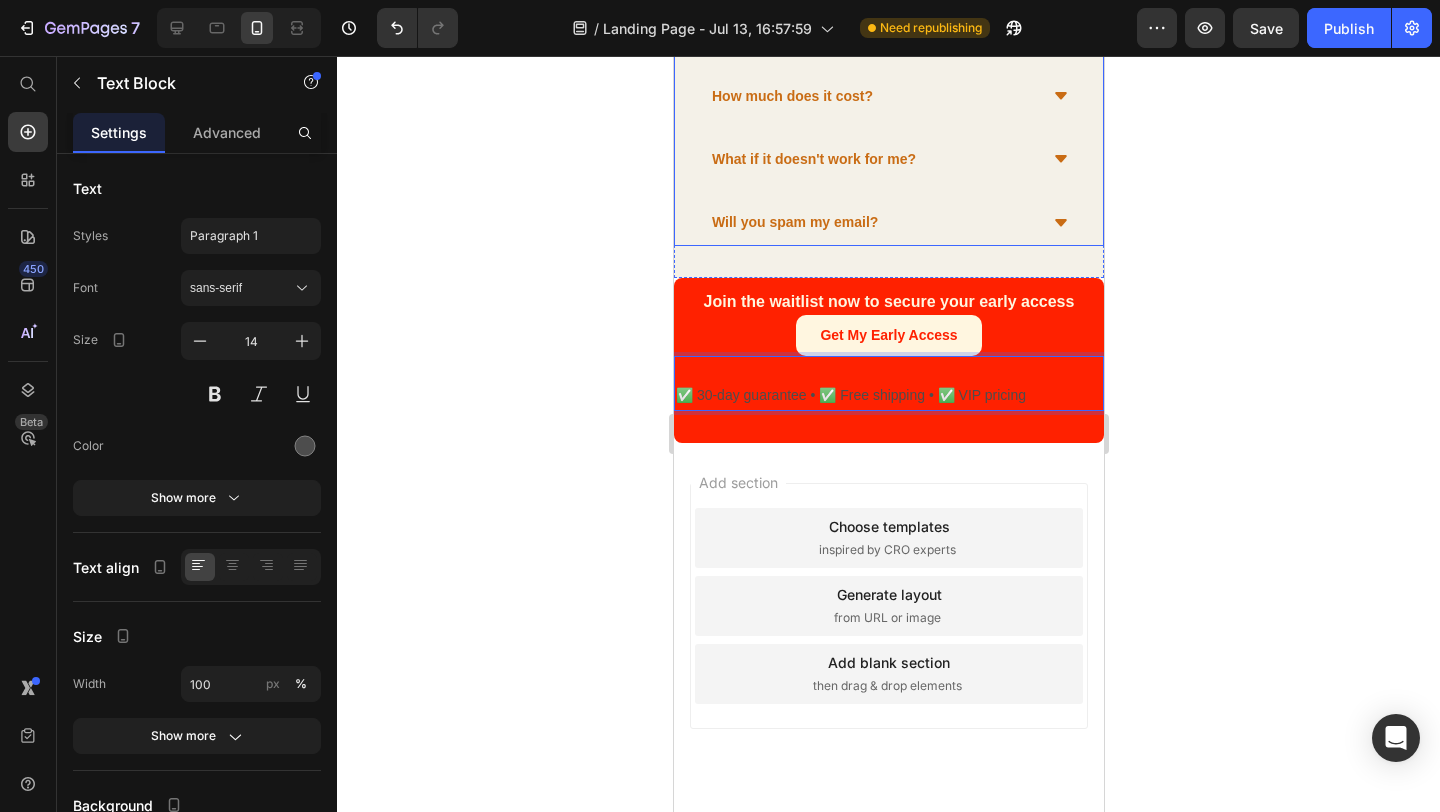 click 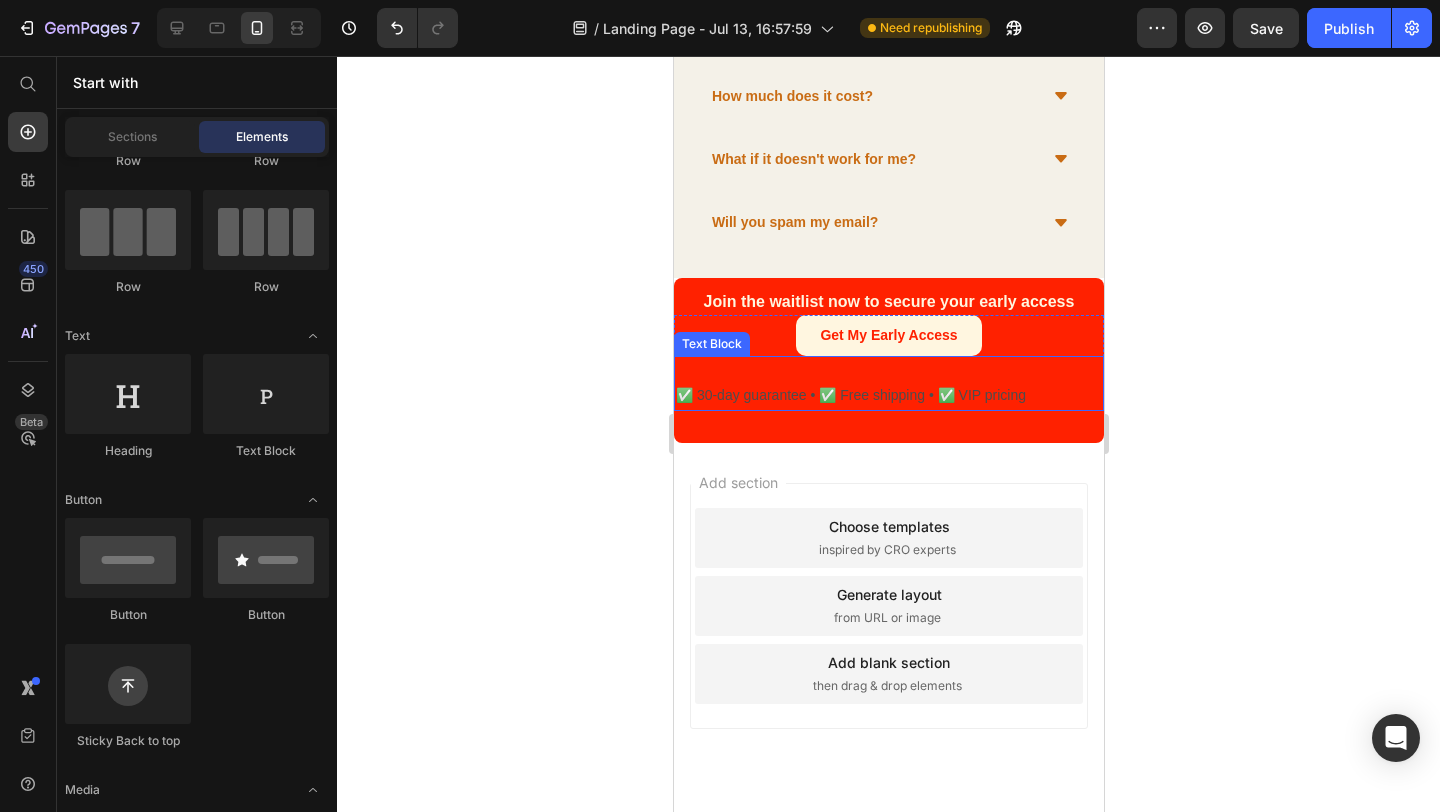 click at bounding box center [888, 370] 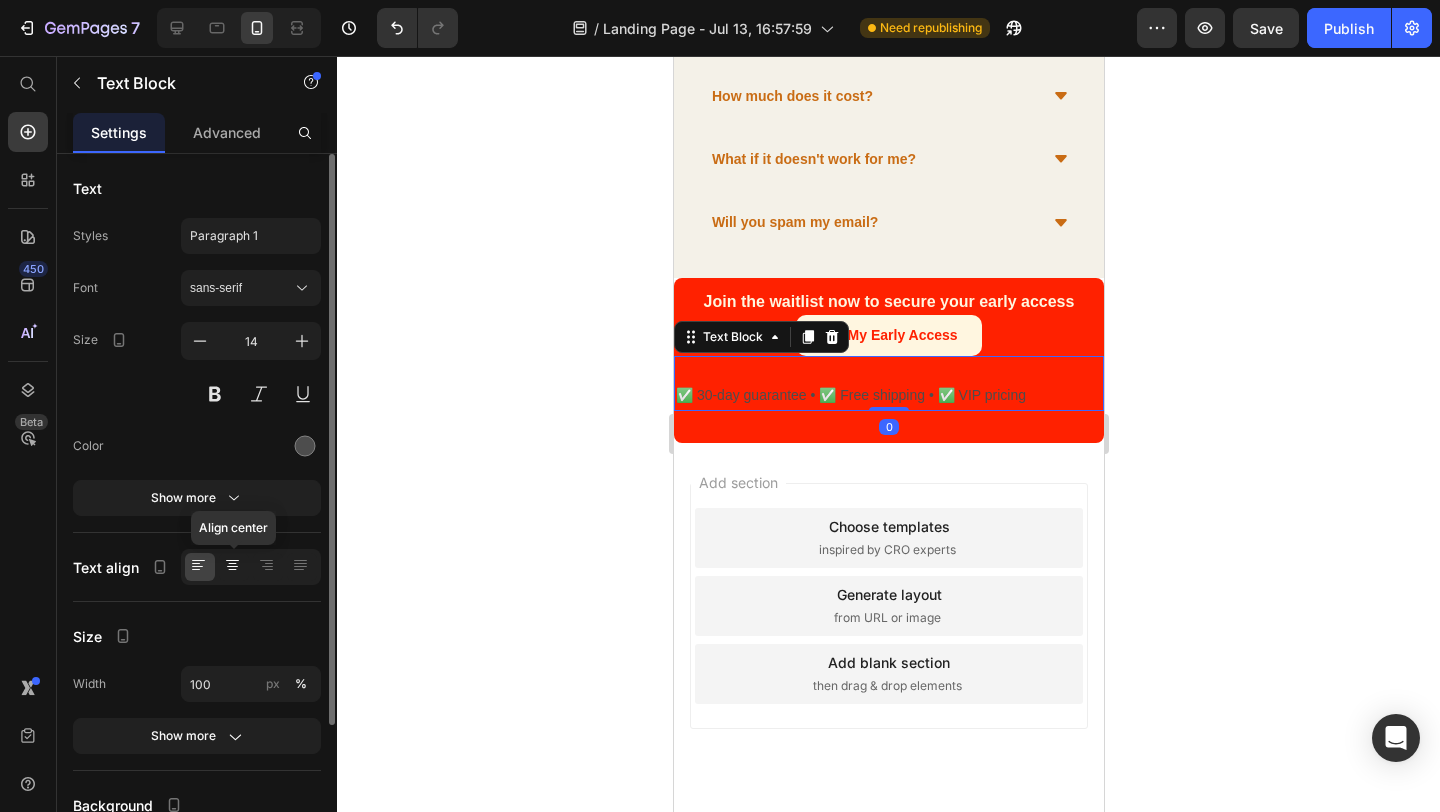 click 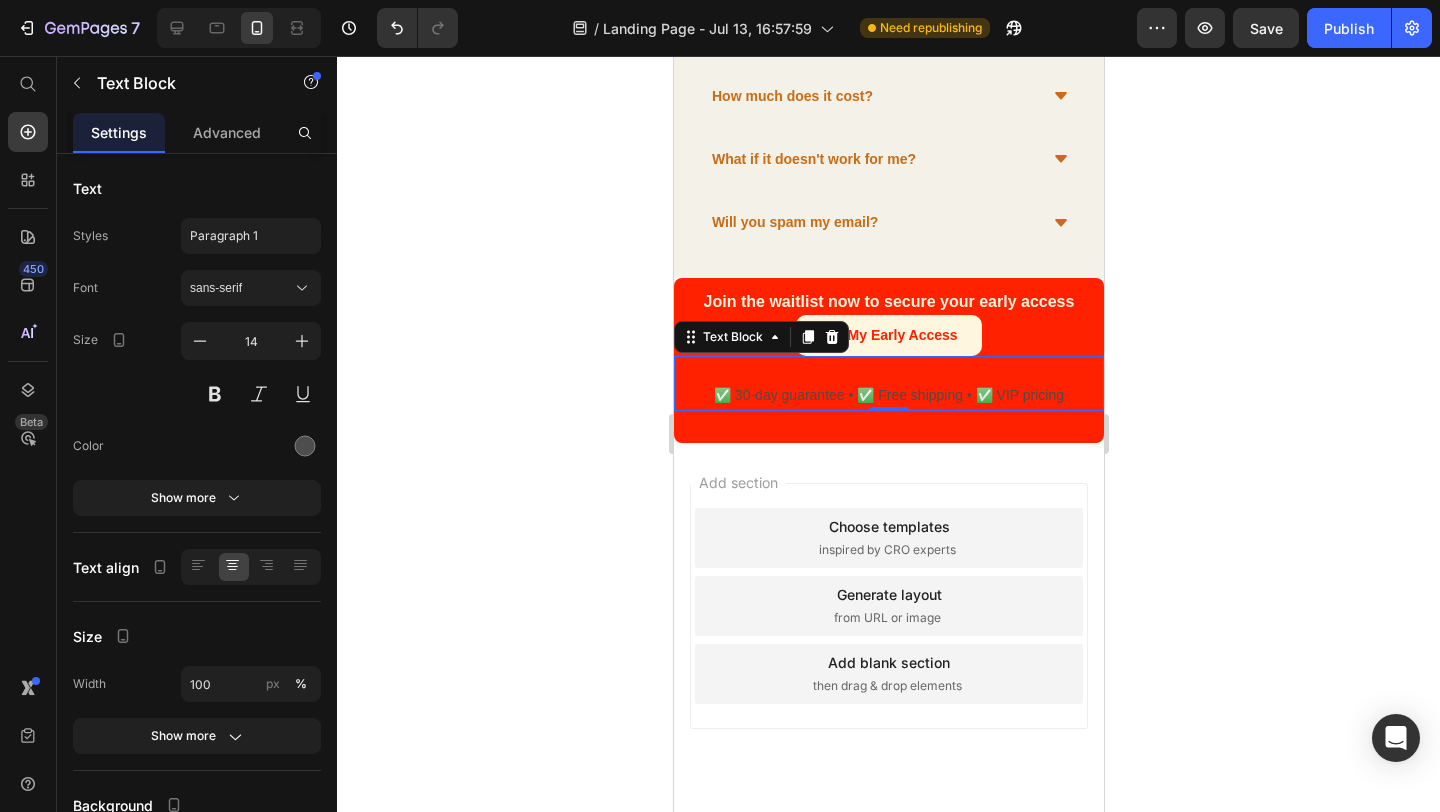 click on "✅ 30-day guarantee • ✅ Free shipping • ✅ VIP pricing" at bounding box center (888, 395) 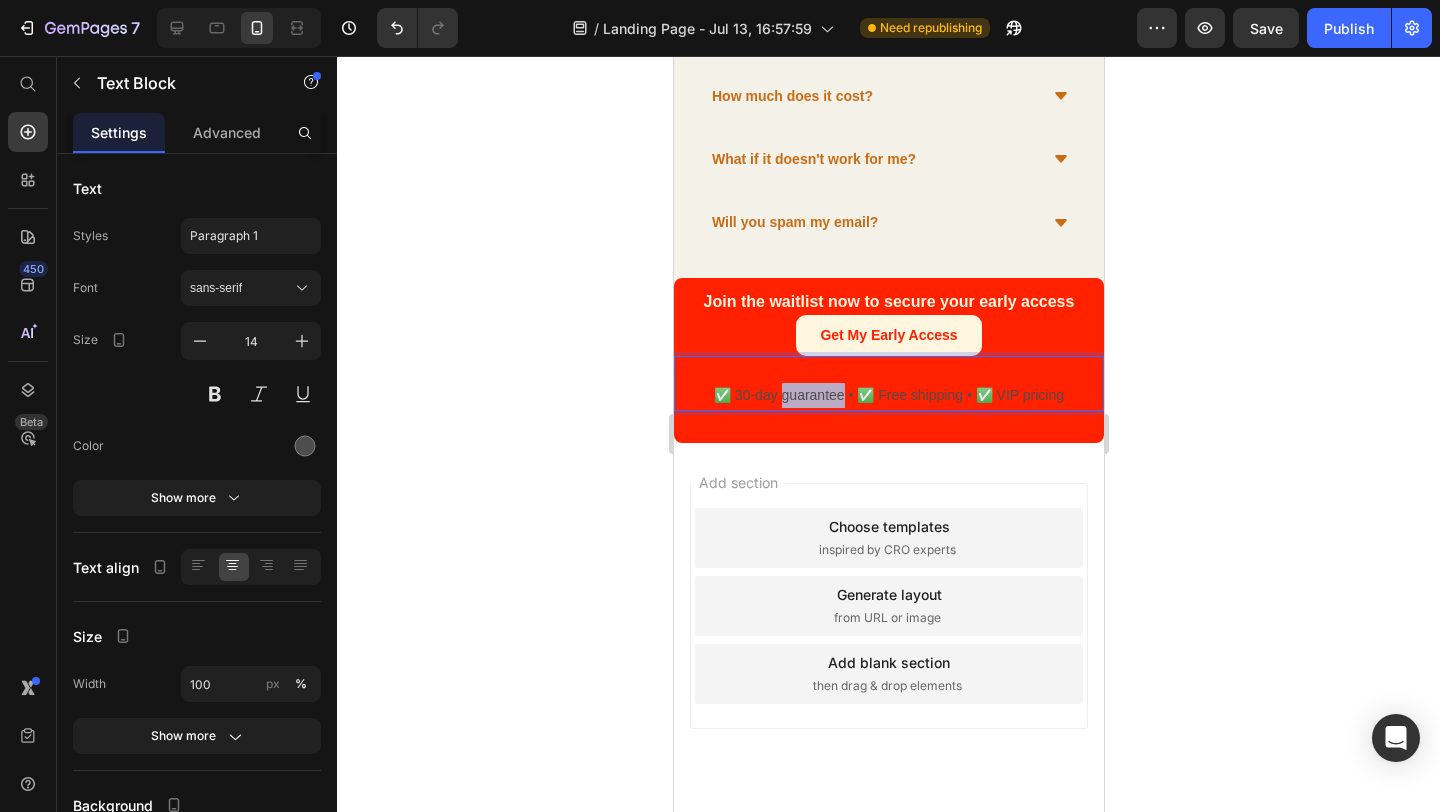 click on "✅ 30-day guarantee • ✅ Free shipping • ✅ VIP pricing" at bounding box center [888, 395] 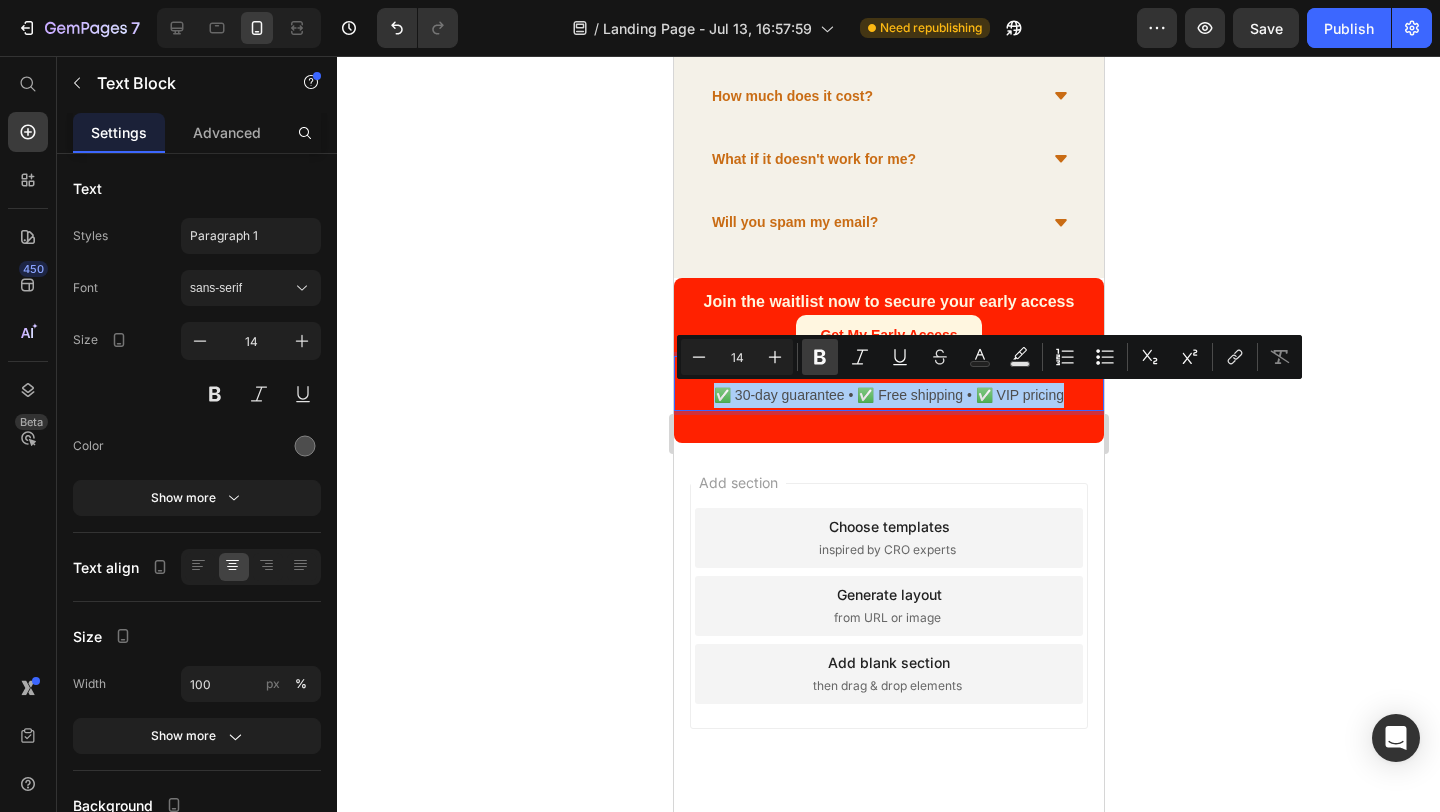 click 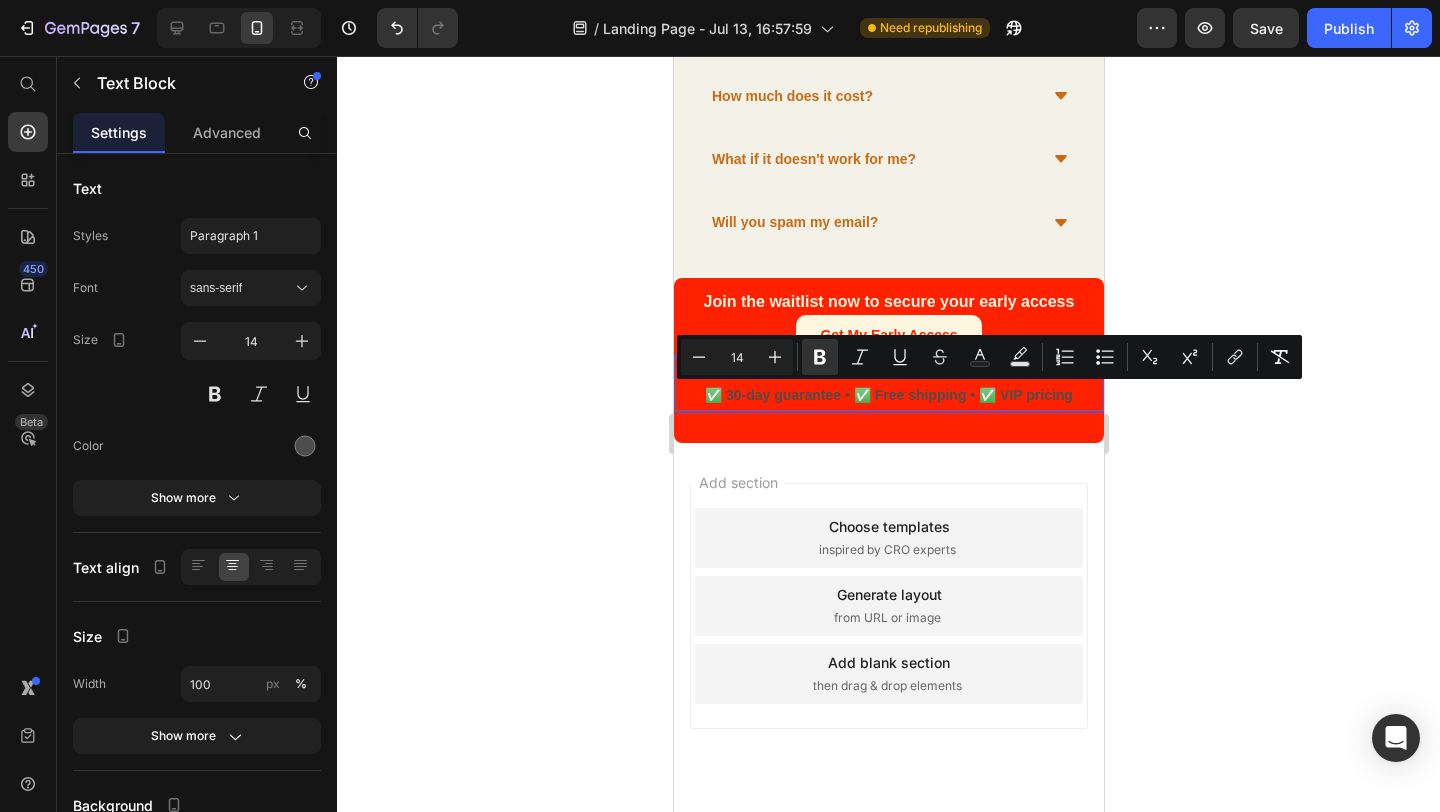 click 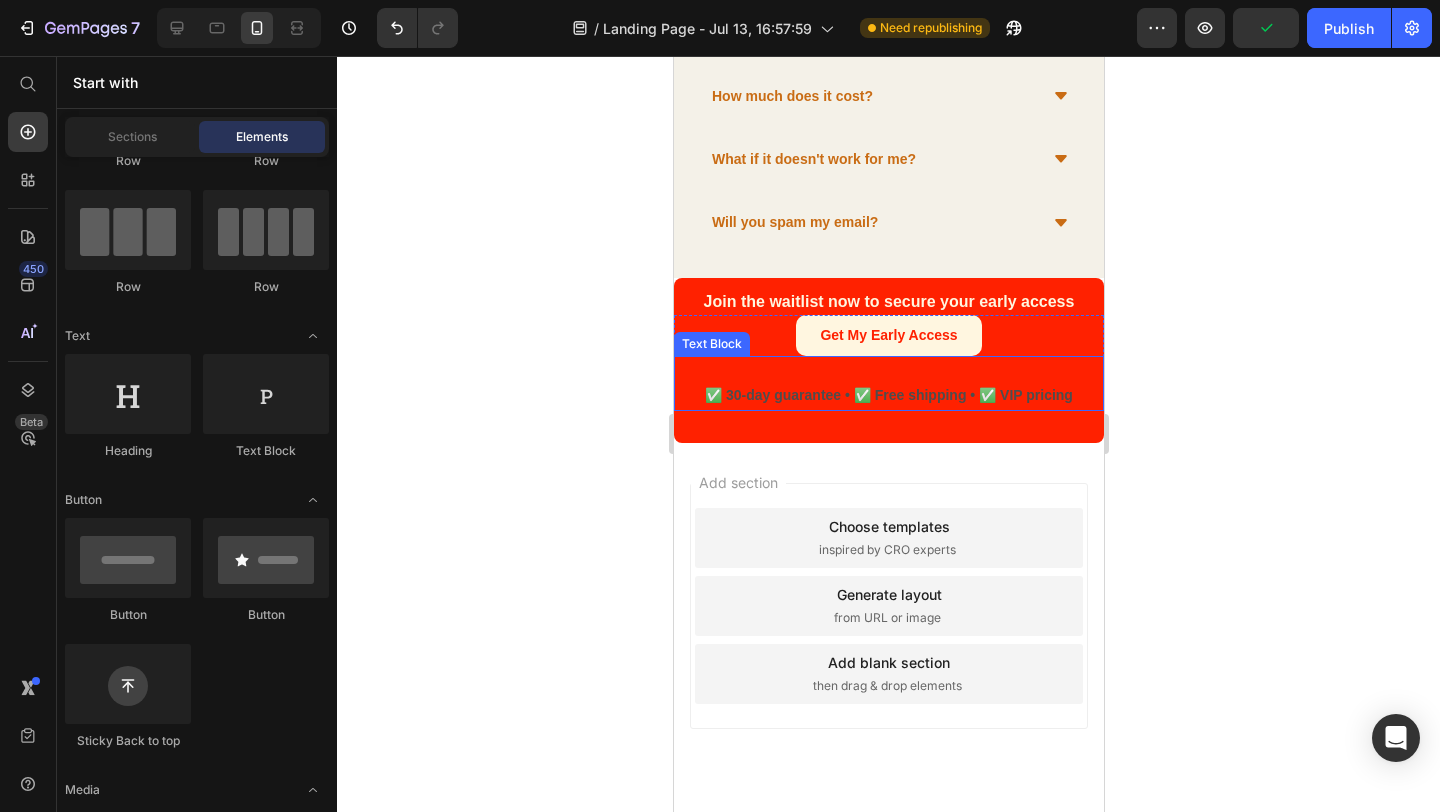 click on "✅ 30-day guarantee • ✅ Free shipping • ✅ VIP pricing" at bounding box center [888, 395] 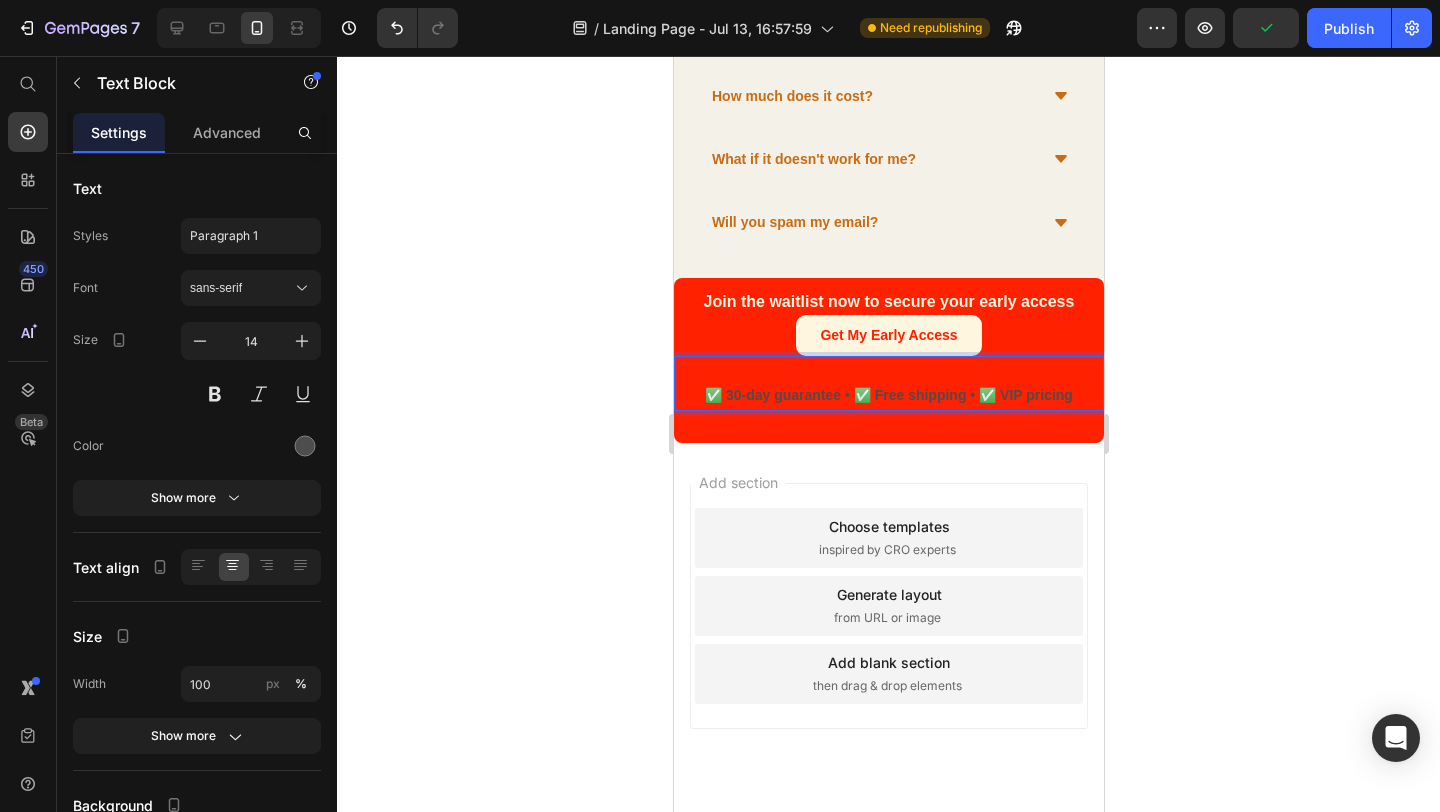 click on "✅ 30-day guarantee • ✅ Free shipping • ✅ VIP pricing" at bounding box center (888, 395) 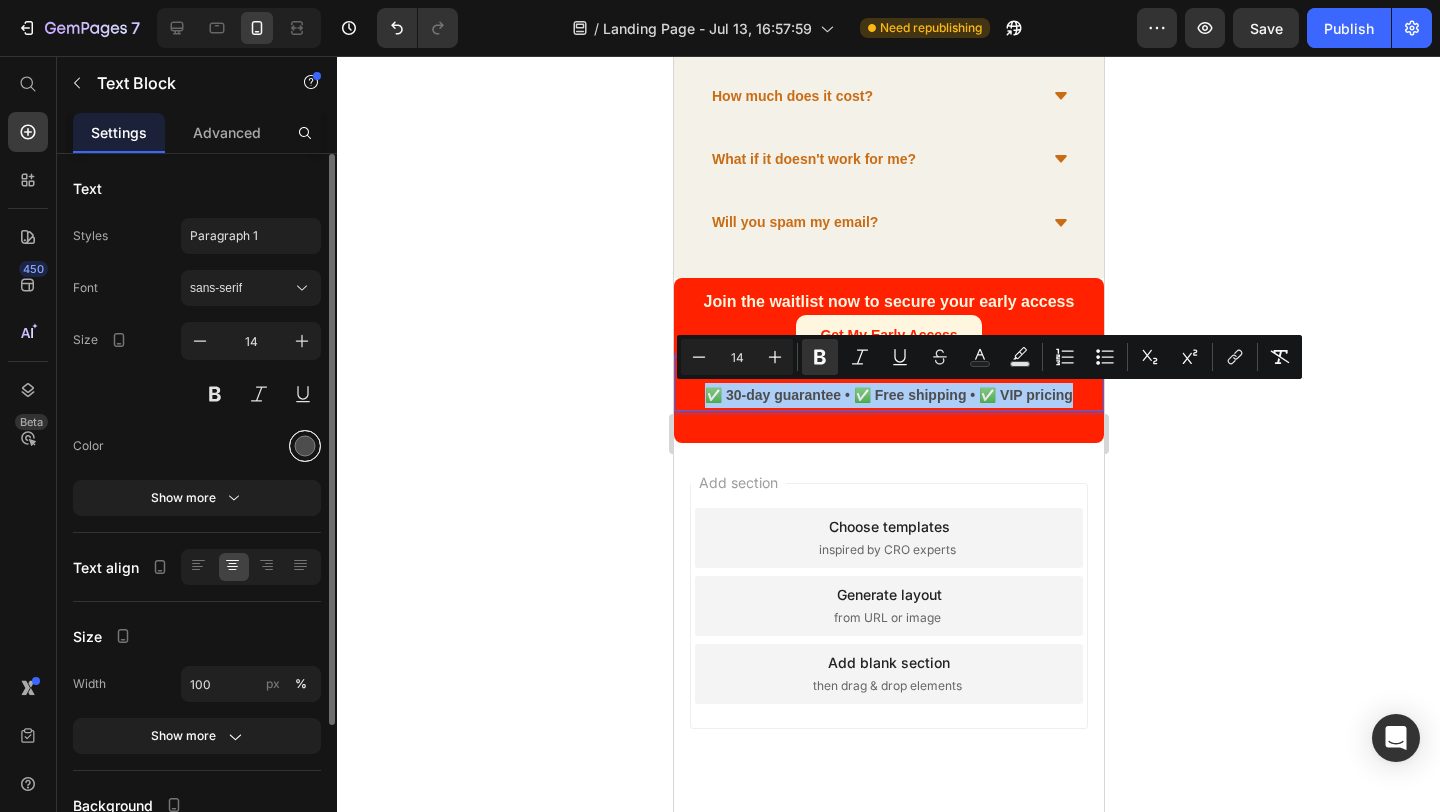click at bounding box center [305, 446] 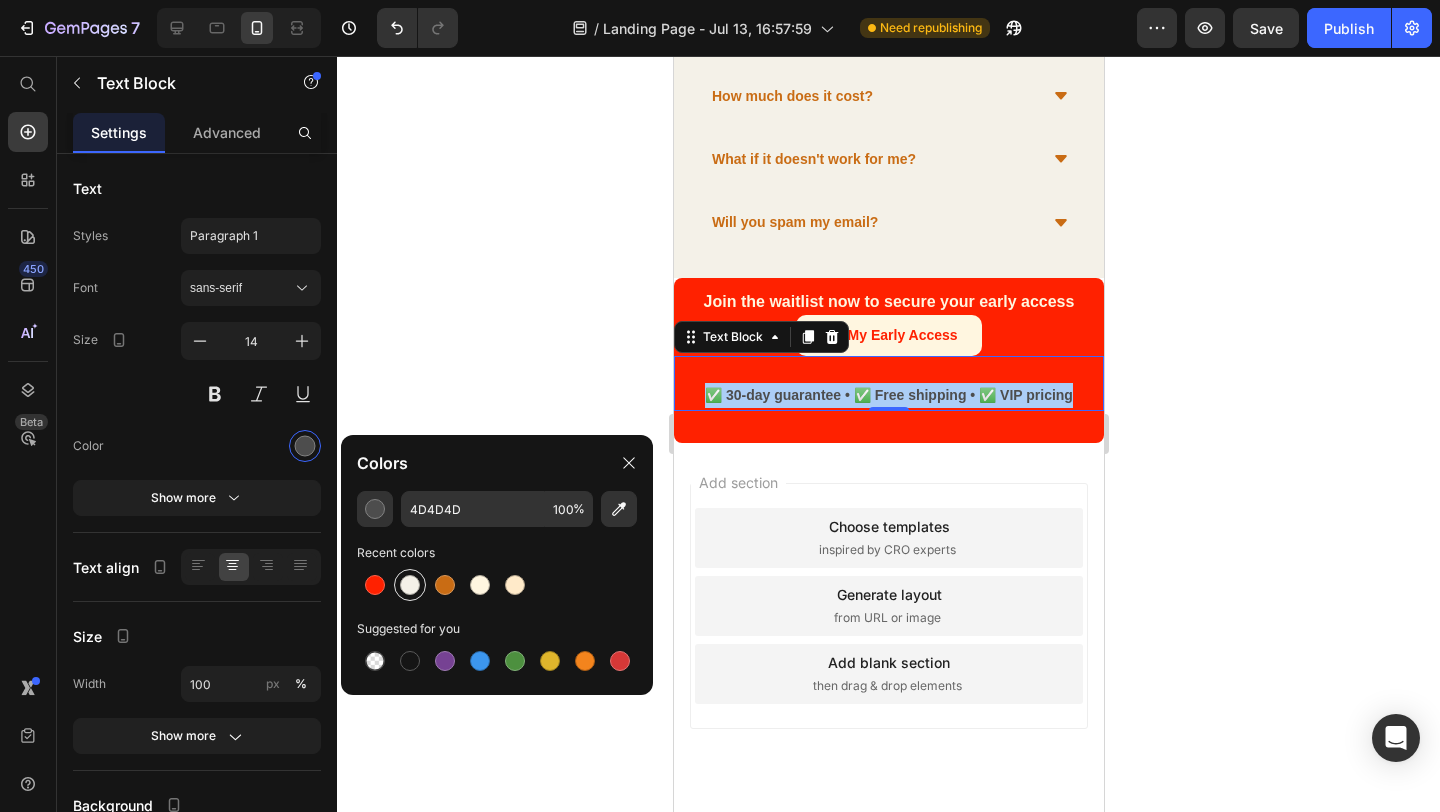 click at bounding box center (410, 585) 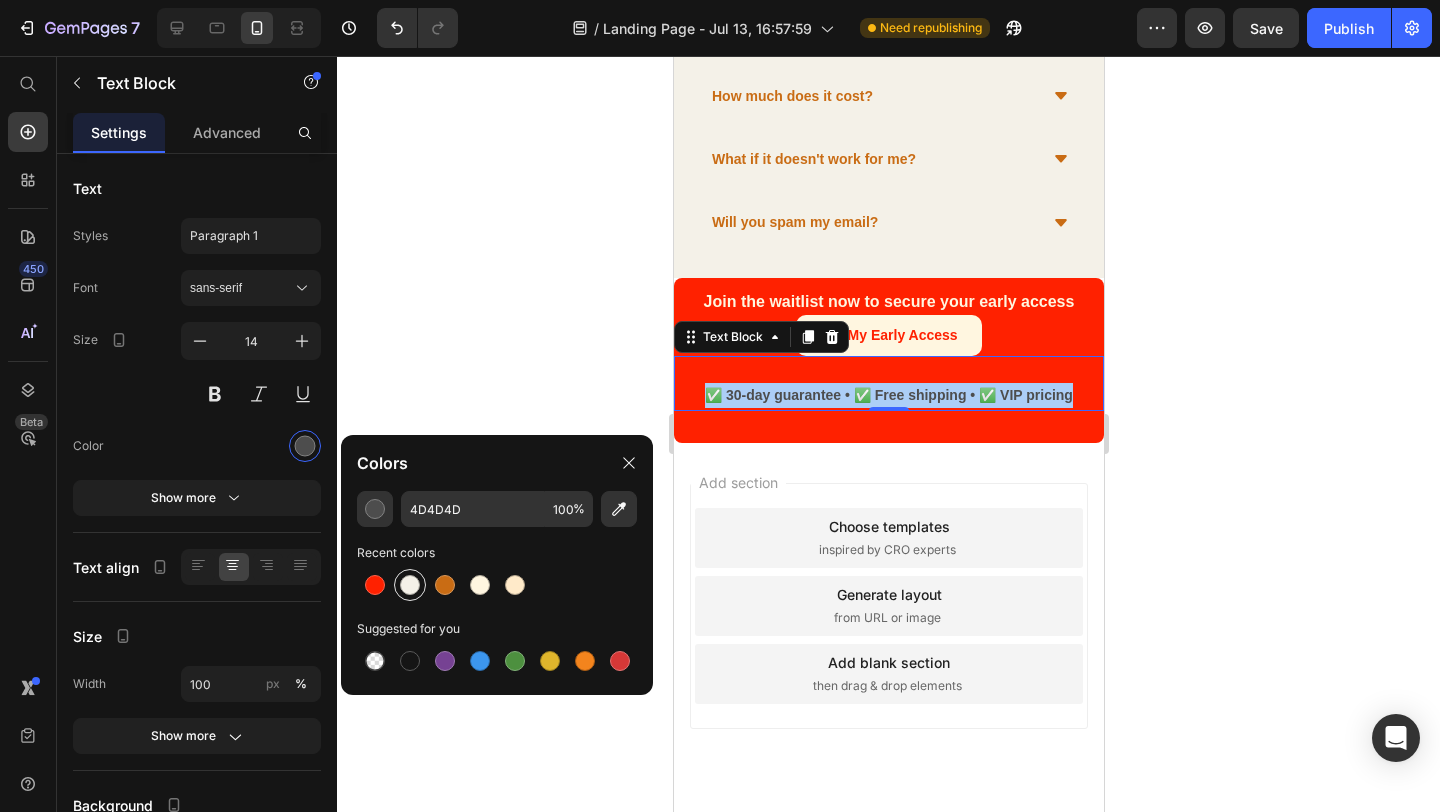 type on "F4F1E8" 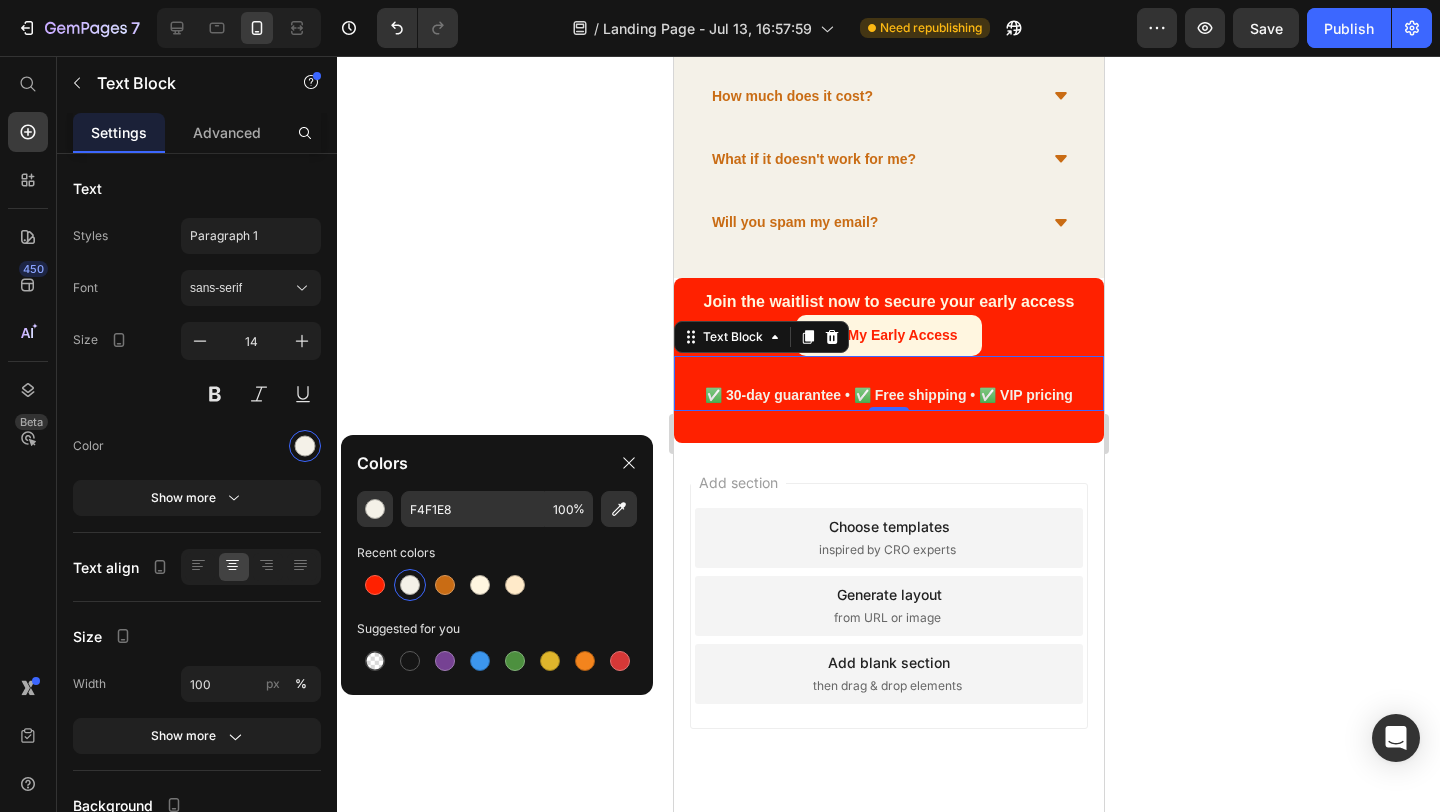 click 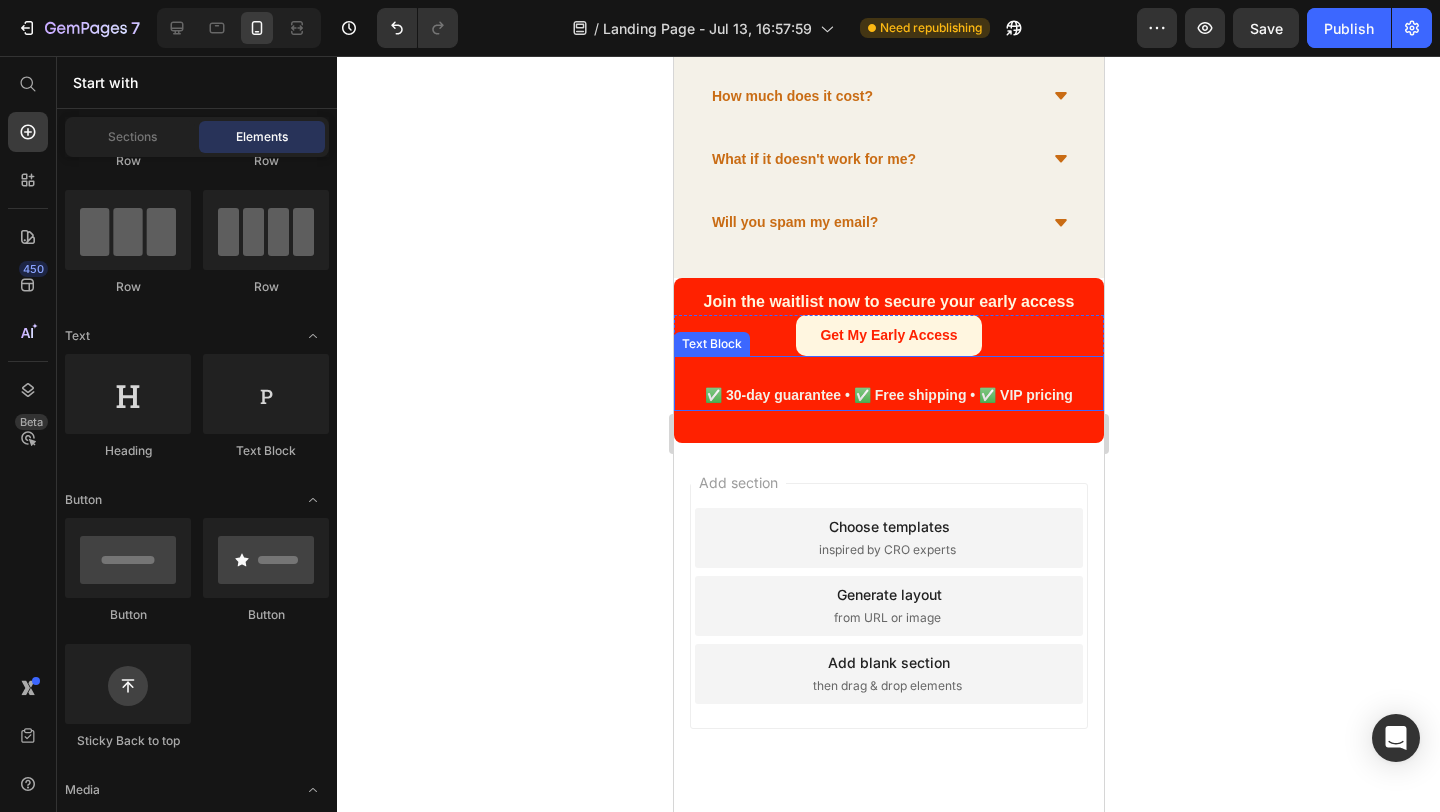 click on "✅ 30-day guarantee • ✅ Free shipping • ✅ VIP pricing" at bounding box center [888, 395] 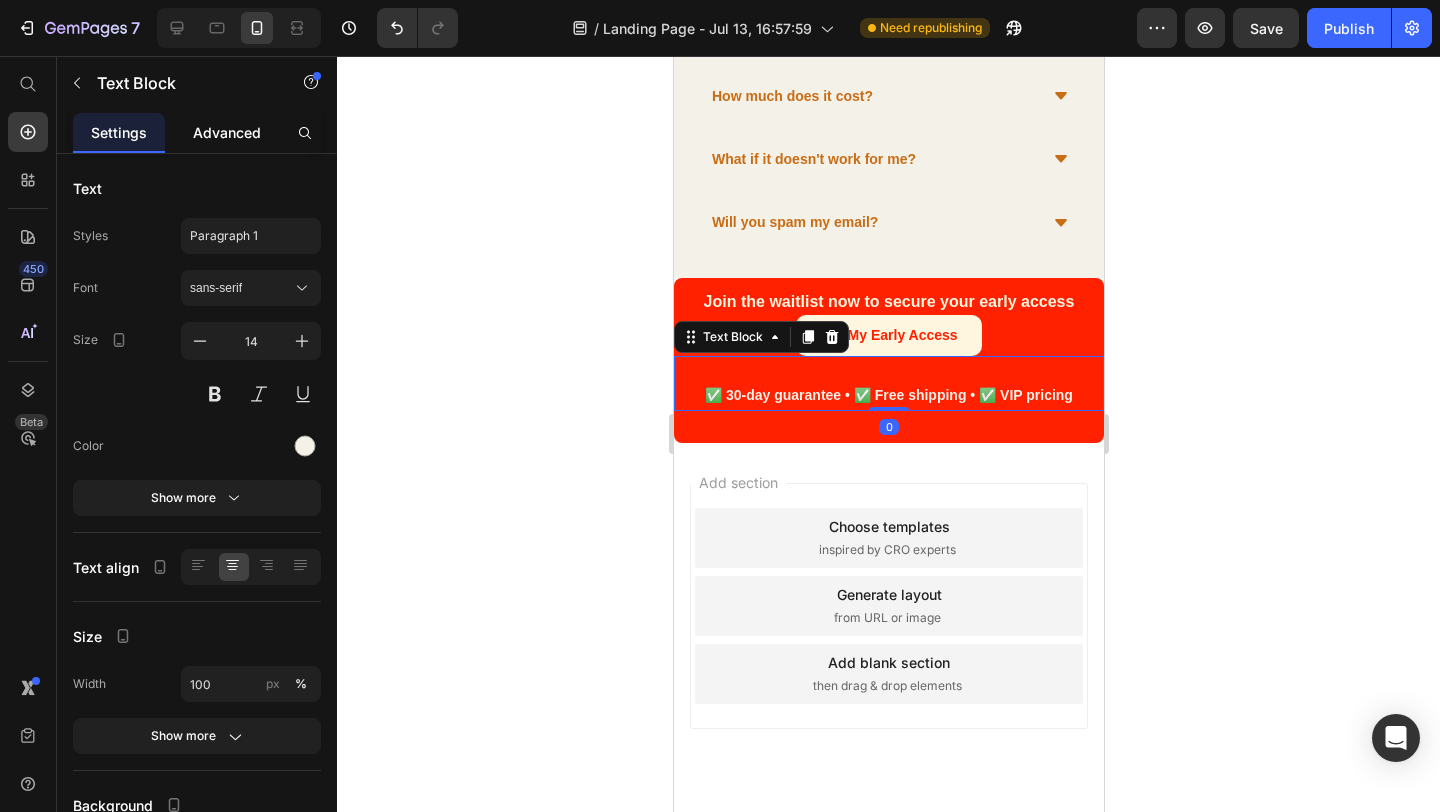 click on "Advanced" at bounding box center (227, 132) 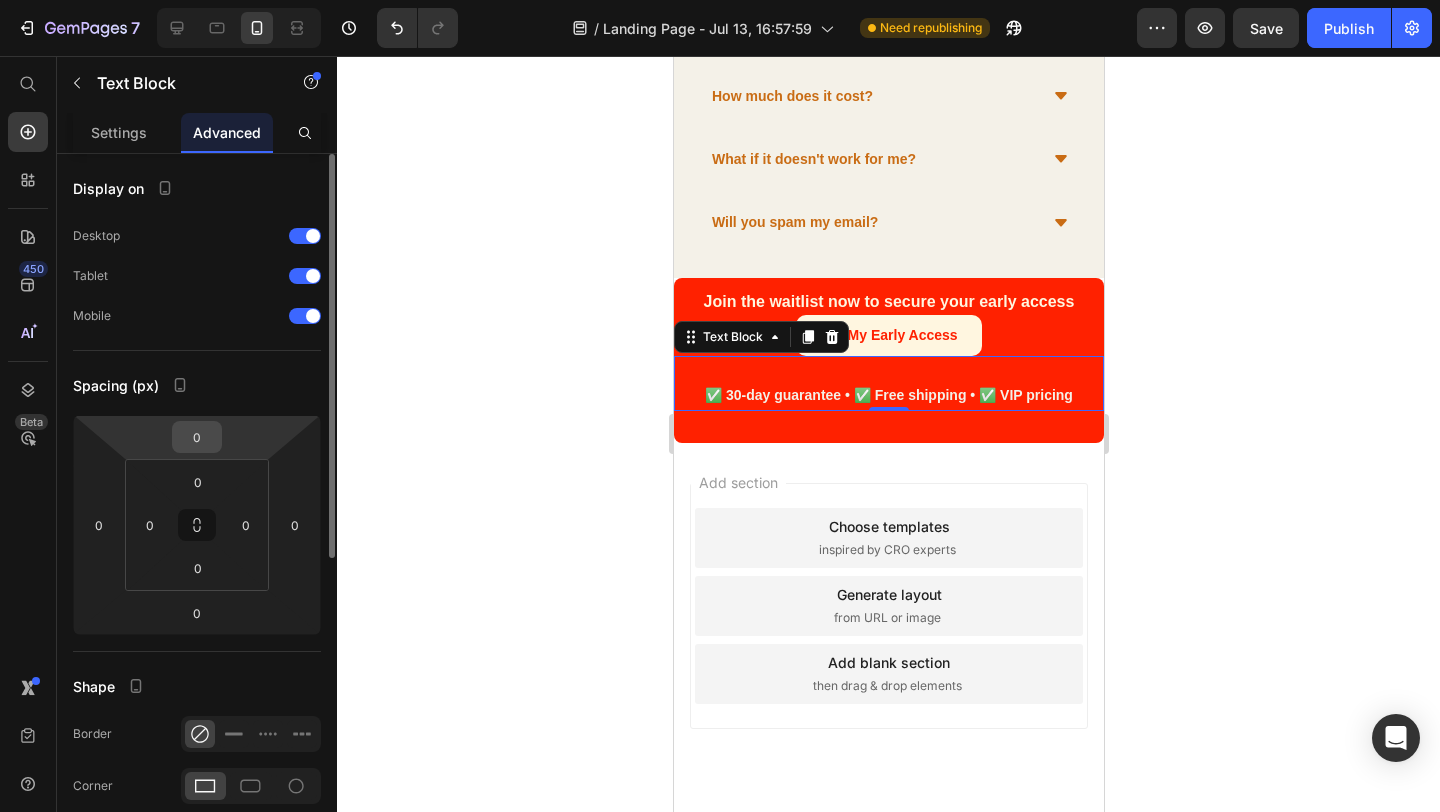 click on "0" at bounding box center [197, 437] 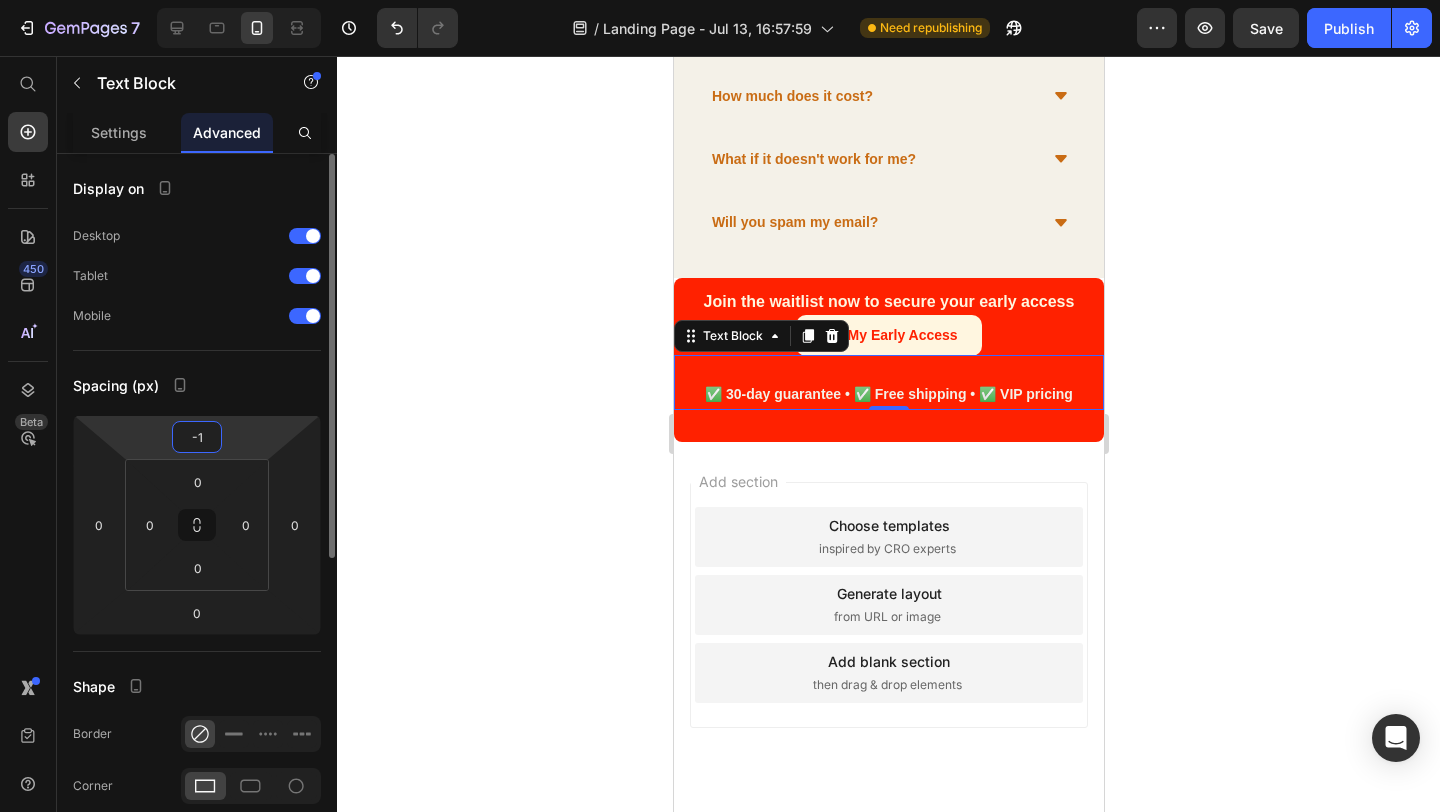 type on "-15" 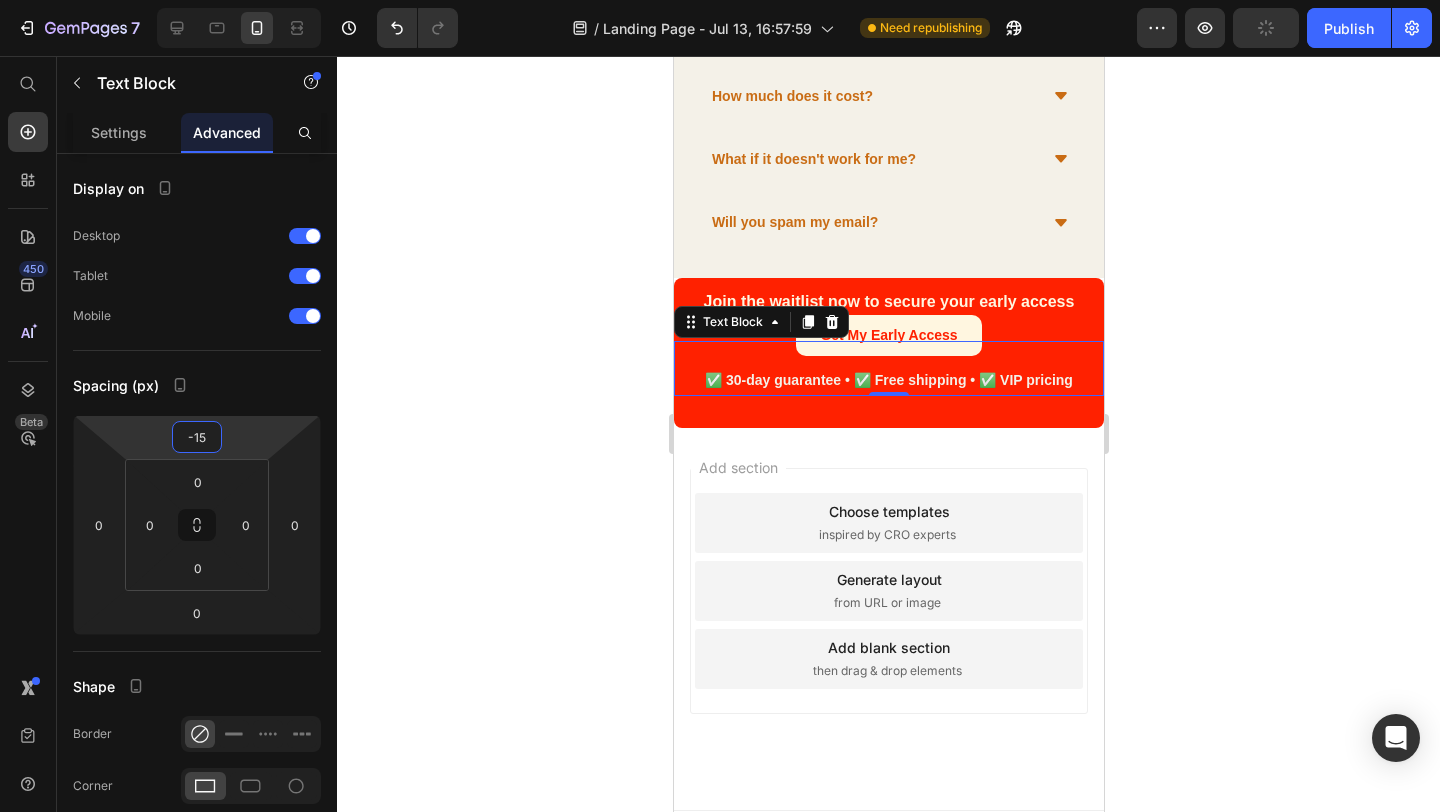click 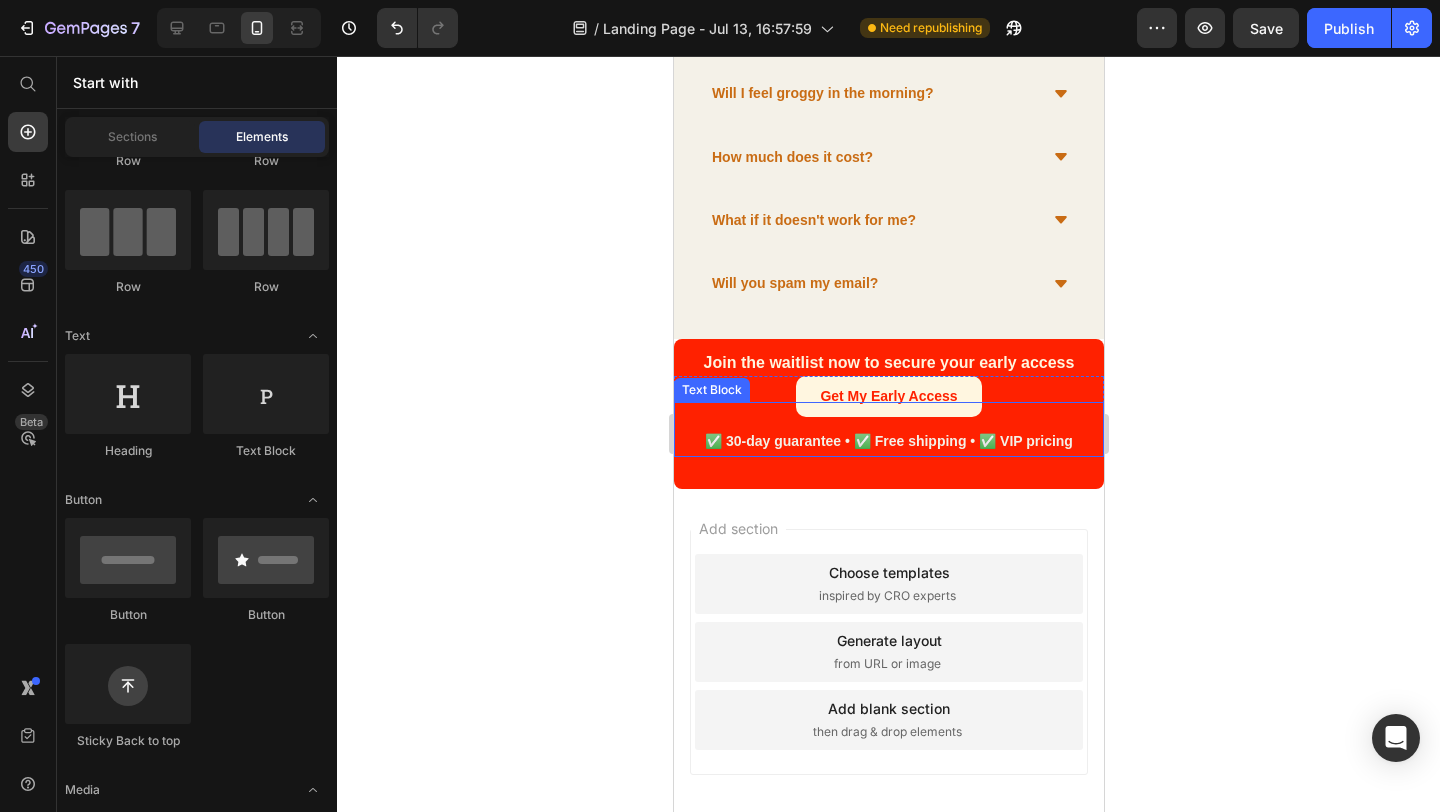scroll, scrollTop: 1879, scrollLeft: 0, axis: vertical 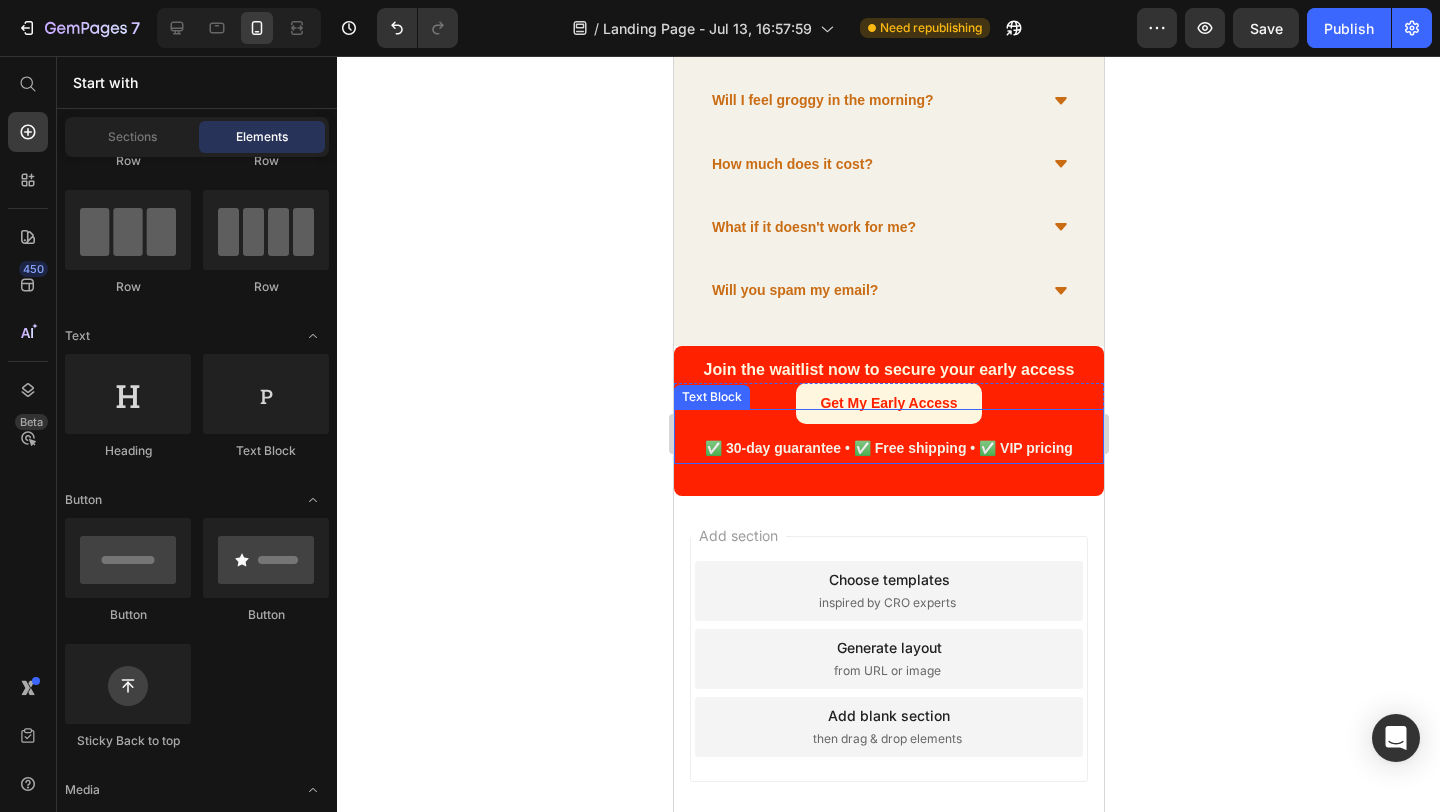 click at bounding box center [888, 423] 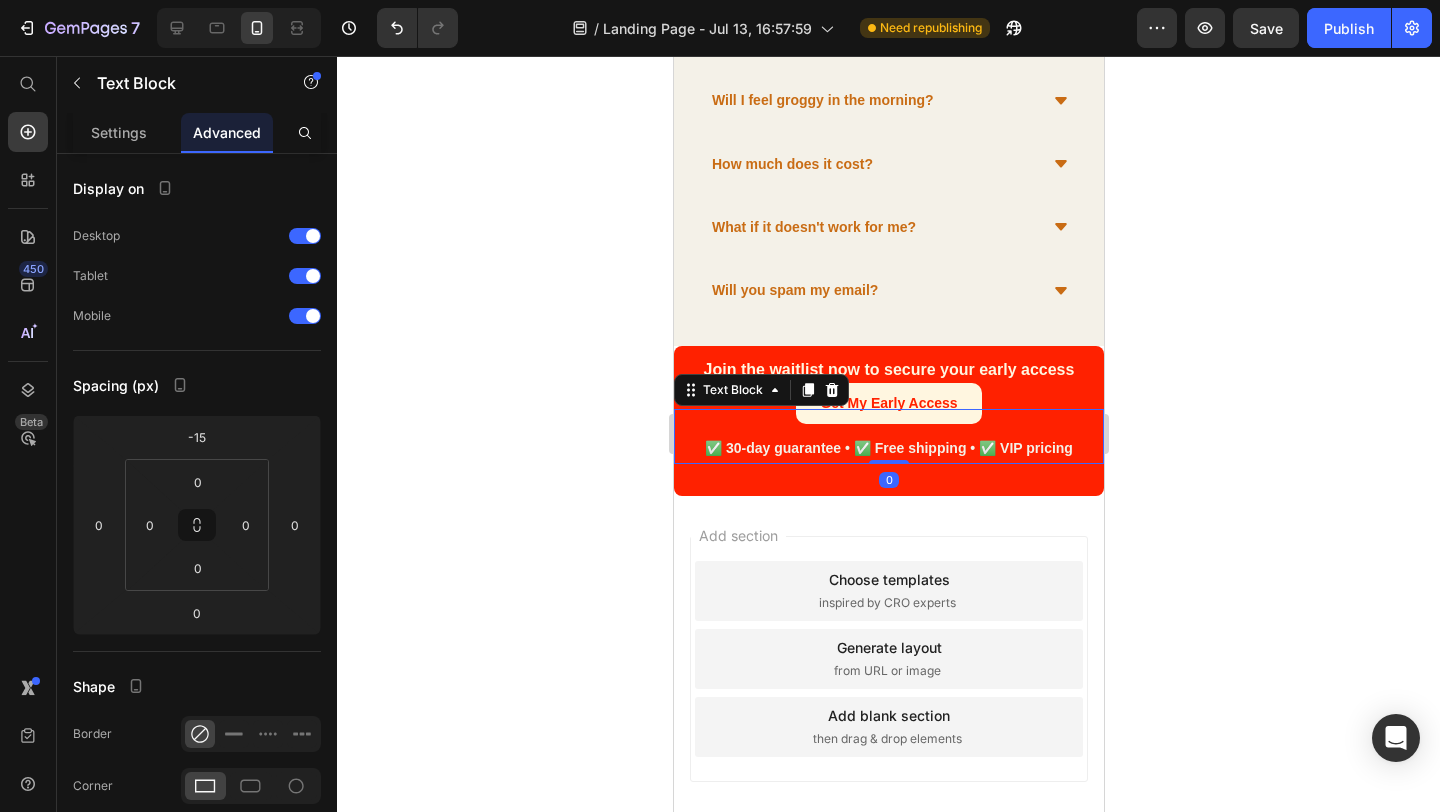 click 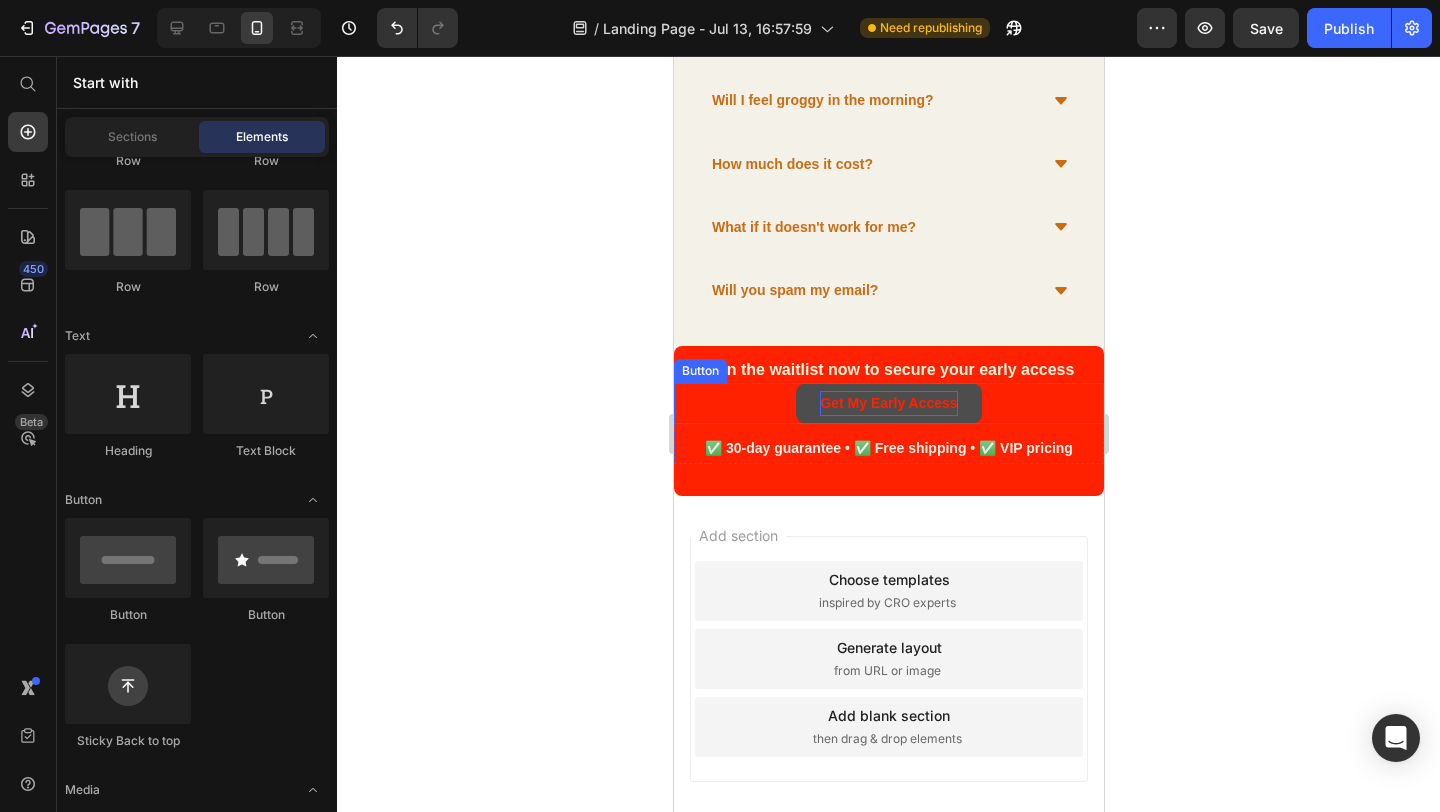 click on "Get My Early Access" at bounding box center [887, 403] 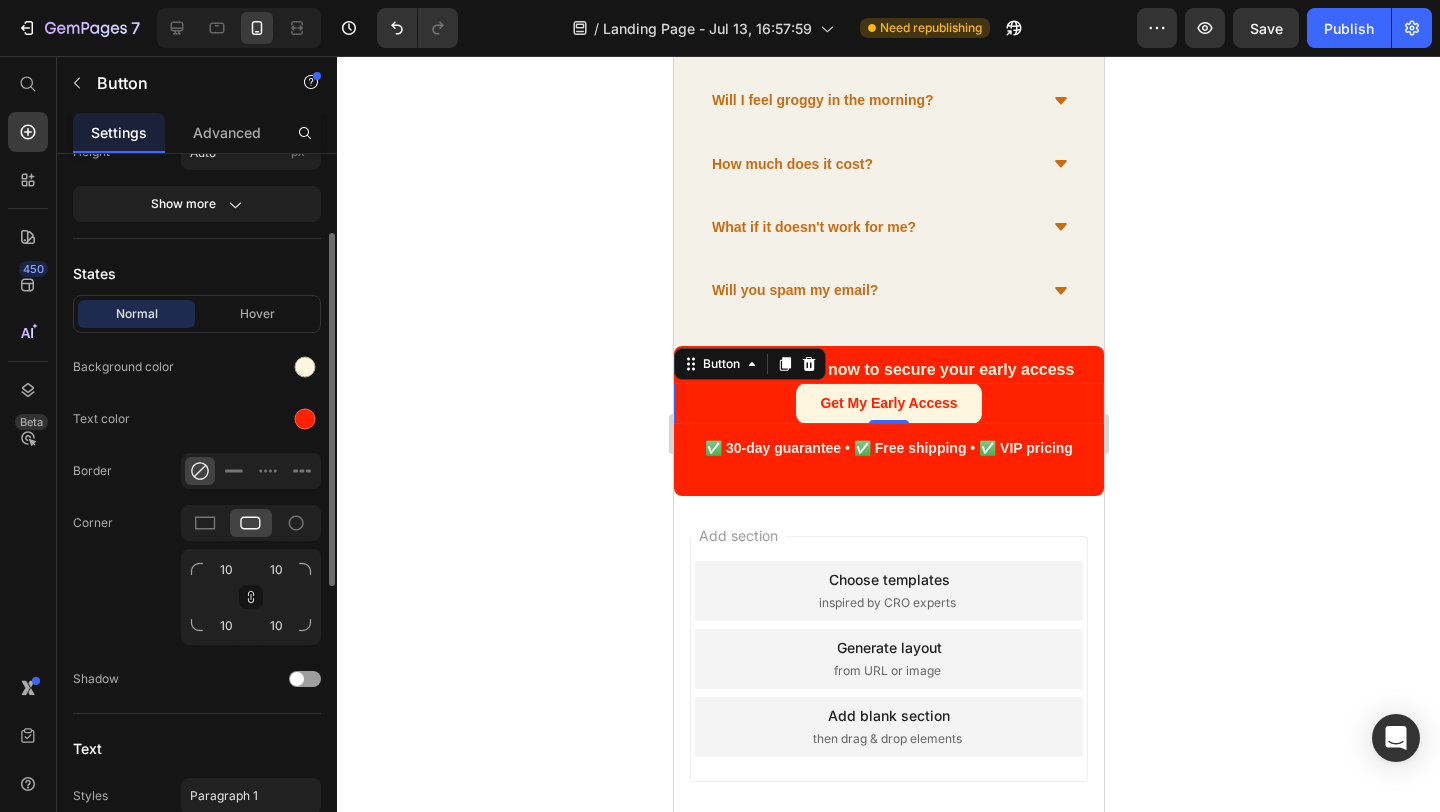 scroll, scrollTop: 0, scrollLeft: 0, axis: both 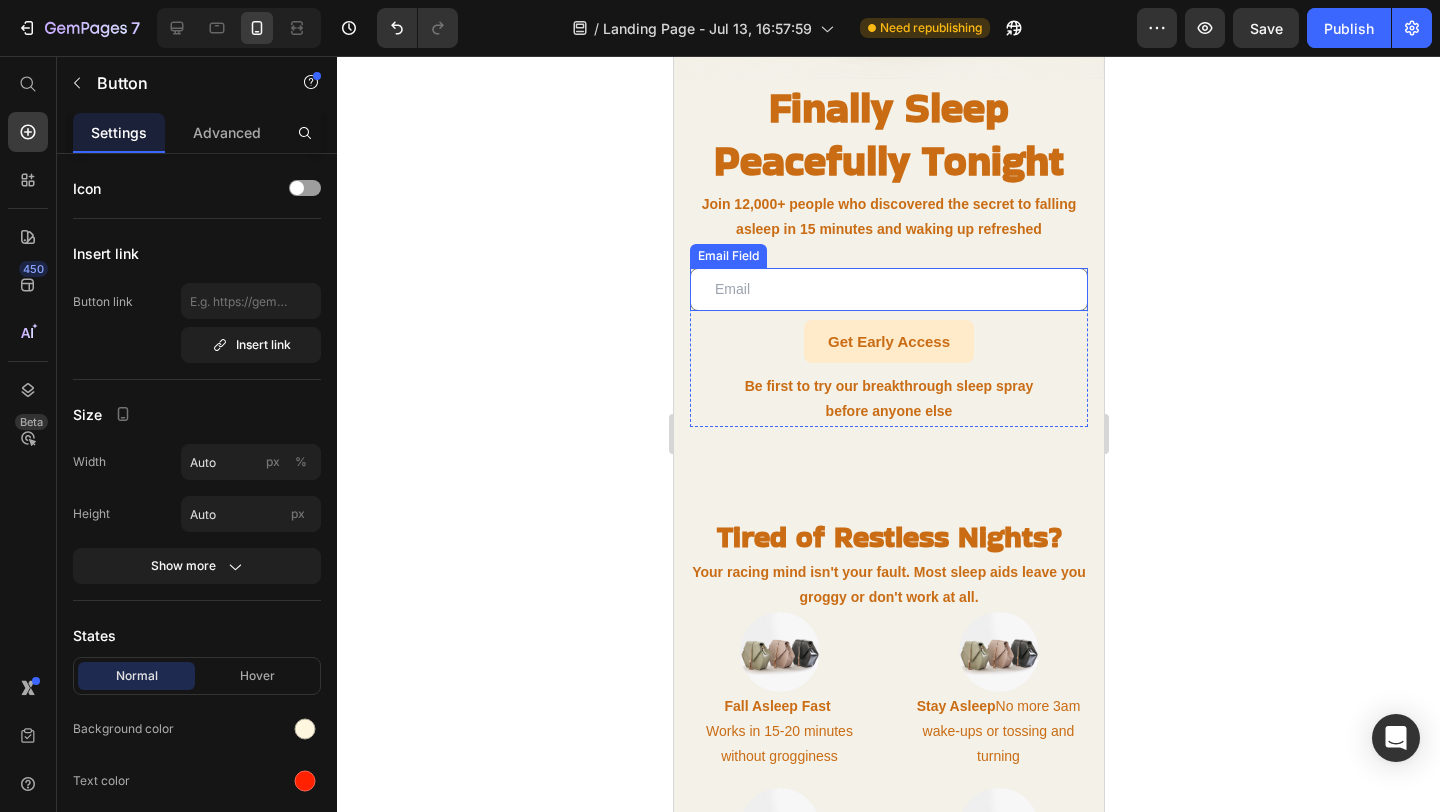 click at bounding box center [888, 289] 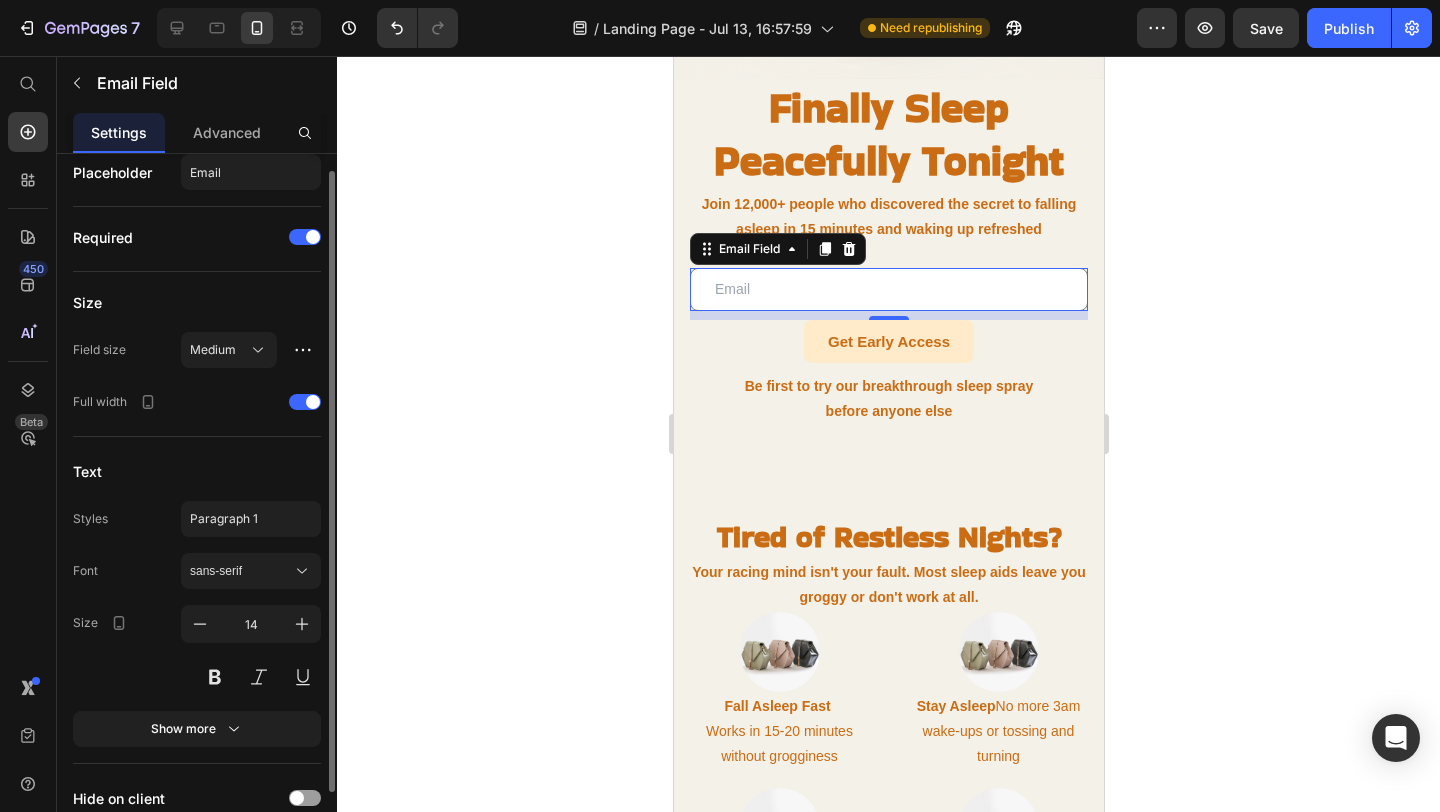 scroll, scrollTop: 18, scrollLeft: 0, axis: vertical 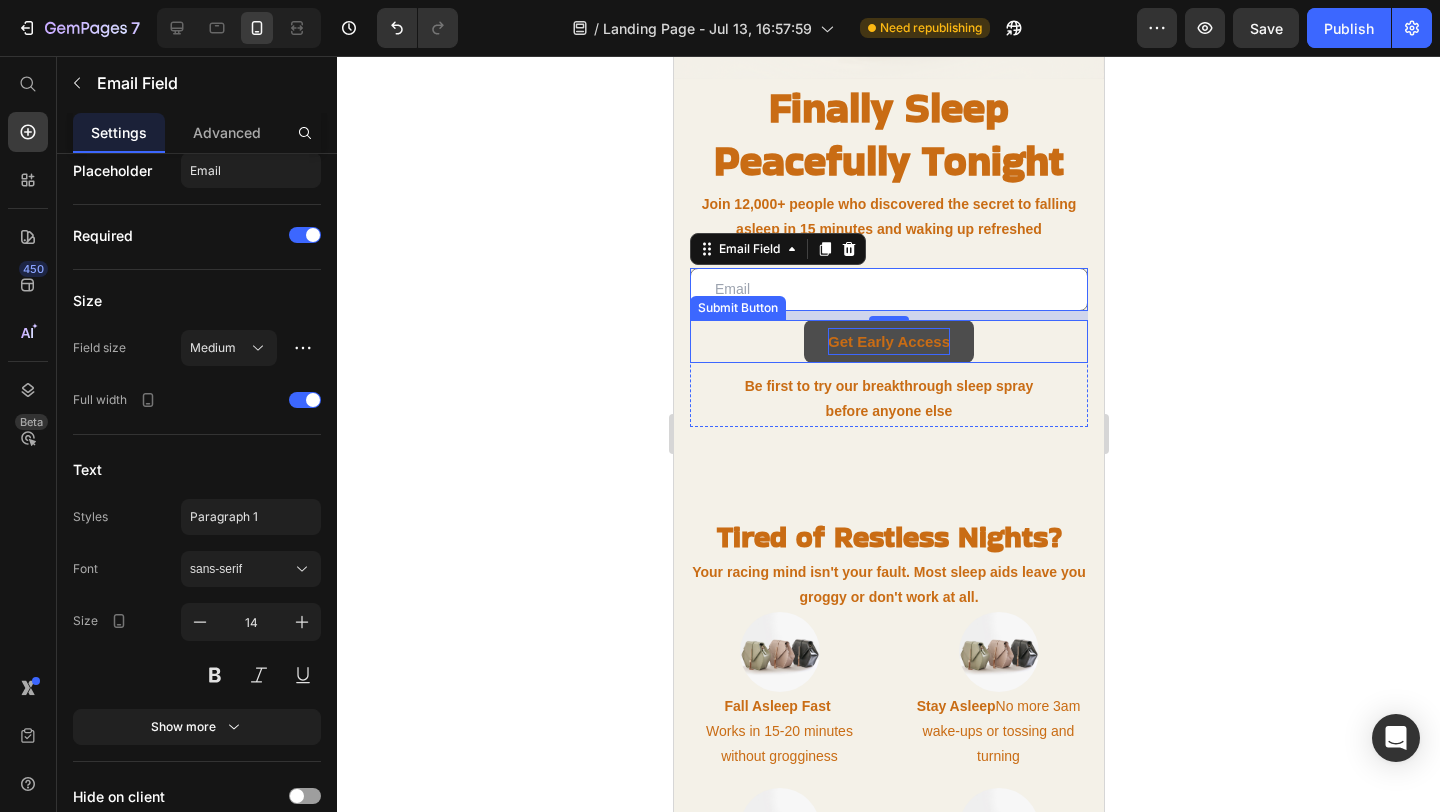 click on "Get Early Access" at bounding box center [888, 341] 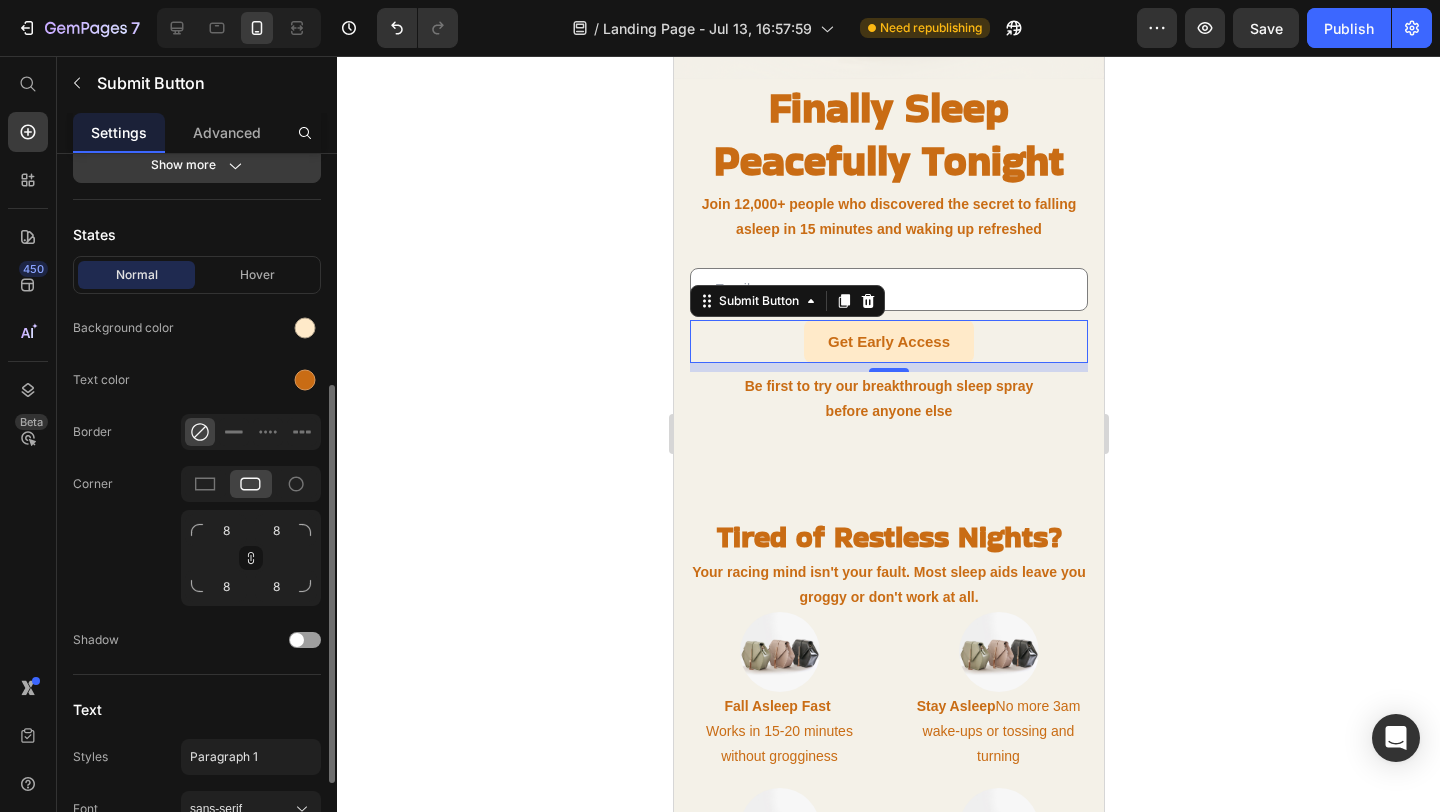 scroll, scrollTop: 569, scrollLeft: 0, axis: vertical 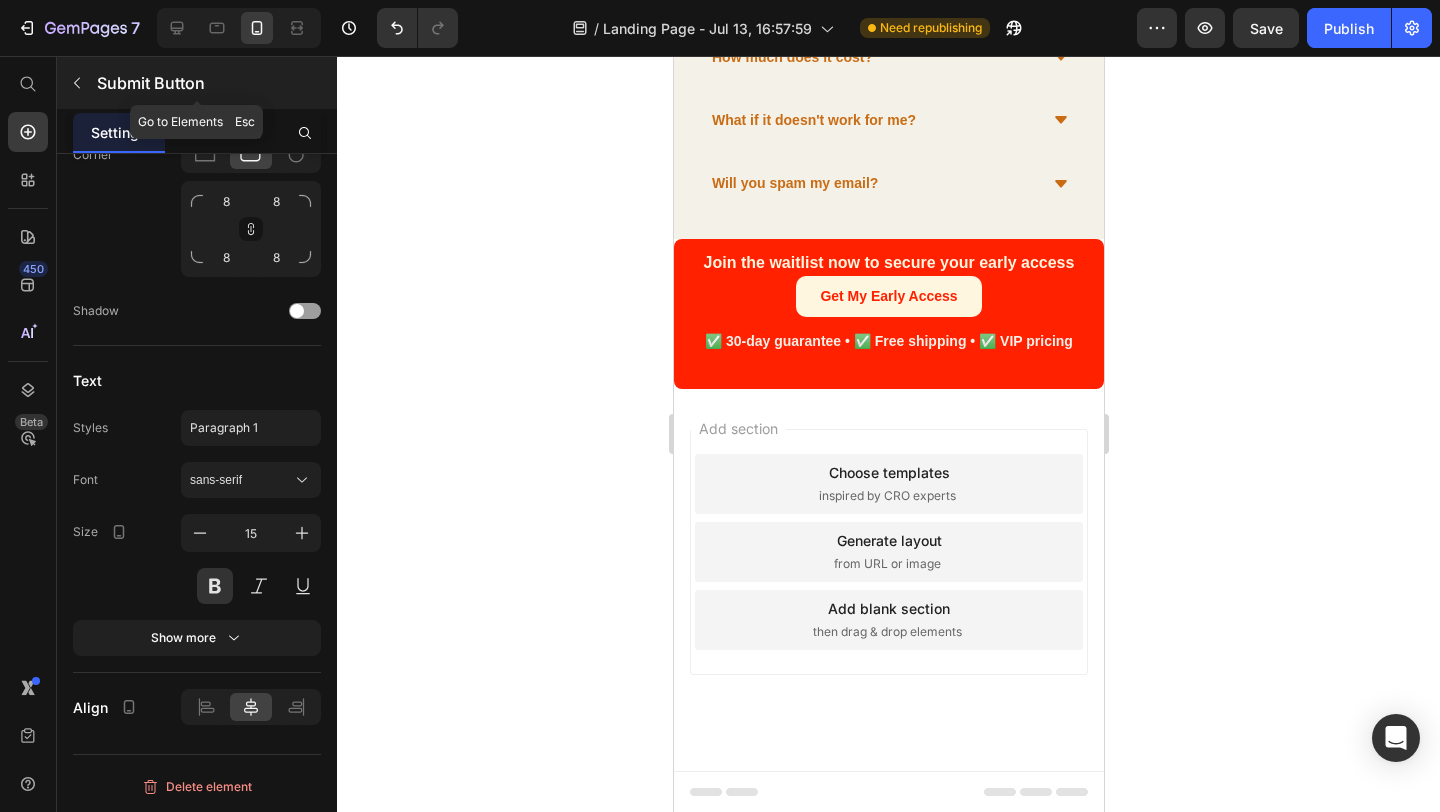 click 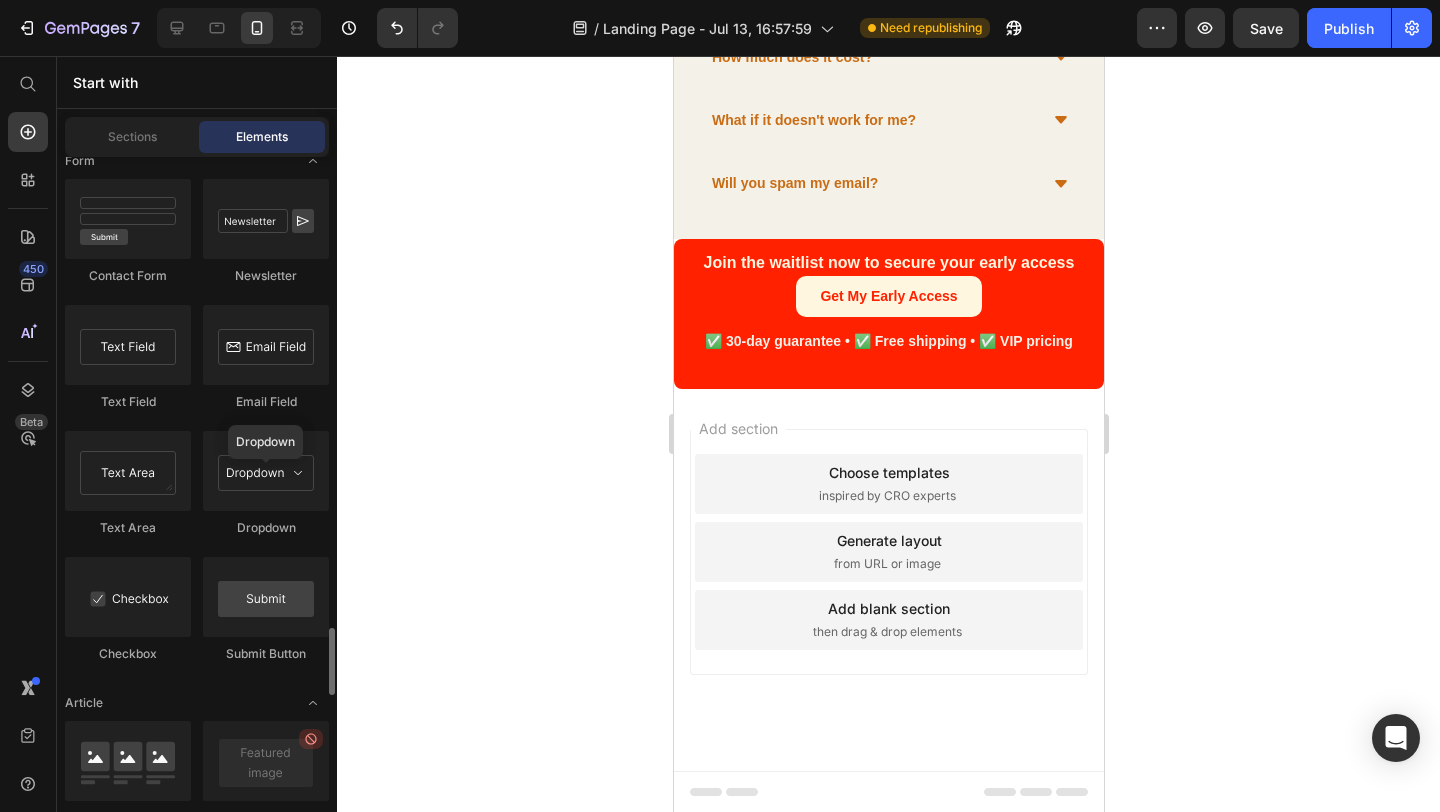 scroll, scrollTop: 4839, scrollLeft: 0, axis: vertical 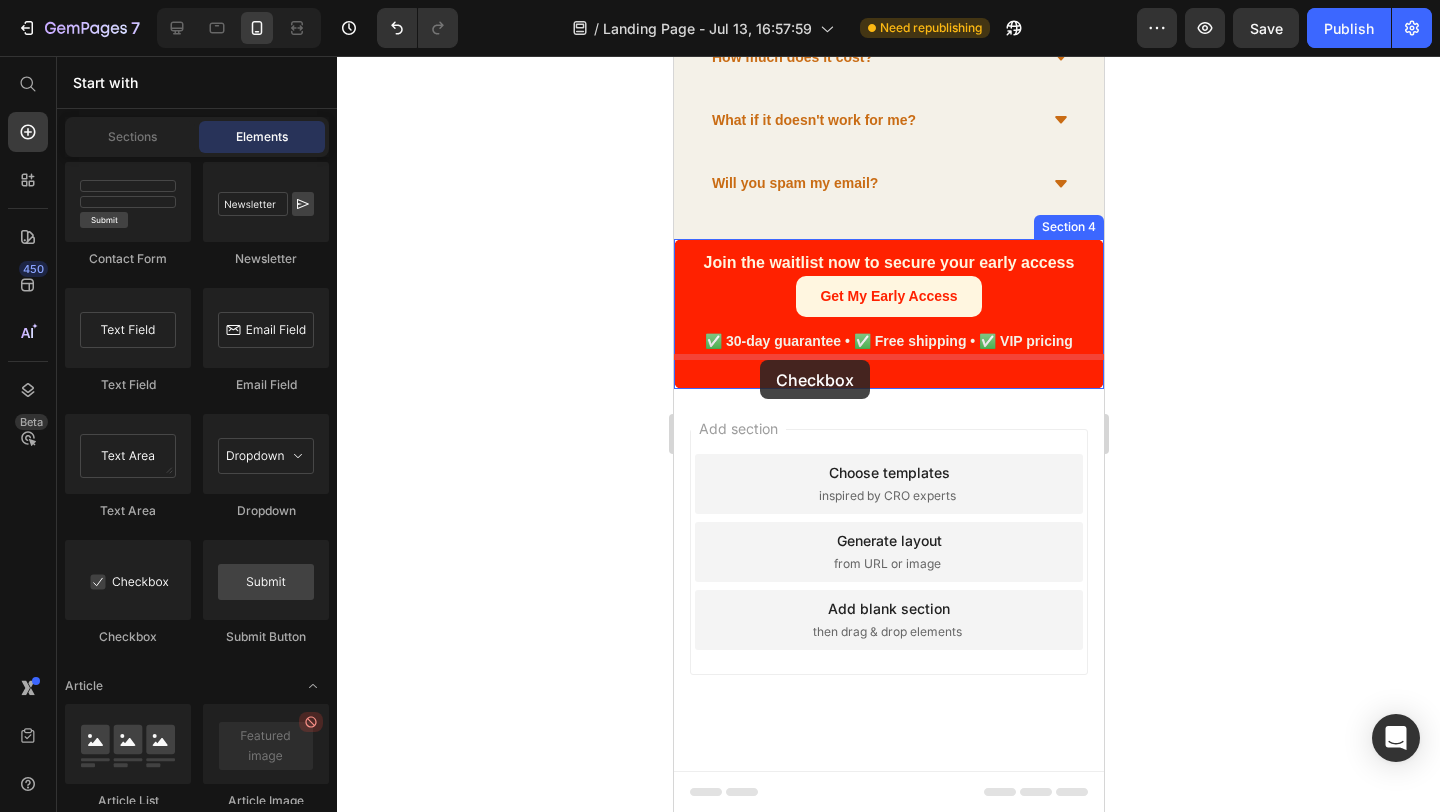 drag, startPoint x: 827, startPoint y: 635, endPoint x: 759, endPoint y: 360, distance: 283.28253 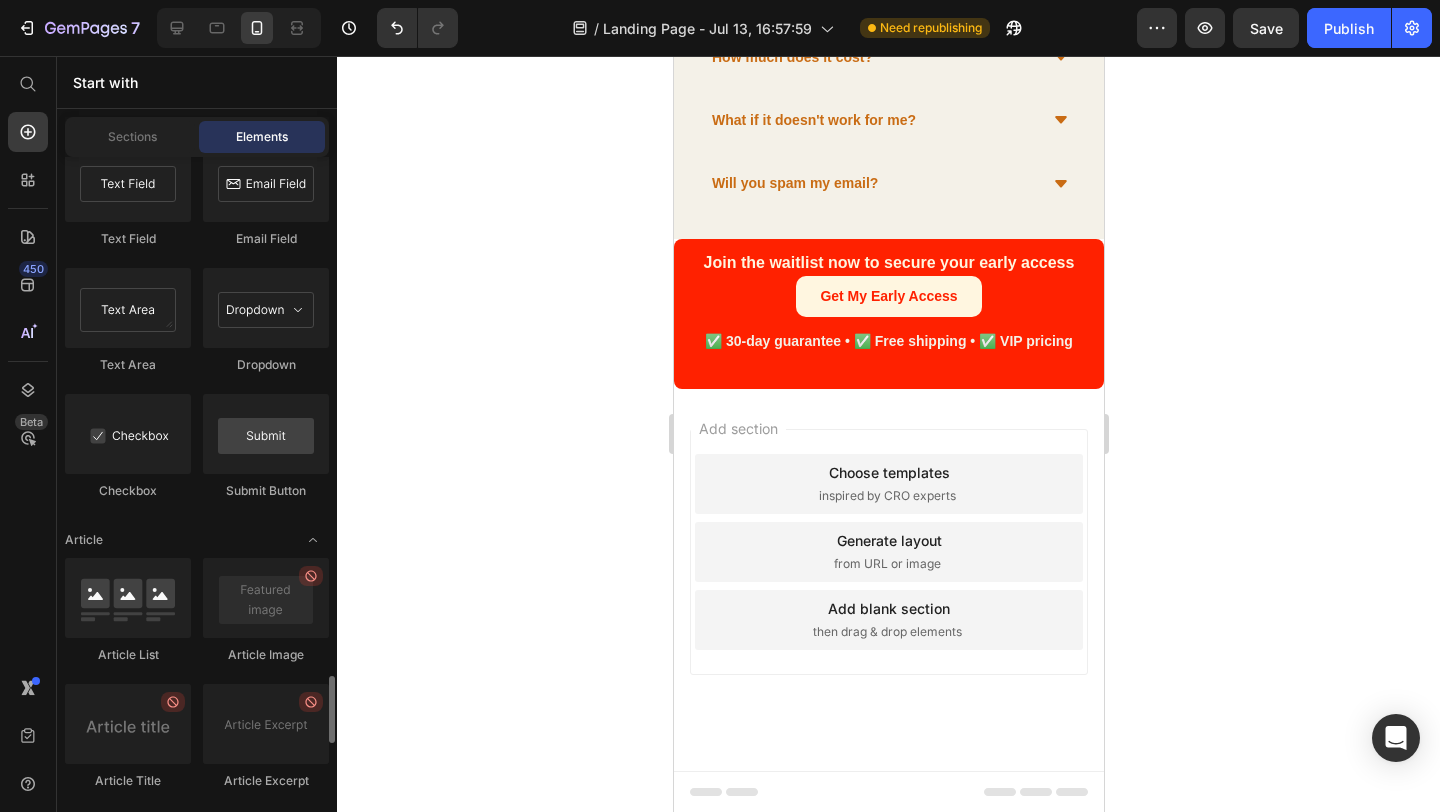 scroll, scrollTop: 4988, scrollLeft: 0, axis: vertical 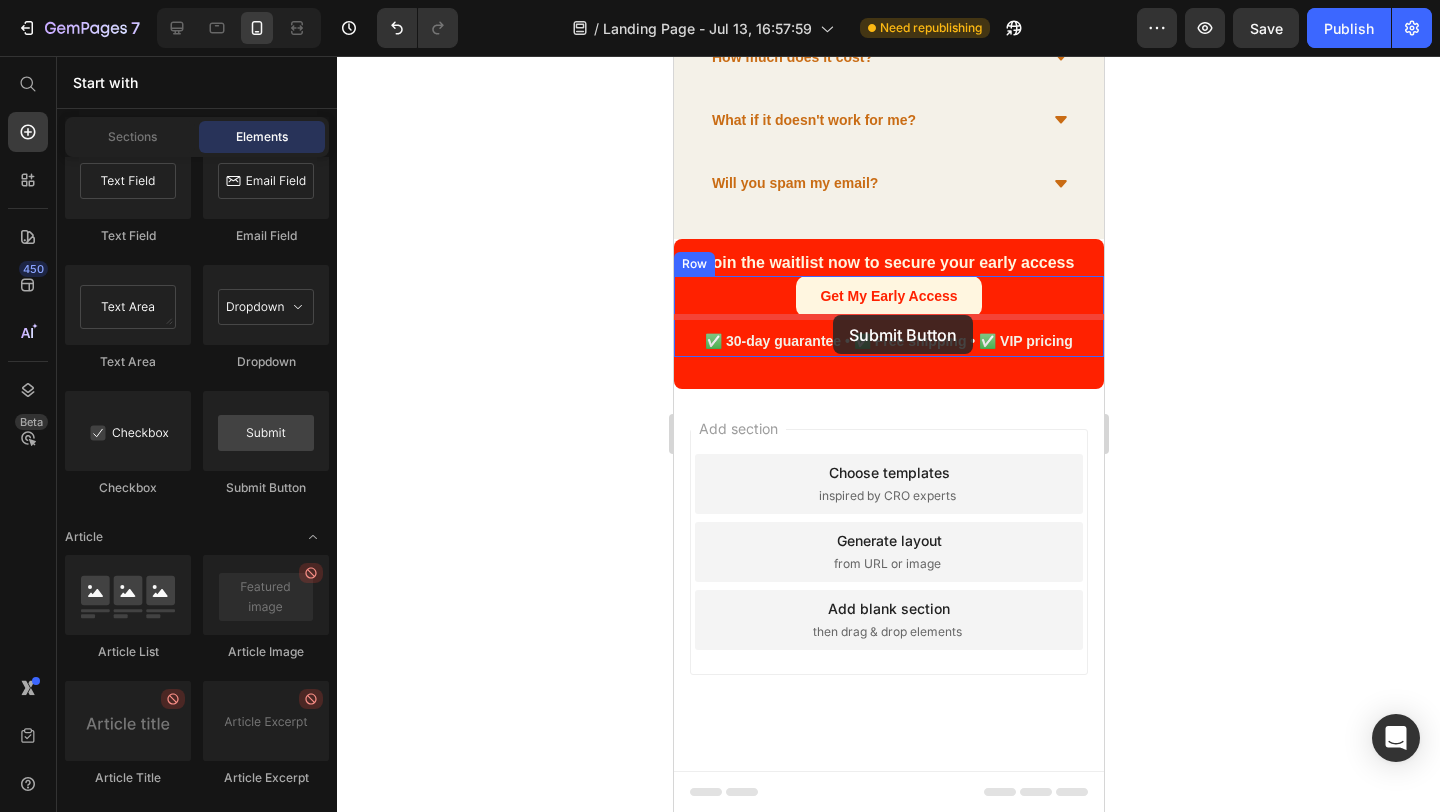drag, startPoint x: 922, startPoint y: 487, endPoint x: 832, endPoint y: 316, distance: 193.23819 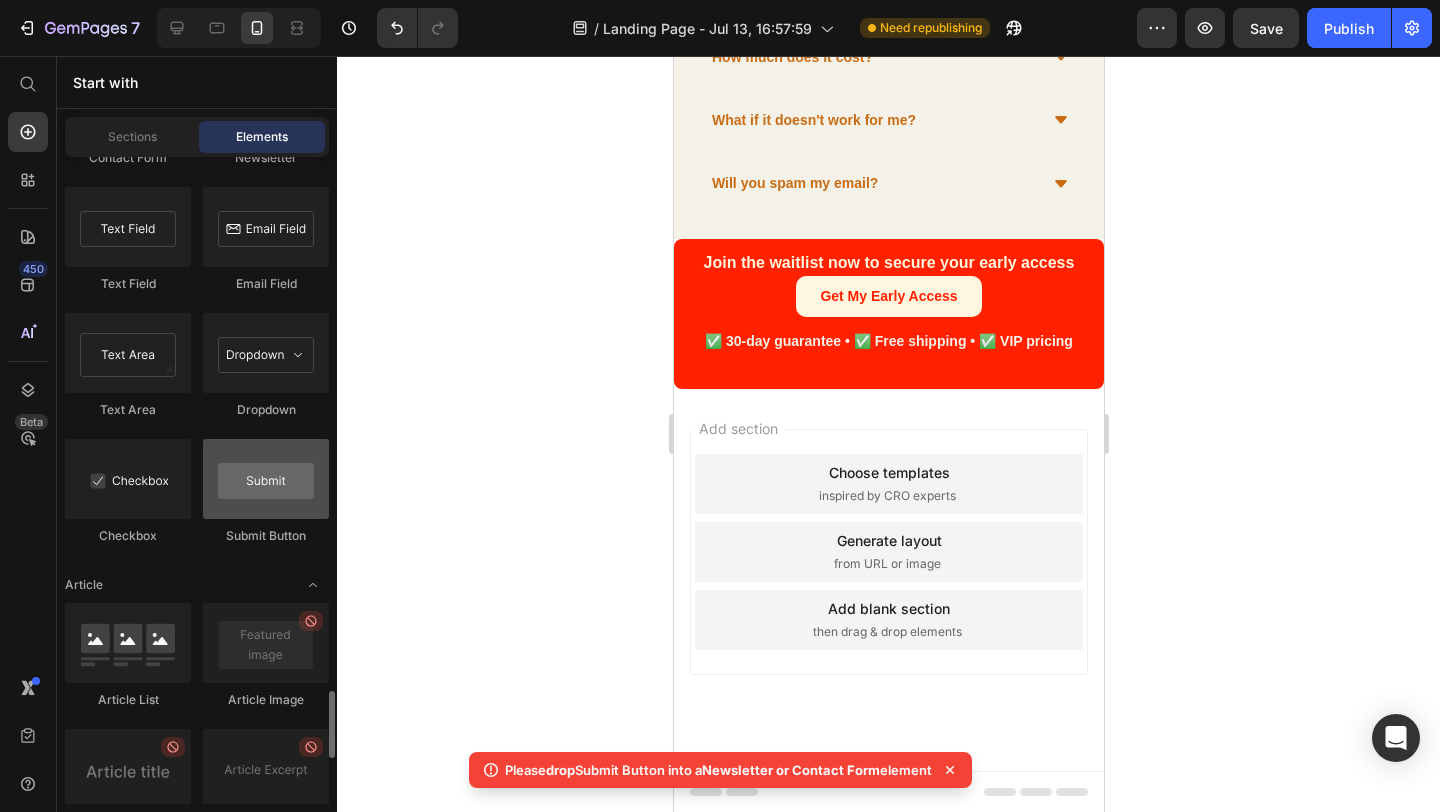 scroll, scrollTop: 4927, scrollLeft: 0, axis: vertical 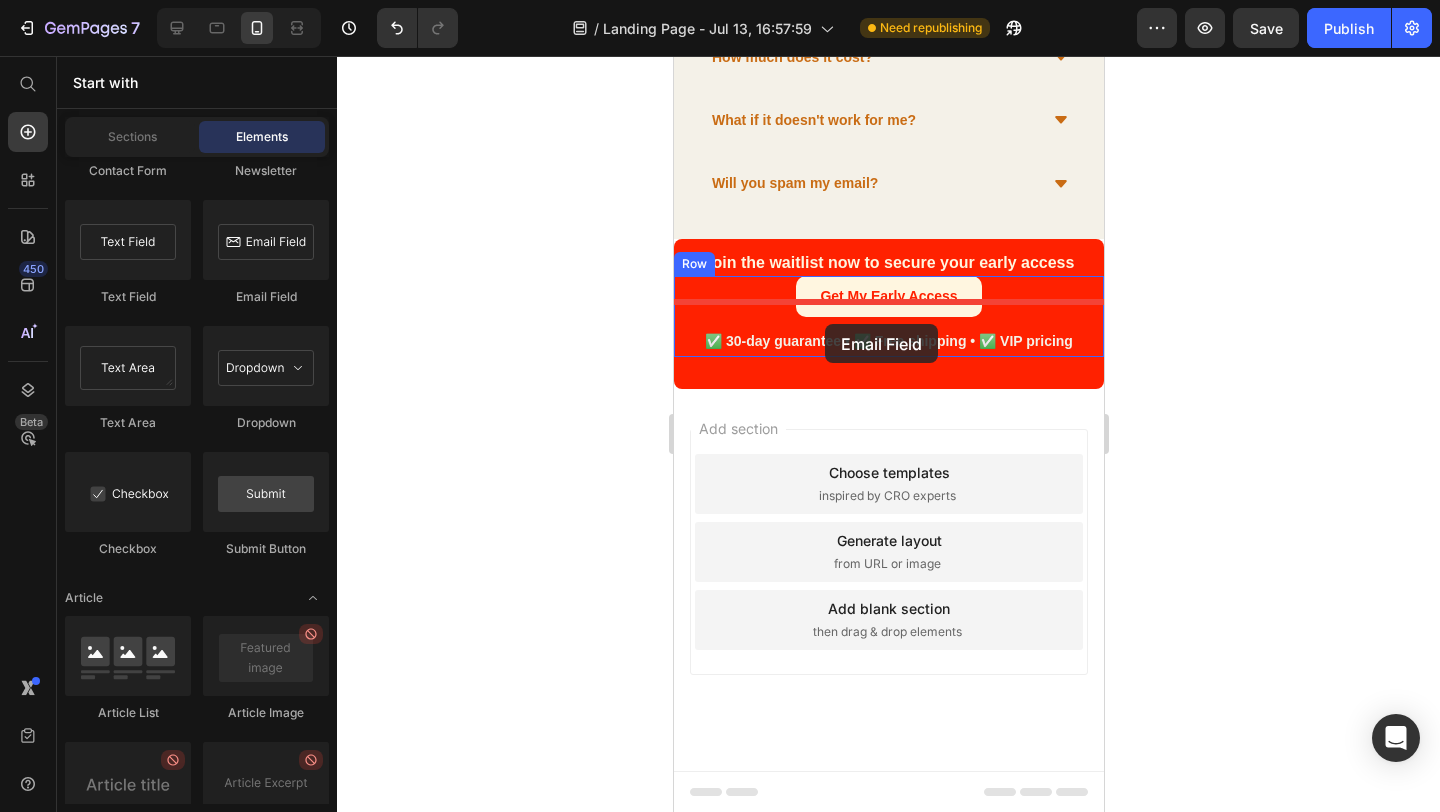 drag, startPoint x: 924, startPoint y: 313, endPoint x: 824, endPoint y: 324, distance: 100.60318 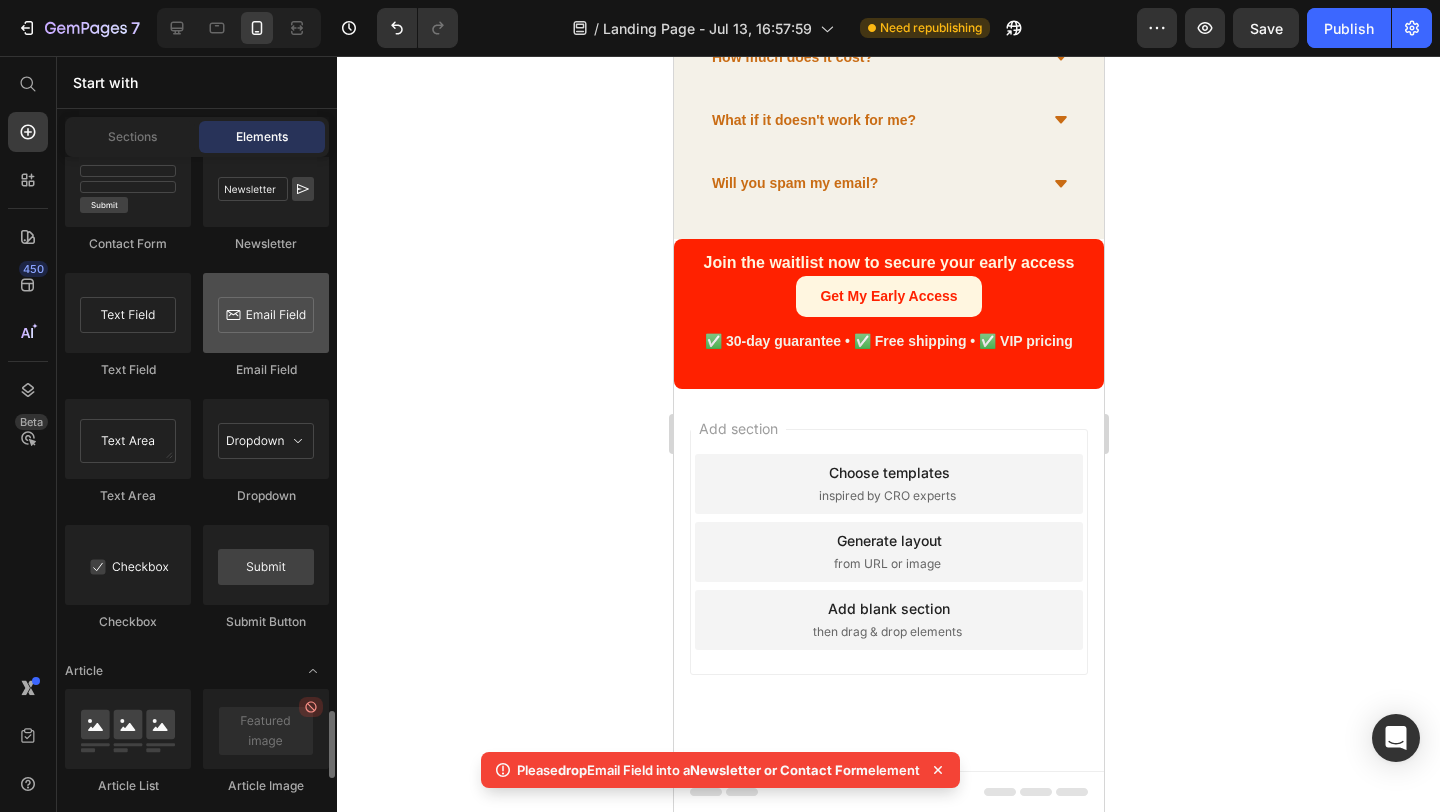scroll, scrollTop: 4853, scrollLeft: 0, axis: vertical 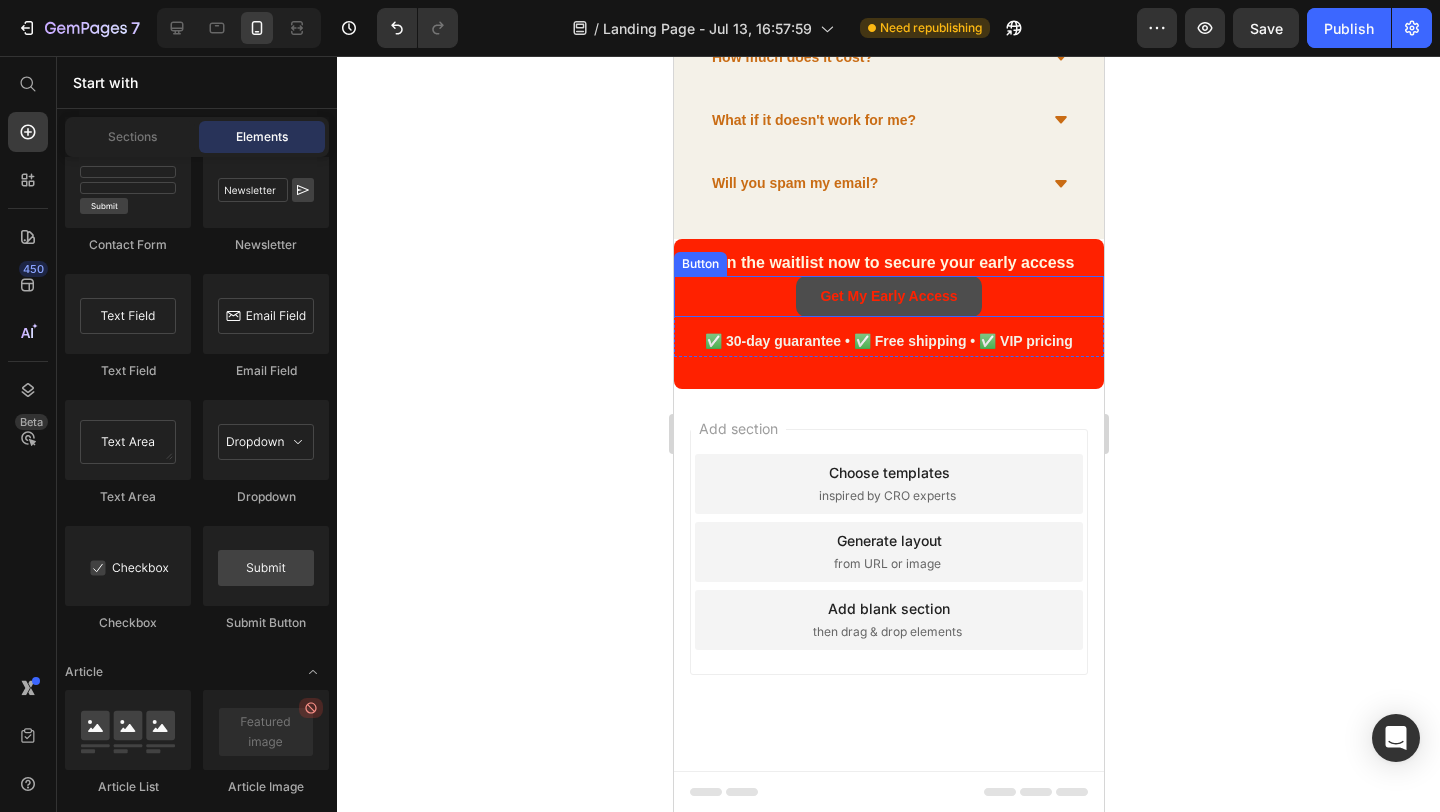 click on "Get My Early Access" at bounding box center (887, 296) 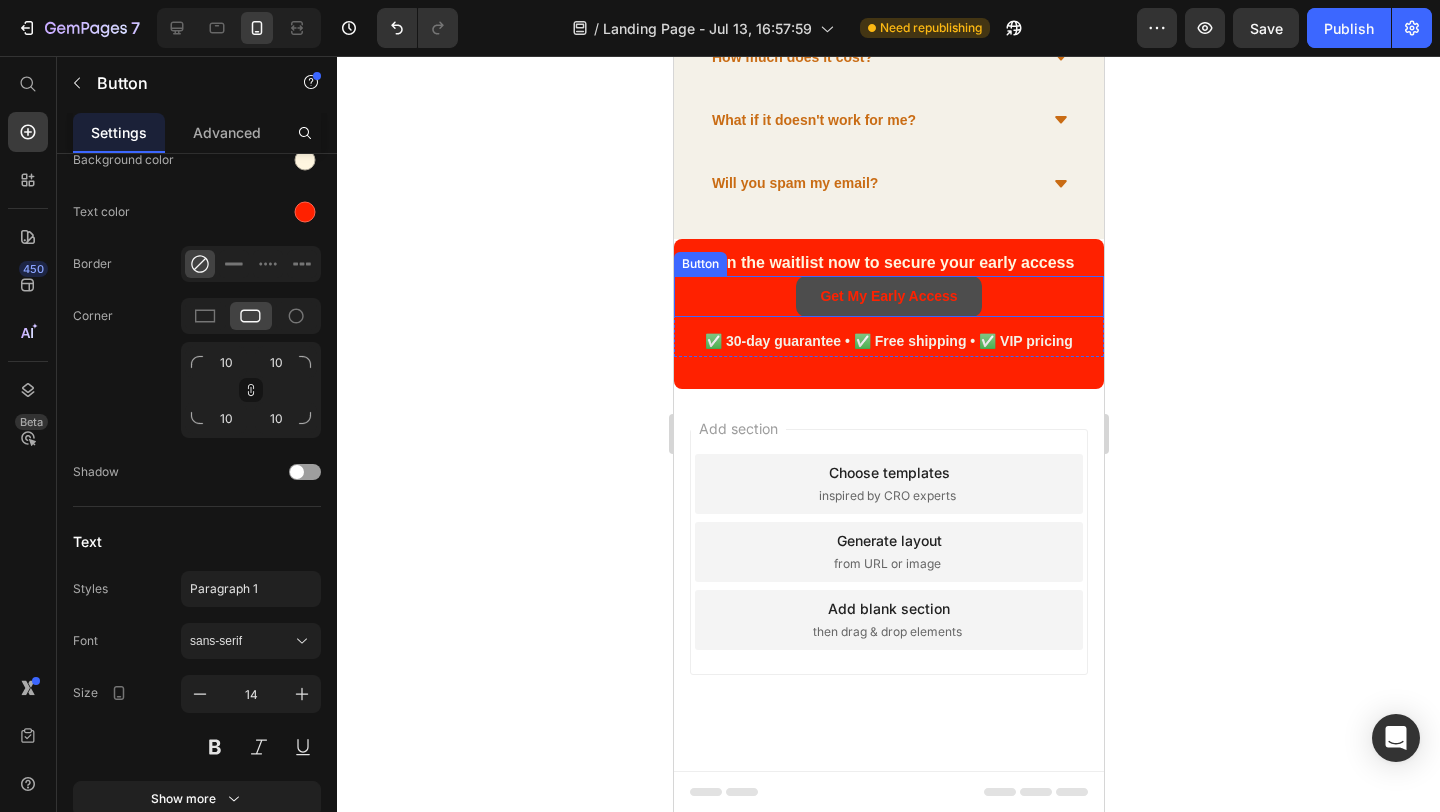 scroll, scrollTop: 0, scrollLeft: 0, axis: both 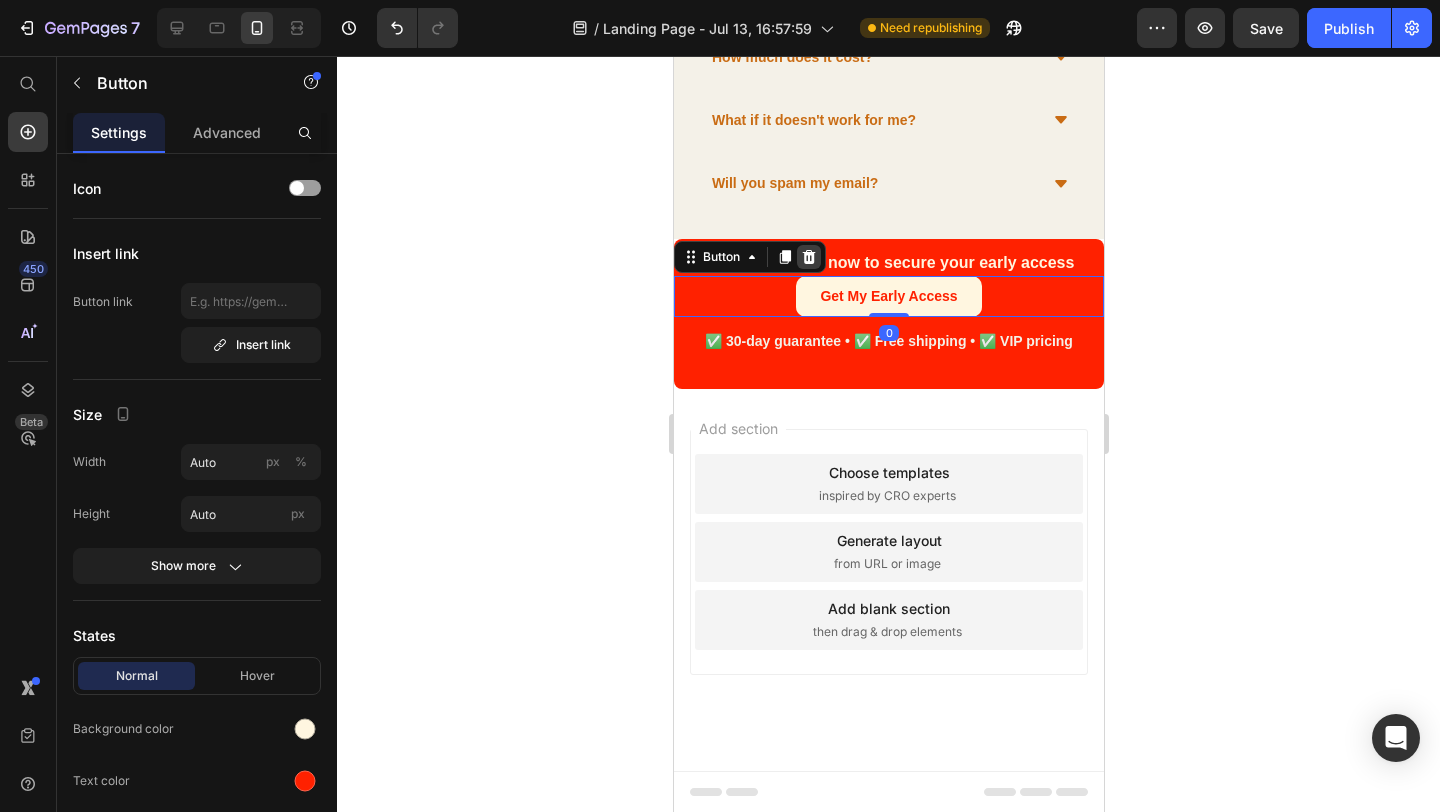 click 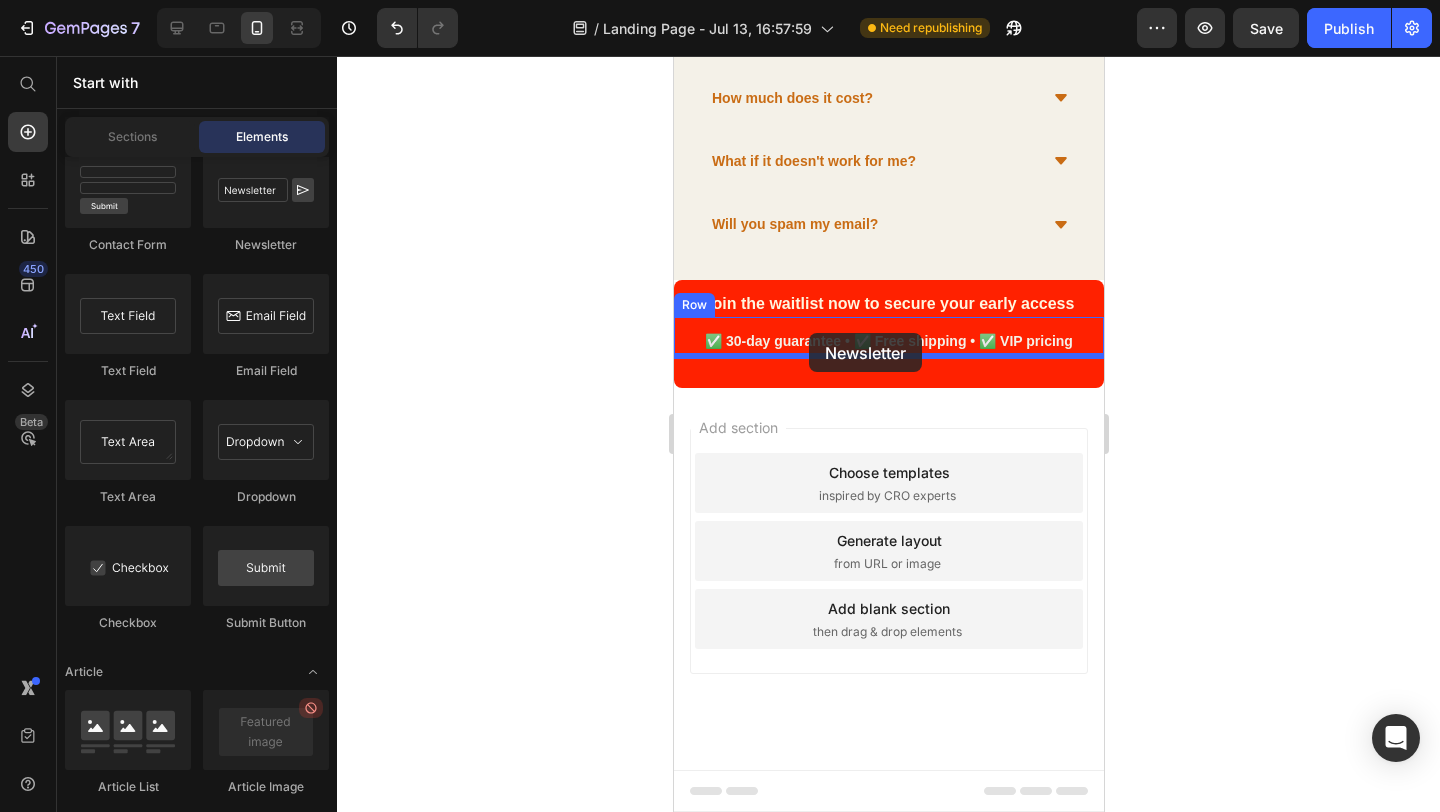 drag, startPoint x: 914, startPoint y: 276, endPoint x: 808, endPoint y: 333, distance: 120.353645 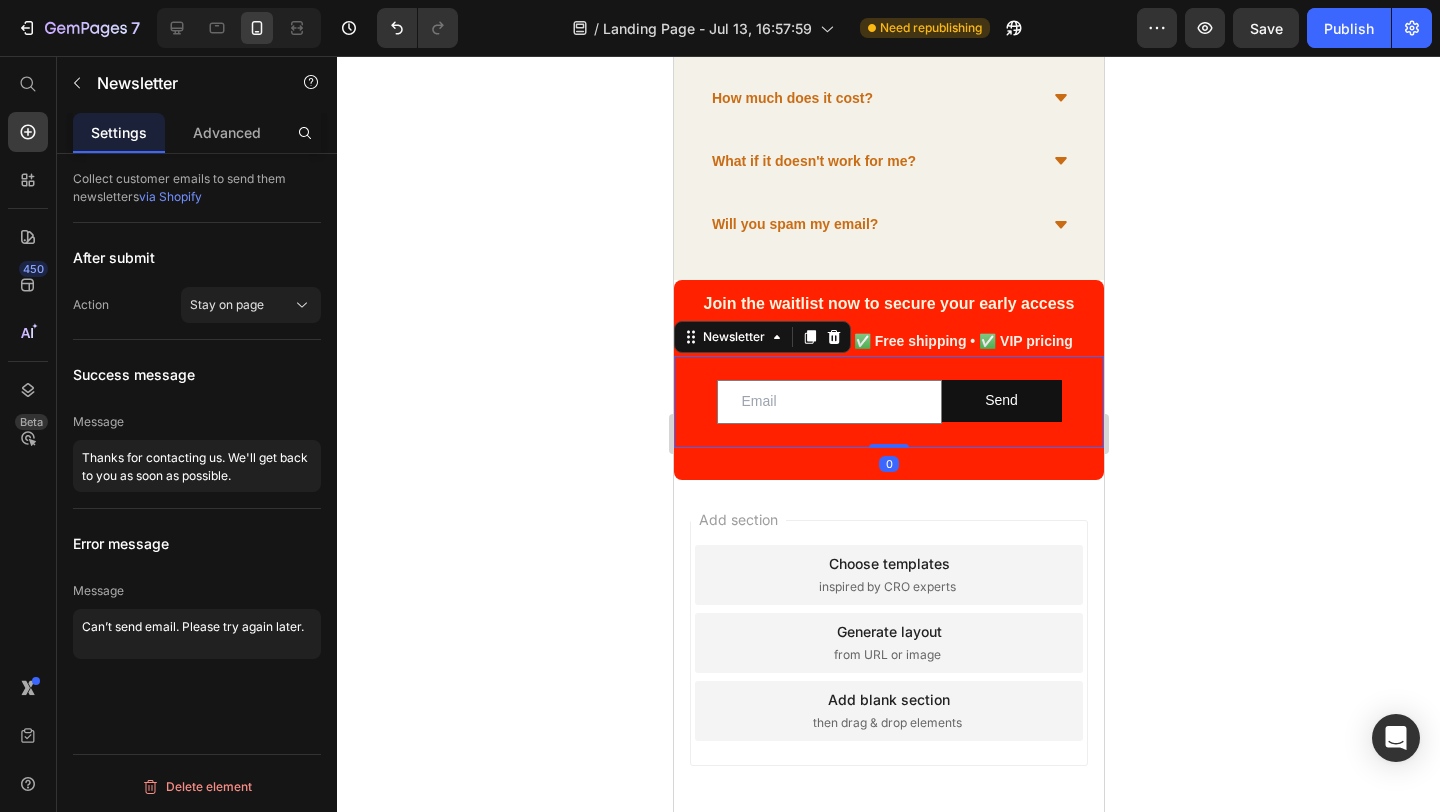 scroll, scrollTop: 1986, scrollLeft: 0, axis: vertical 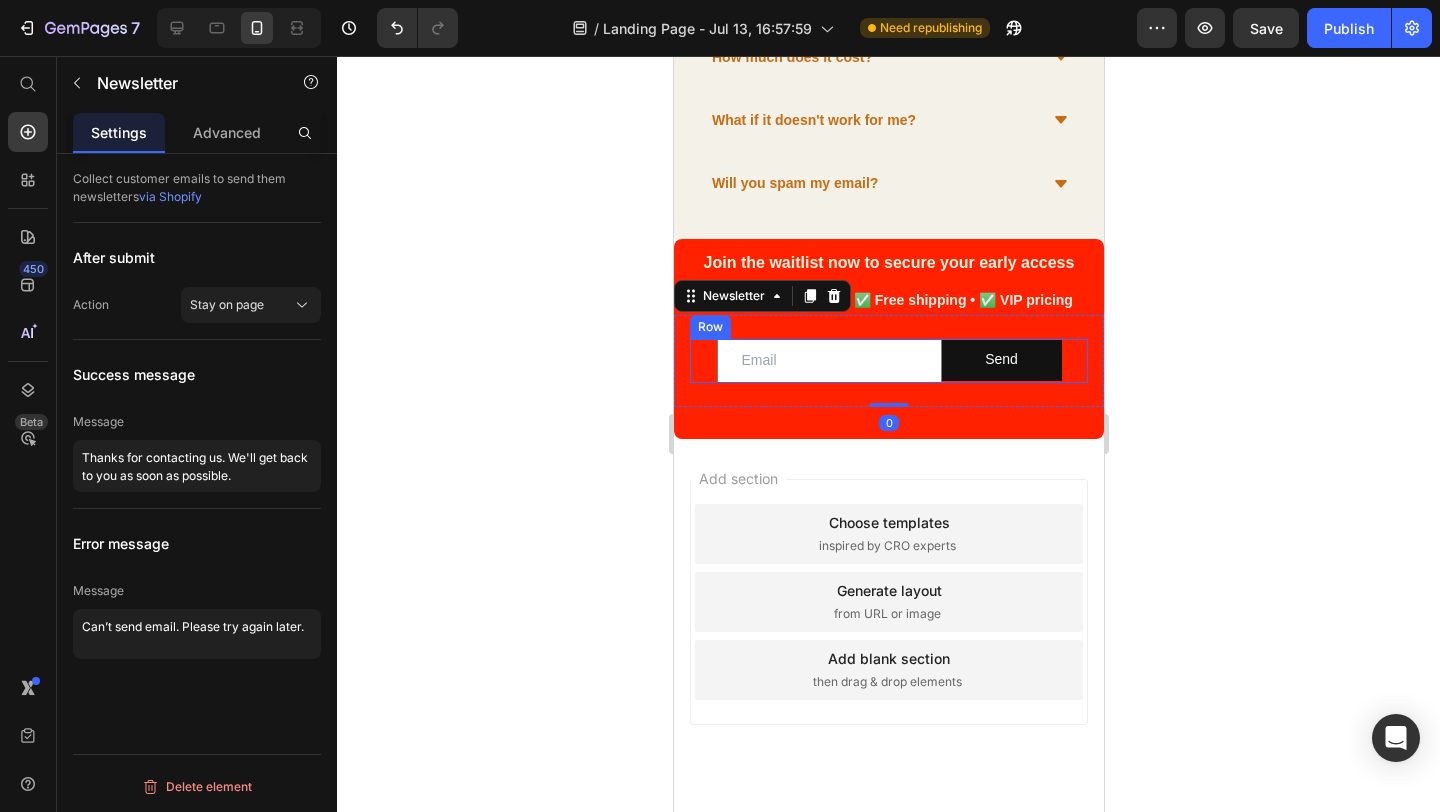 click 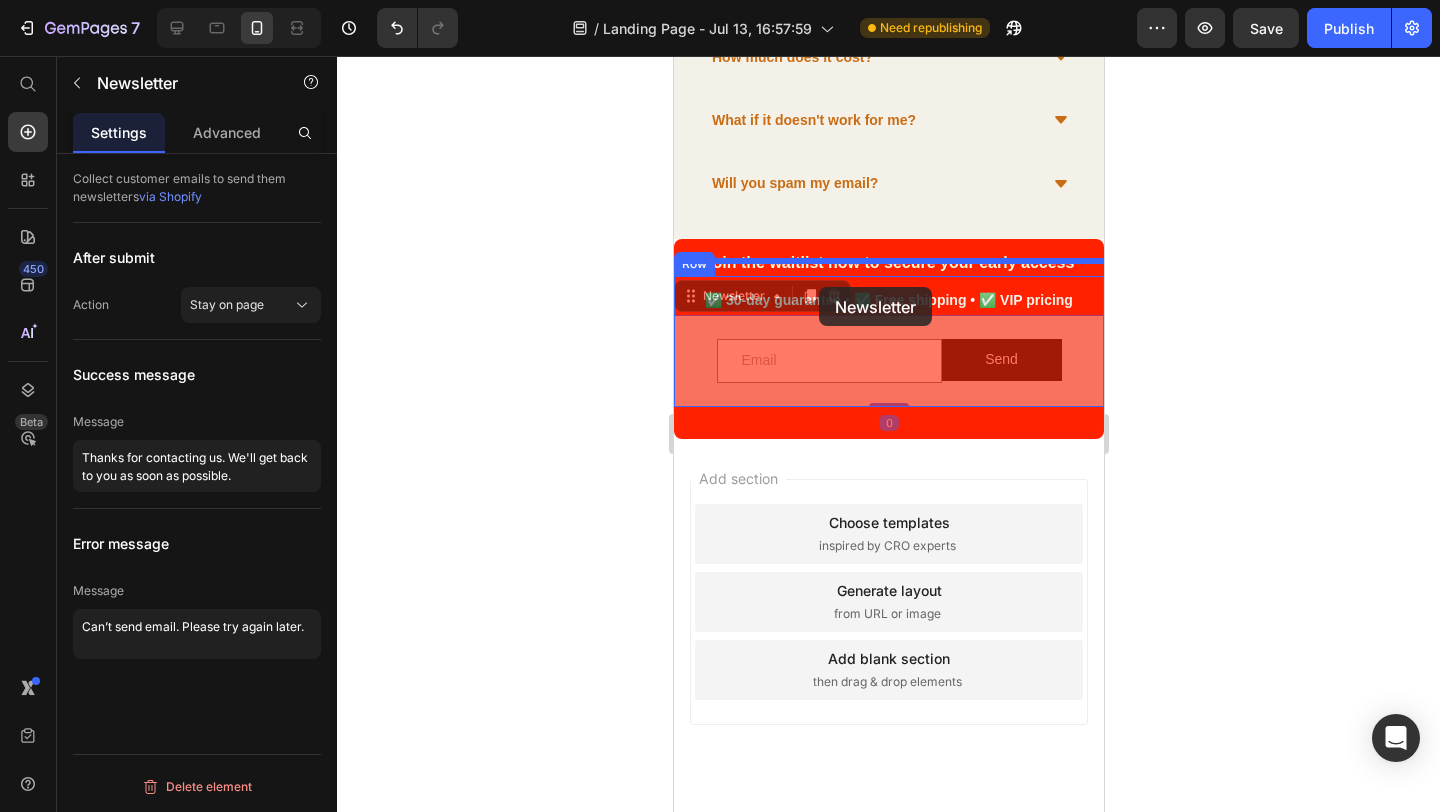 drag, startPoint x: 825, startPoint y: 331, endPoint x: 818, endPoint y: 287, distance: 44.553337 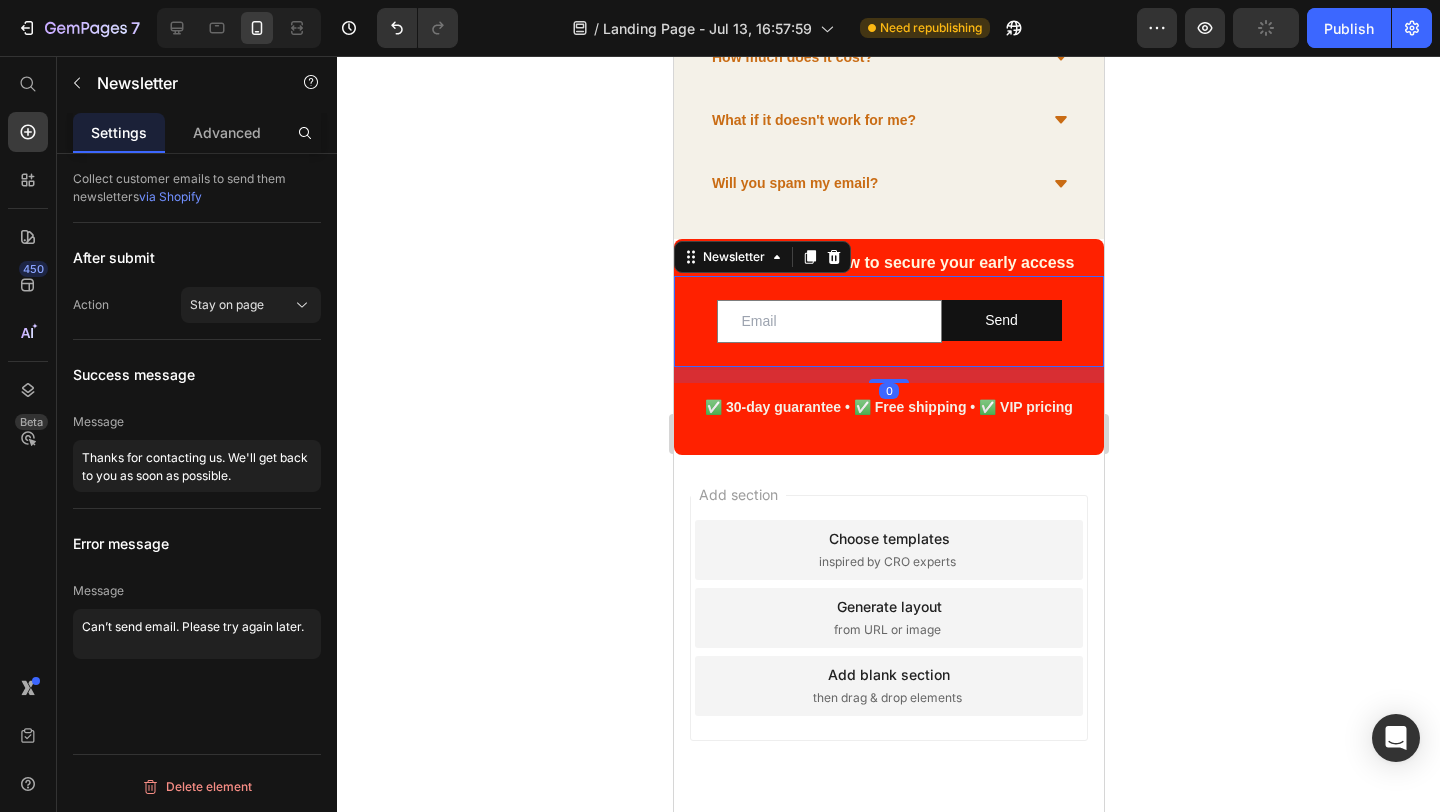 click 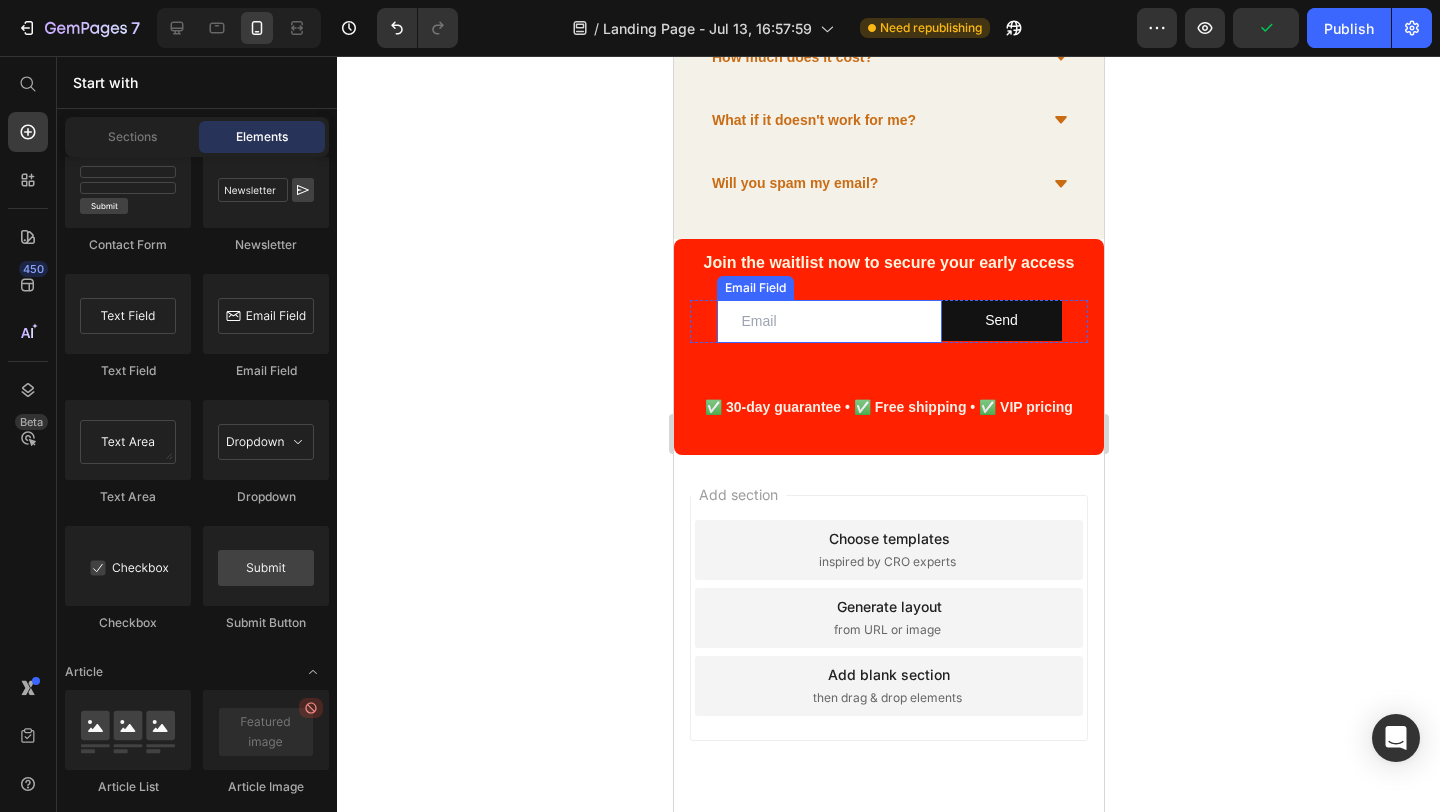 click at bounding box center (828, 321) 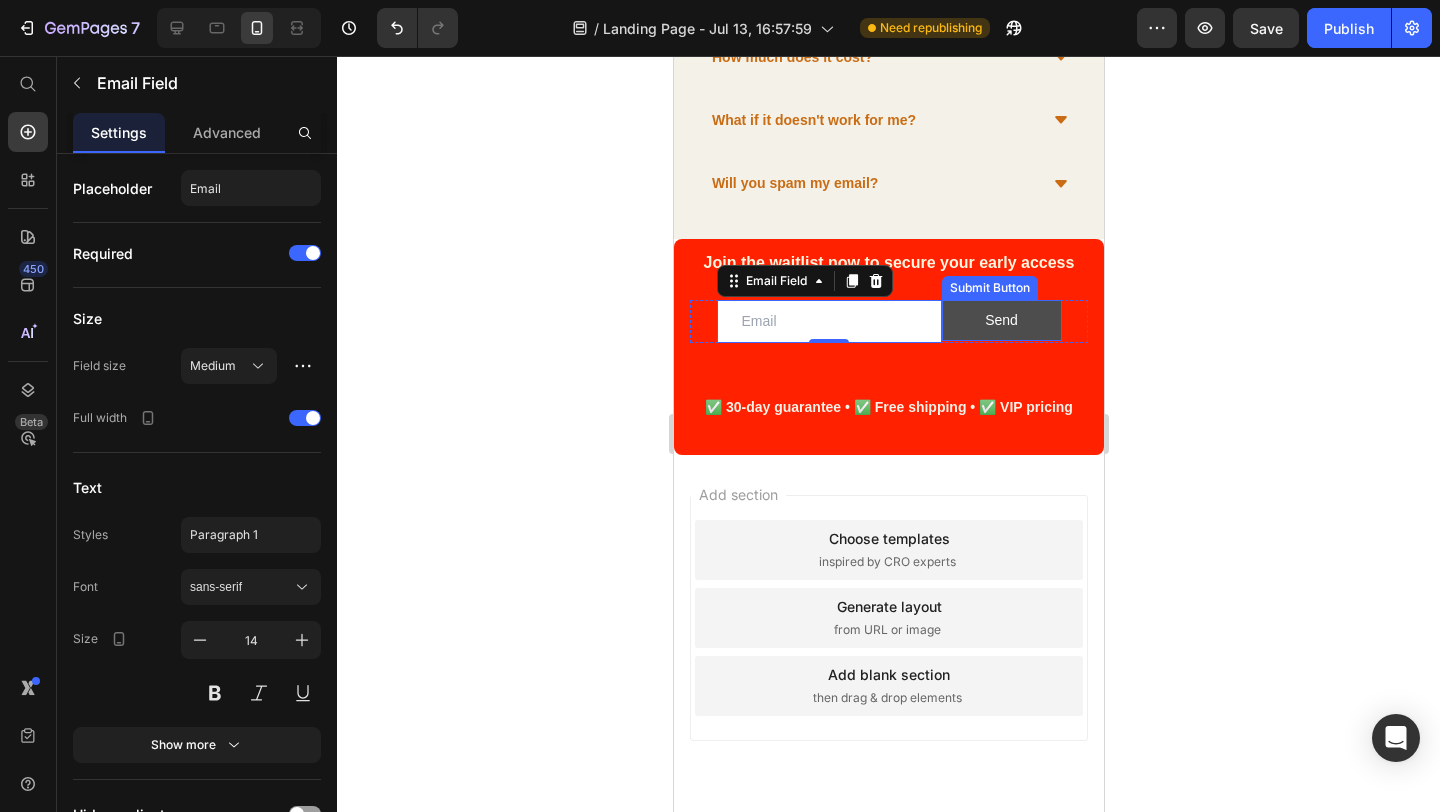 click on "Send" at bounding box center (1001, 320) 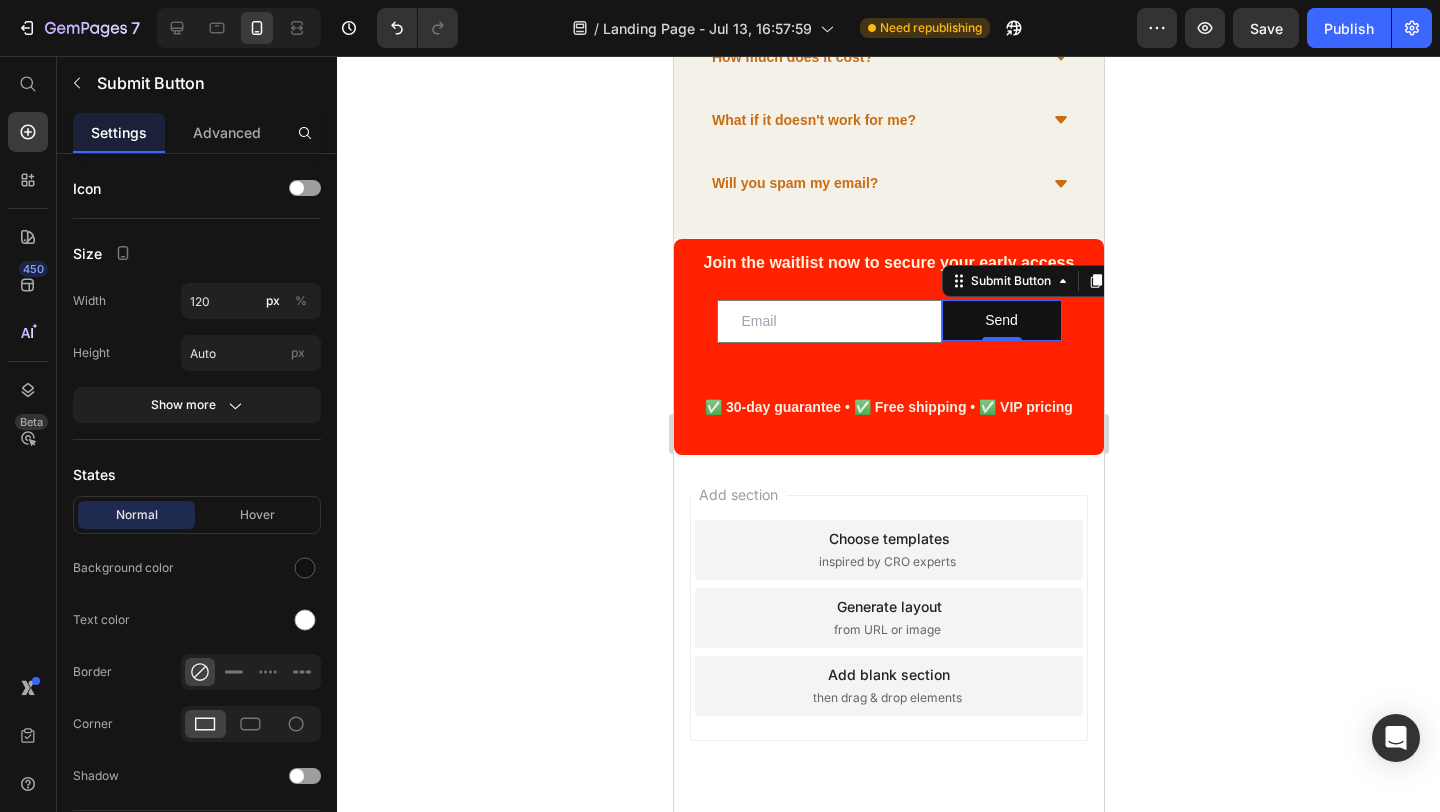 click 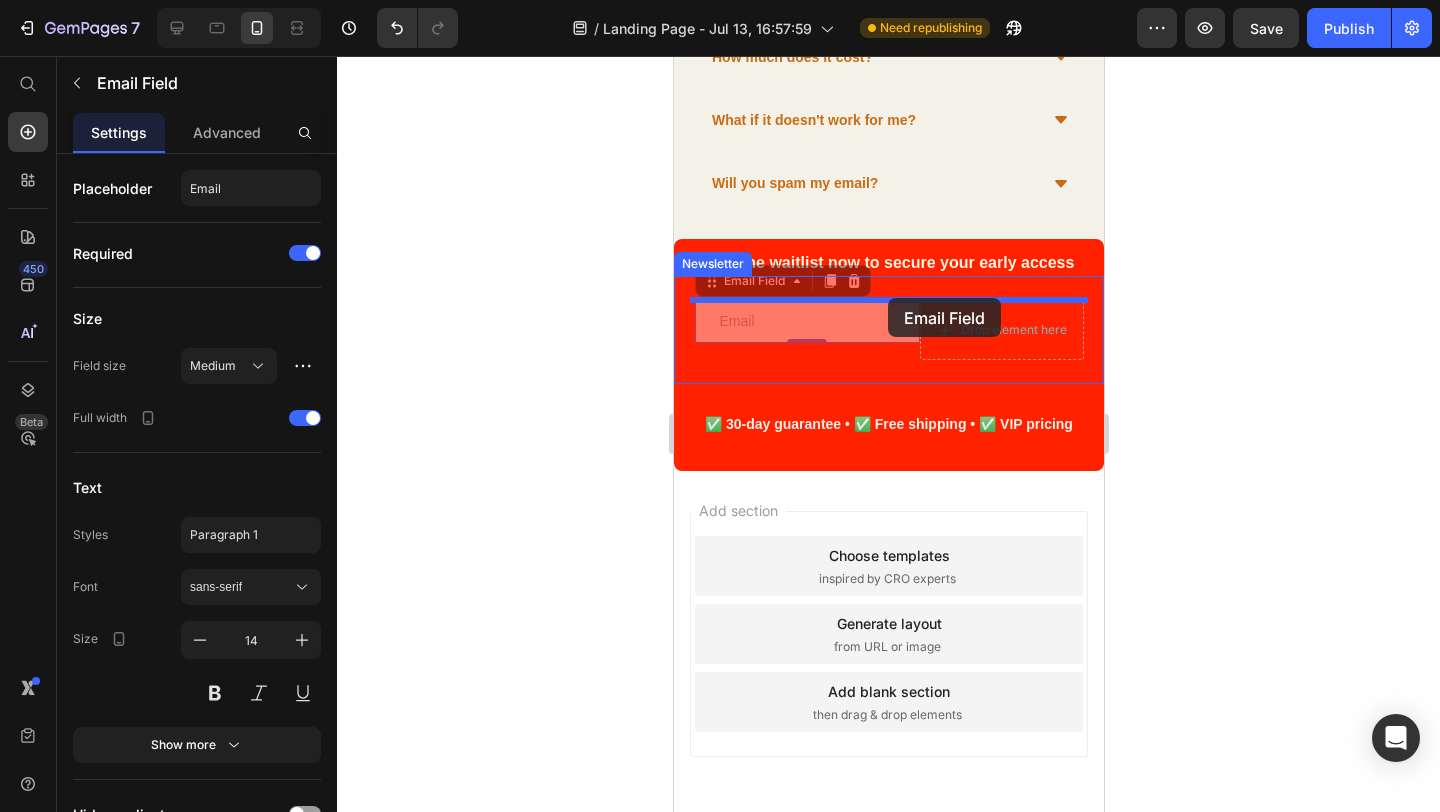 drag, startPoint x: 854, startPoint y: 330, endPoint x: 887, endPoint y: 298, distance: 45.96738 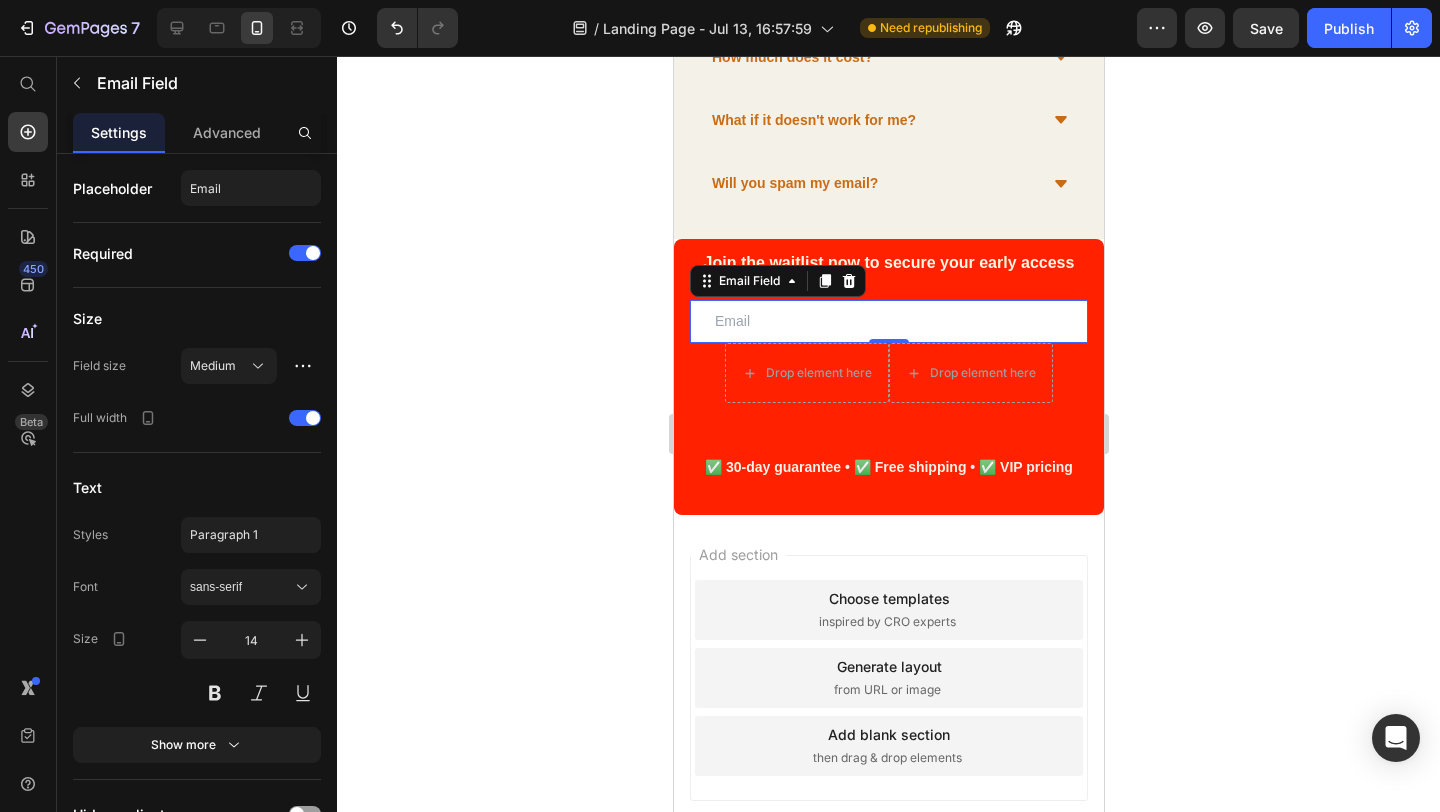click 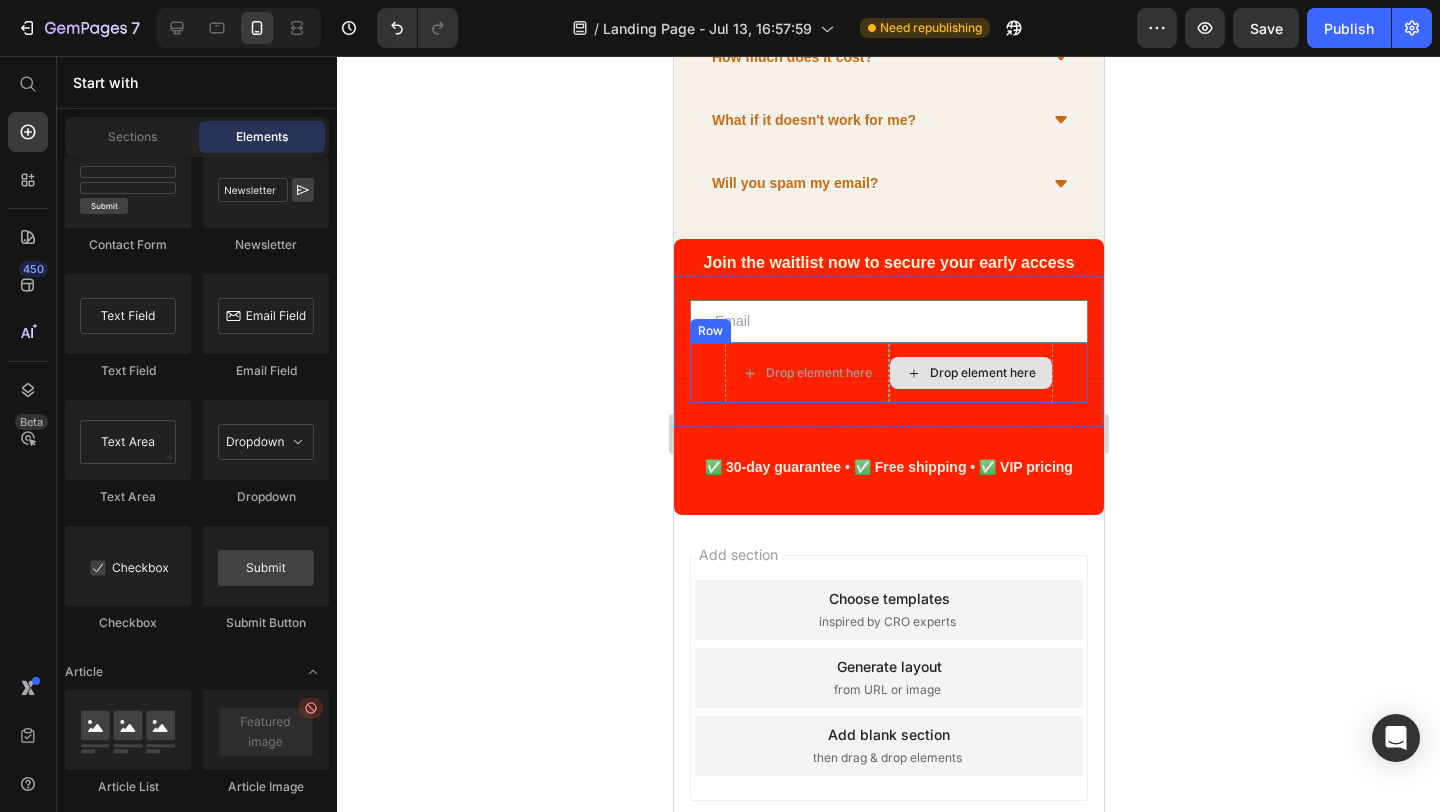 click on "Drop element here" at bounding box center [970, 373] 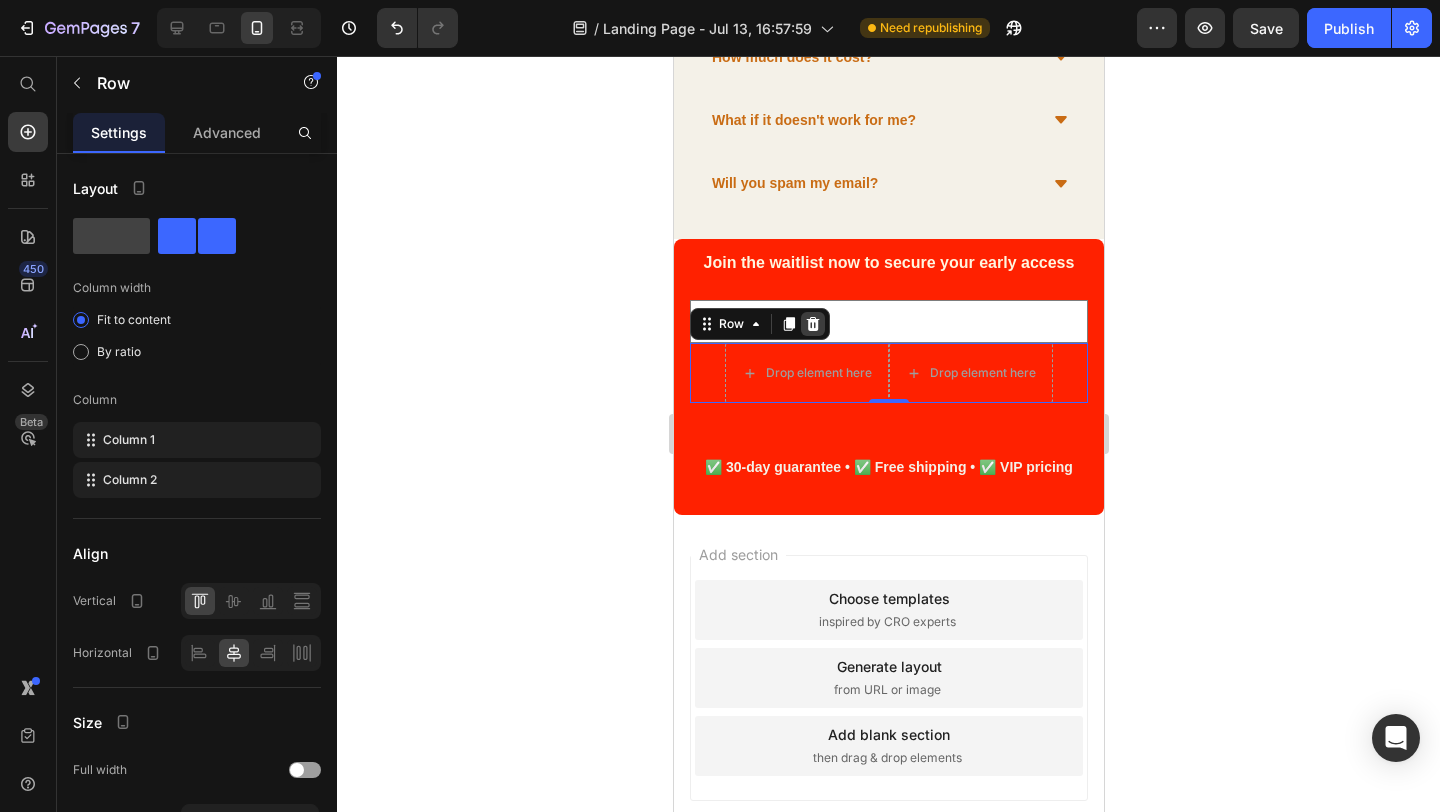 click 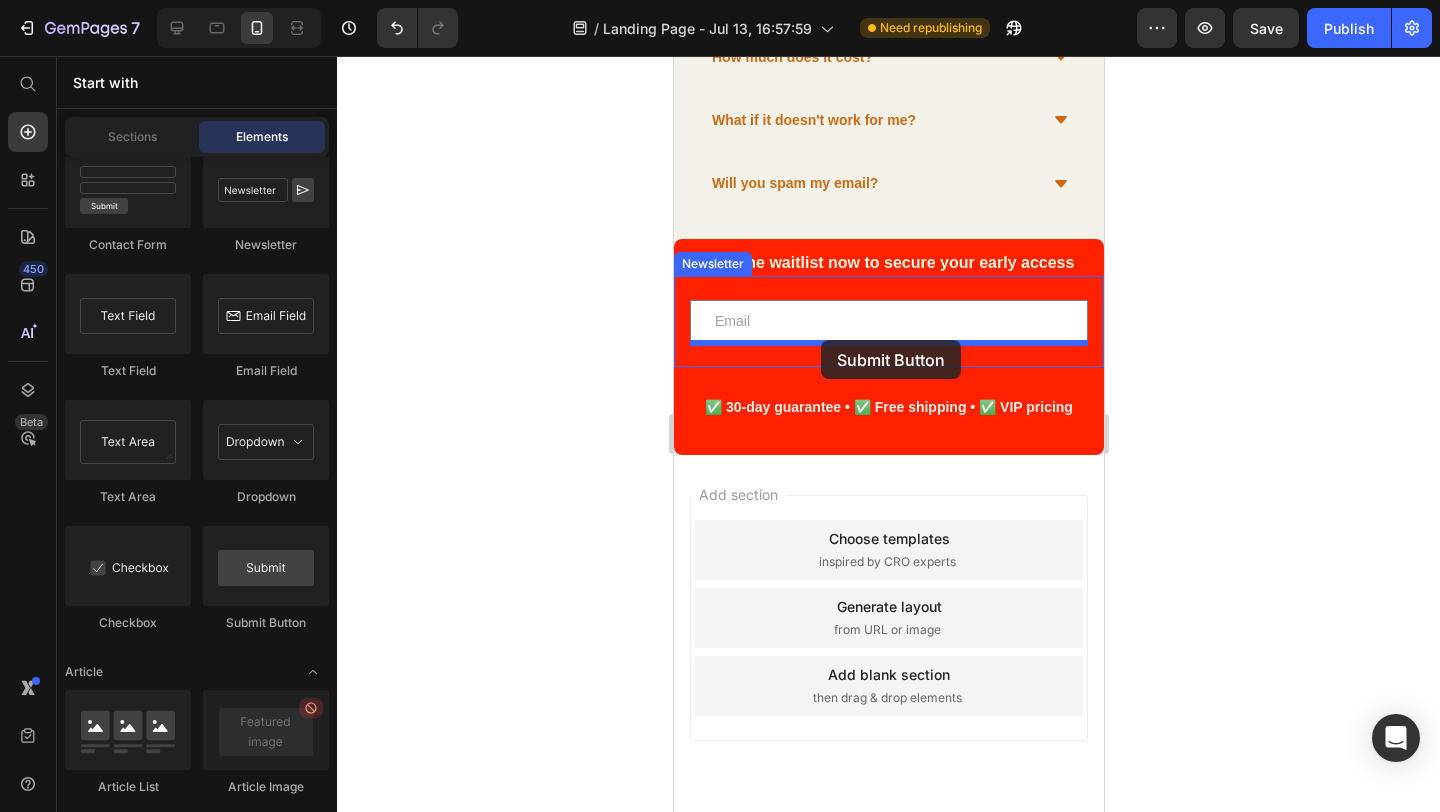 drag, startPoint x: 960, startPoint y: 645, endPoint x: 819, endPoint y: 340, distance: 336.0149 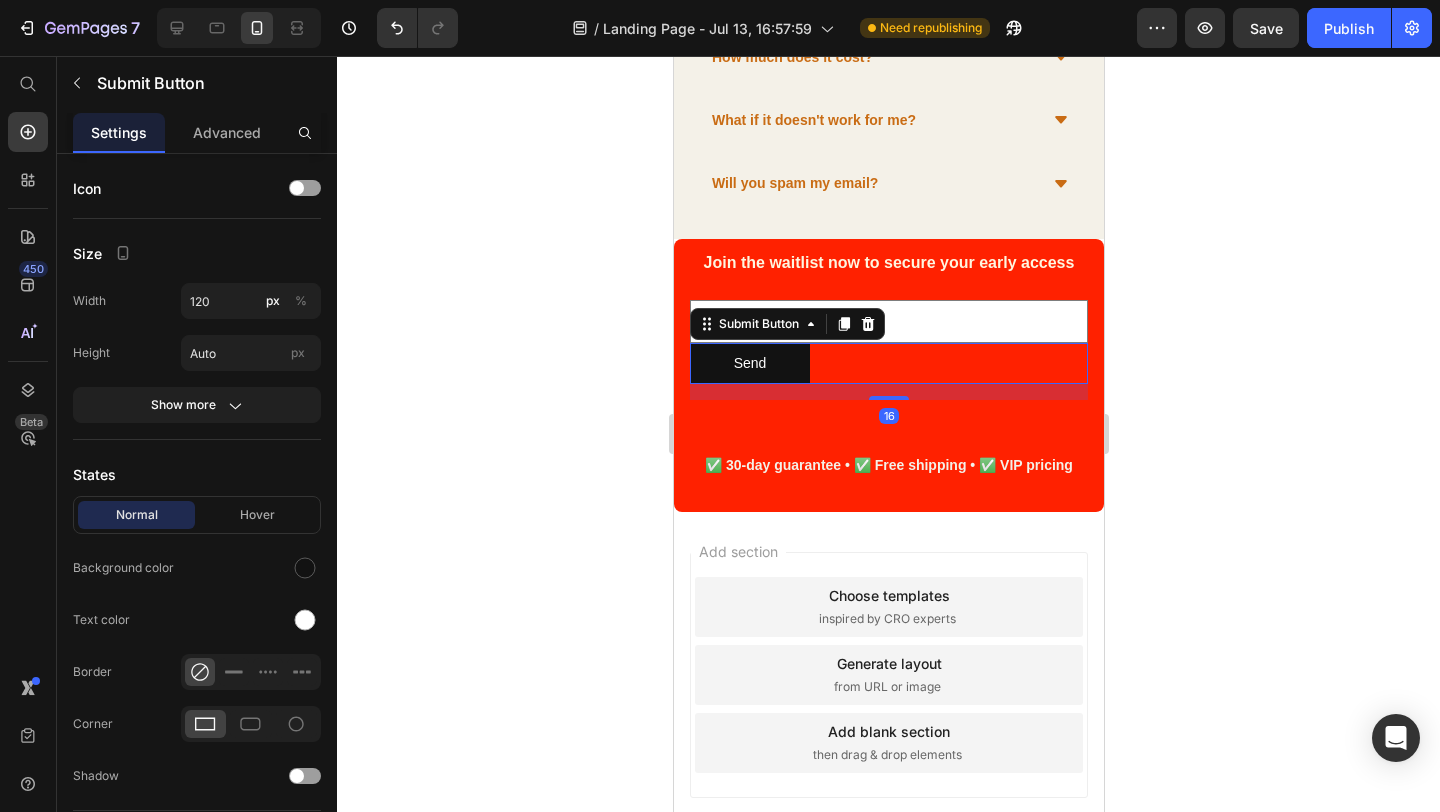 click 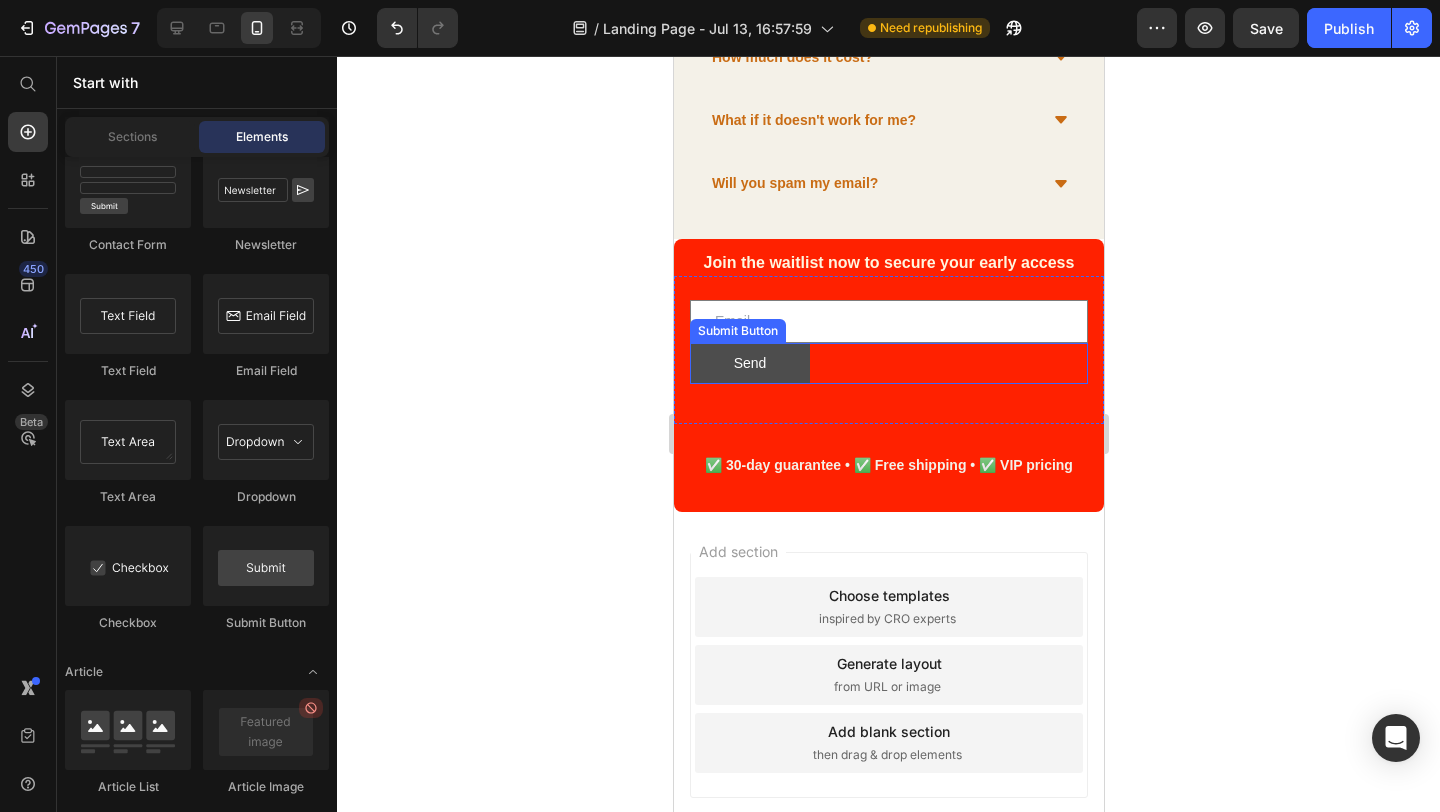 click on "Send" at bounding box center (749, 363) 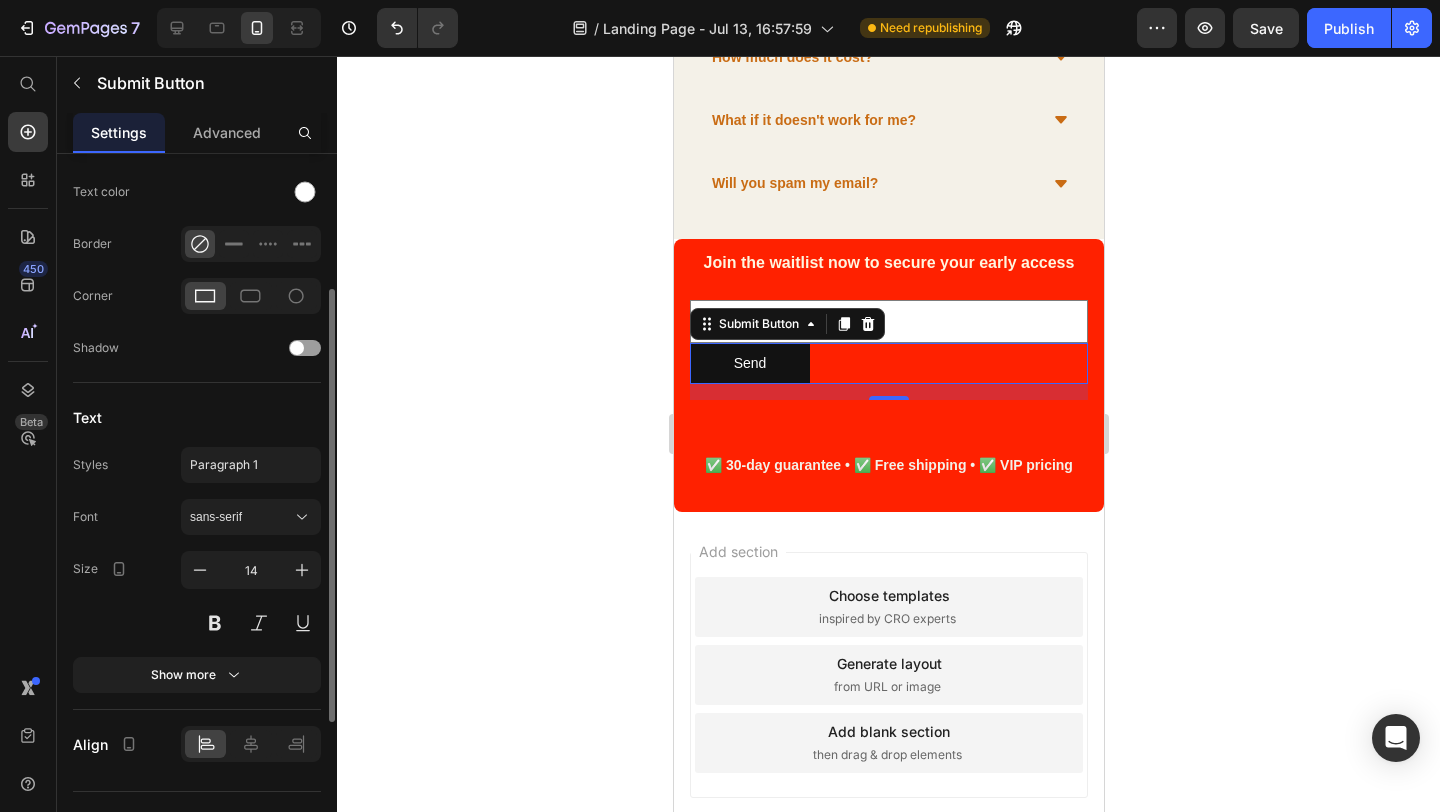 scroll, scrollTop: 465, scrollLeft: 0, axis: vertical 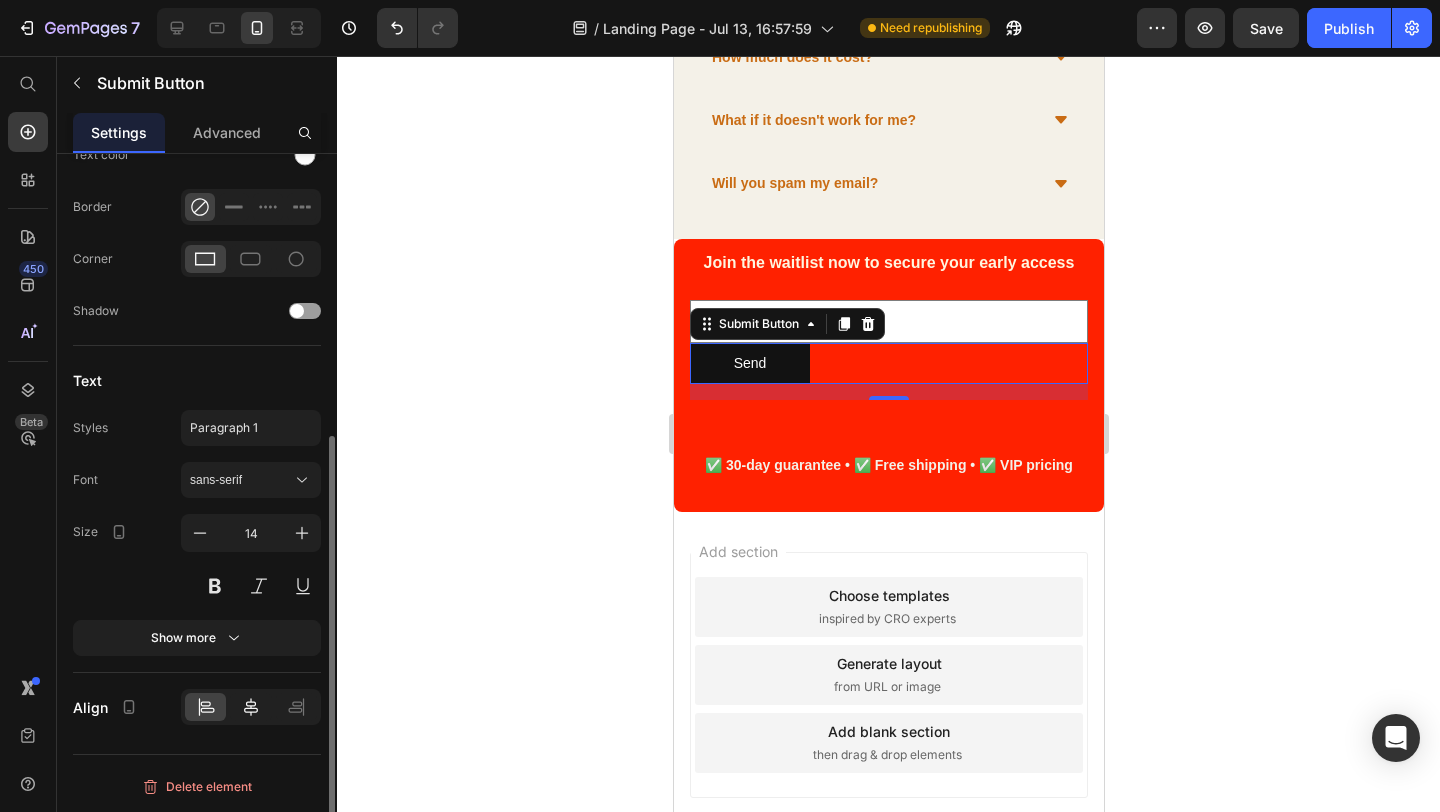 click 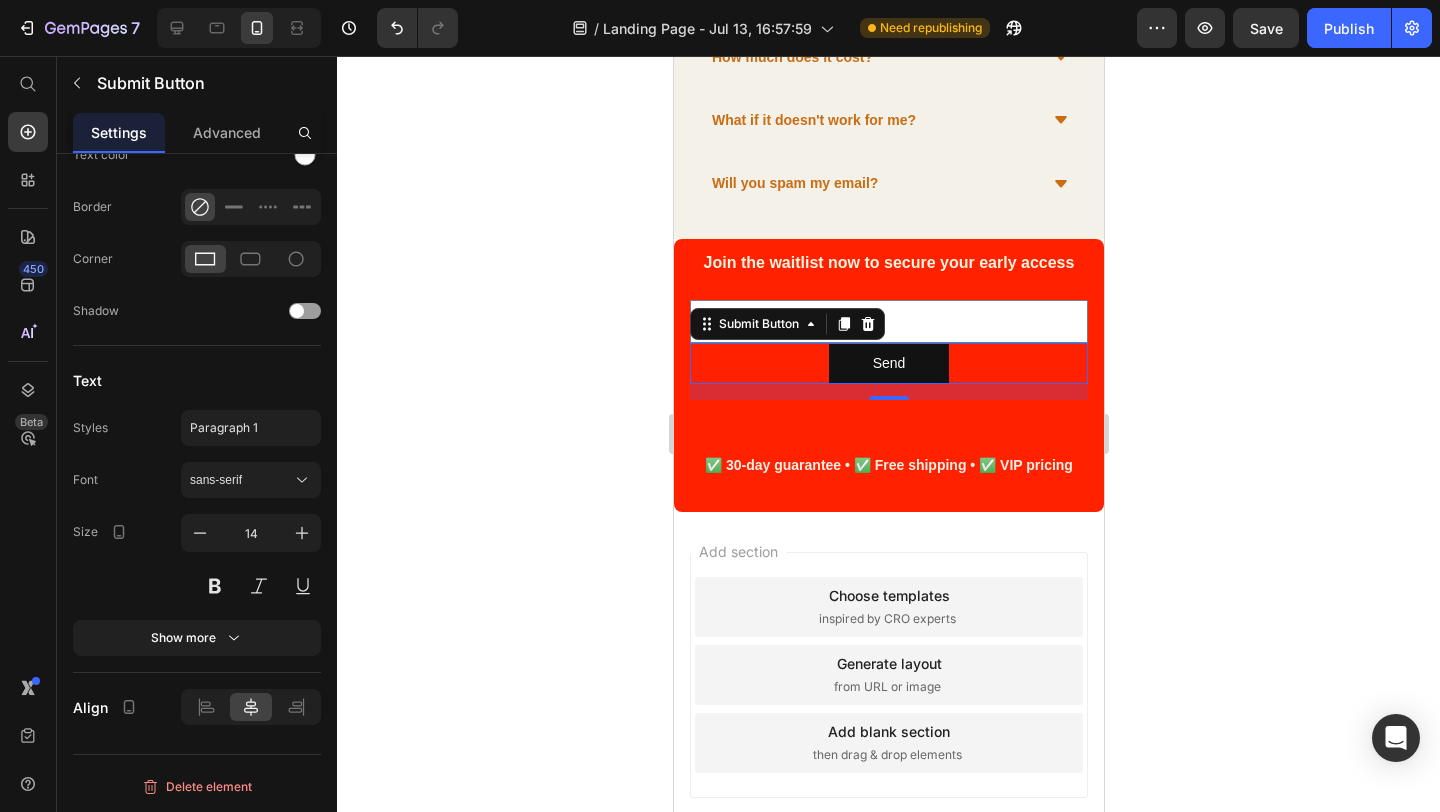 click 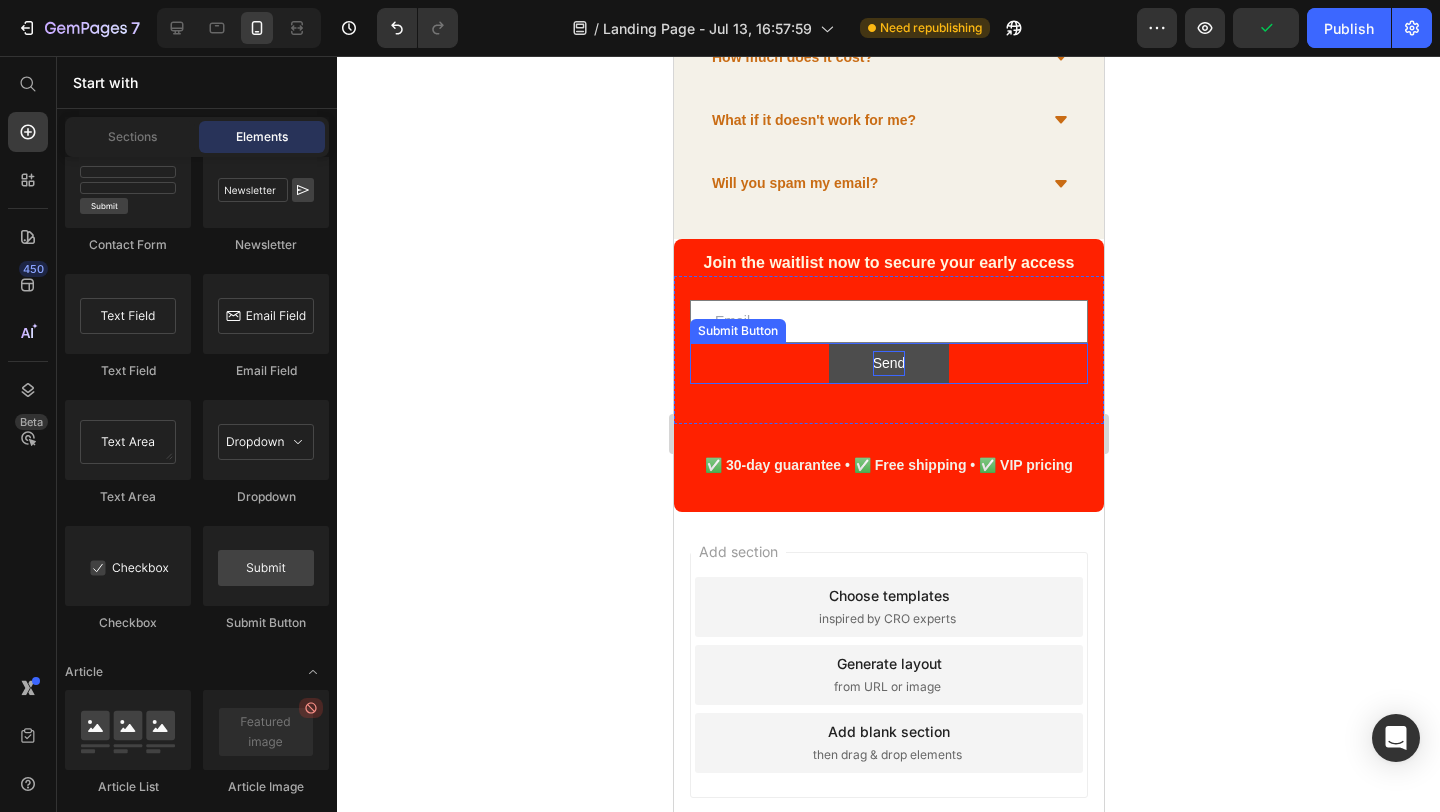 click on "Send" at bounding box center [888, 363] 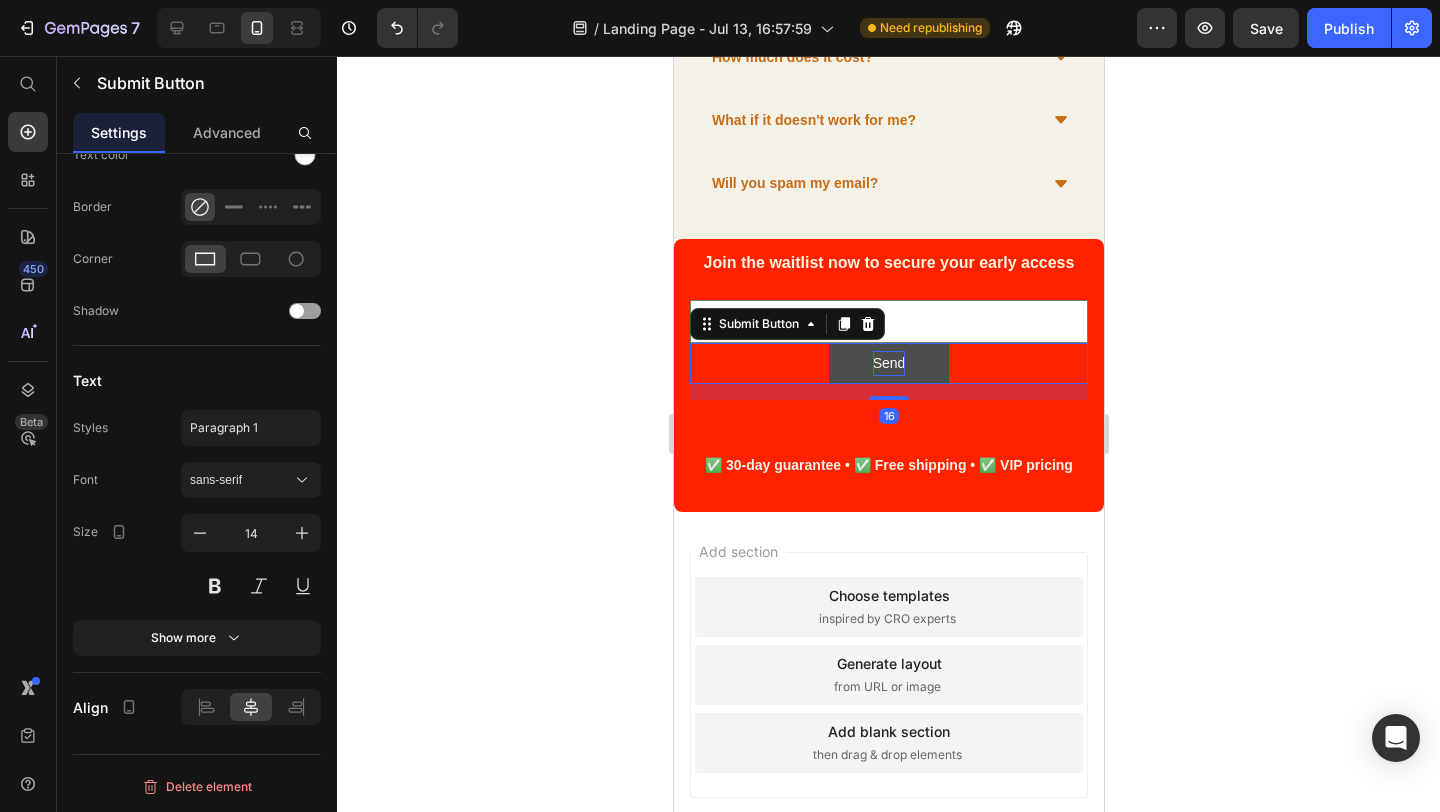 click on "Send" at bounding box center (888, 363) 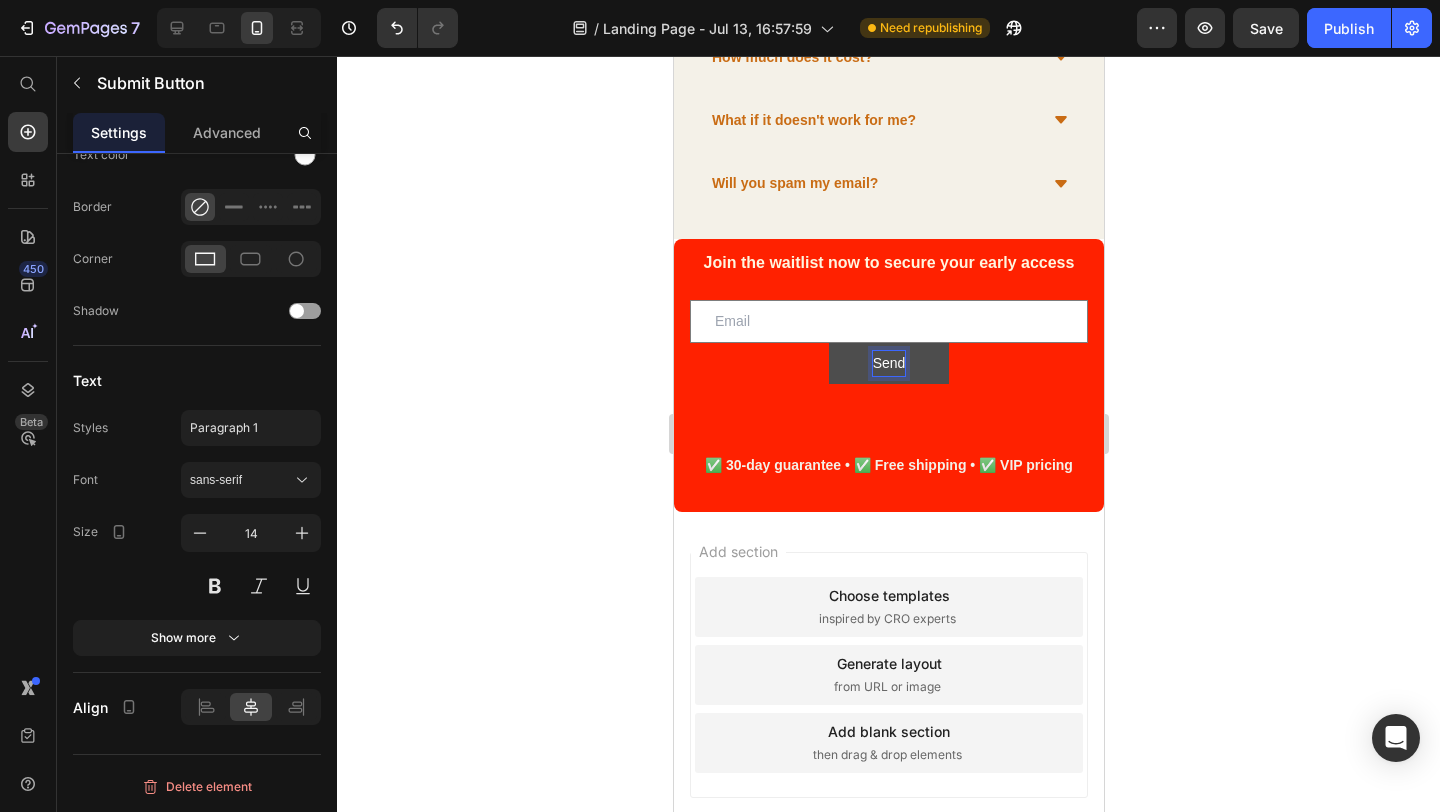 click on "Send" at bounding box center (888, 363) 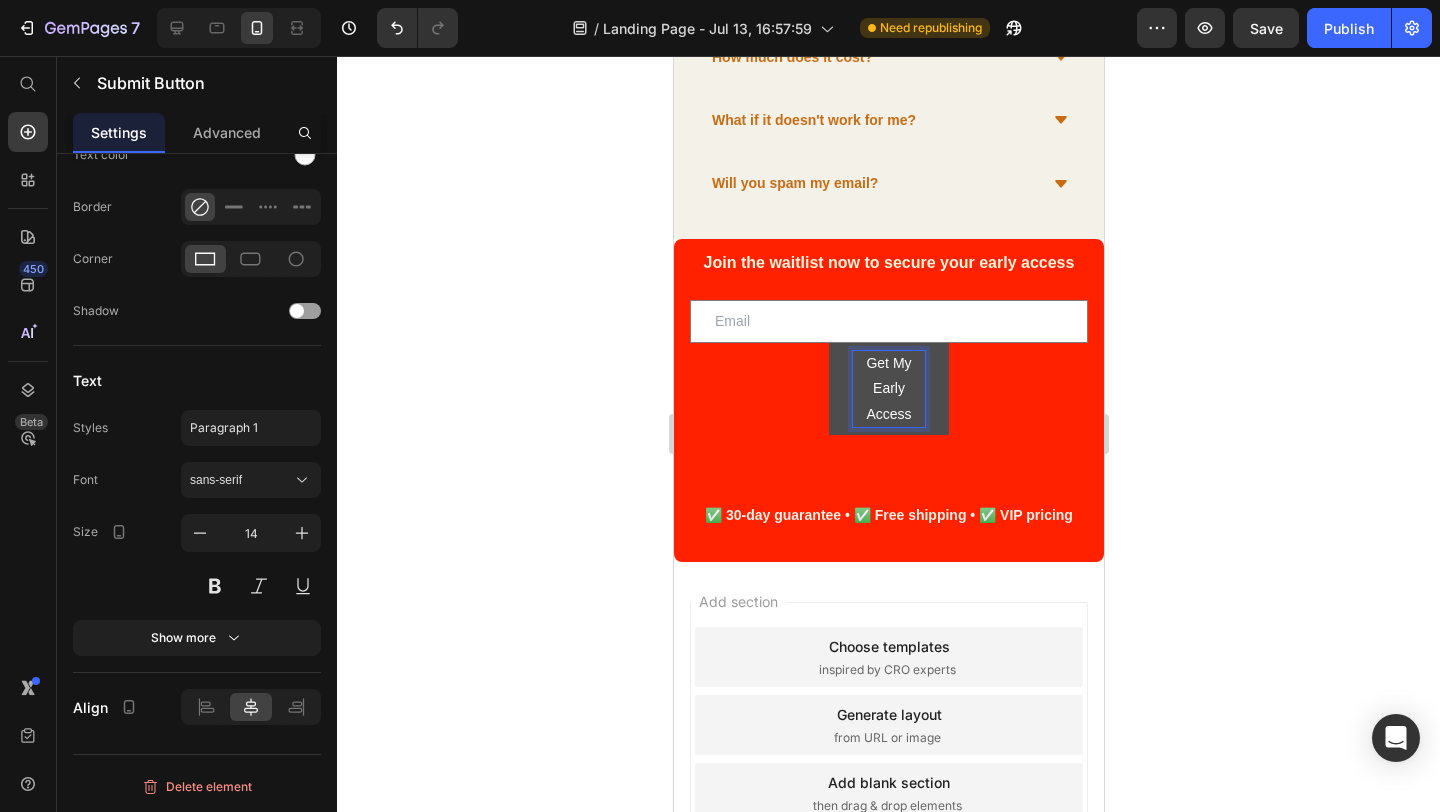click on "Get My Early Access" at bounding box center [888, 389] 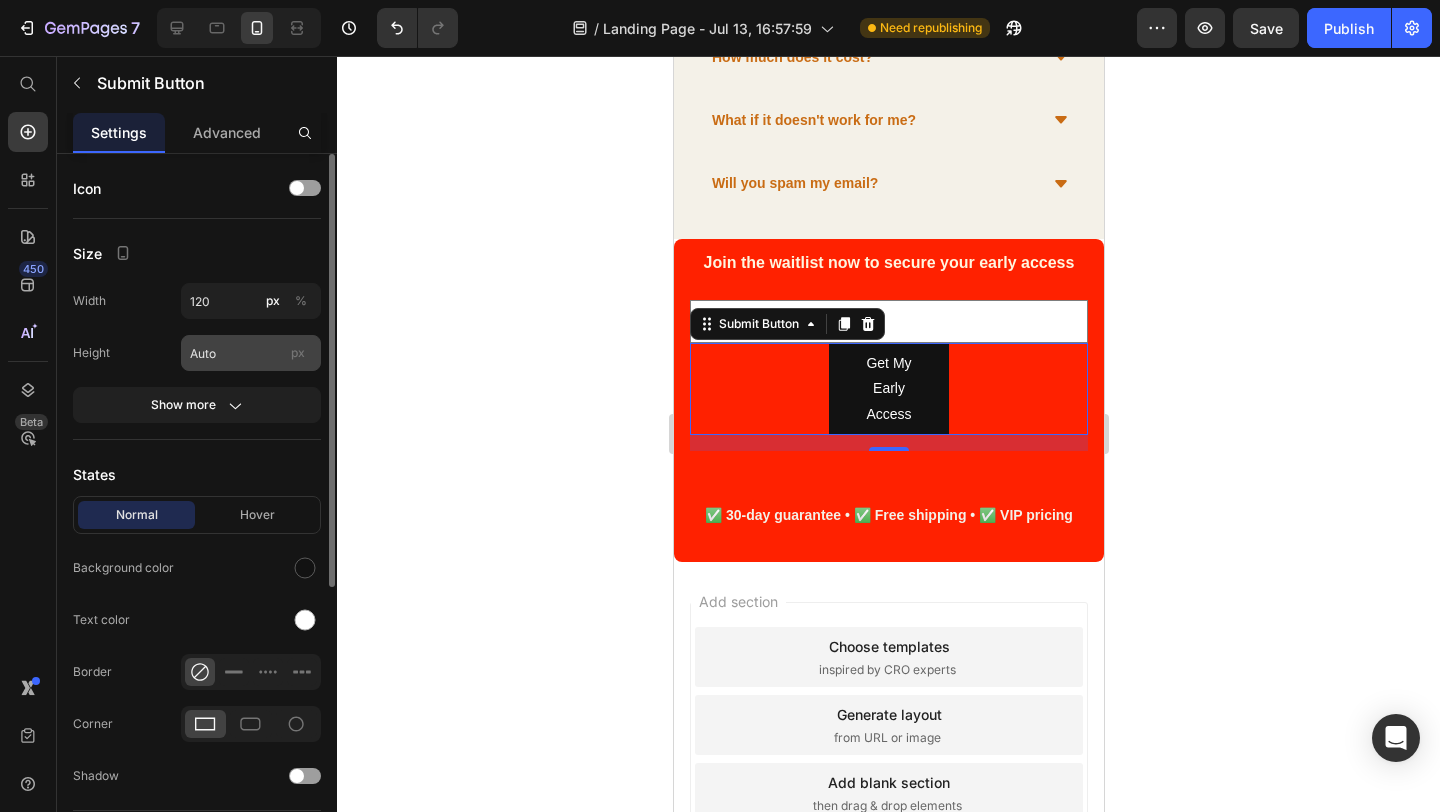 scroll, scrollTop: 1, scrollLeft: 0, axis: vertical 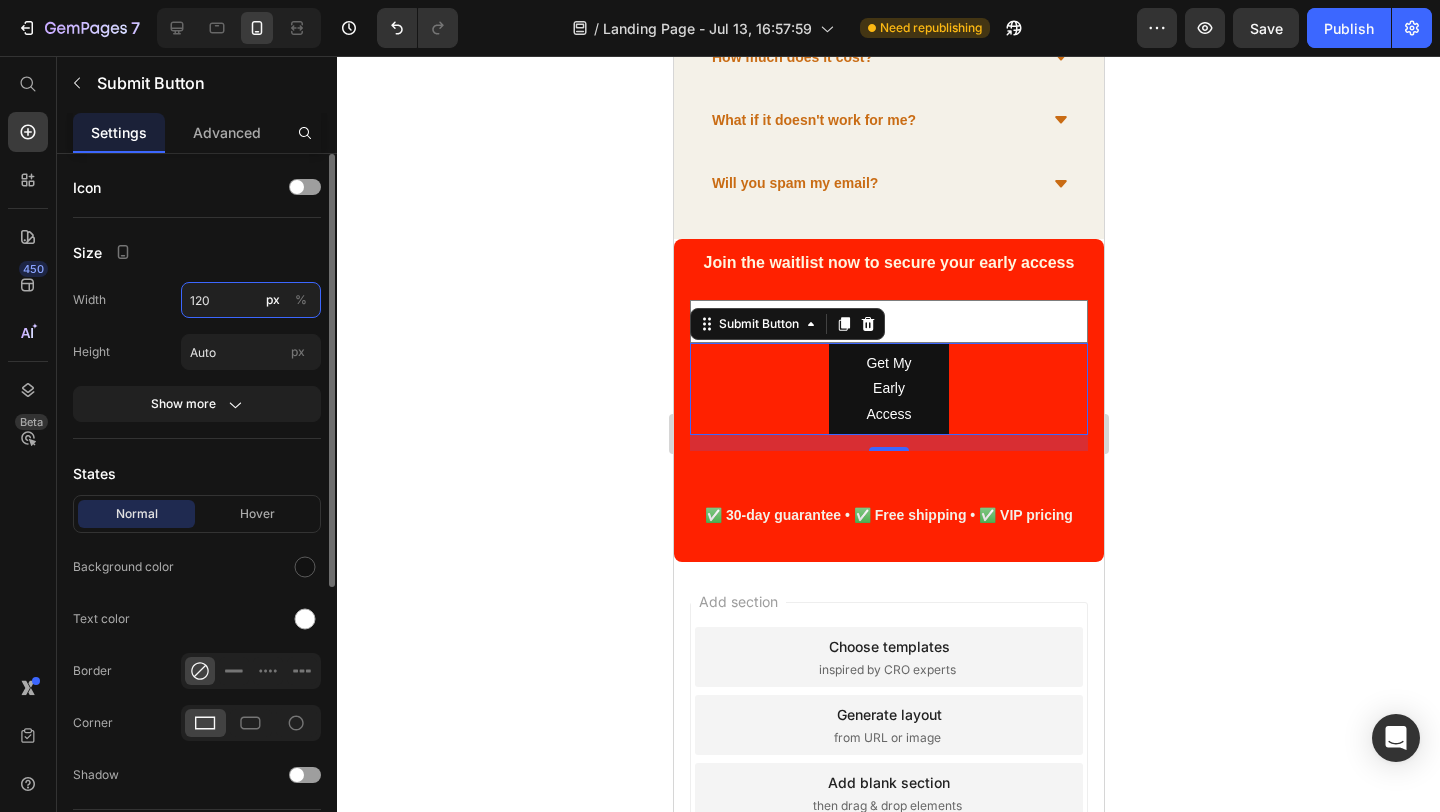 click on "120" at bounding box center (251, 300) 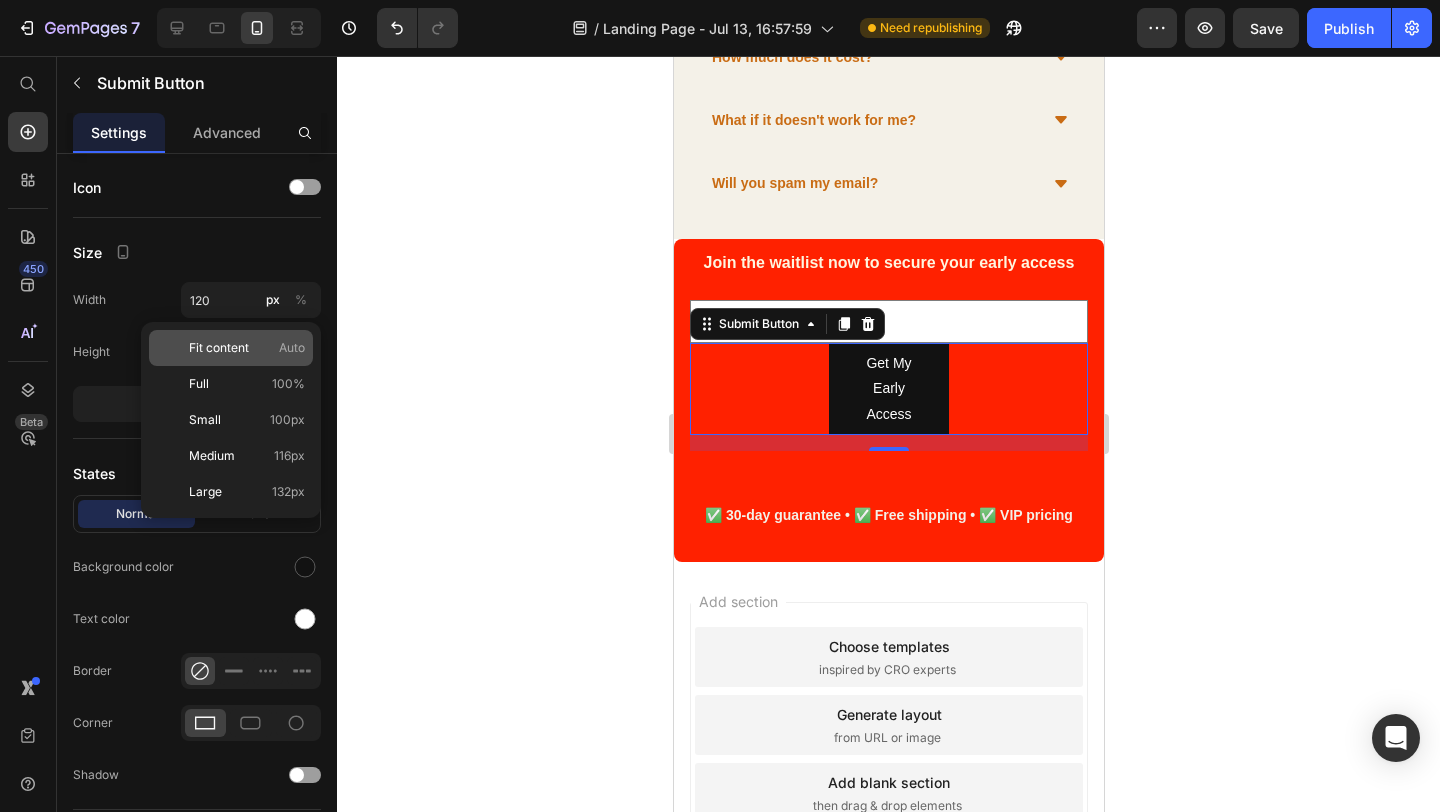 click on "Fit content" at bounding box center [219, 348] 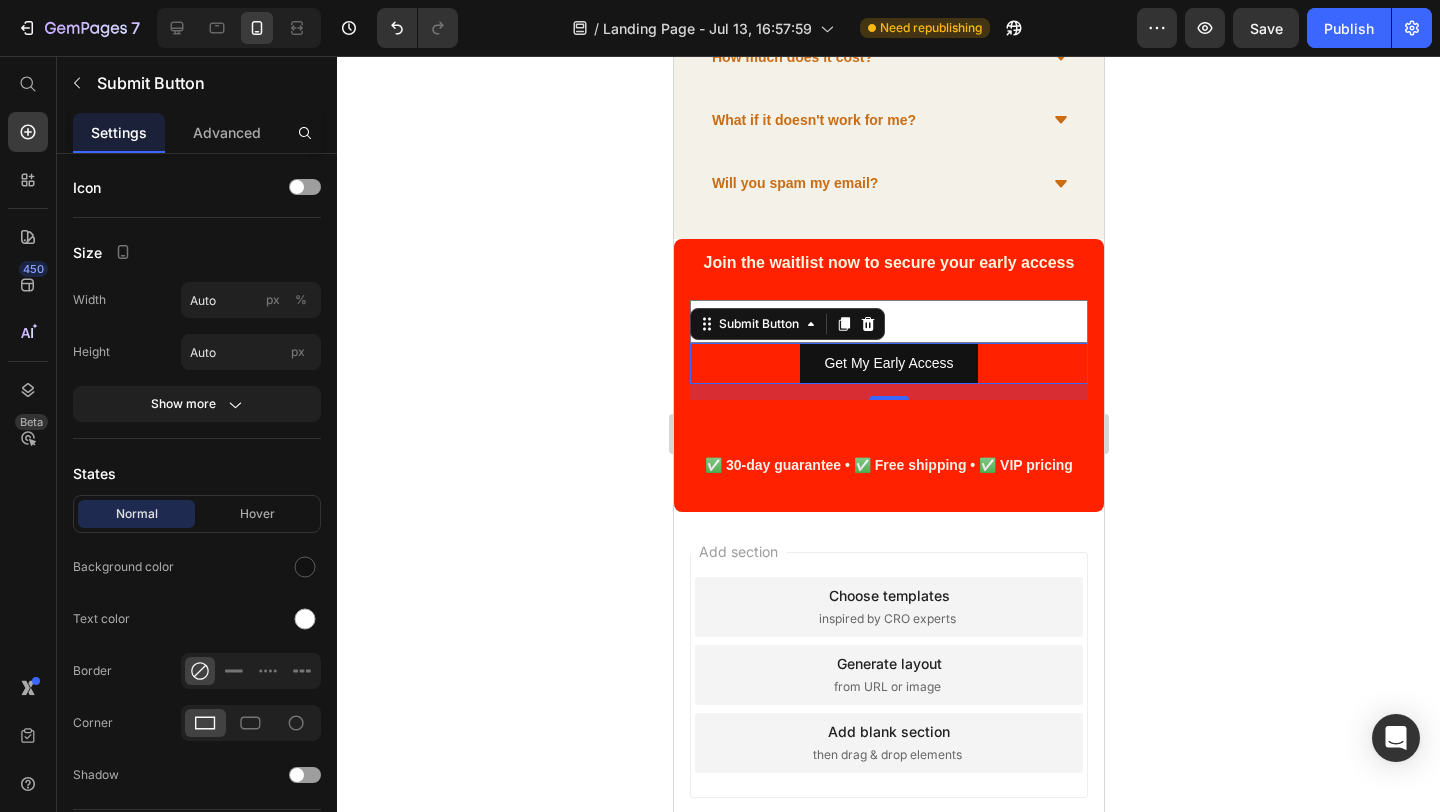 click 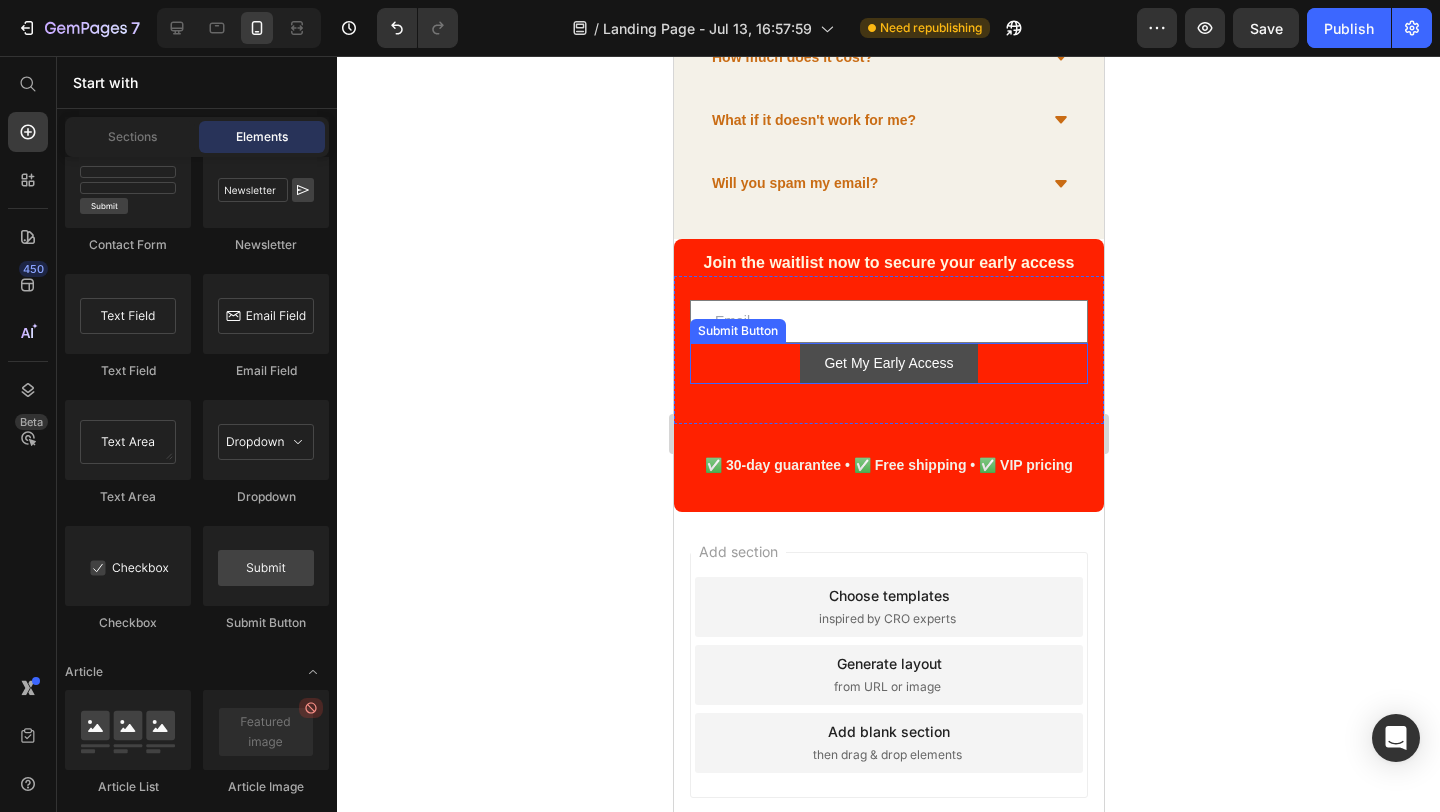 click on "Get My Early Access" at bounding box center (887, 363) 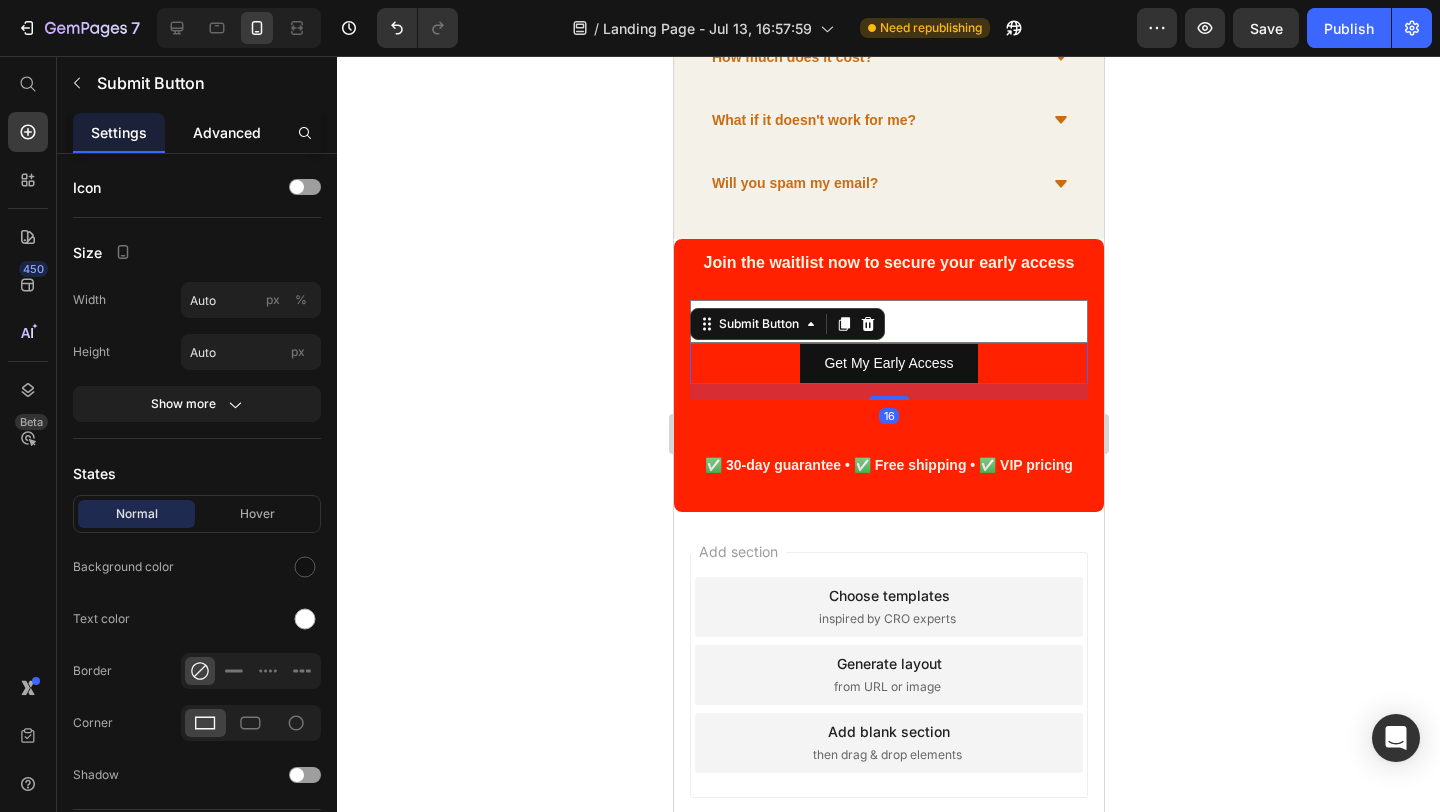 click on "Advanced" 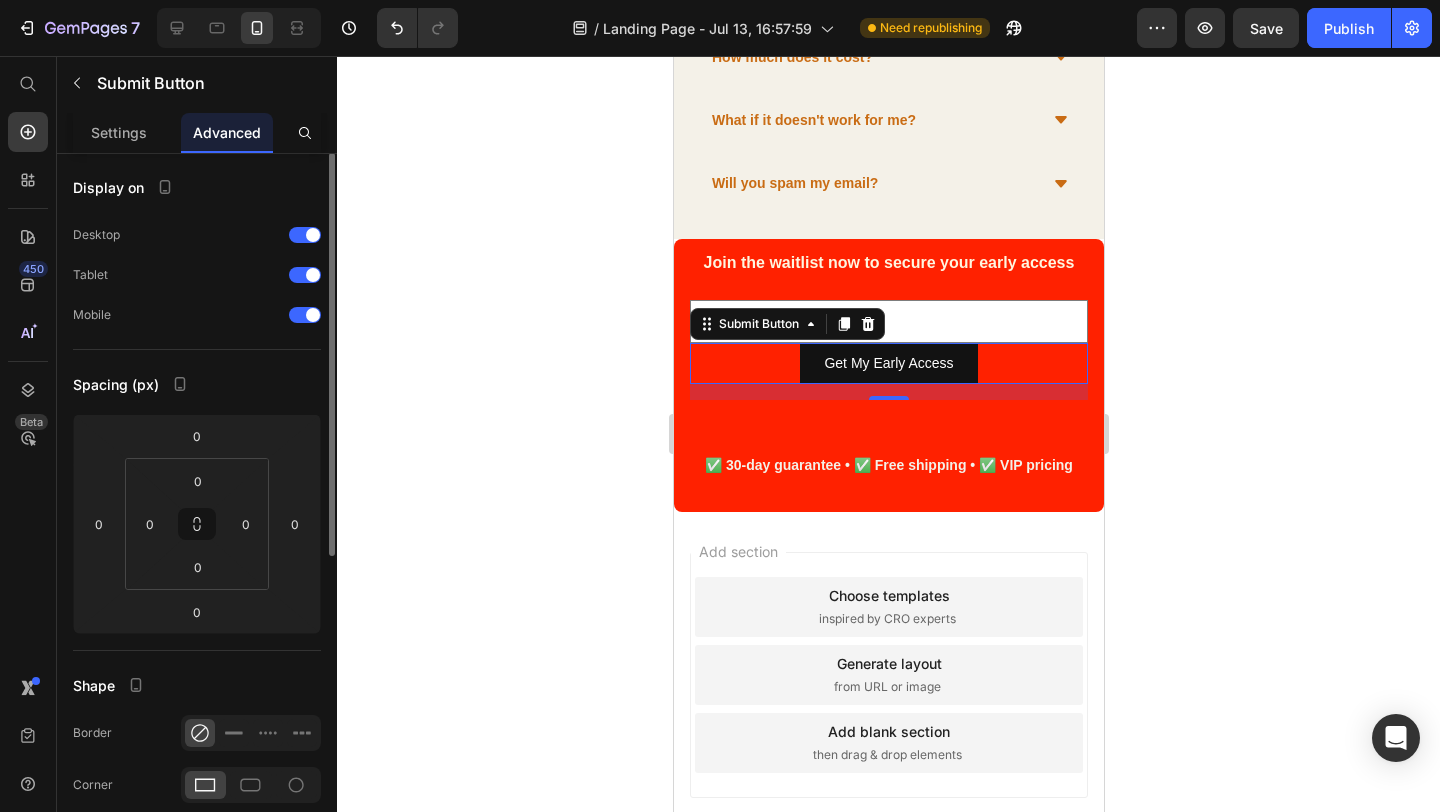 scroll, scrollTop: 0, scrollLeft: 0, axis: both 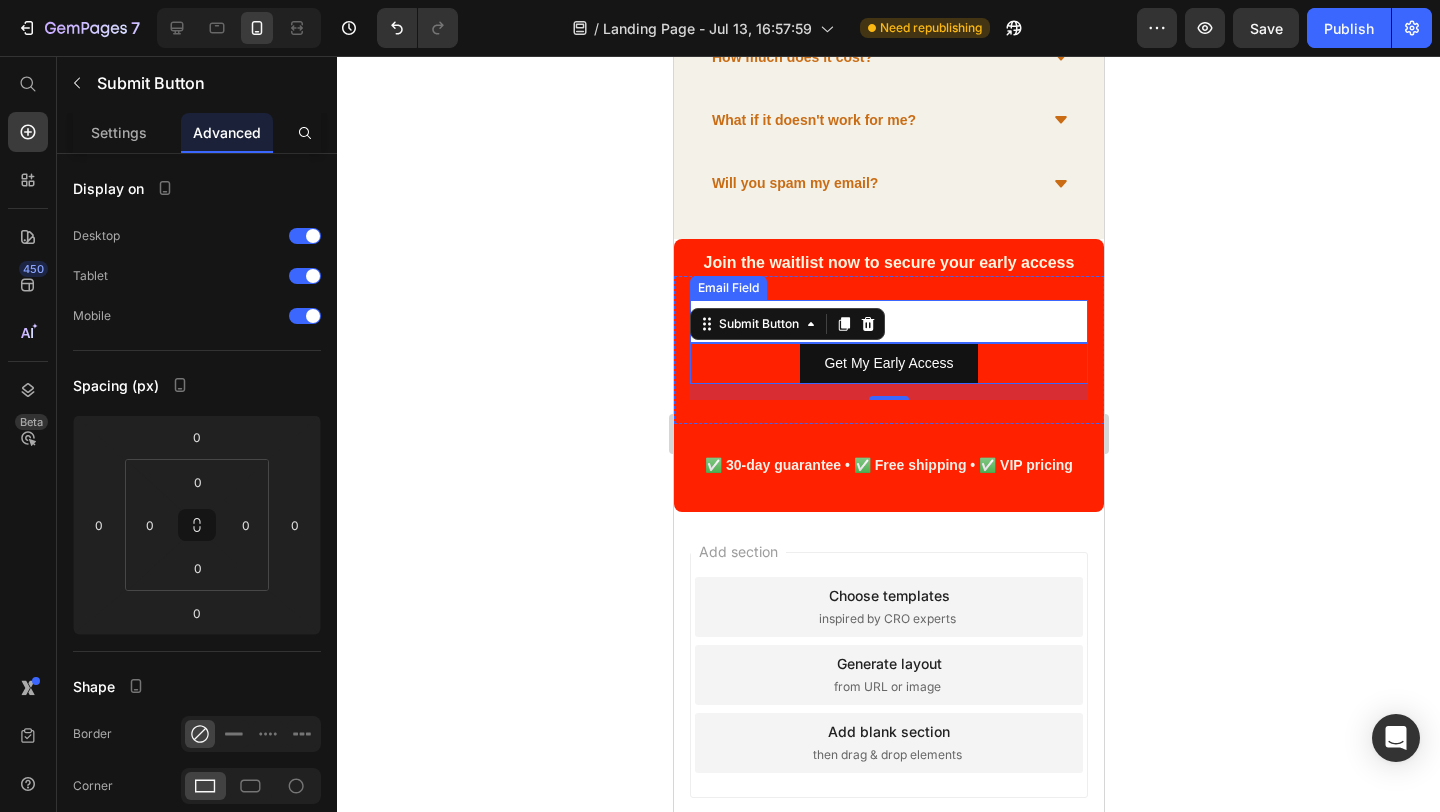click at bounding box center (888, 321) 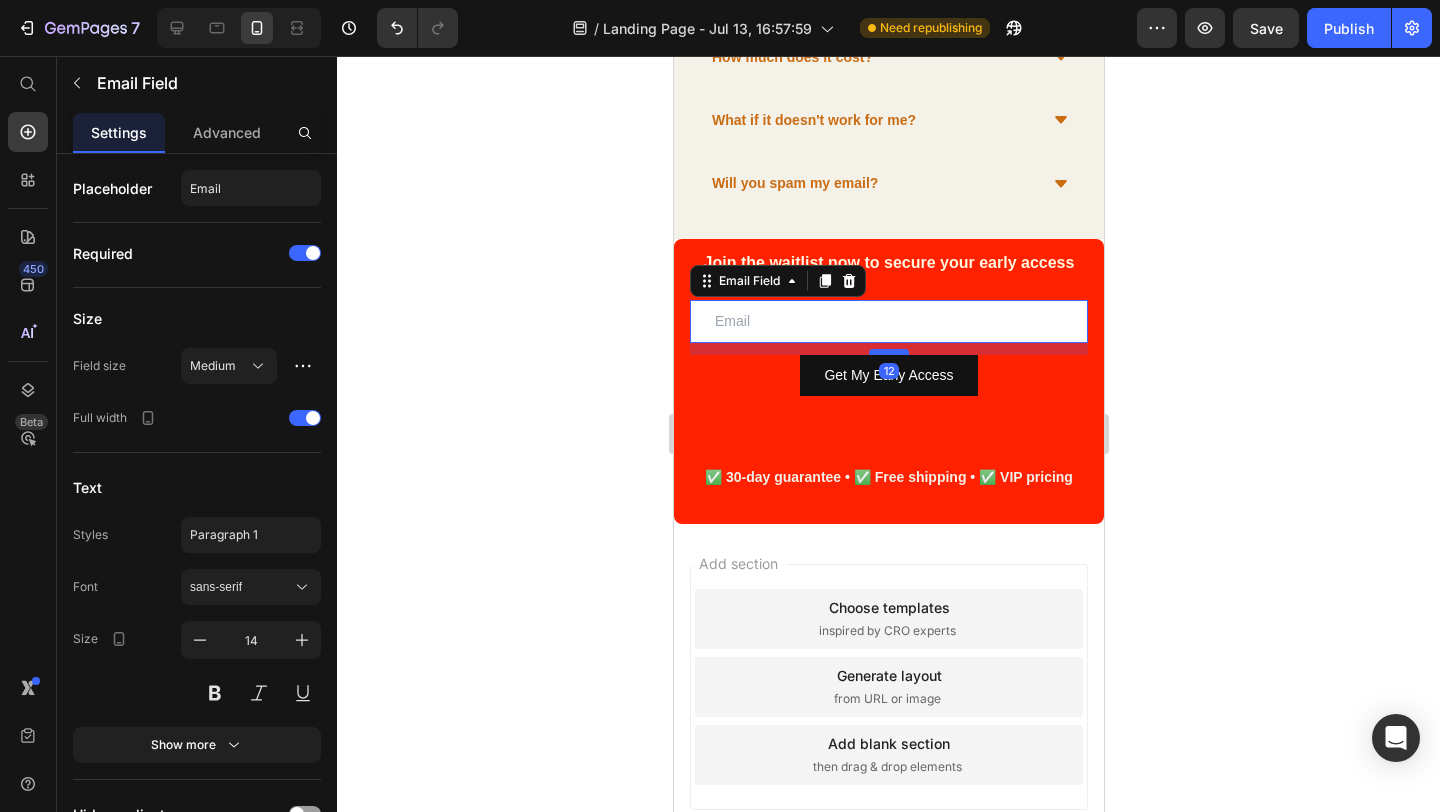 drag, startPoint x: 893, startPoint y: 340, endPoint x: 894, endPoint y: 352, distance: 12.0415945 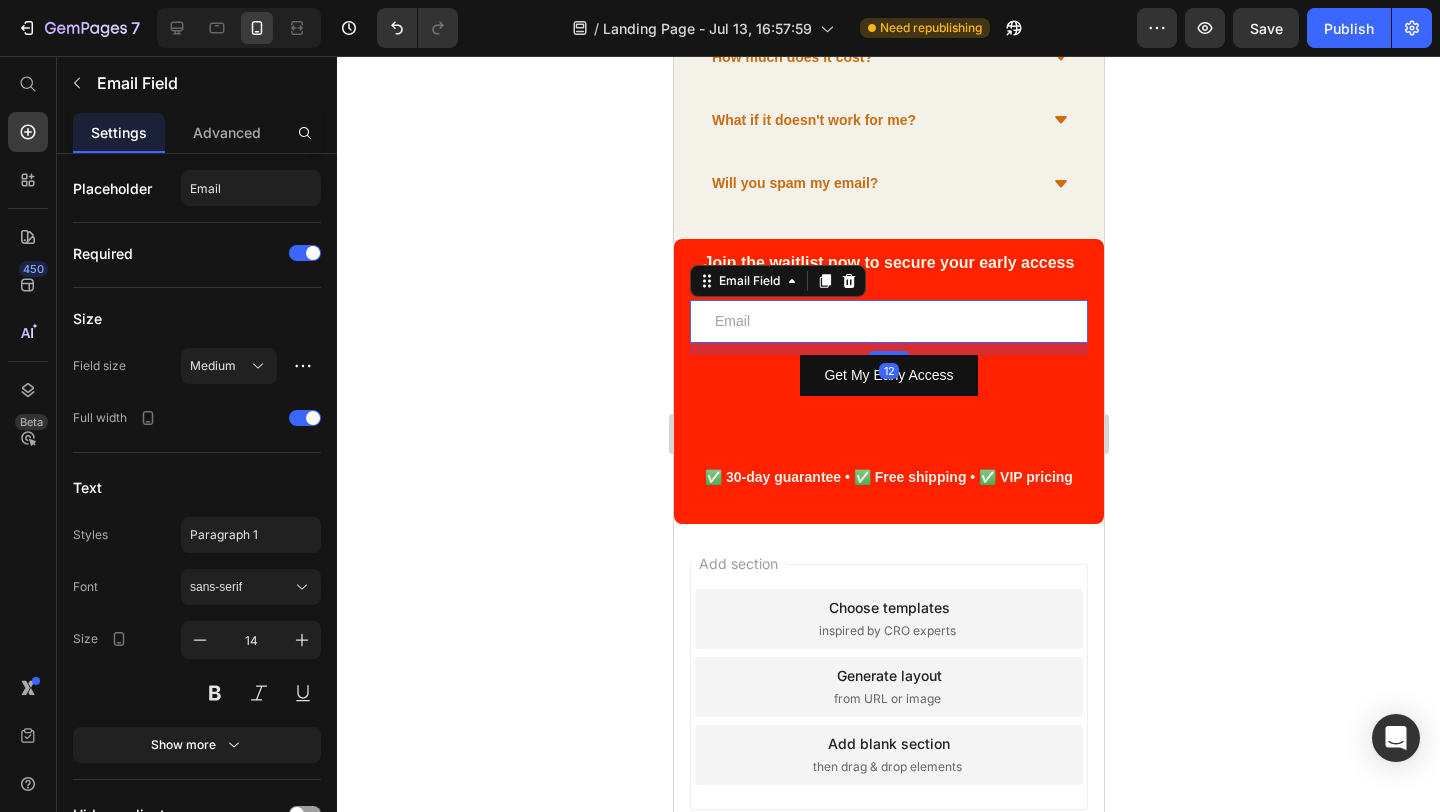 click 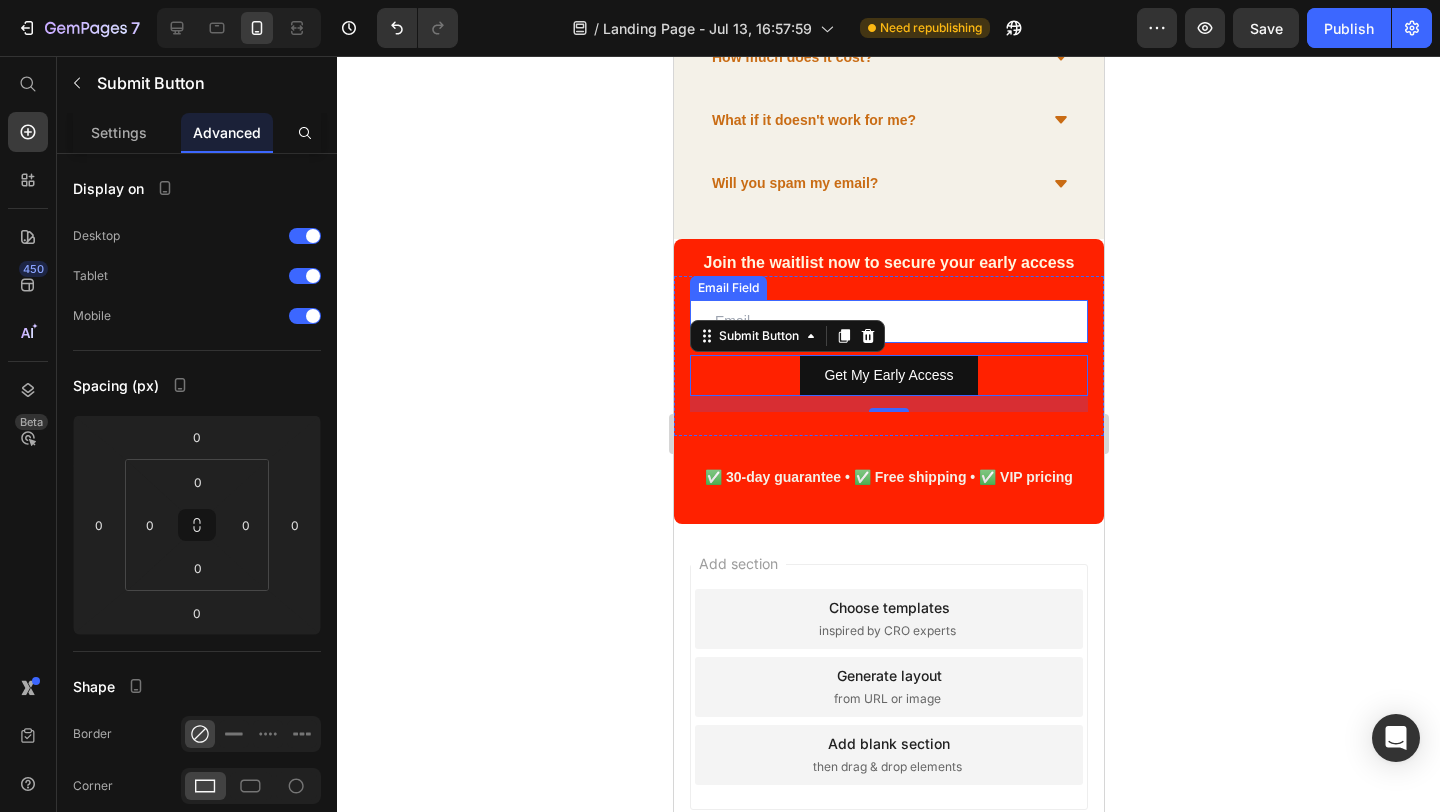 click at bounding box center (888, 321) 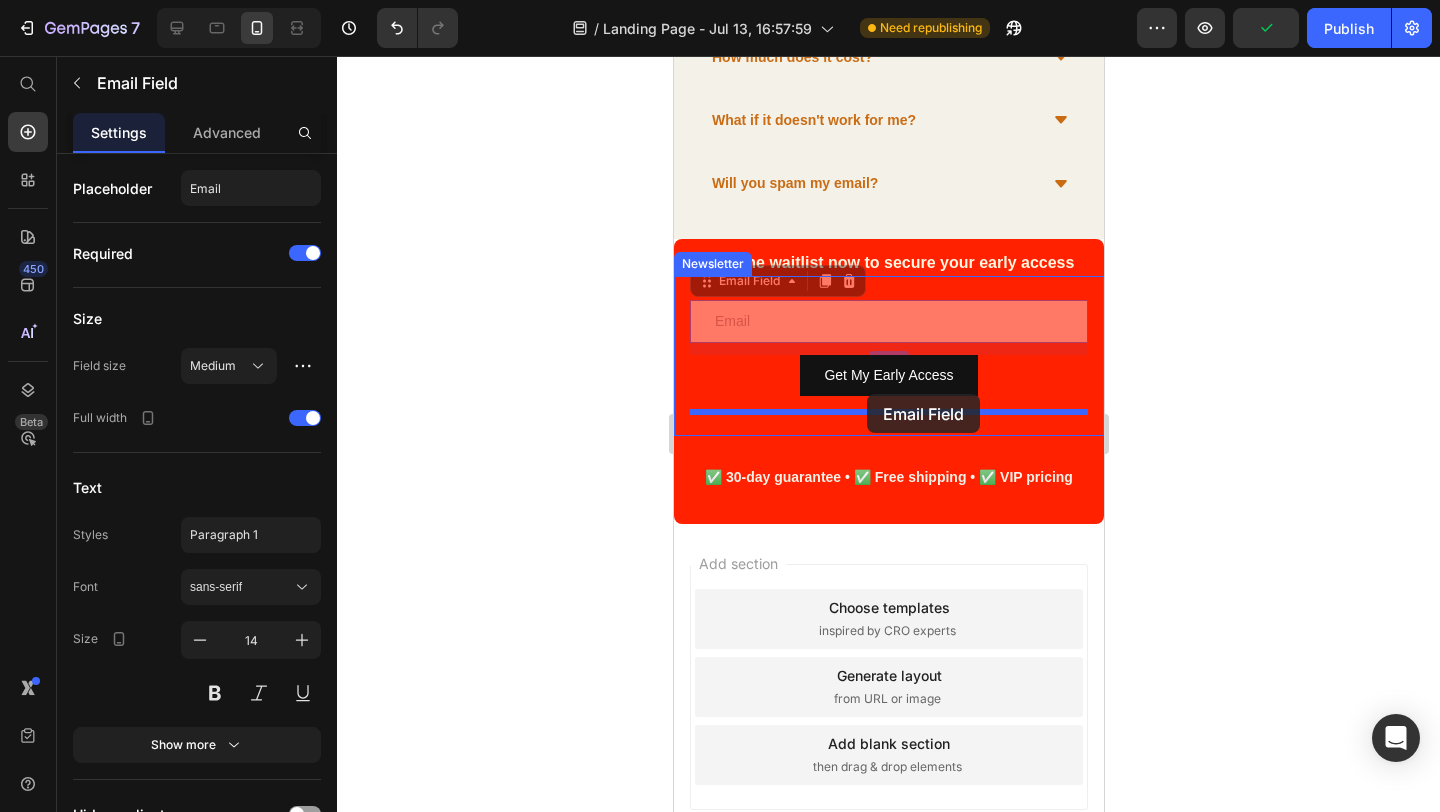 drag, startPoint x: 872, startPoint y: 302, endPoint x: 866, endPoint y: 394, distance: 92.19544 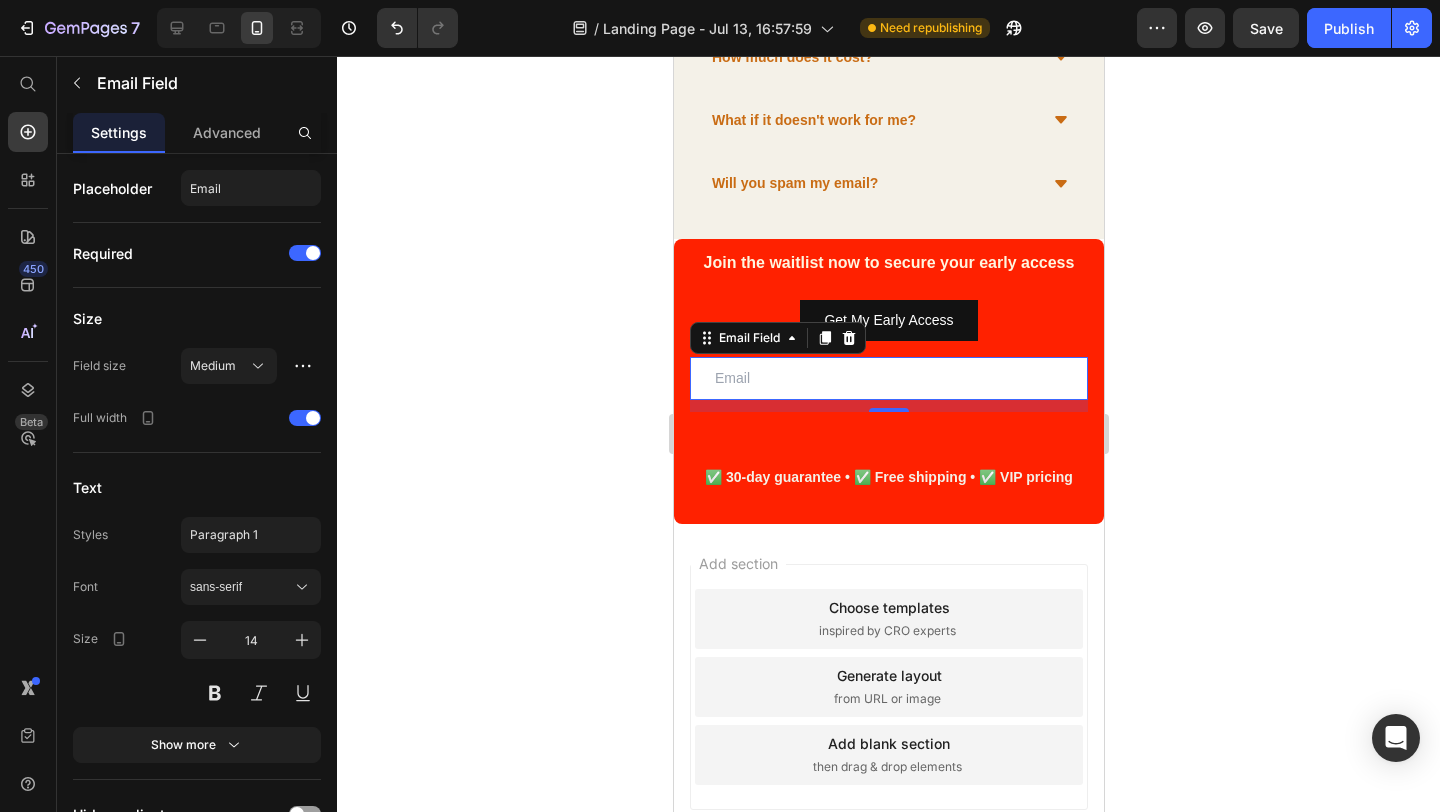 click 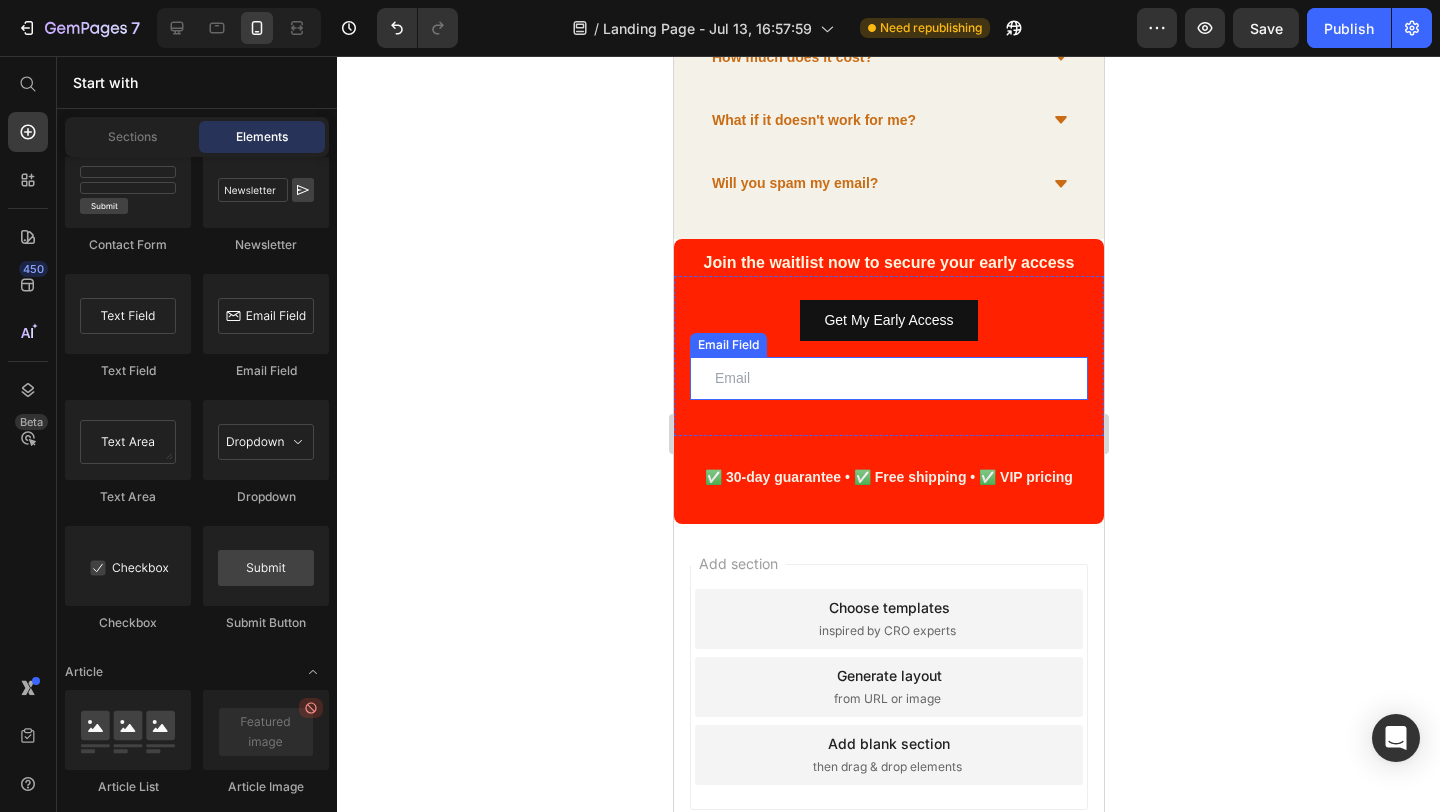 click at bounding box center (888, 378) 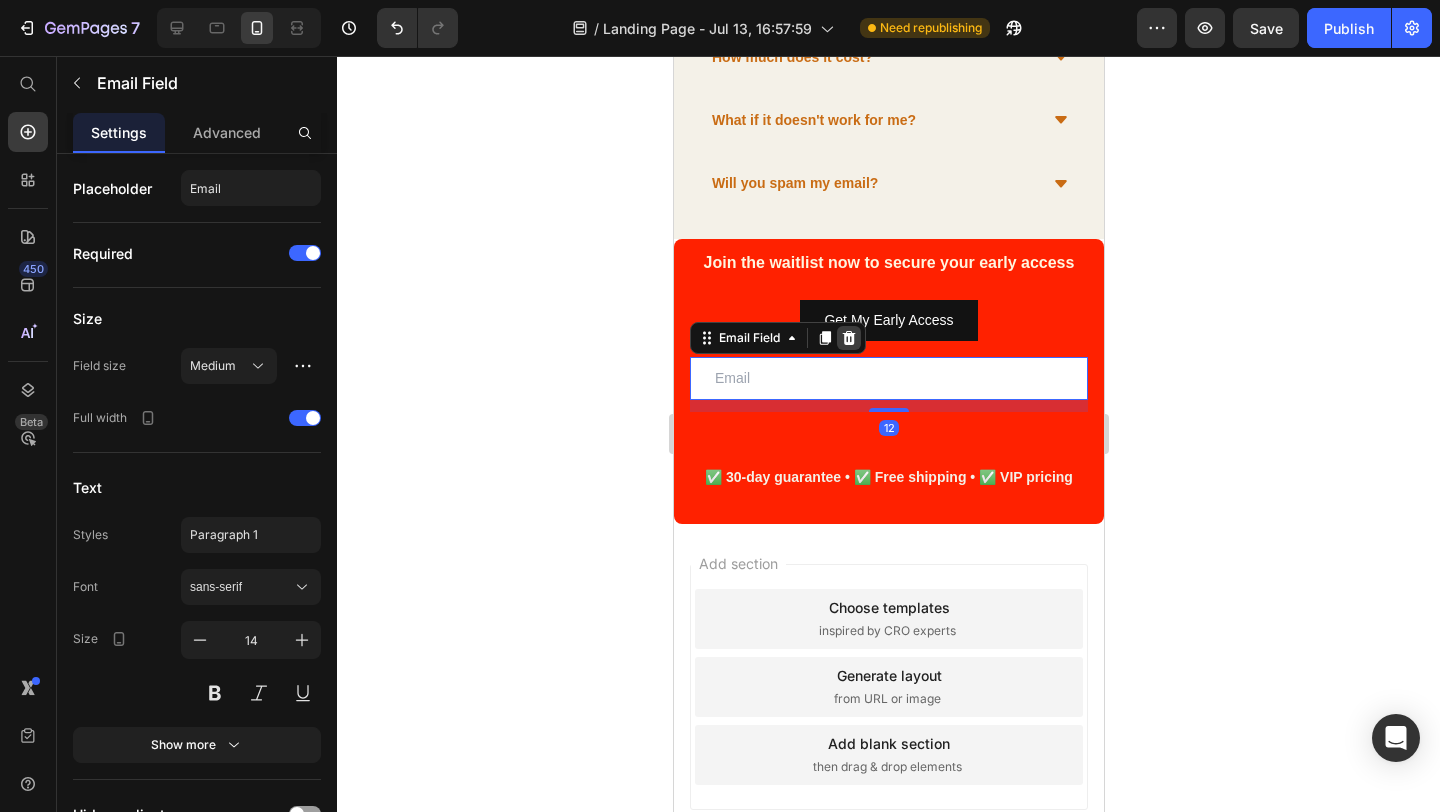 click at bounding box center [848, 338] 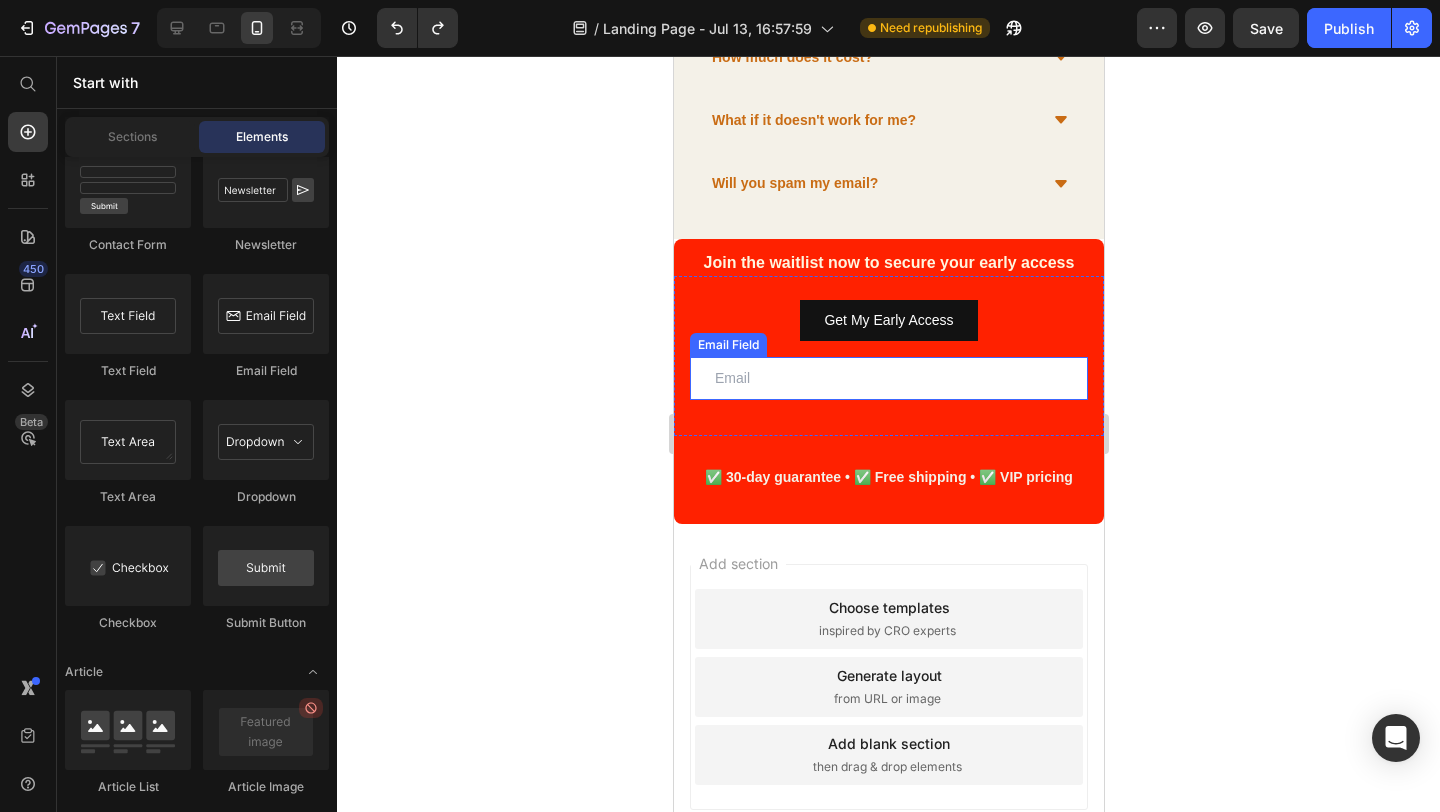 click at bounding box center (888, 378) 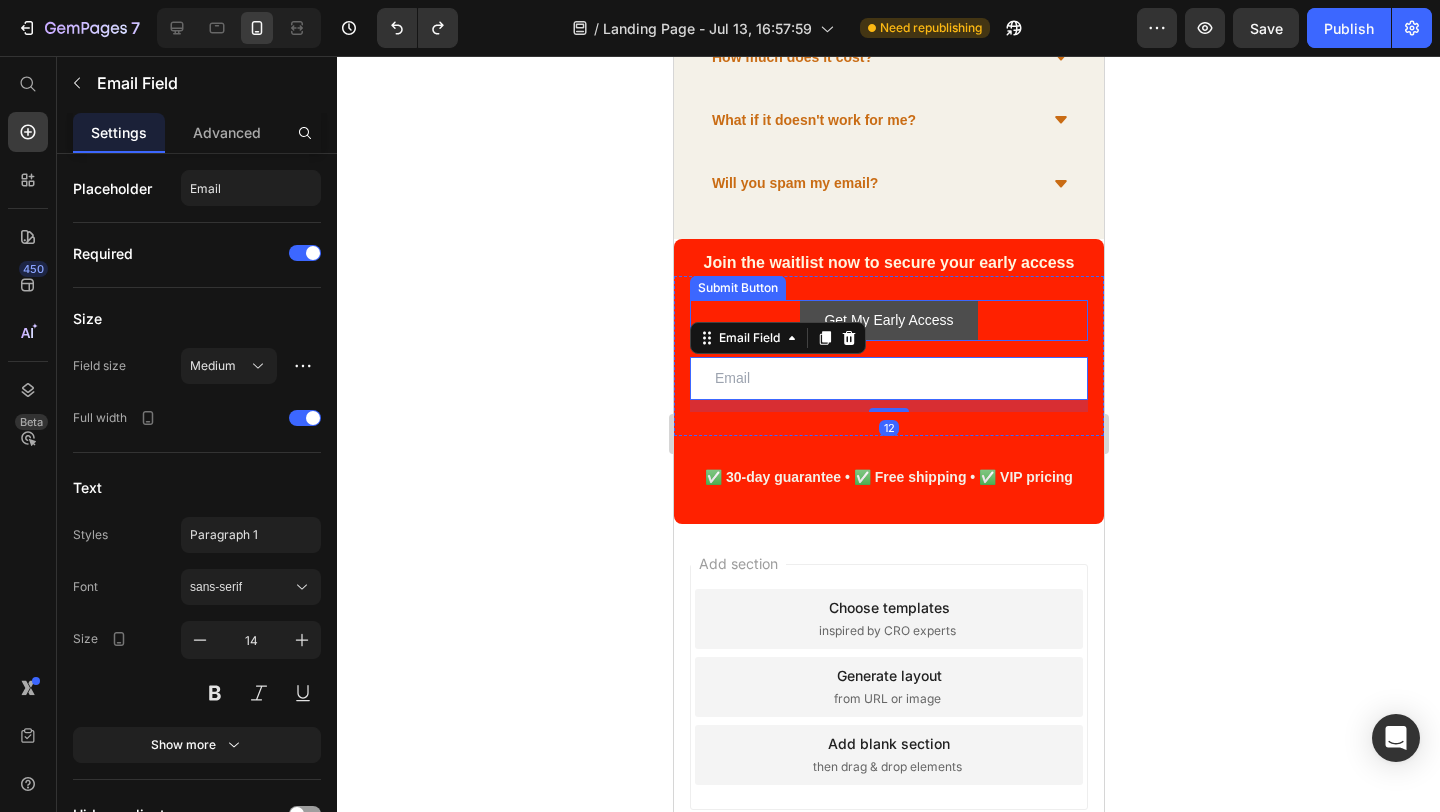 click on "Get My Early Access" at bounding box center (887, 320) 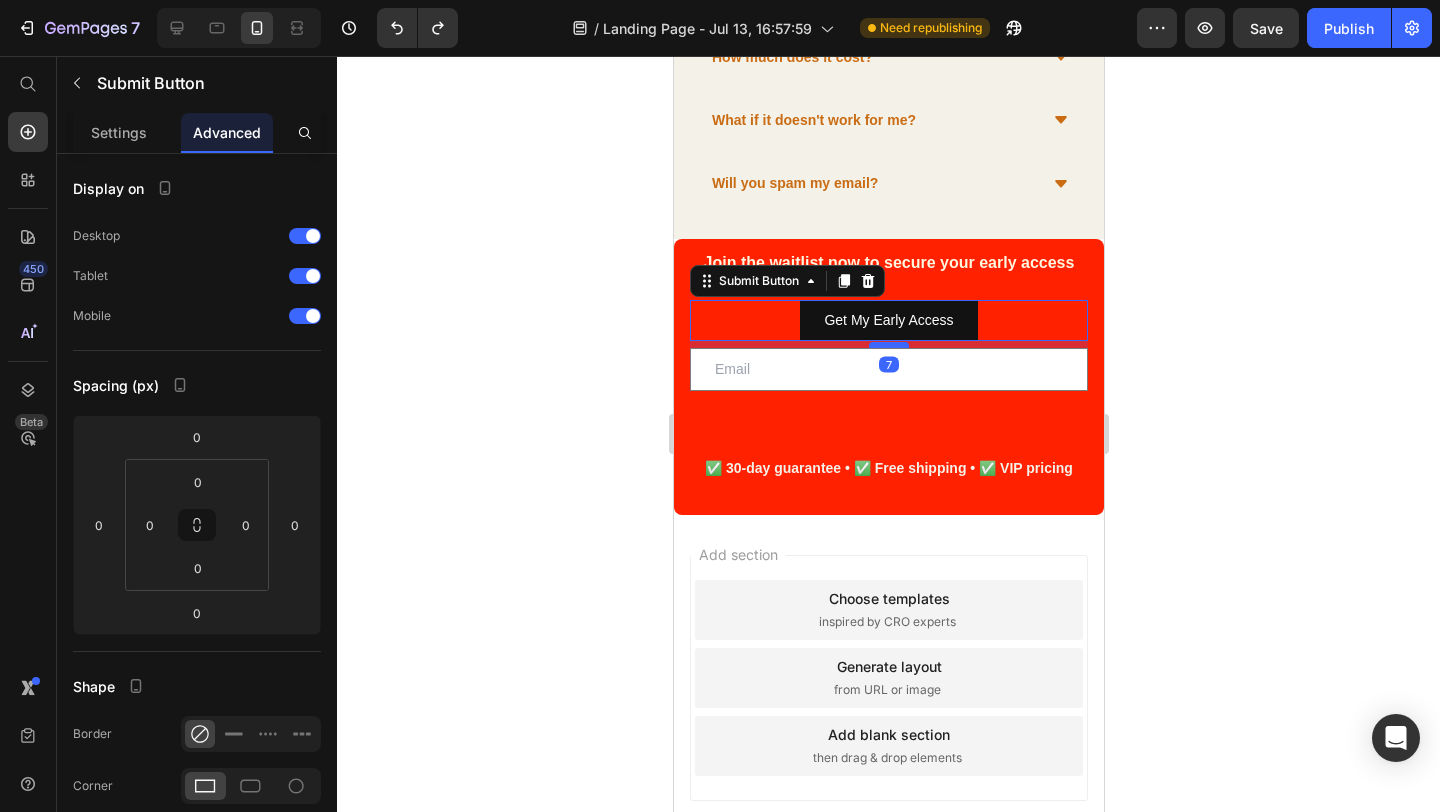 click at bounding box center (888, 345) 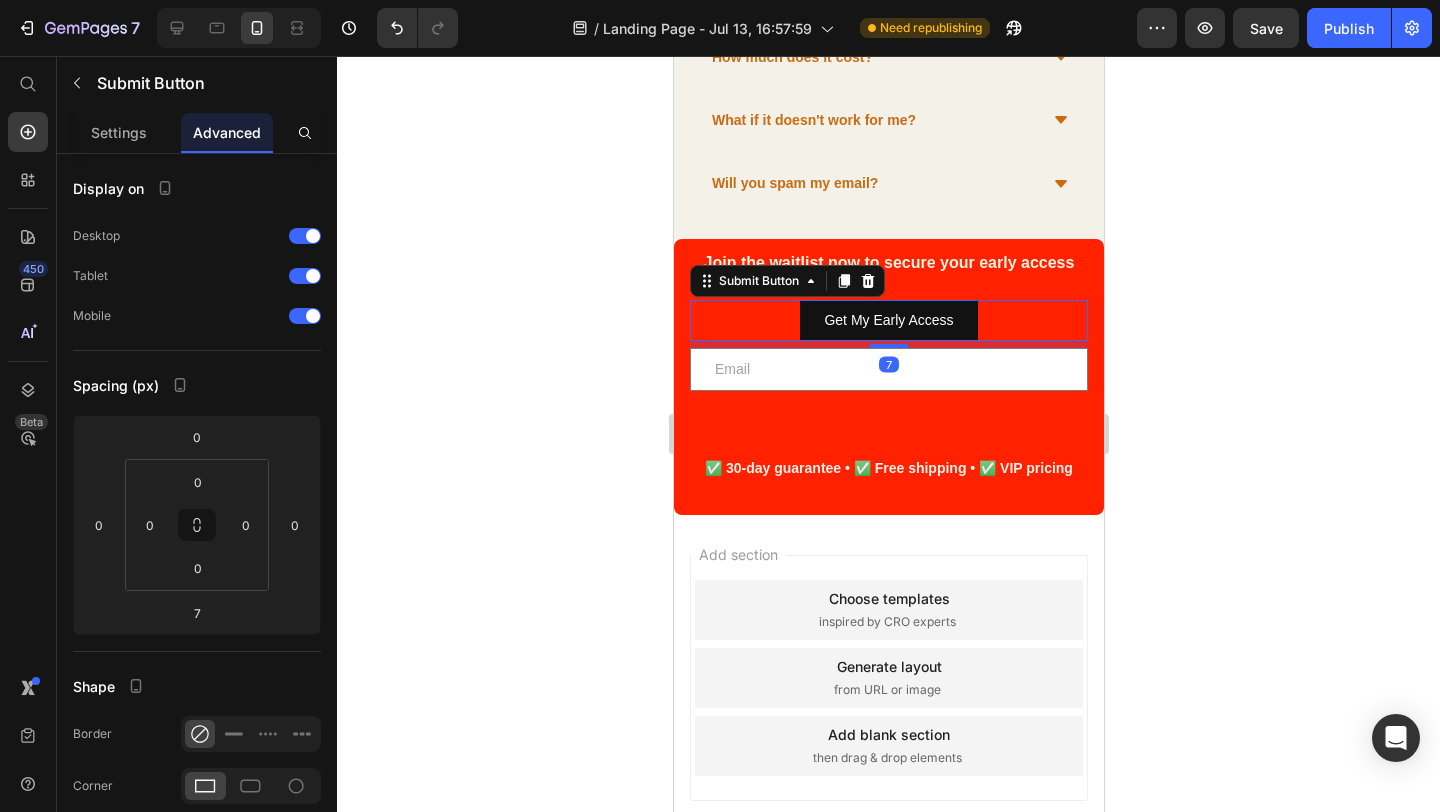click on "Get My Early Access Submit Button   7" at bounding box center (888, 320) 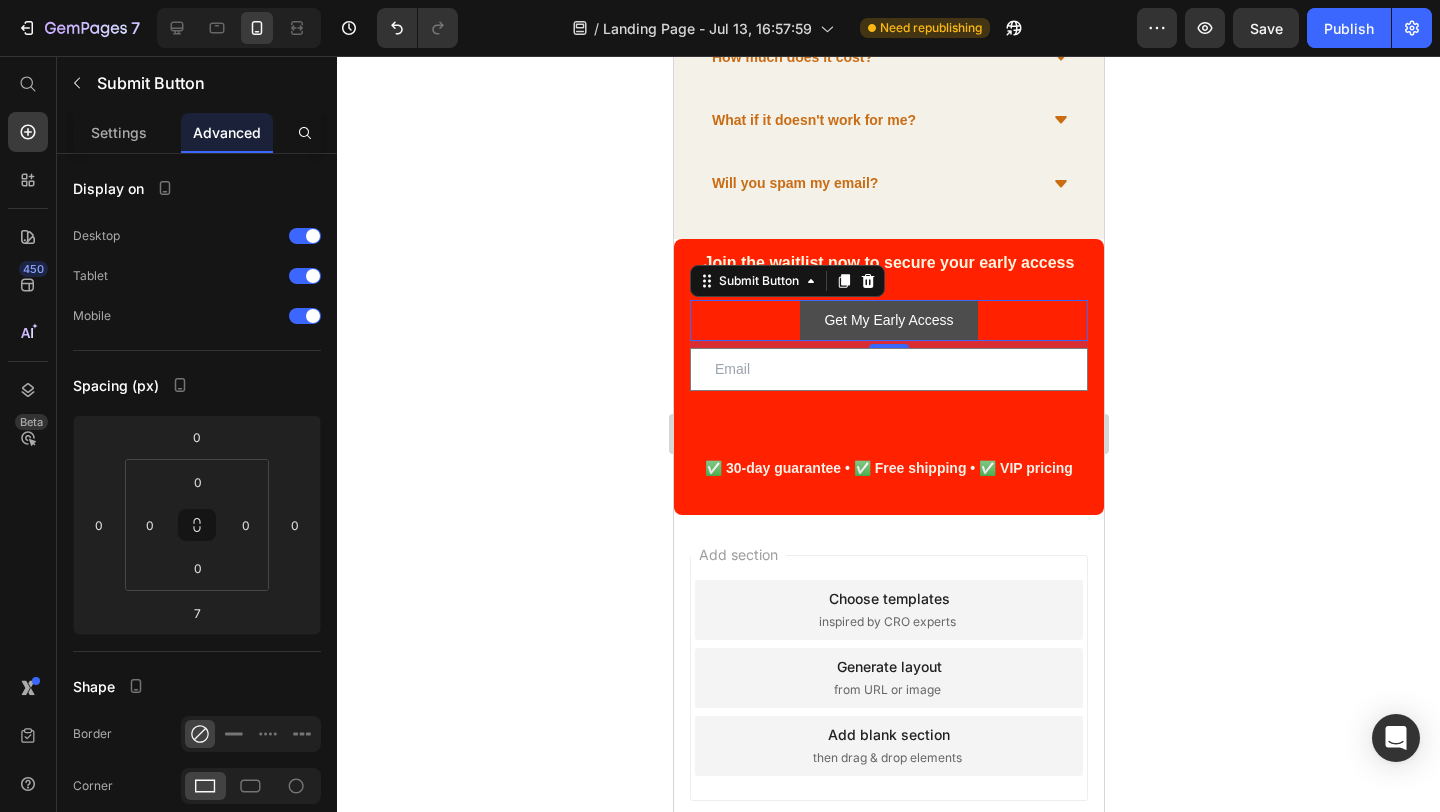 click on "Get My Early Access" at bounding box center (887, 320) 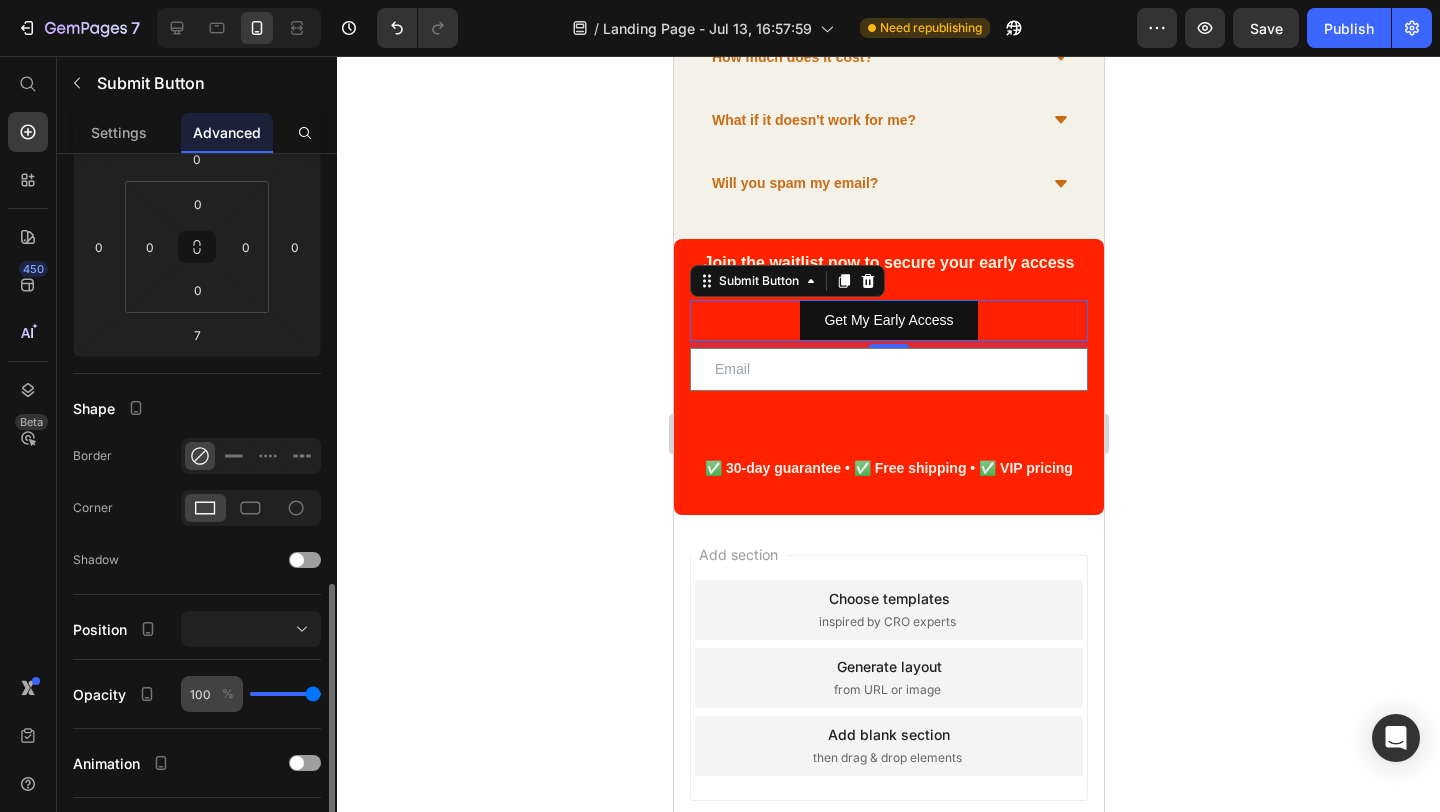 scroll, scrollTop: 0, scrollLeft: 0, axis: both 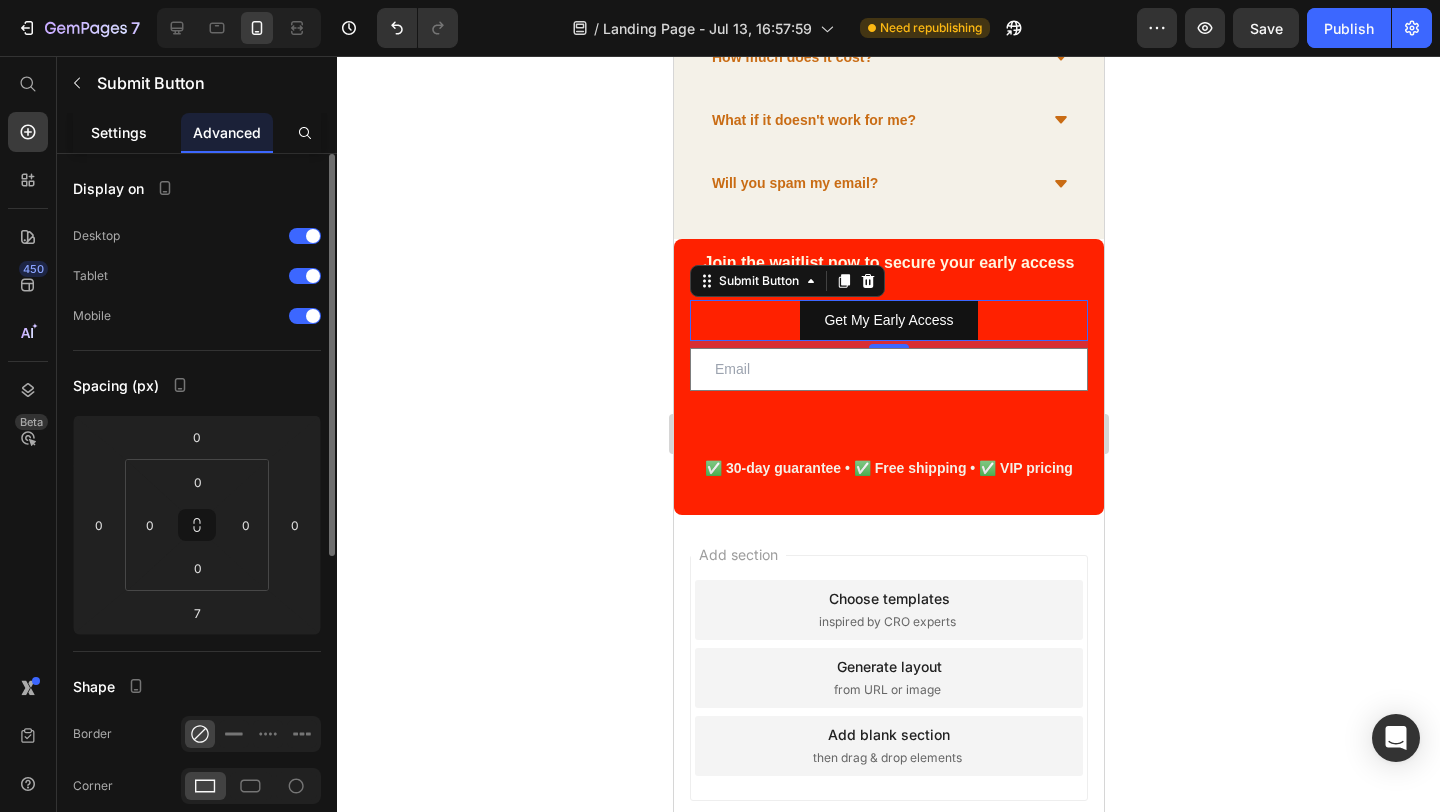click on "Settings" at bounding box center [119, 132] 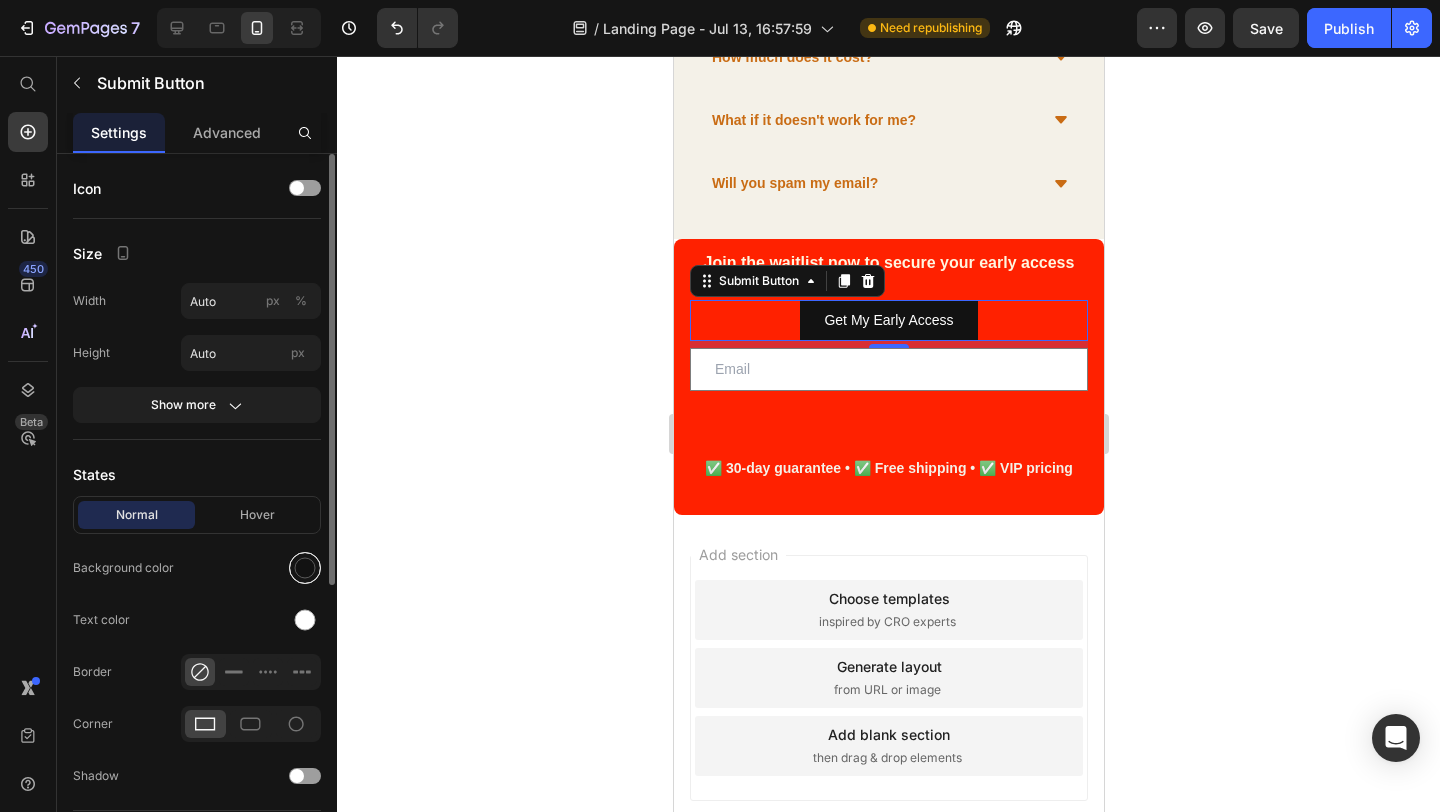 click at bounding box center (305, 568) 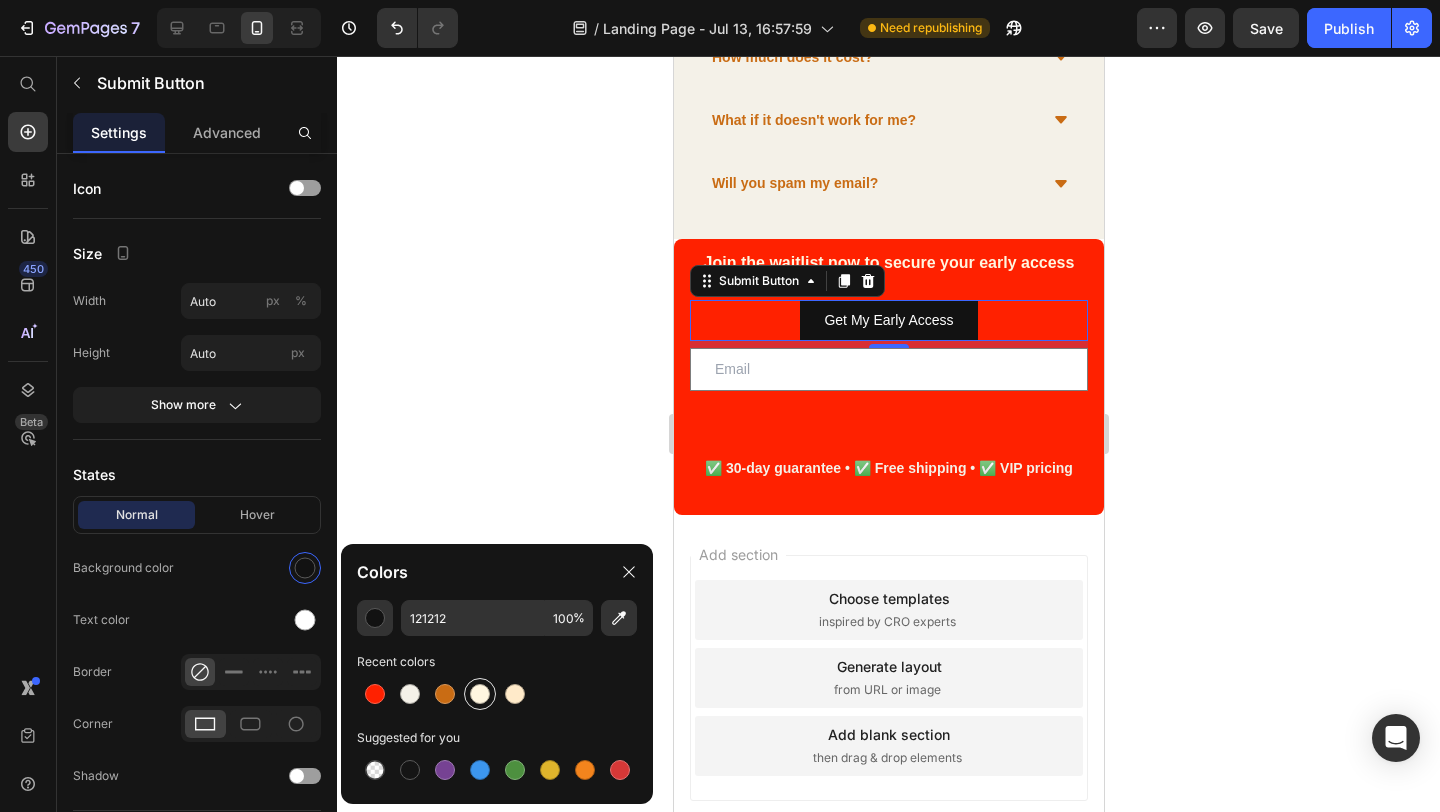 click at bounding box center [480, 694] 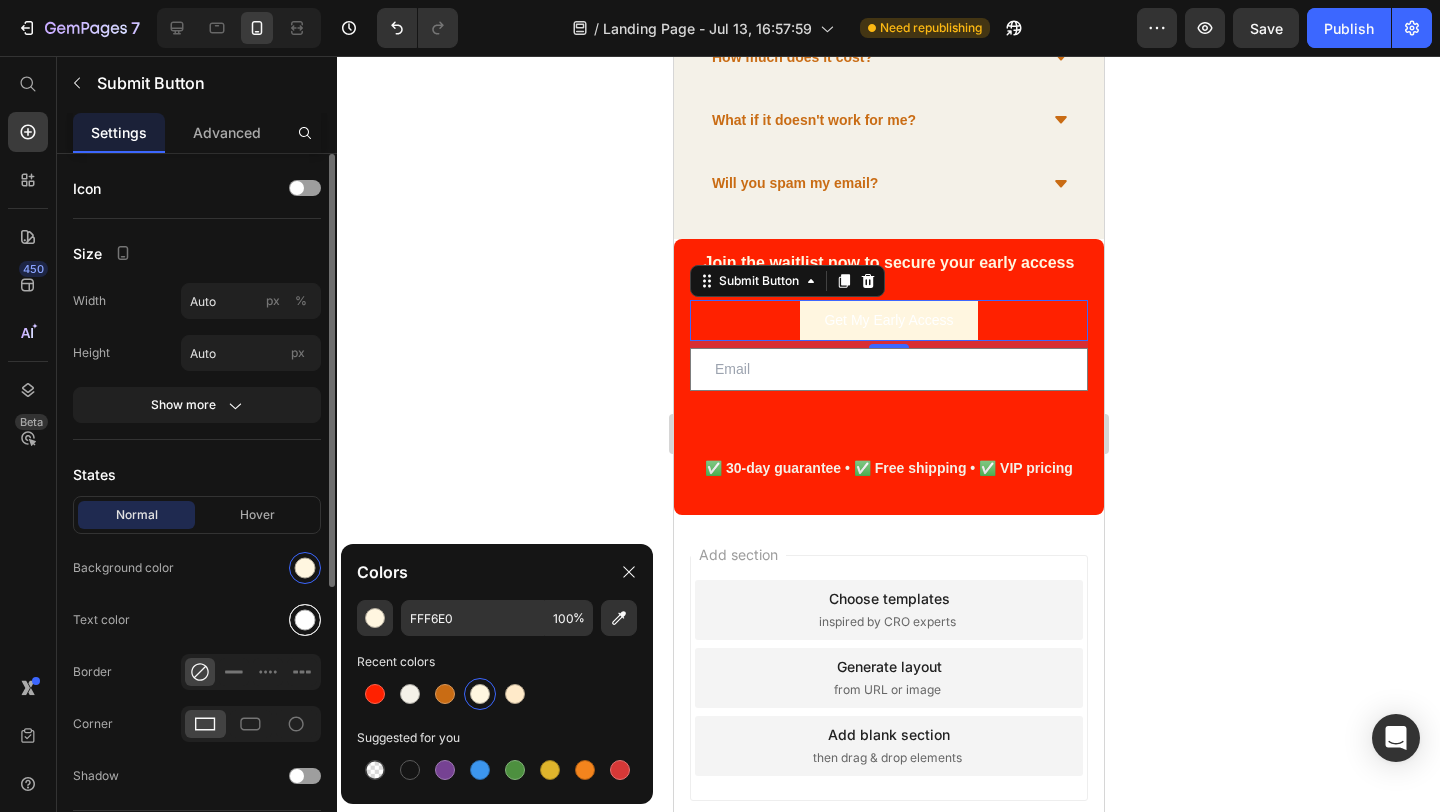 click at bounding box center [305, 620] 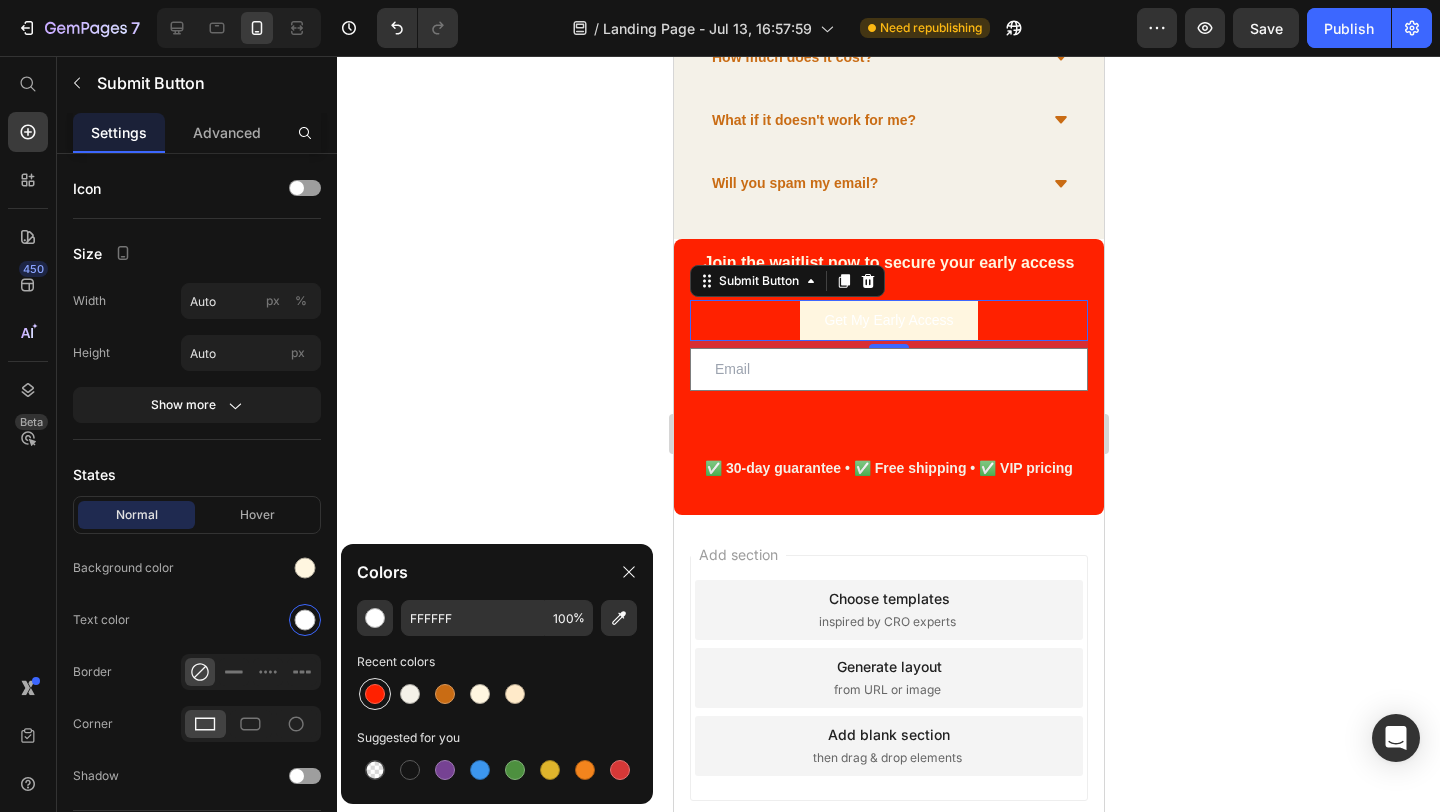 click at bounding box center (375, 694) 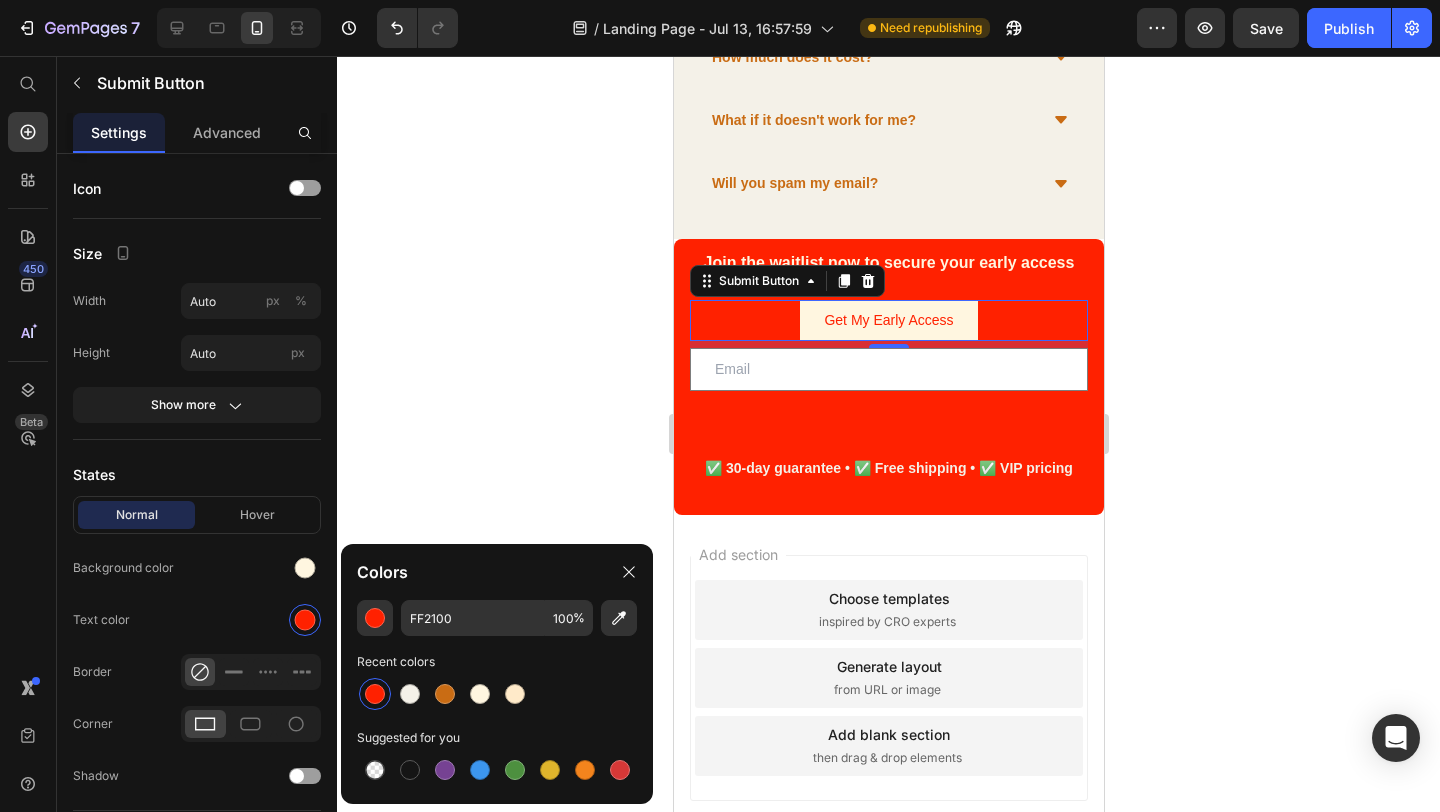 click 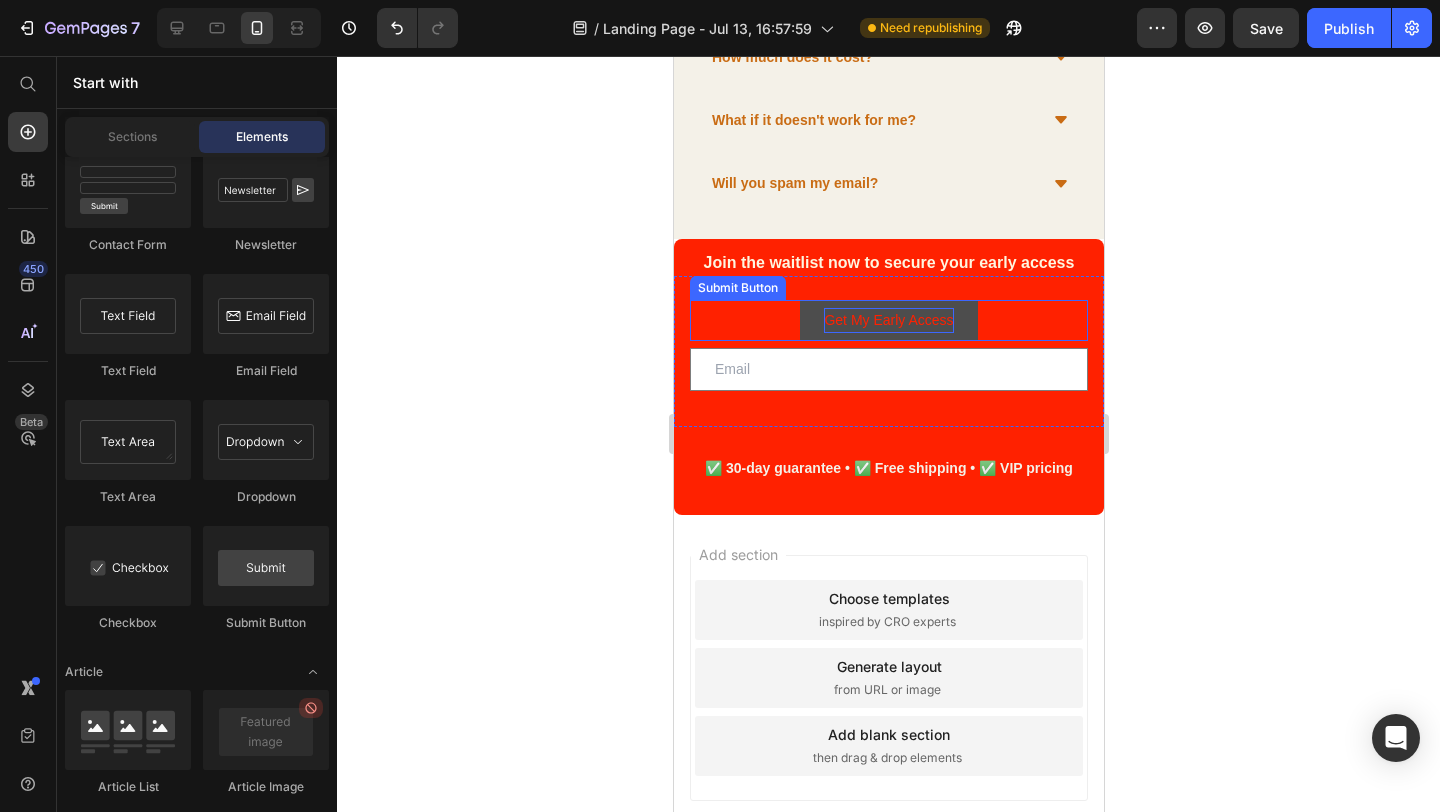 click on "Get My Early Access" at bounding box center [887, 320] 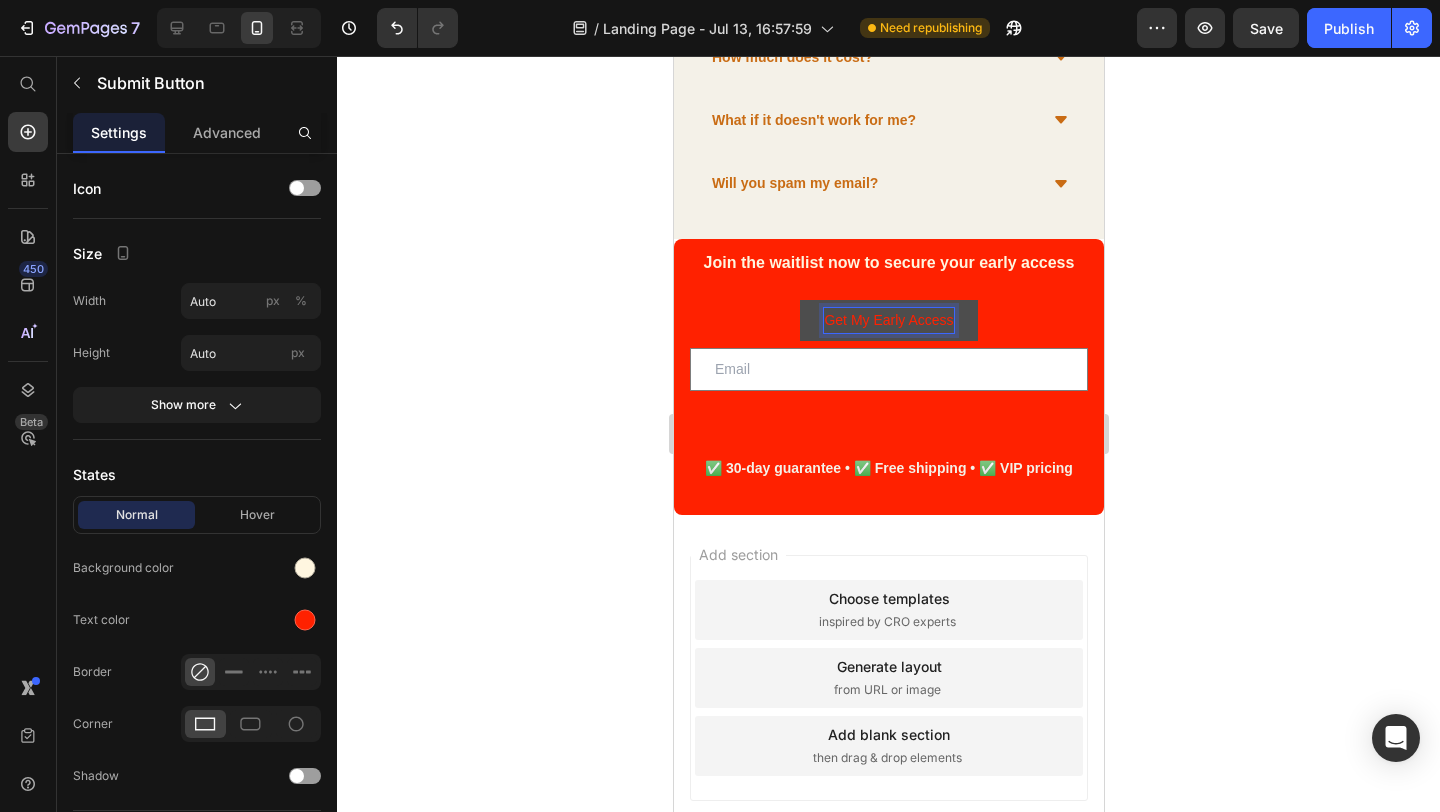 click on "Get My Early Access" at bounding box center (887, 320) 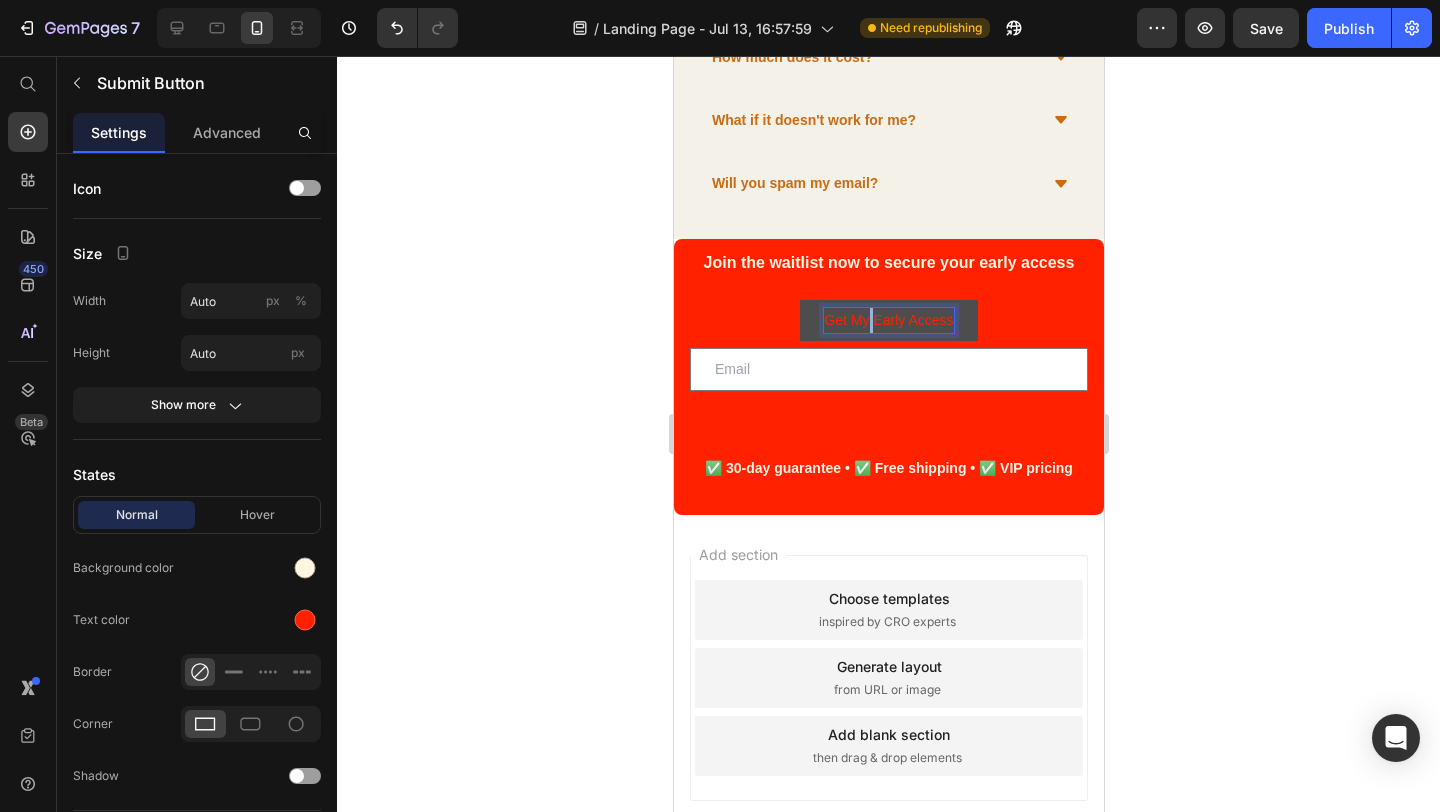 click on "Get My Early Access" at bounding box center [887, 320] 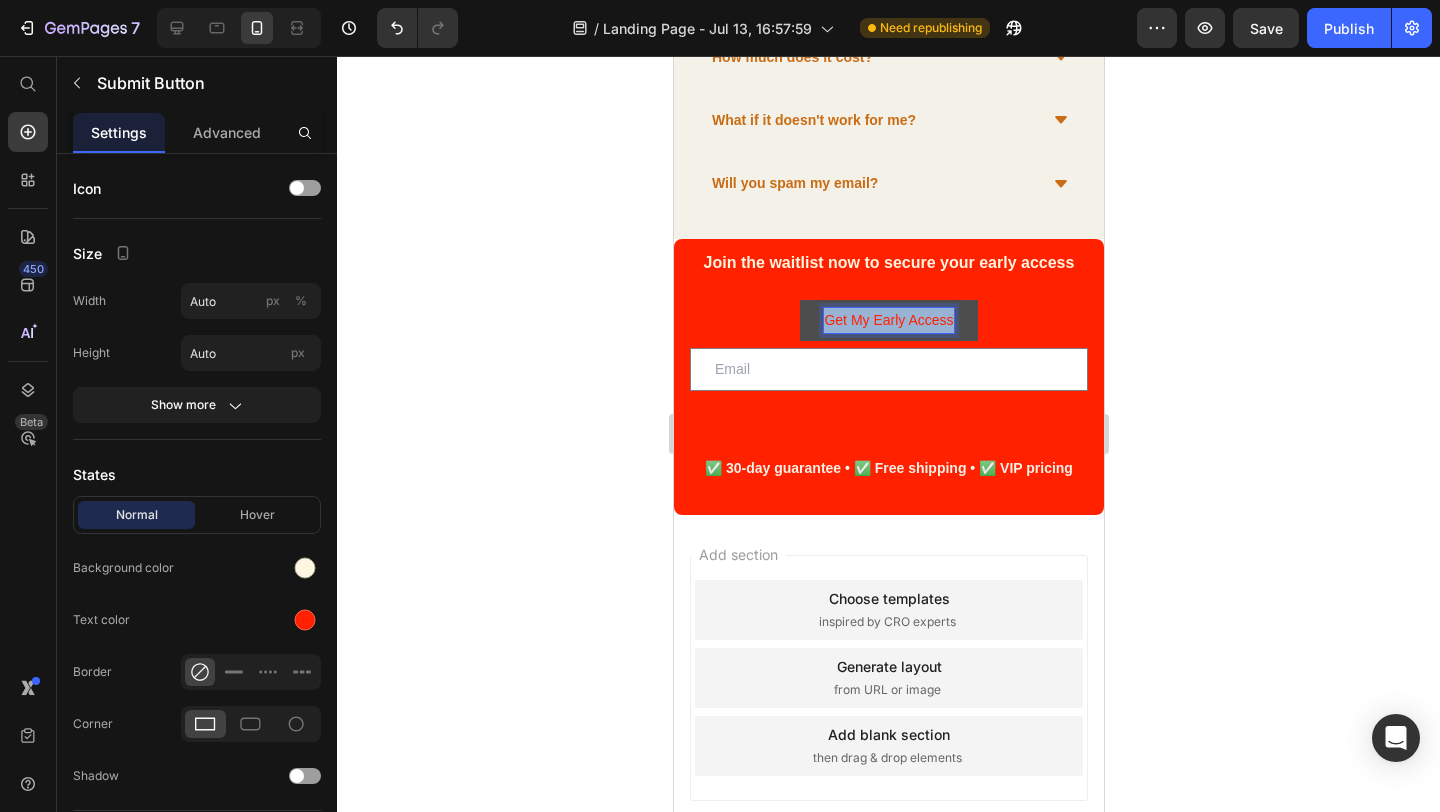 click on "Get My Early Access" at bounding box center [887, 320] 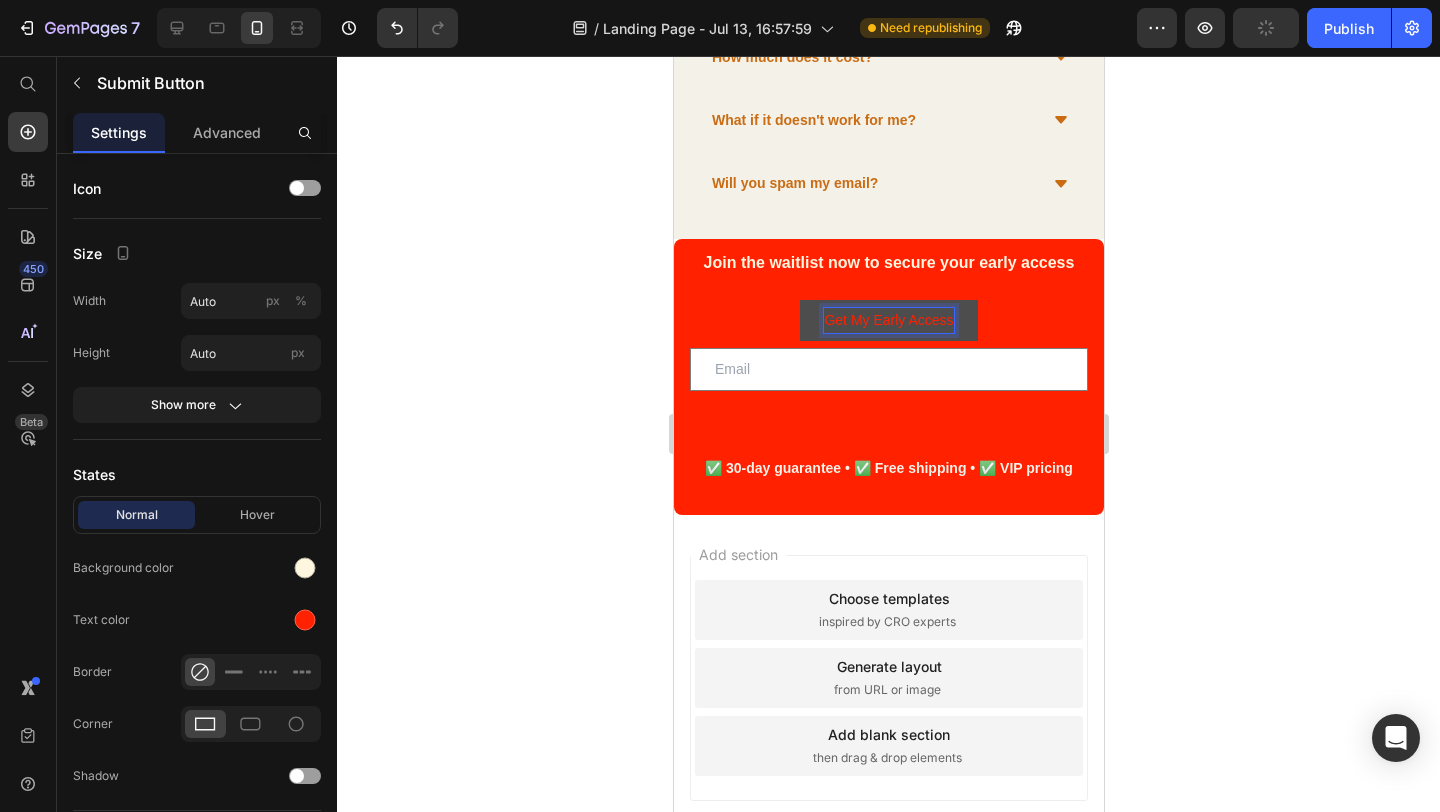 click on "Get My Early Access" at bounding box center [887, 320] 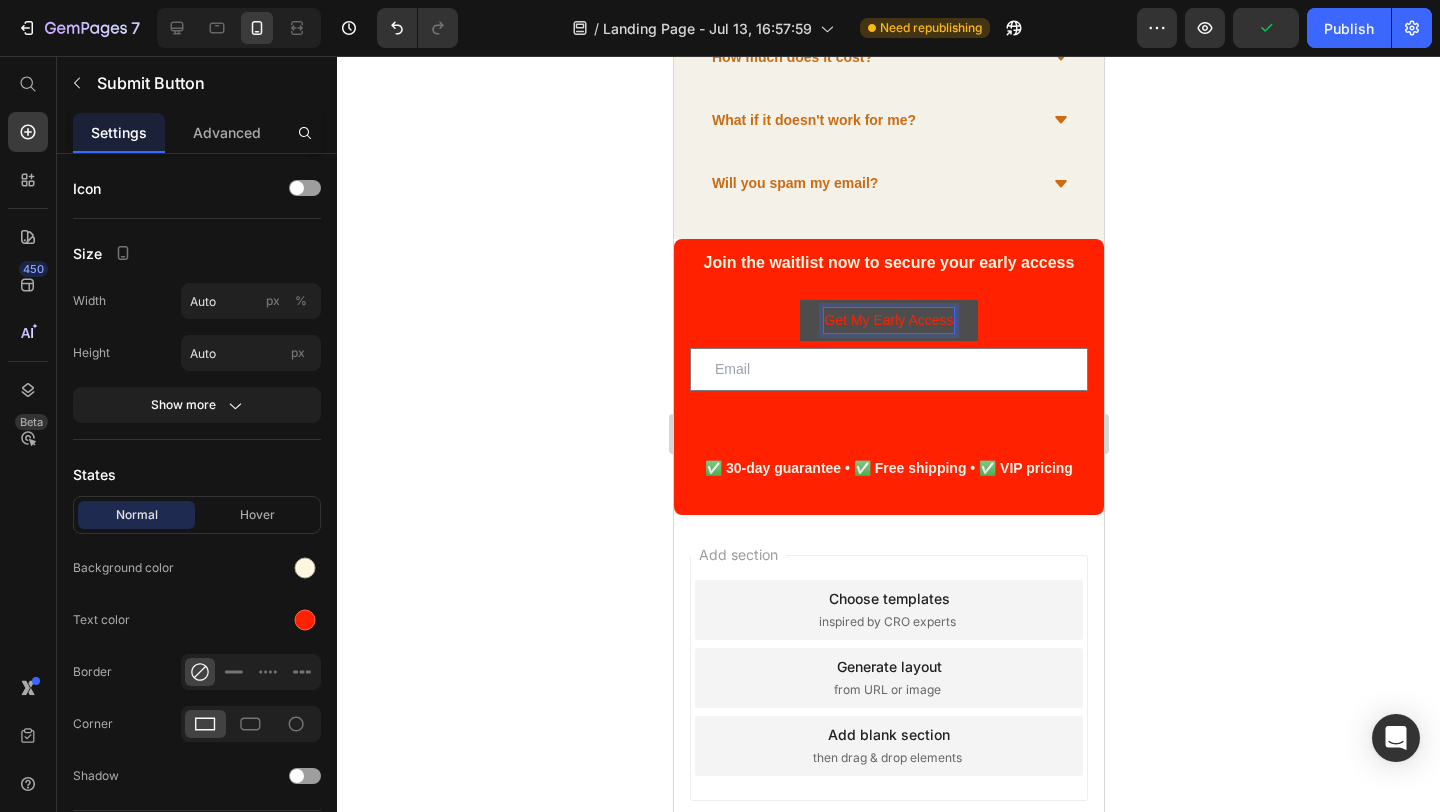 click on "Get My Early Access" at bounding box center [887, 320] 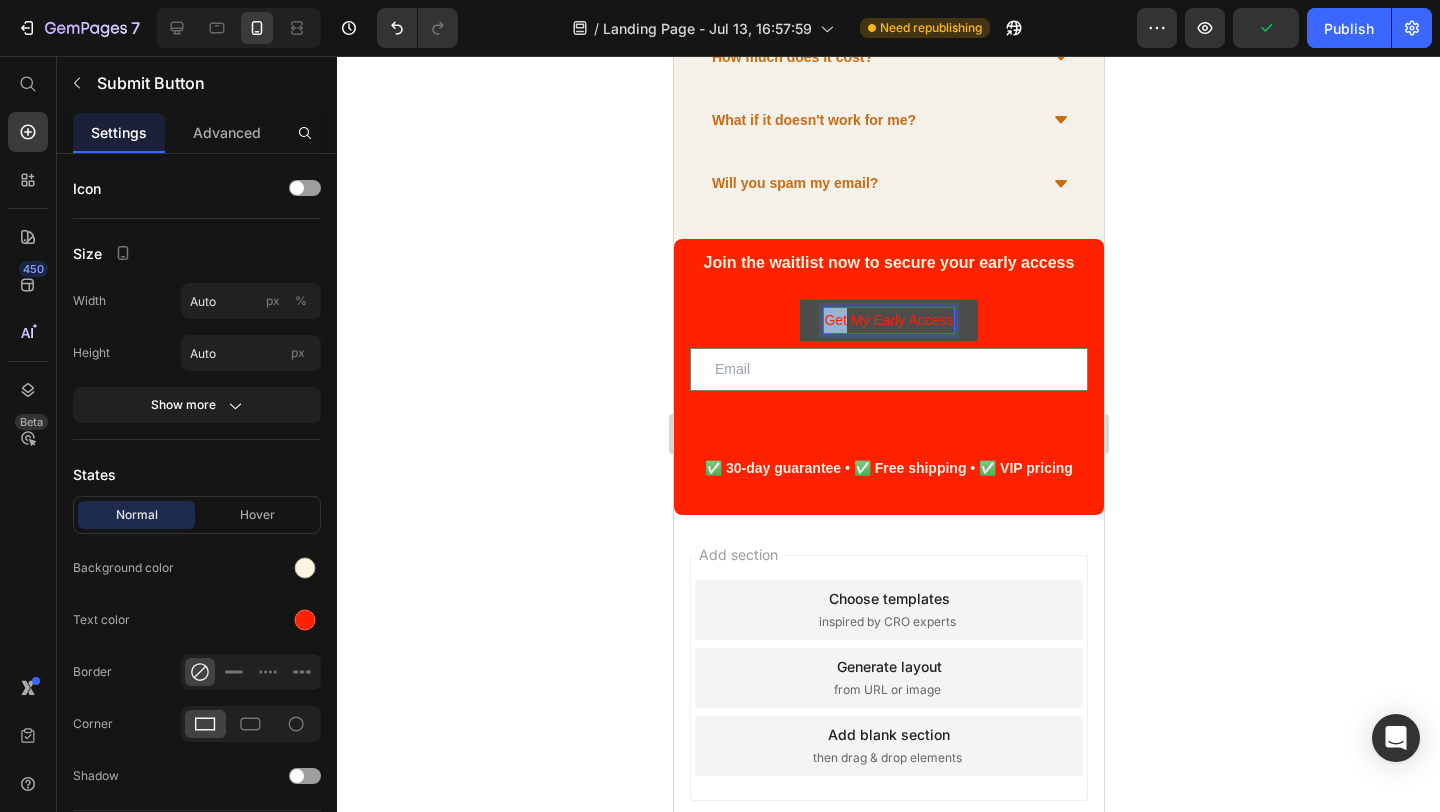click on "Get My Early Access" at bounding box center (887, 320) 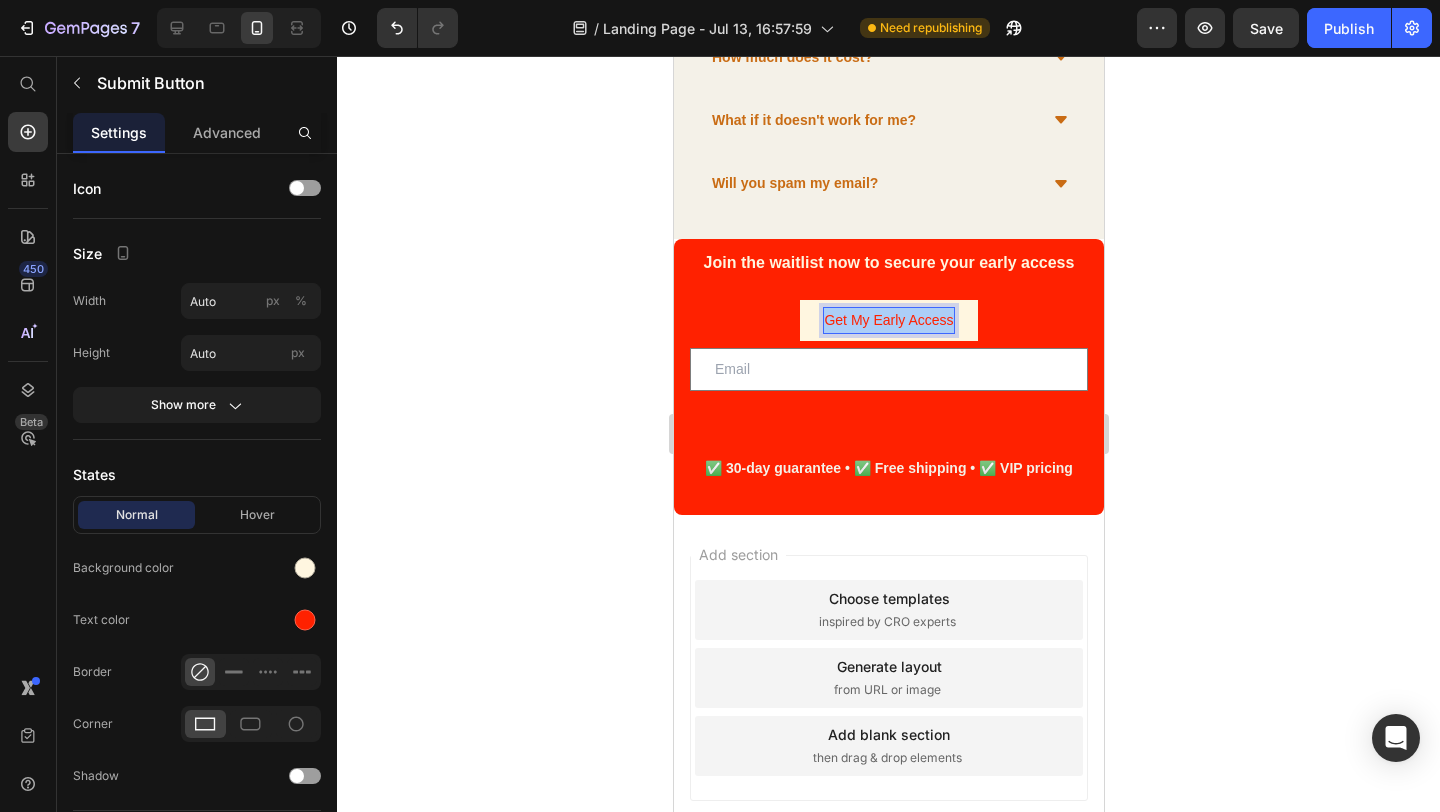 click 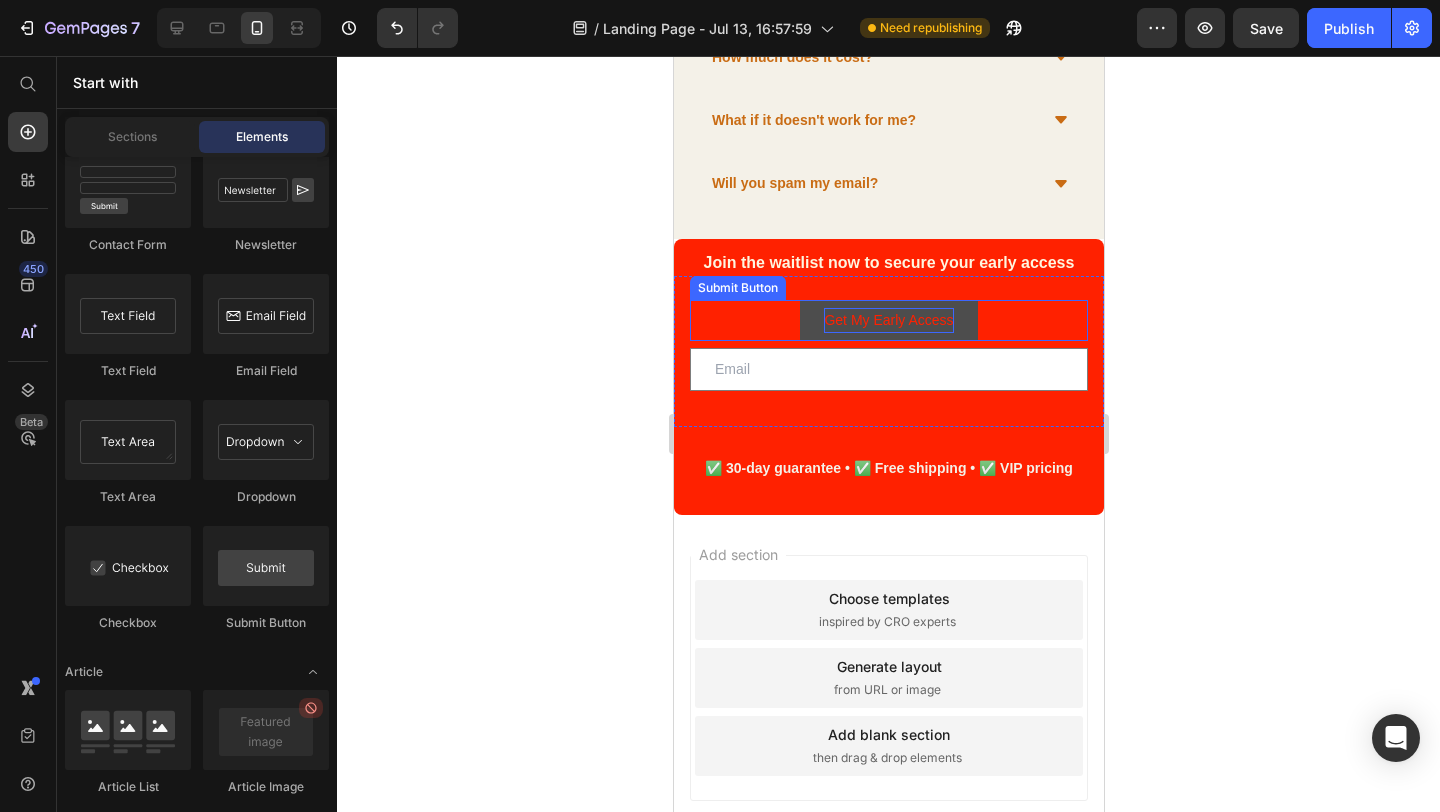 click on "Get My Early Access" at bounding box center [887, 320] 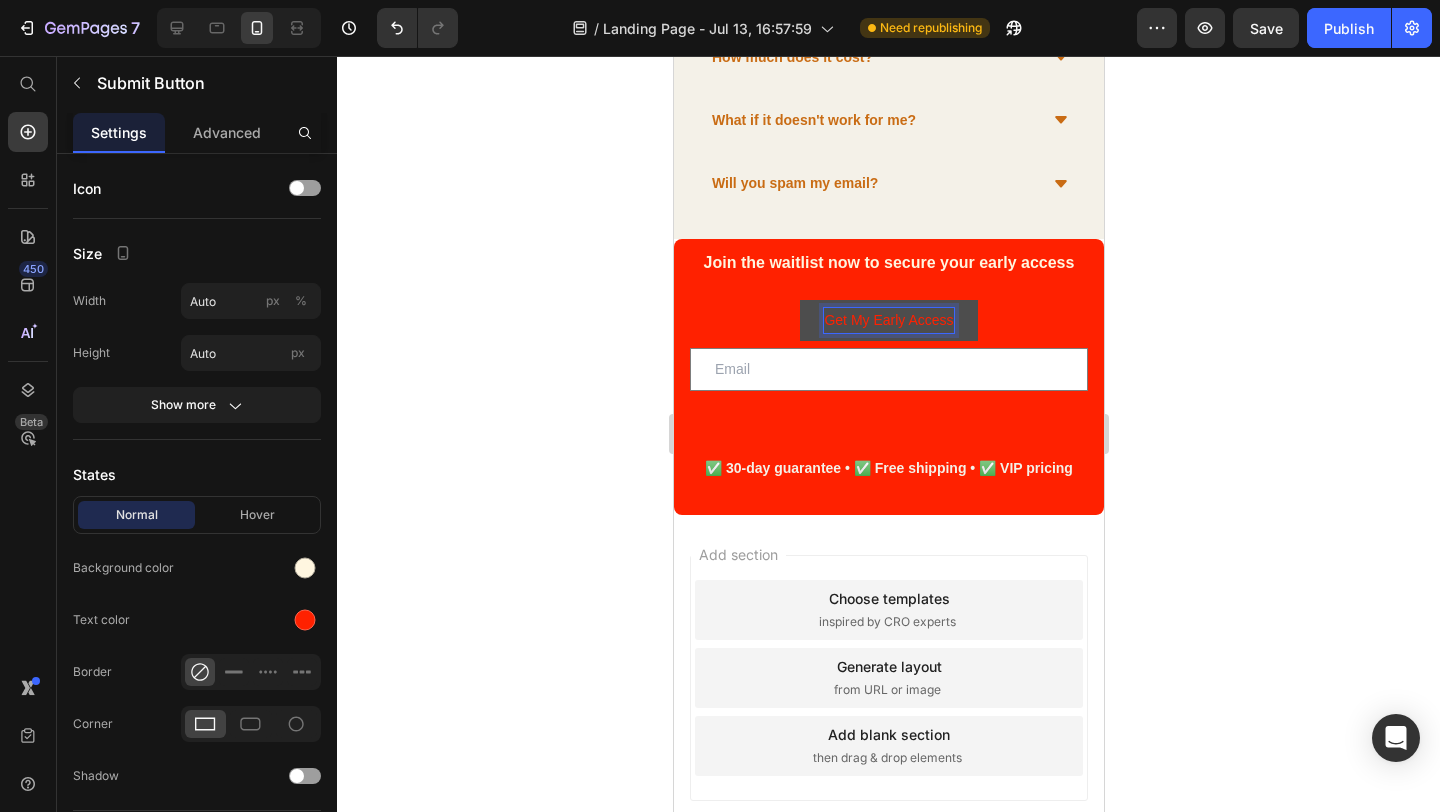 click on "Get My Early Access" at bounding box center (887, 320) 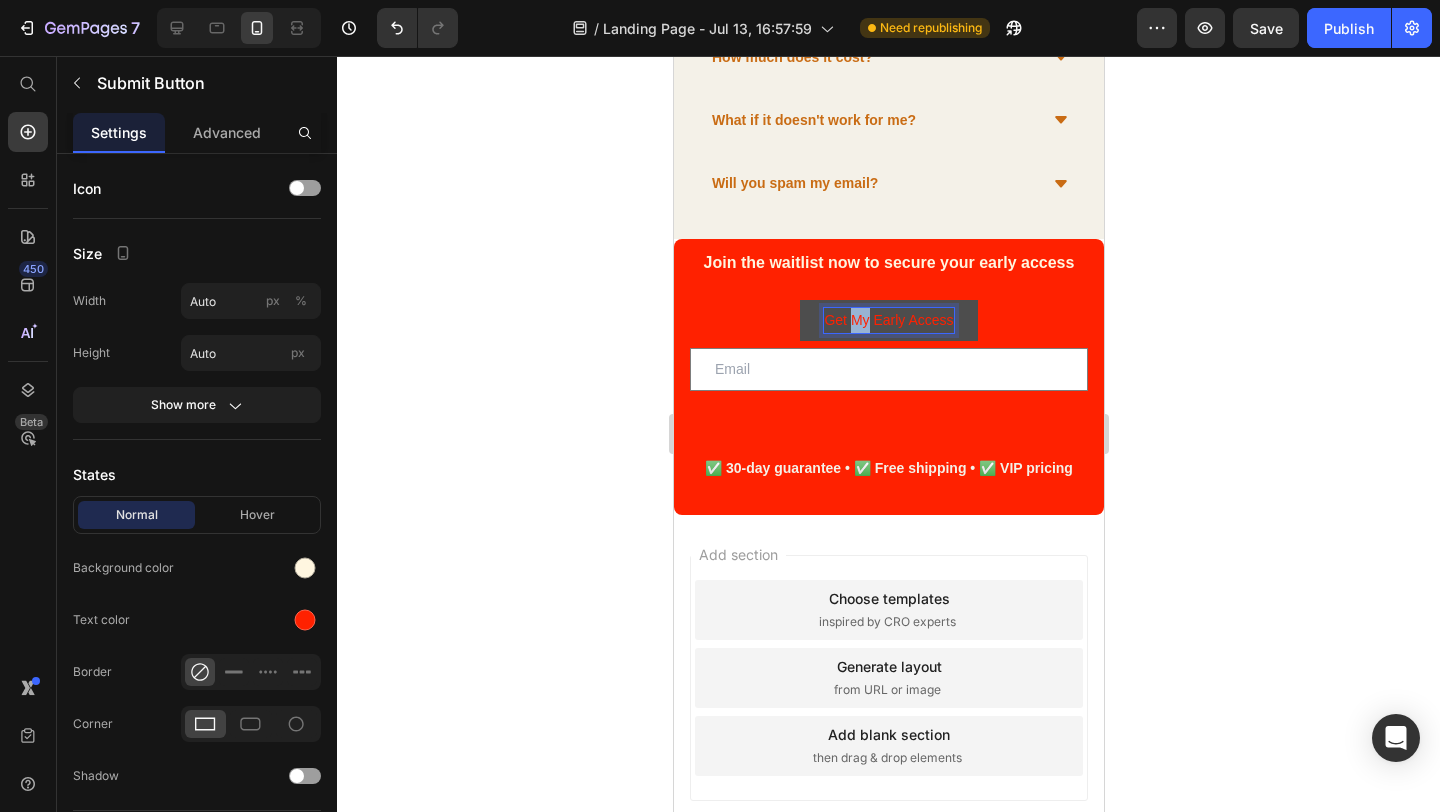 click on "Get My Early Access" at bounding box center [887, 320] 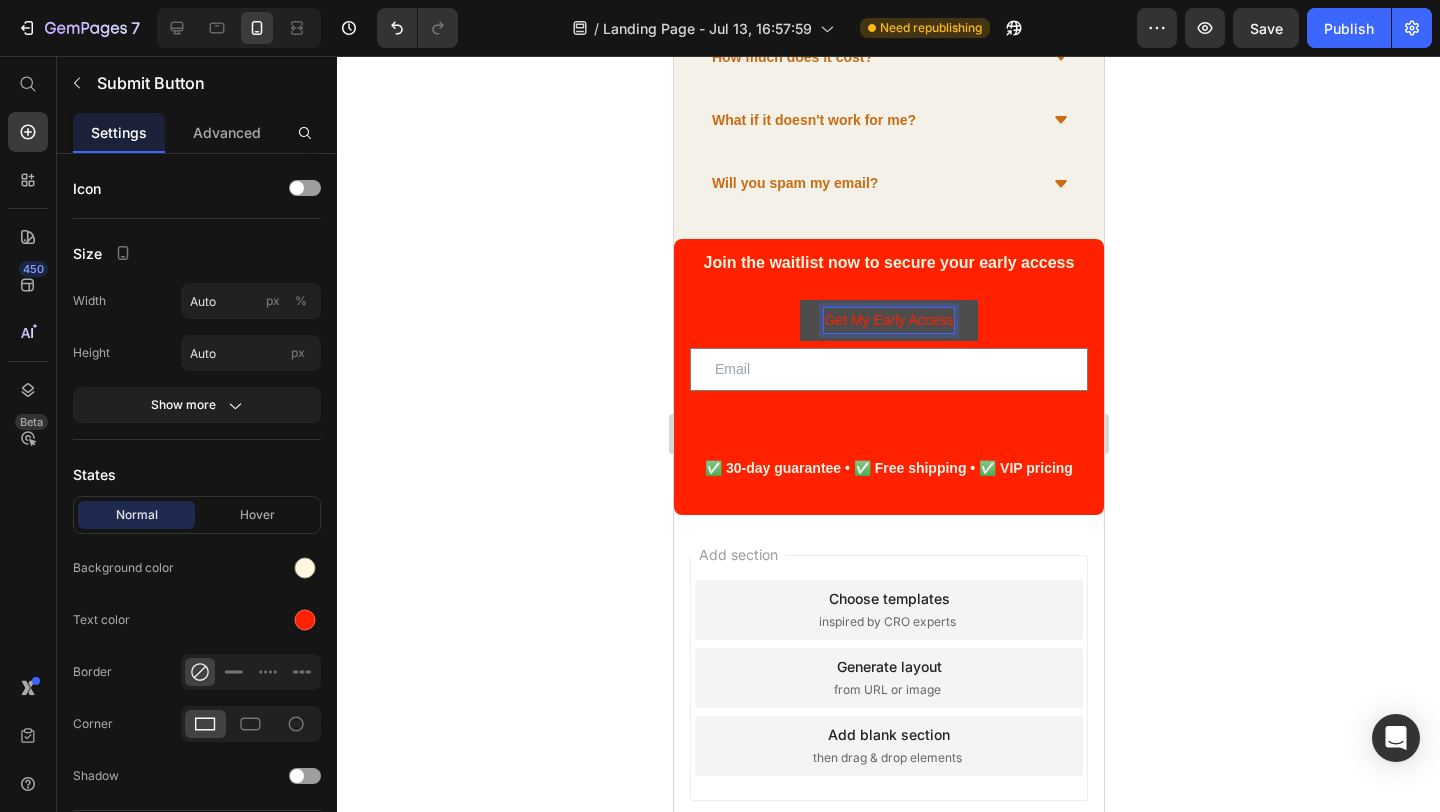 click on "Get My Early Access" at bounding box center [887, 320] 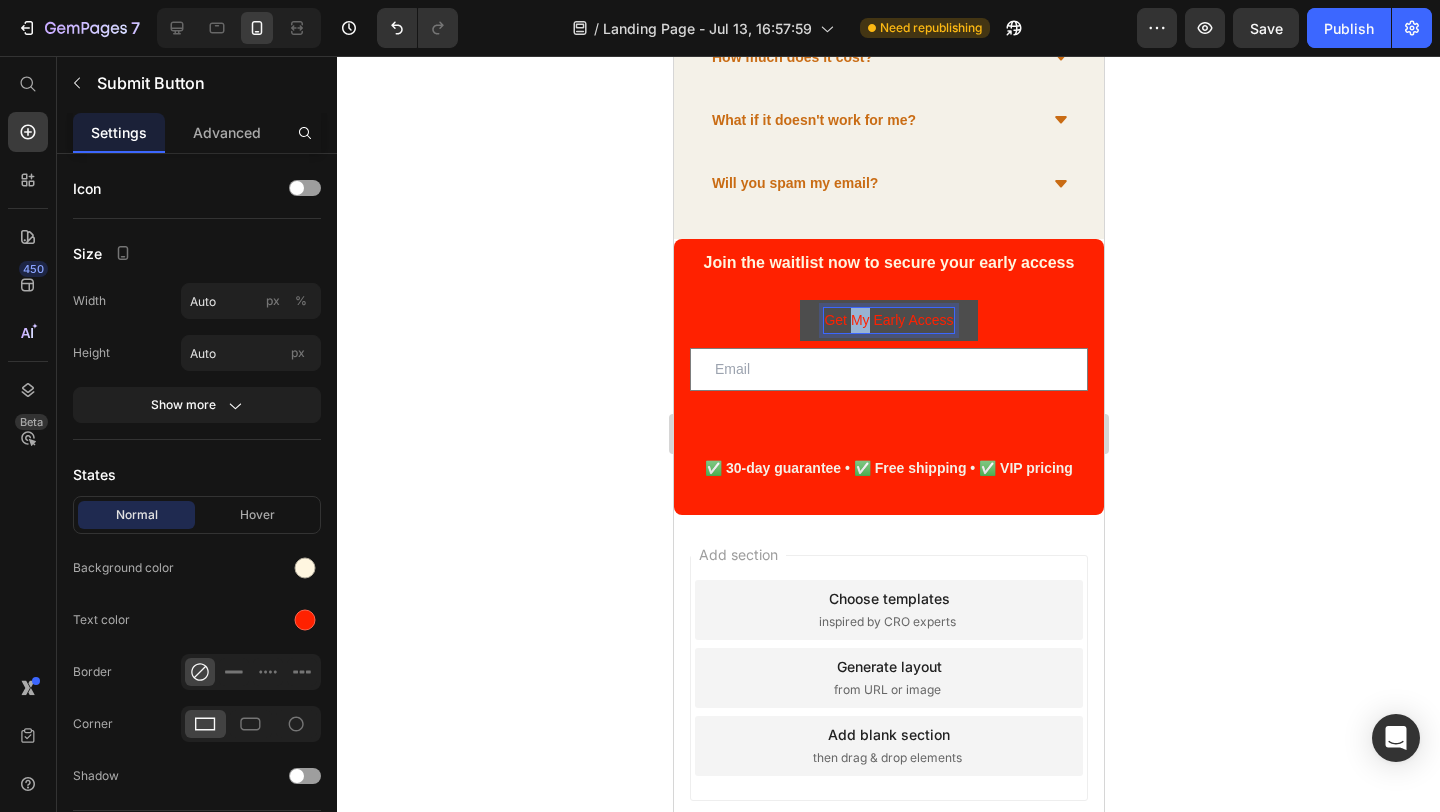 click on "Get My Early Access" at bounding box center (887, 320) 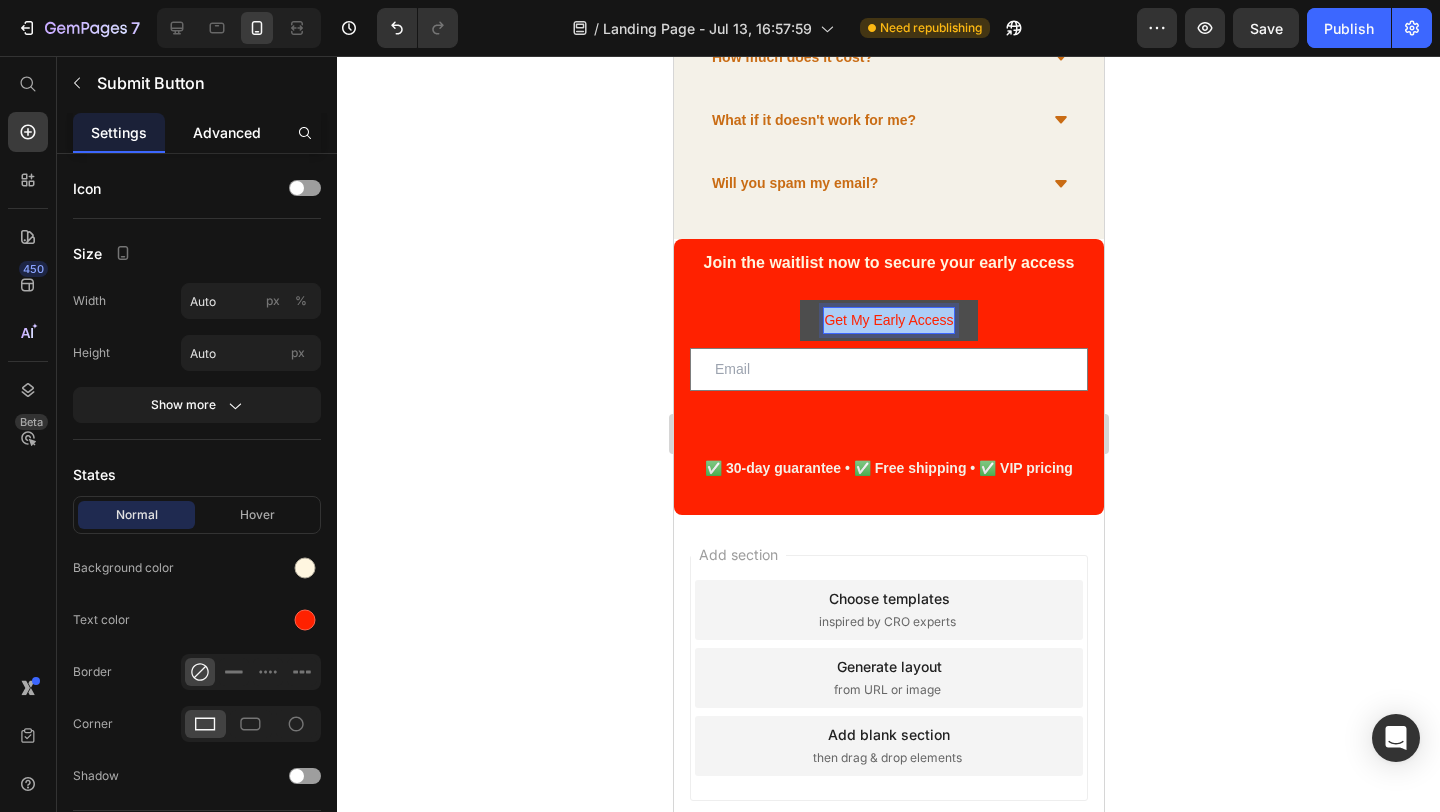 click on "Advanced" at bounding box center (227, 132) 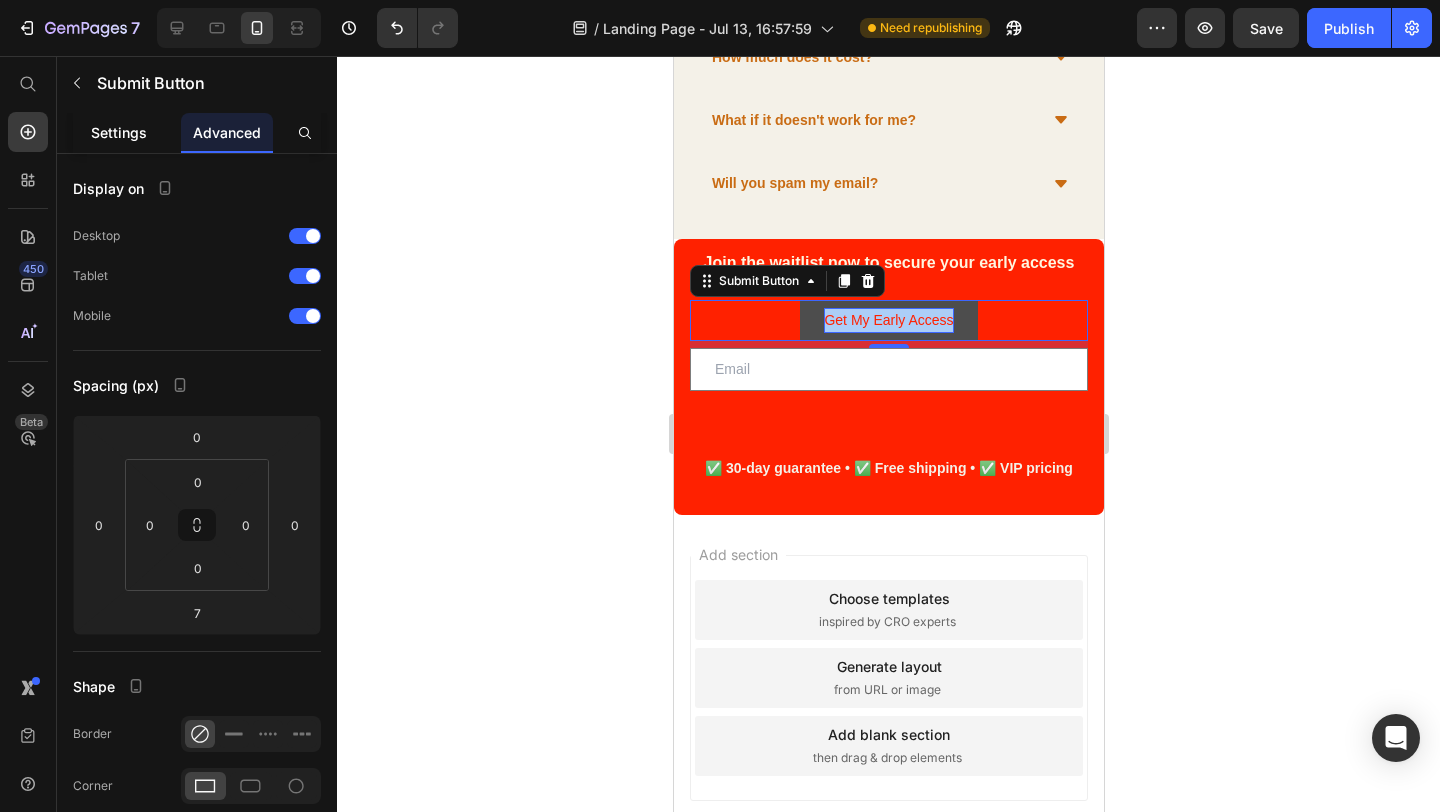 click on "Settings" 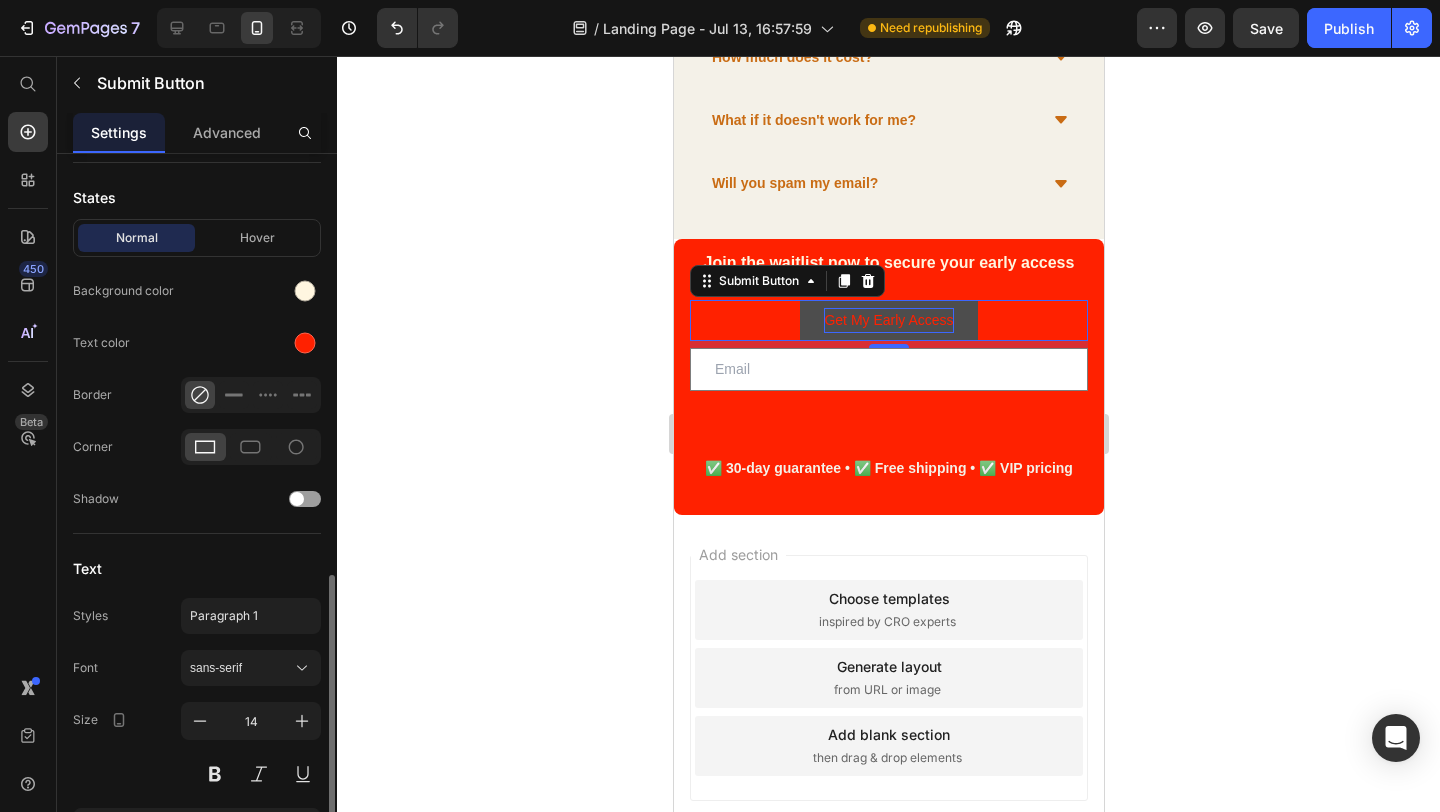 scroll, scrollTop: 465, scrollLeft: 0, axis: vertical 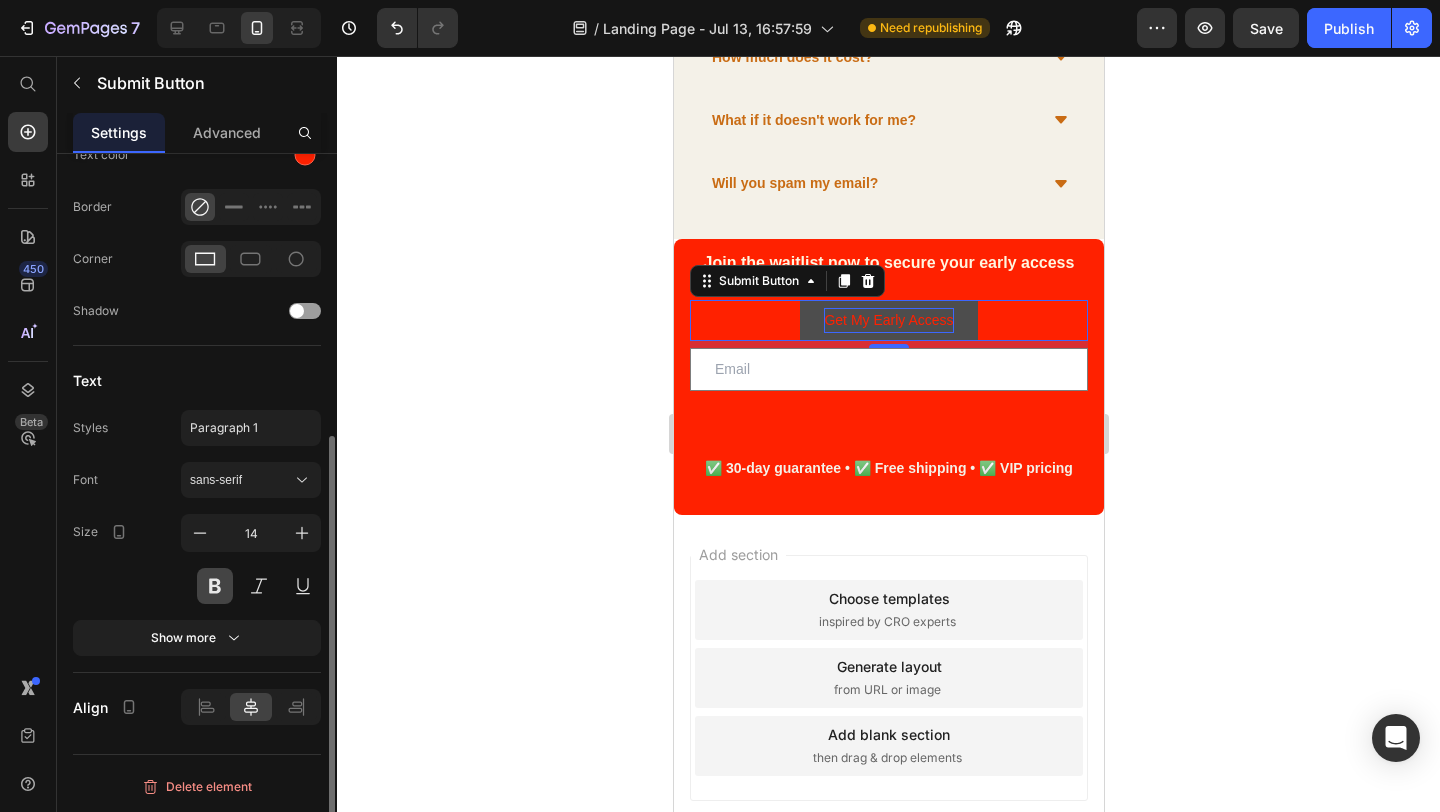 click at bounding box center (215, 586) 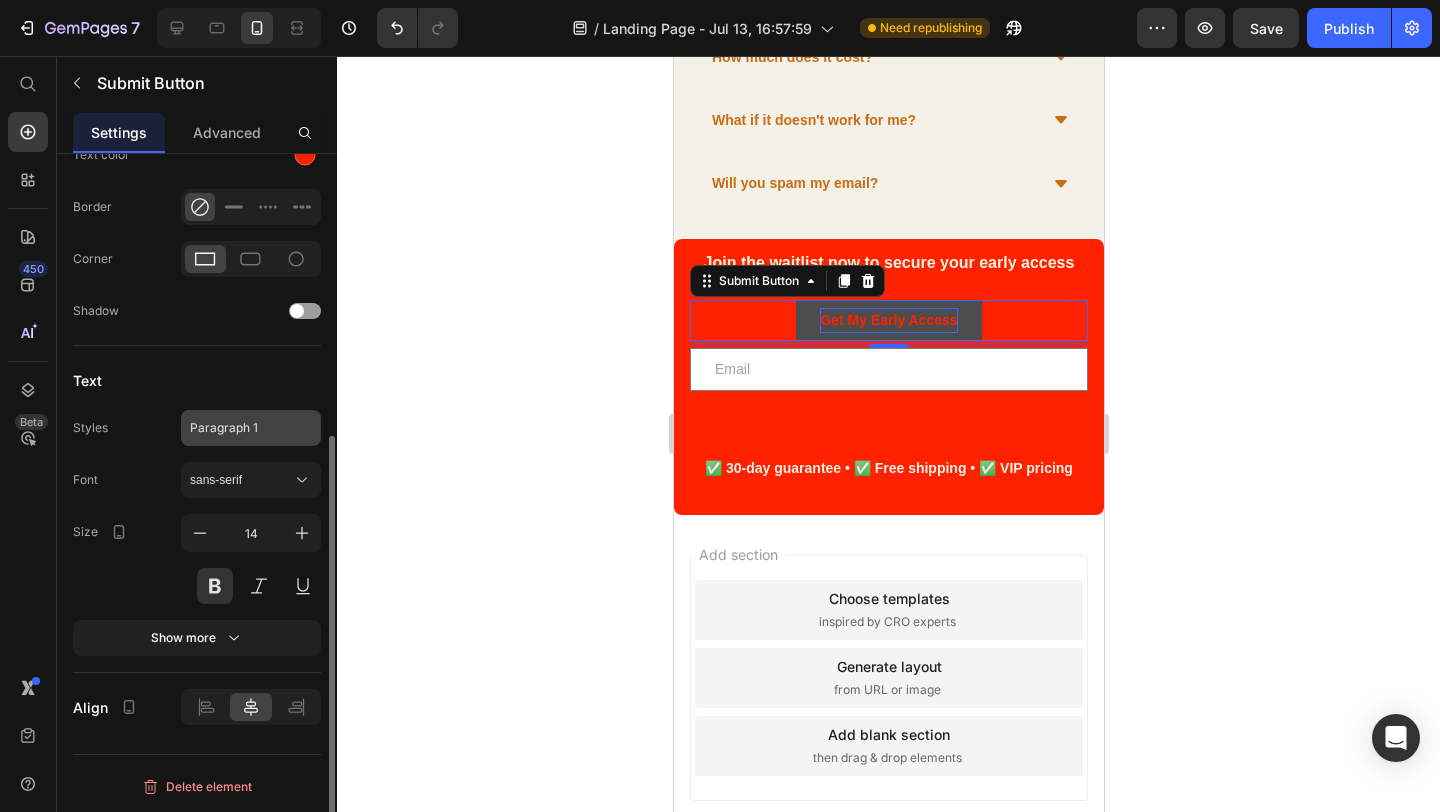 click on "Paragraph 1" 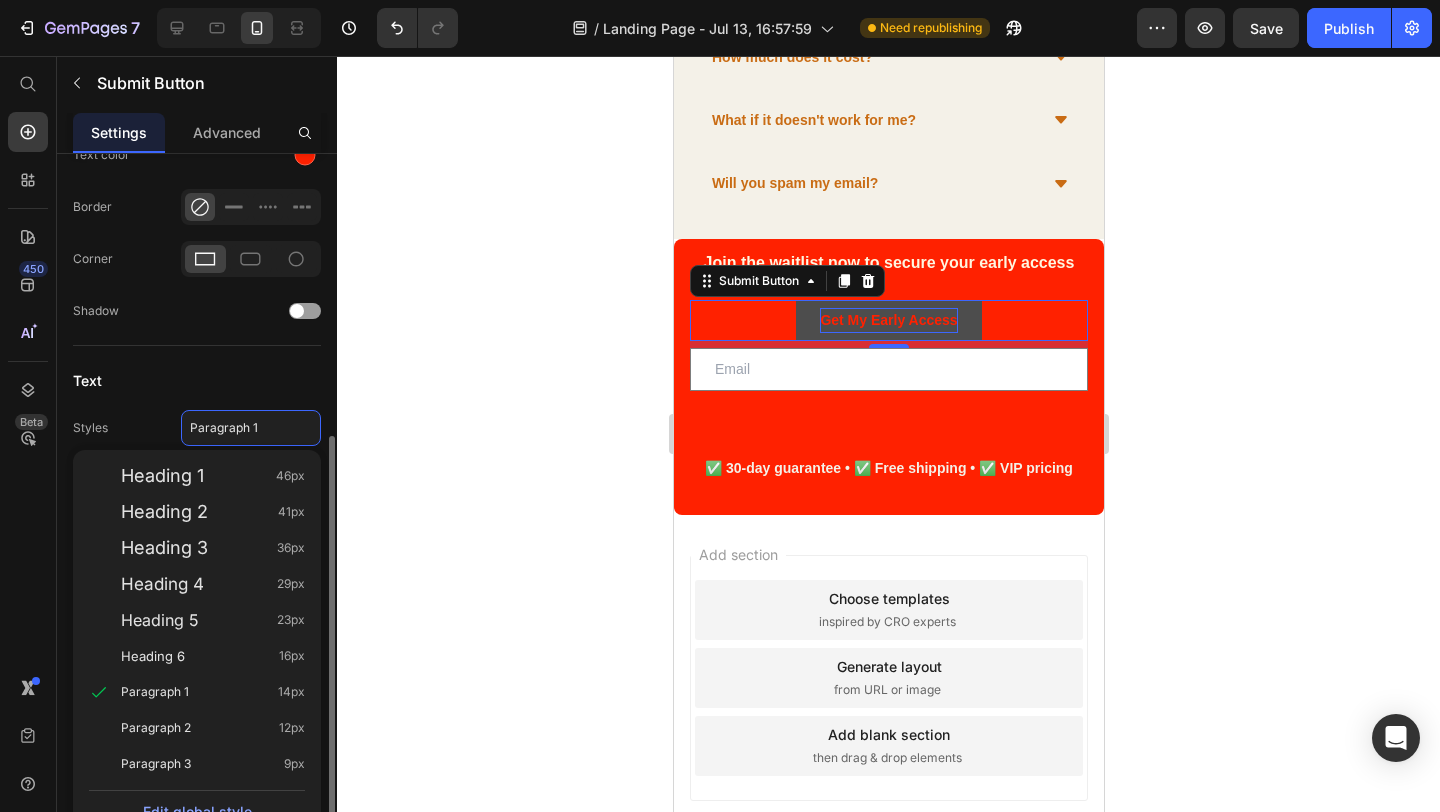 click on "Text" at bounding box center (197, 380) 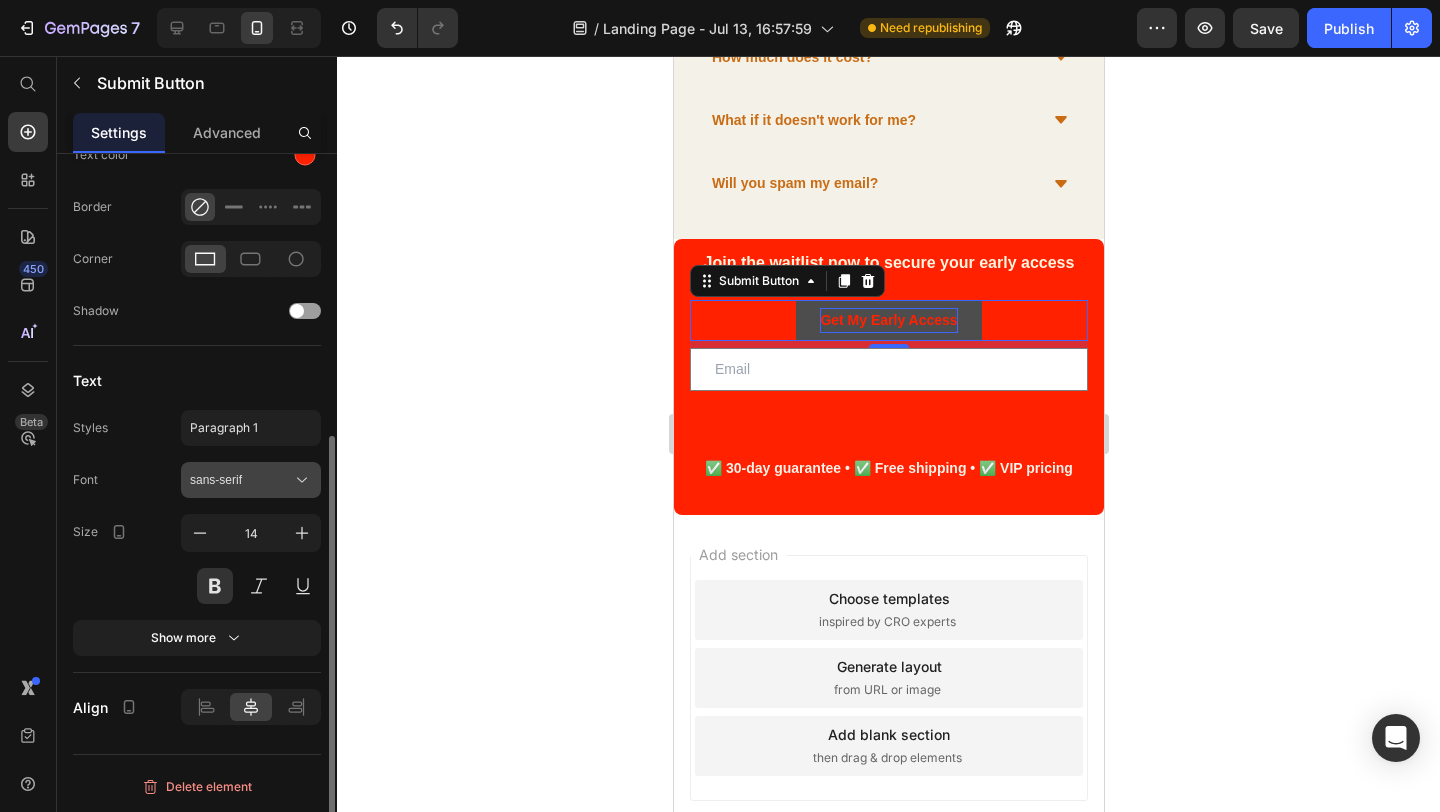 click on "sans-serif" at bounding box center [251, 480] 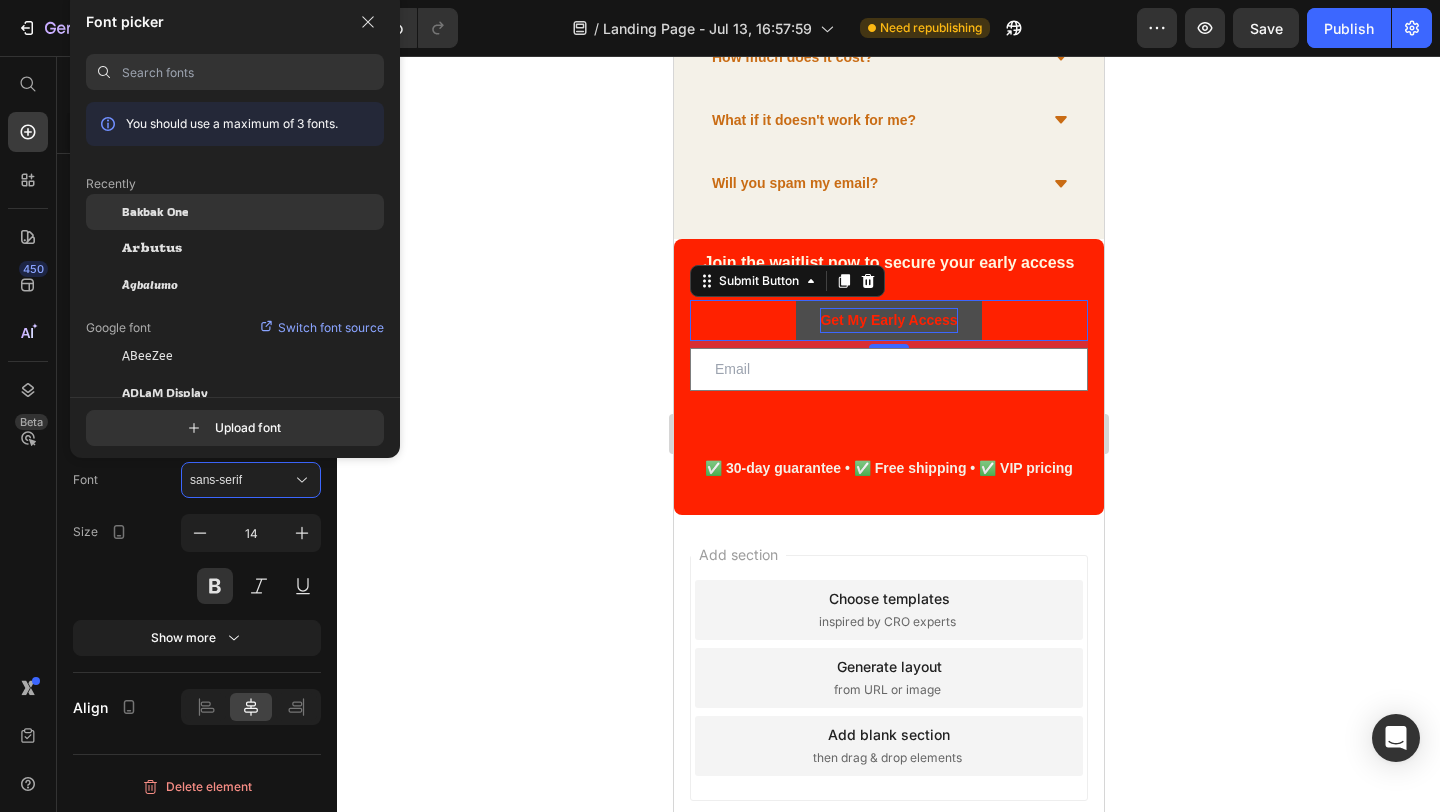 click on "Bakbak One" at bounding box center (155, 212) 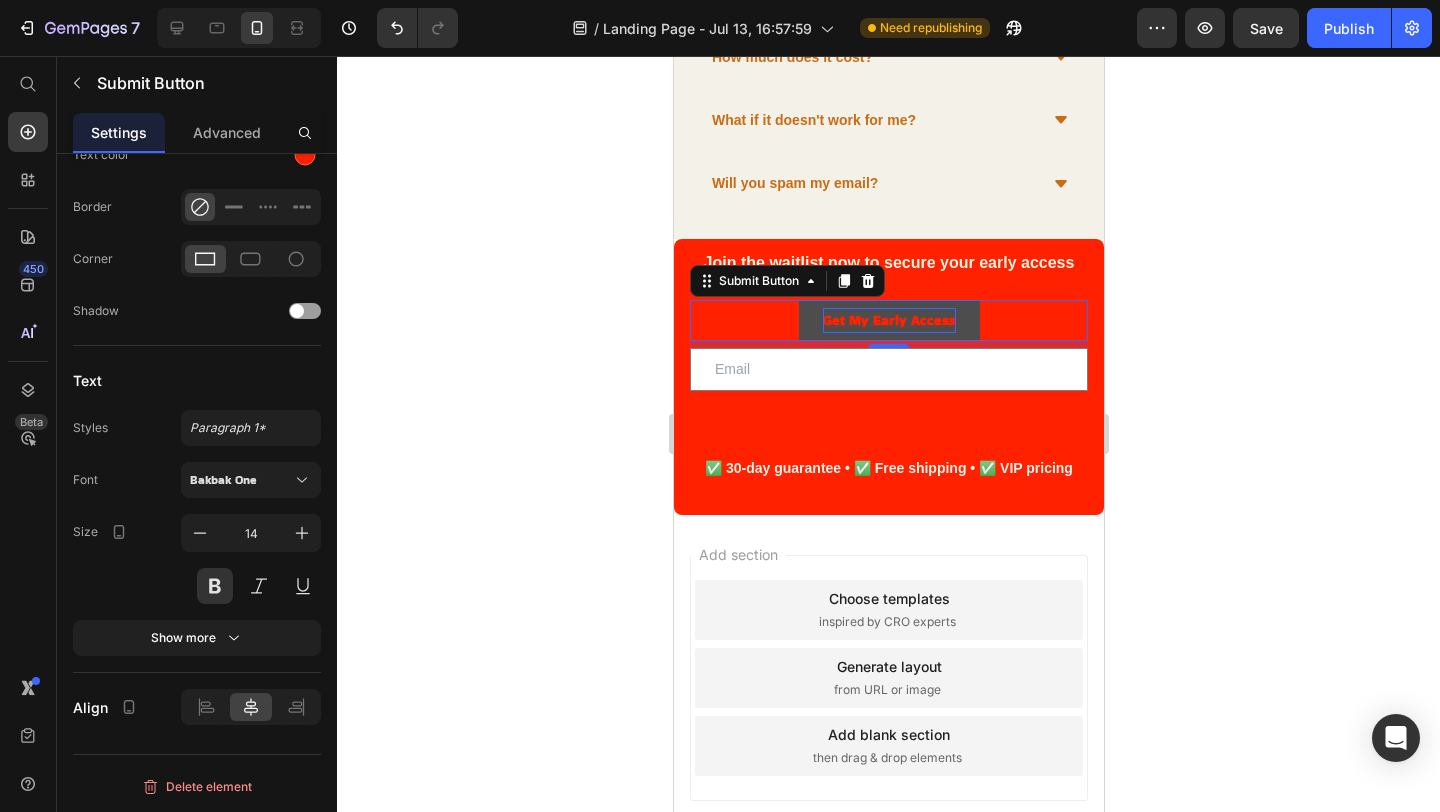 click 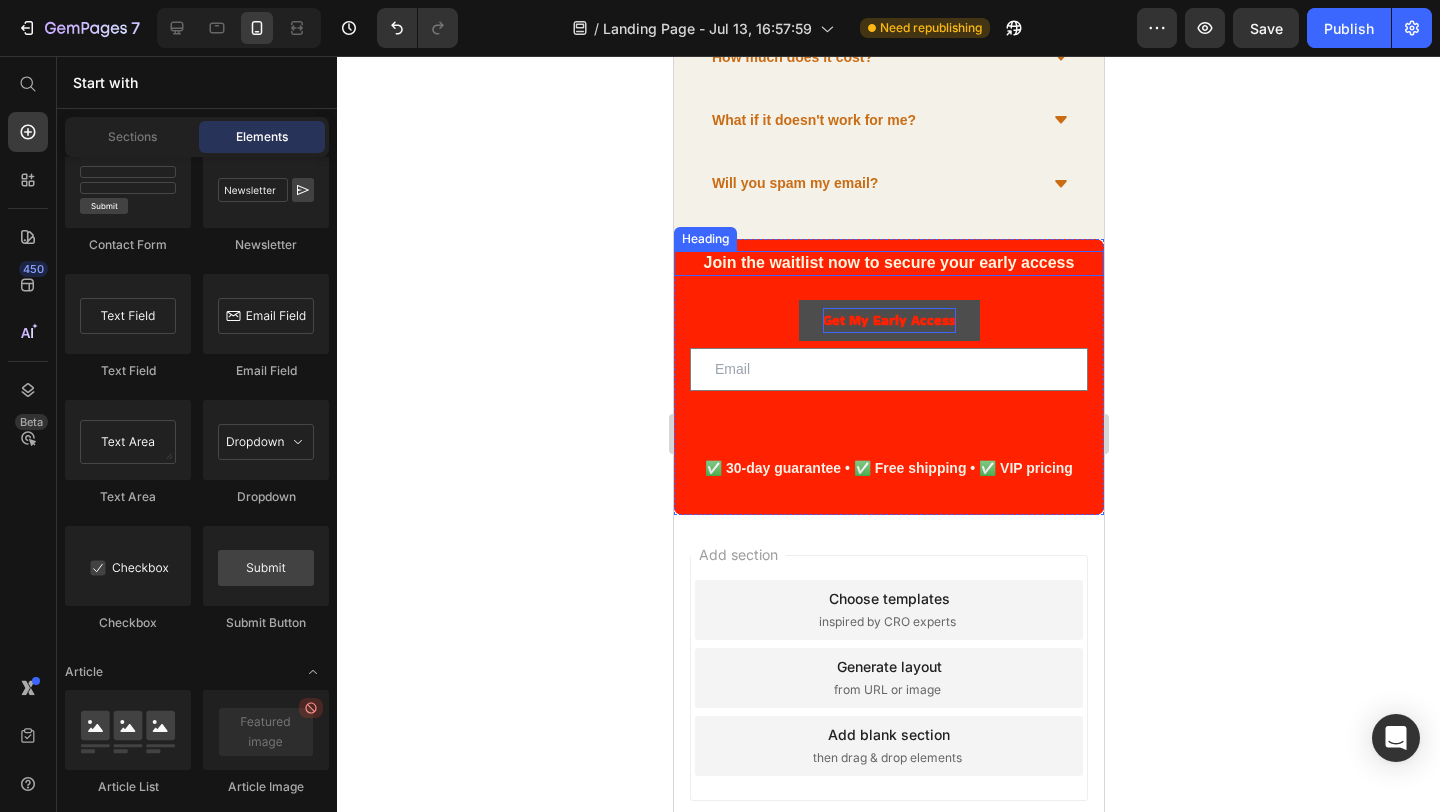 click on "Join the waitlist now to secure your early access" at bounding box center (888, 262) 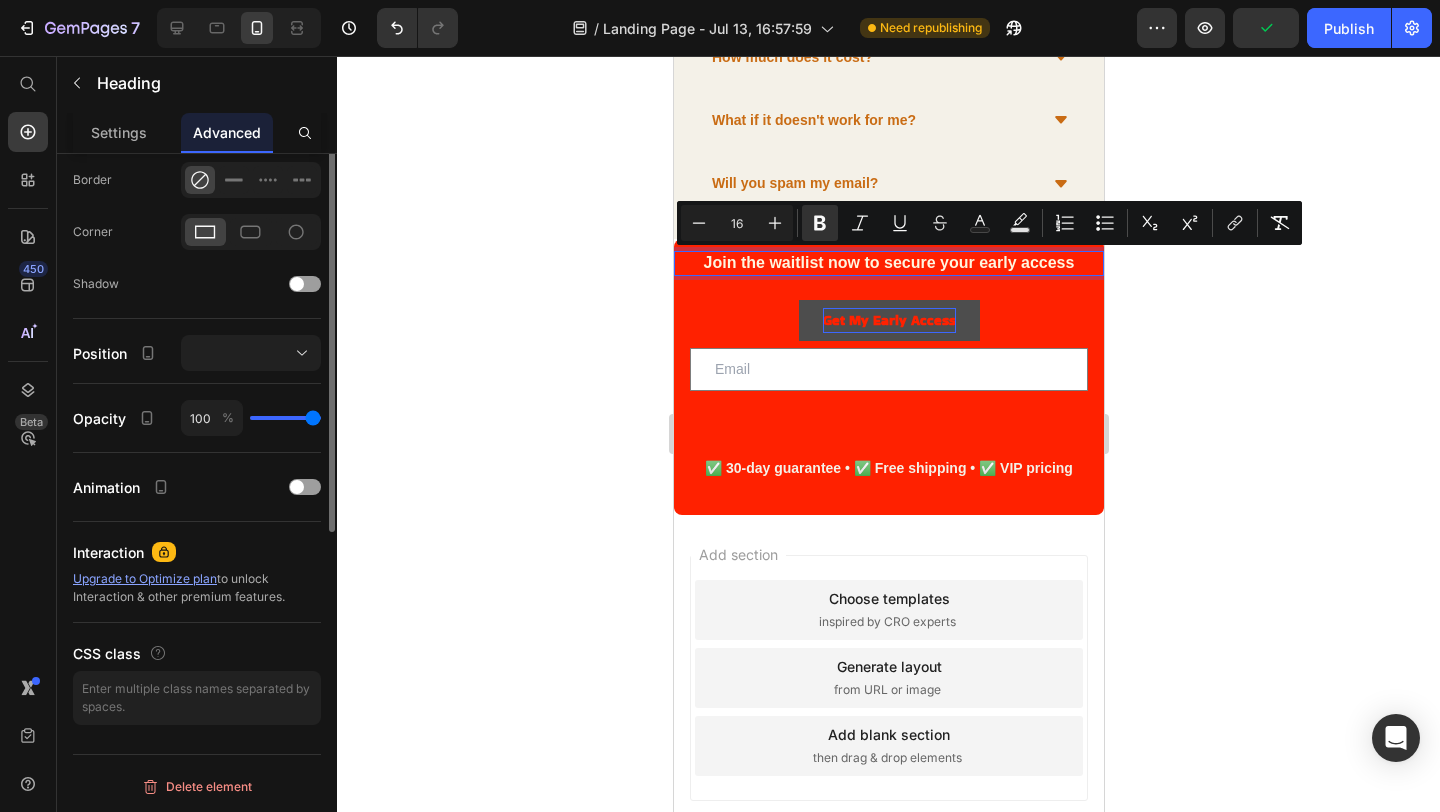scroll, scrollTop: 0, scrollLeft: 0, axis: both 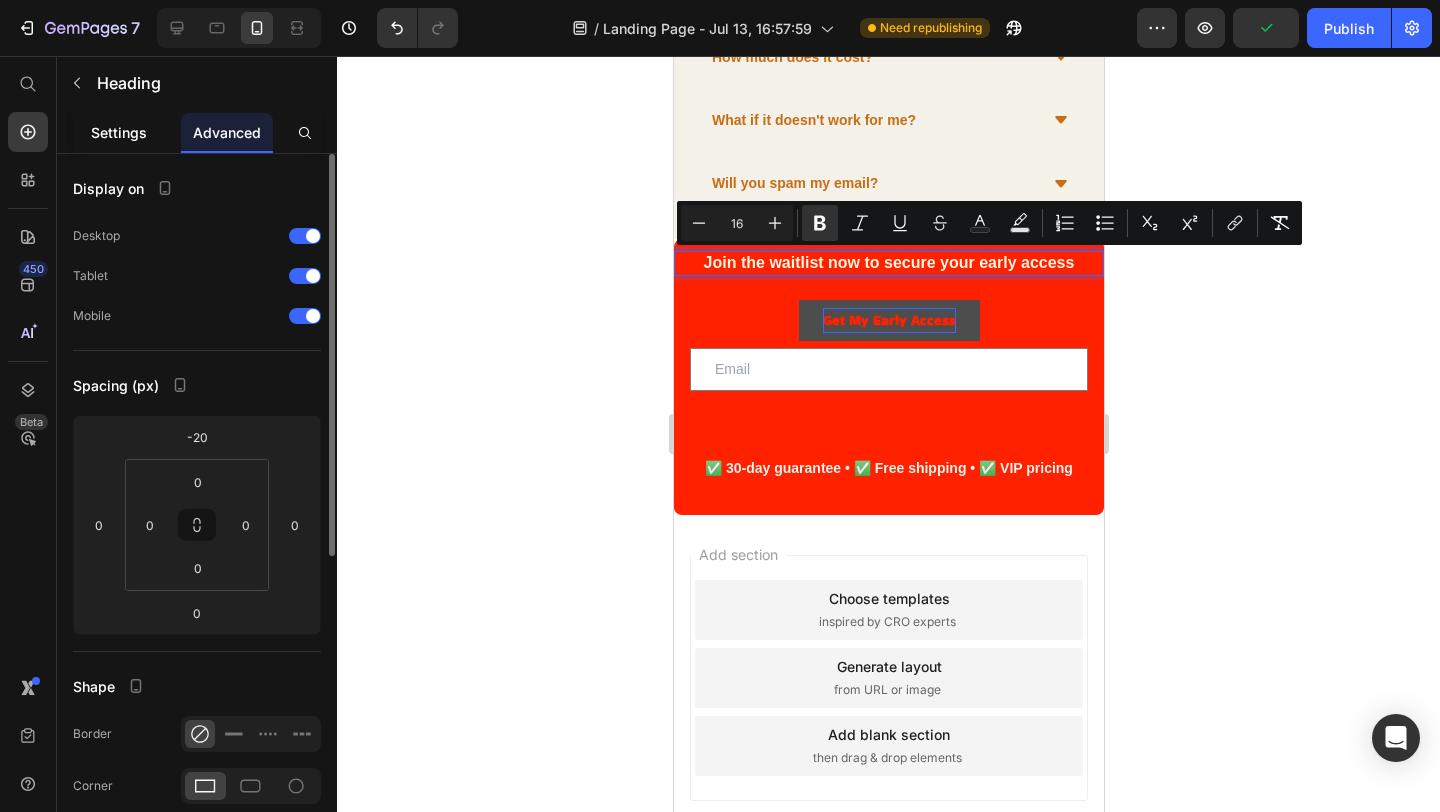 click on "Settings" at bounding box center [119, 132] 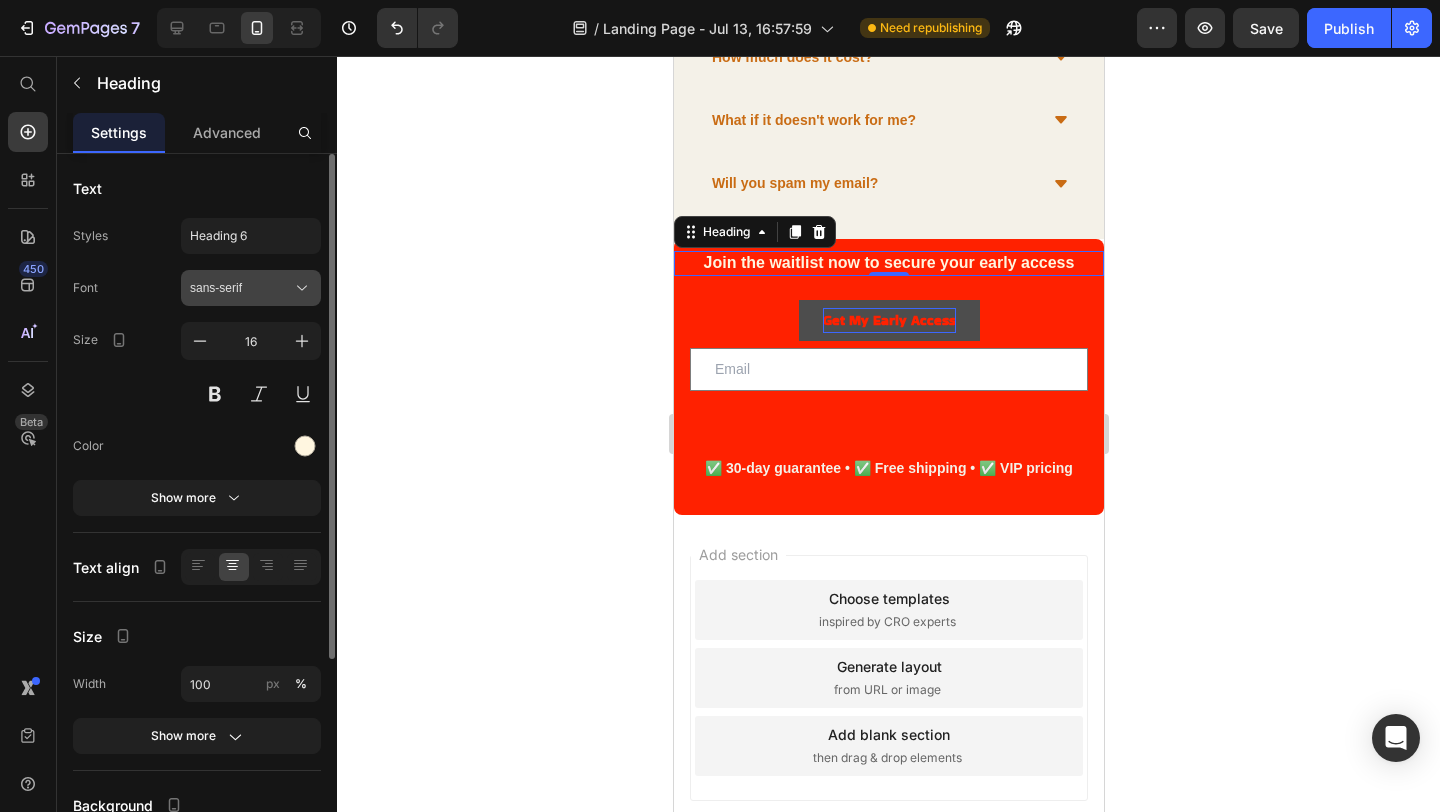 click on "sans-serif" at bounding box center [241, 288] 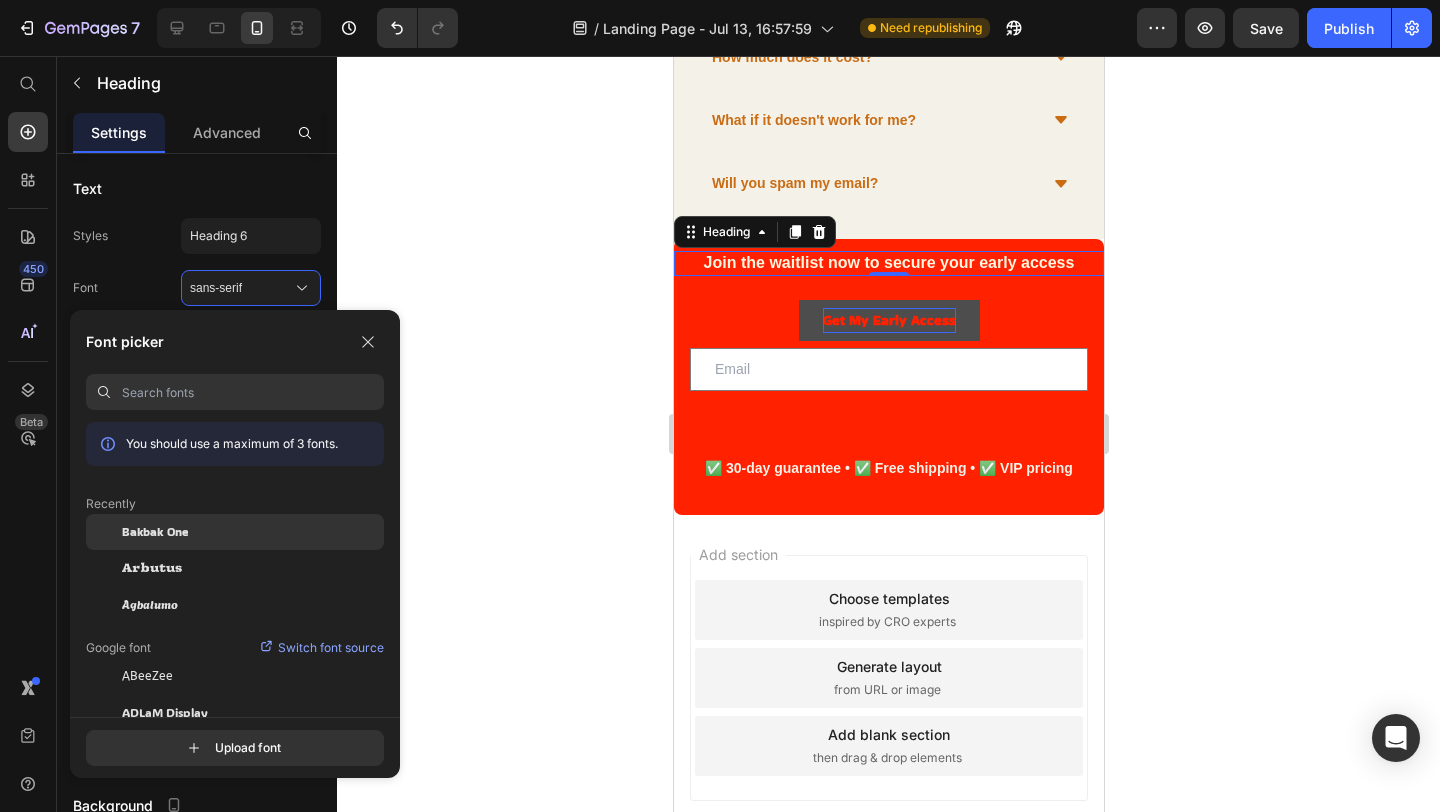 click on "Bakbak One" at bounding box center (155, 532) 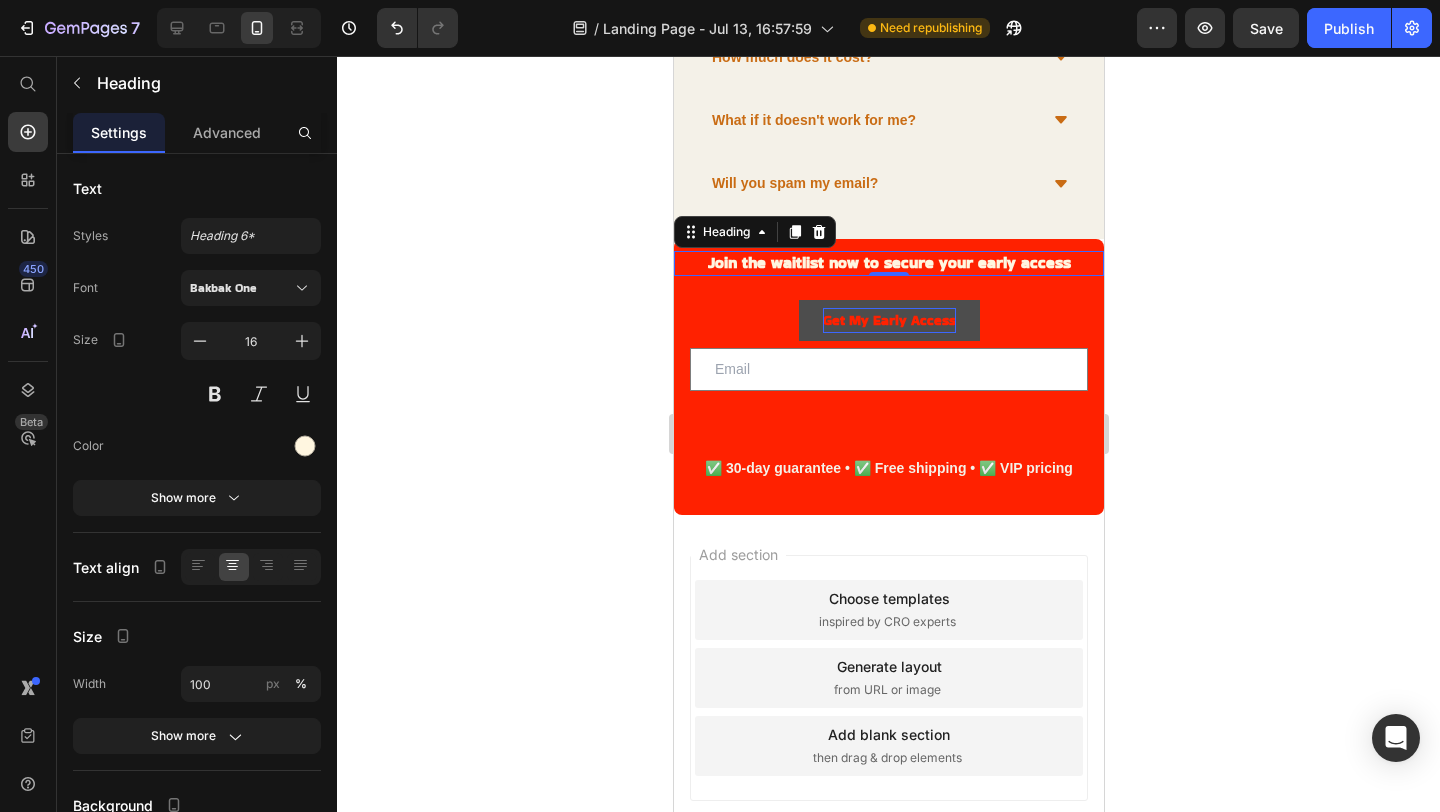 click 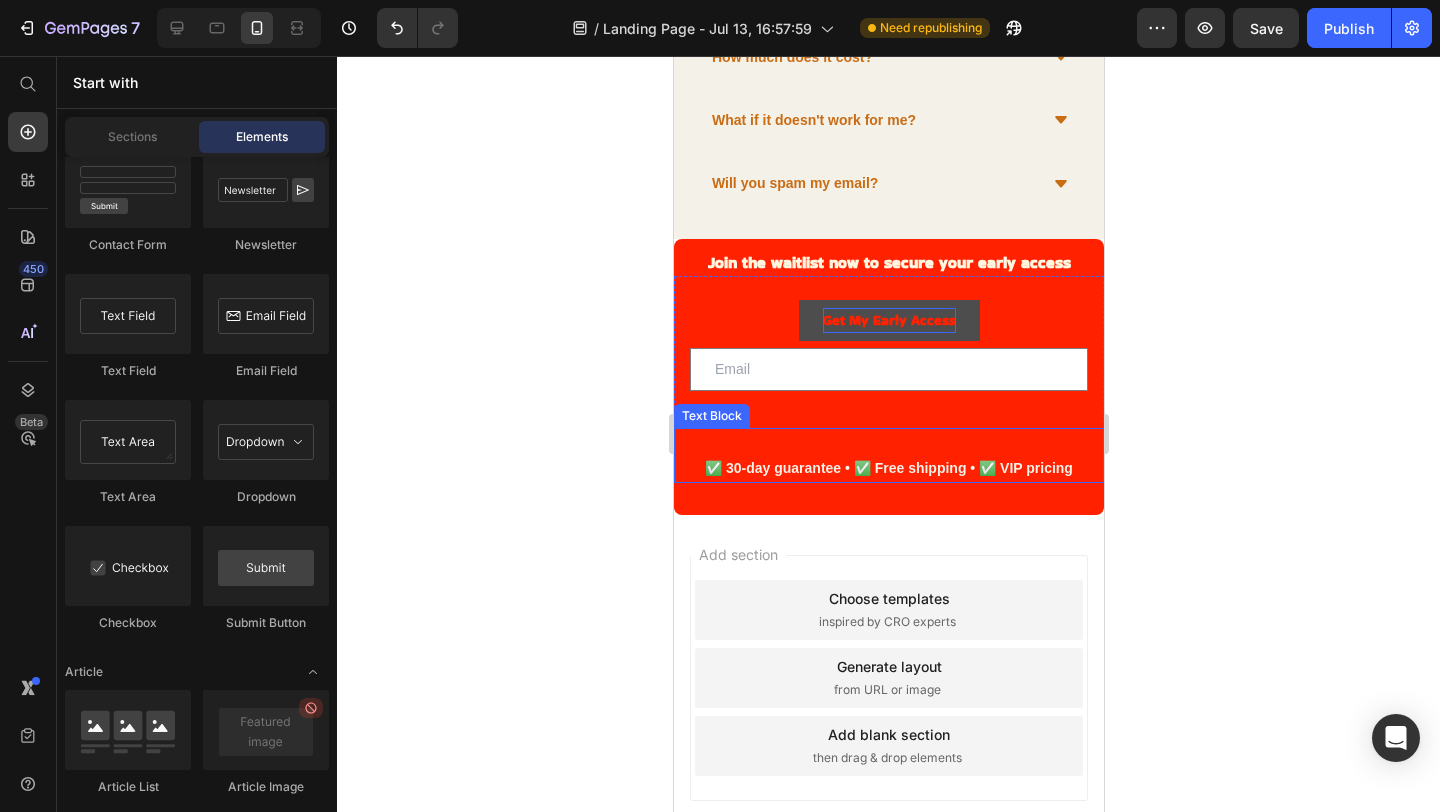click at bounding box center [888, 442] 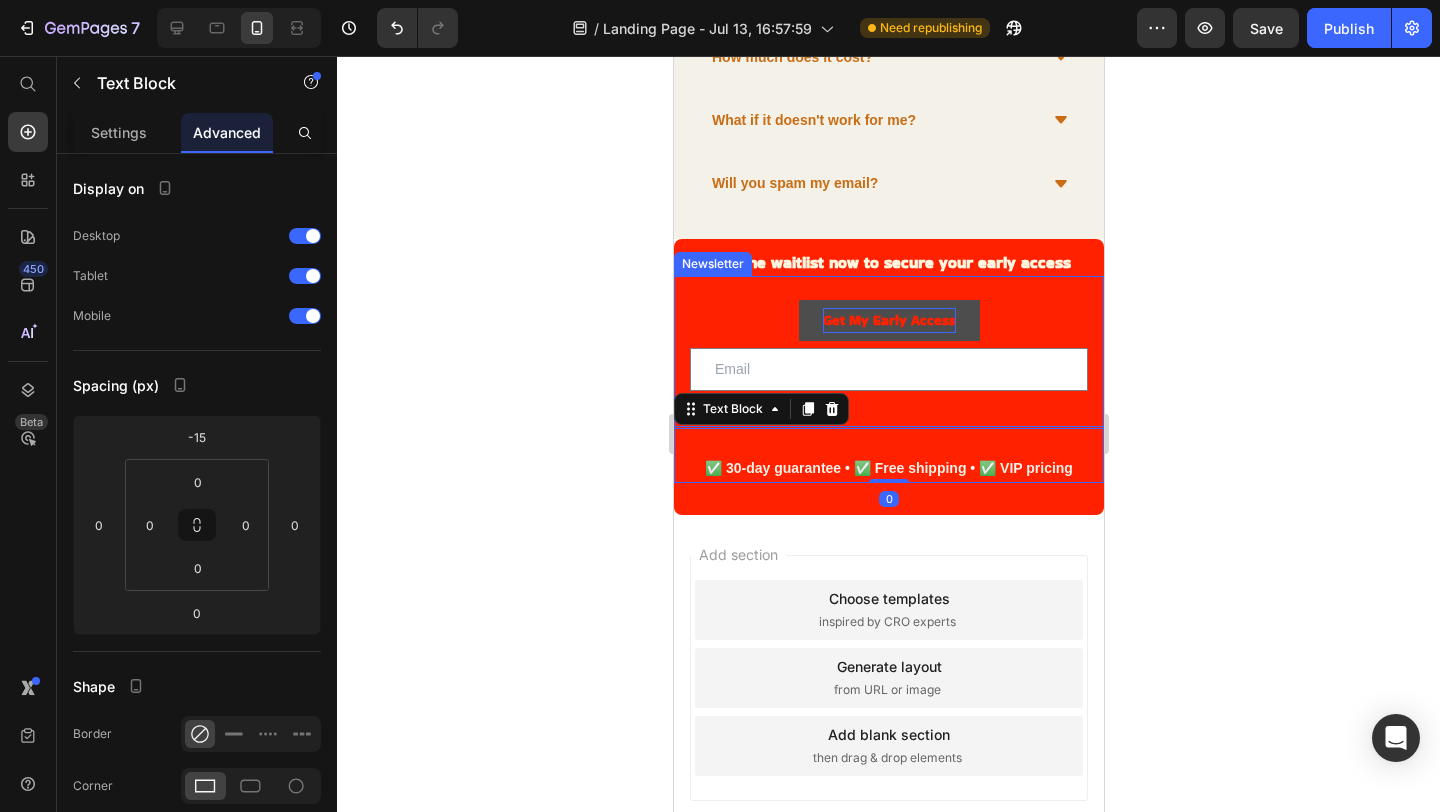 click on "Get My Early Access Submit Button Email Field Newsletter" at bounding box center (888, 351) 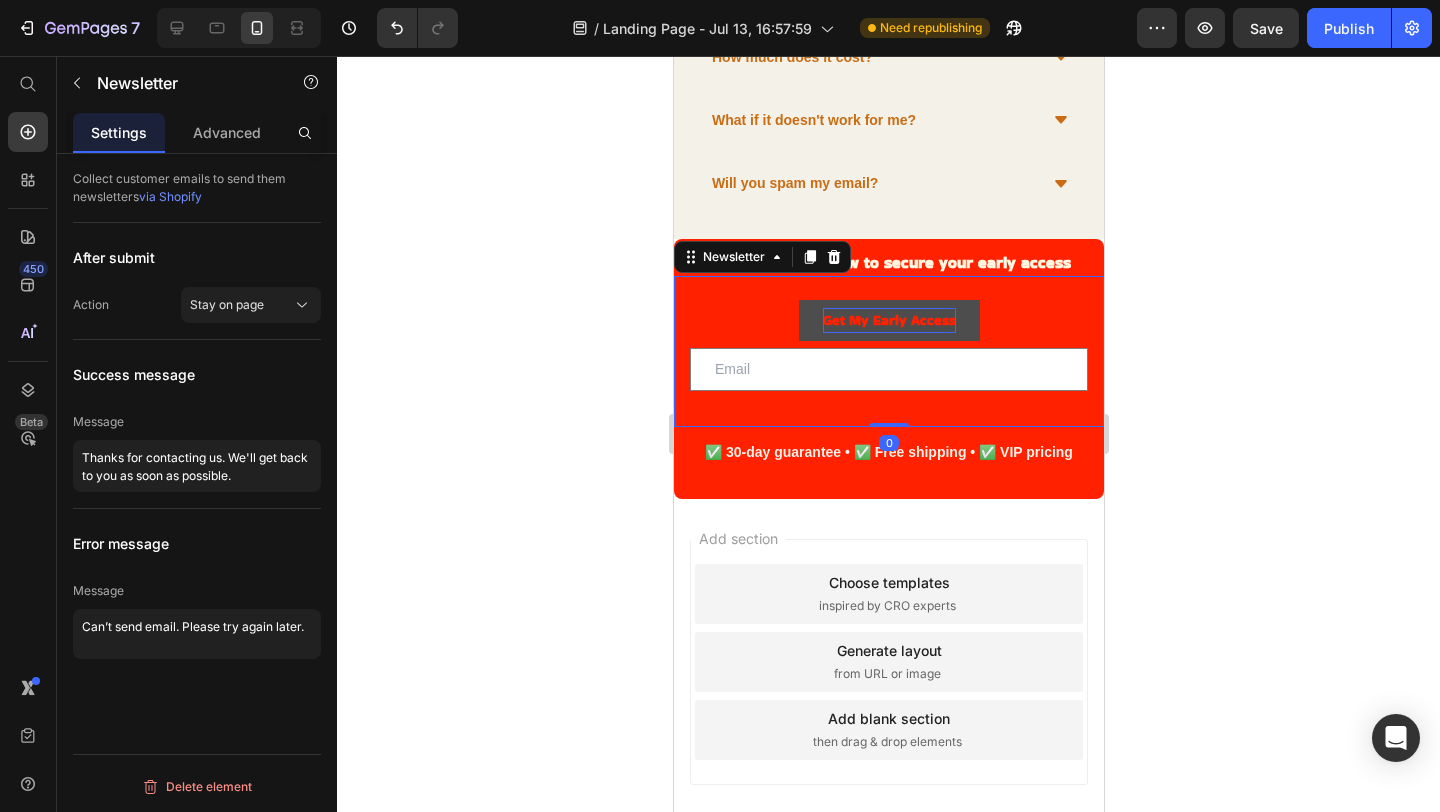 drag, startPoint x: 885, startPoint y: 442, endPoint x: 890, endPoint y: 413, distance: 29.427877 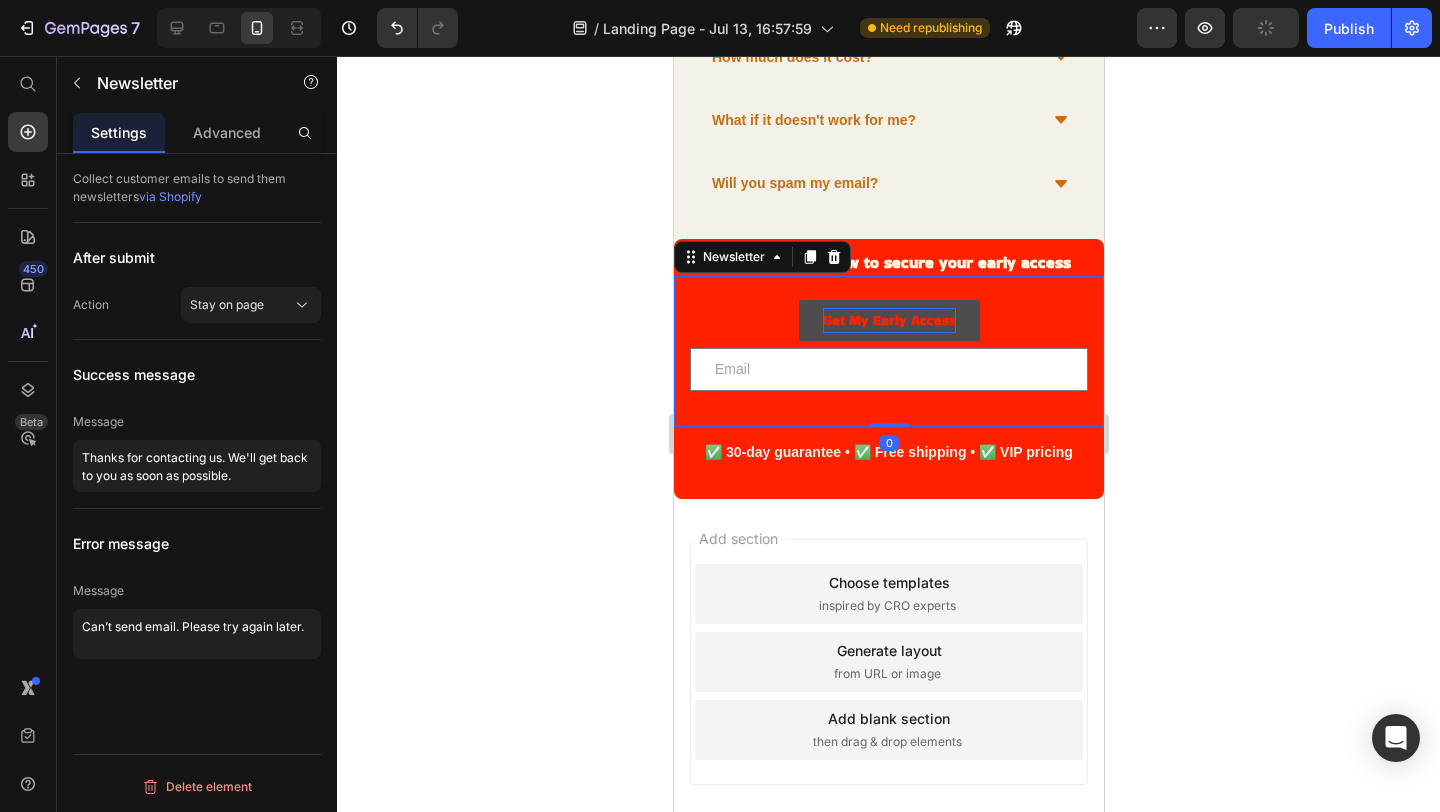 click 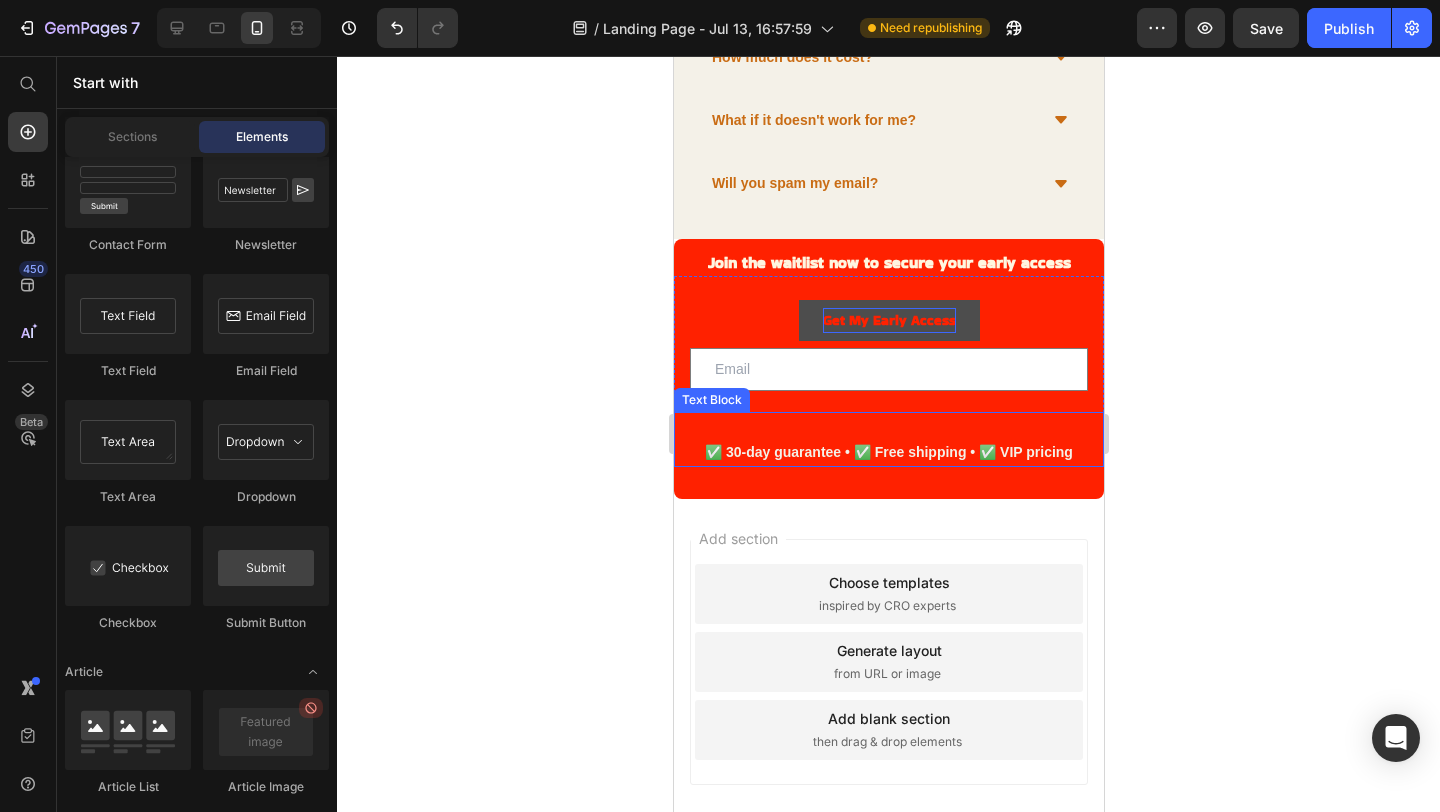 click at bounding box center (888, 426) 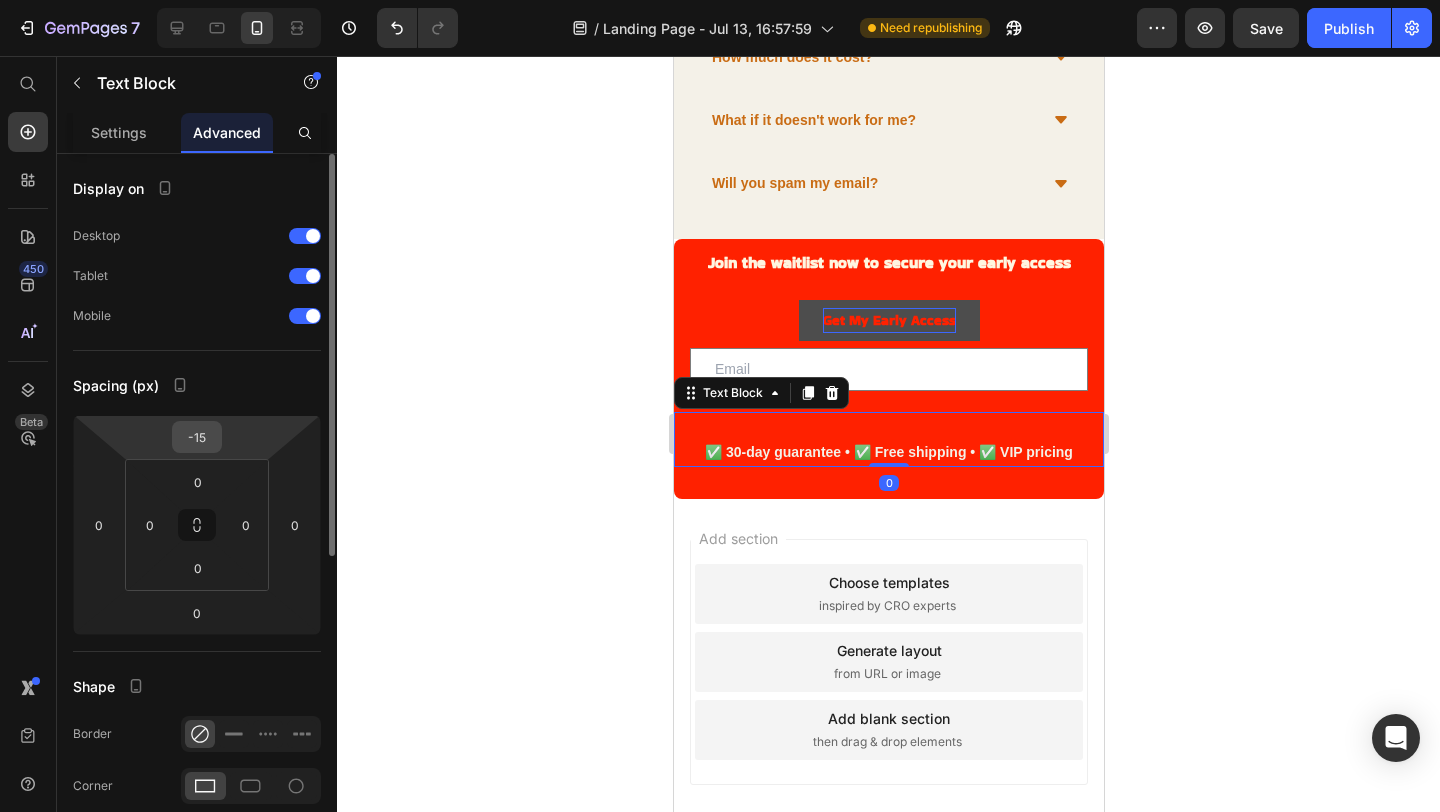 click on "-15" at bounding box center [197, 437] 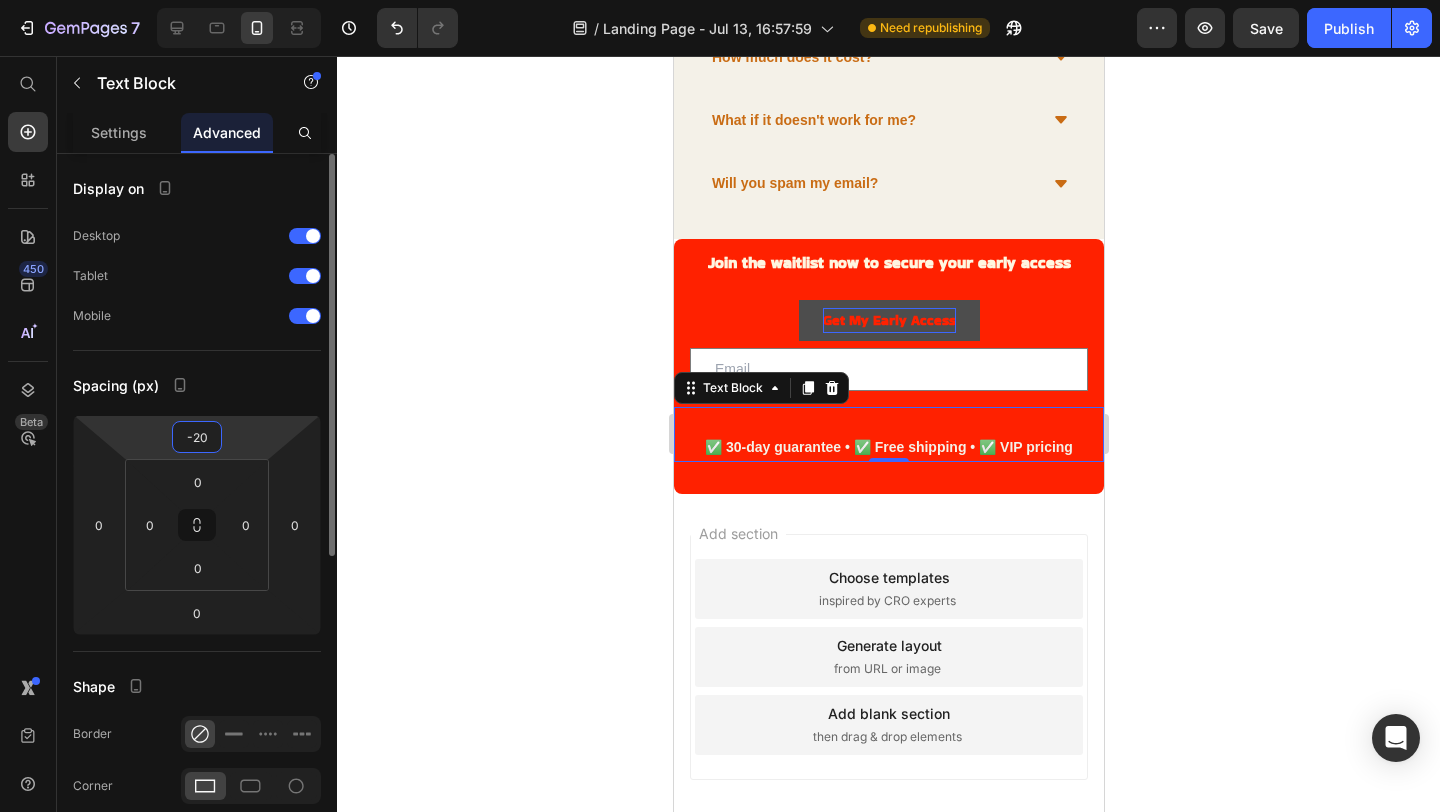 type on "-2" 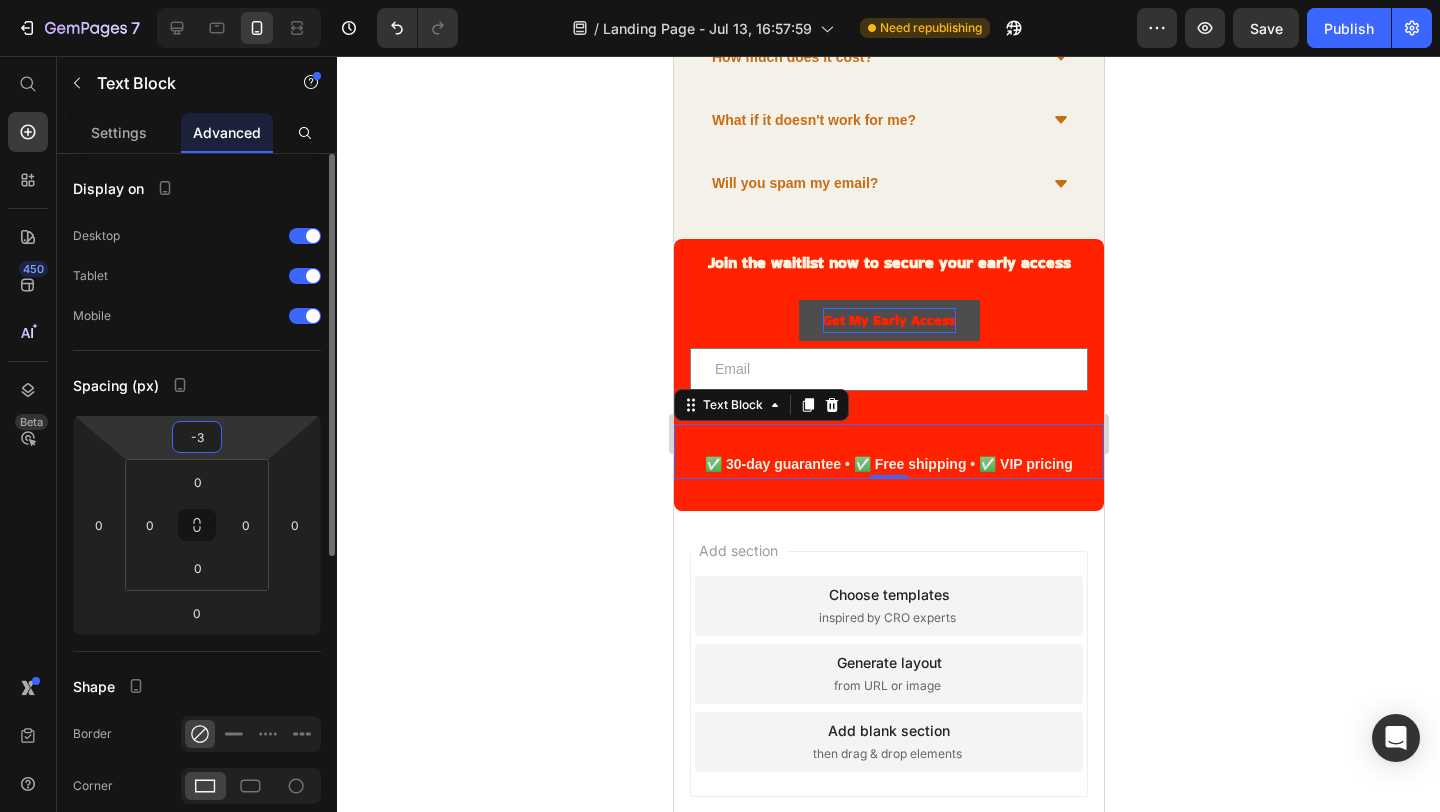 type on "-30" 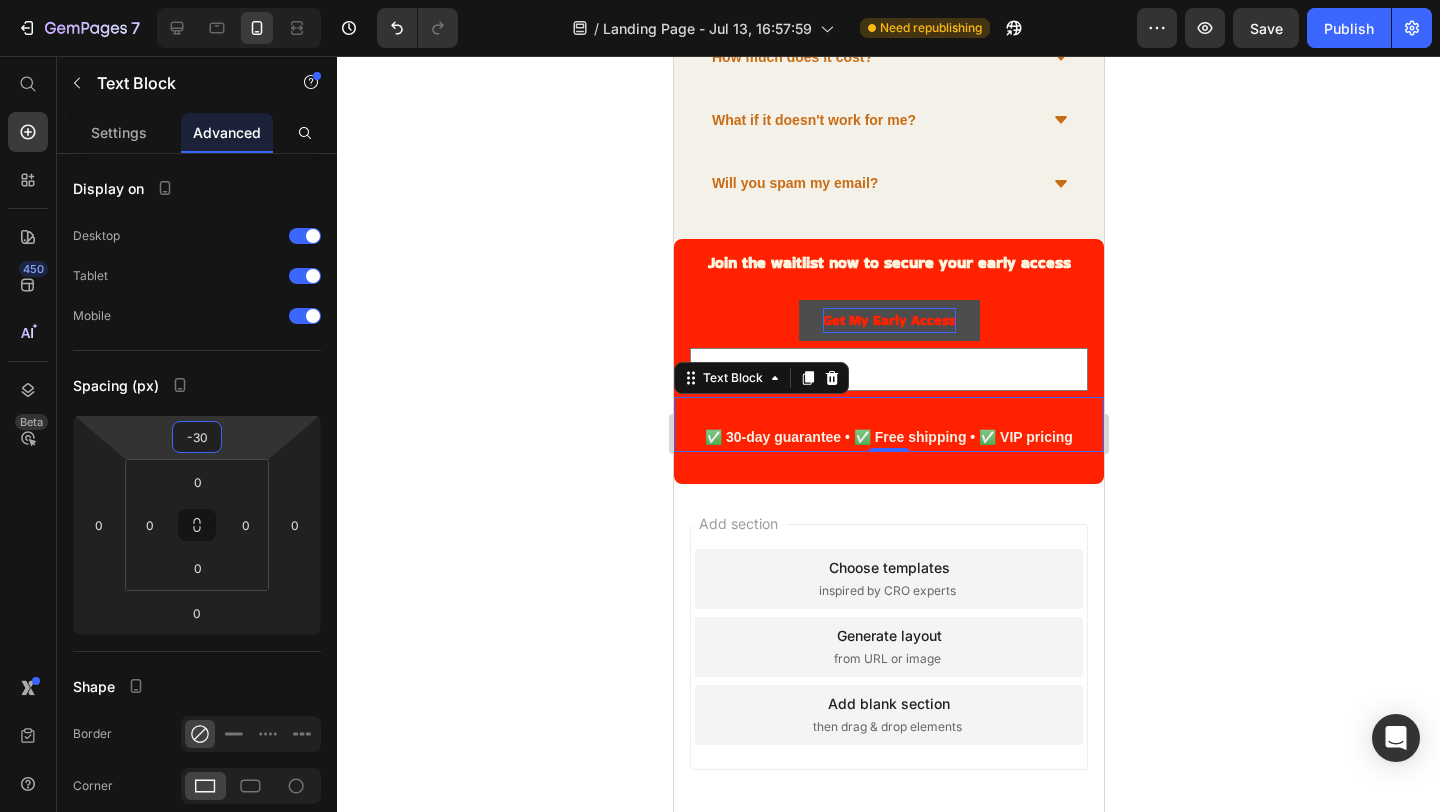 click 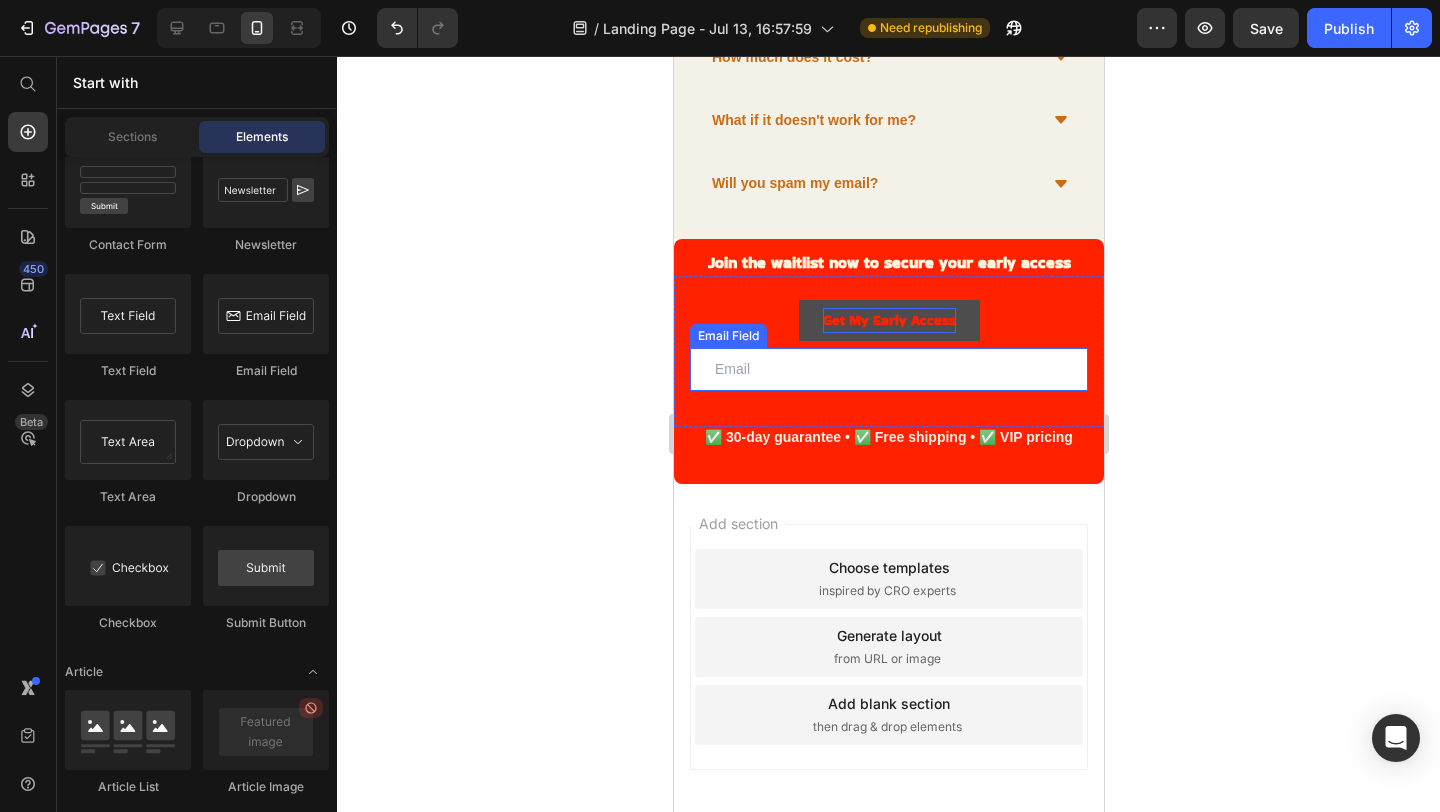 click at bounding box center (888, 369) 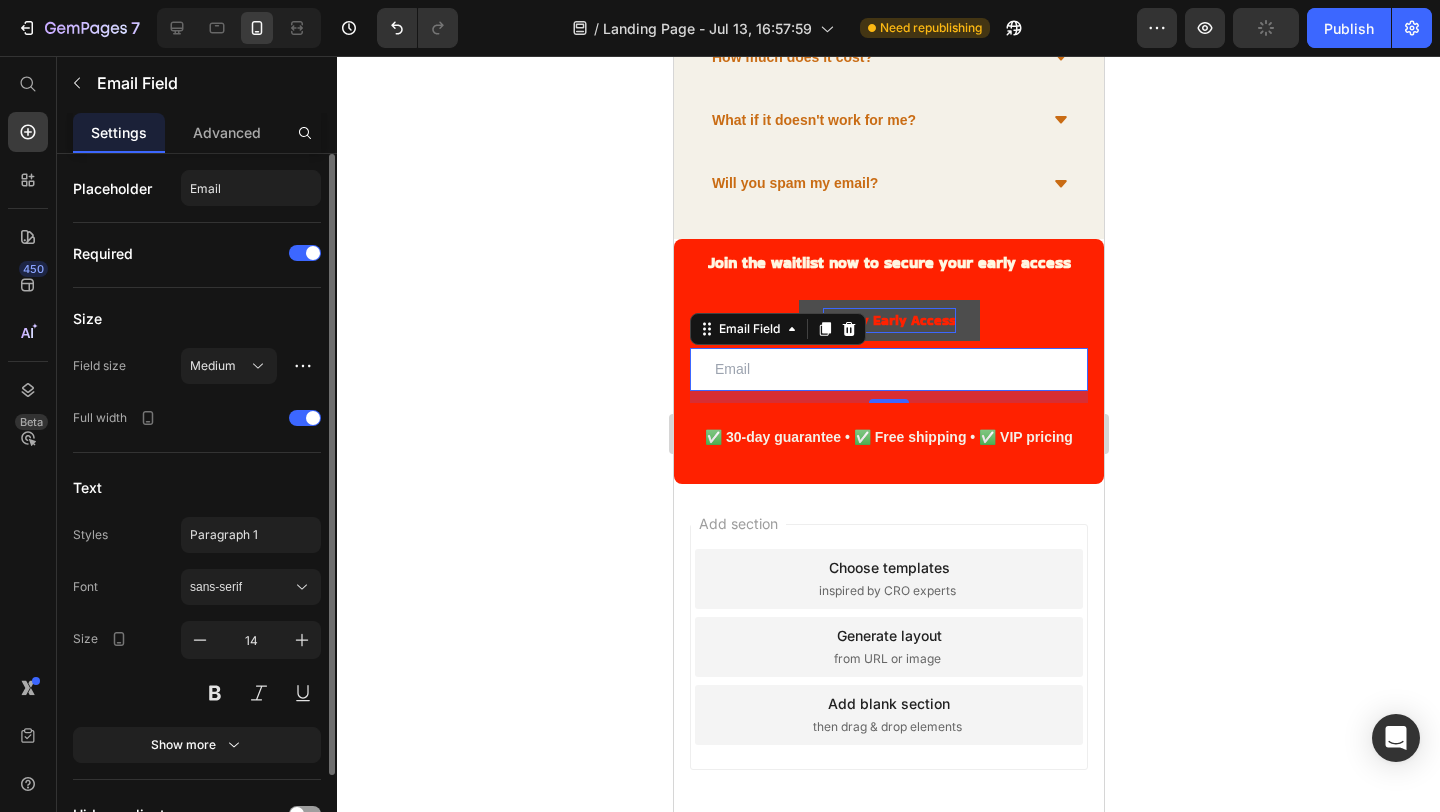 scroll, scrollTop: 107, scrollLeft: 0, axis: vertical 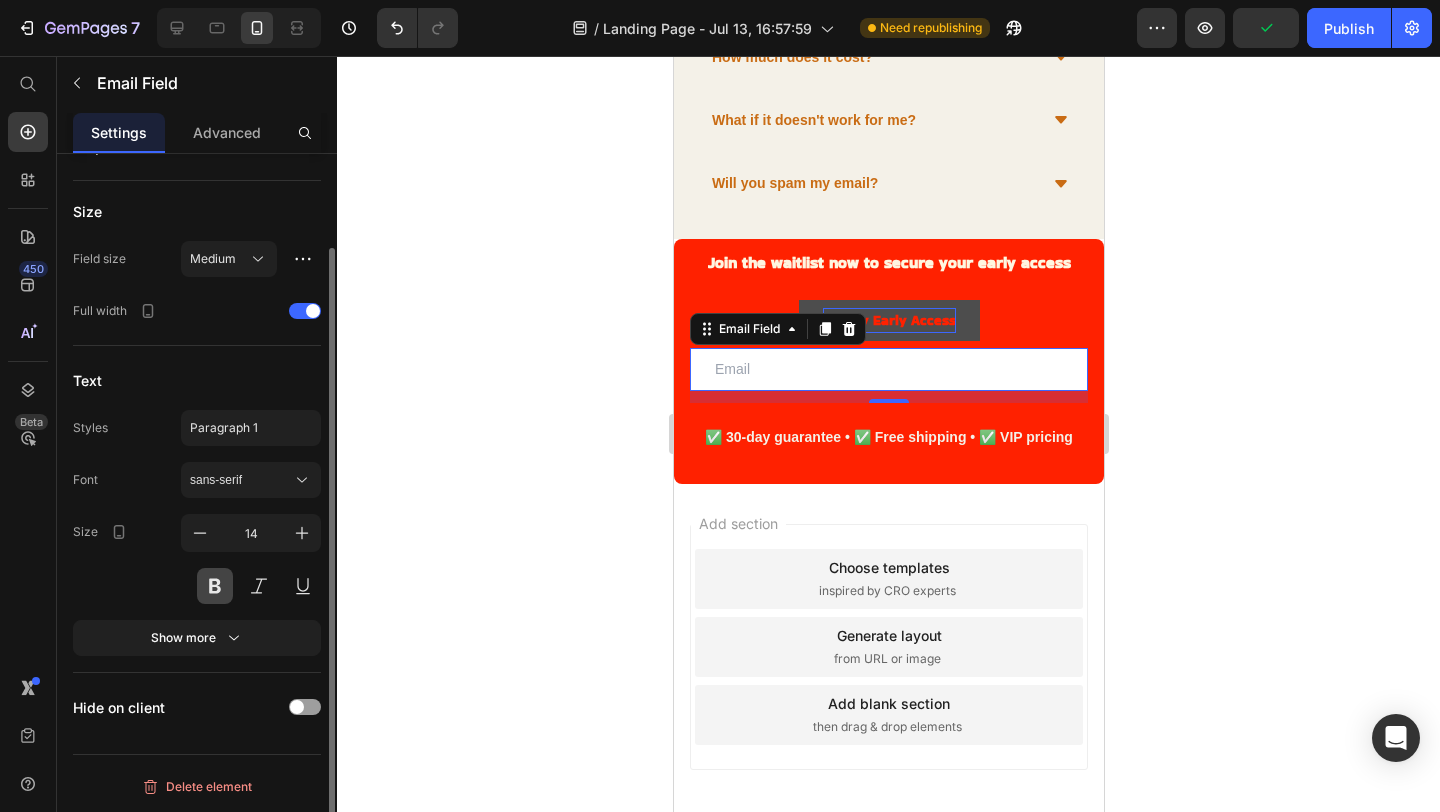 click at bounding box center [215, 586] 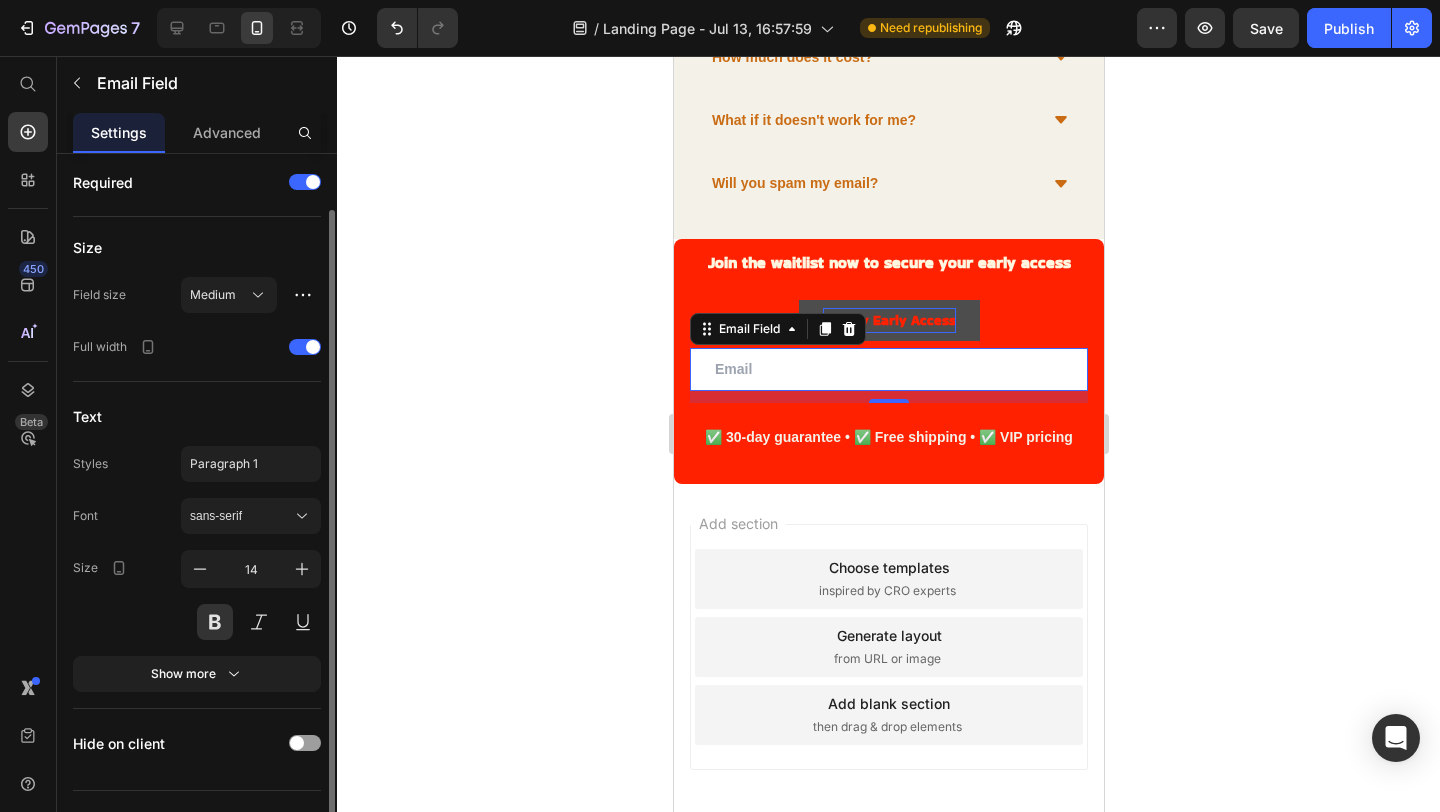 scroll, scrollTop: 68, scrollLeft: 0, axis: vertical 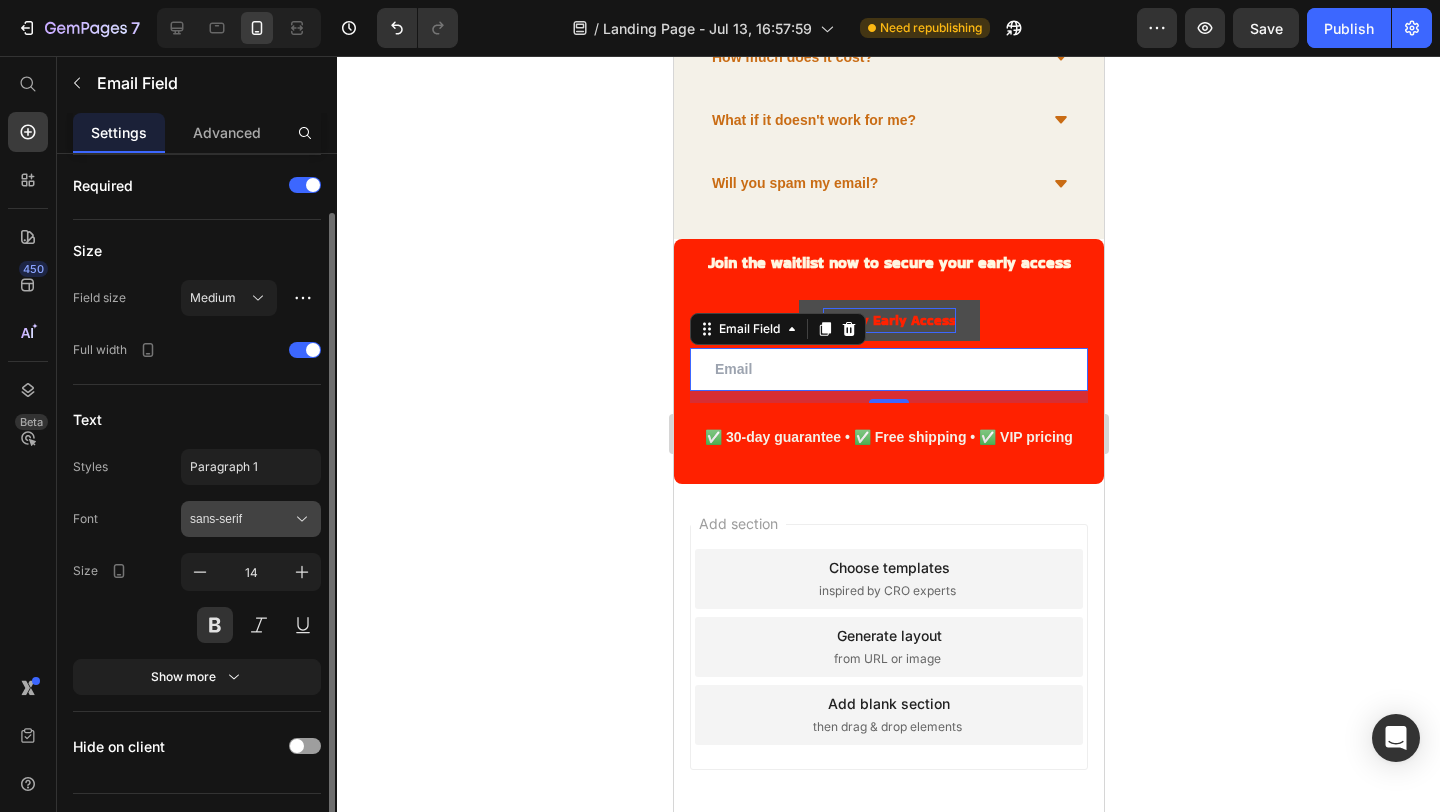 click on "sans-serif" at bounding box center [251, 519] 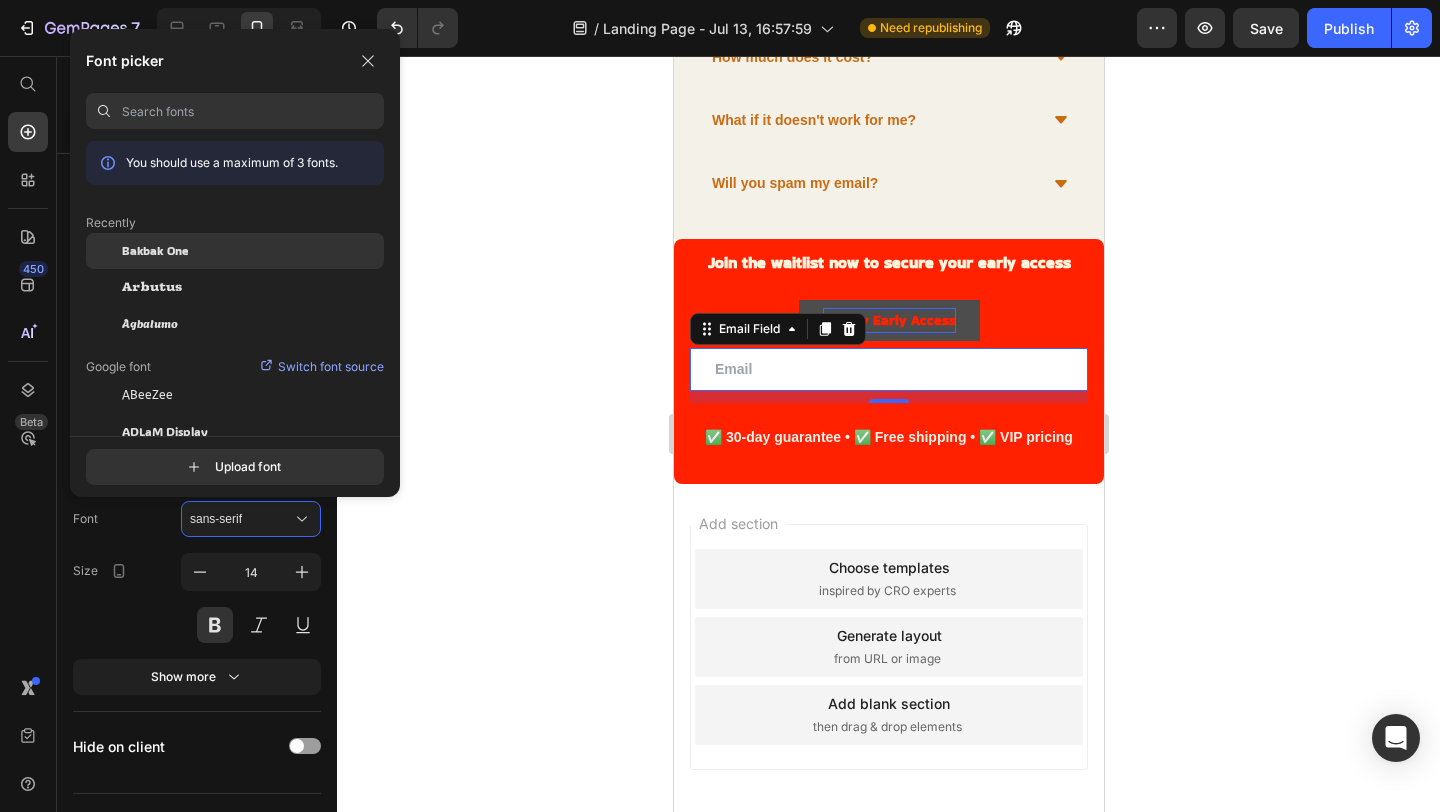 click on "Bakbak One" at bounding box center (155, 251) 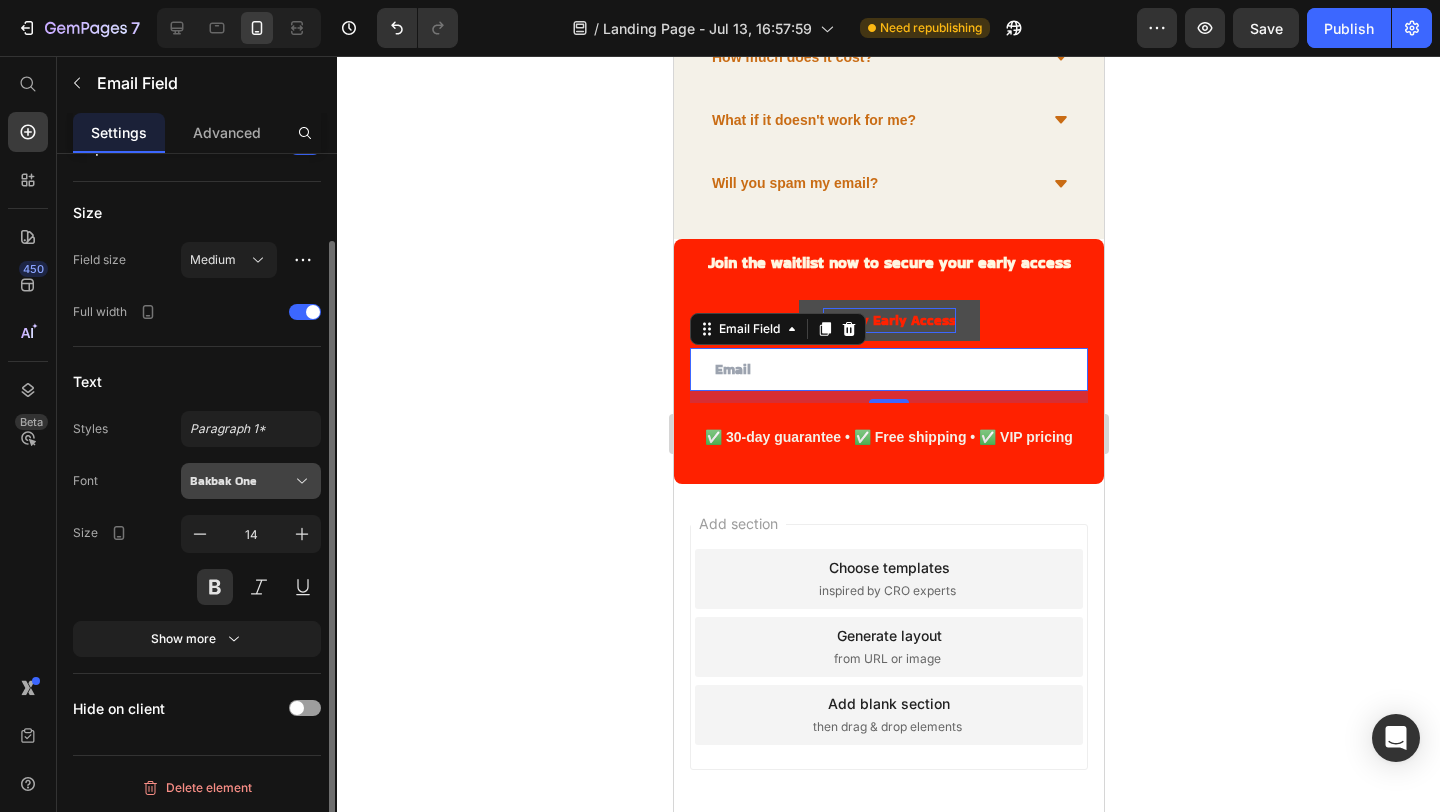 scroll, scrollTop: 0, scrollLeft: 0, axis: both 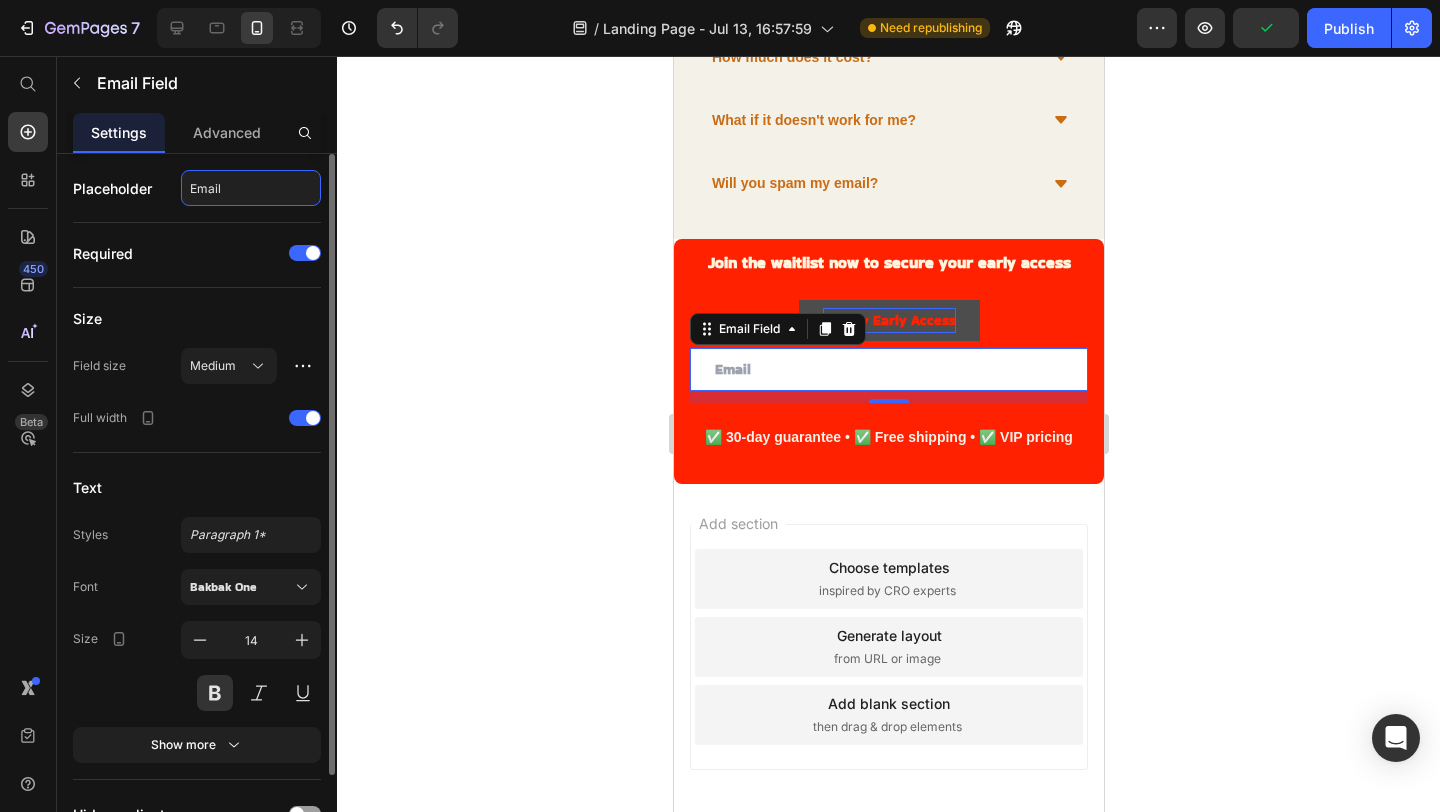 click on "Email" 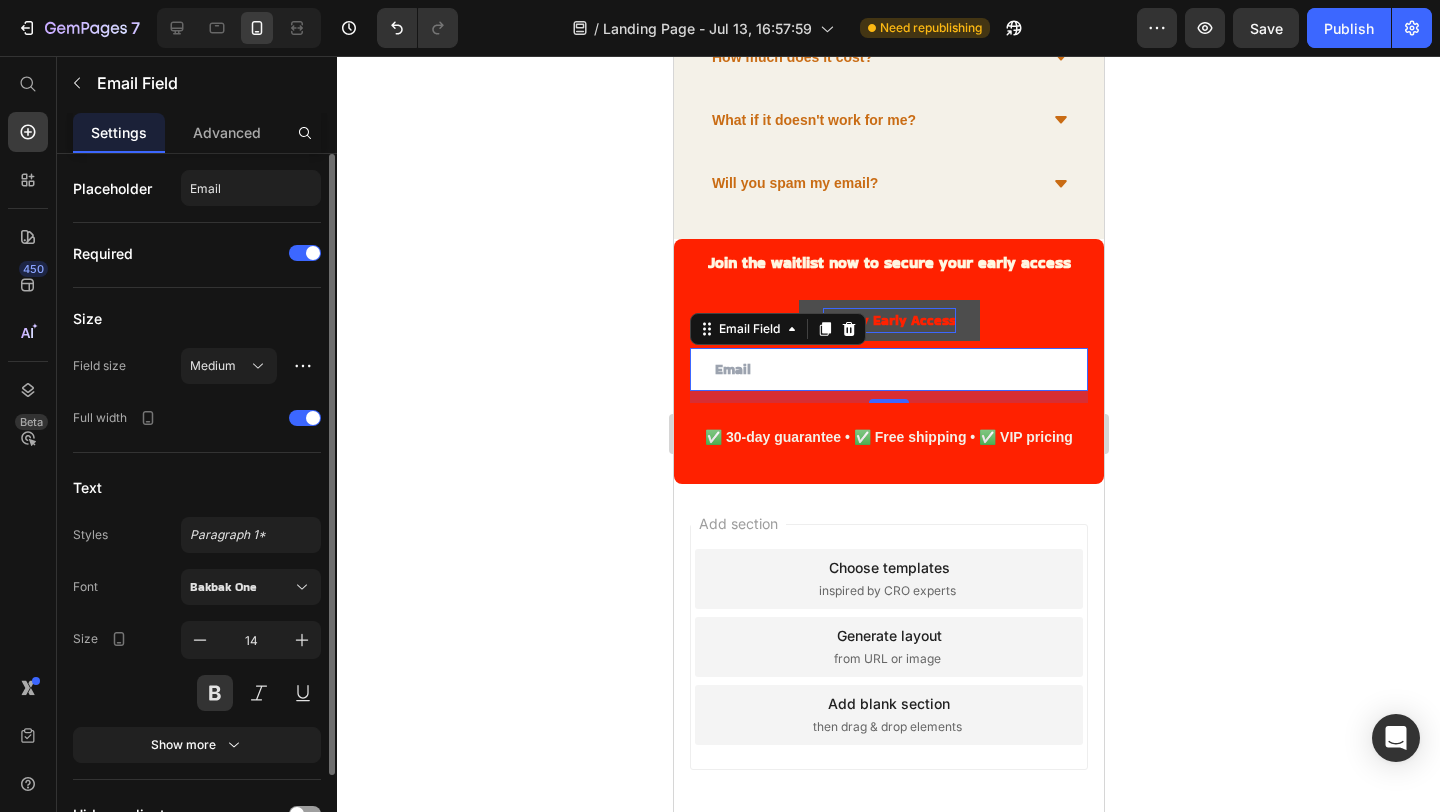 click on "Placeholder Email Required Size Field size Medium Full width Text Styles Paragraph 1* Font Bakbak One Size 14 Show more Hide on client" at bounding box center (197, 515) 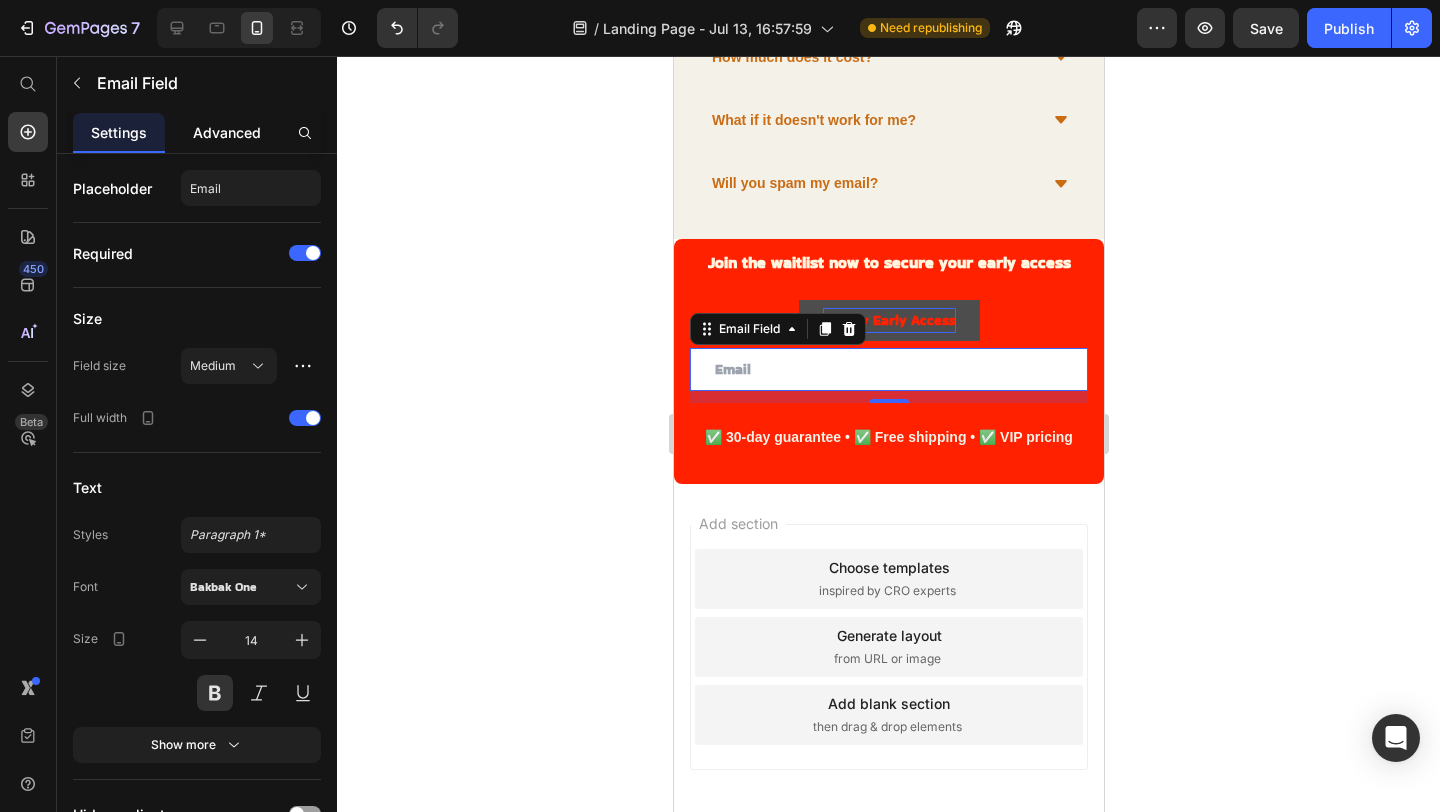 click on "Advanced" at bounding box center [227, 132] 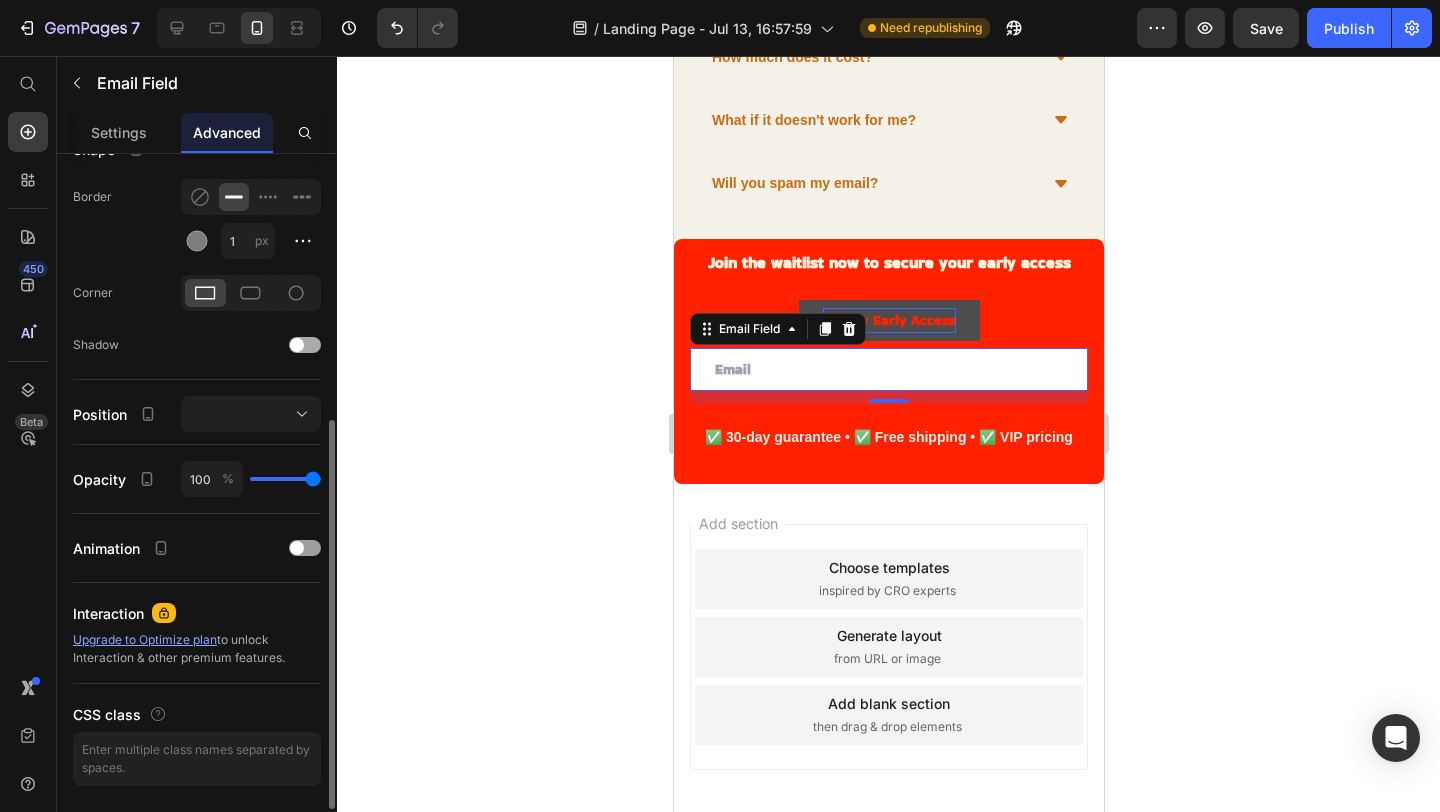 scroll, scrollTop: 517, scrollLeft: 0, axis: vertical 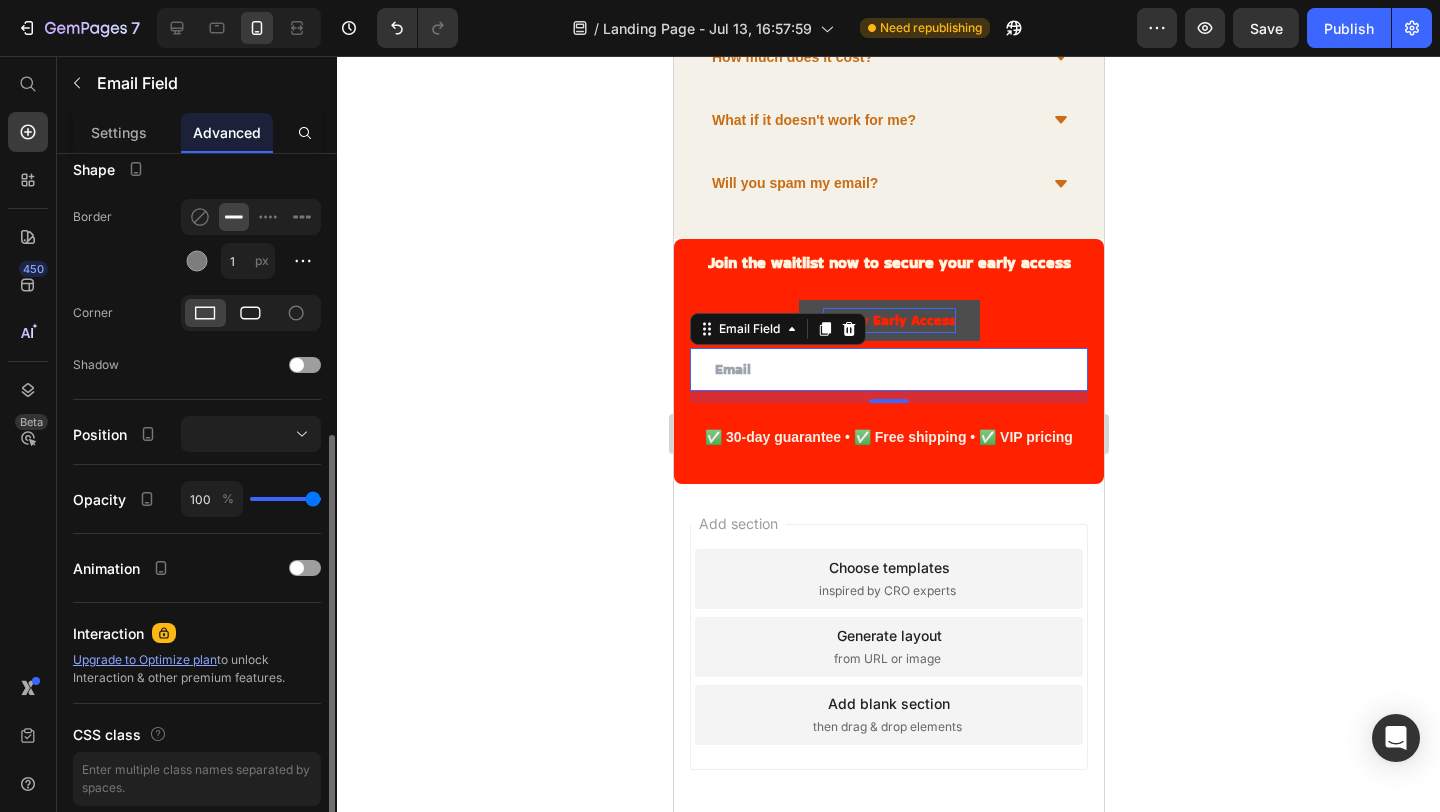 click 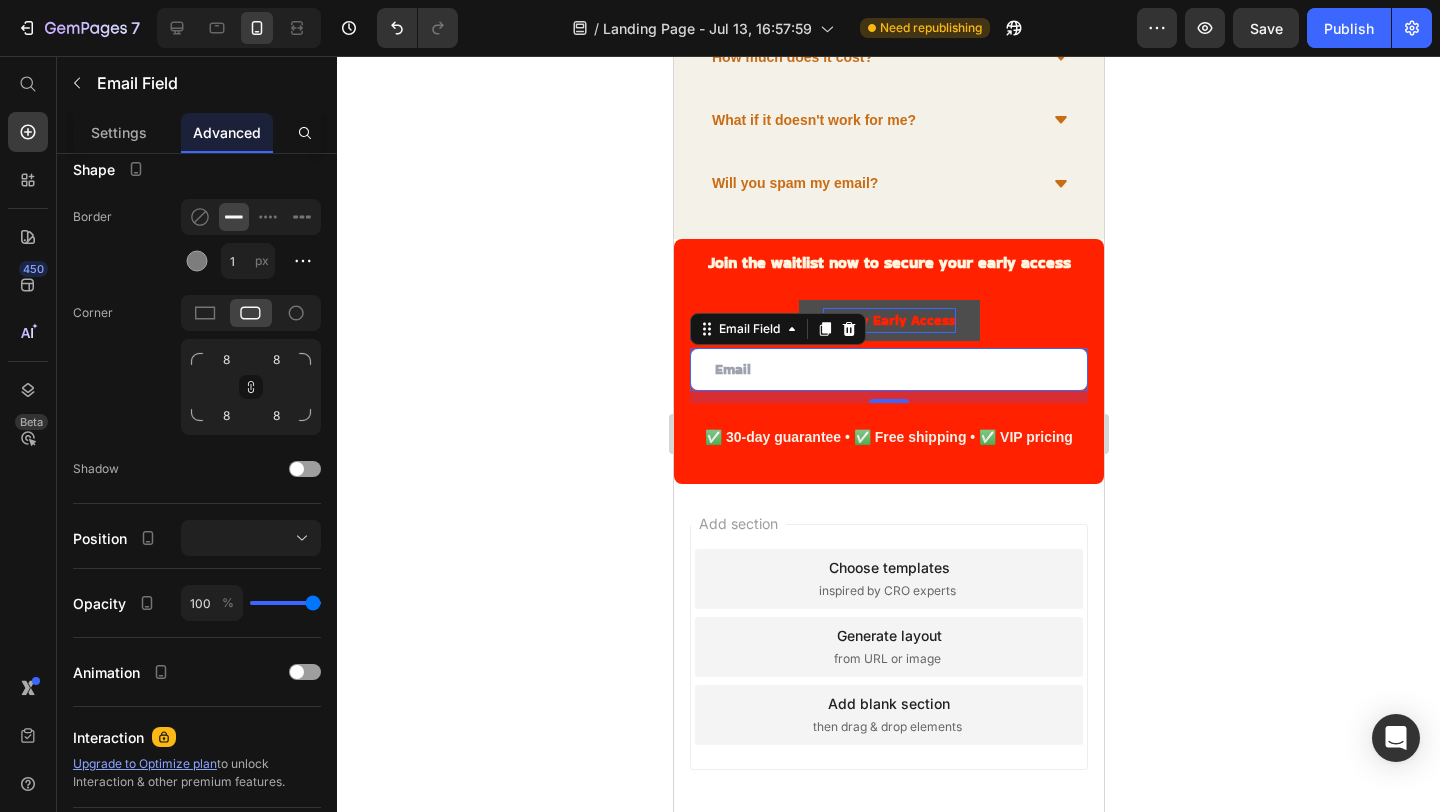 click 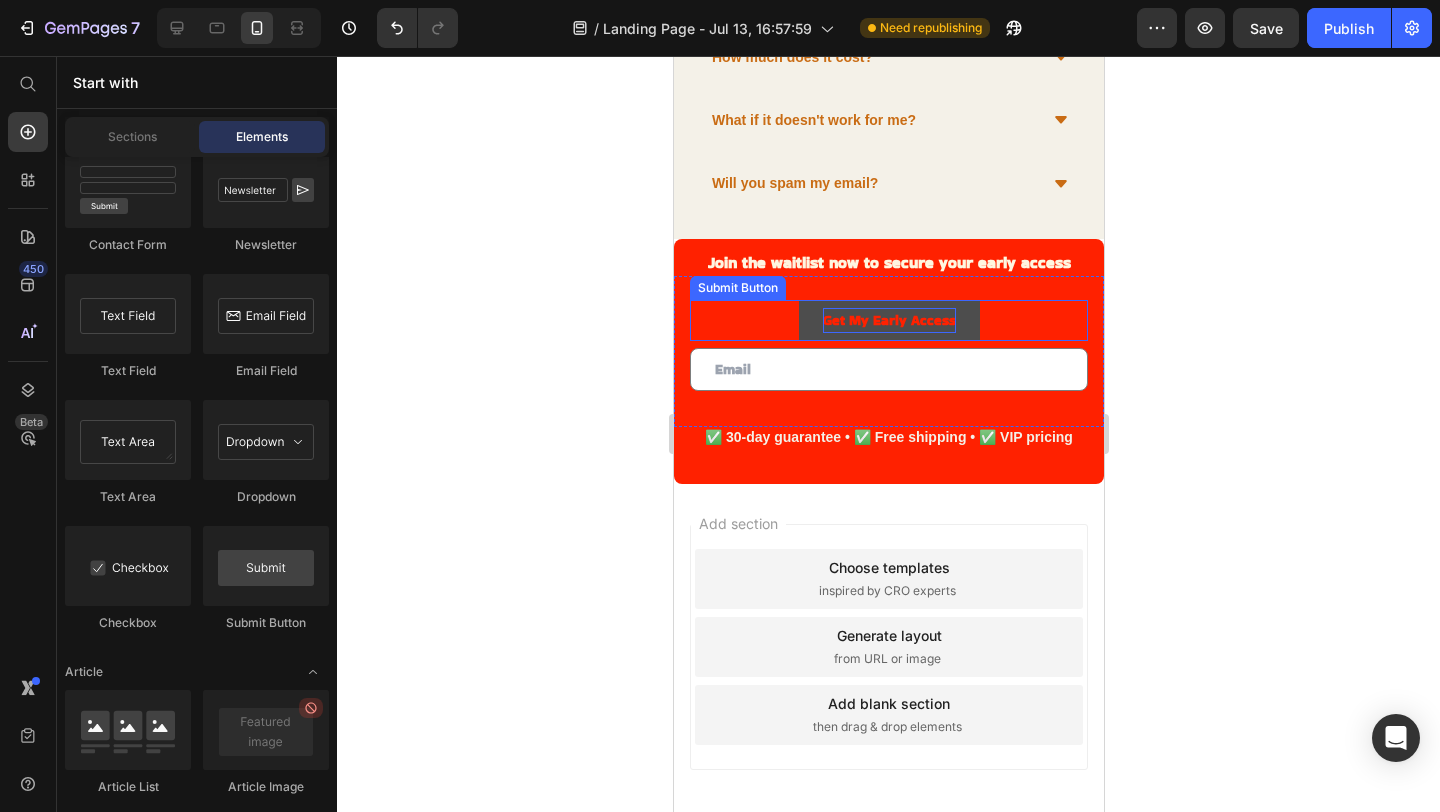 click on "Get My Early Access" at bounding box center [888, 320] 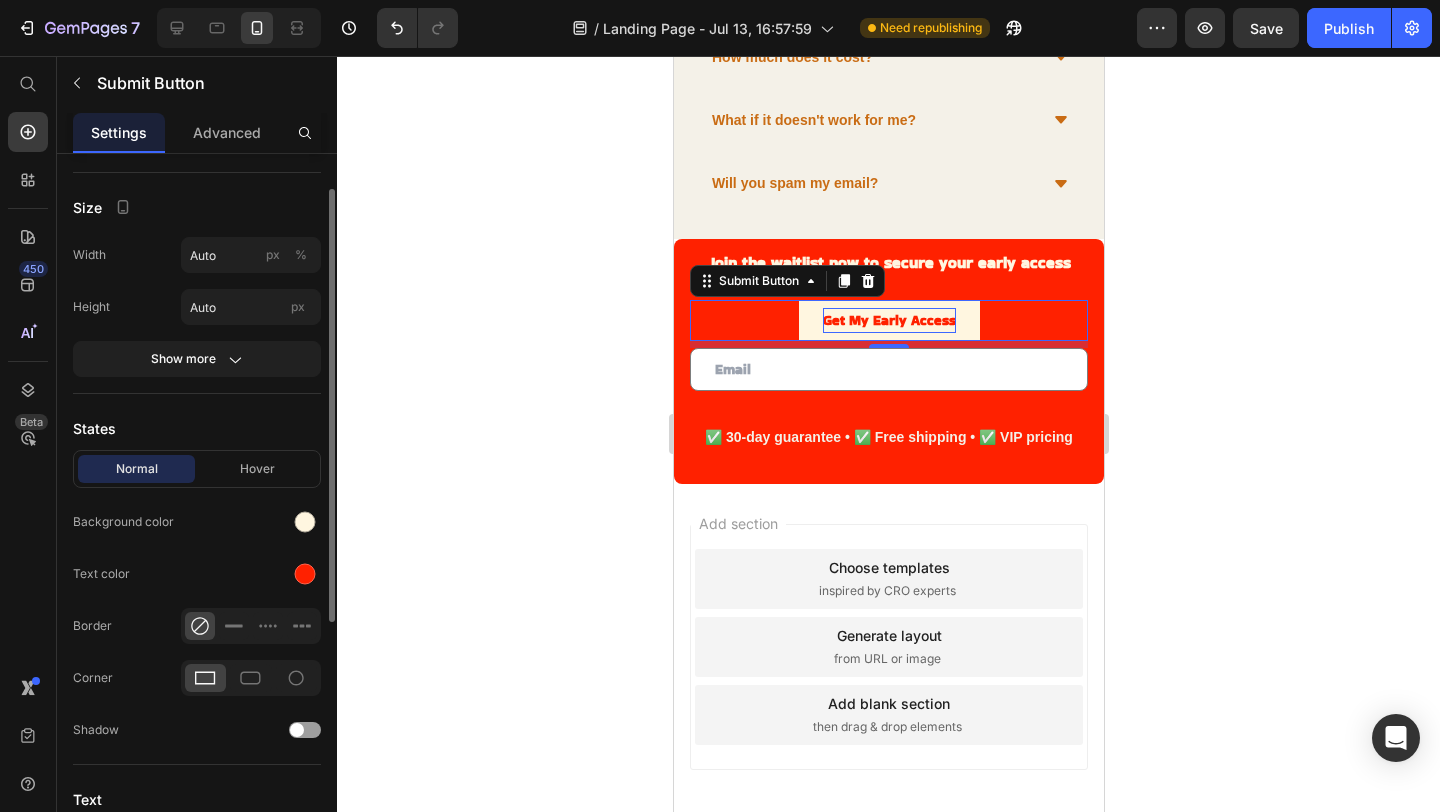 scroll, scrollTop: 54, scrollLeft: 0, axis: vertical 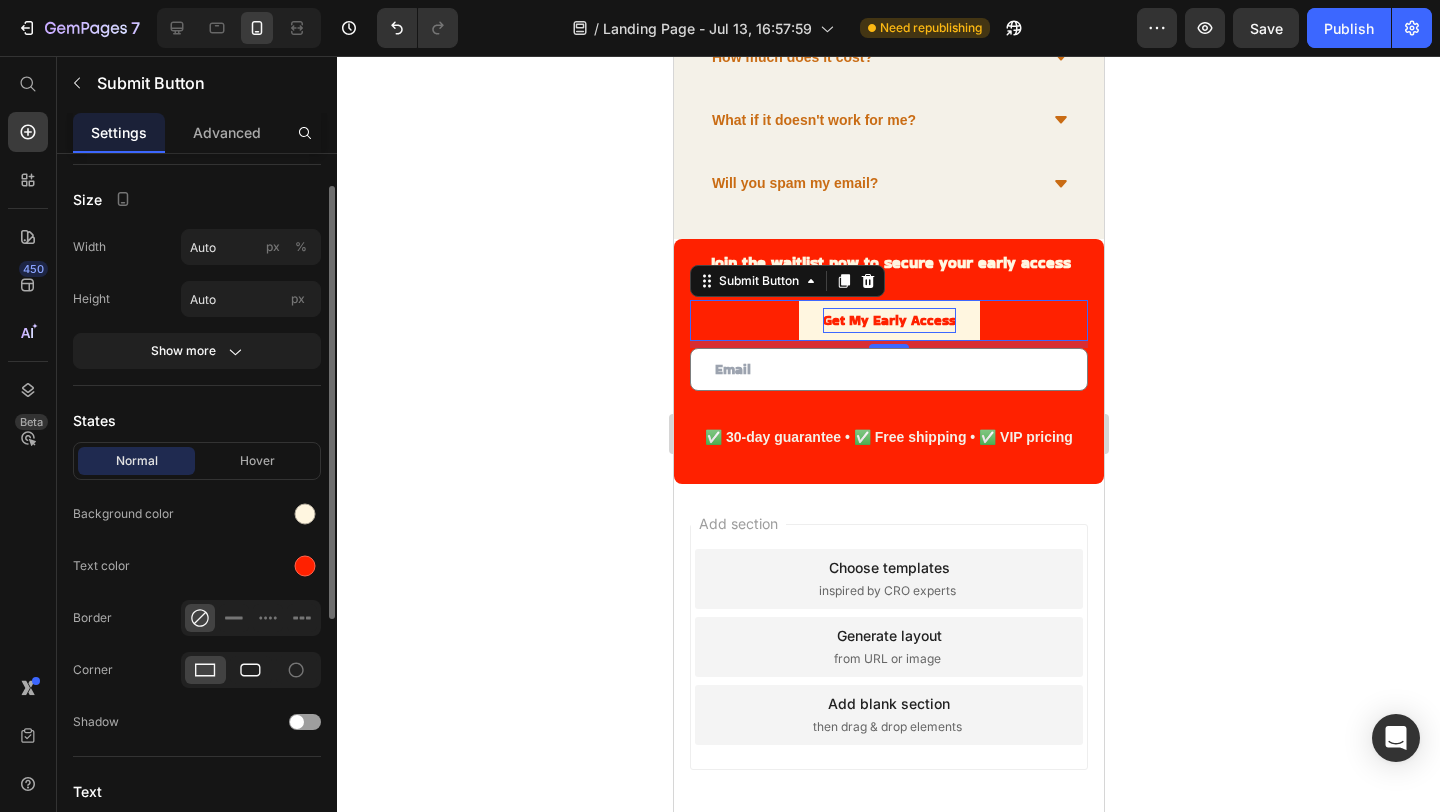 click 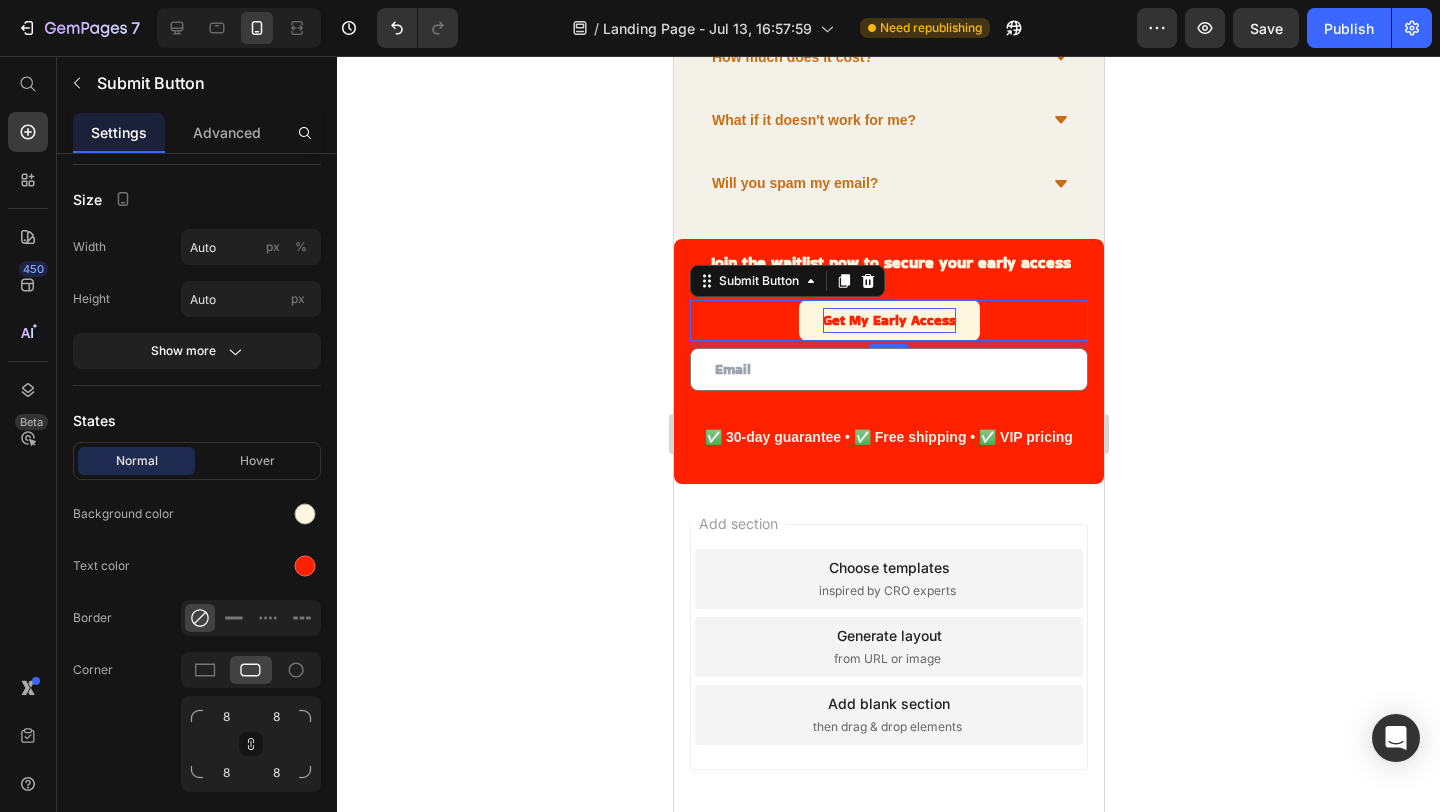 click 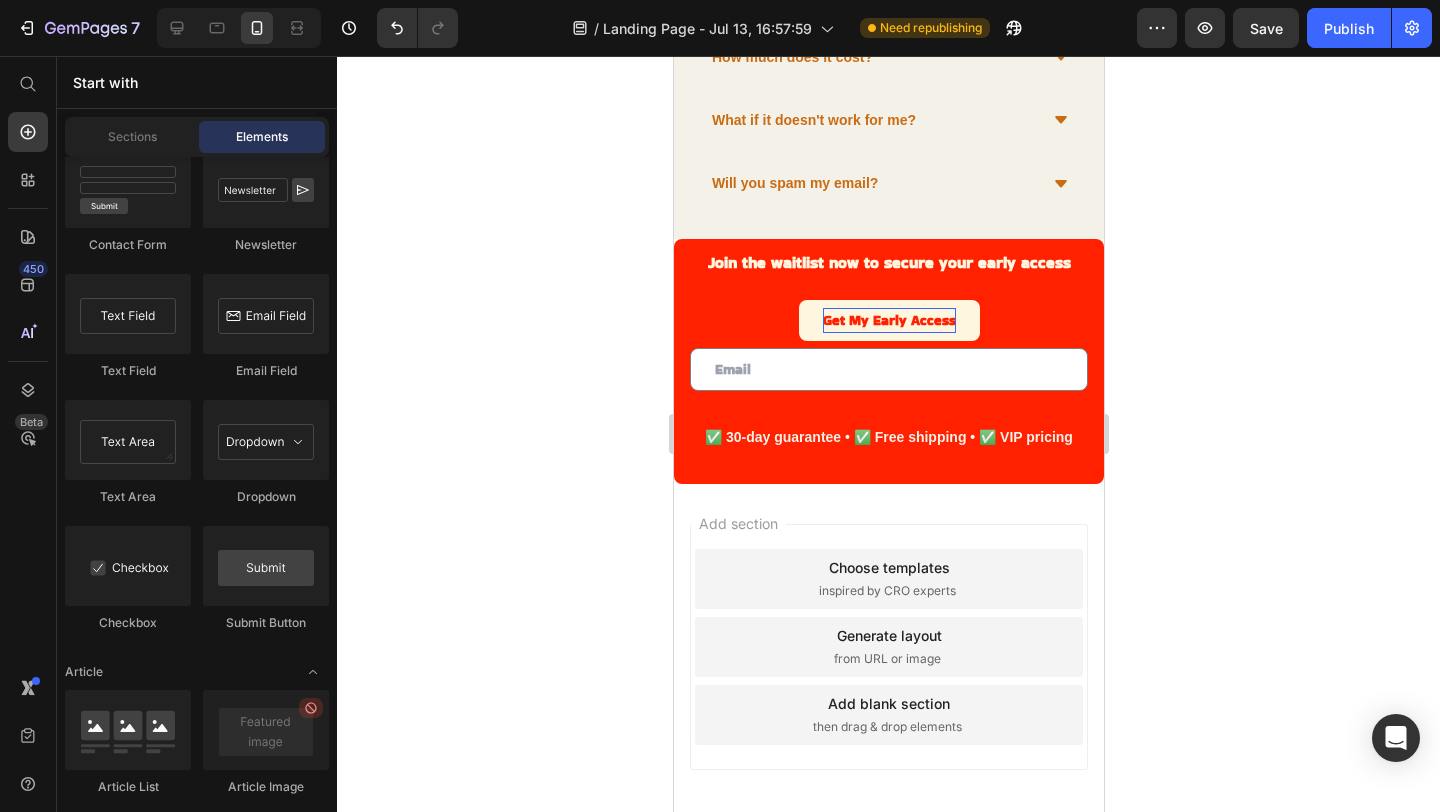 click on "Preview  Save   Publish" at bounding box center (1284, 28) 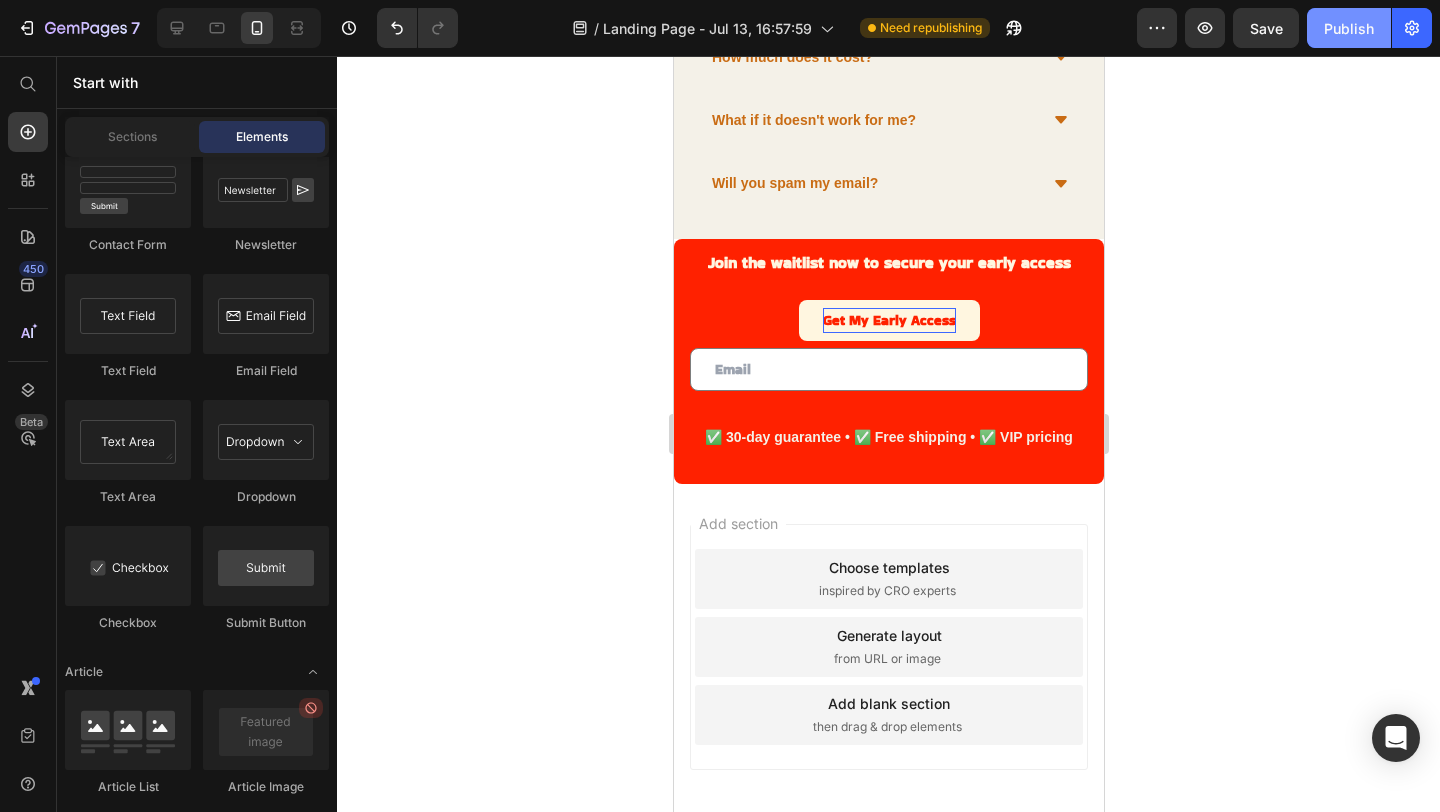 click on "Publish" at bounding box center (1349, 28) 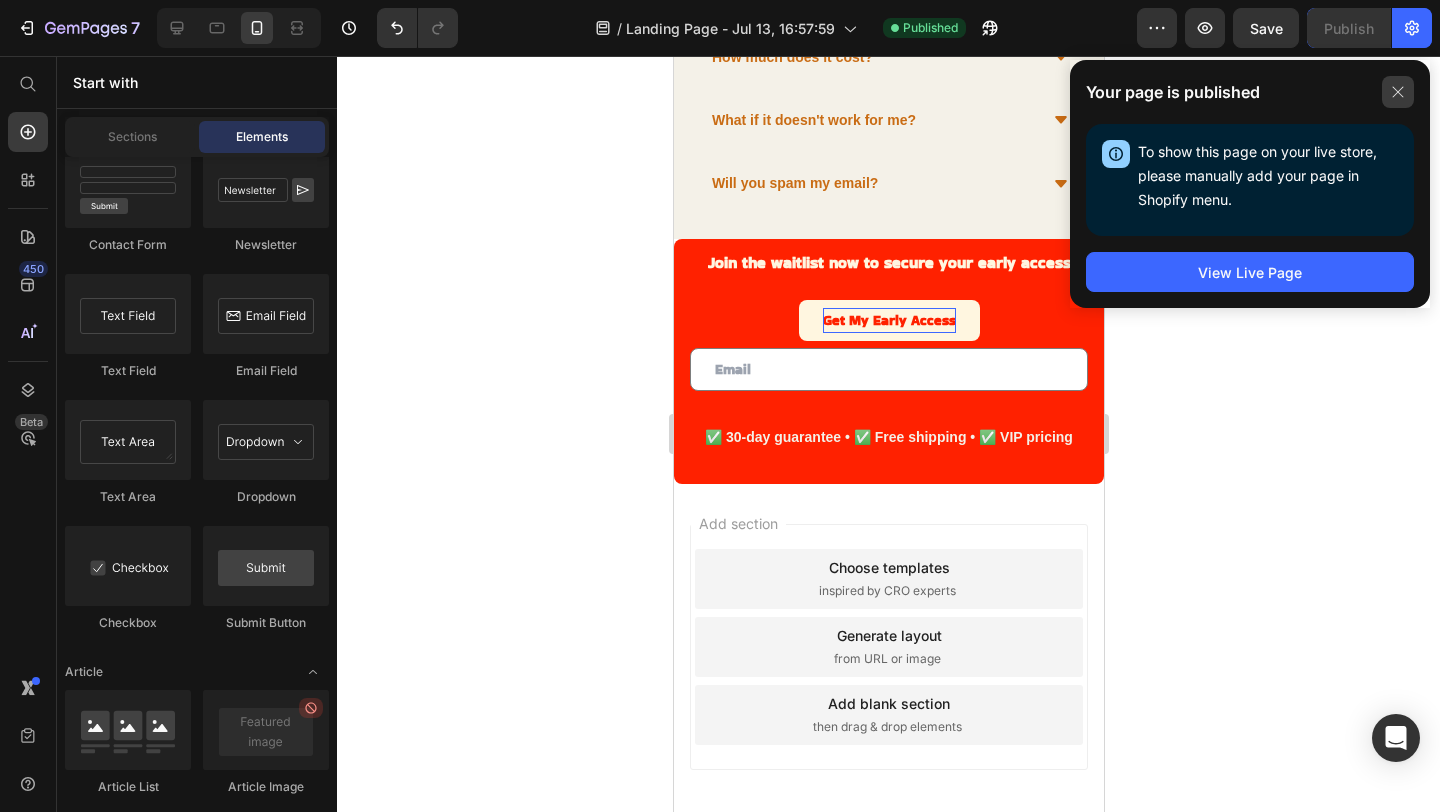 click 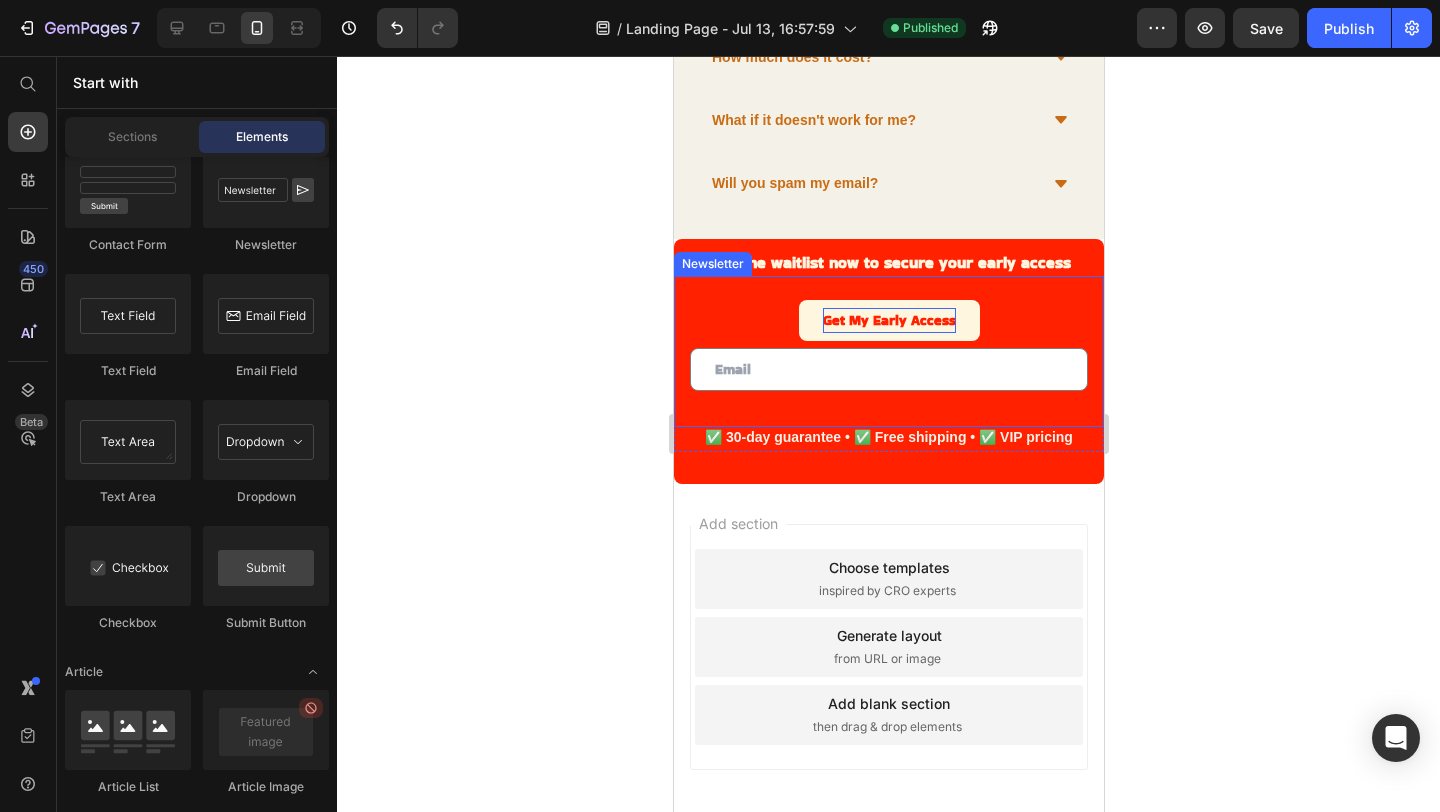 click on "Get My Early Access Submit Button Email Field Newsletter" at bounding box center [888, 351] 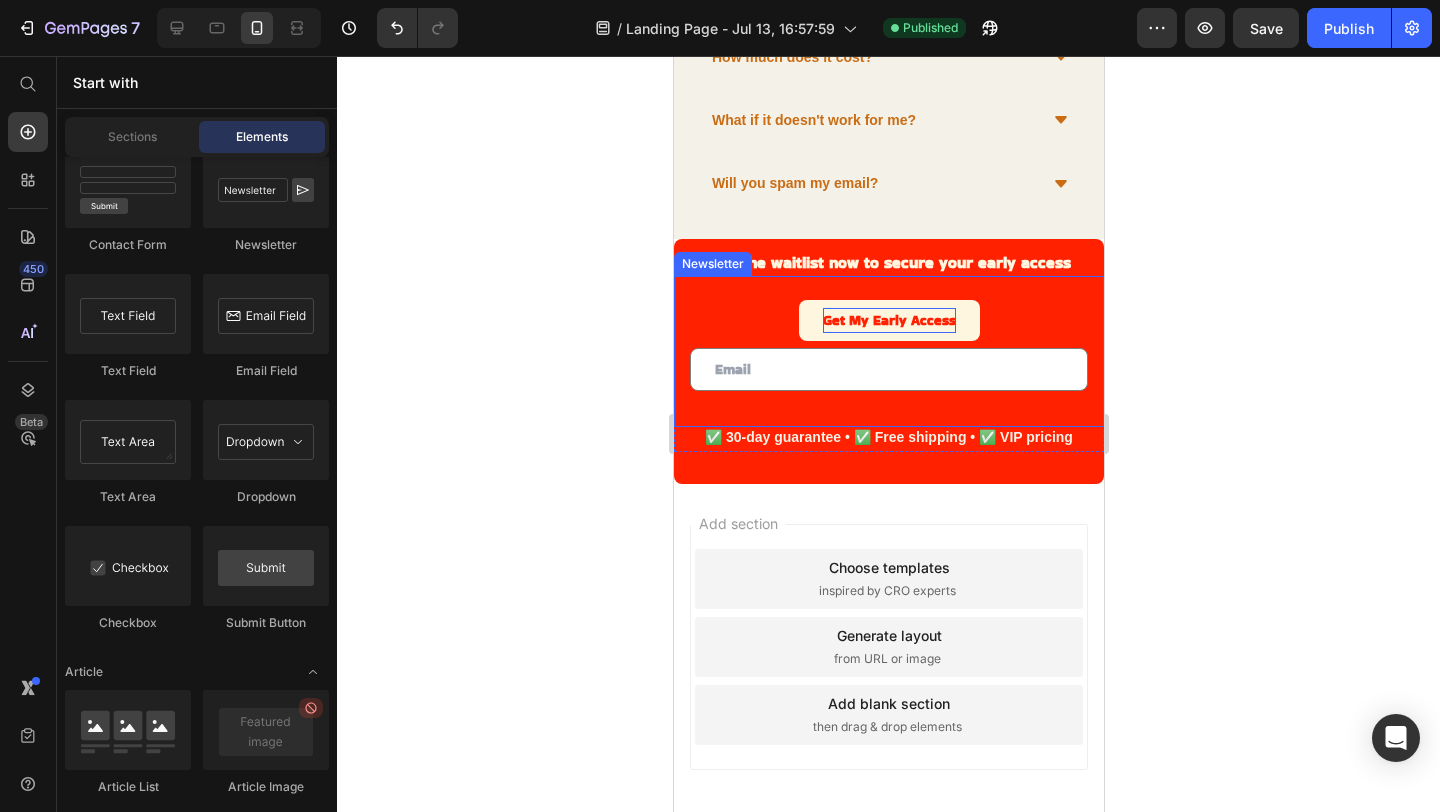 scroll, scrollTop: 0, scrollLeft: 0, axis: both 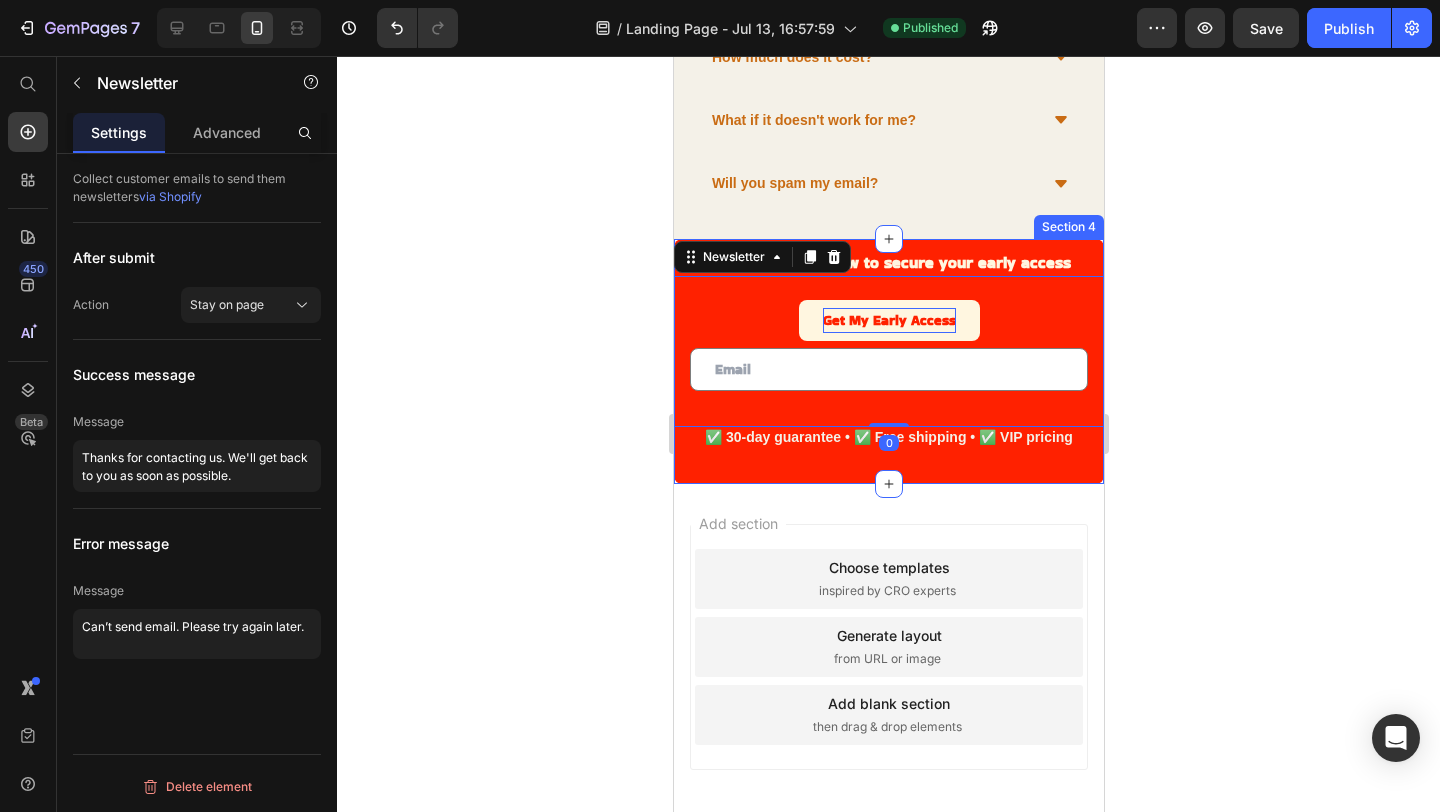 click on "⁠⁠⁠⁠⁠⁠⁠ Join the waitlist now to secure your early access Heading Get My Early Access Submit Button Email Field Newsletter   0   ✅ 30-day guarantee • ✅ Free shipping • ✅ VIP pricing Text Block Row Section 4" at bounding box center (888, 361) 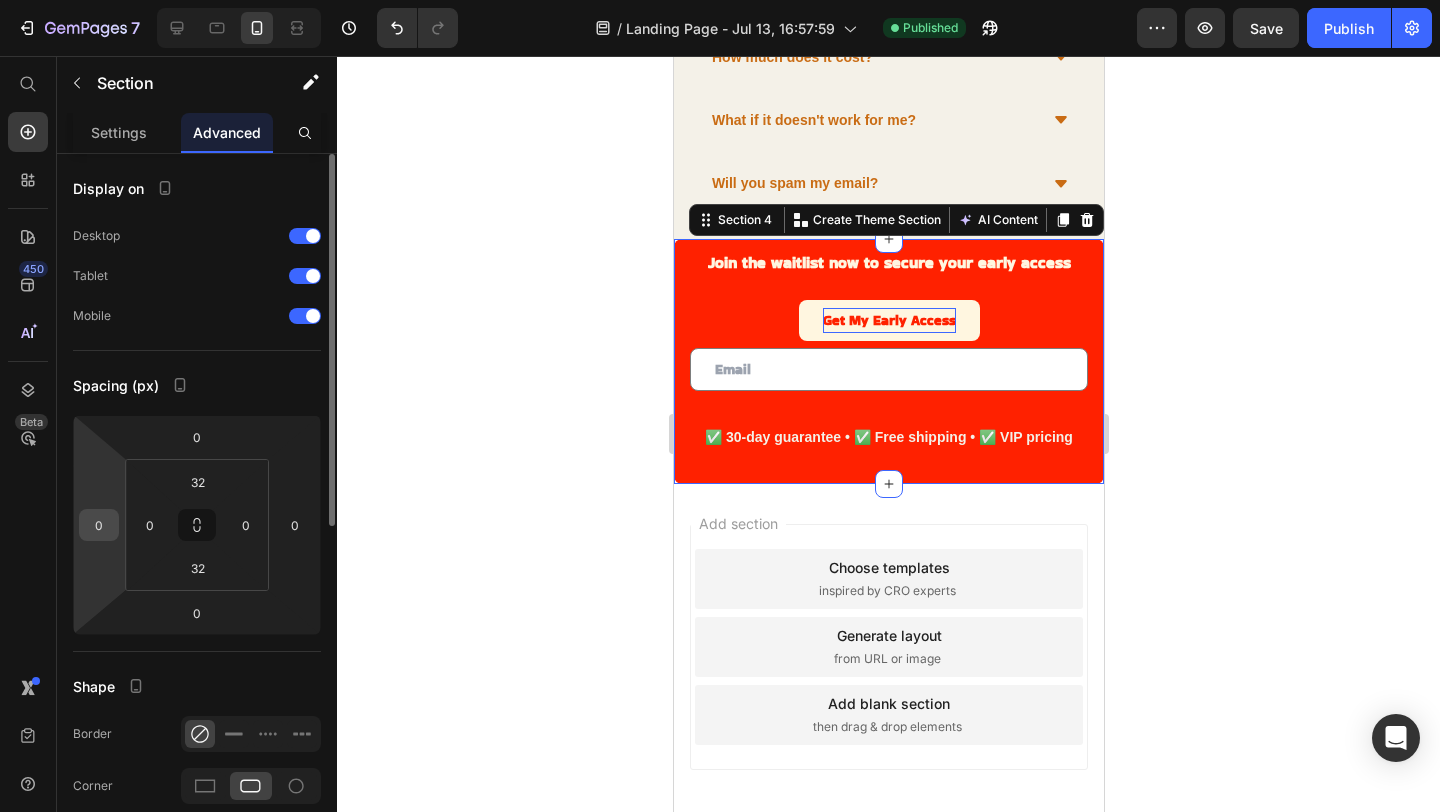 click on "0" at bounding box center [99, 525] 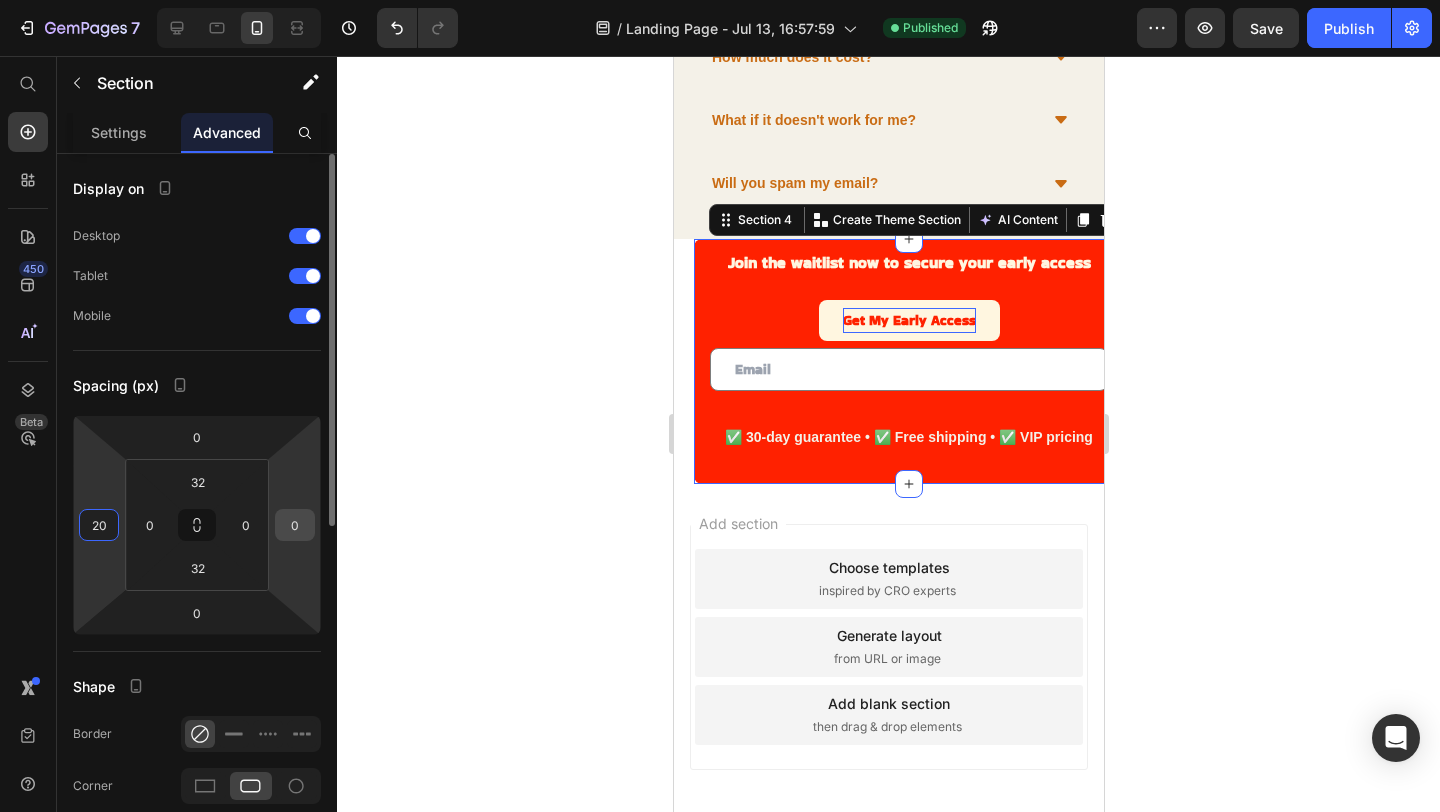 type on "20" 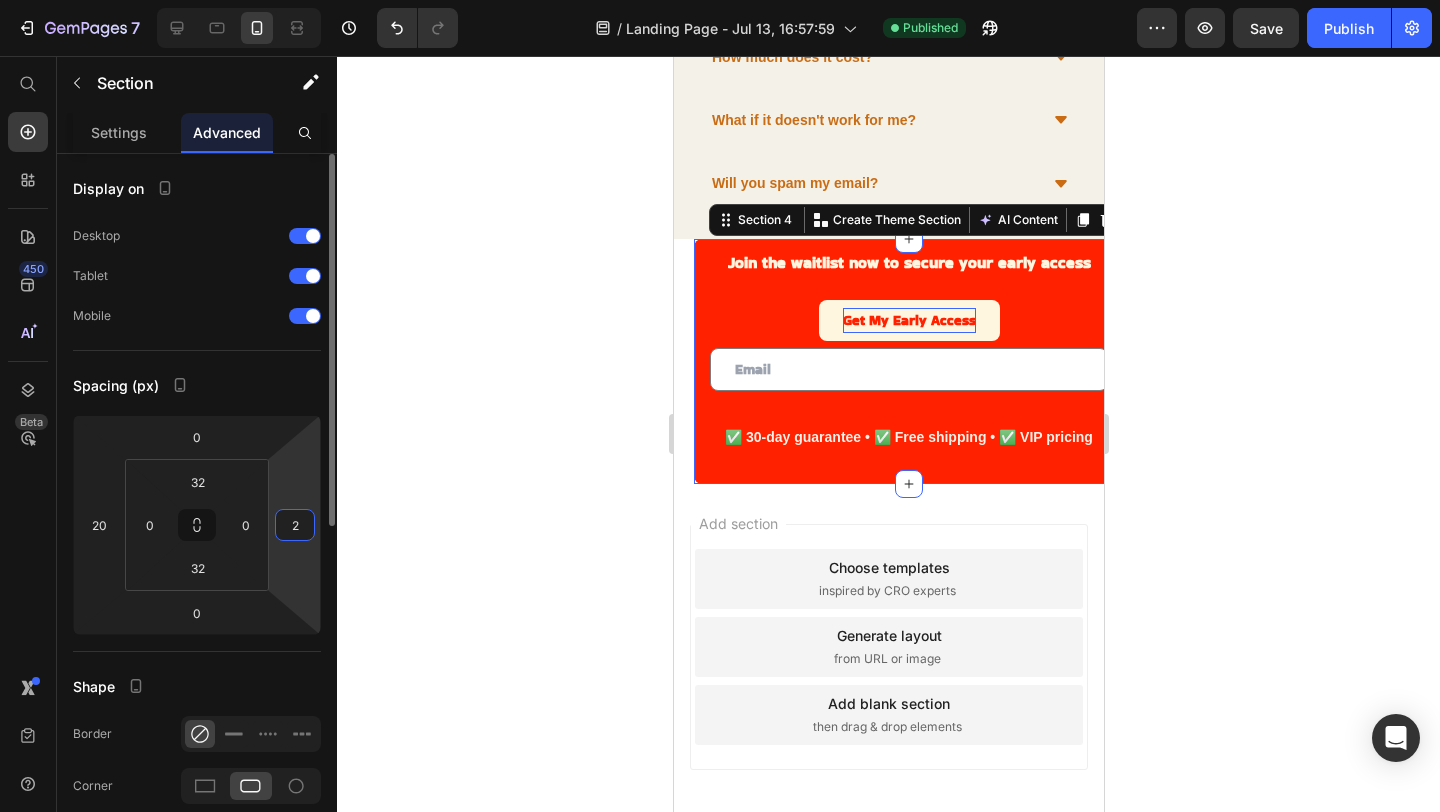type on "20" 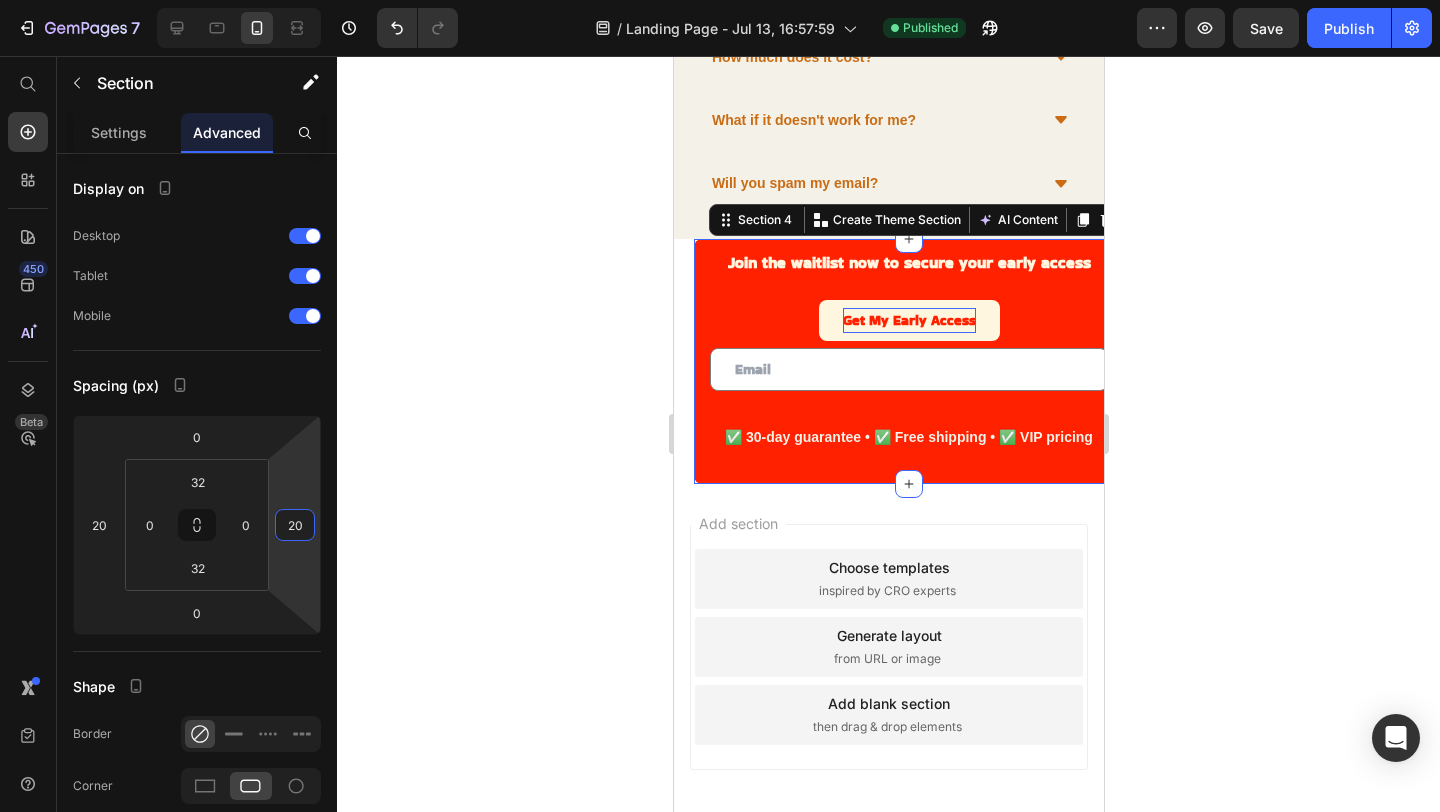 click 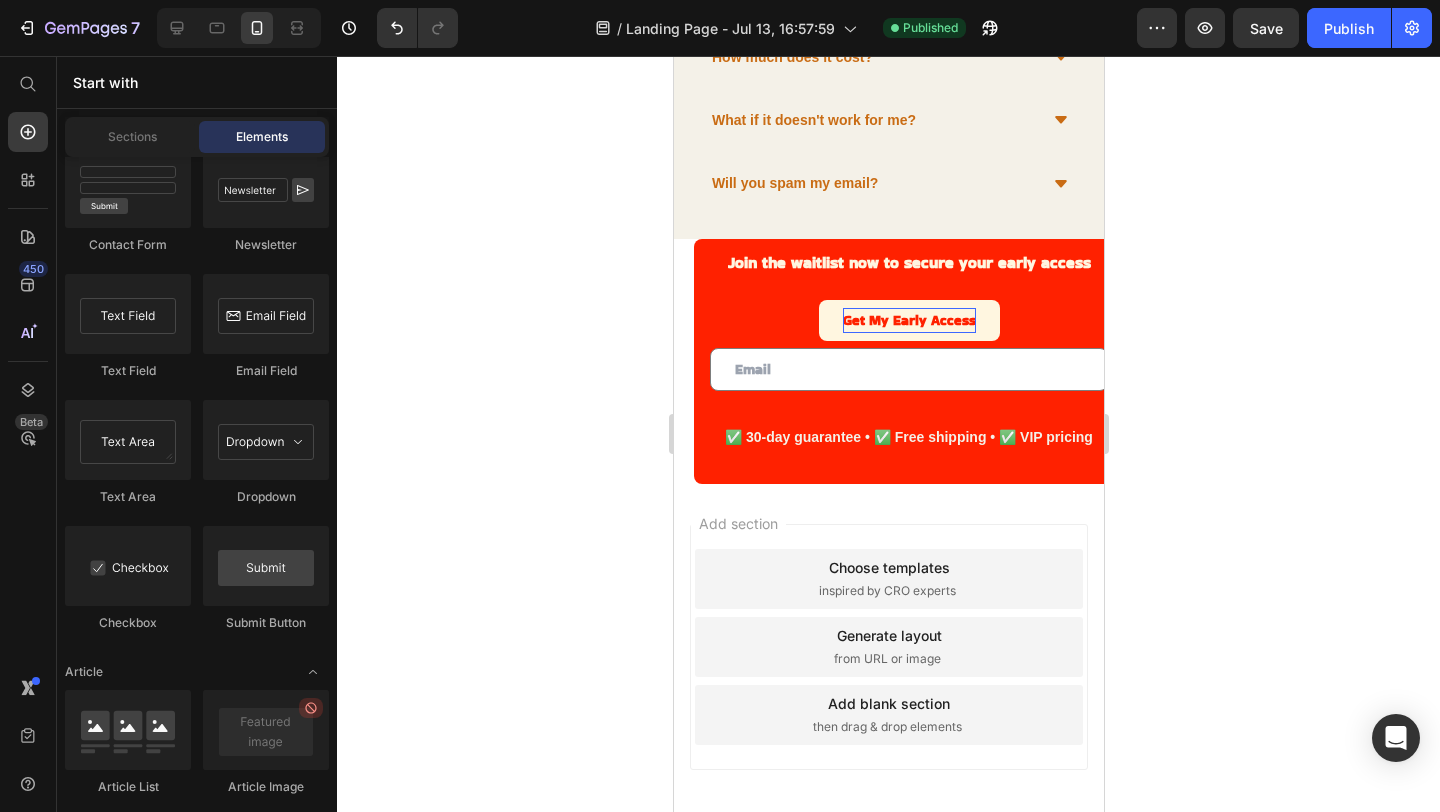 click on "⁠⁠⁠⁠⁠⁠⁠ Join the waitlist now to secure your early access Heading Get My Early Access Submit Button Email Field Newsletter   ✅ 30-day guarantee • ✅ Free shipping • ✅ VIP pricing Text Block Row Section 4" at bounding box center (888, 361) 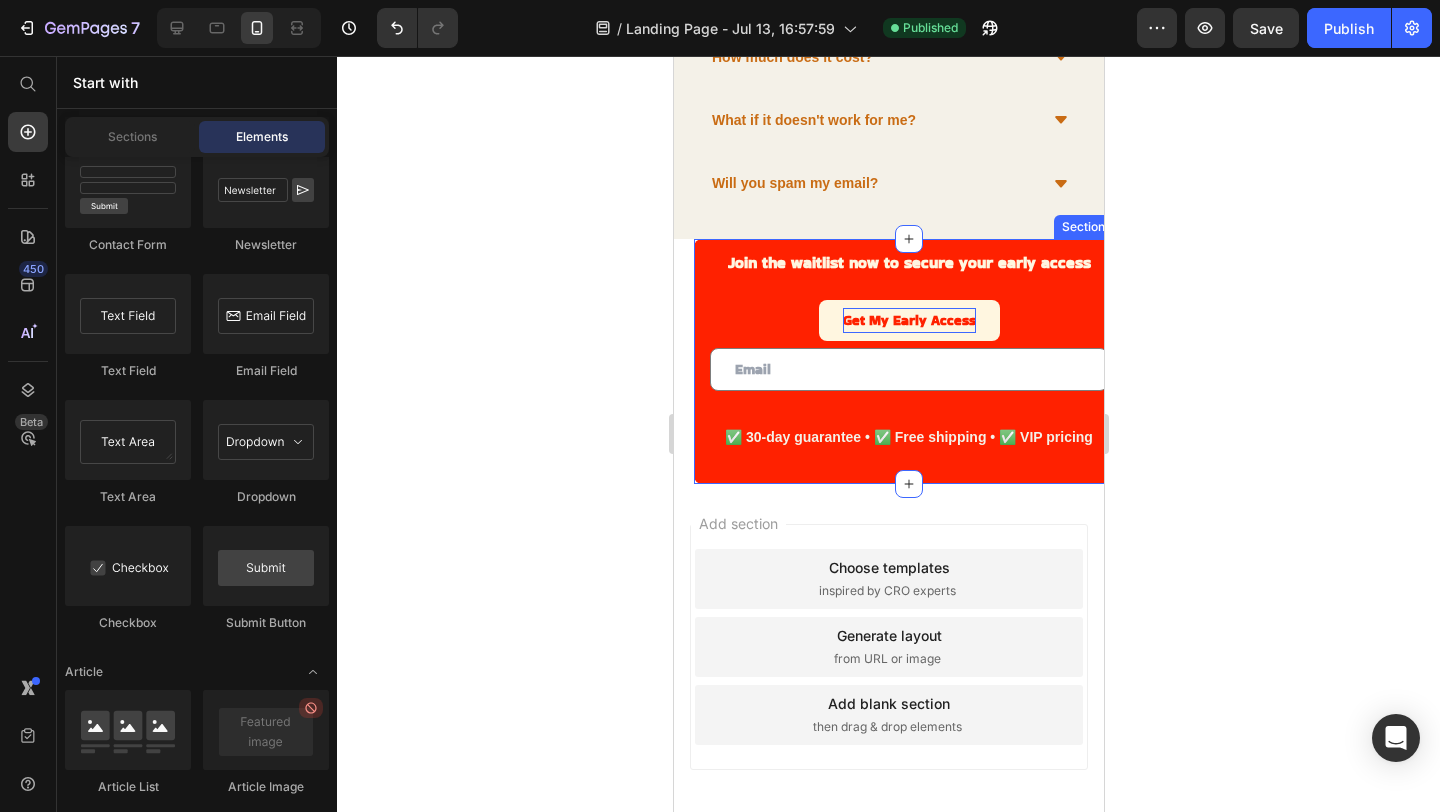 click on "⁠⁠⁠⁠⁠⁠⁠ Join the waitlist now to secure your early access Heading Get My Early Access Submit Button Email Field Newsletter   ✅ 30-day guarantee • ✅ Free shipping • ✅ VIP pricing Text Block Row Section 4" at bounding box center (908, 361) 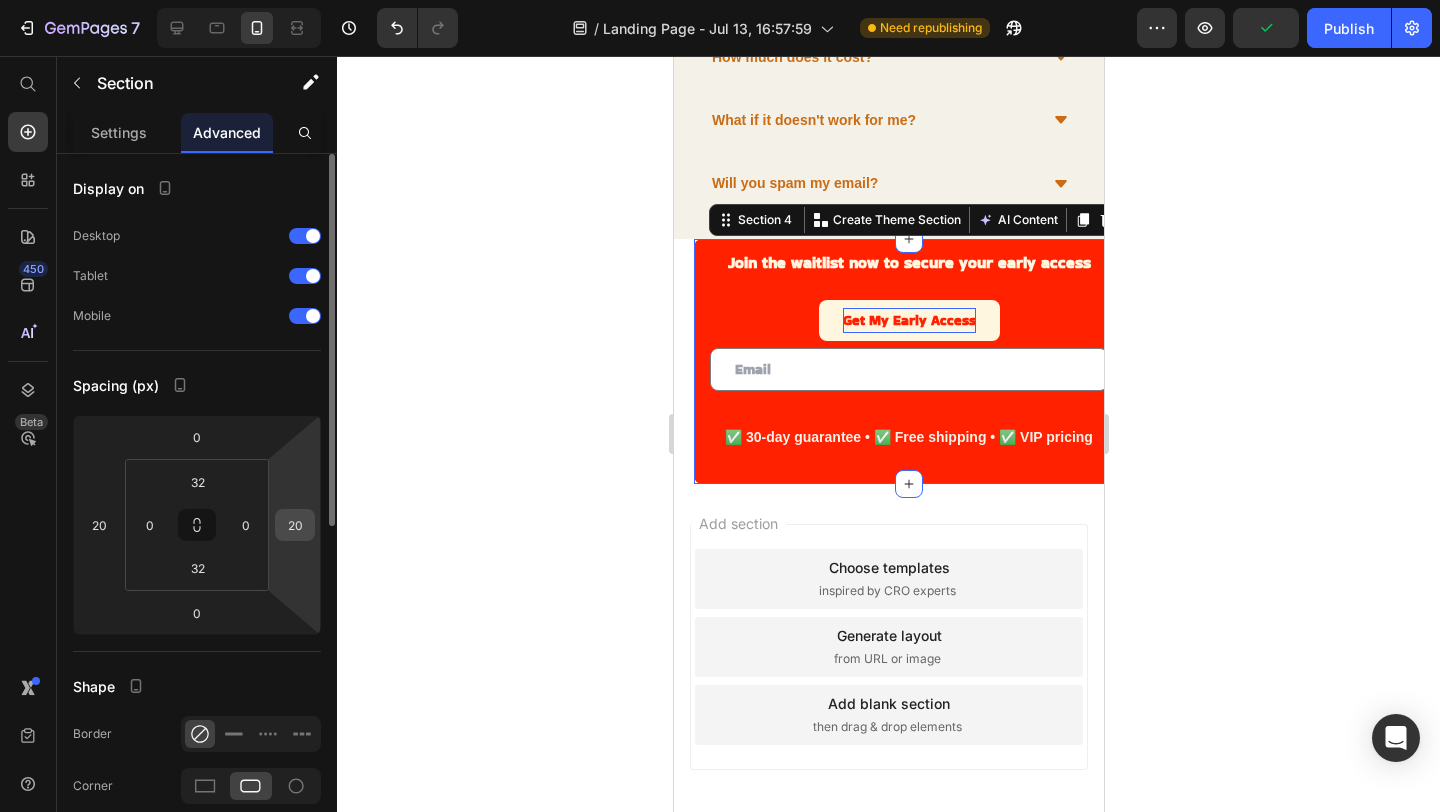 click on "20" at bounding box center [295, 525] 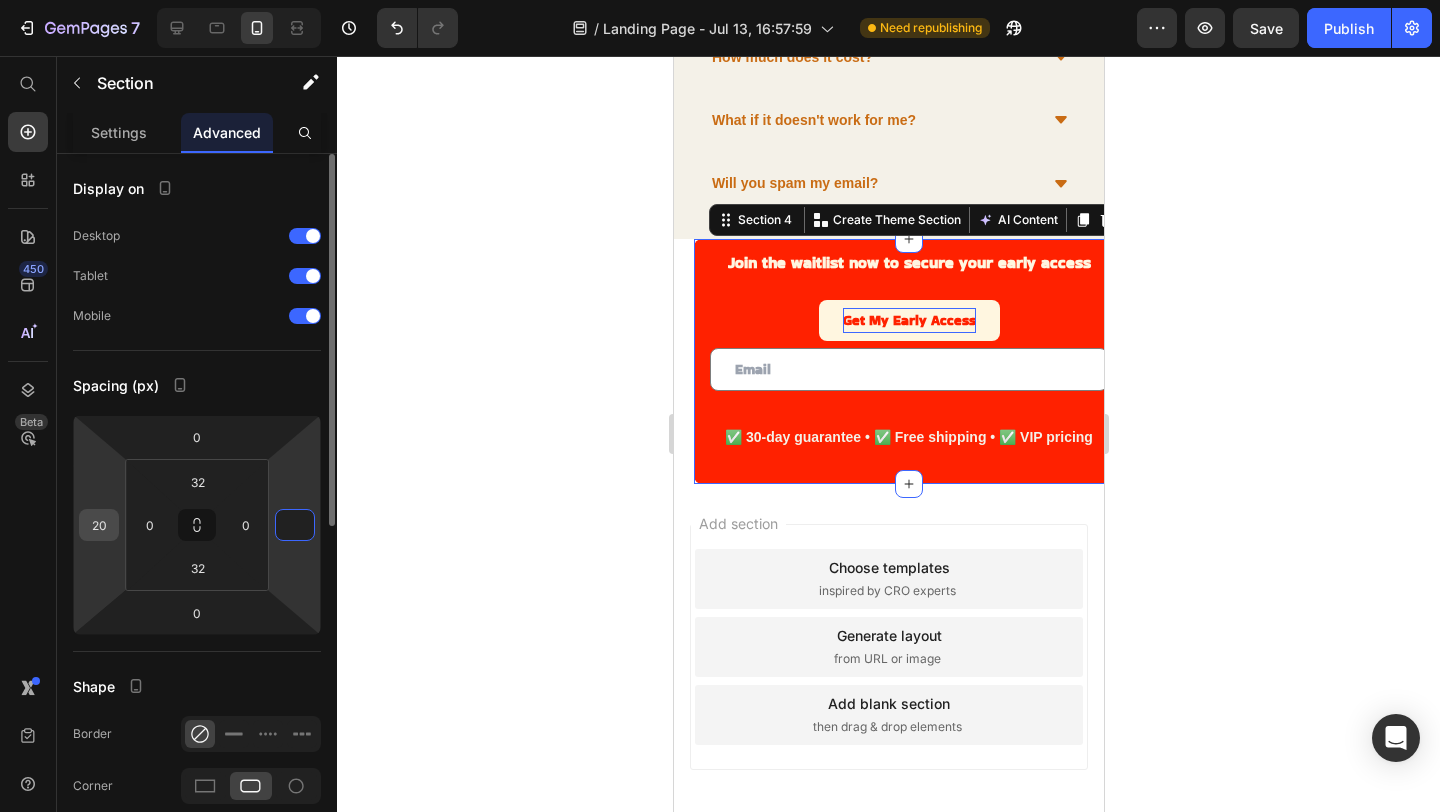 type on "0" 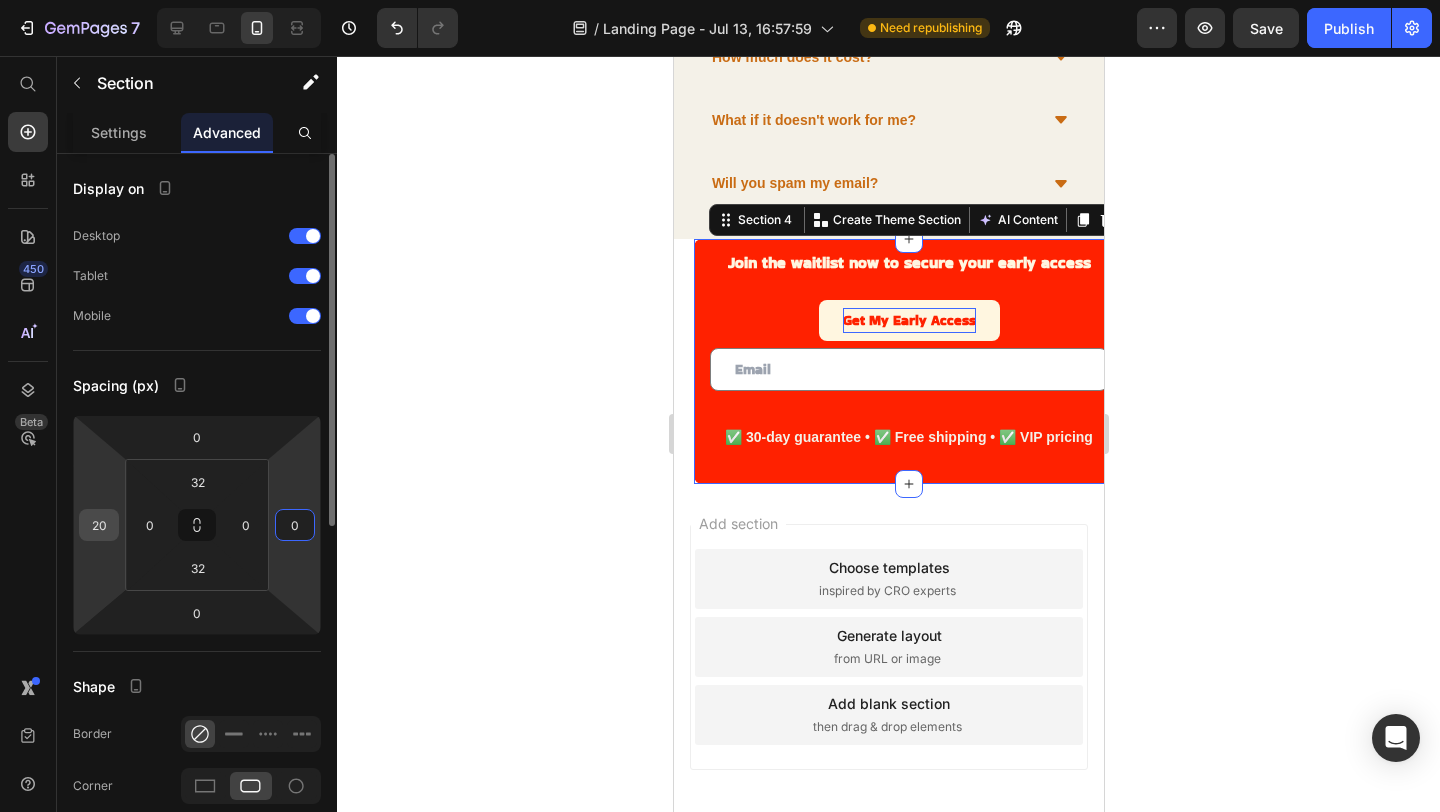 click on "20" at bounding box center (99, 525) 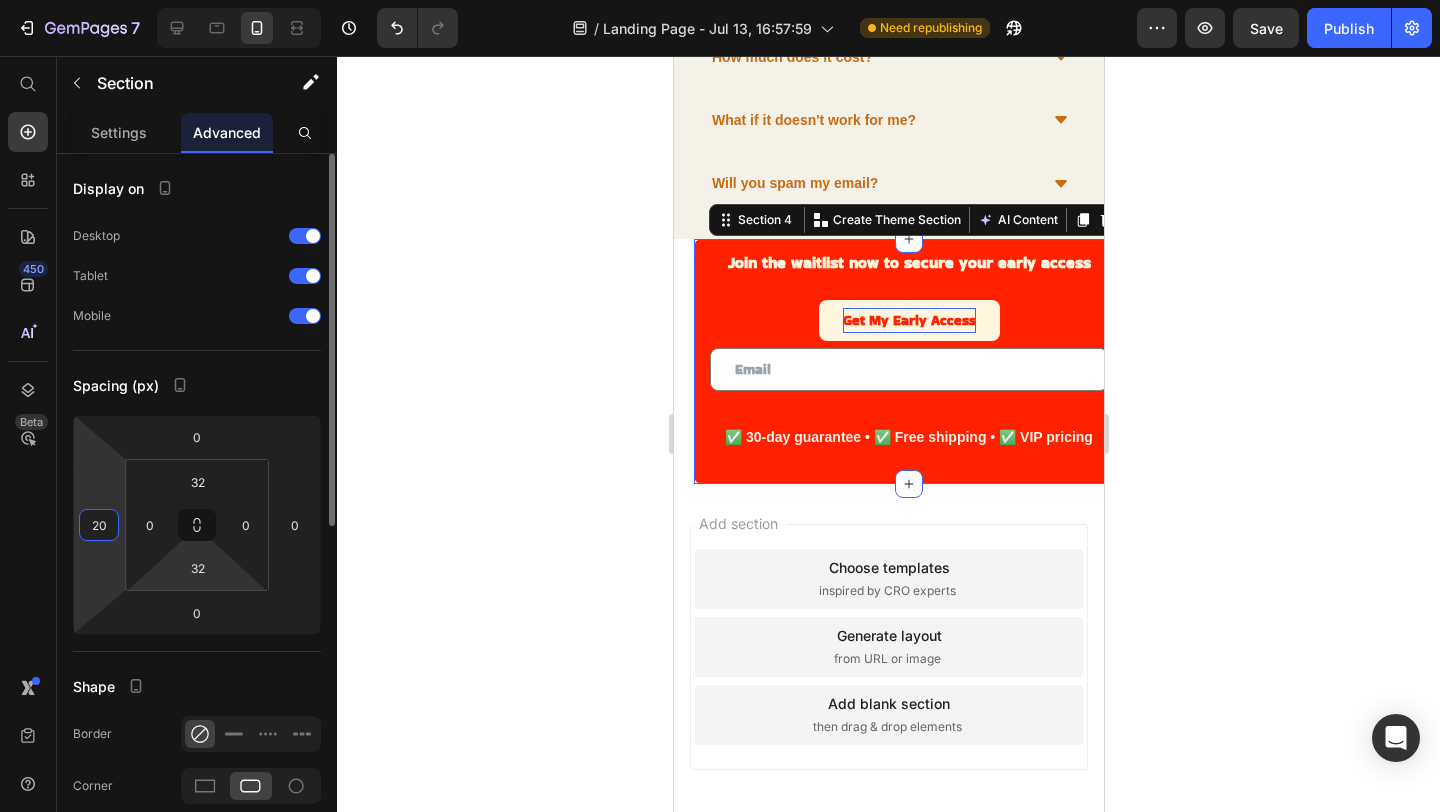 type on "2" 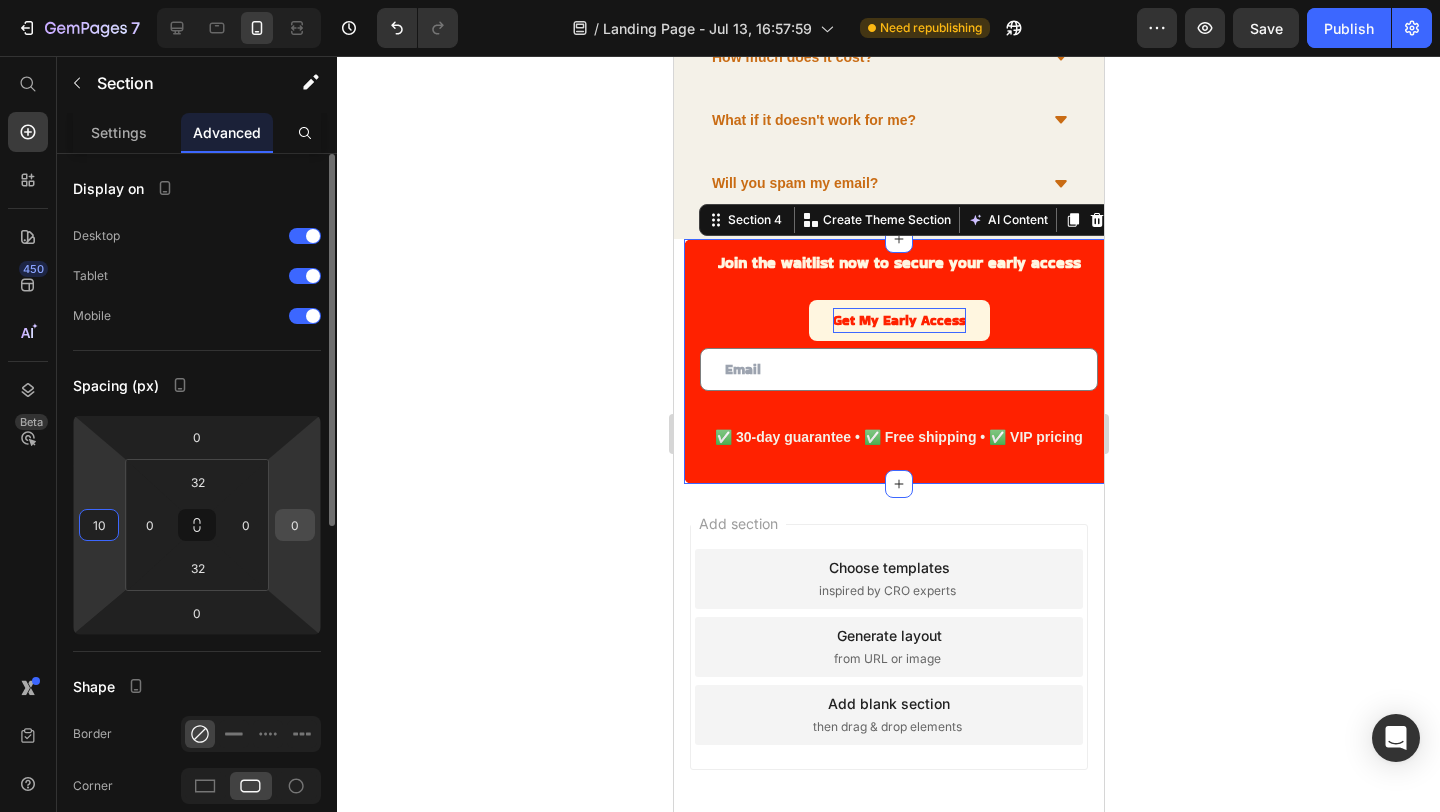type on "10" 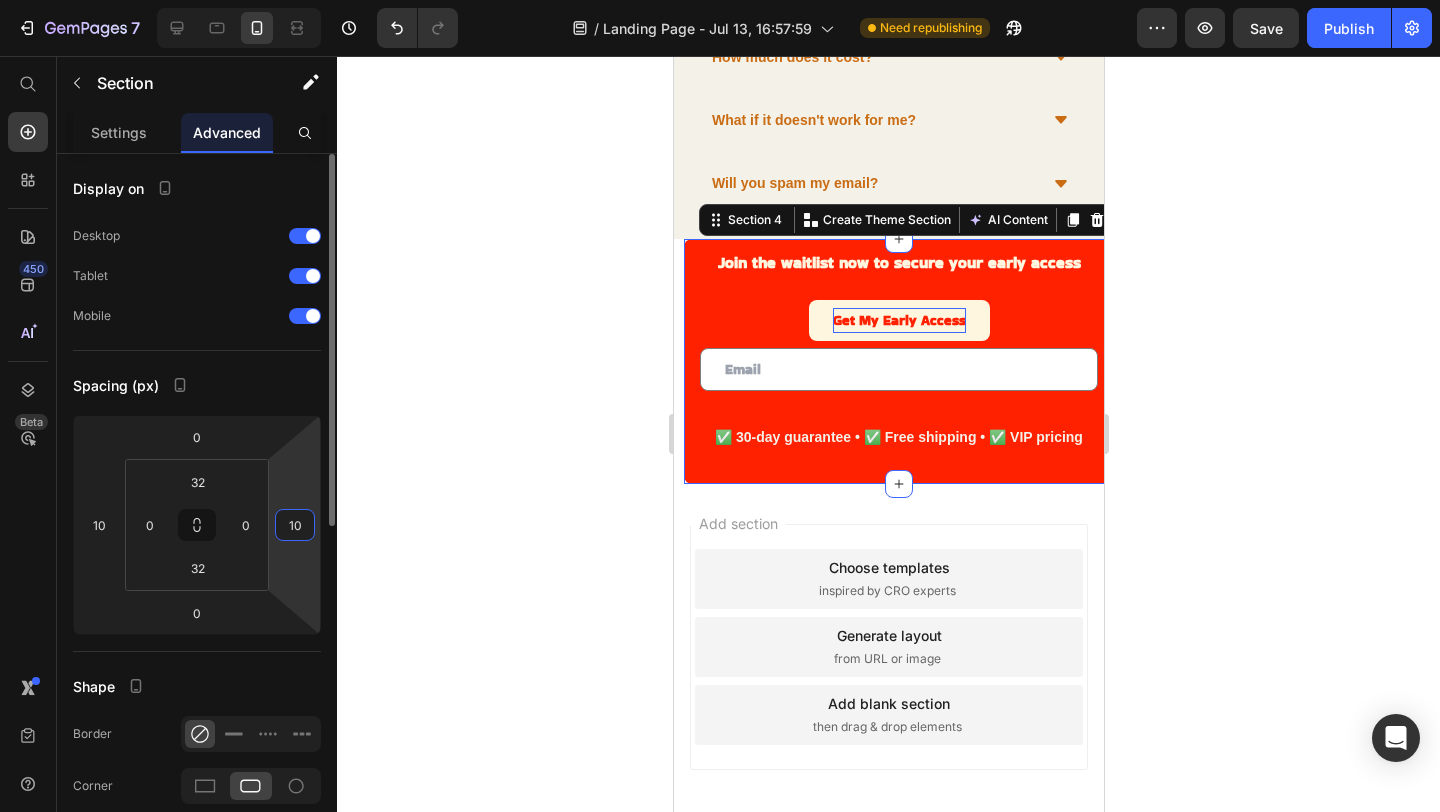 type on "1" 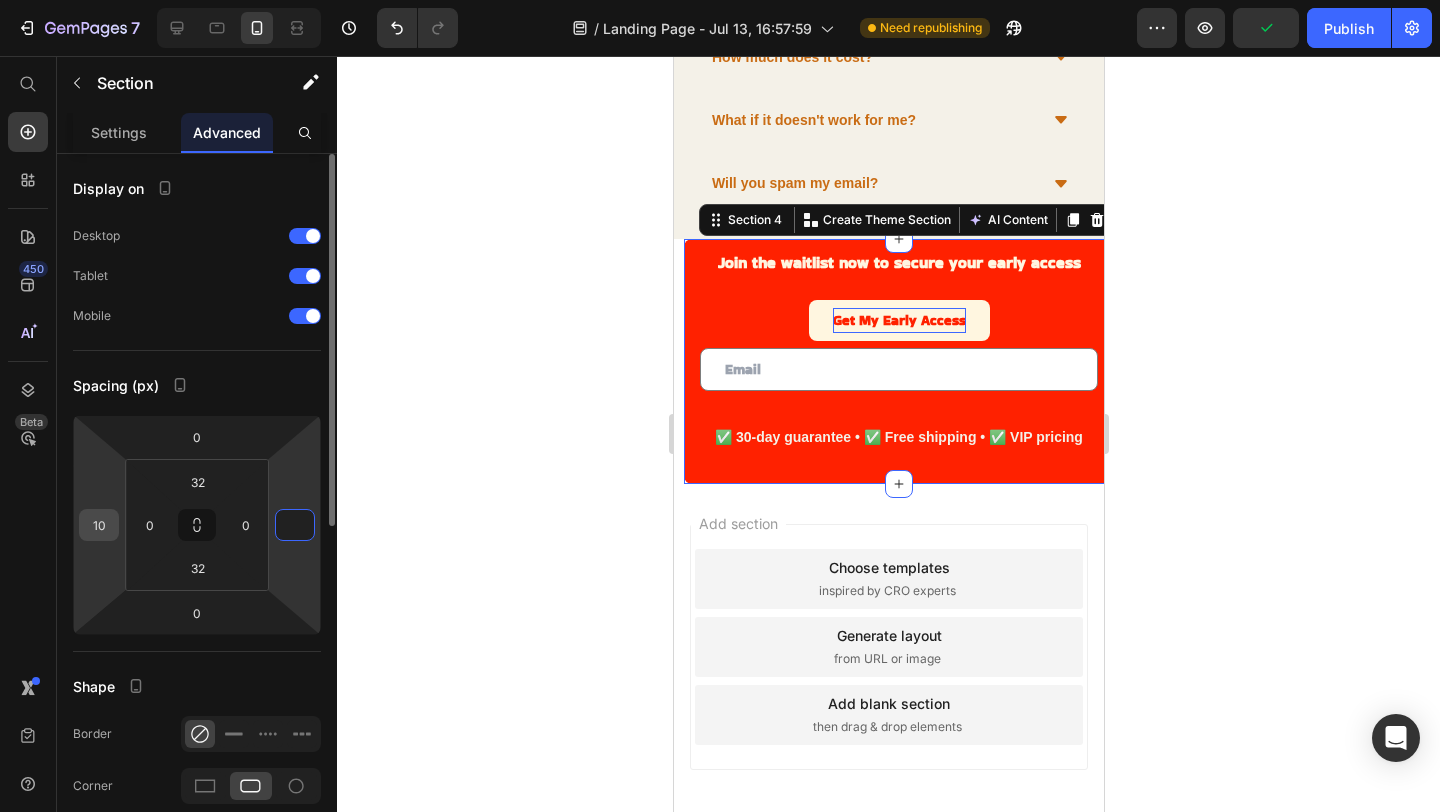 click on "10" at bounding box center (99, 525) 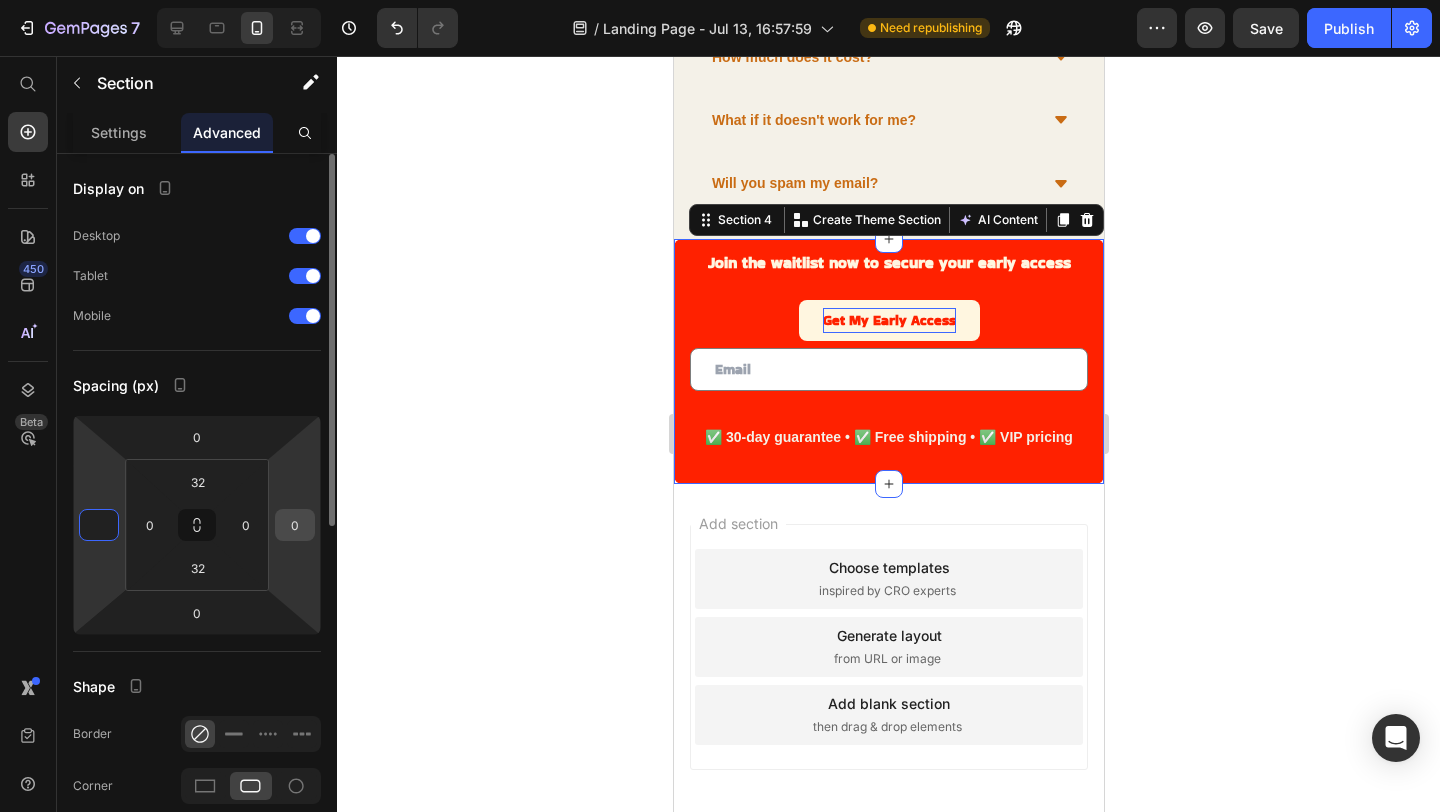 type on "0" 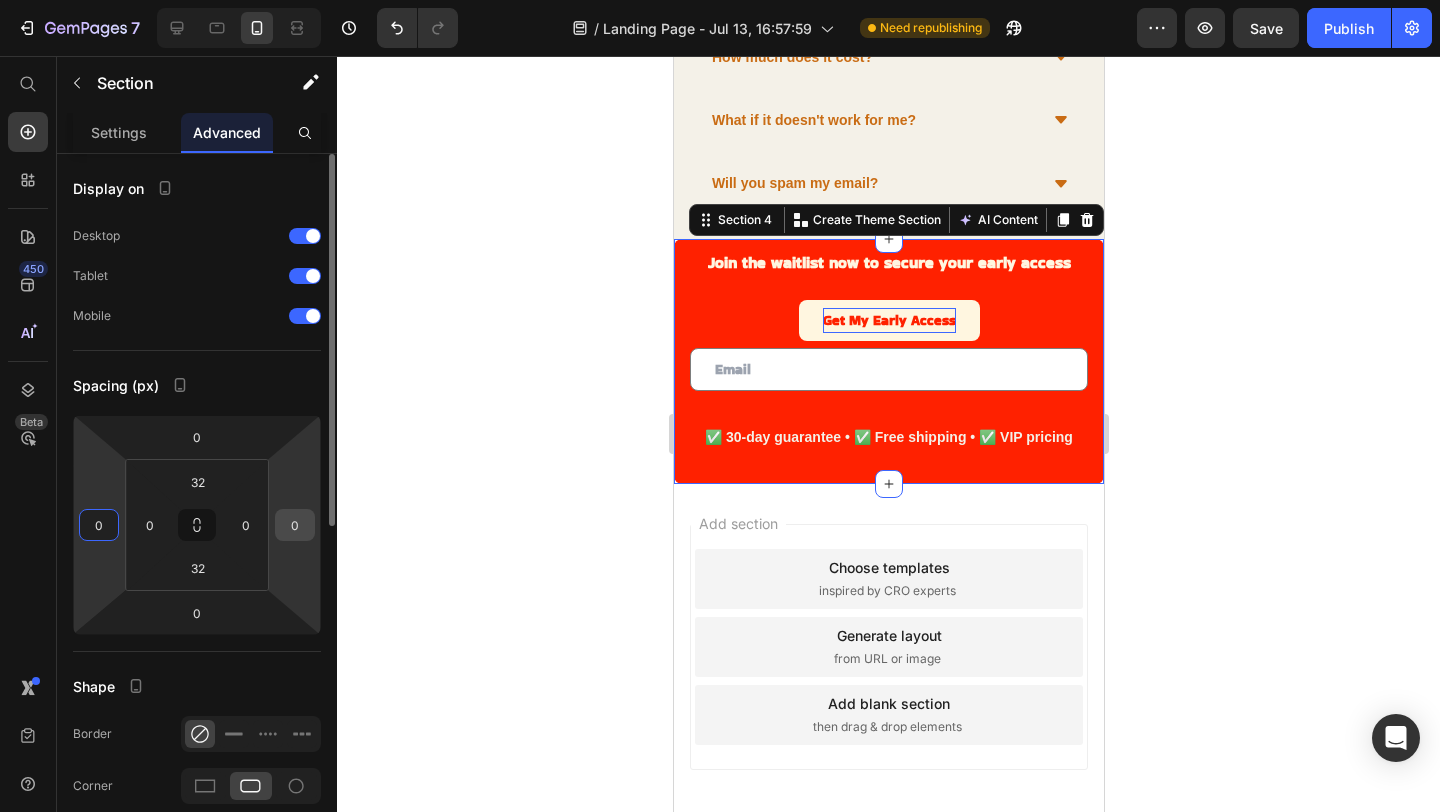 click on "0" at bounding box center (295, 525) 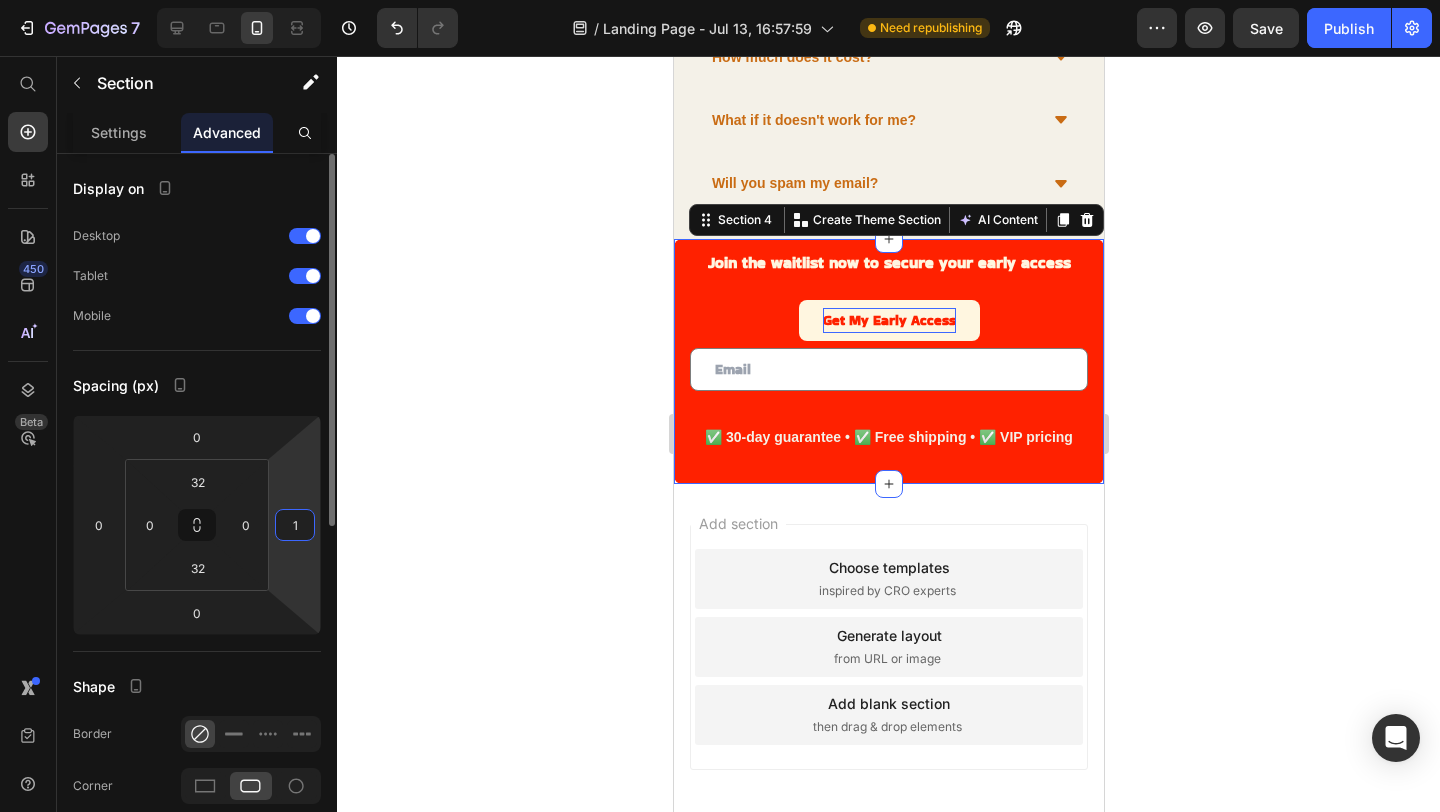 type on "10" 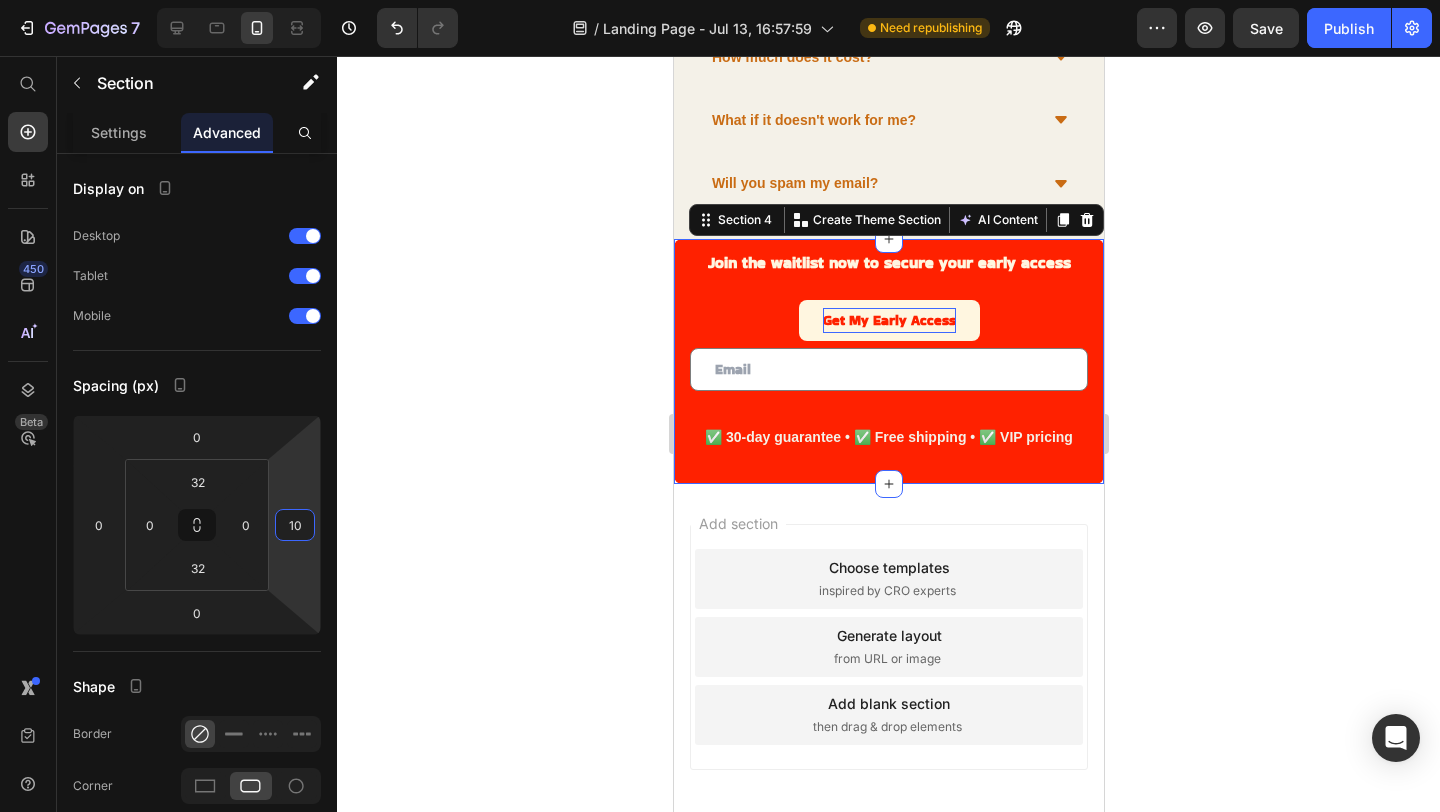click 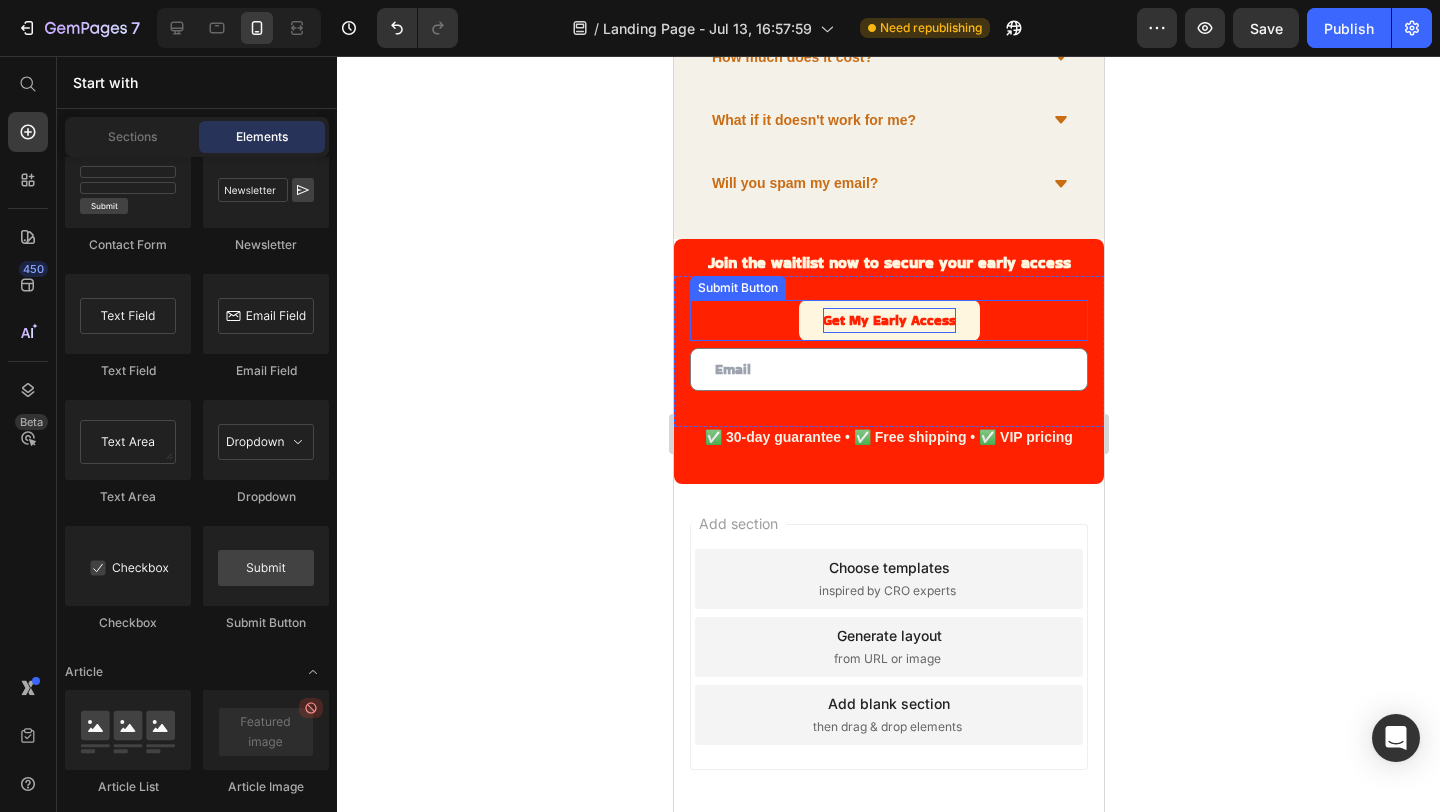 click on "Get My Early Access Submit Button" at bounding box center [888, 320] 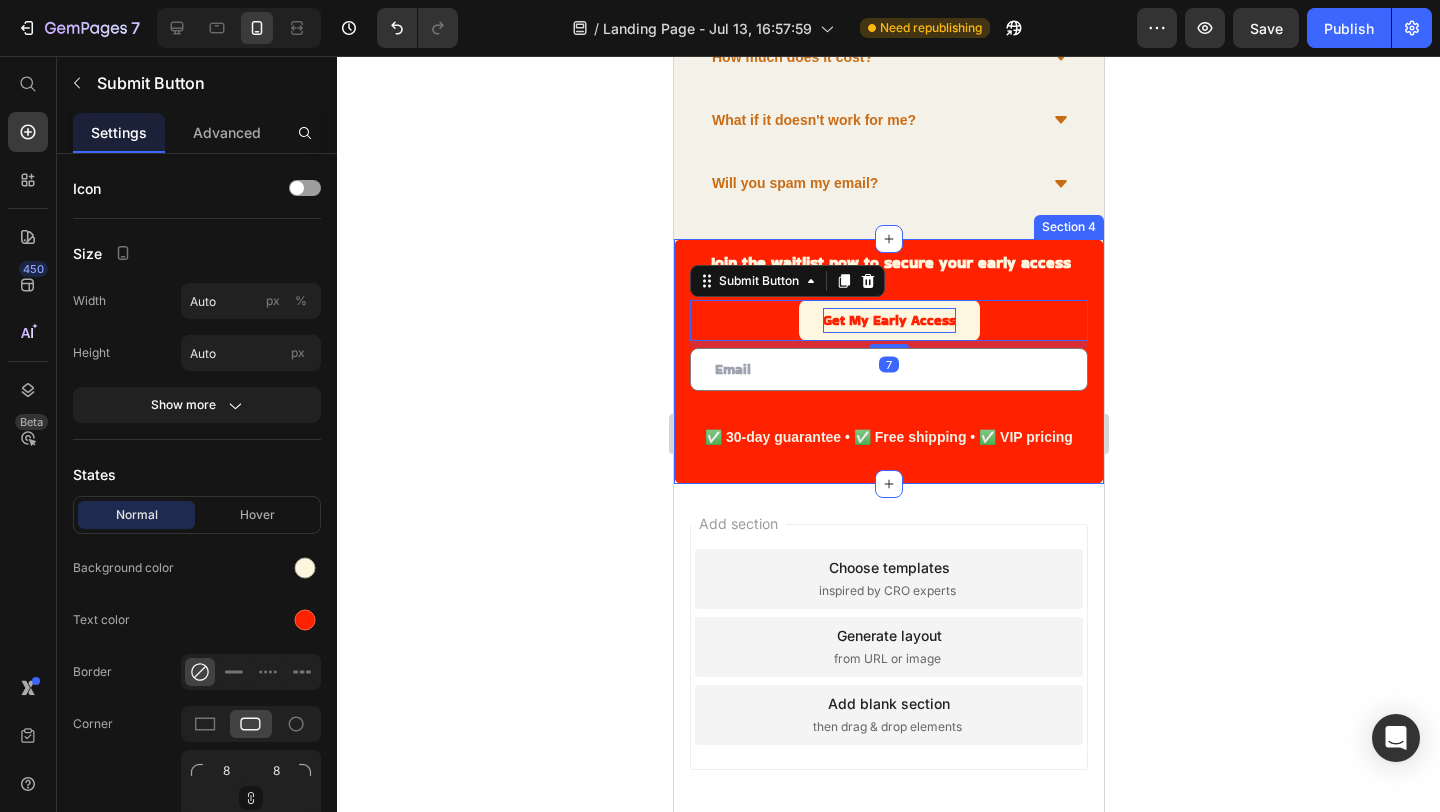 click on "⁠⁠⁠⁠⁠⁠⁠ Join the waitlist now to secure your early access Heading Get My Early Access Submit Button   7 Email Field Newsletter   ✅ 30-day guarantee • ✅ Free shipping • ✅ VIP pricing Text Block Row Section 4" at bounding box center (888, 361) 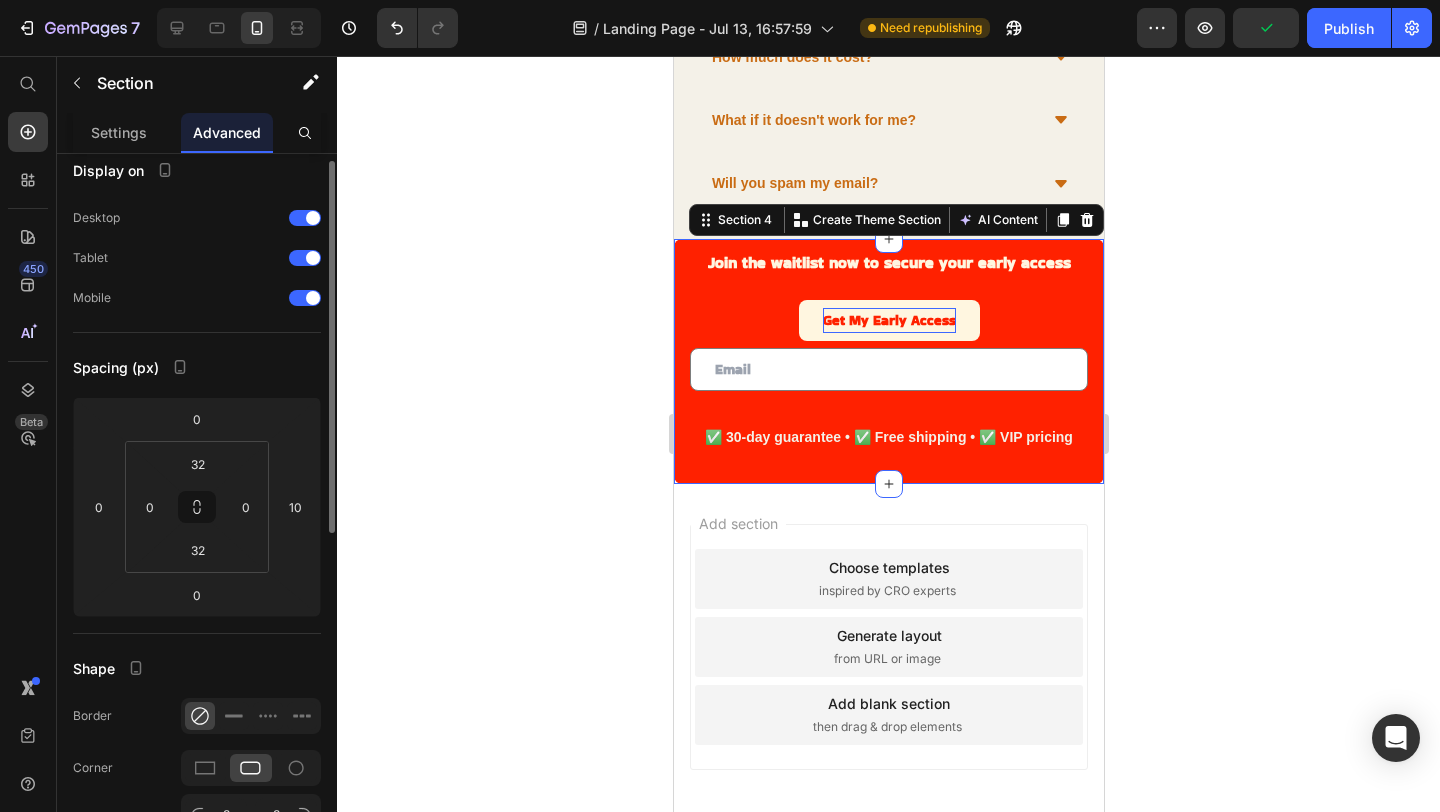 scroll, scrollTop: 0, scrollLeft: 0, axis: both 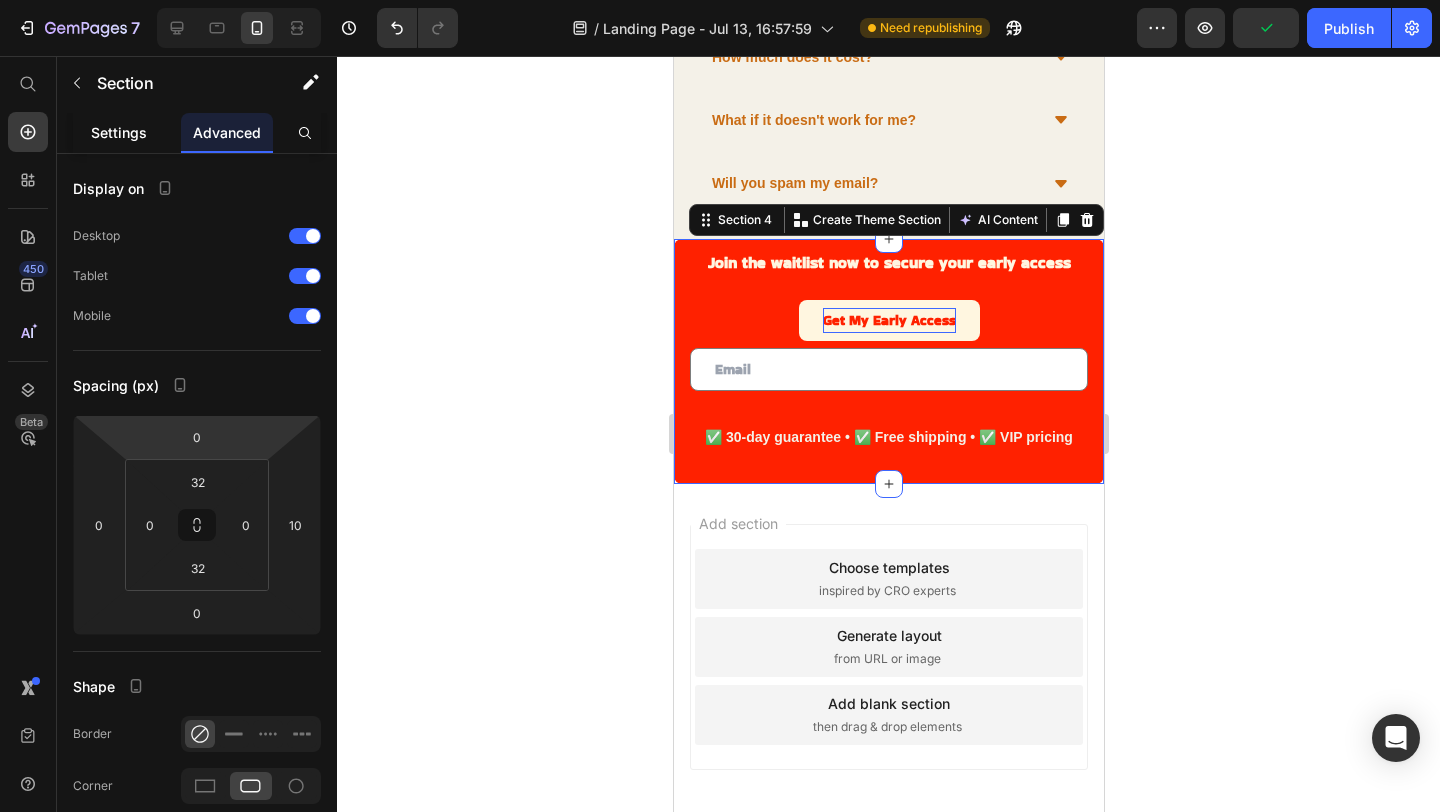 click on "Settings" at bounding box center [119, 132] 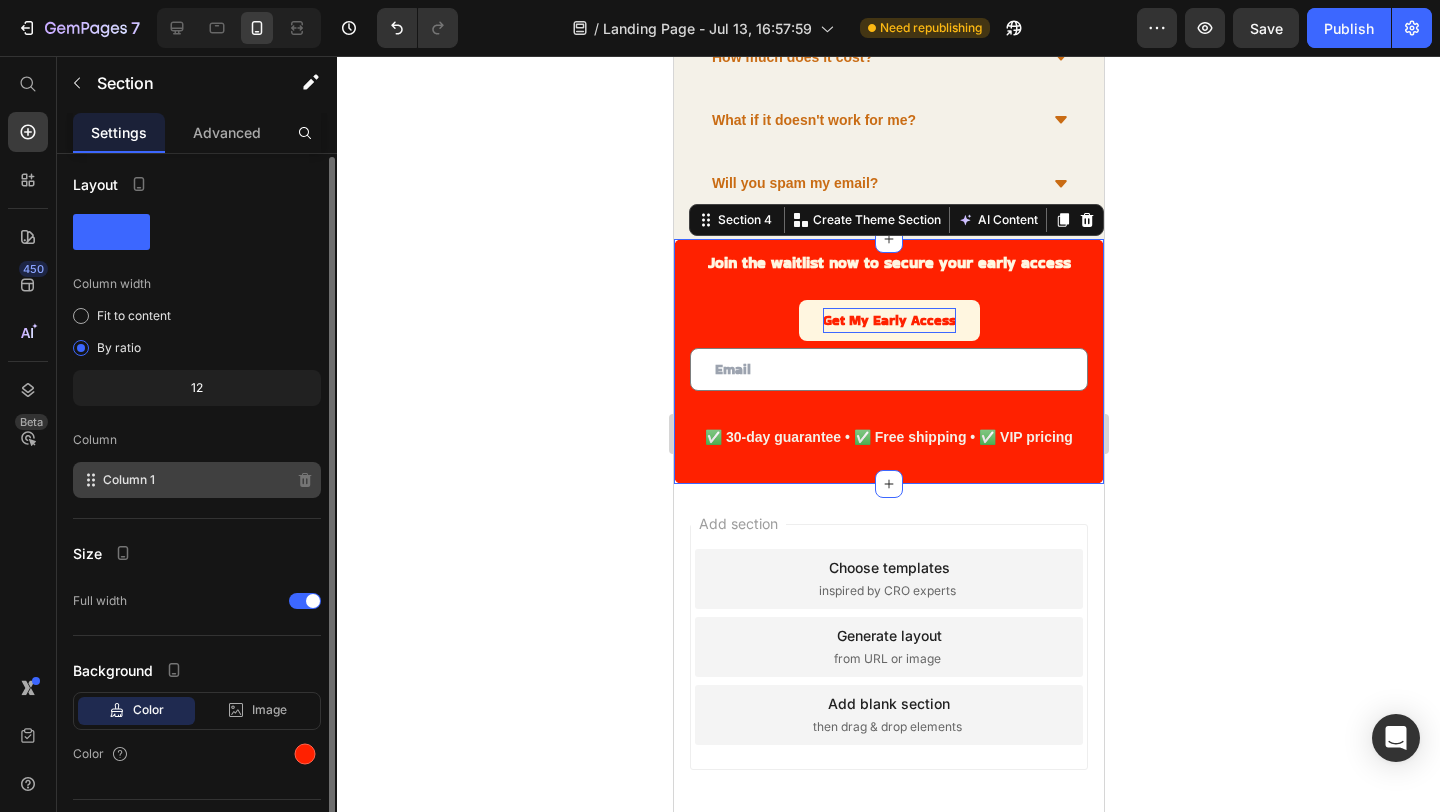 scroll, scrollTop: 0, scrollLeft: 0, axis: both 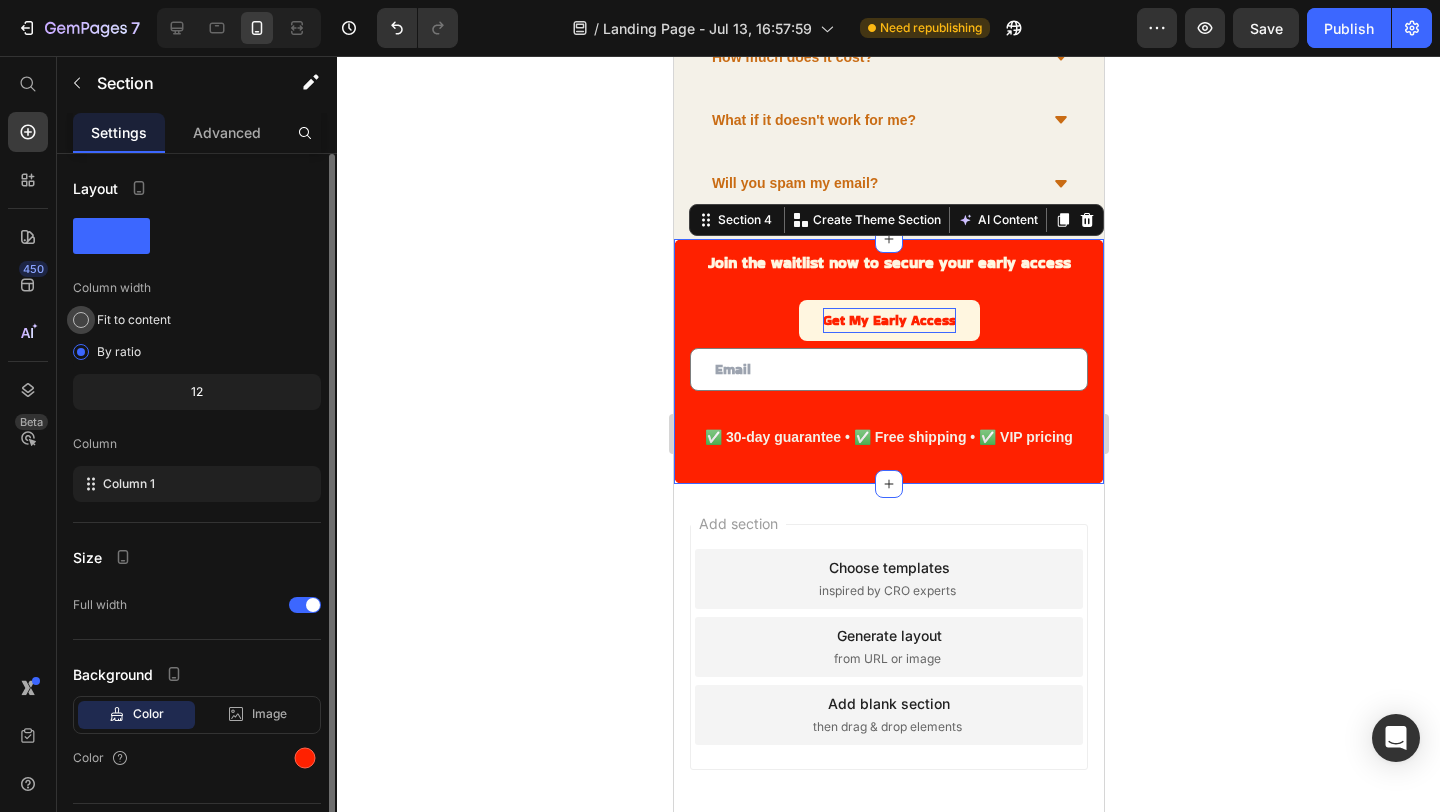 click on "Fit to content" 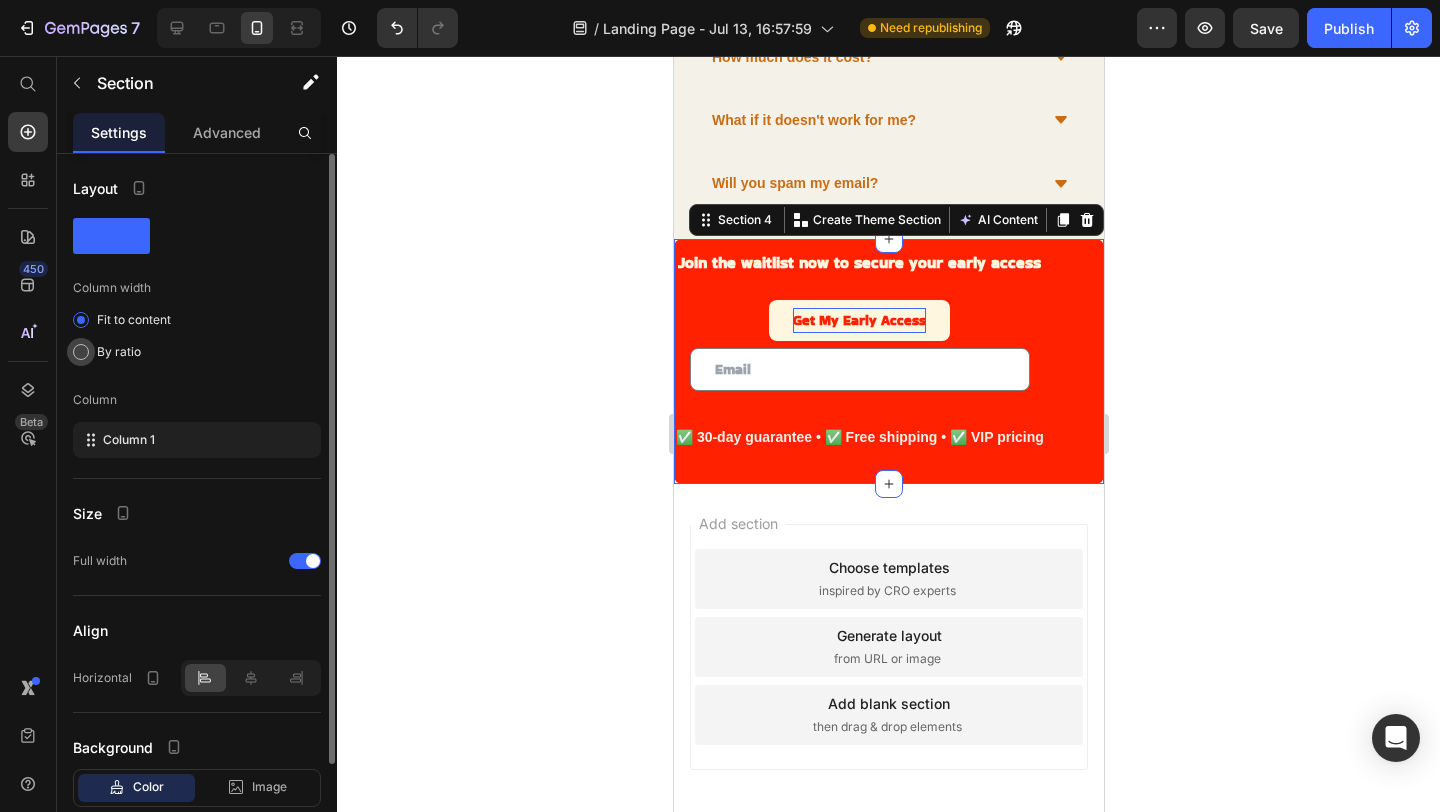 click on "By ratio" 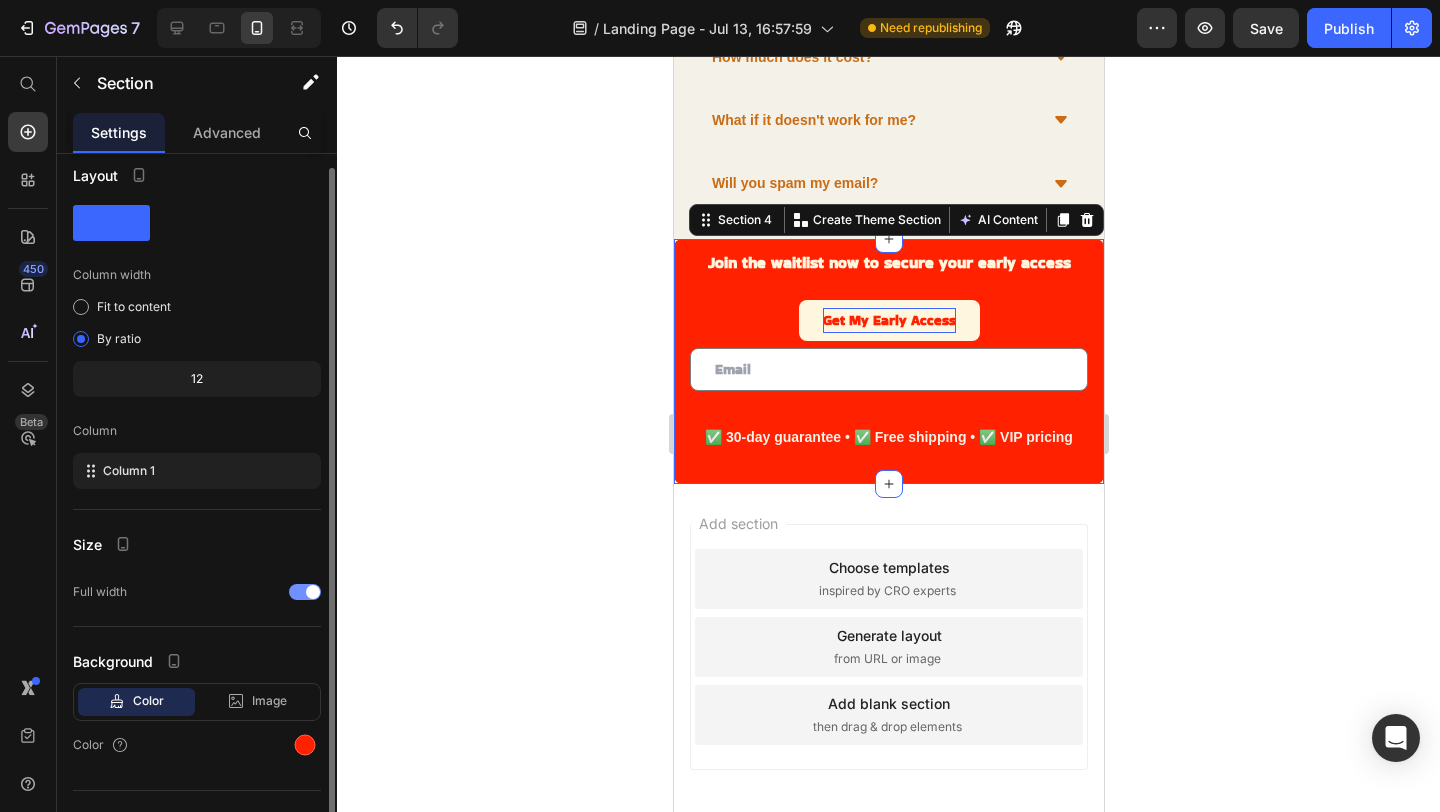 scroll, scrollTop: 14, scrollLeft: 0, axis: vertical 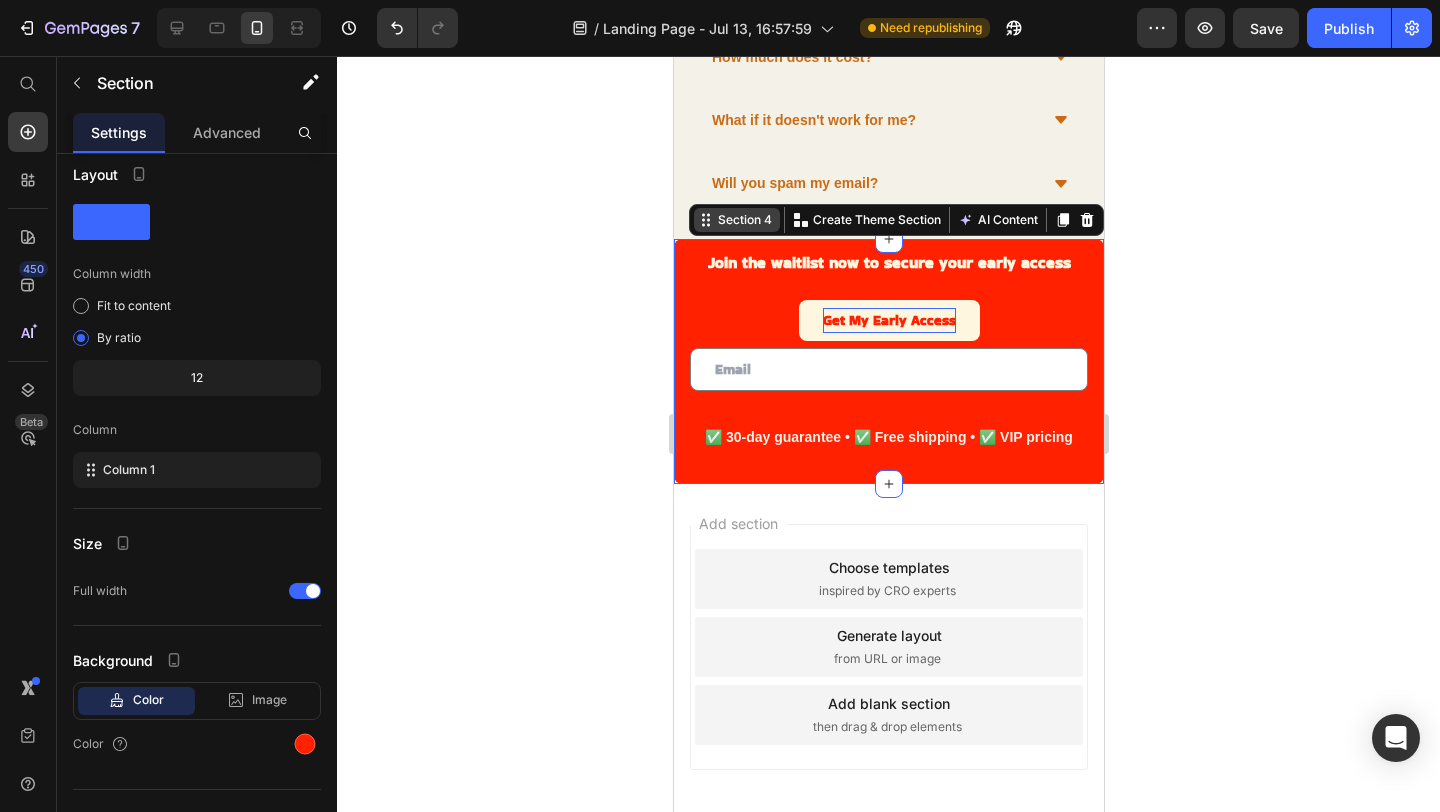click 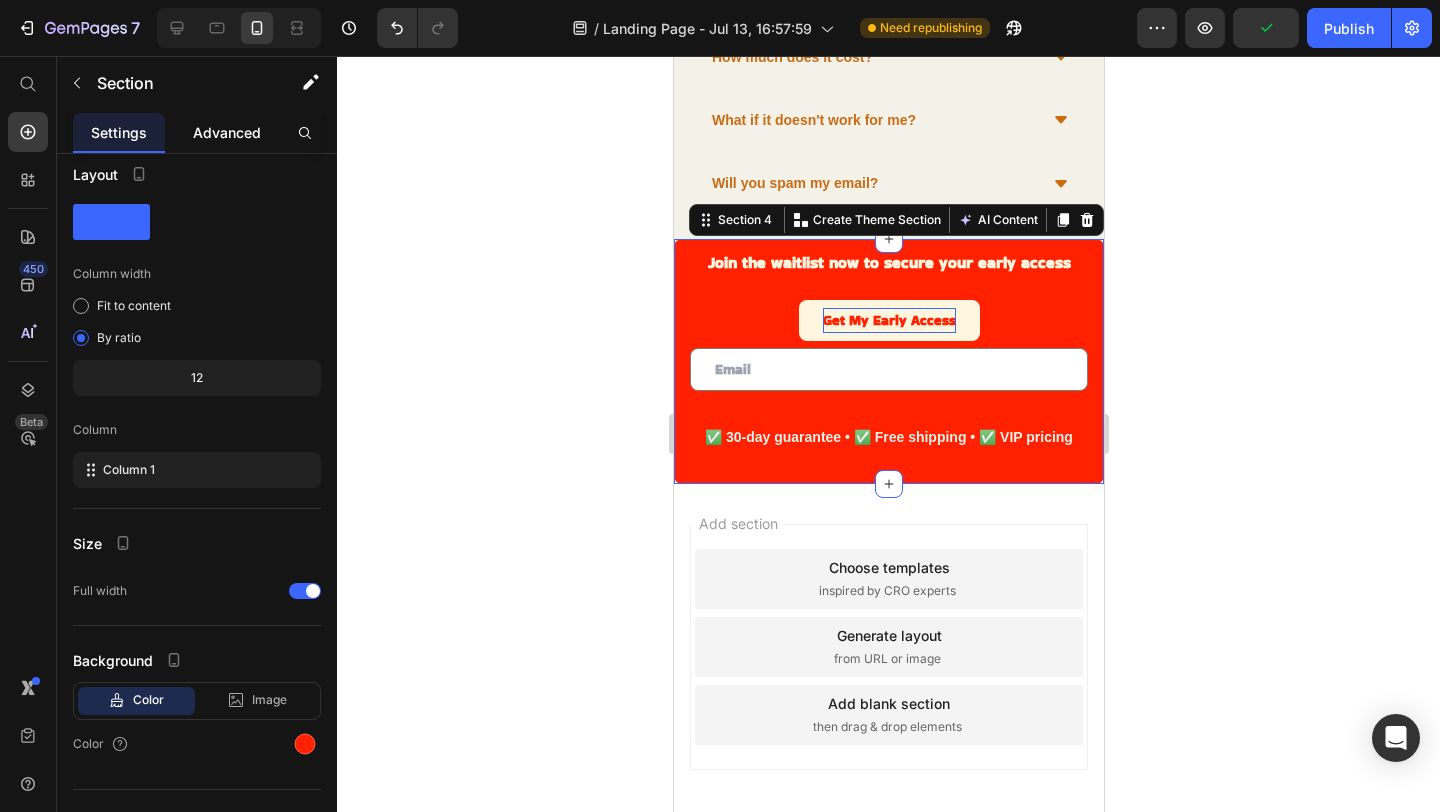 click on "Advanced" at bounding box center (227, 132) 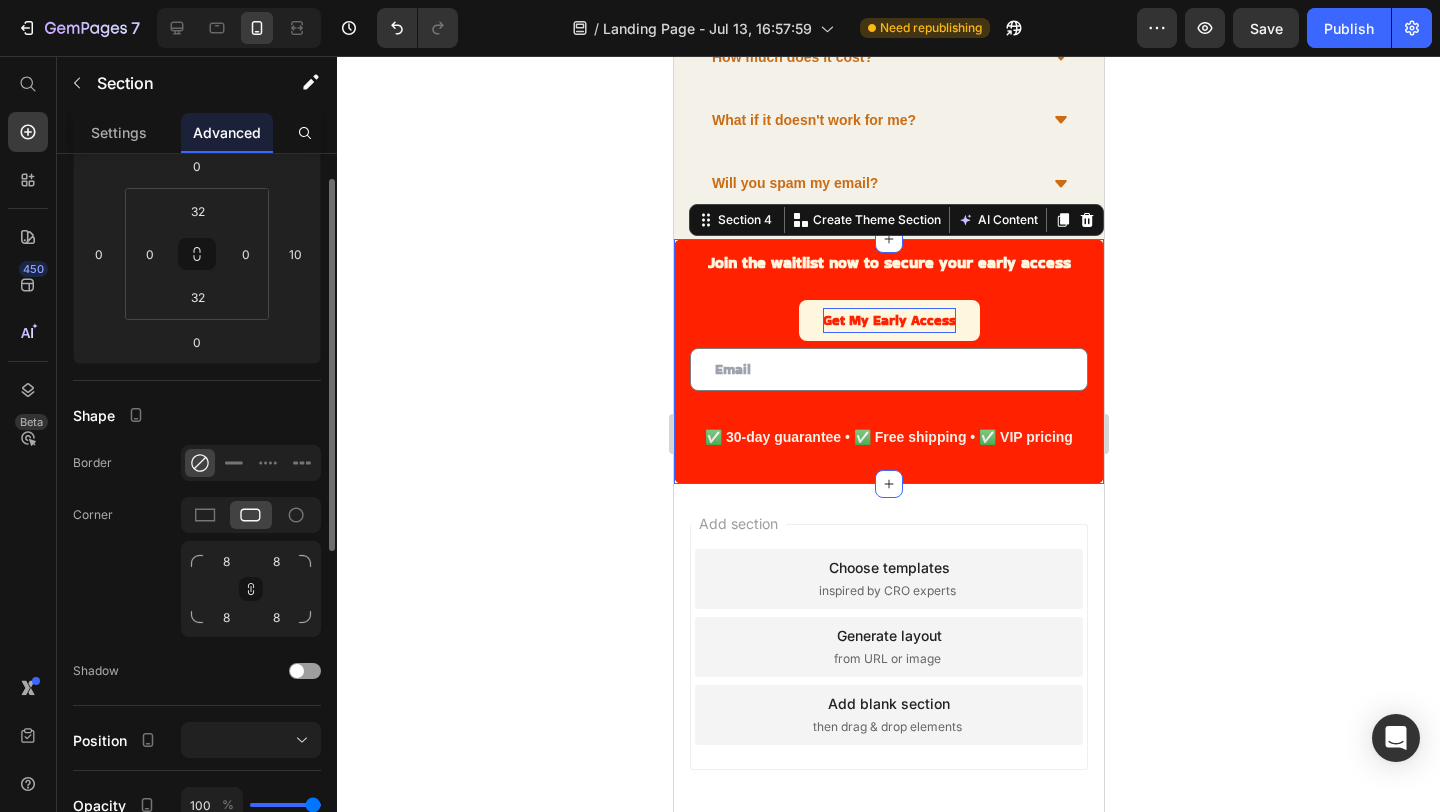 scroll, scrollTop: 372, scrollLeft: 0, axis: vertical 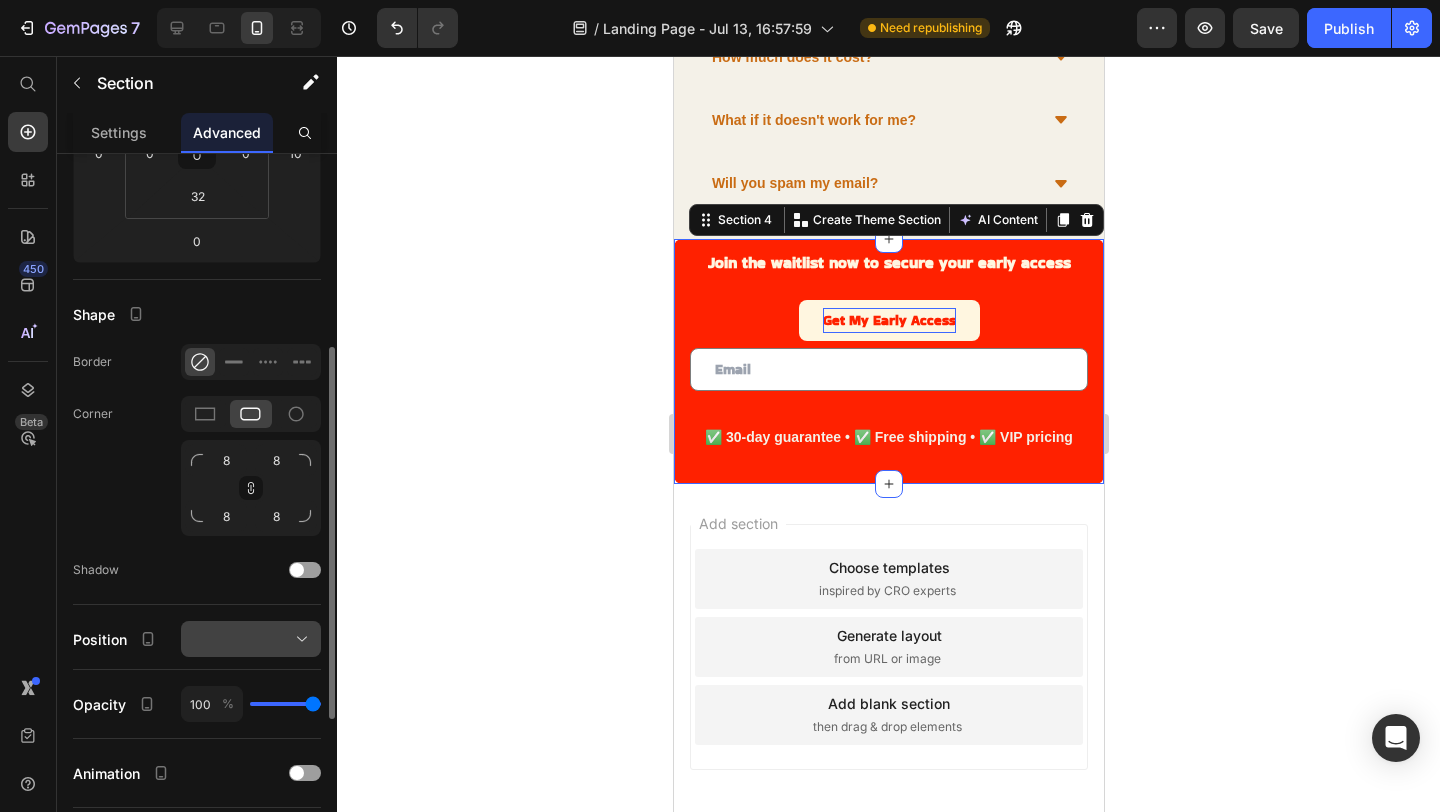 click at bounding box center [251, 639] 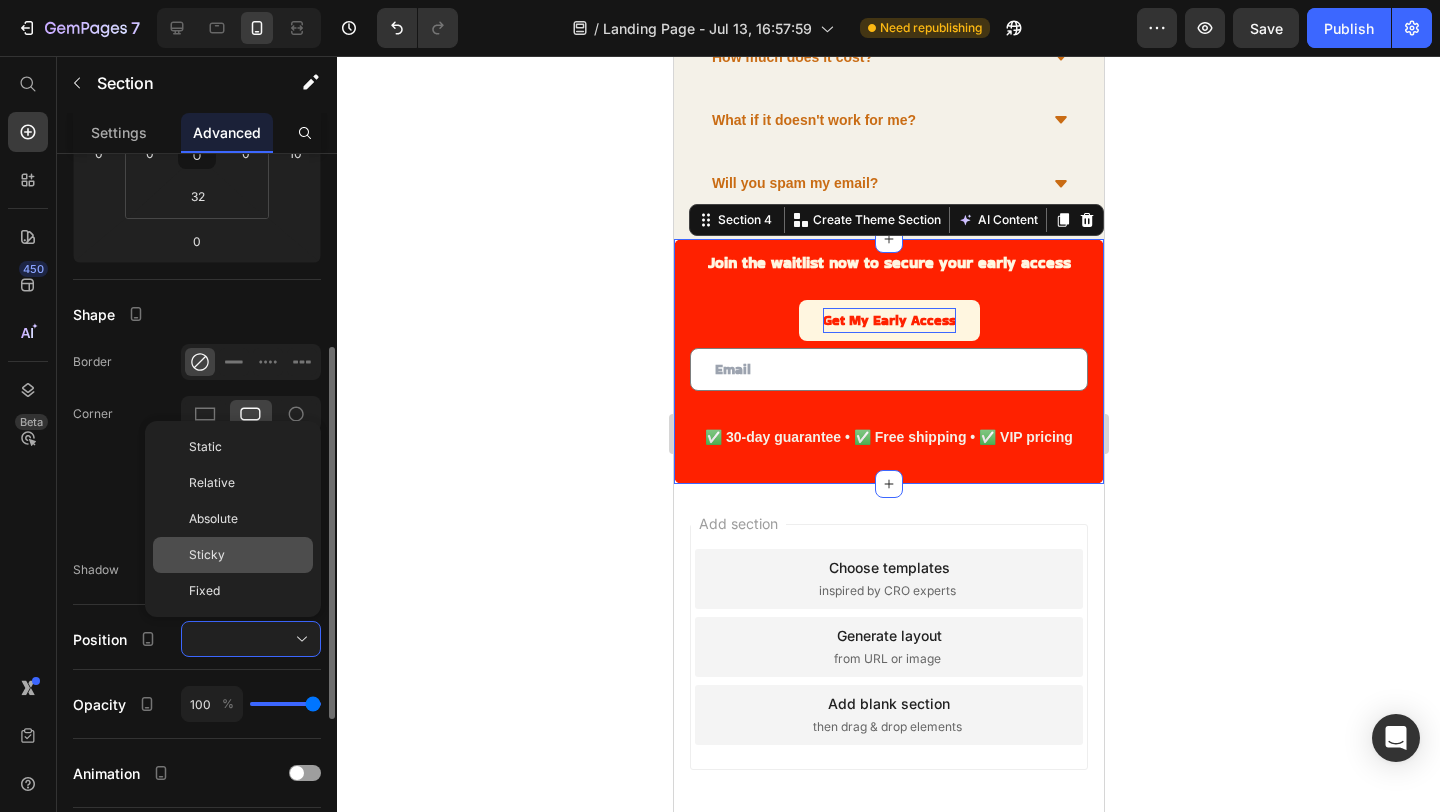 click on "Sticky" at bounding box center [207, 555] 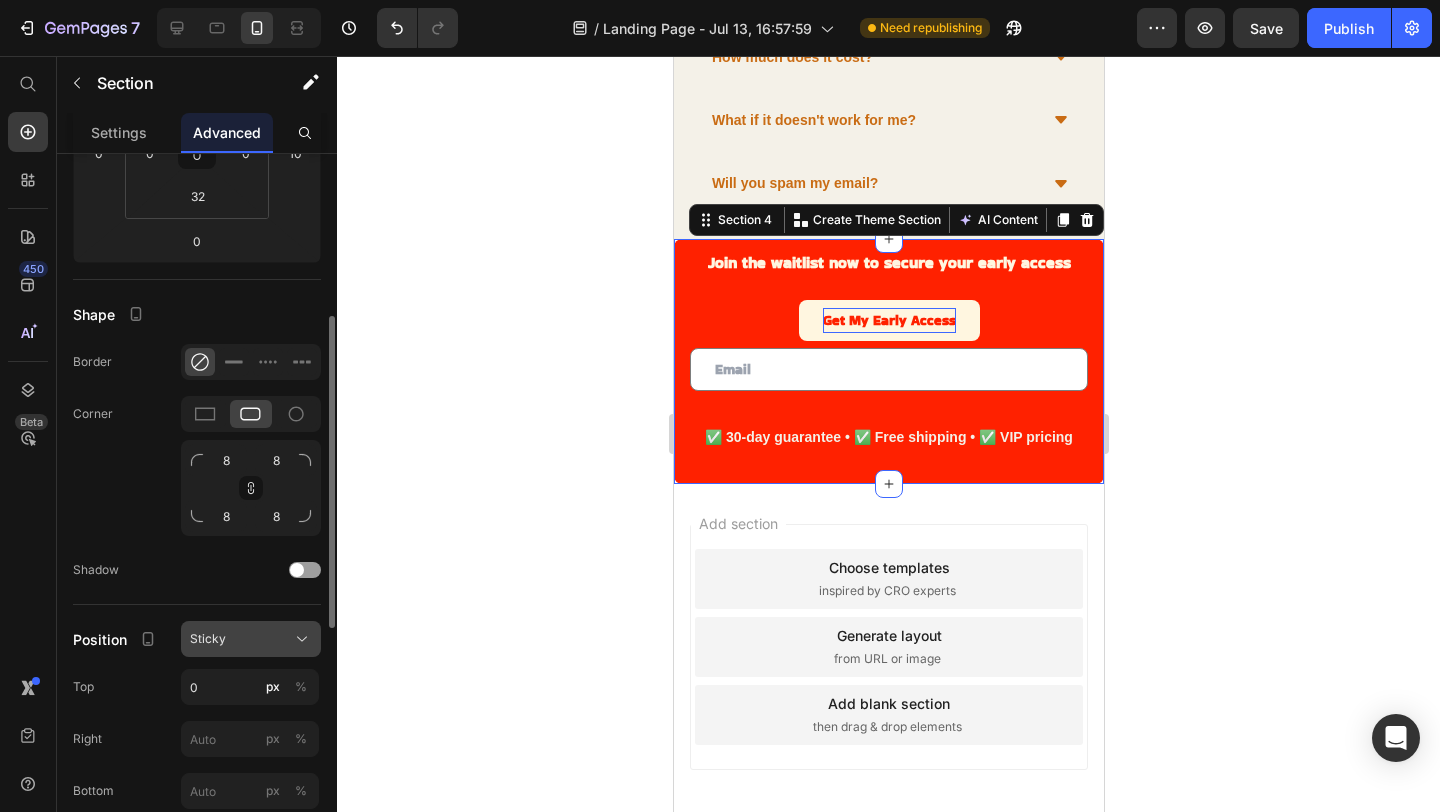click on "Sticky" at bounding box center (251, 639) 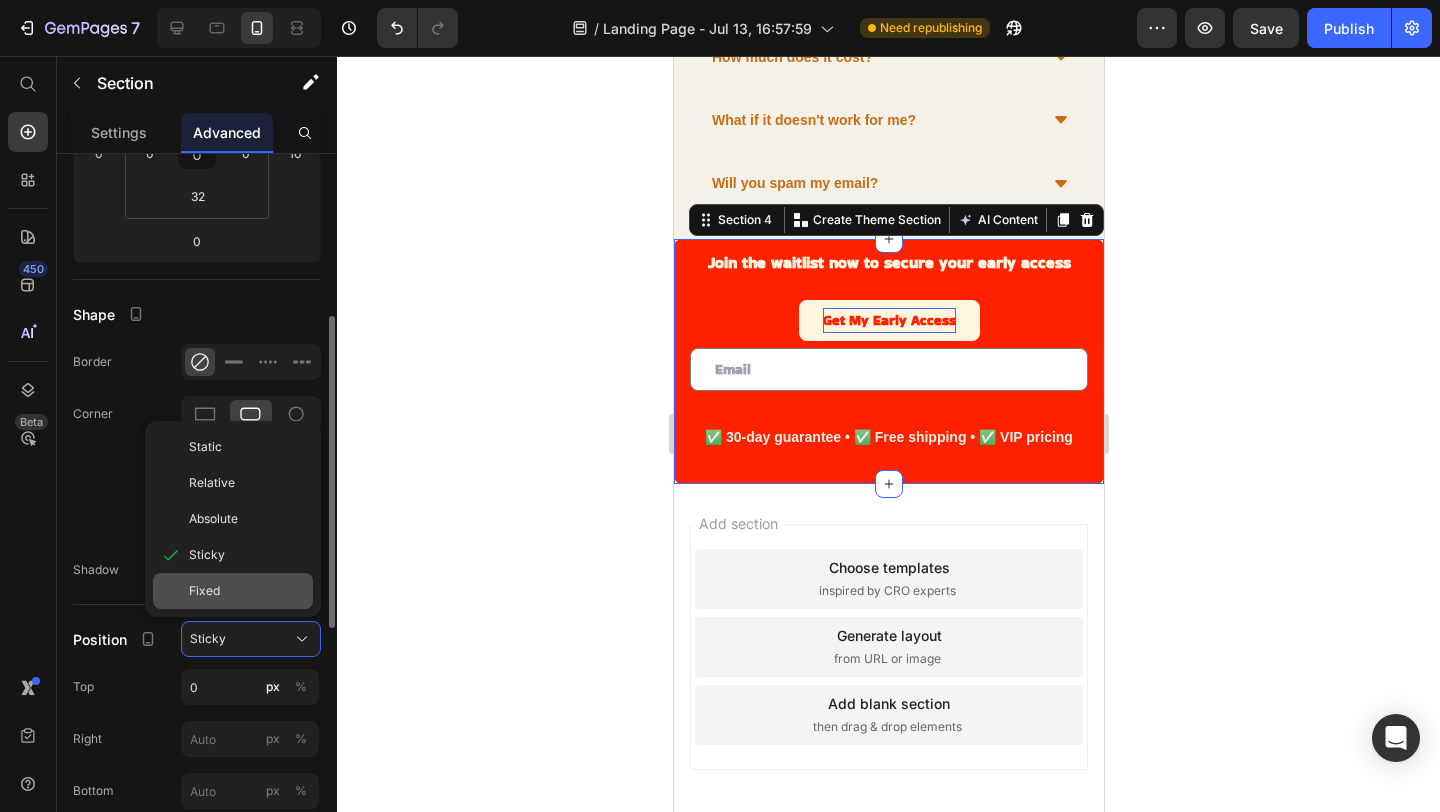 click on "Fixed" at bounding box center (204, 591) 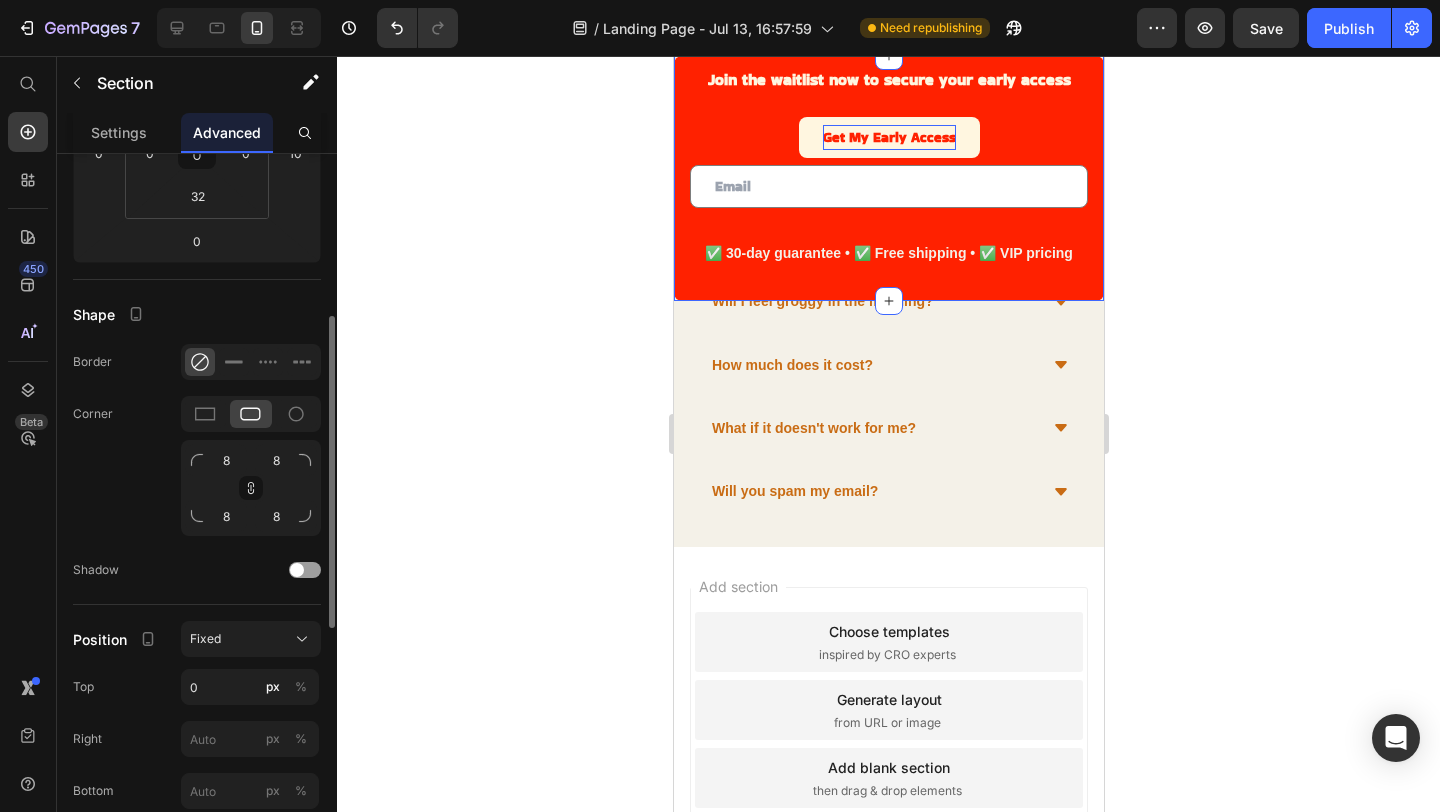 scroll, scrollTop: 1837, scrollLeft: 0, axis: vertical 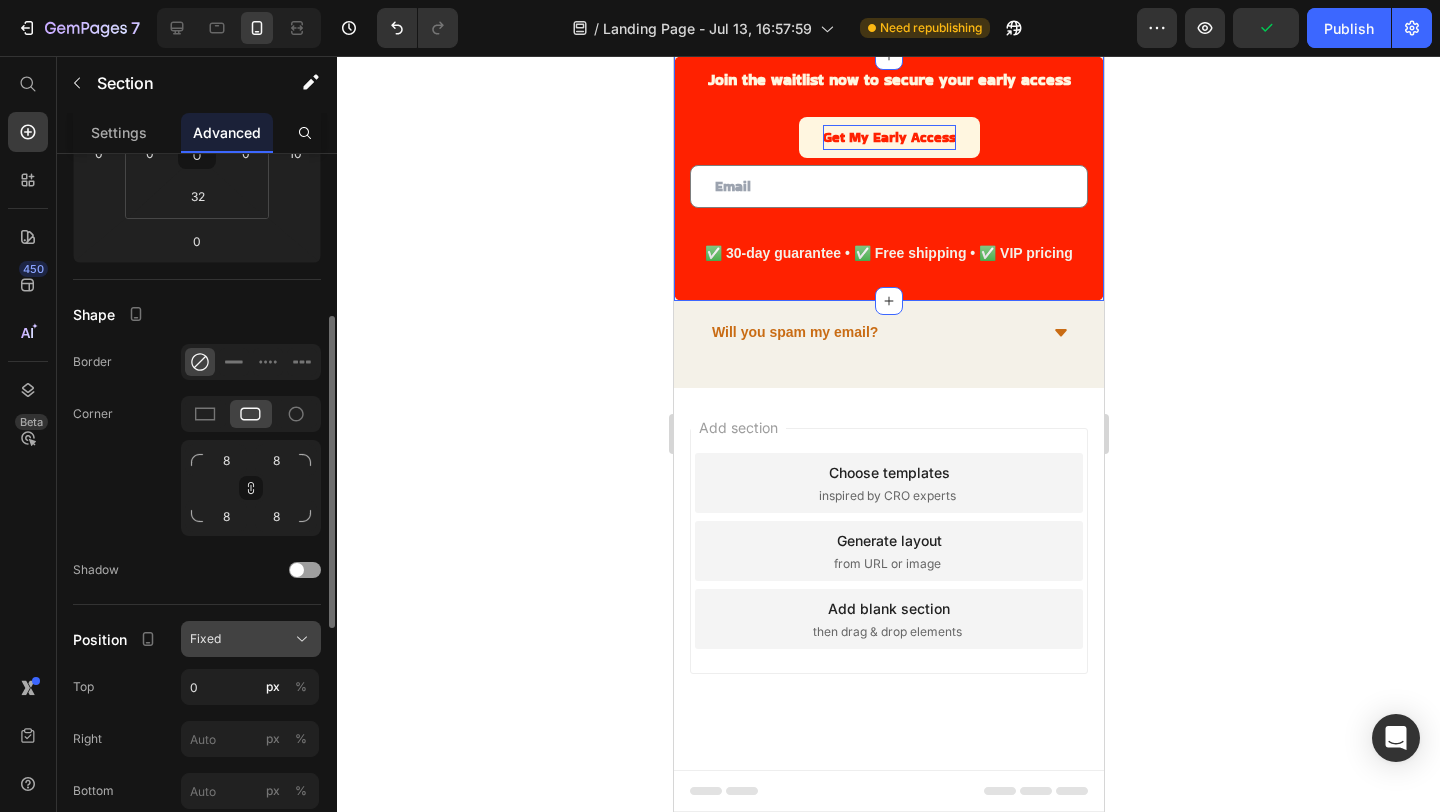 click on "Fixed" 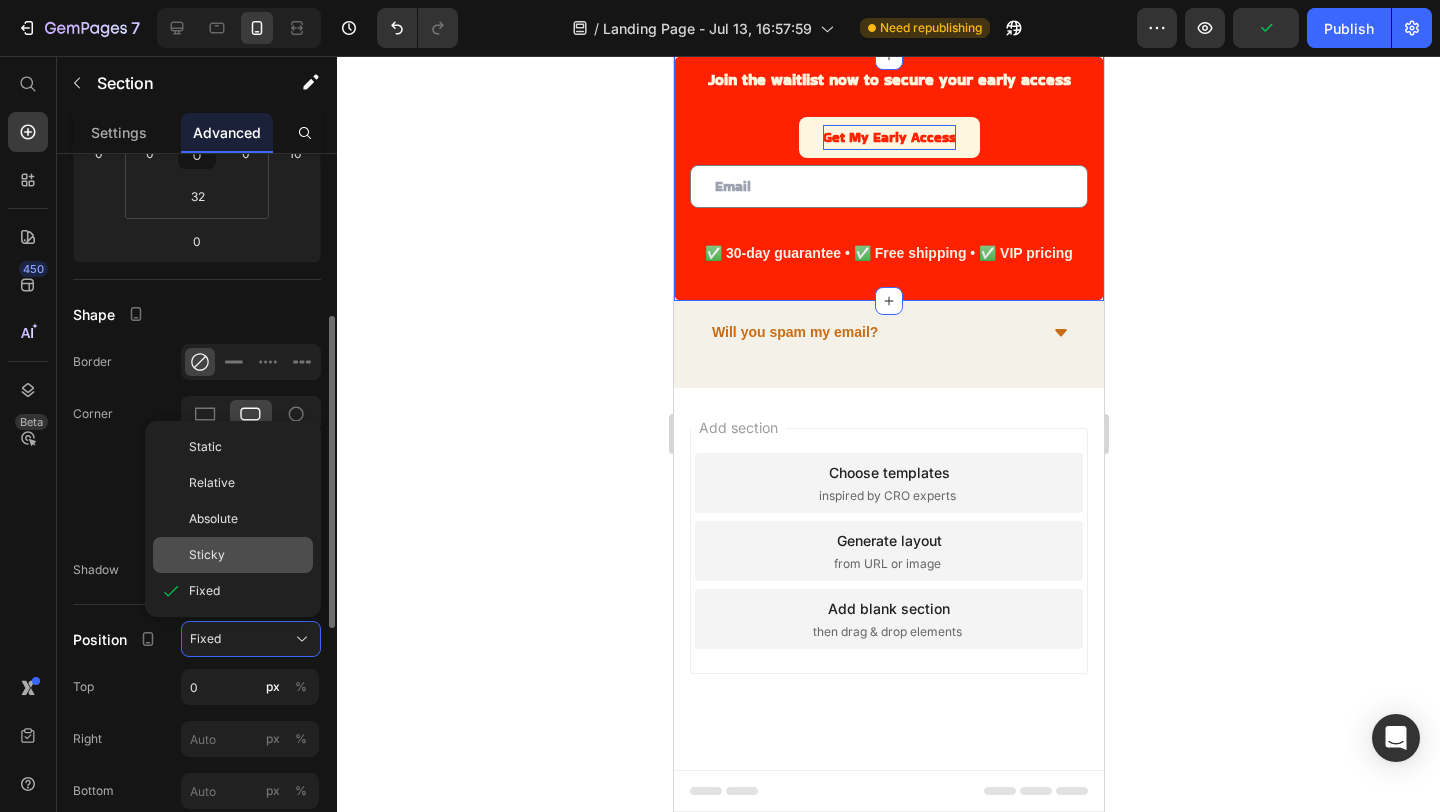 click on "Sticky" 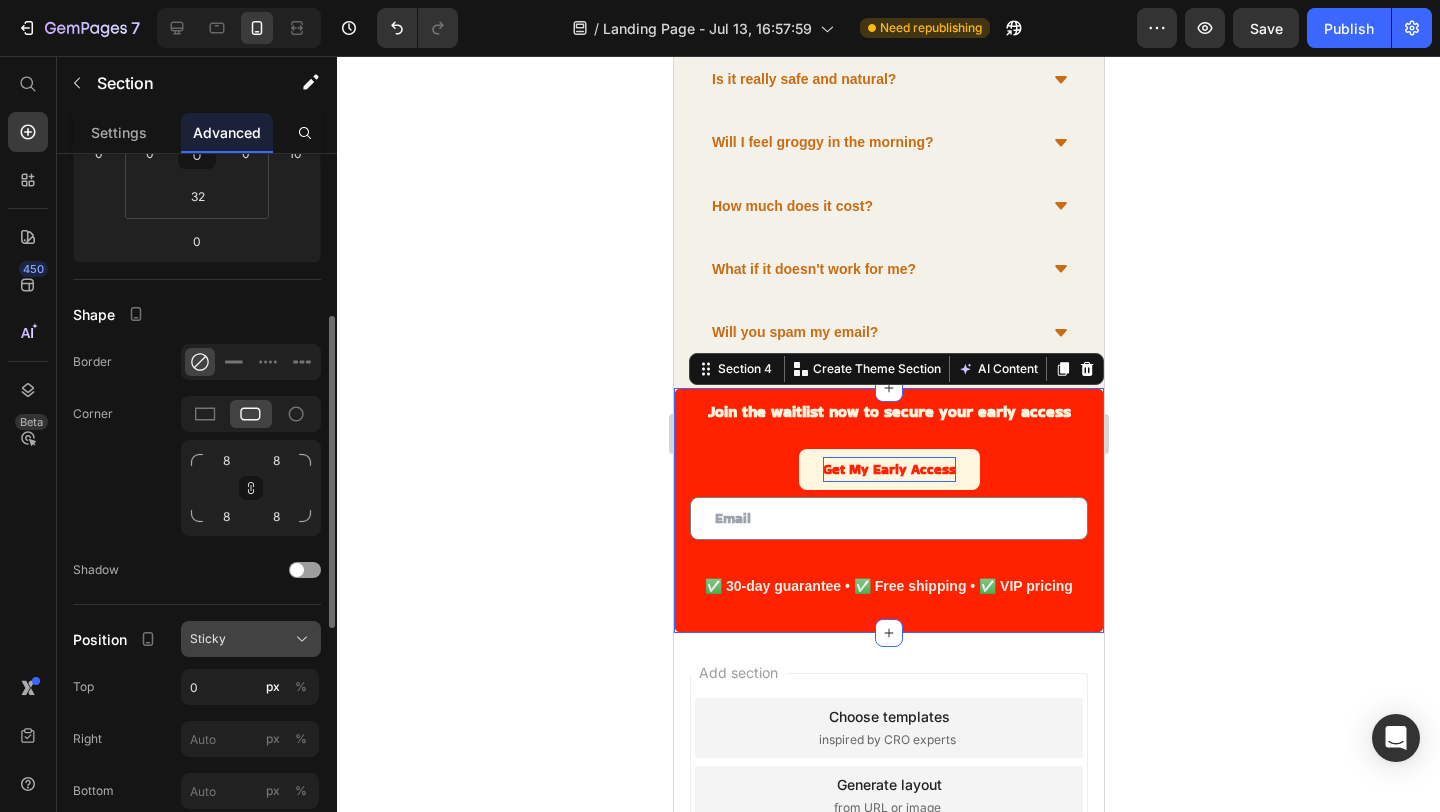 click on "Sticky" at bounding box center [208, 639] 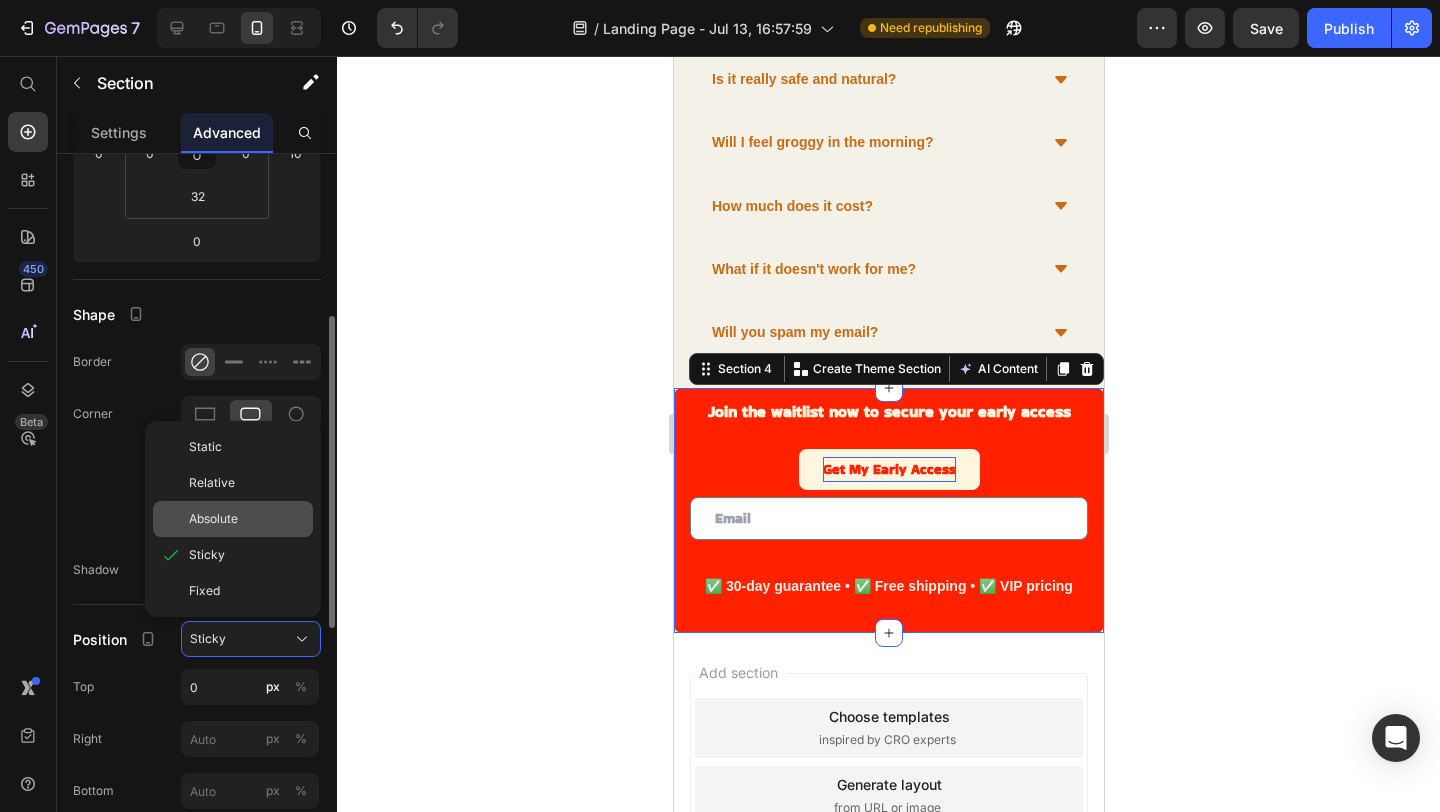 click on "Absolute" 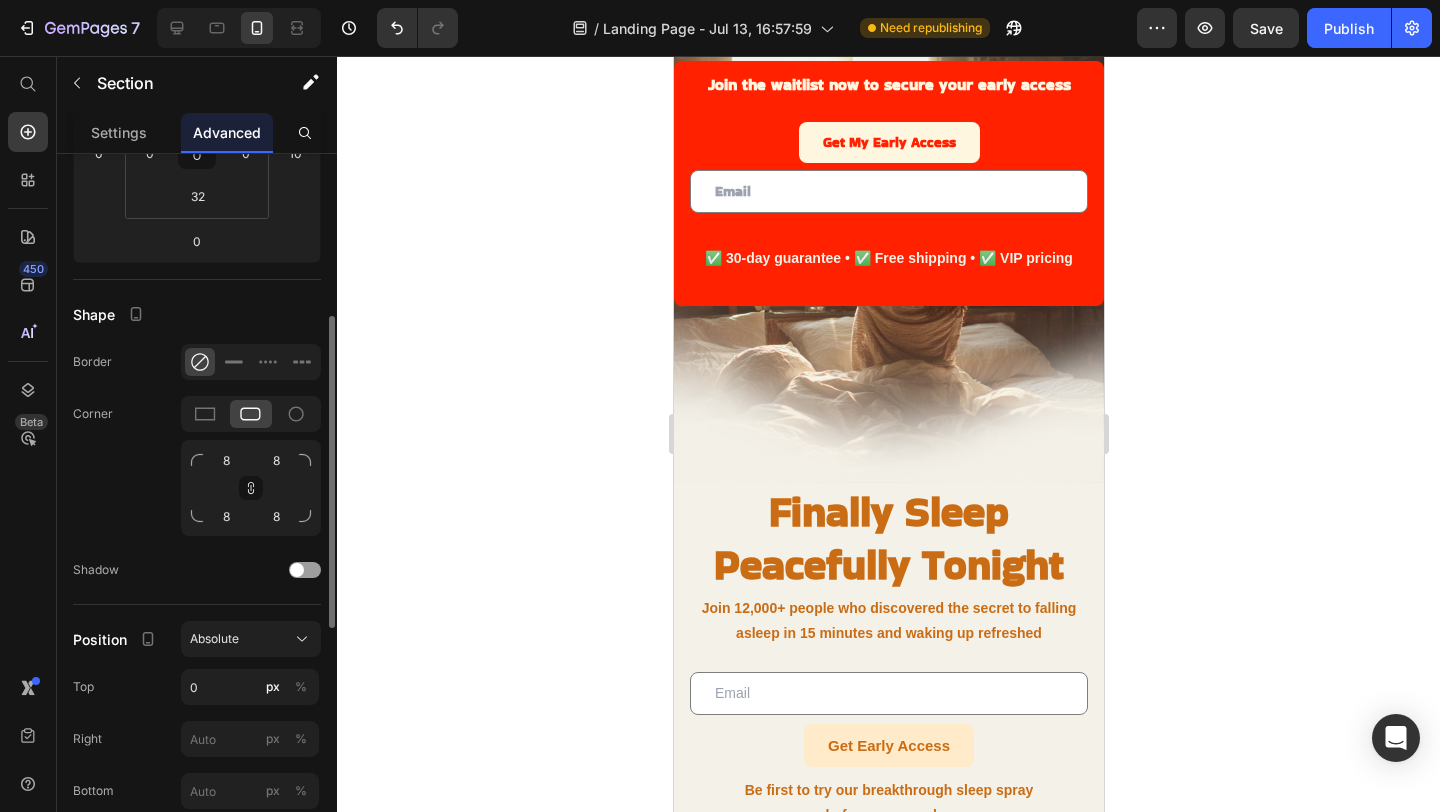 scroll, scrollTop: 0, scrollLeft: 0, axis: both 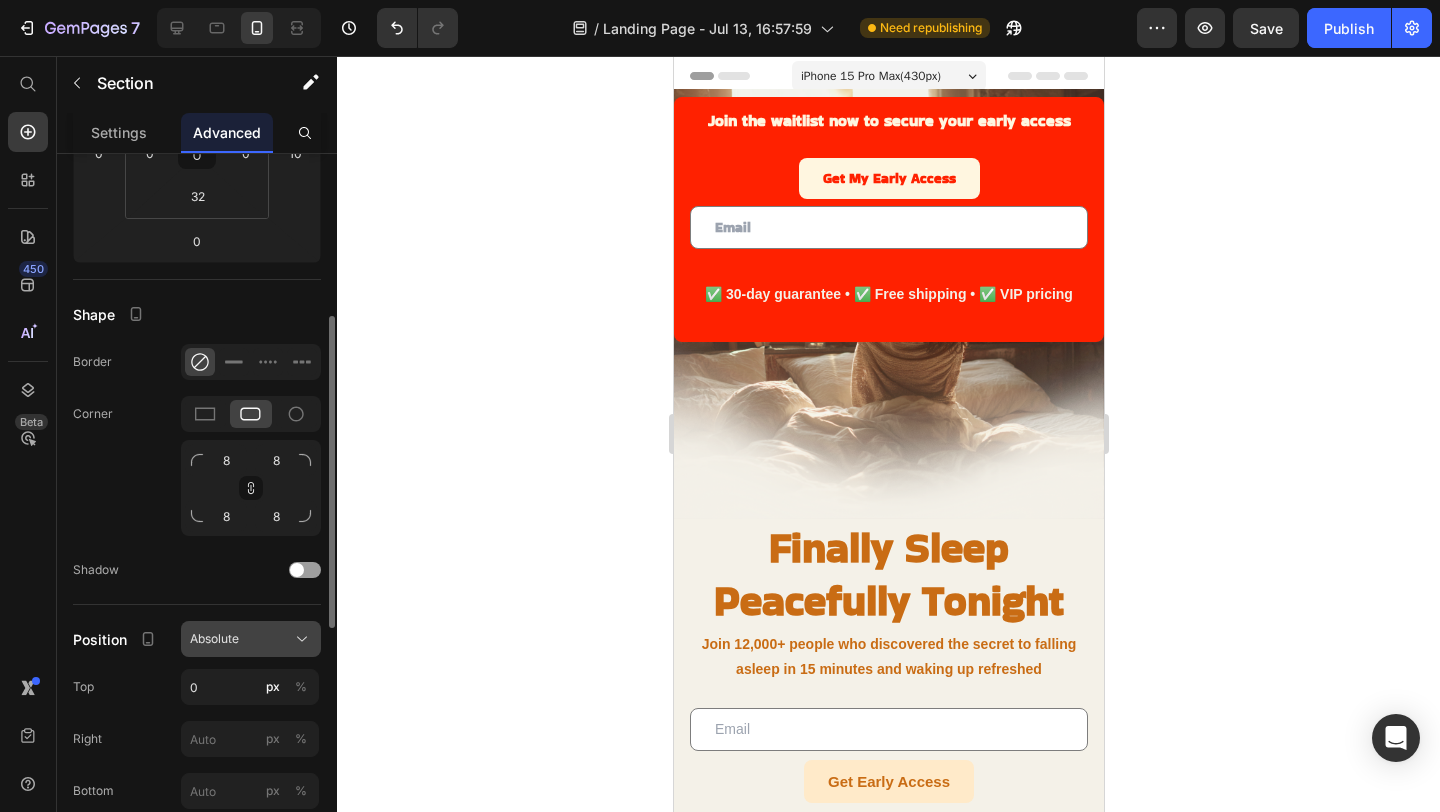 click on "Absolute" at bounding box center [251, 639] 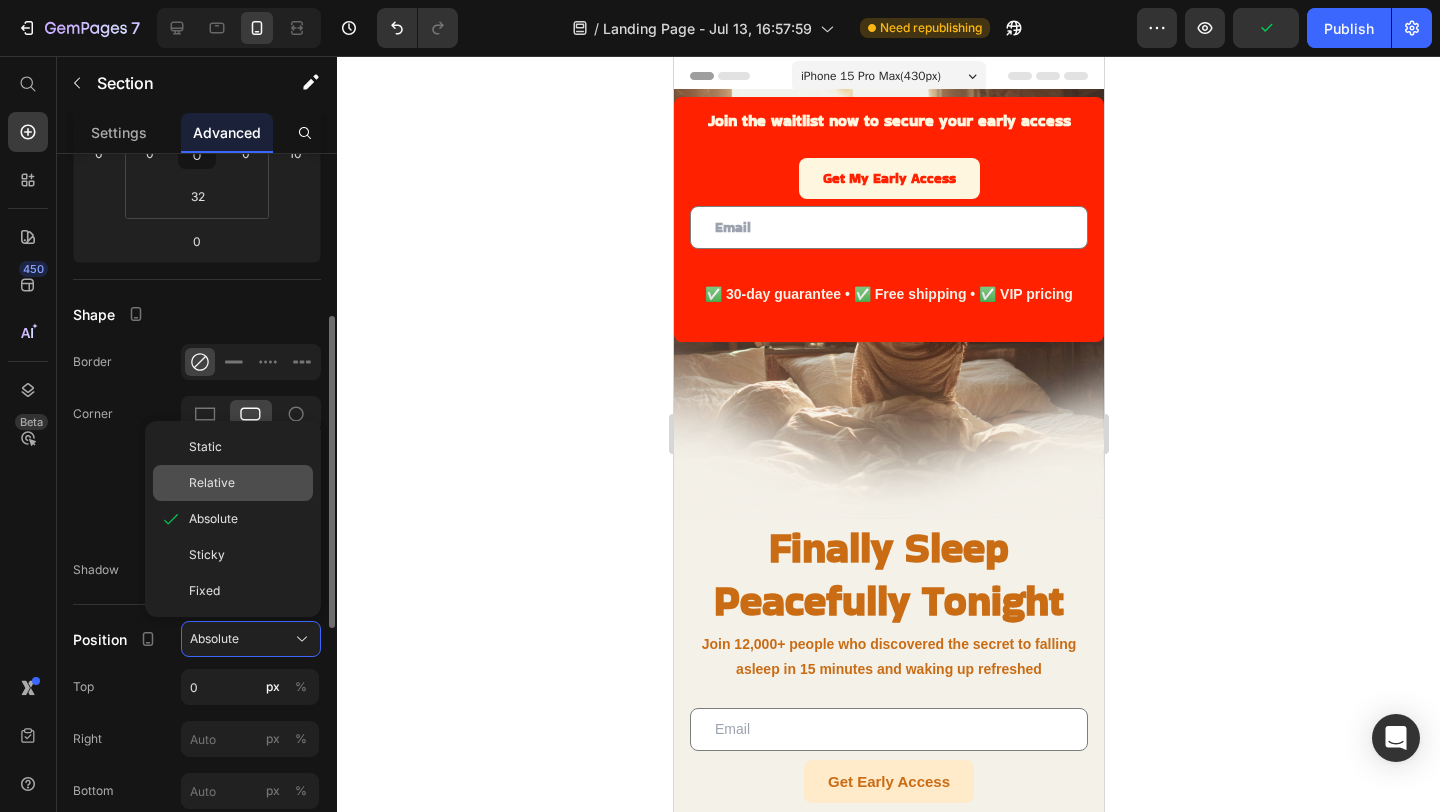 click on "Relative" 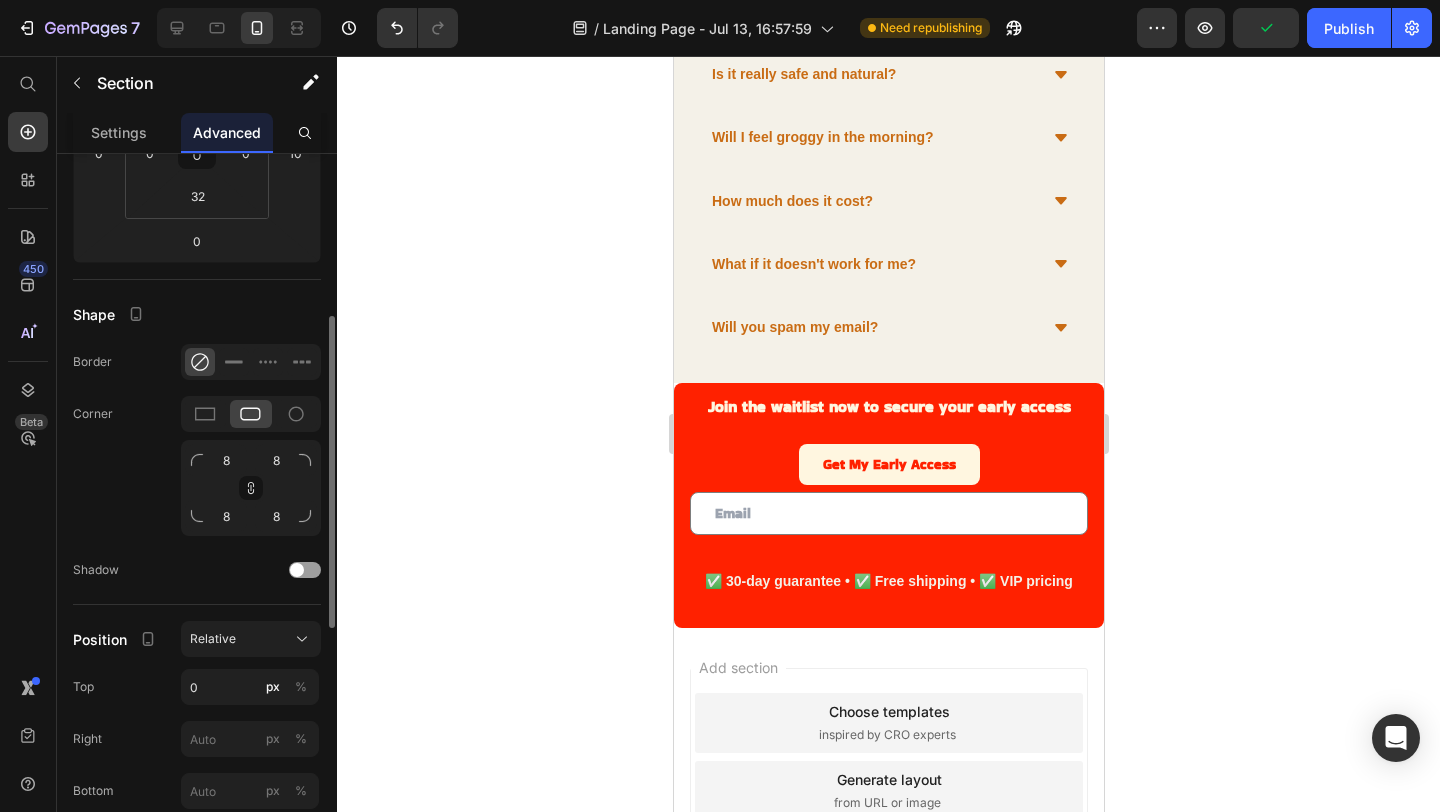 scroll, scrollTop: 2082, scrollLeft: 0, axis: vertical 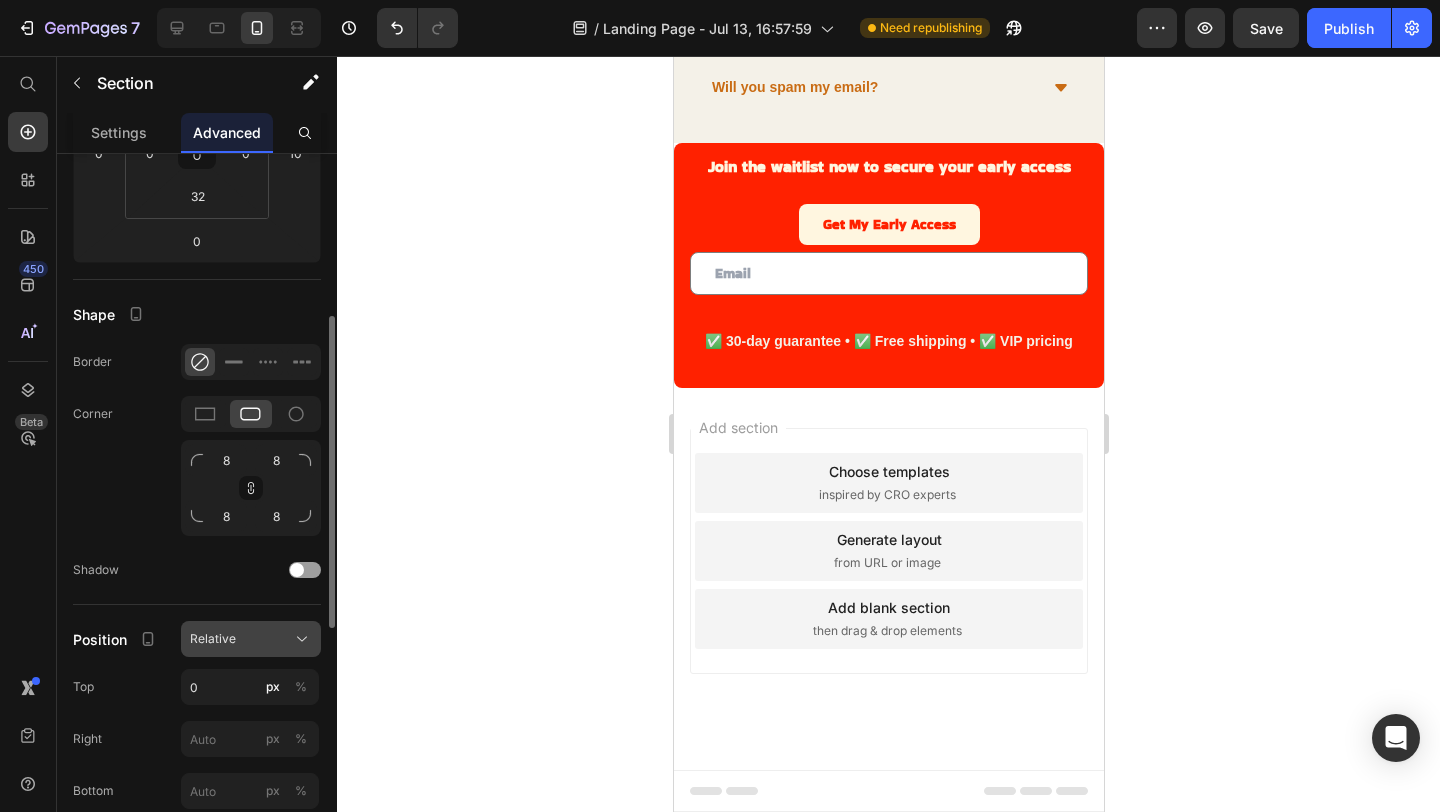 click on "Relative" at bounding box center [251, 639] 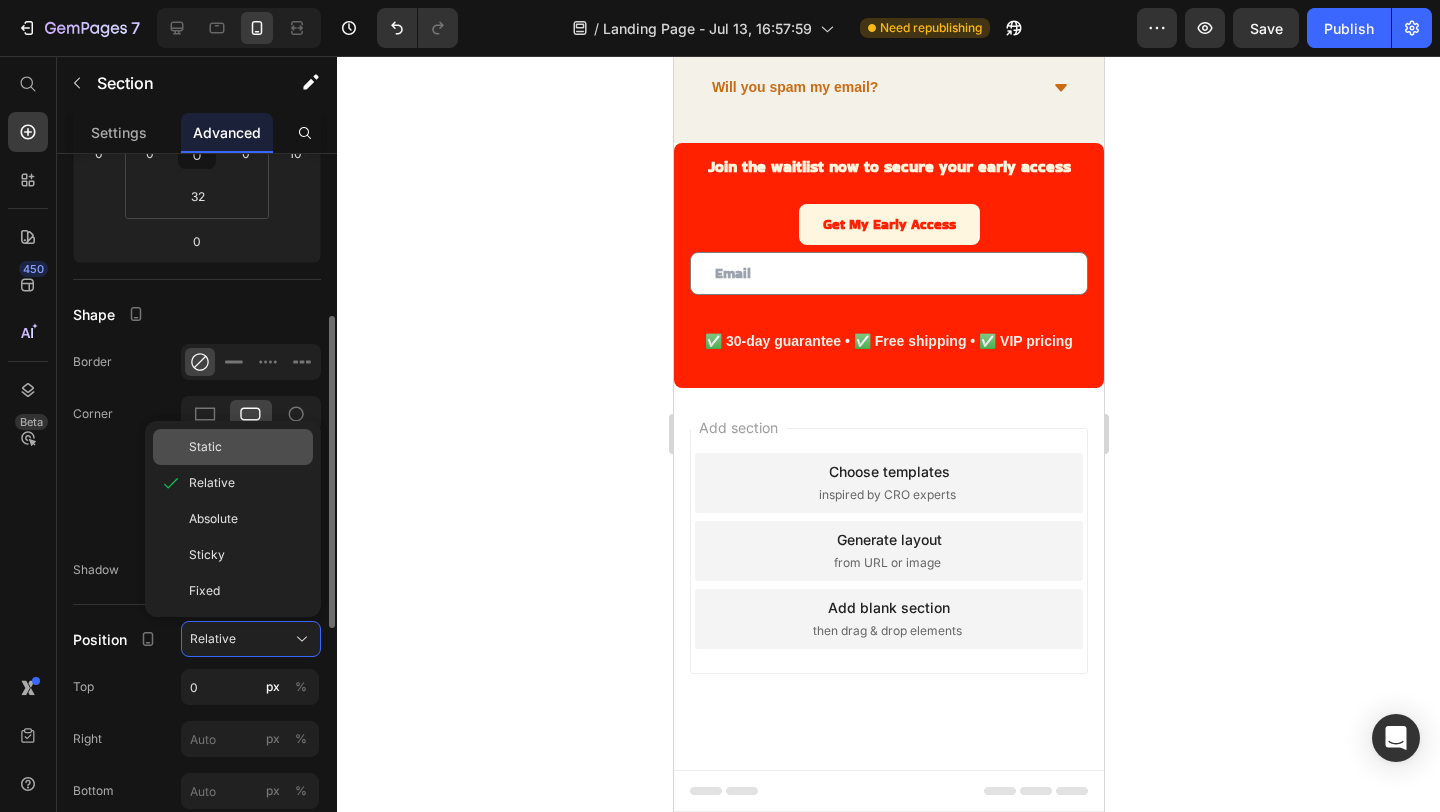 click on "Static" at bounding box center (205, 447) 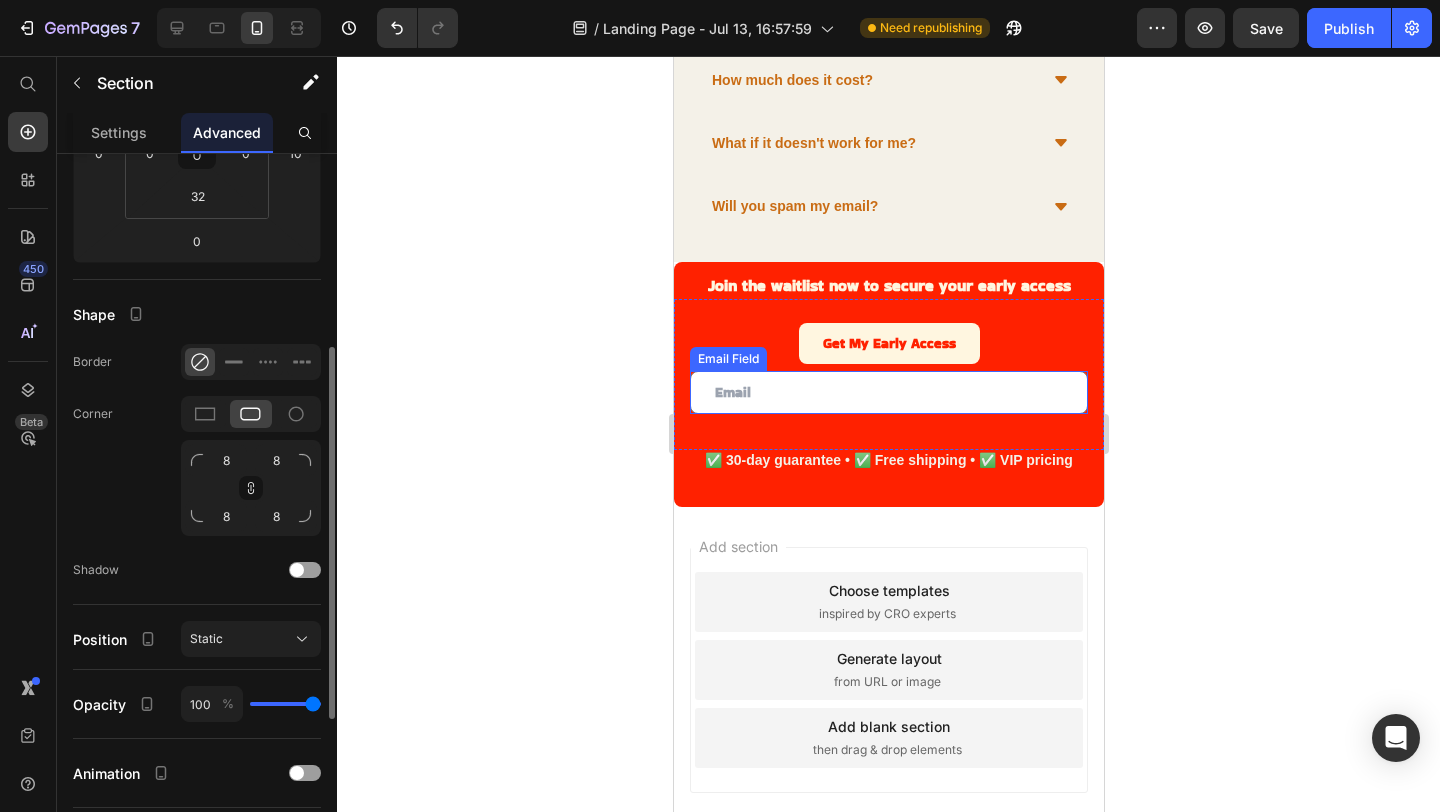 scroll, scrollTop: 2082, scrollLeft: 0, axis: vertical 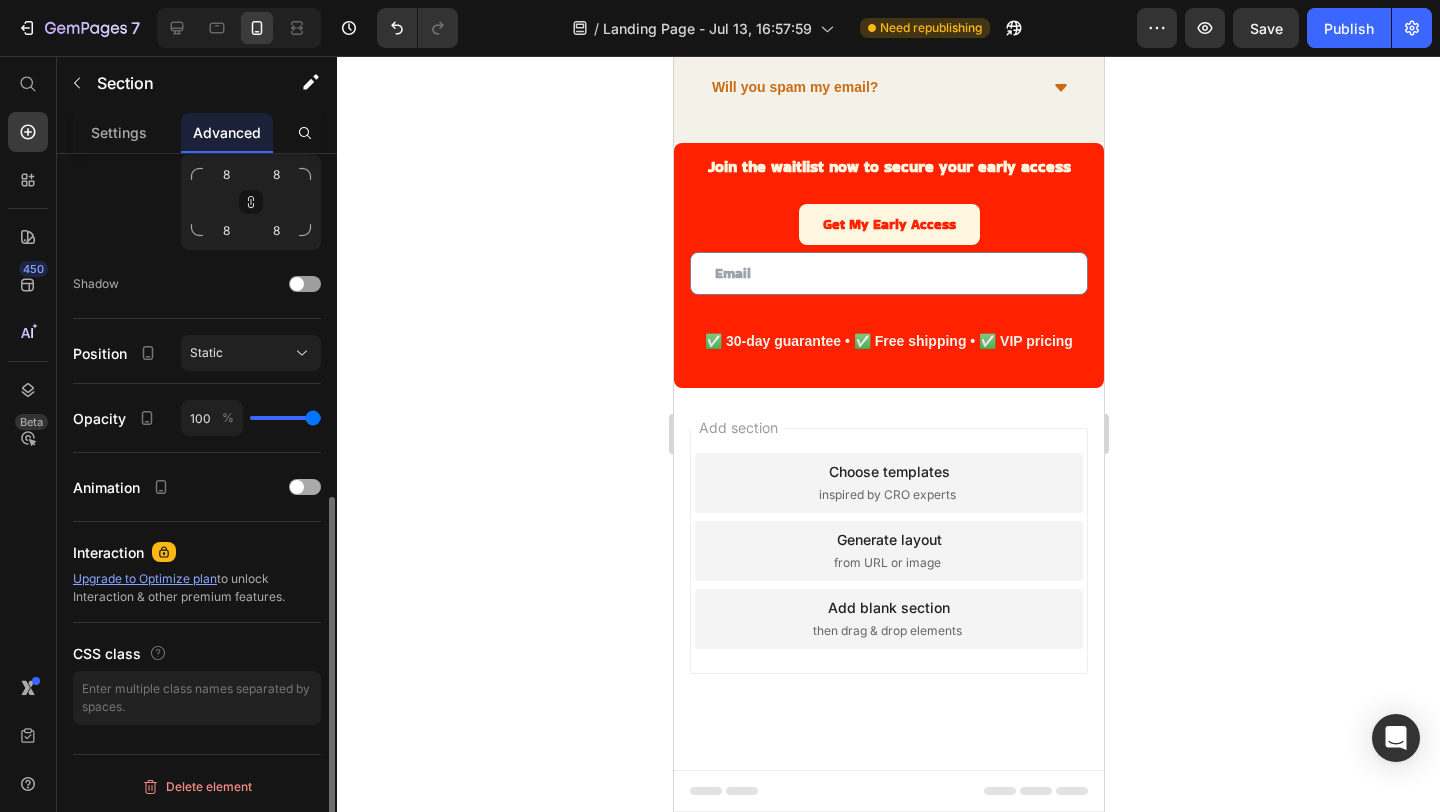 click at bounding box center (305, 487) 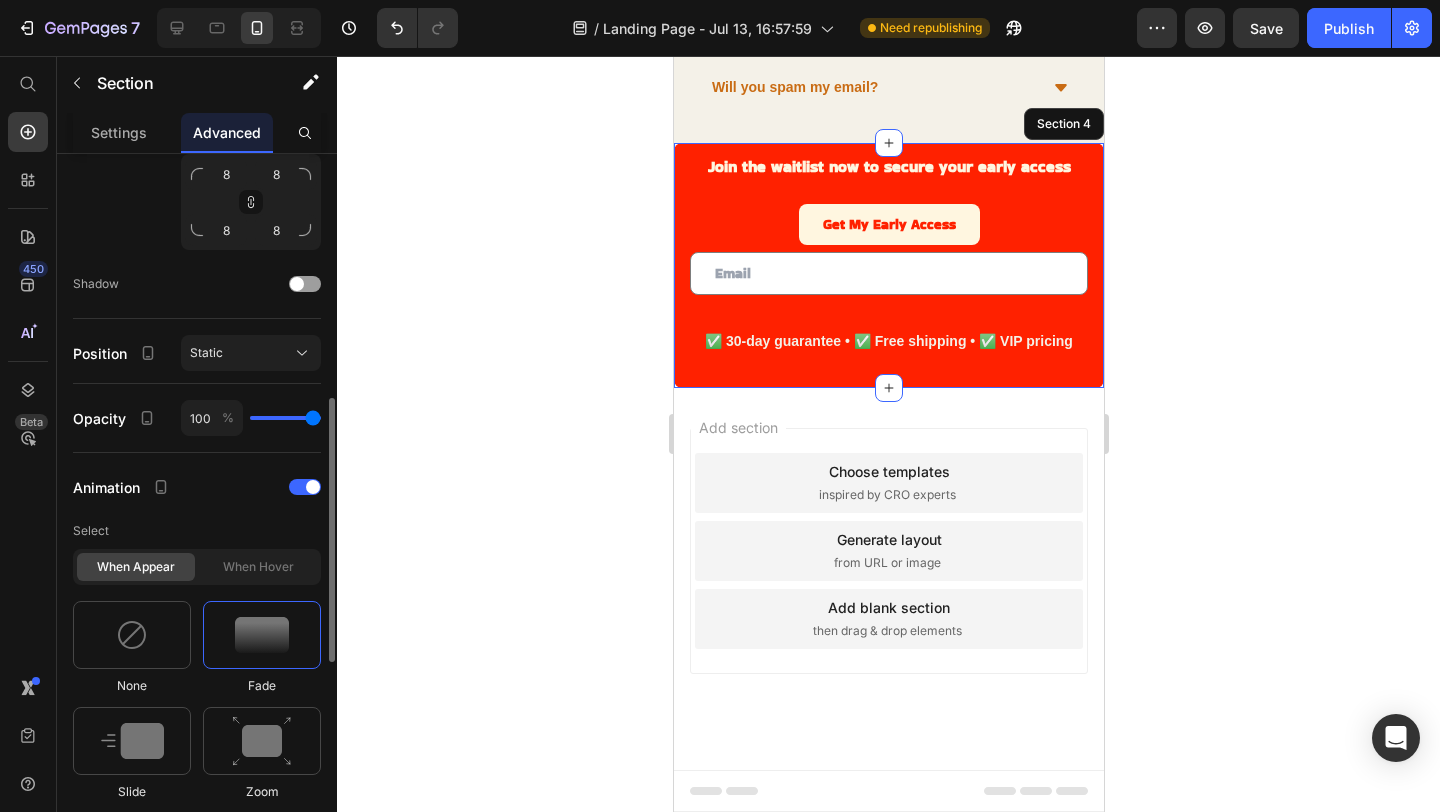 click at bounding box center (262, 635) 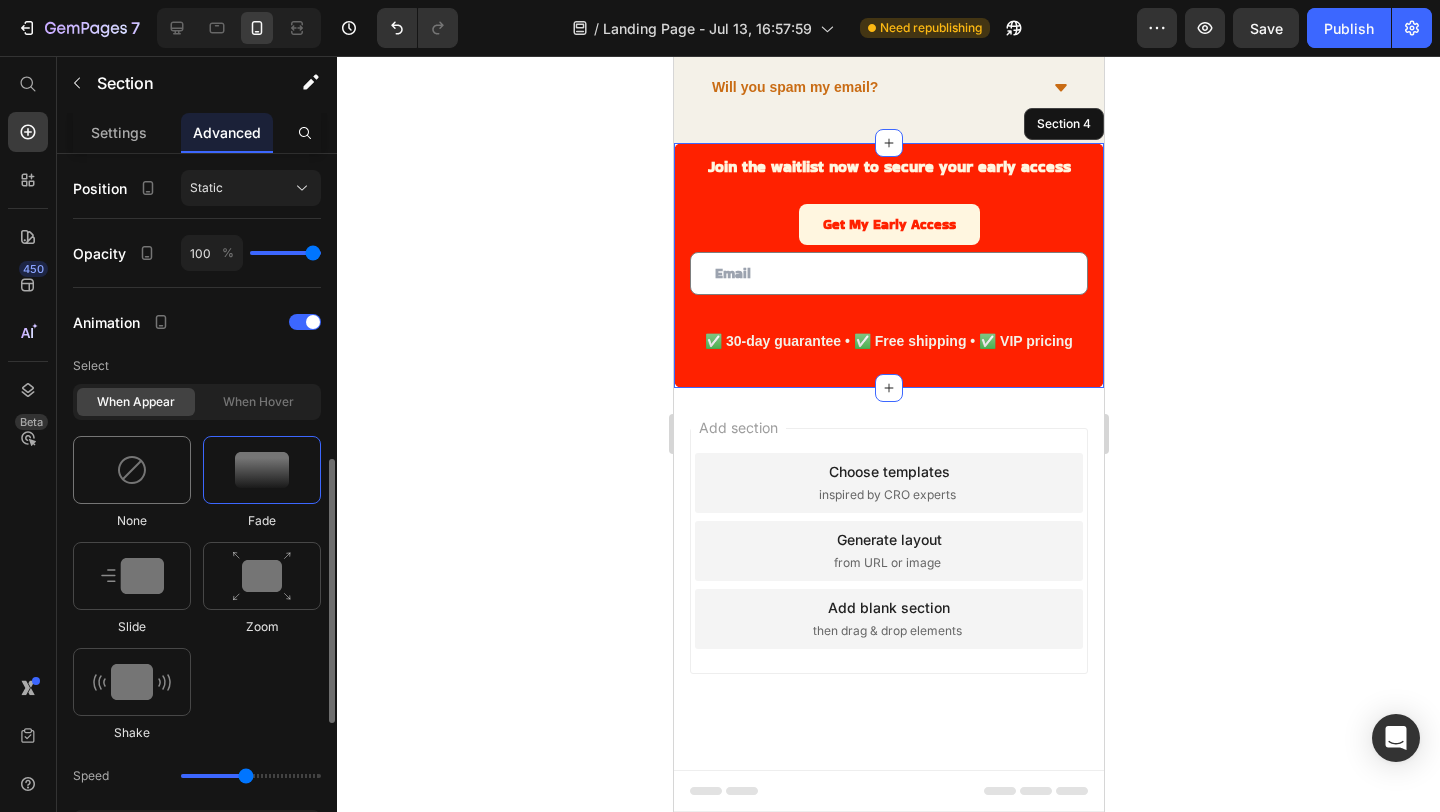 scroll, scrollTop: 905, scrollLeft: 0, axis: vertical 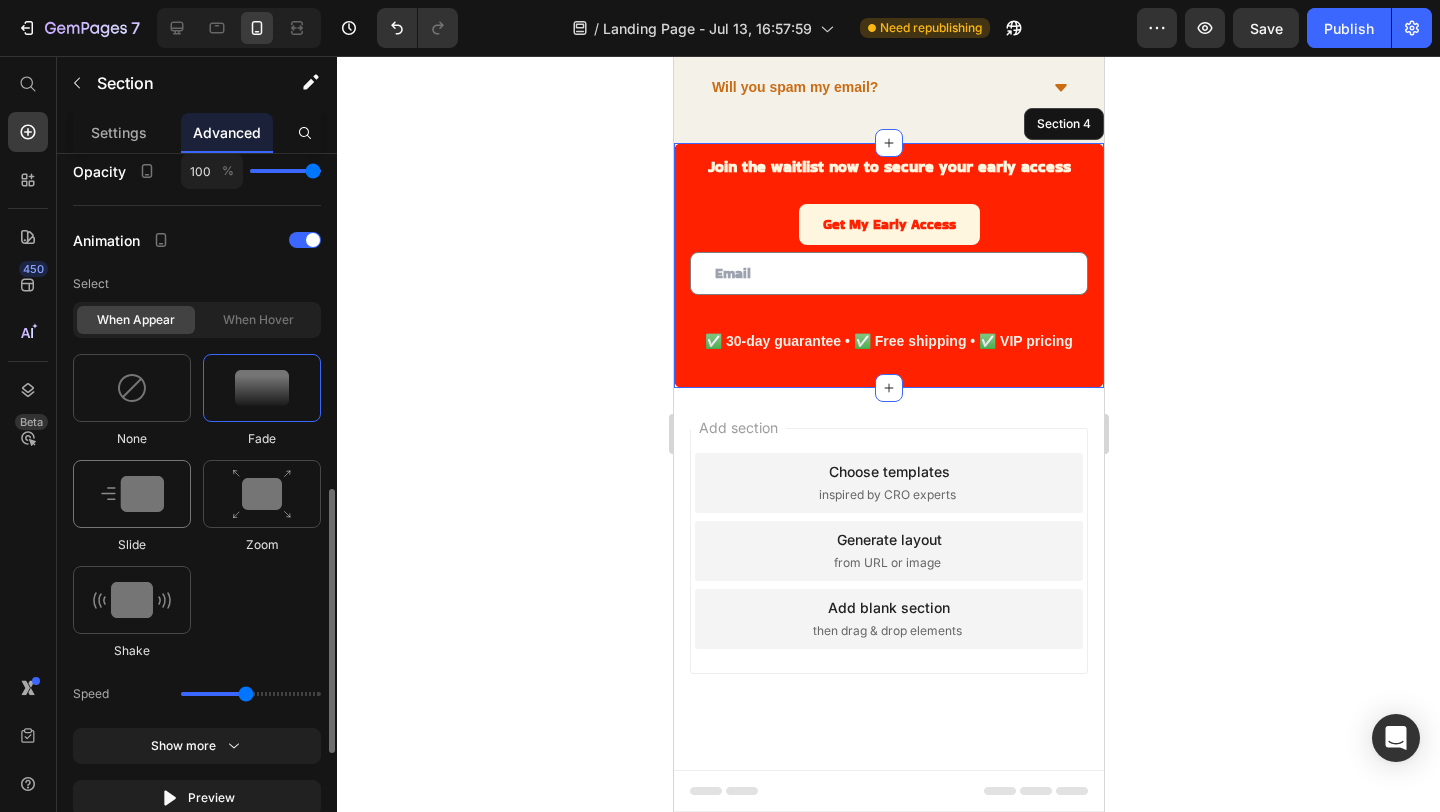 click at bounding box center [132, 494] 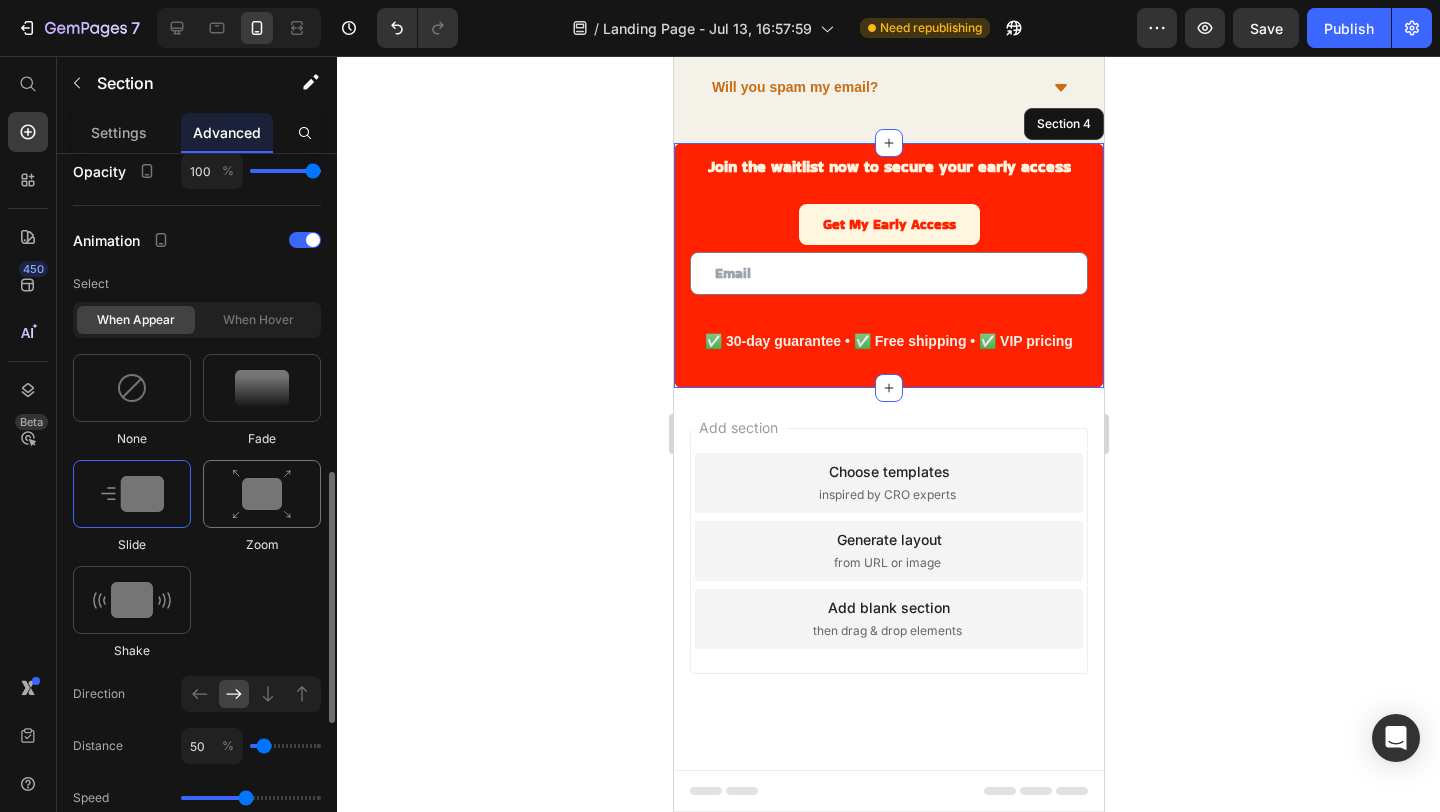 click at bounding box center [262, 494] 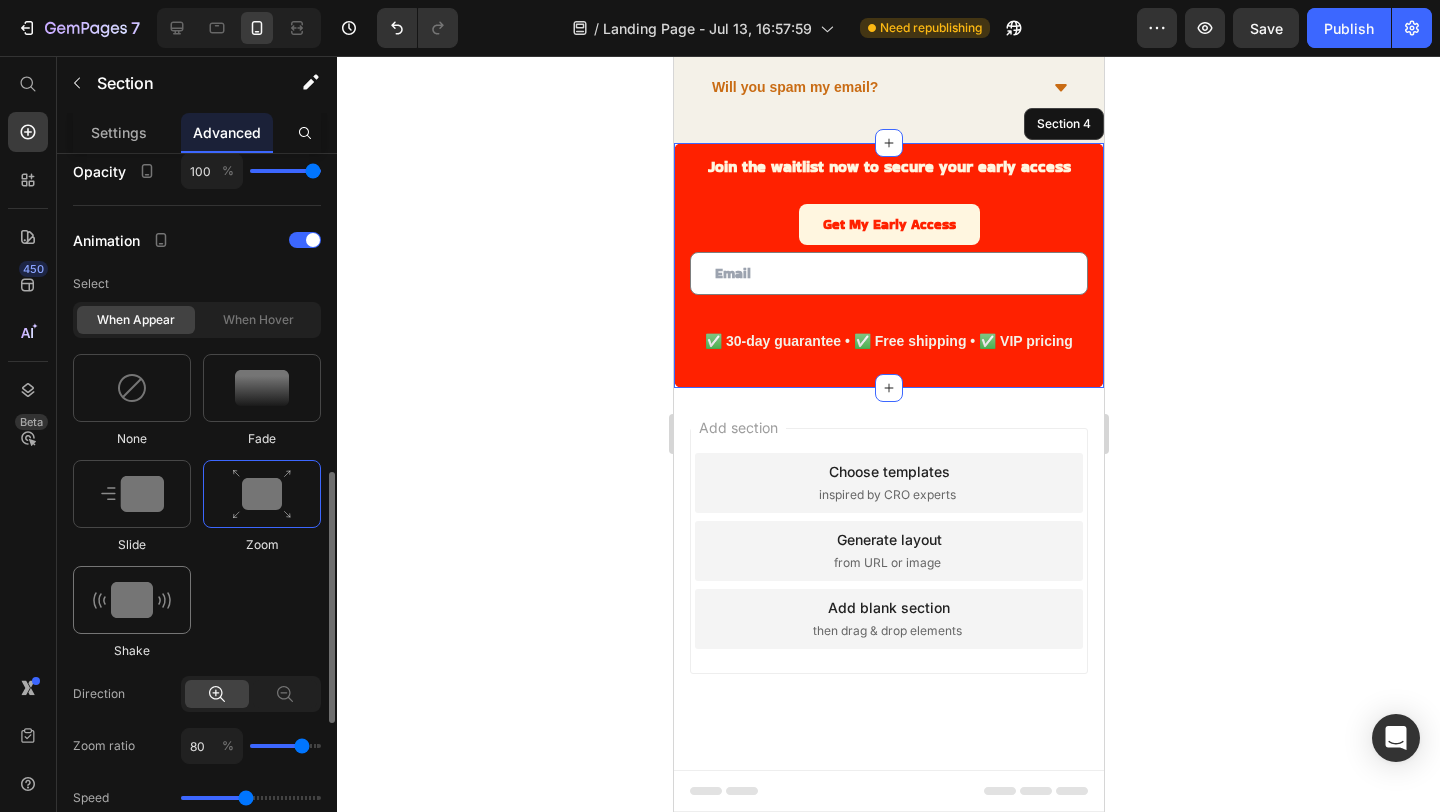 click at bounding box center [132, 600] 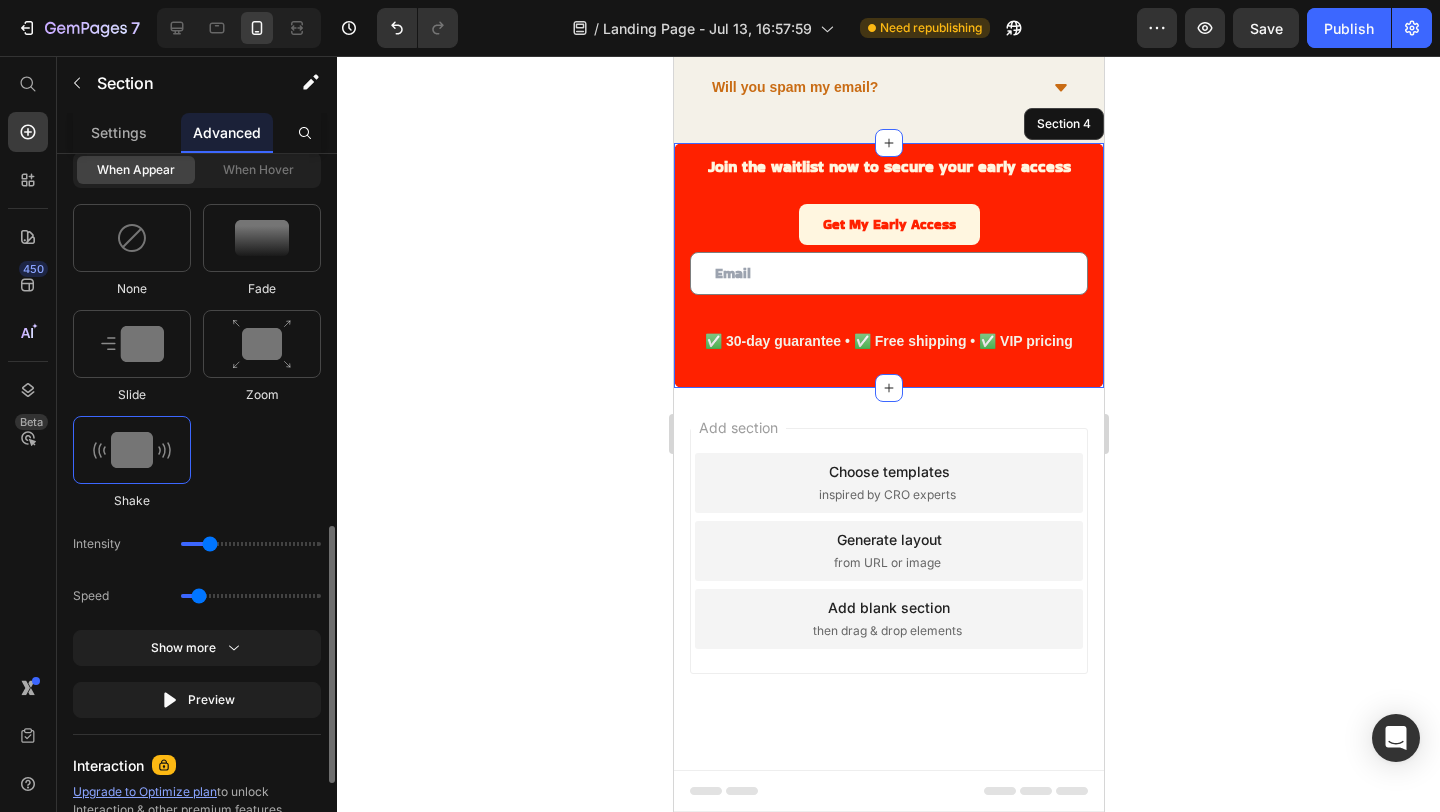 scroll, scrollTop: 1066, scrollLeft: 0, axis: vertical 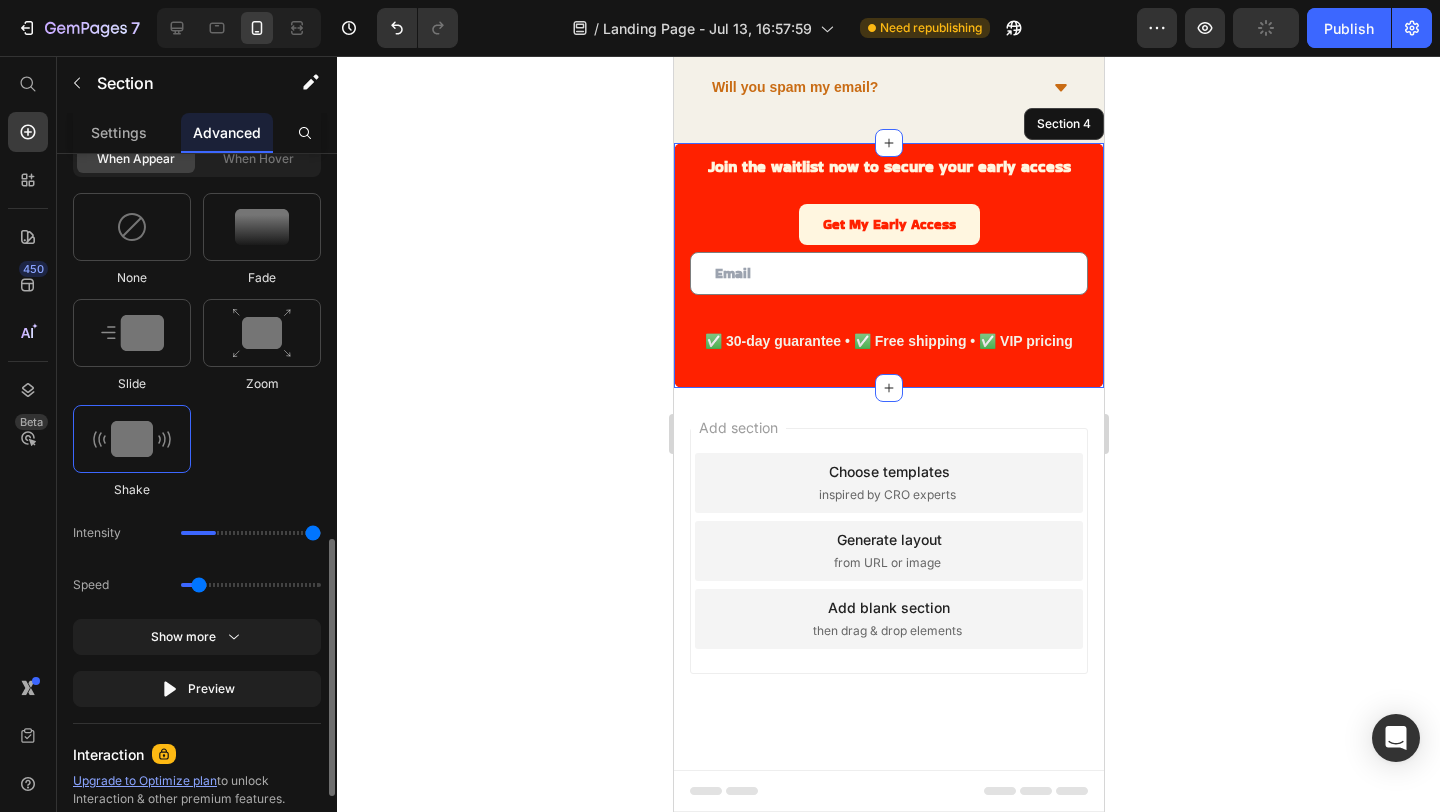 type on "61" 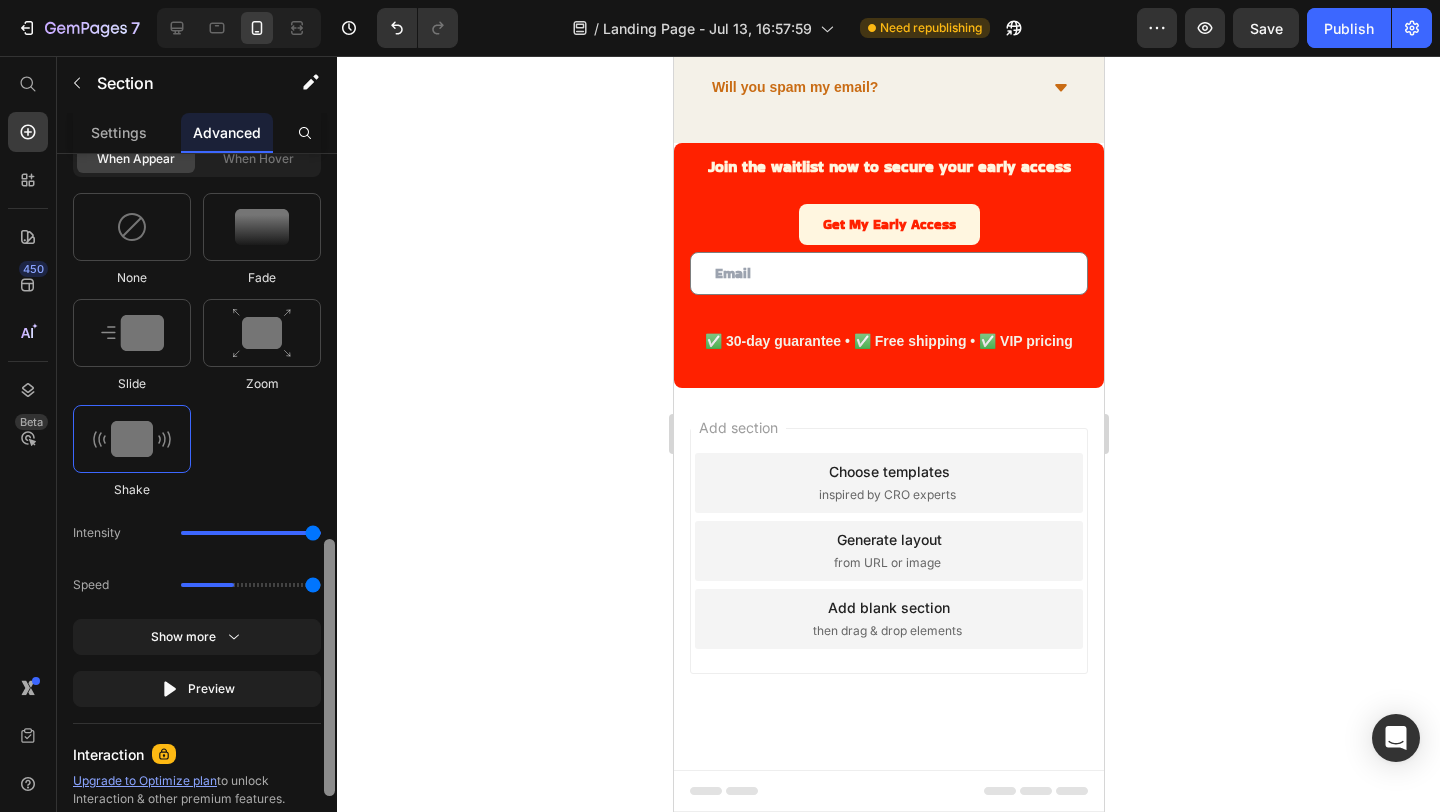 drag, startPoint x: 203, startPoint y: 581, endPoint x: 328, endPoint y: 596, distance: 125.89678 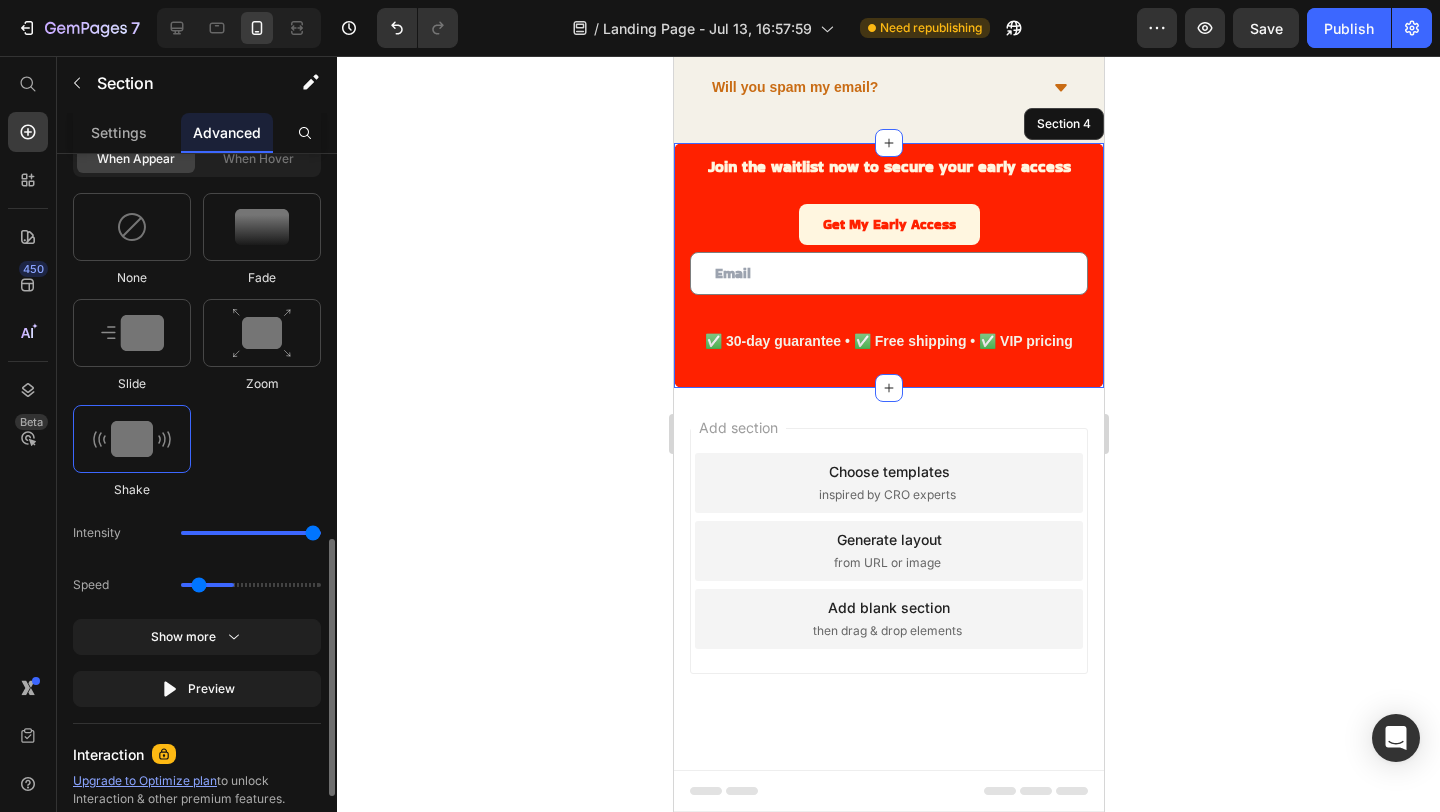 drag, startPoint x: 309, startPoint y: 582, endPoint x: 197, endPoint y: 582, distance: 112 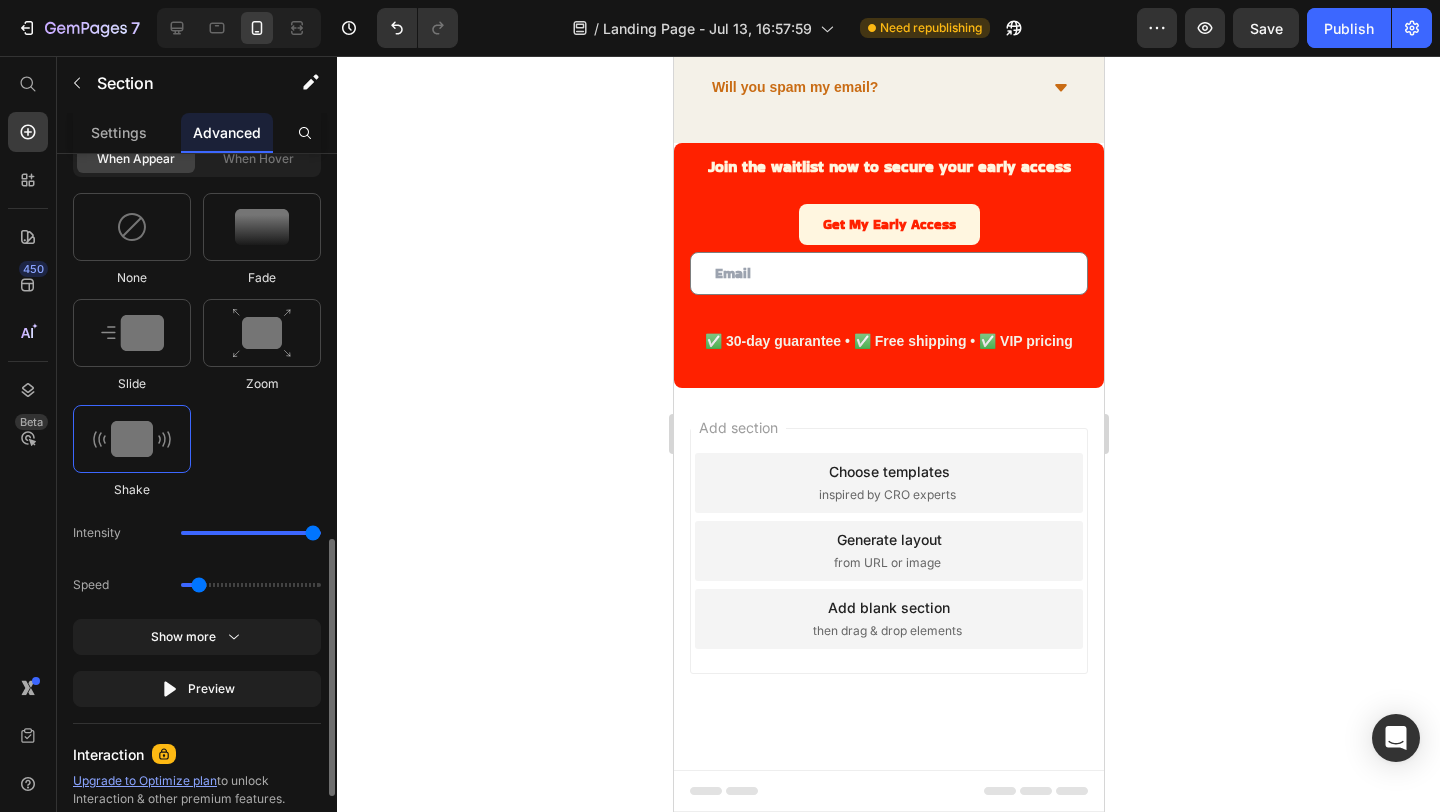 drag, startPoint x: 305, startPoint y: 540, endPoint x: 275, endPoint y: 540, distance: 30 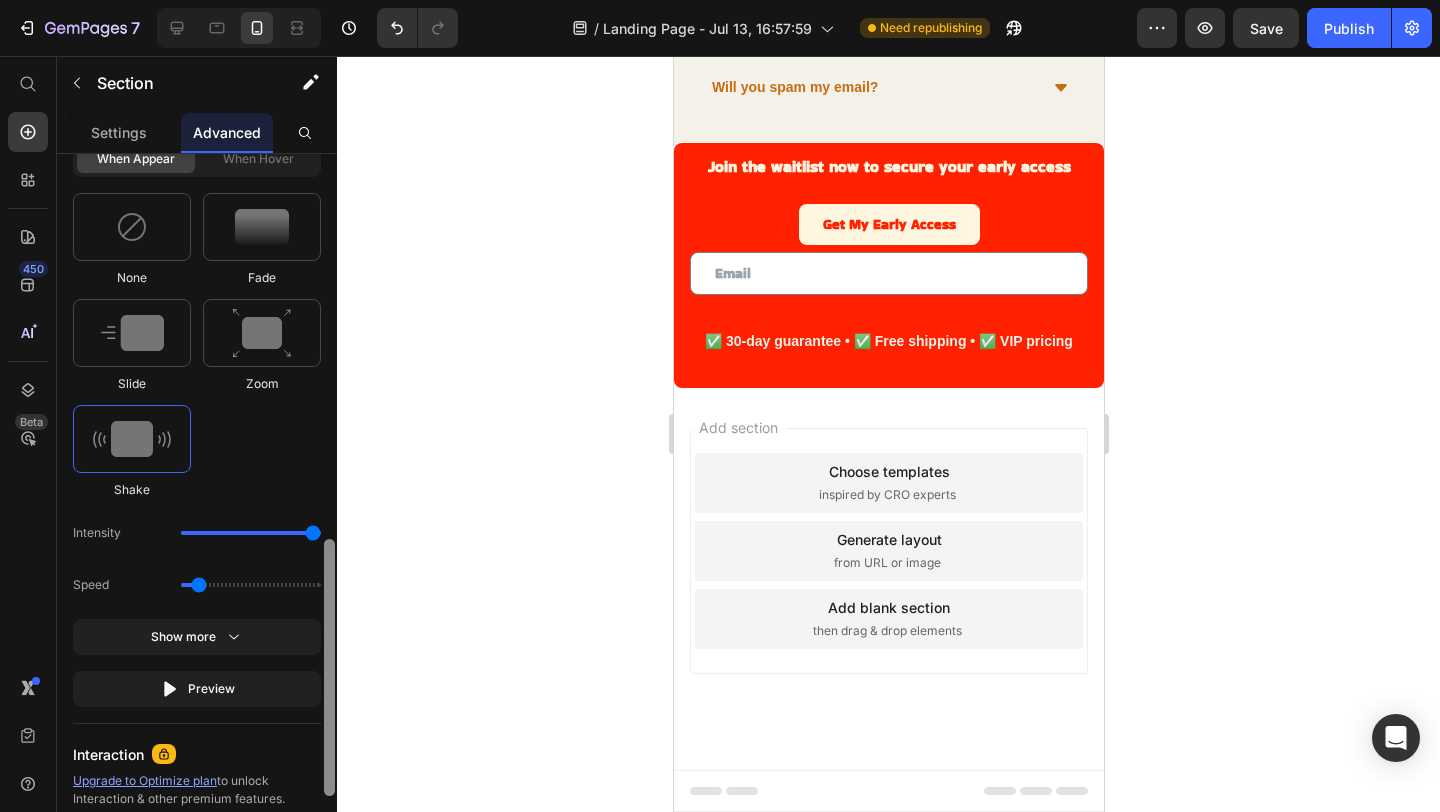 scroll, scrollTop: 351, scrollLeft: 0, axis: vertical 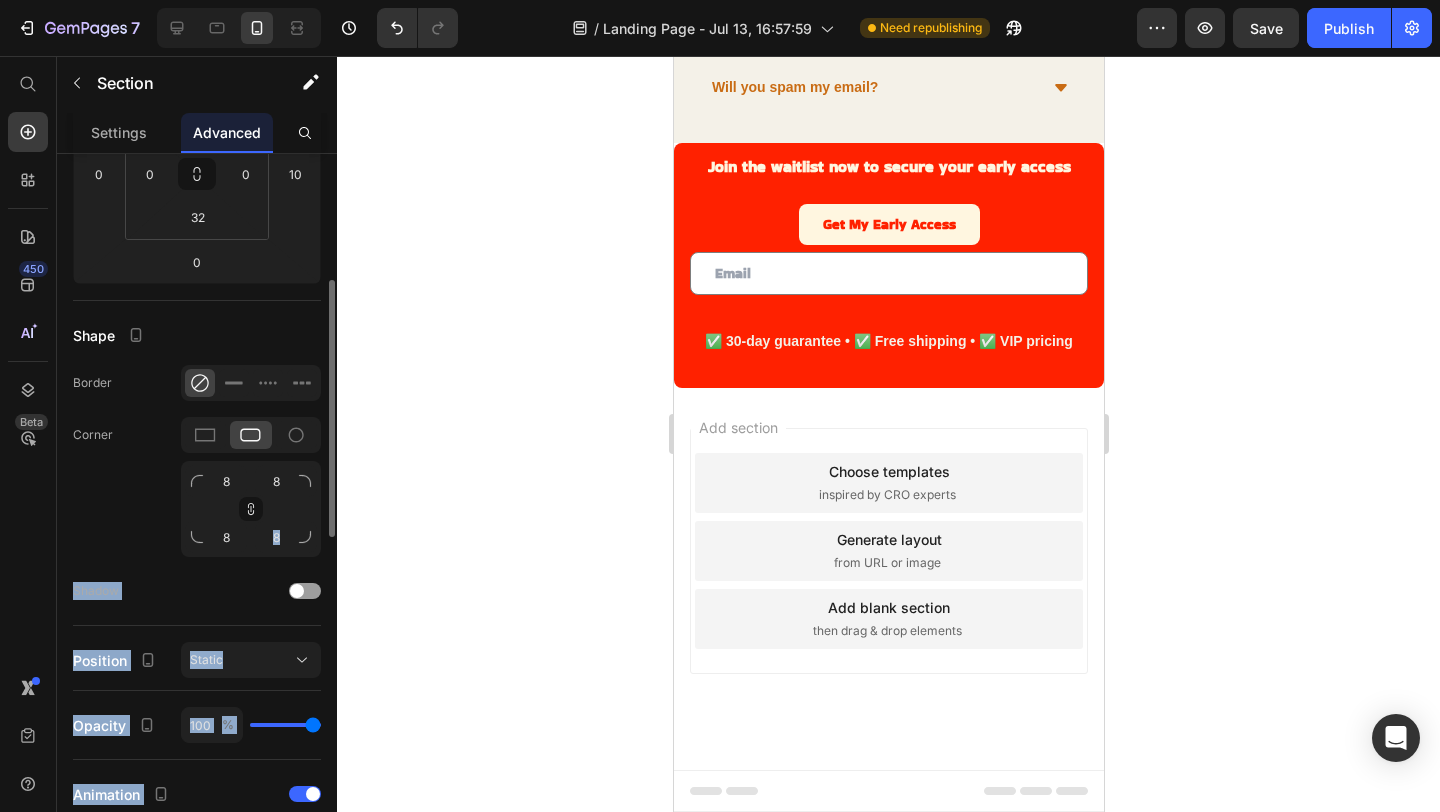drag, startPoint x: 324, startPoint y: 532, endPoint x: 251, endPoint y: 539, distance: 73.33485 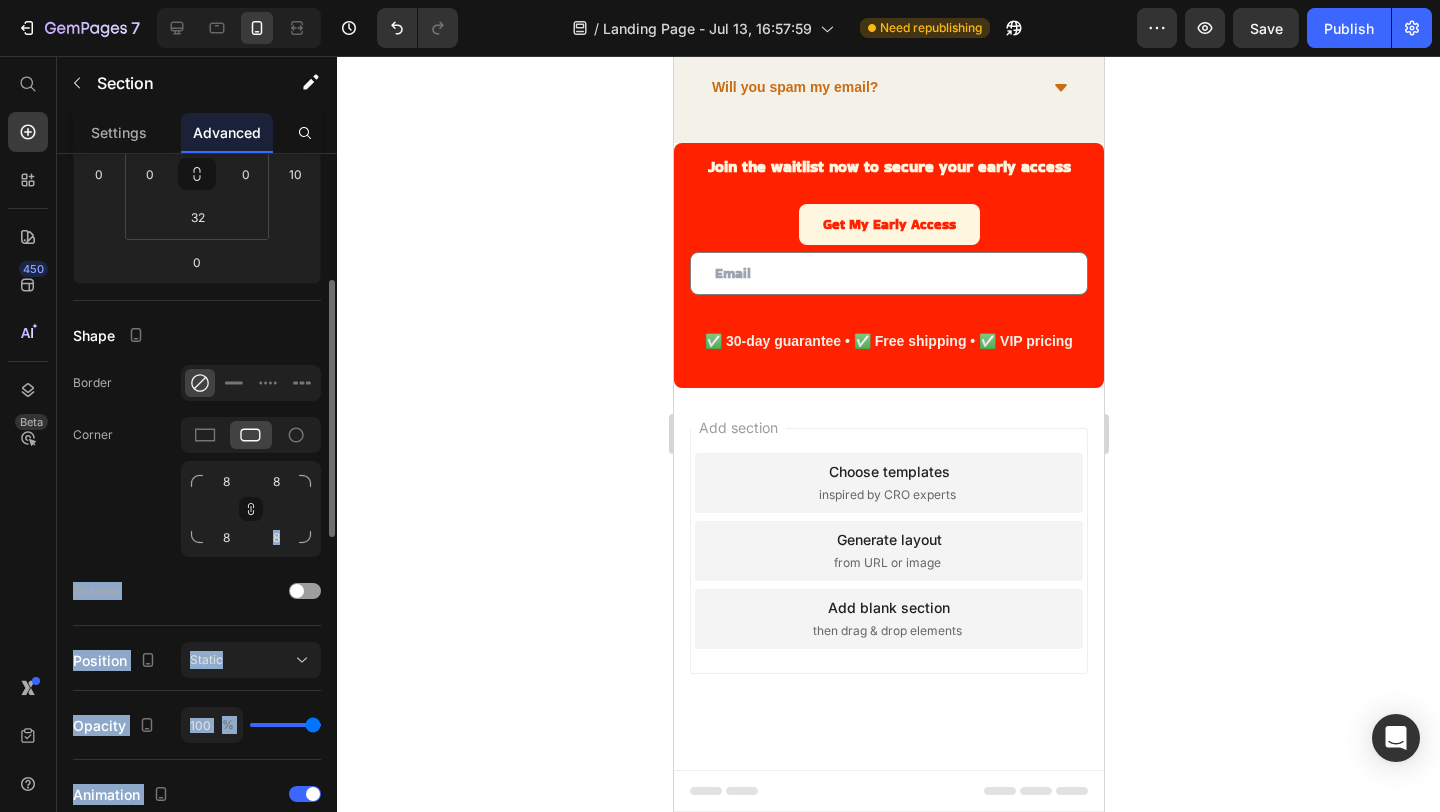 click on "Display on Desktop Tablet Mobile Spacing (px) 0 0 0 10 32 0 32 0 Shape Border Corner 8 8 8 8 Shadow Position Static Opacity 100 % Animation Select When appear When hover None Fade Slide Zoom Shake  Intensity   Speed  Show more Preview  Interaction Upgrade to Optimize plan  to unlock Interaction & other premium features. CSS class  Delete element" at bounding box center (197, 511) 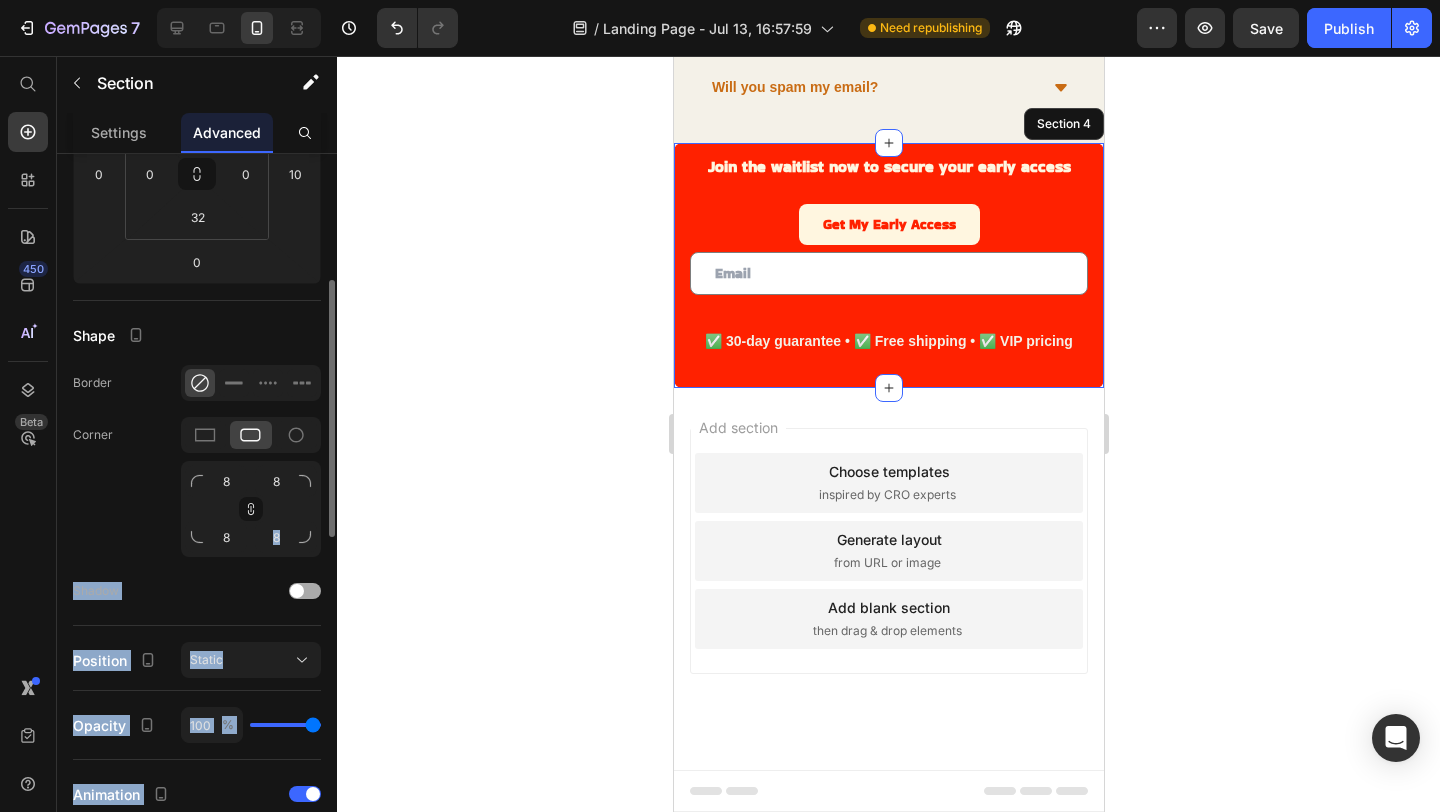 click on "Shadow" 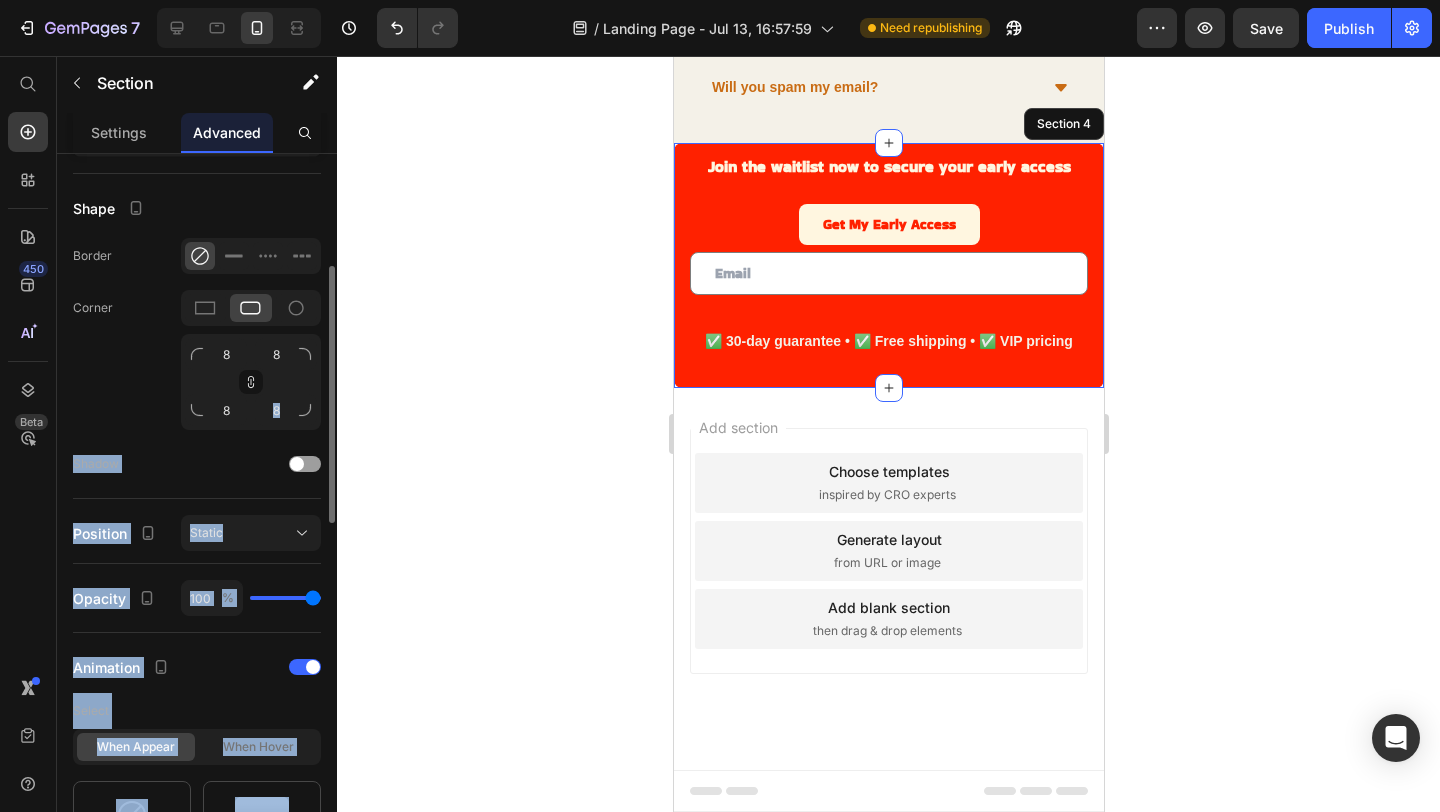 scroll, scrollTop: 569, scrollLeft: 0, axis: vertical 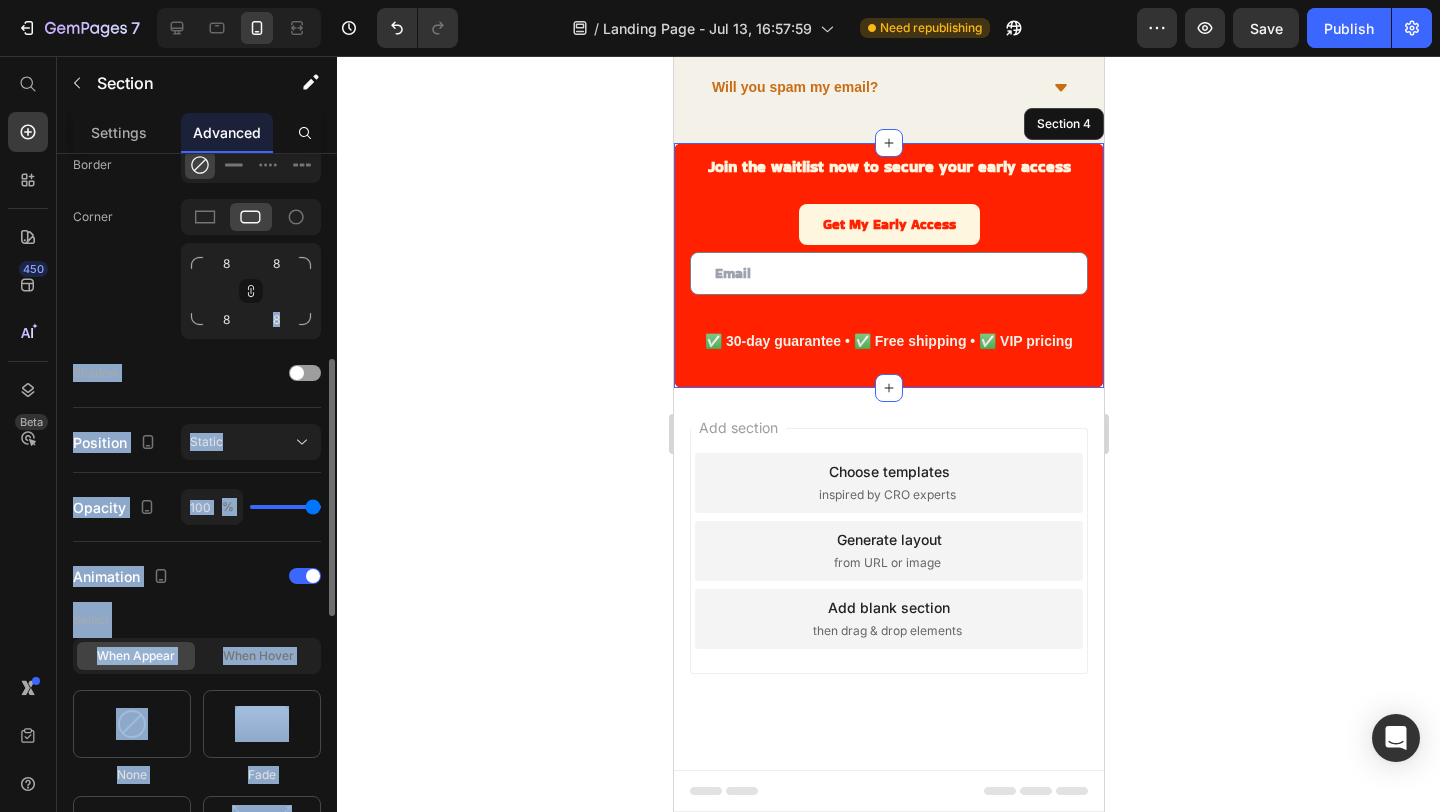 click on "Select" at bounding box center [197, 620] 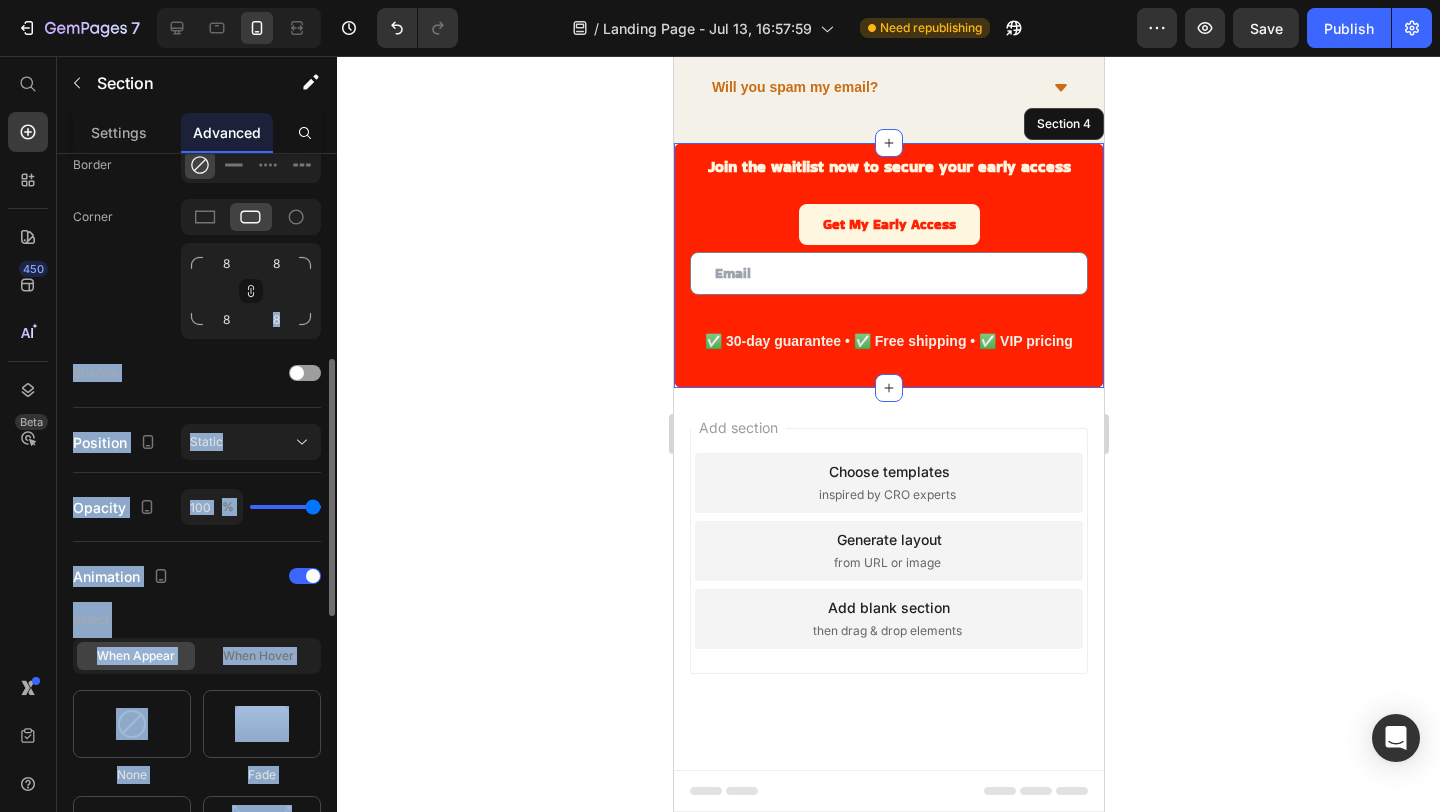 click on "Select" at bounding box center [197, 620] 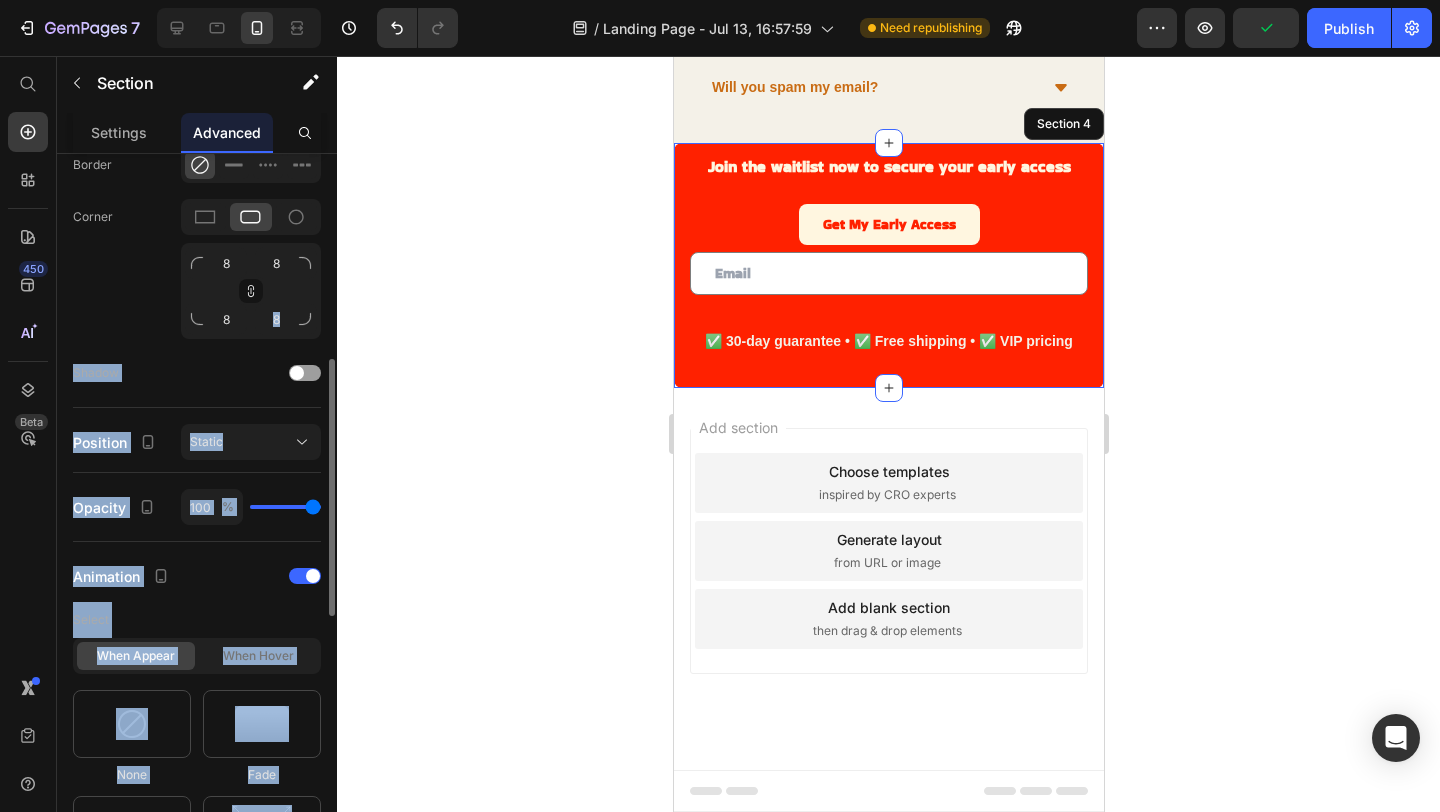 click on "Opacity 100 %" 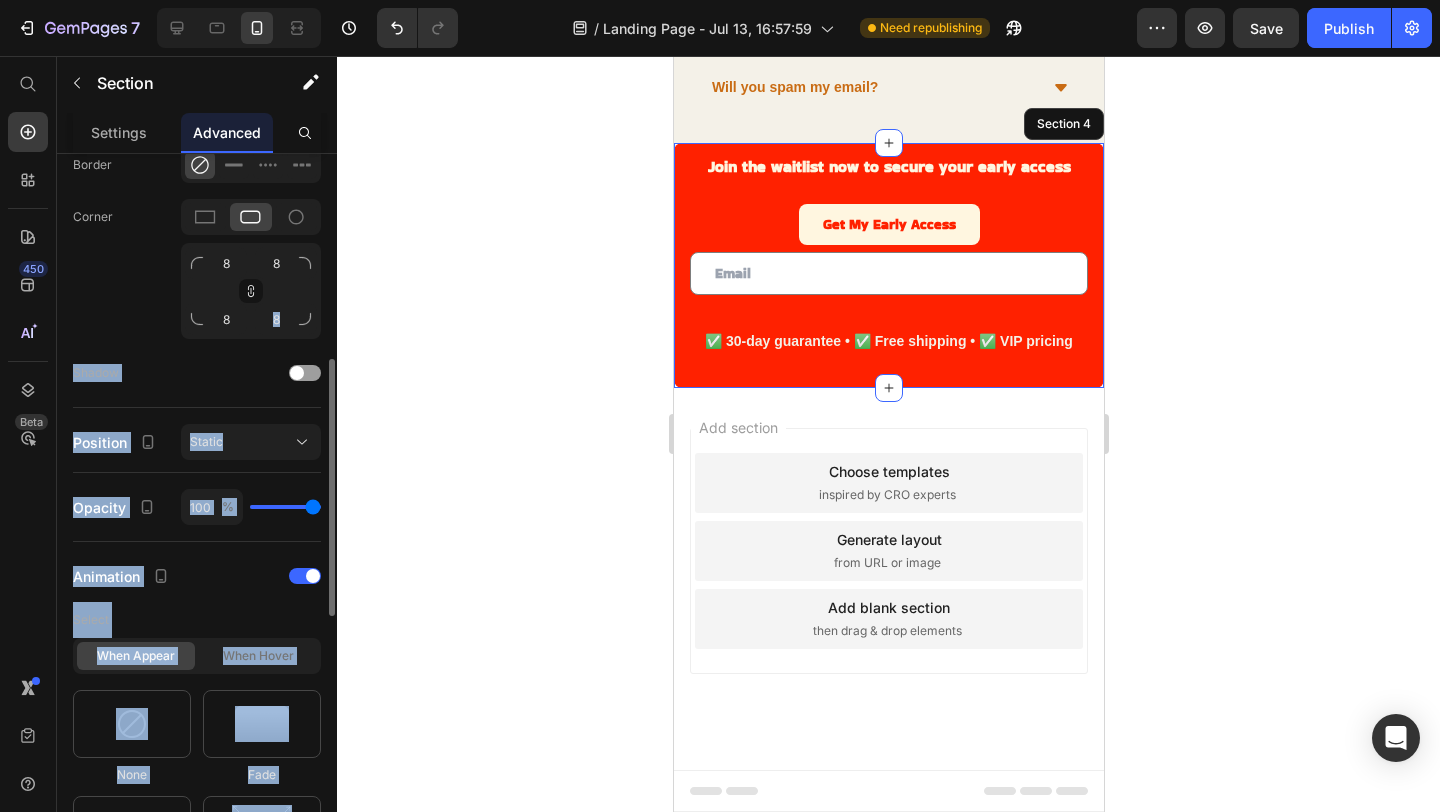 click on "Display on Desktop Tablet Mobile Spacing (px) 0 0 0 10 32 0 32 0 Shape Border Corner 8 8 8 8 Shadow Position Static Opacity 100 % Animation Select When appear When hover None Fade Slide Zoom Shake  Intensity   Speed  Show more Preview  Interaction Upgrade to Optimize plan  to unlock Interaction & other premium features. CSS class" at bounding box center (197, 527) 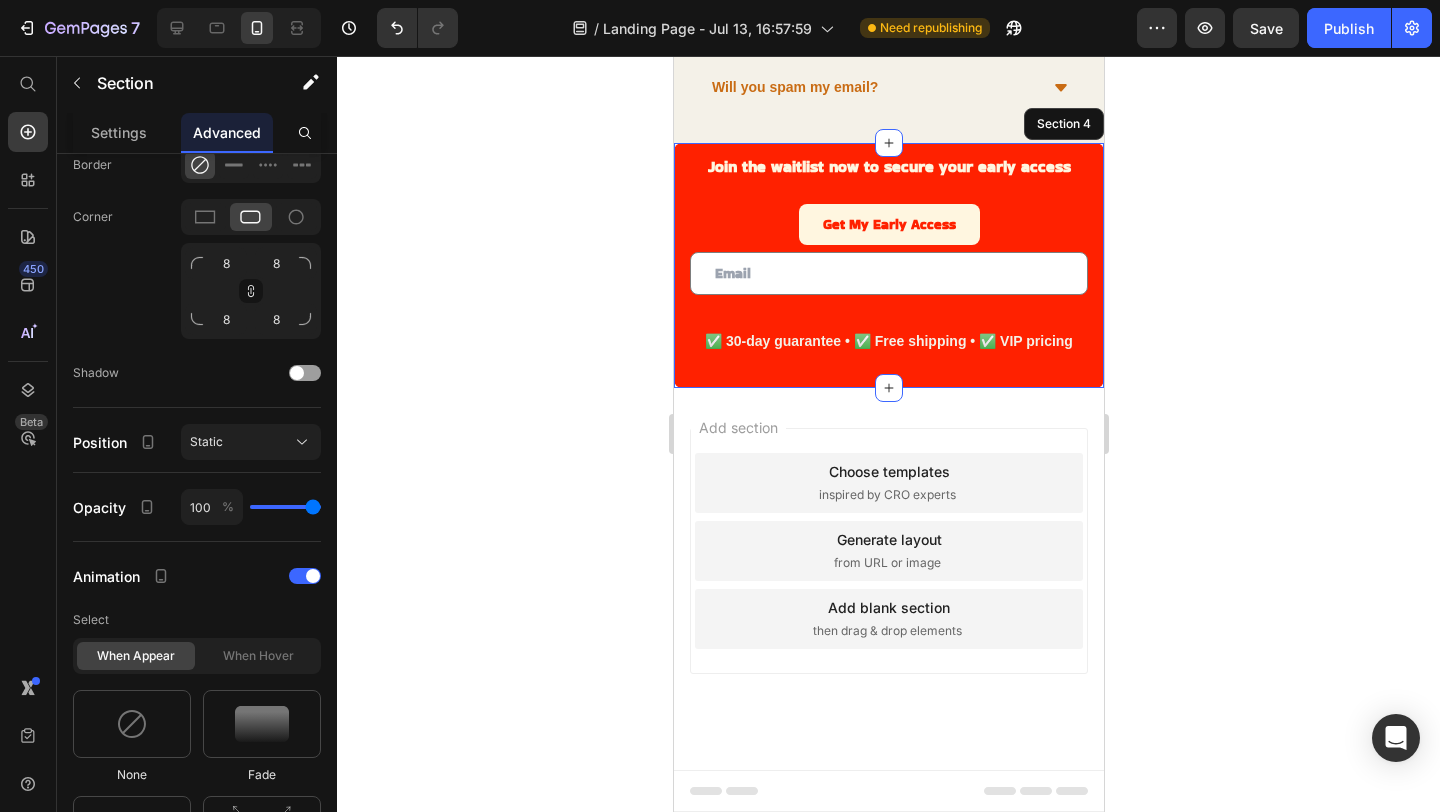 click 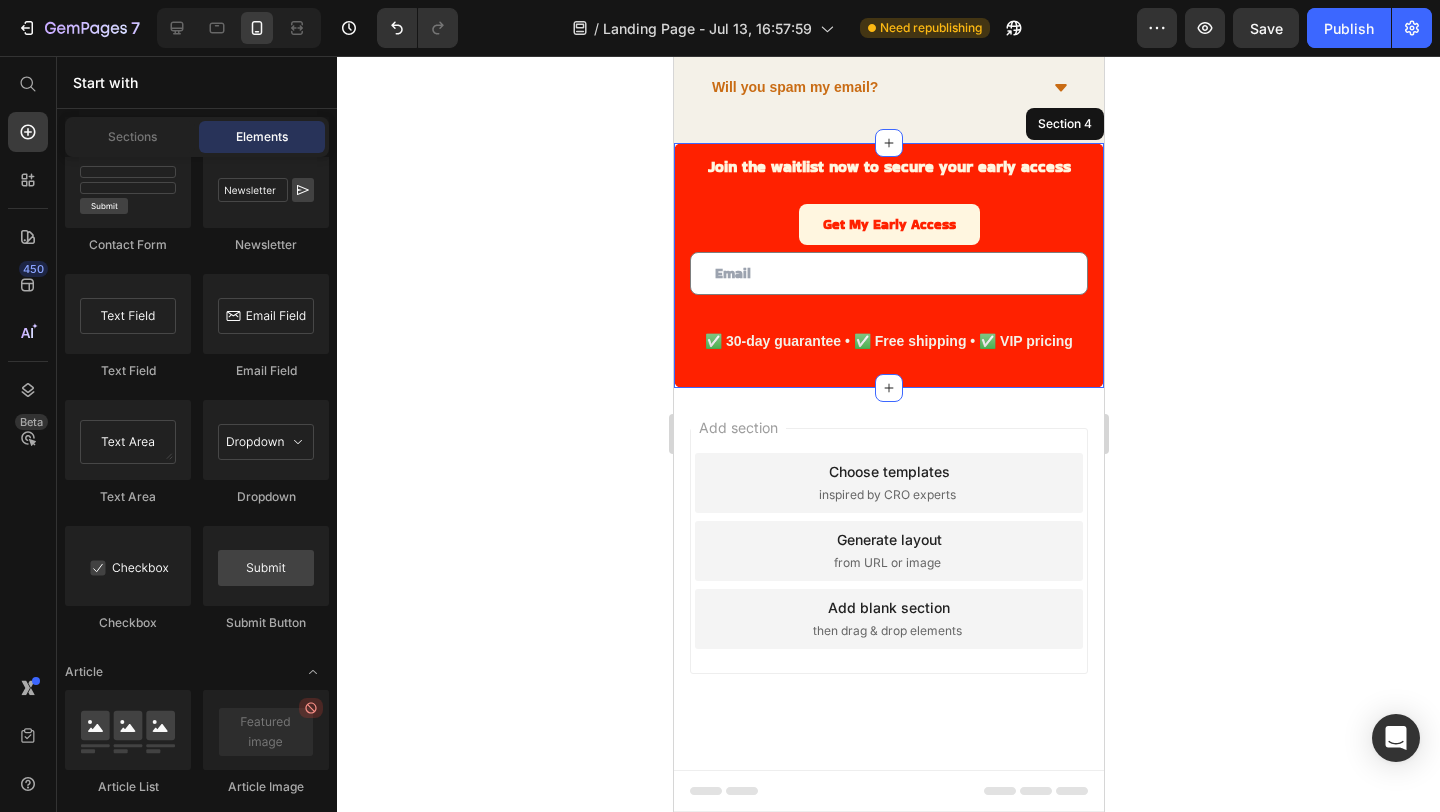 click on "Join the waitlist now to secure your early access Heading Get My Early Access Submit Button Email Field Newsletter   ✅ 30-day guarantee • ✅ Free shipping • ✅ VIP pricing Text Block Row Section 4" at bounding box center (888, 265) 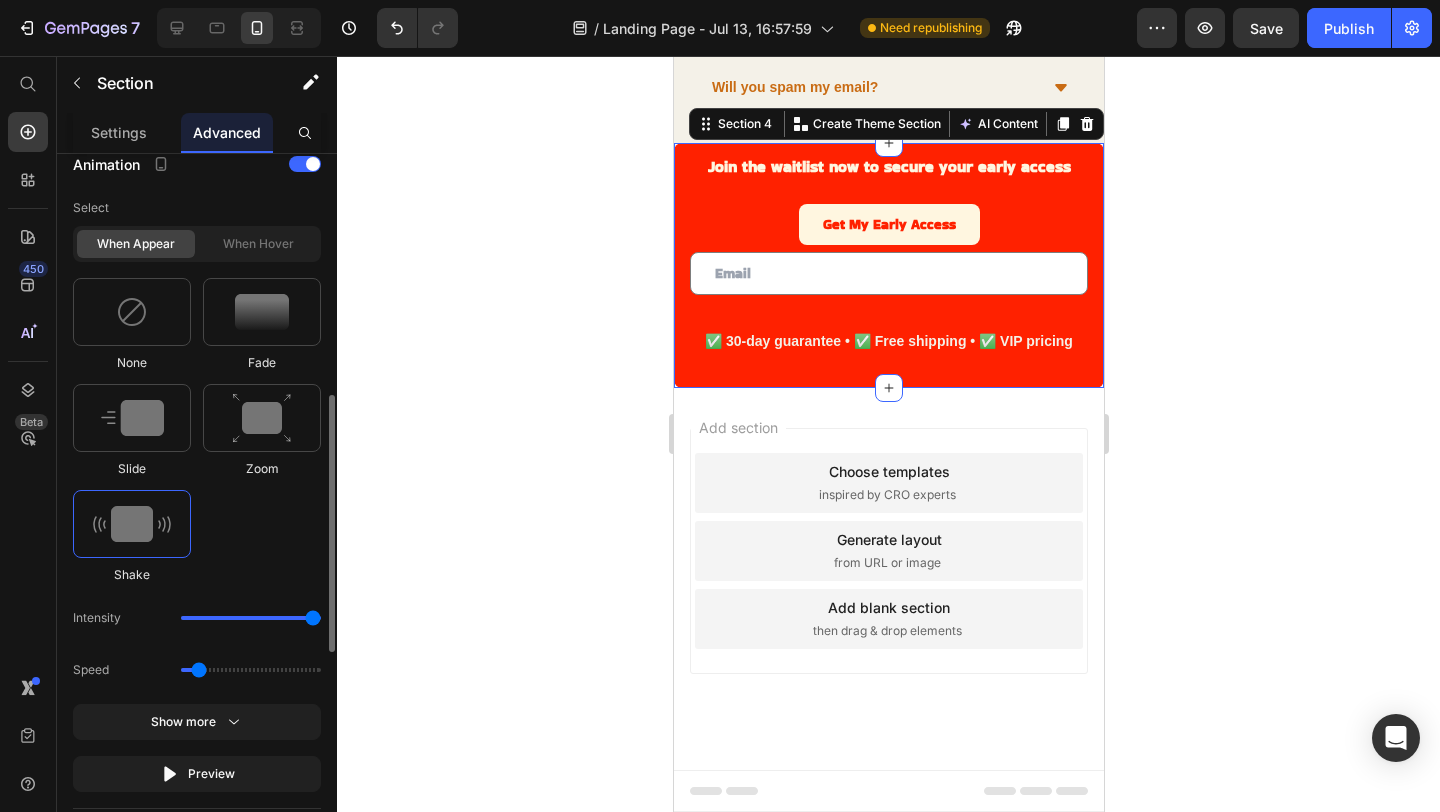 scroll, scrollTop: 1095, scrollLeft: 0, axis: vertical 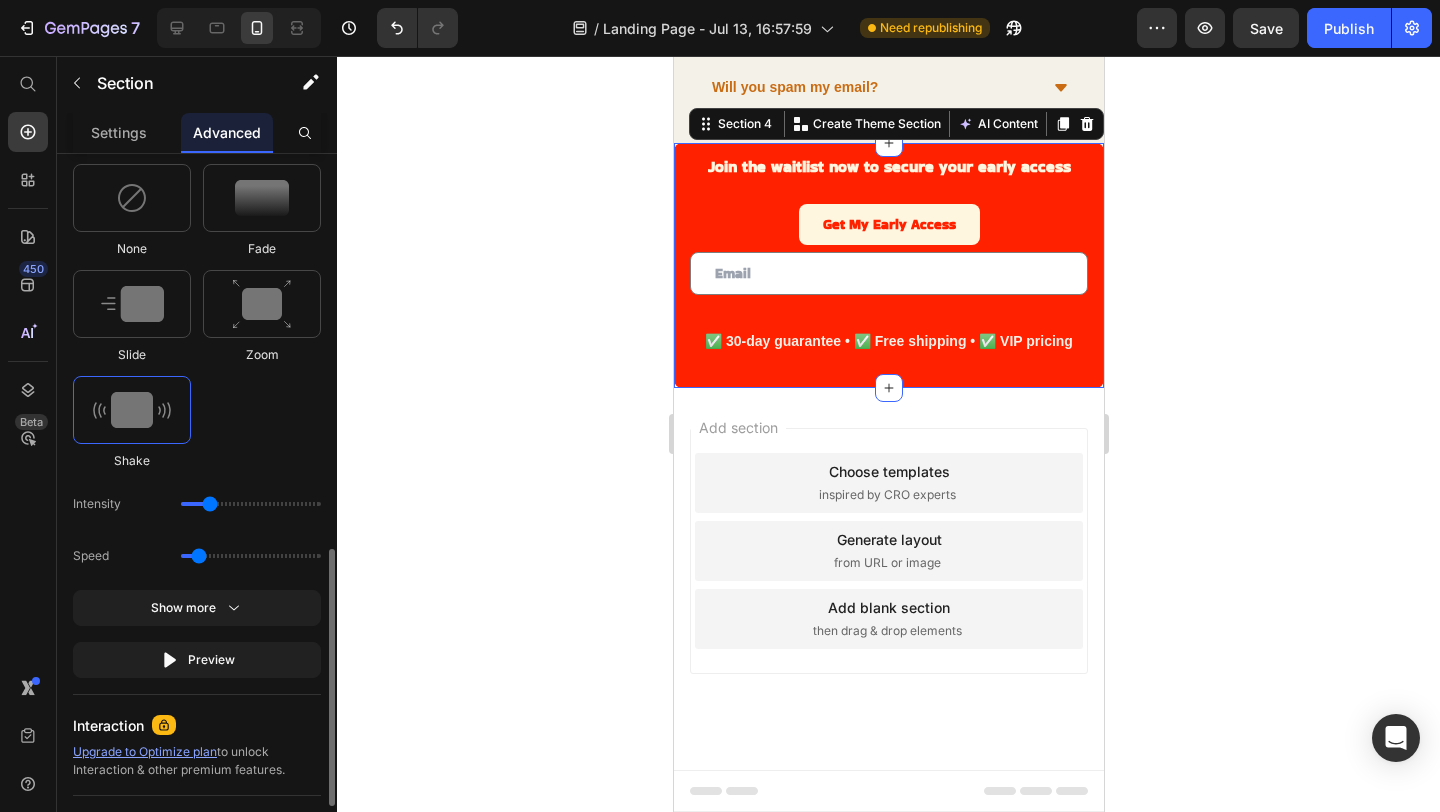 drag, startPoint x: 308, startPoint y: 503, endPoint x: 205, endPoint y: 499, distance: 103.077644 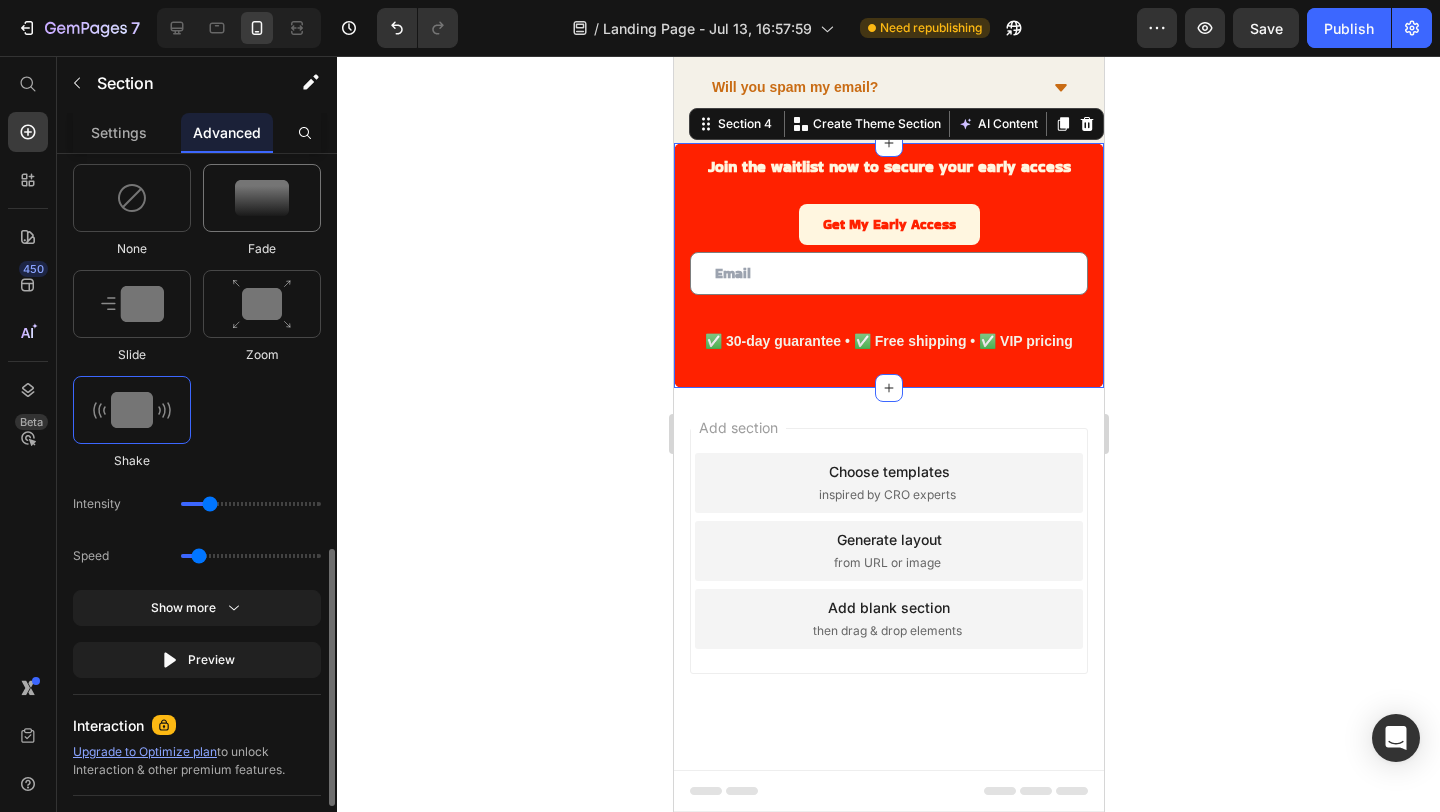 click at bounding box center [262, 198] 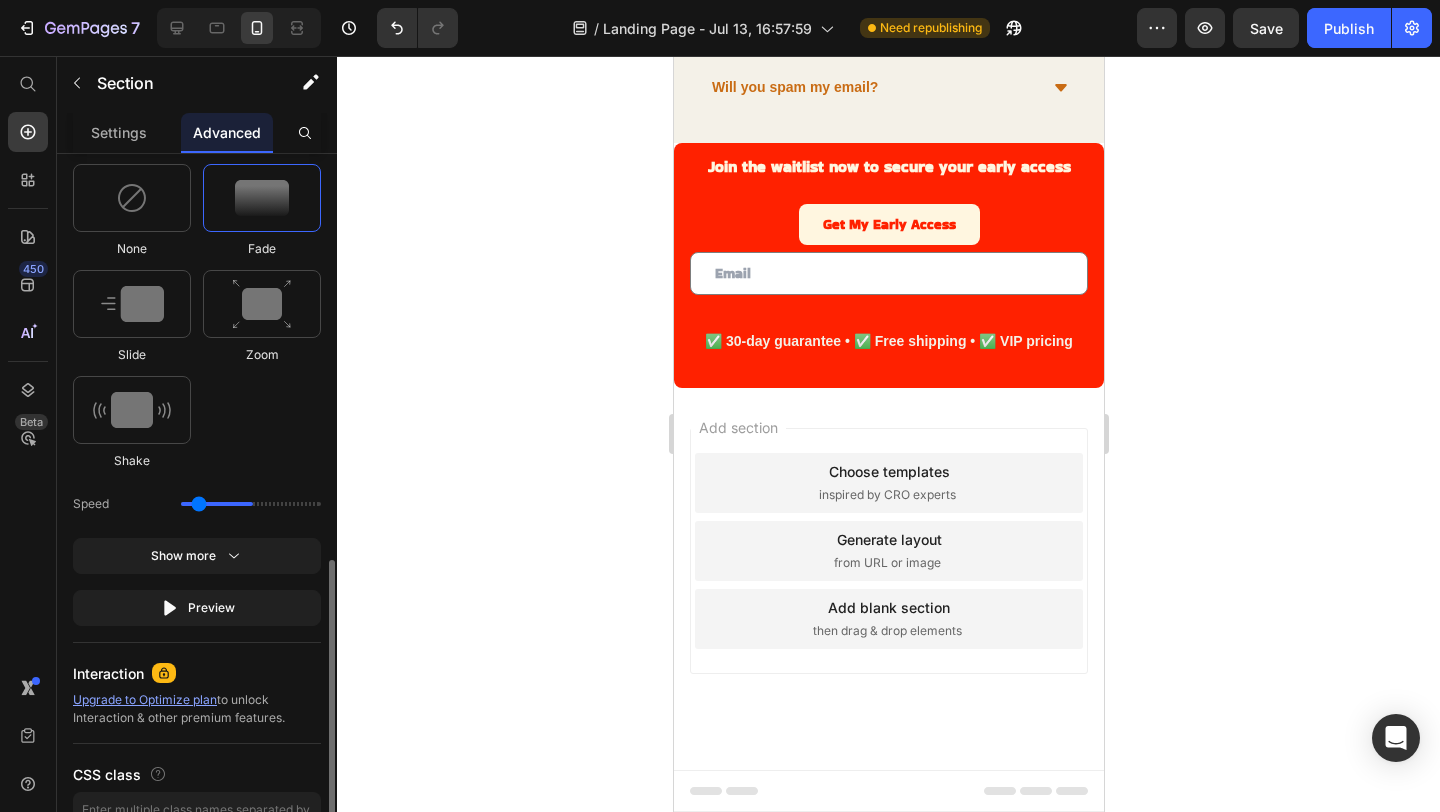 type on "1.7" 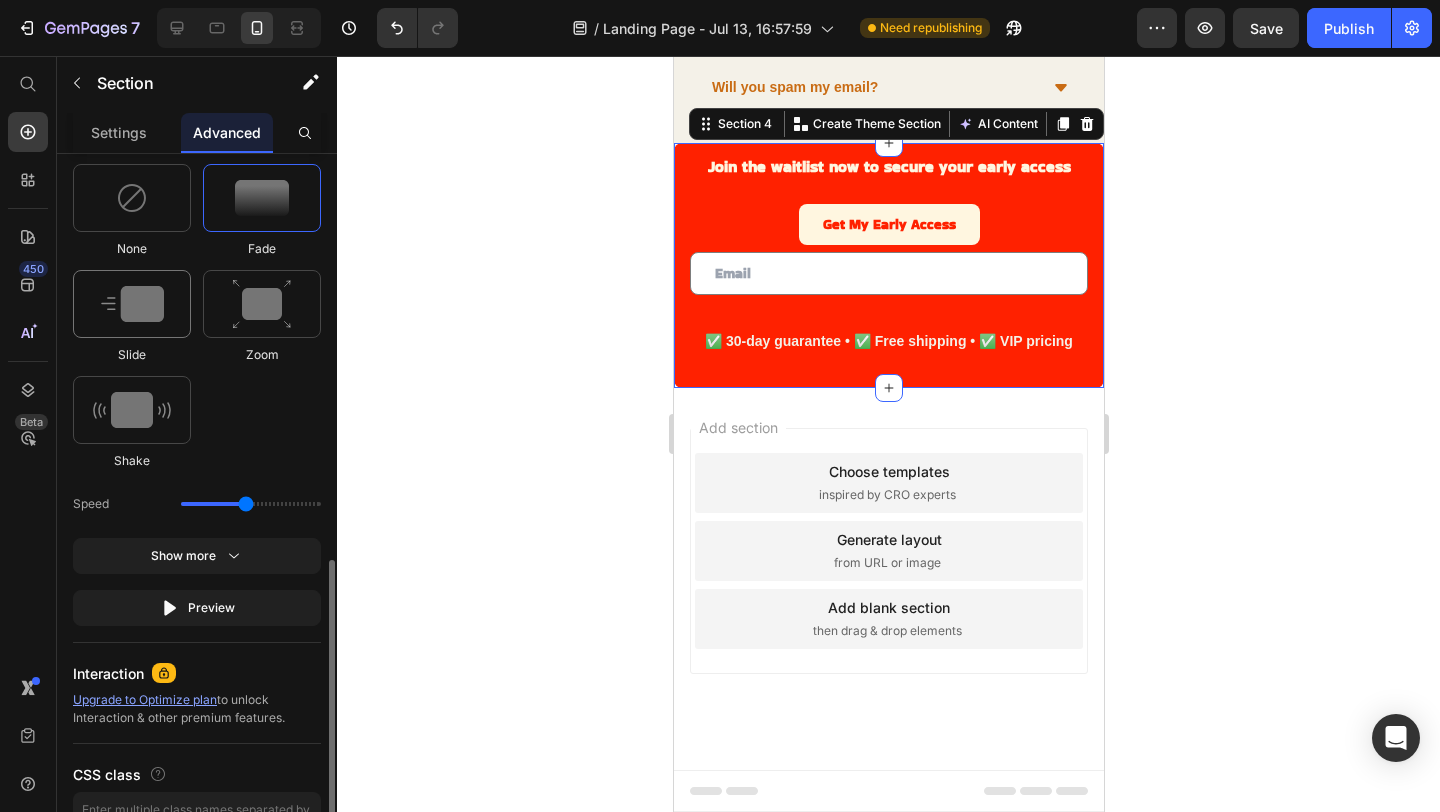 click at bounding box center [132, 304] 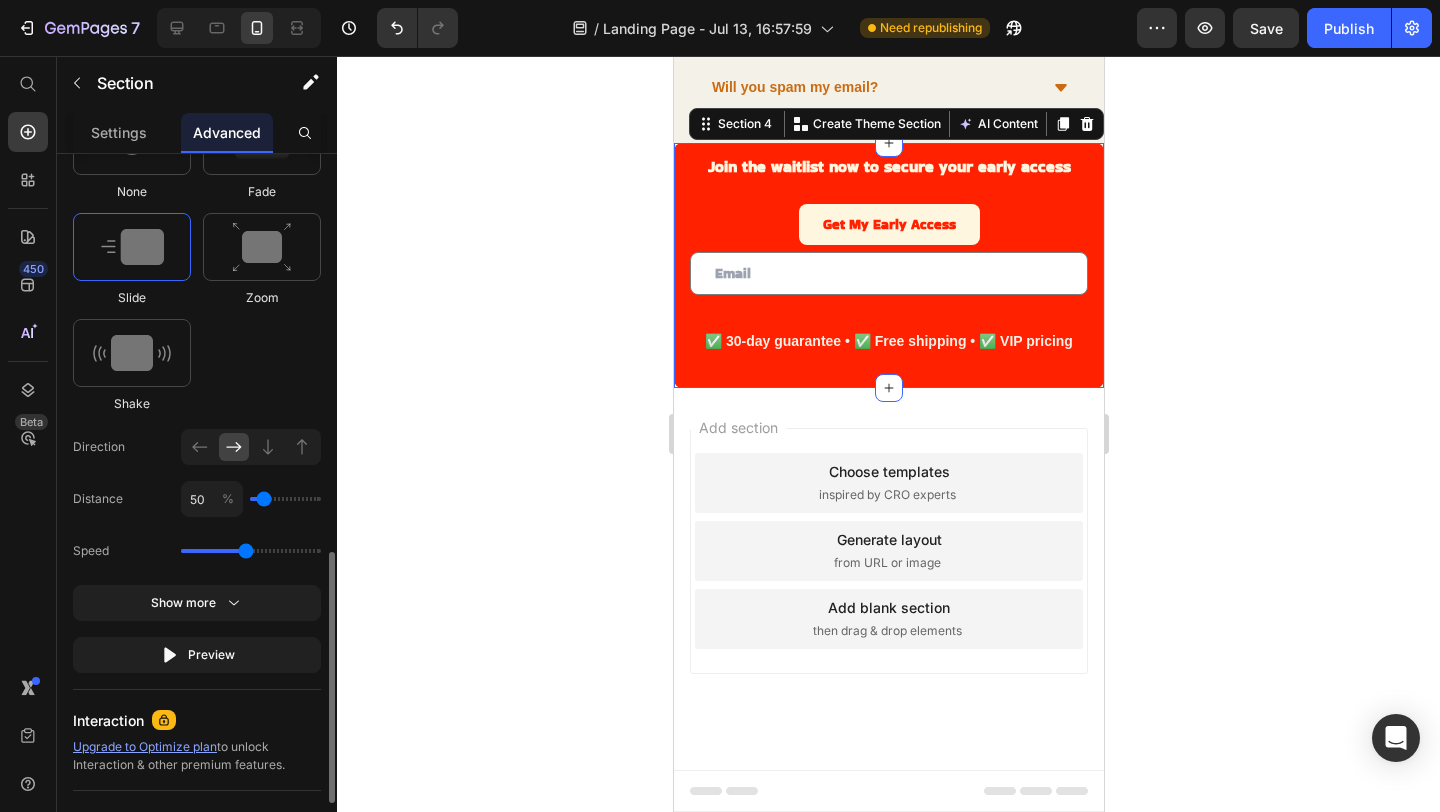 scroll, scrollTop: 1154, scrollLeft: 0, axis: vertical 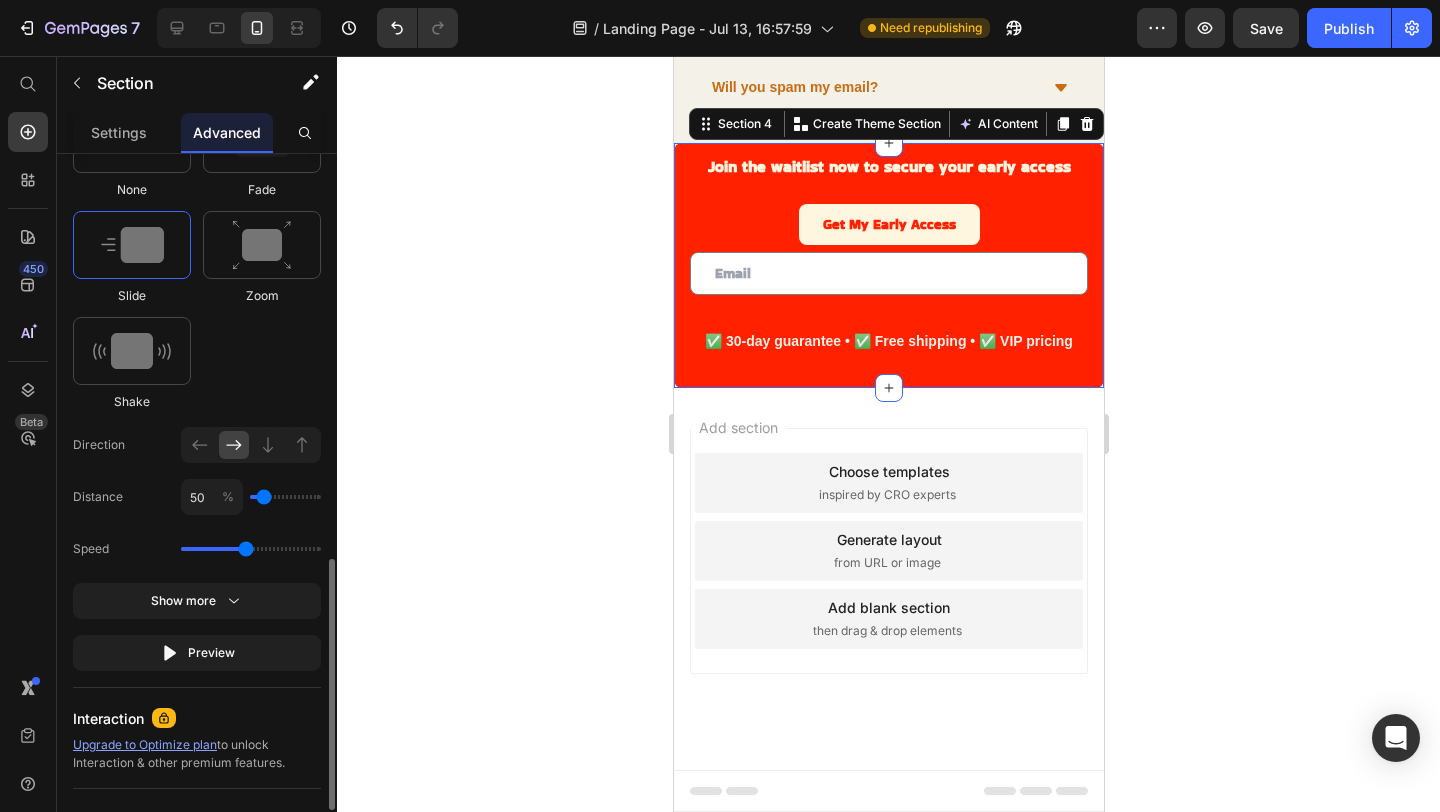 type on "100" 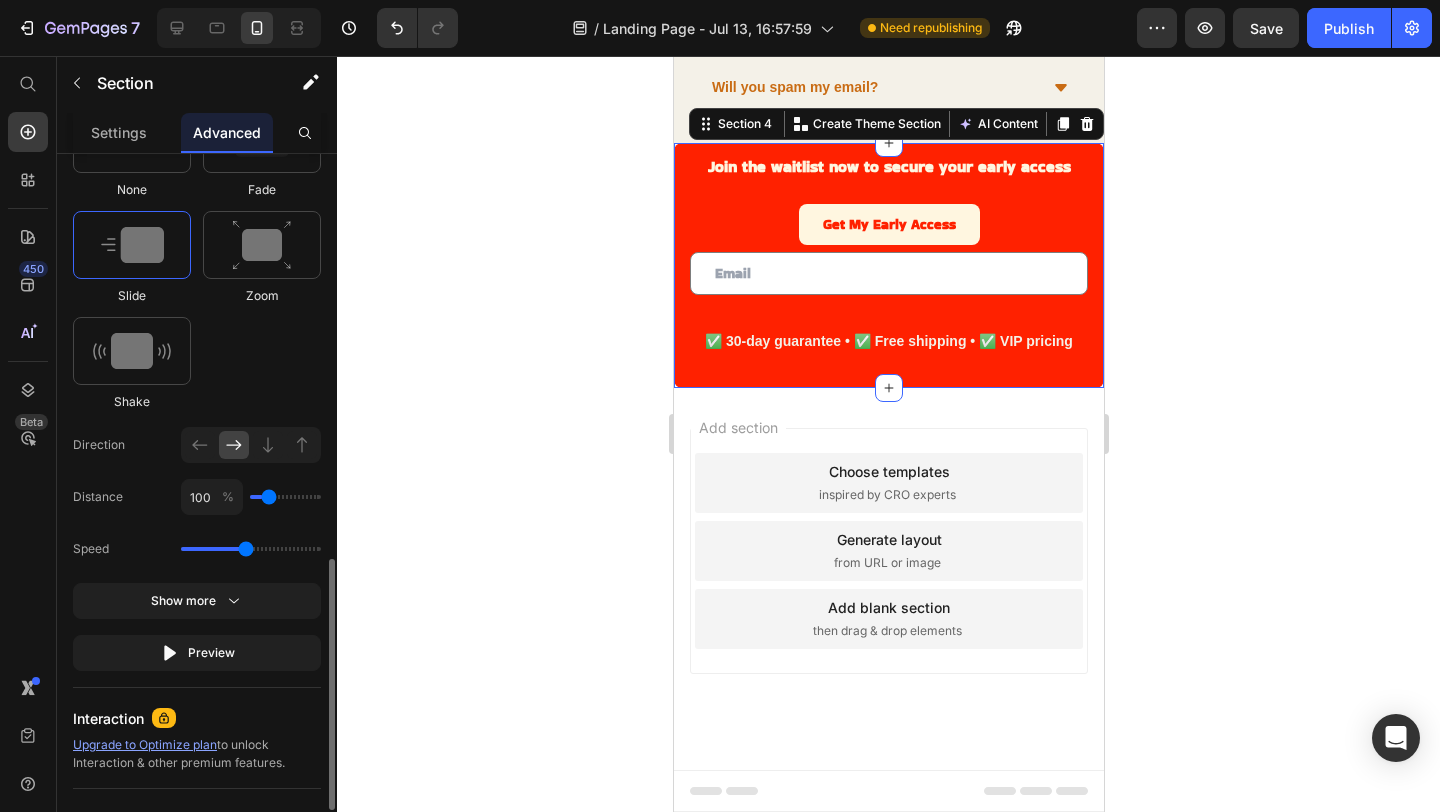 type on "150" 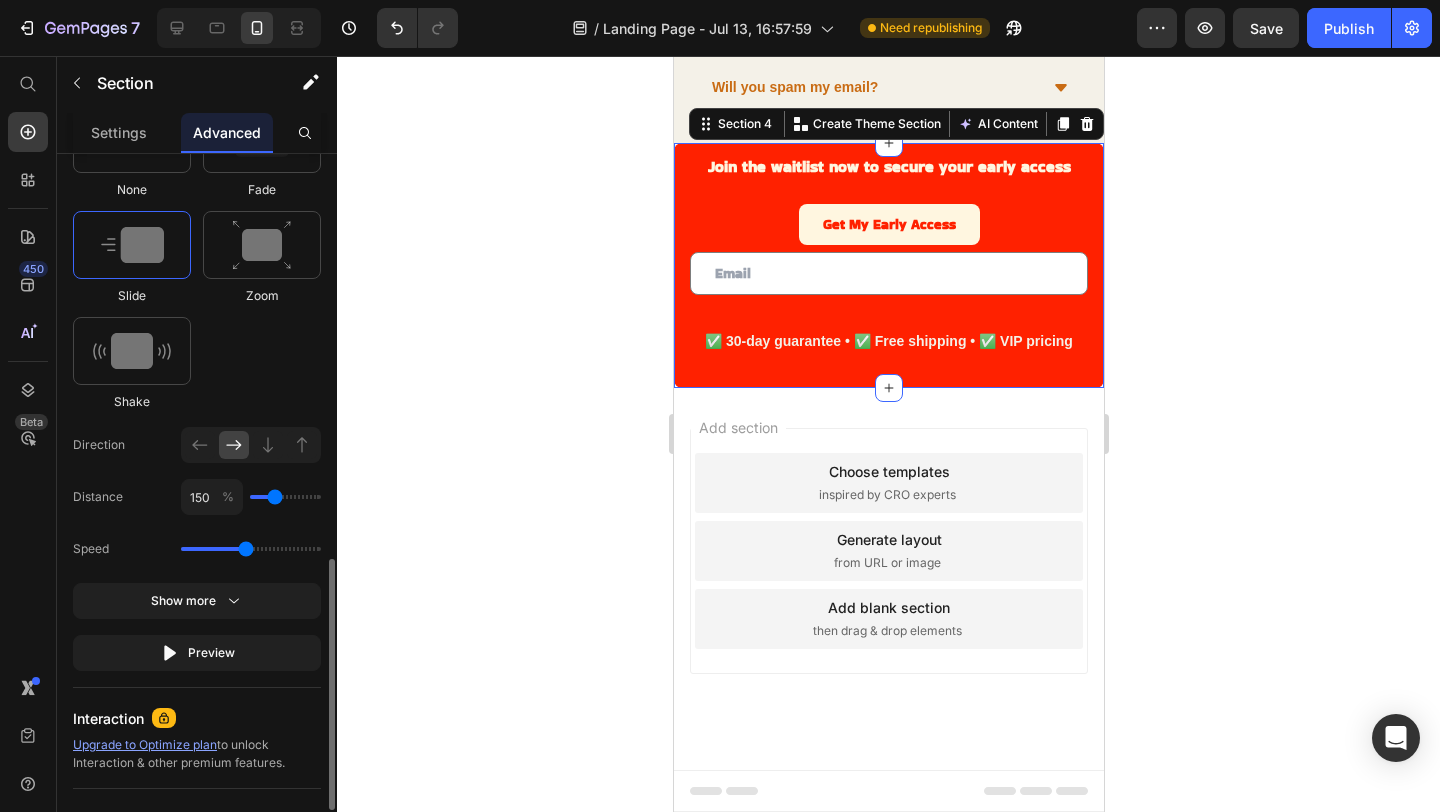 type on "200" 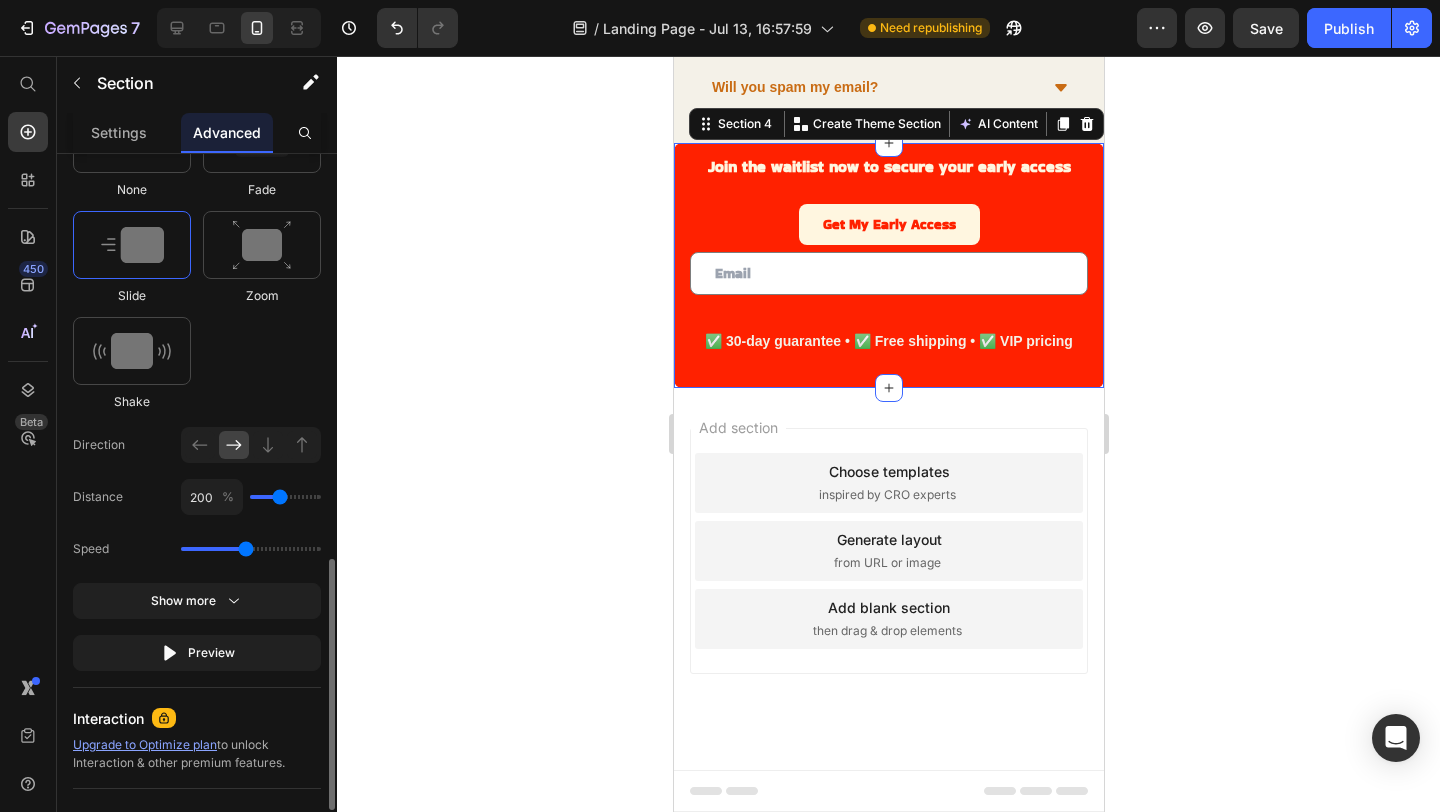 drag, startPoint x: 269, startPoint y: 495, endPoint x: 279, endPoint y: 496, distance: 10.049875 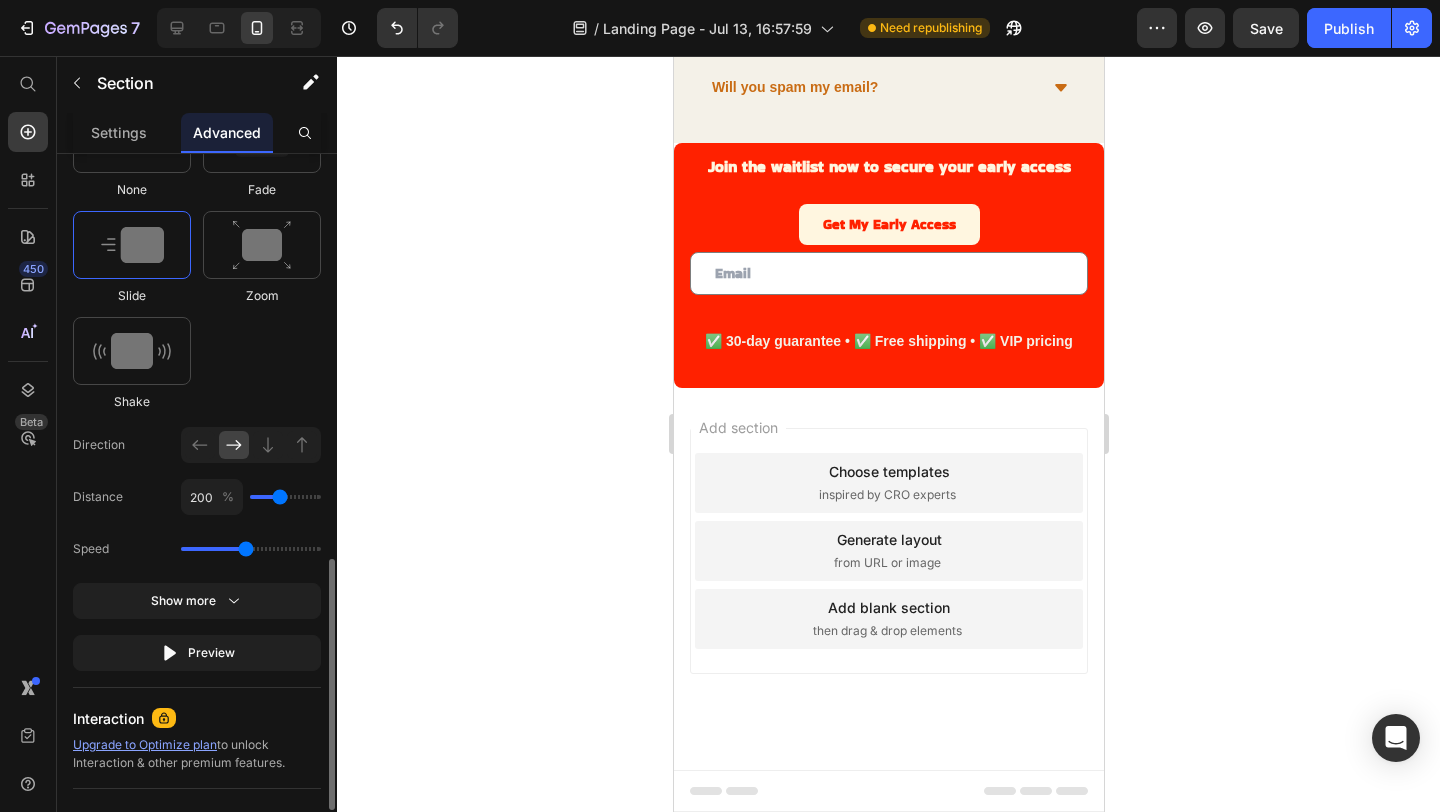 click at bounding box center (132, 245) 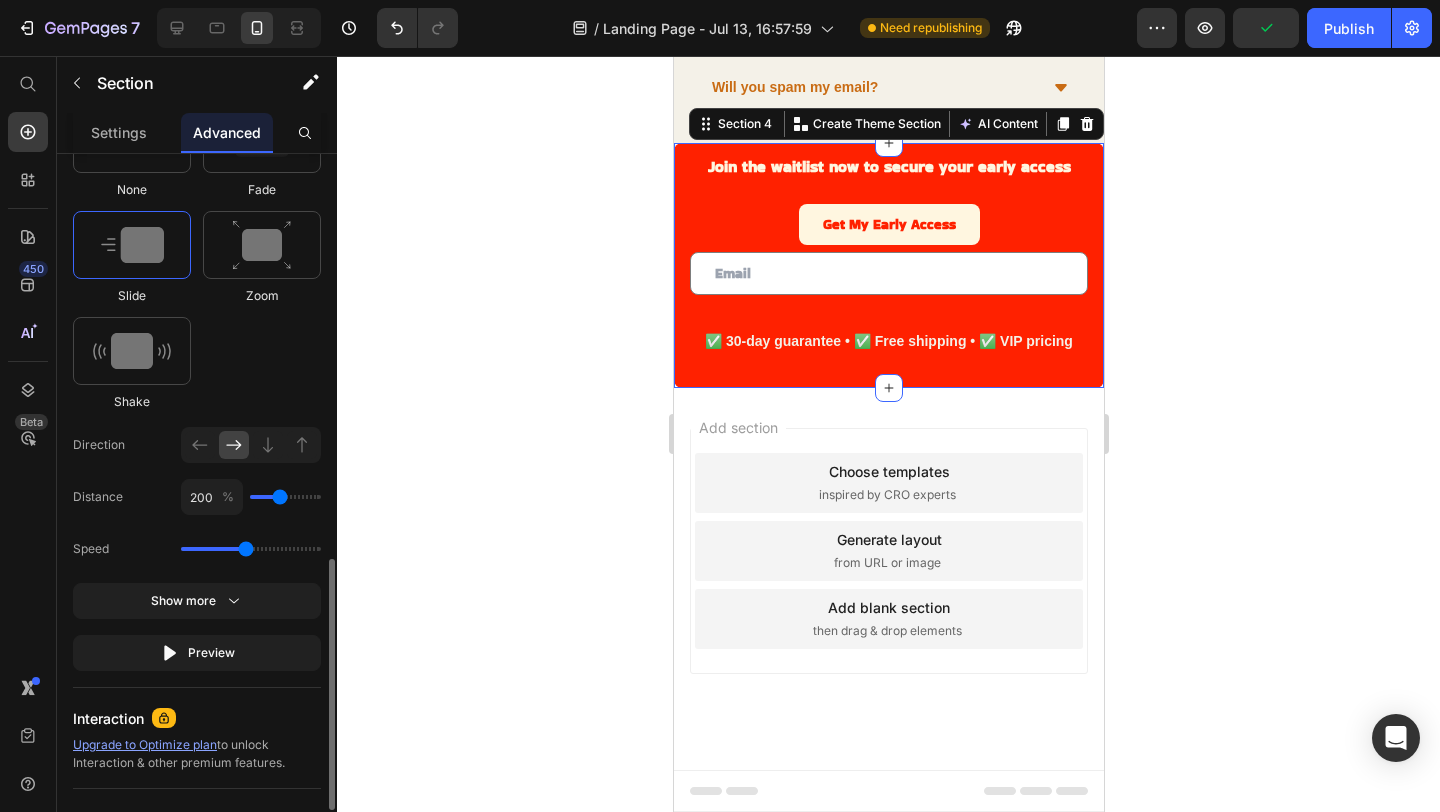 click at bounding box center [132, 245] 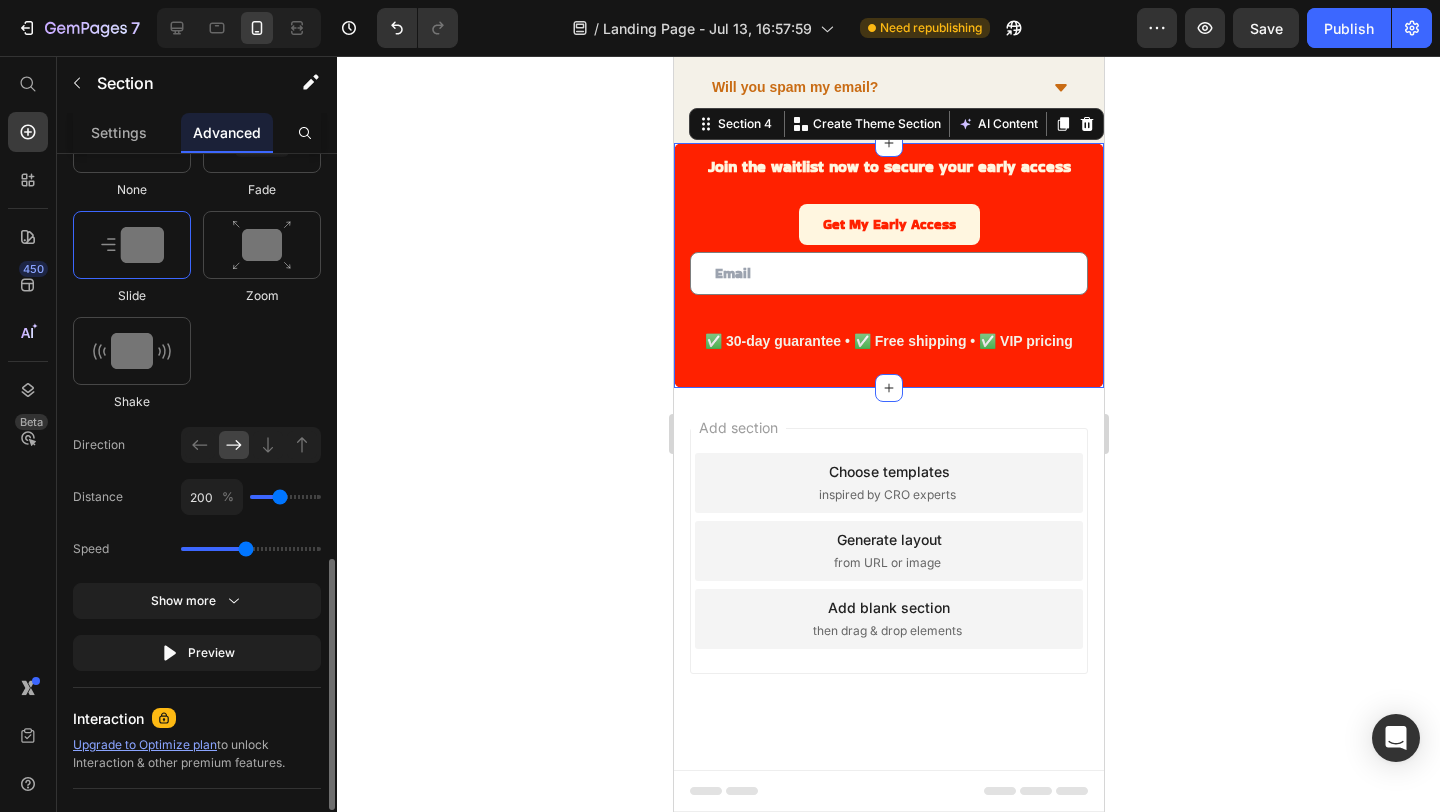 type on "150" 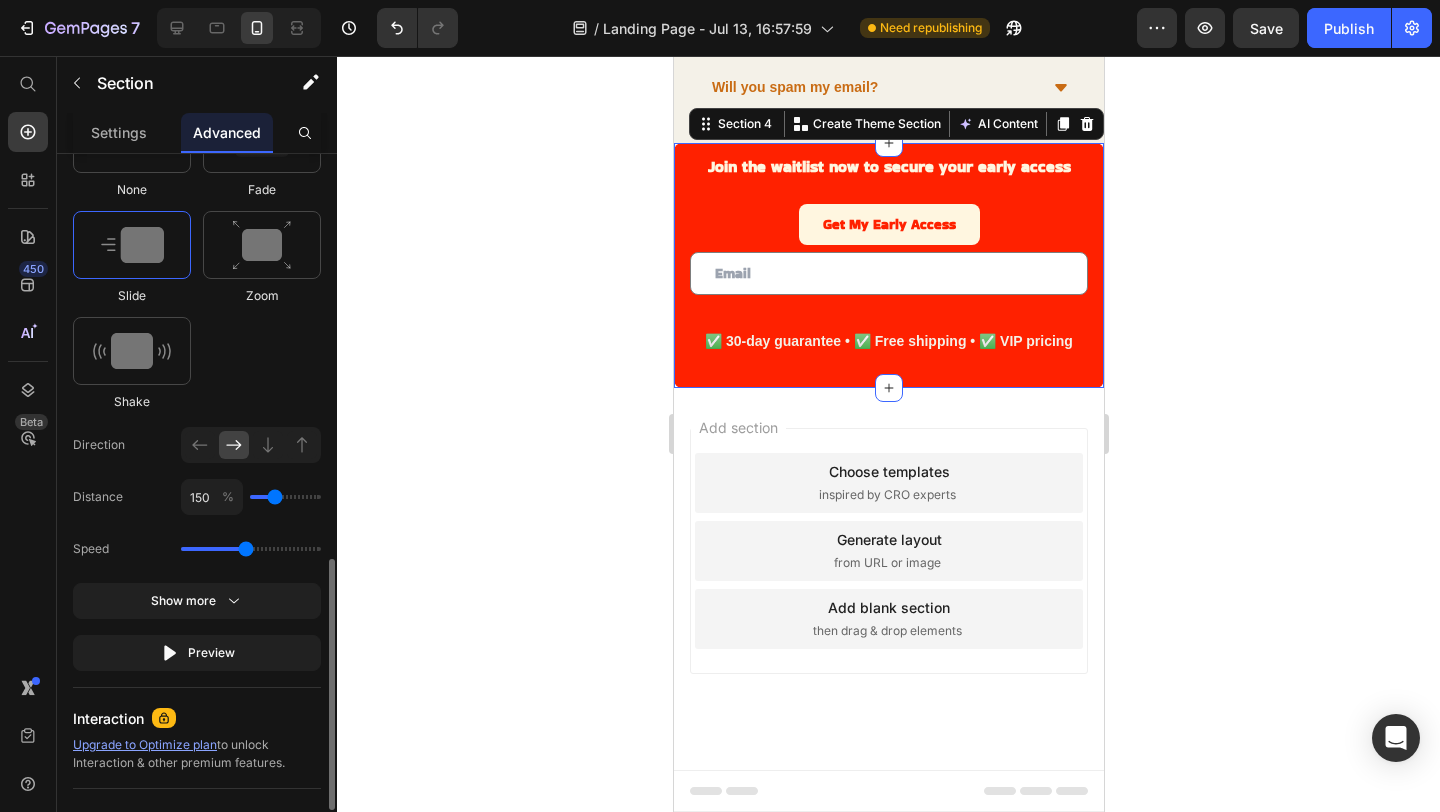 type on "150" 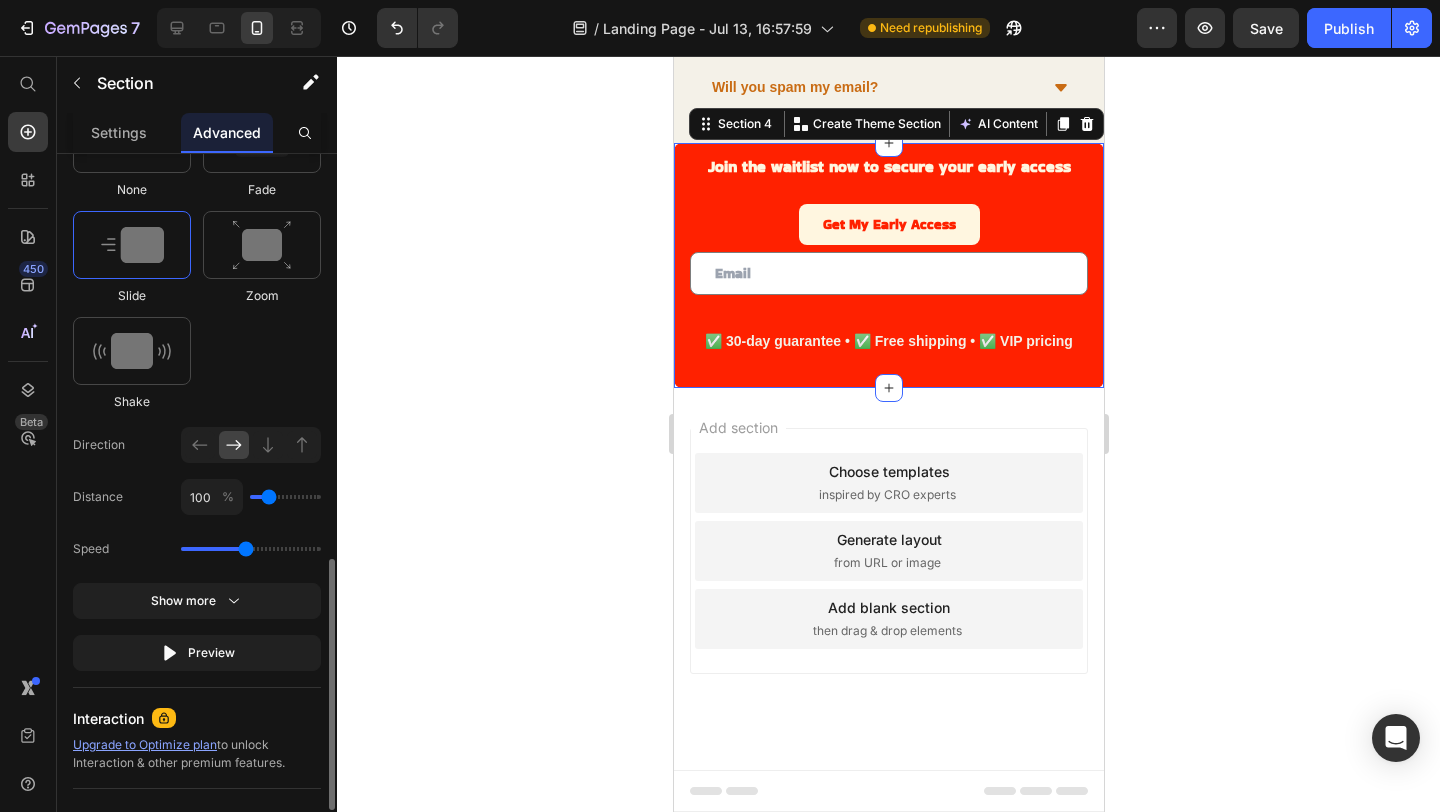 type on "100" 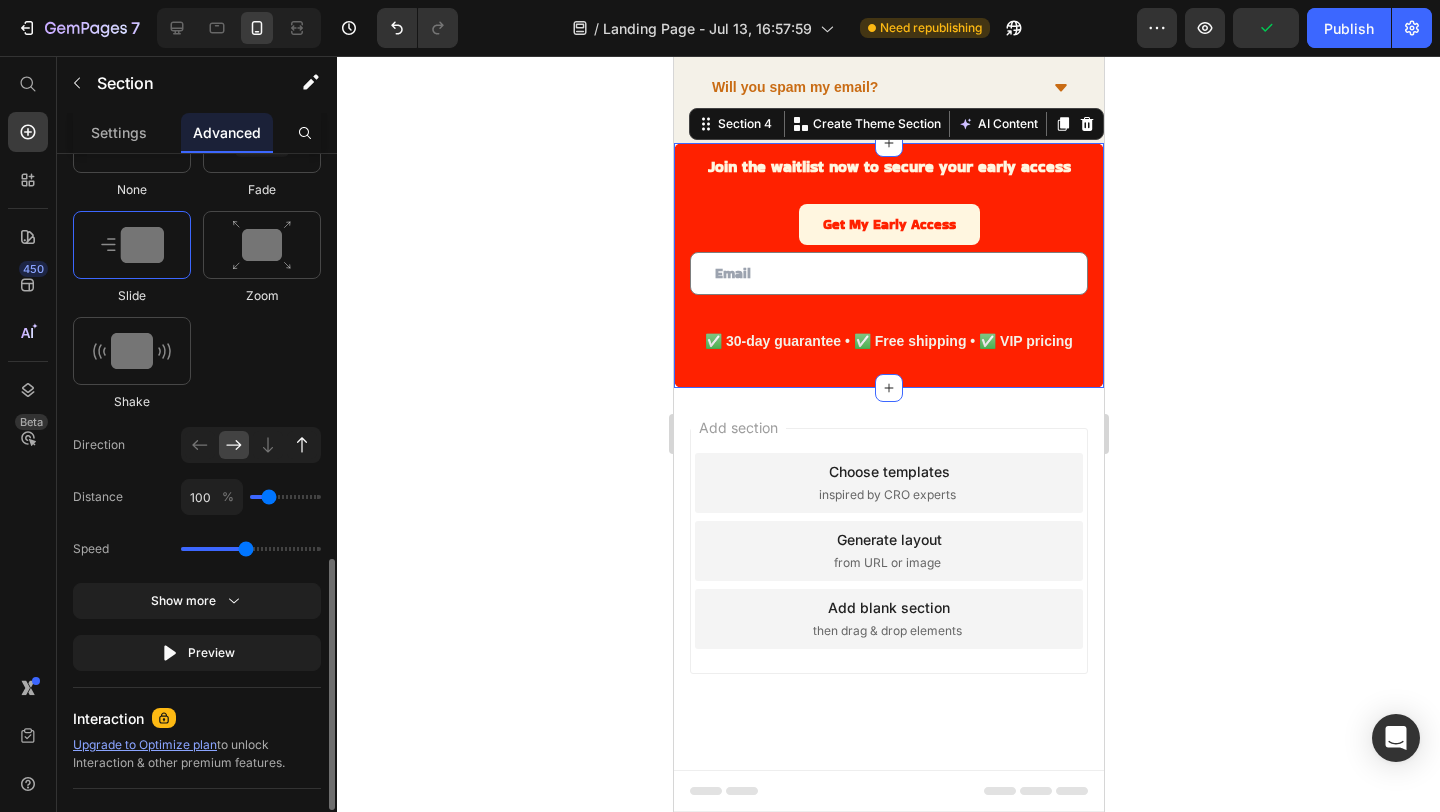 click 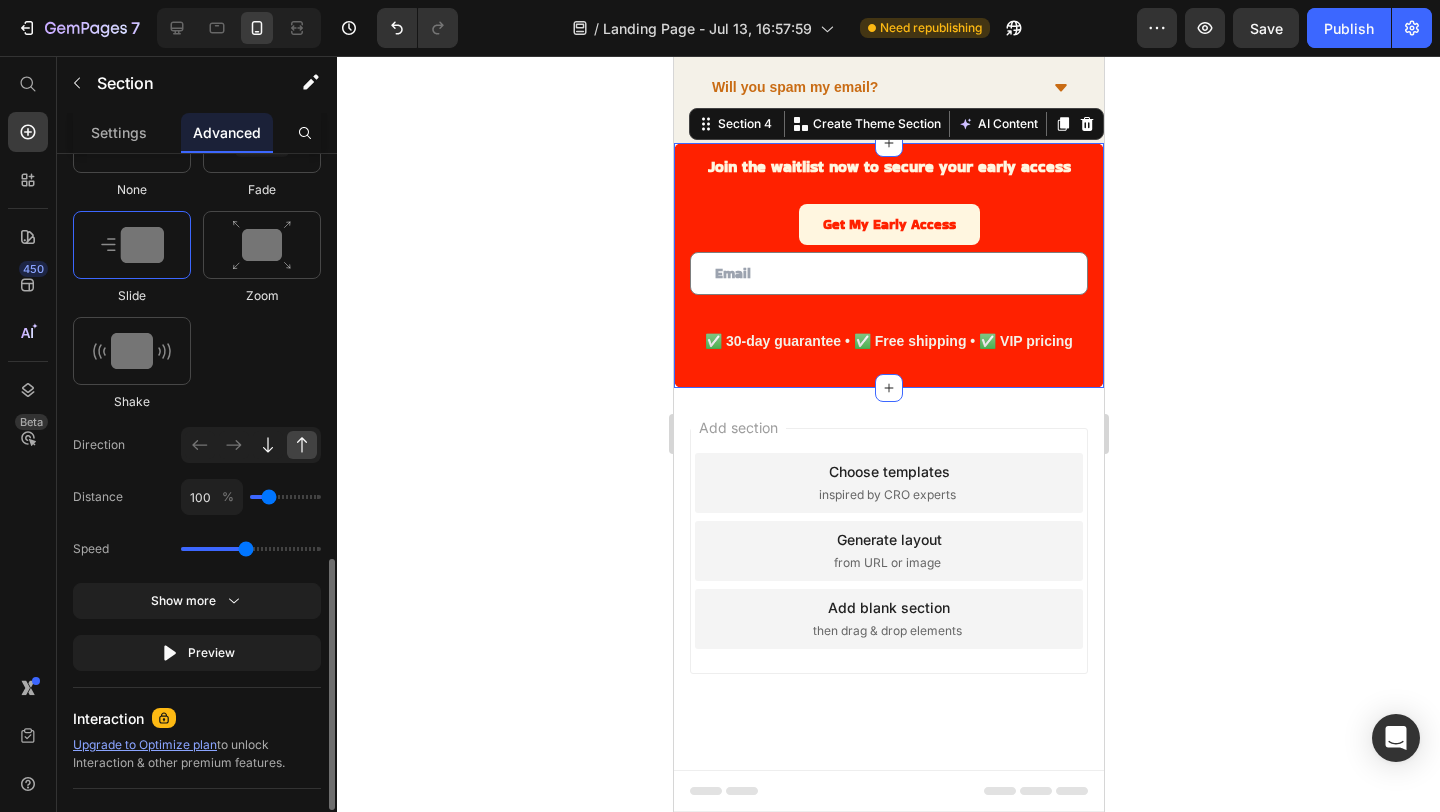 click 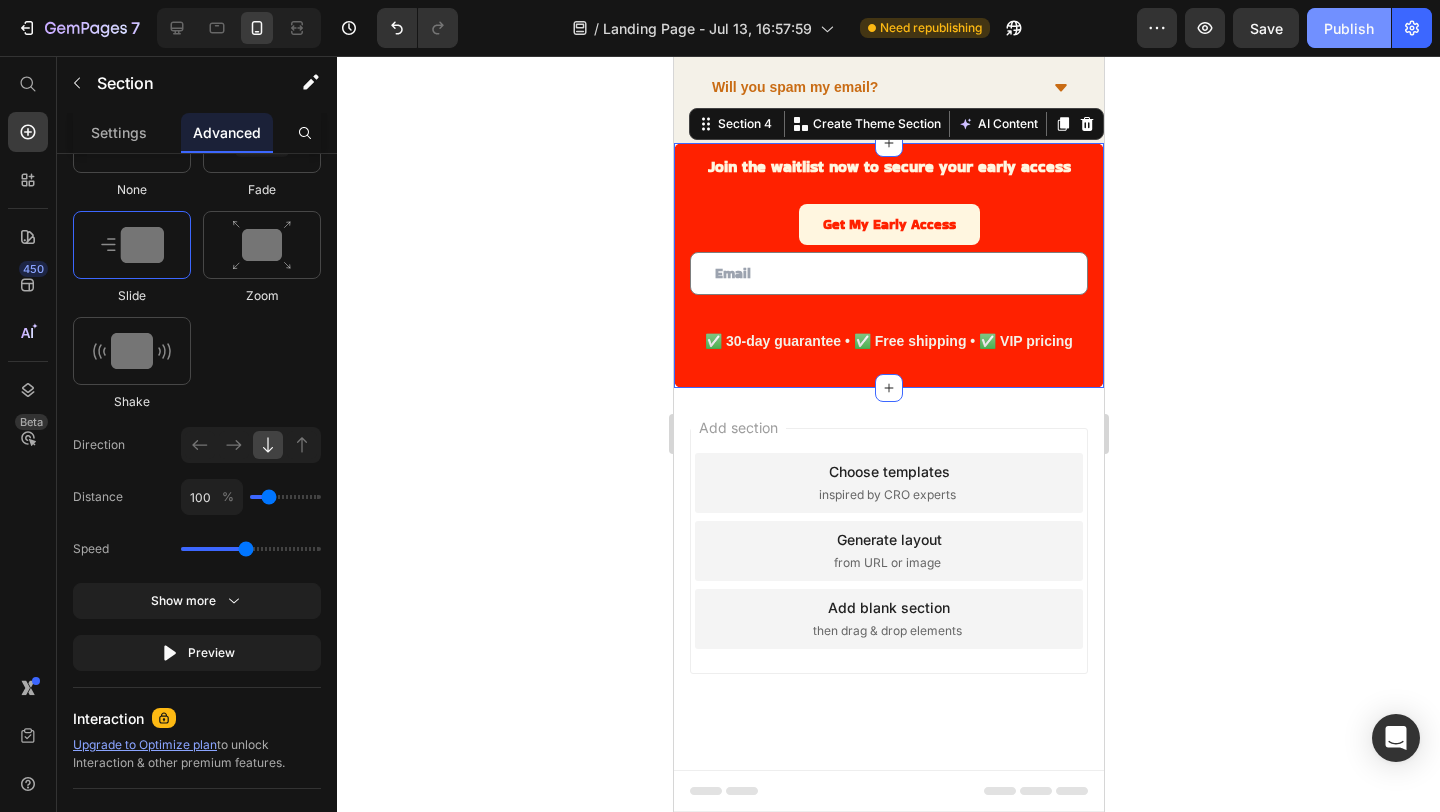 click on "Publish" 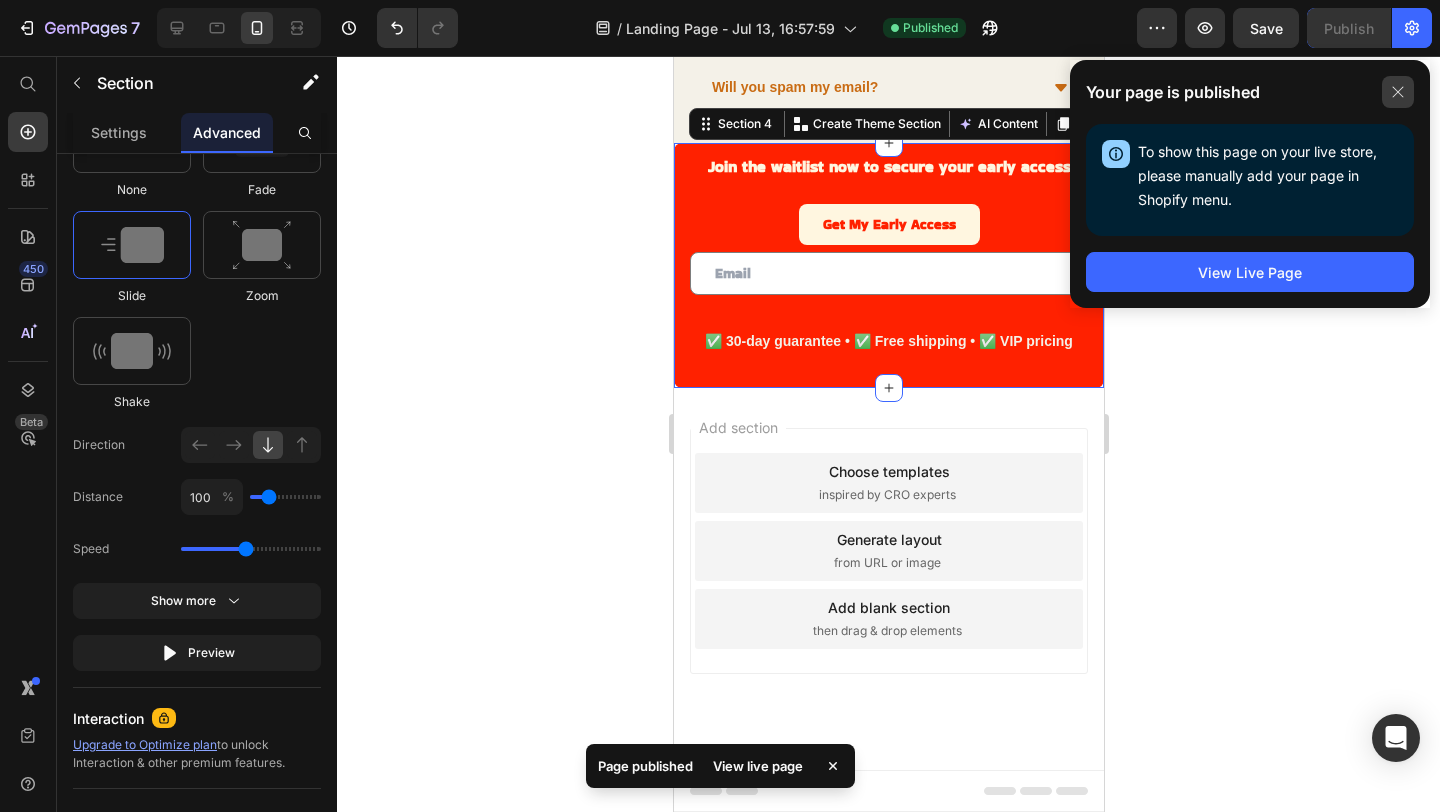 click 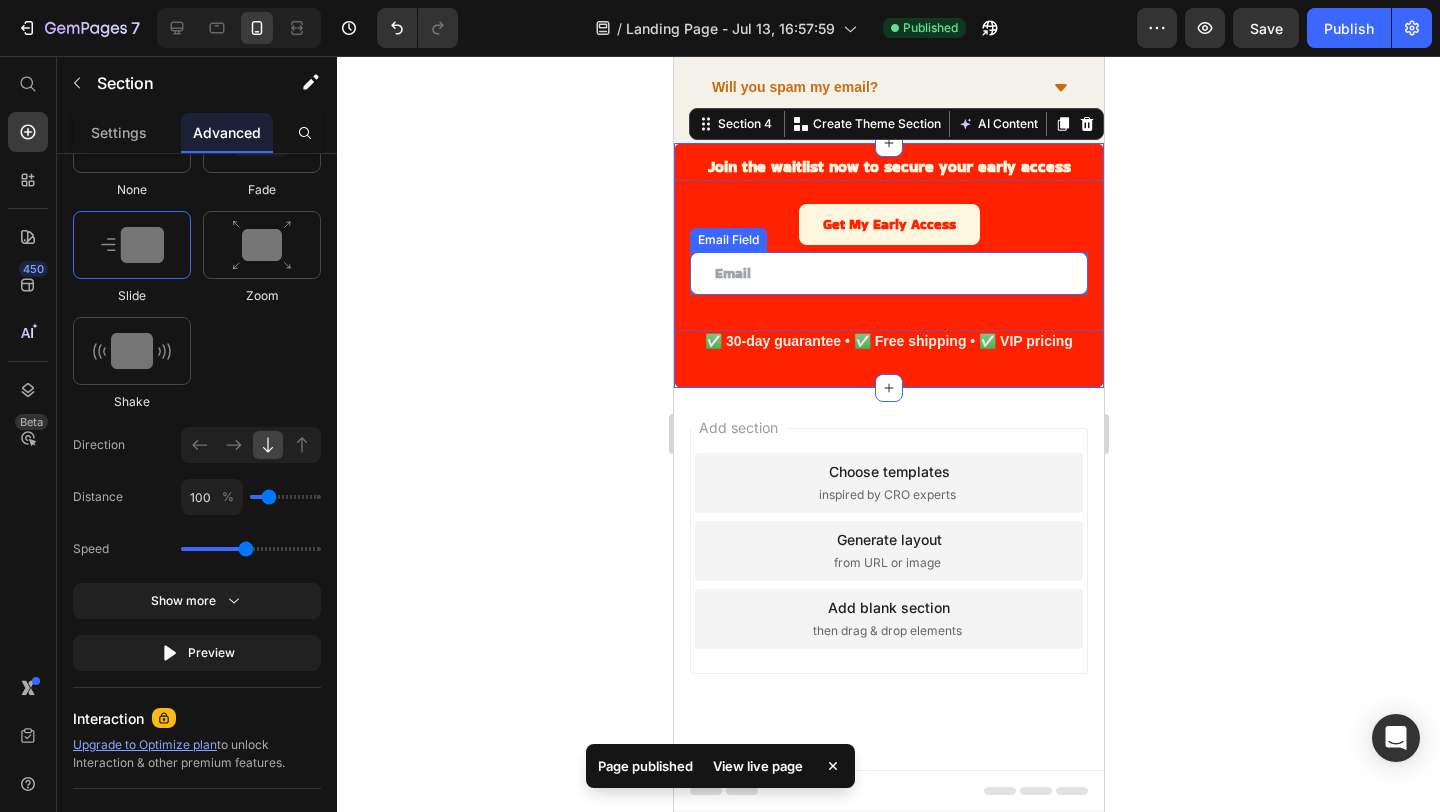 click at bounding box center [888, 273] 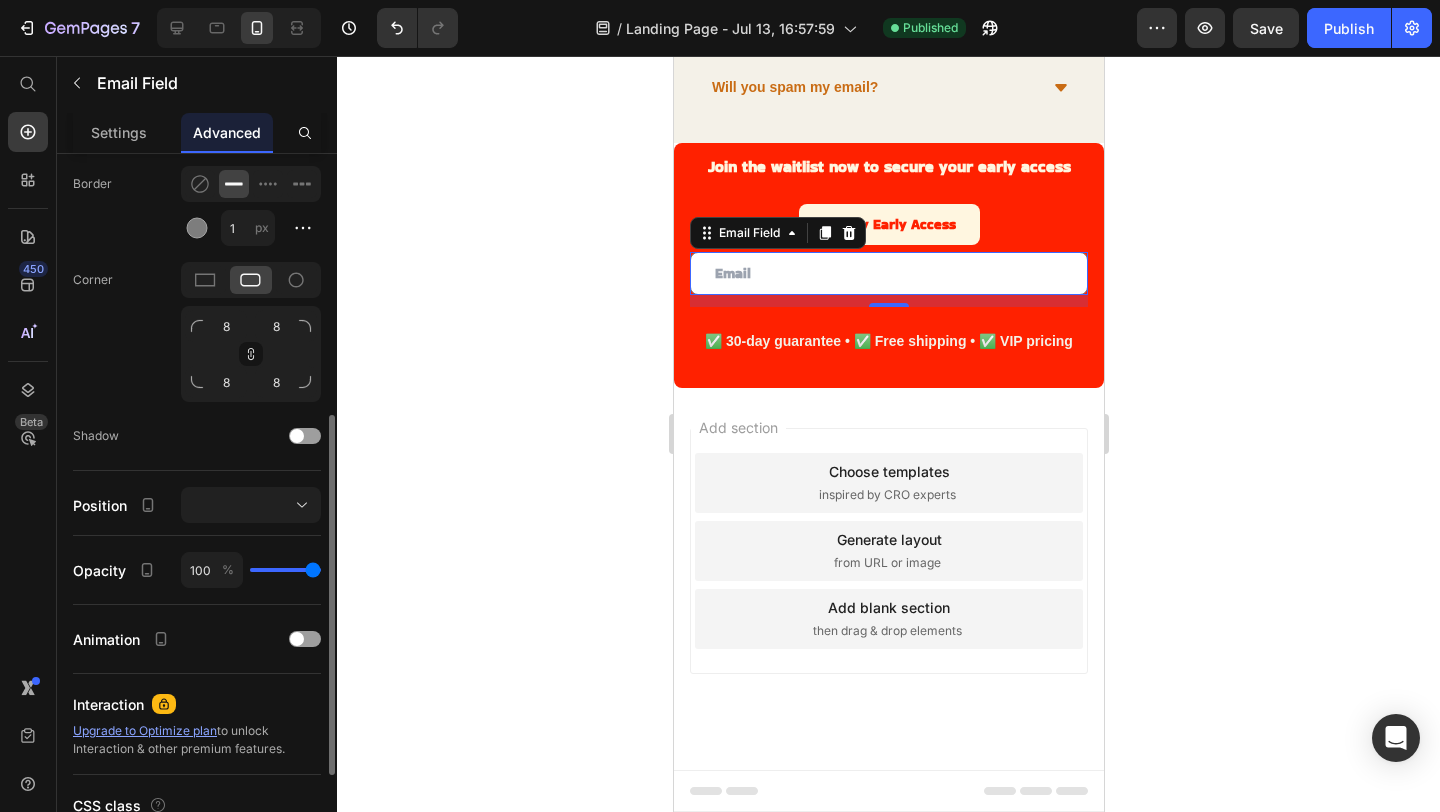 scroll, scrollTop: 462, scrollLeft: 0, axis: vertical 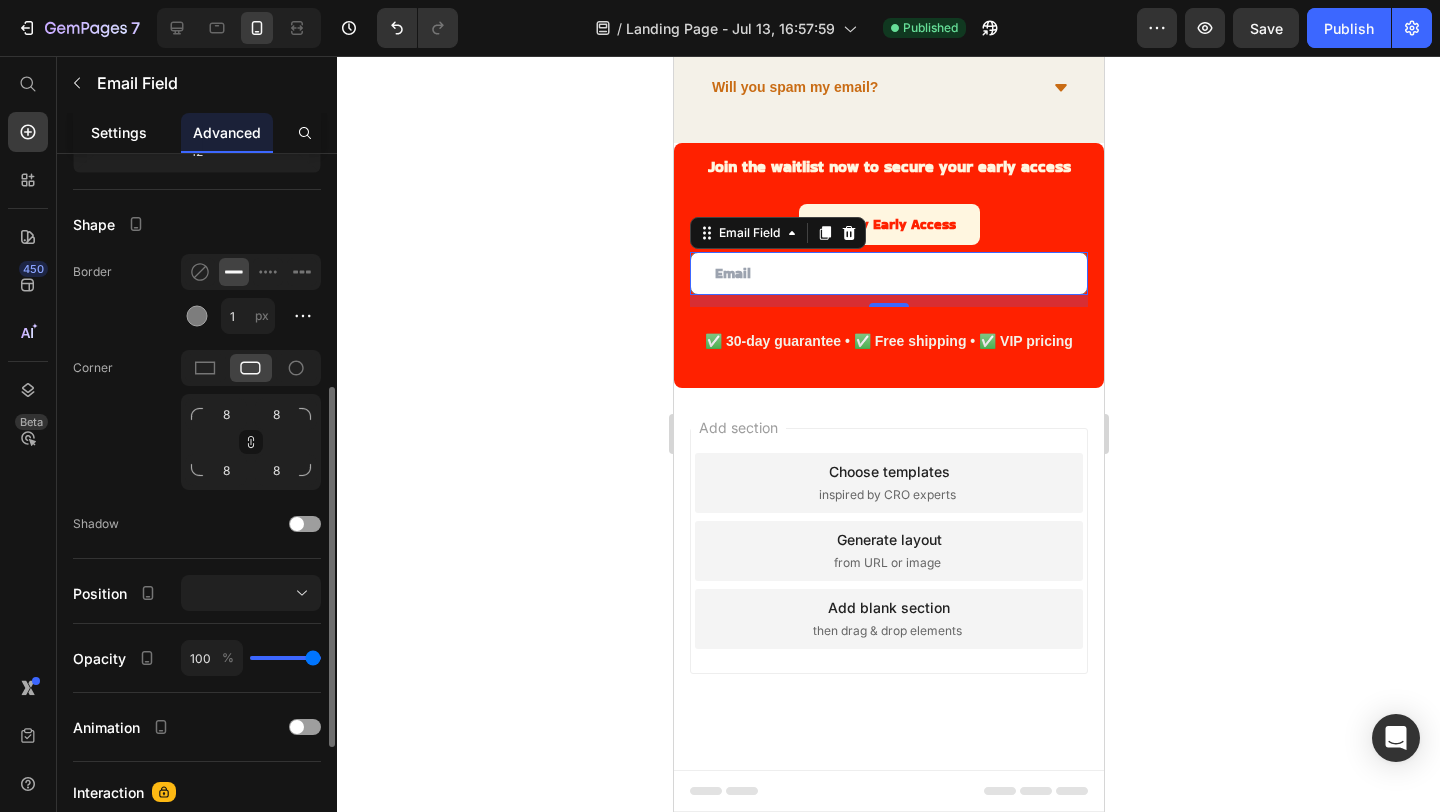 click on "Settings" at bounding box center [119, 132] 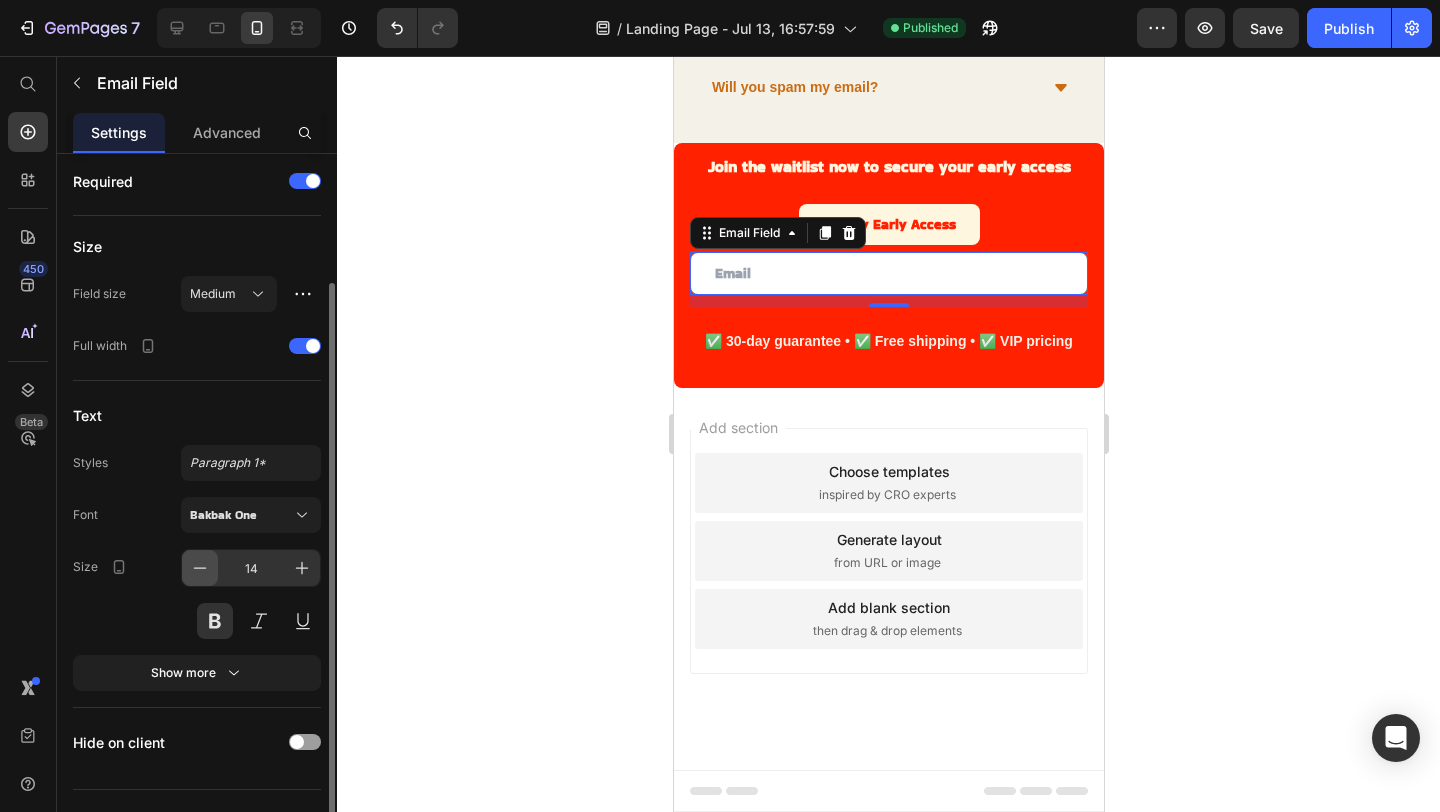 scroll, scrollTop: 107, scrollLeft: 0, axis: vertical 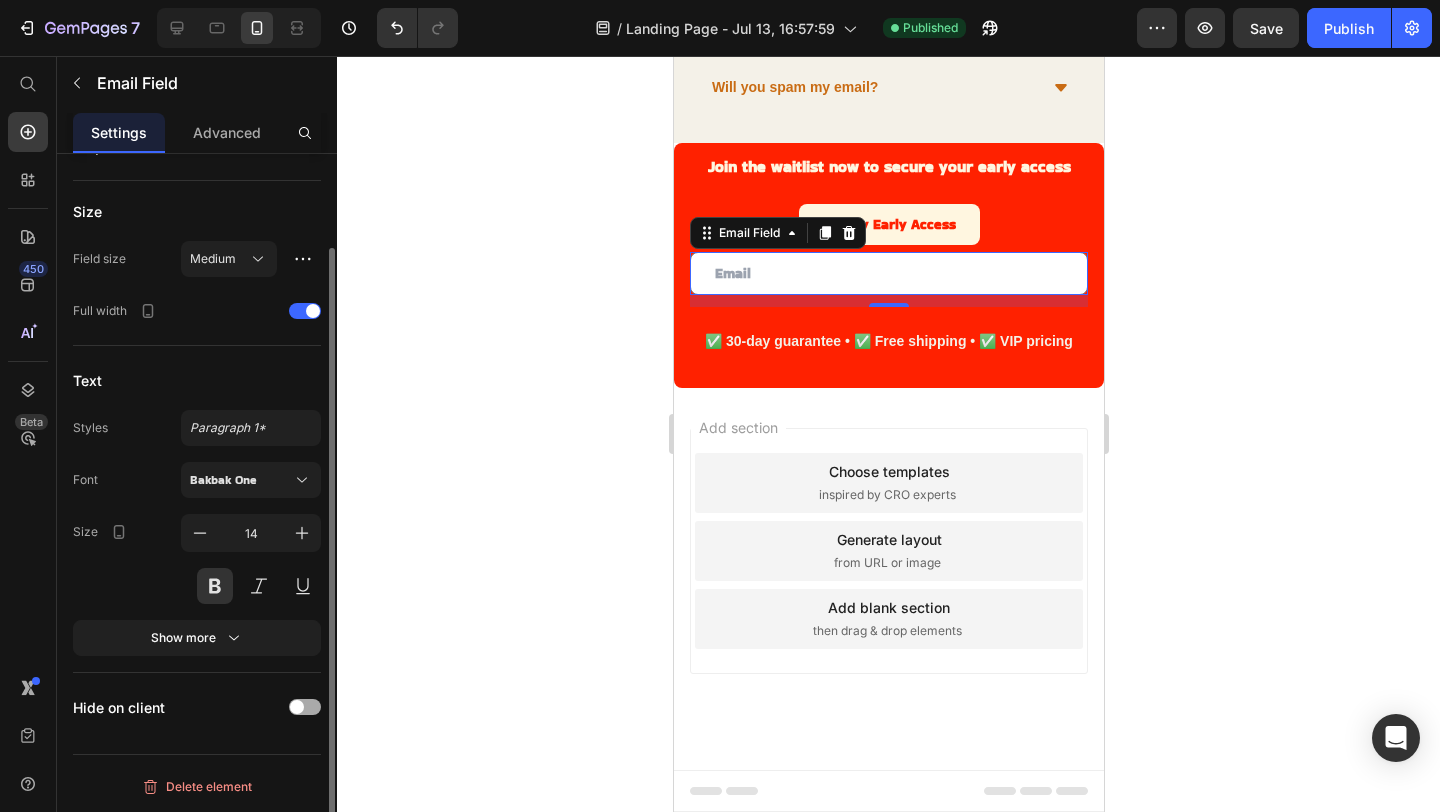 click at bounding box center [305, 707] 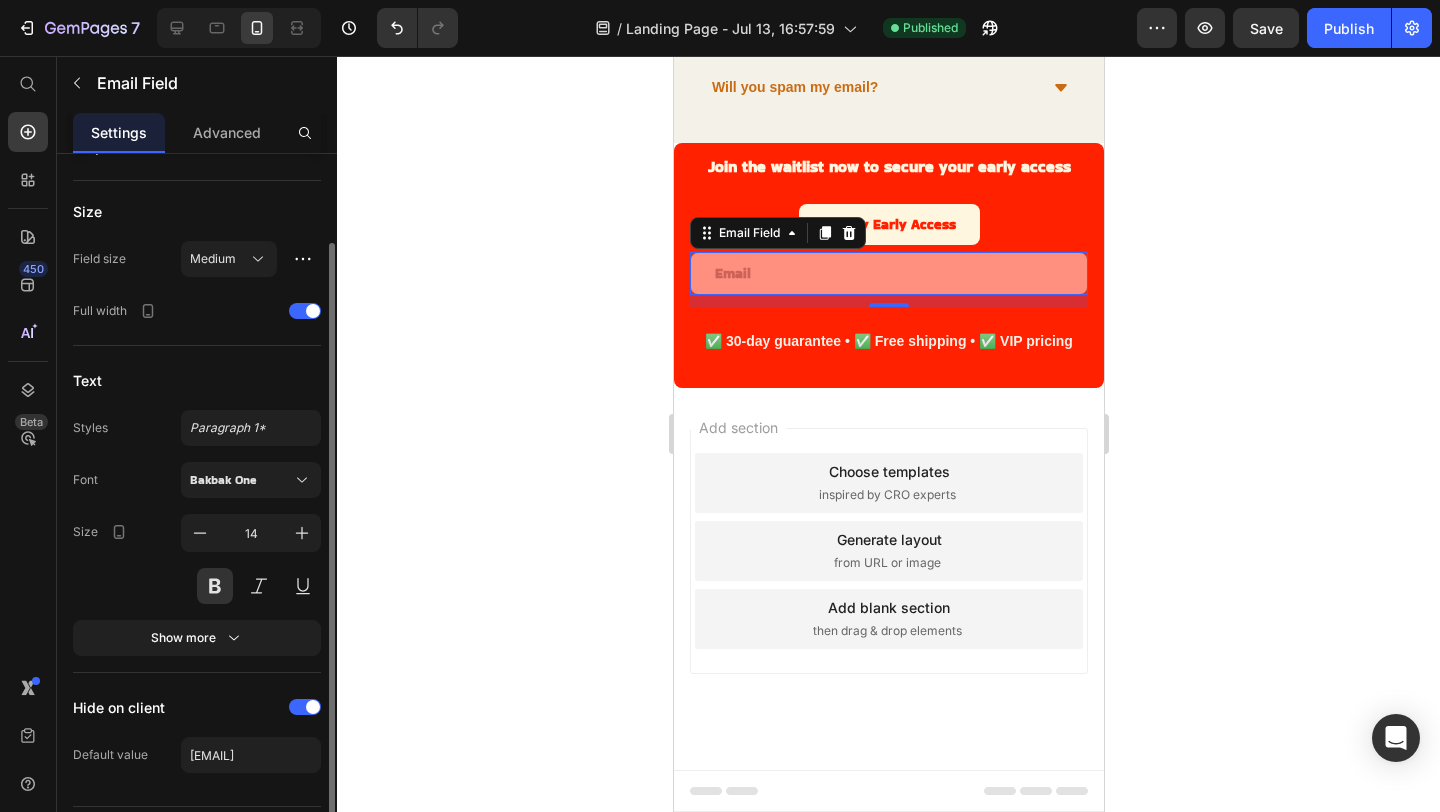 scroll, scrollTop: 159, scrollLeft: 0, axis: vertical 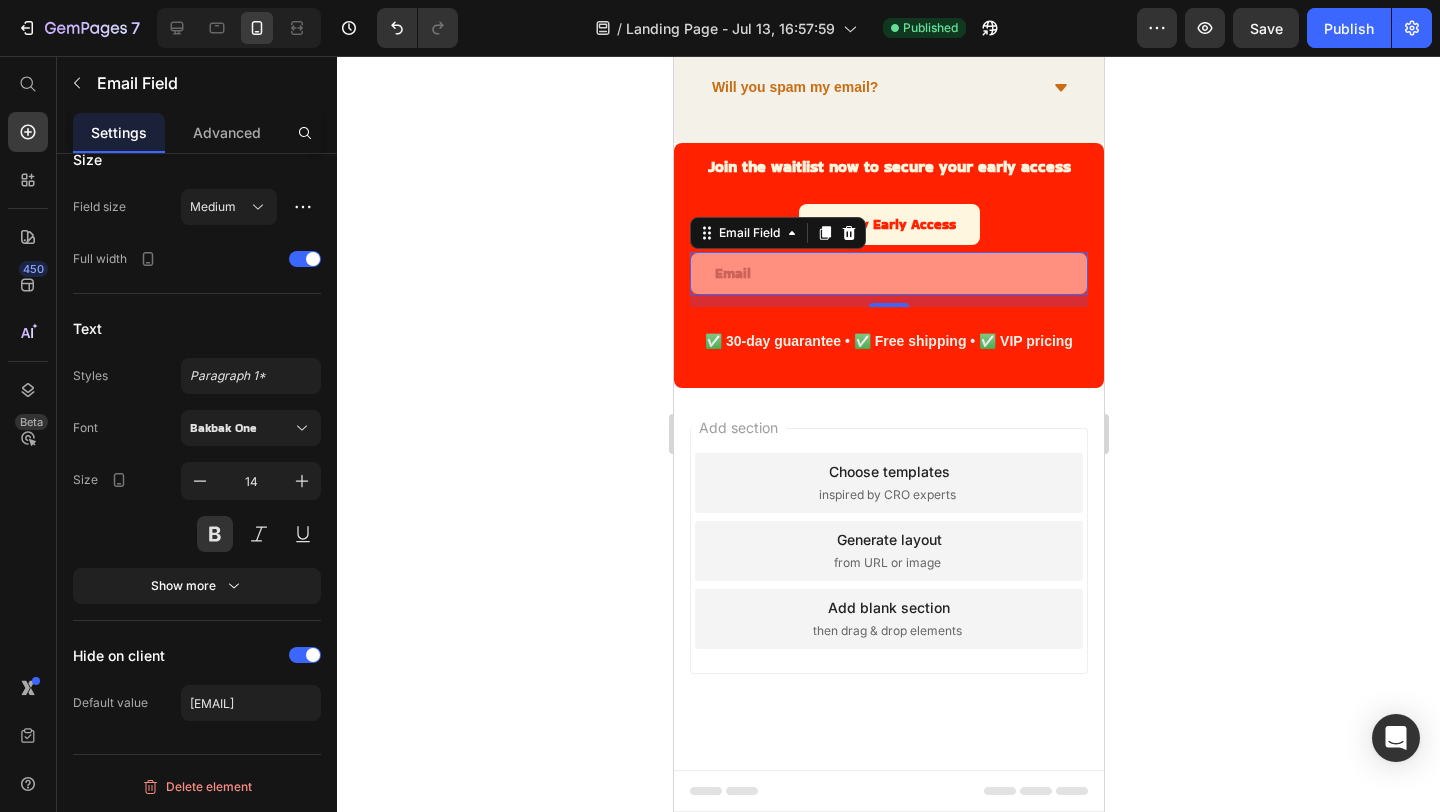click 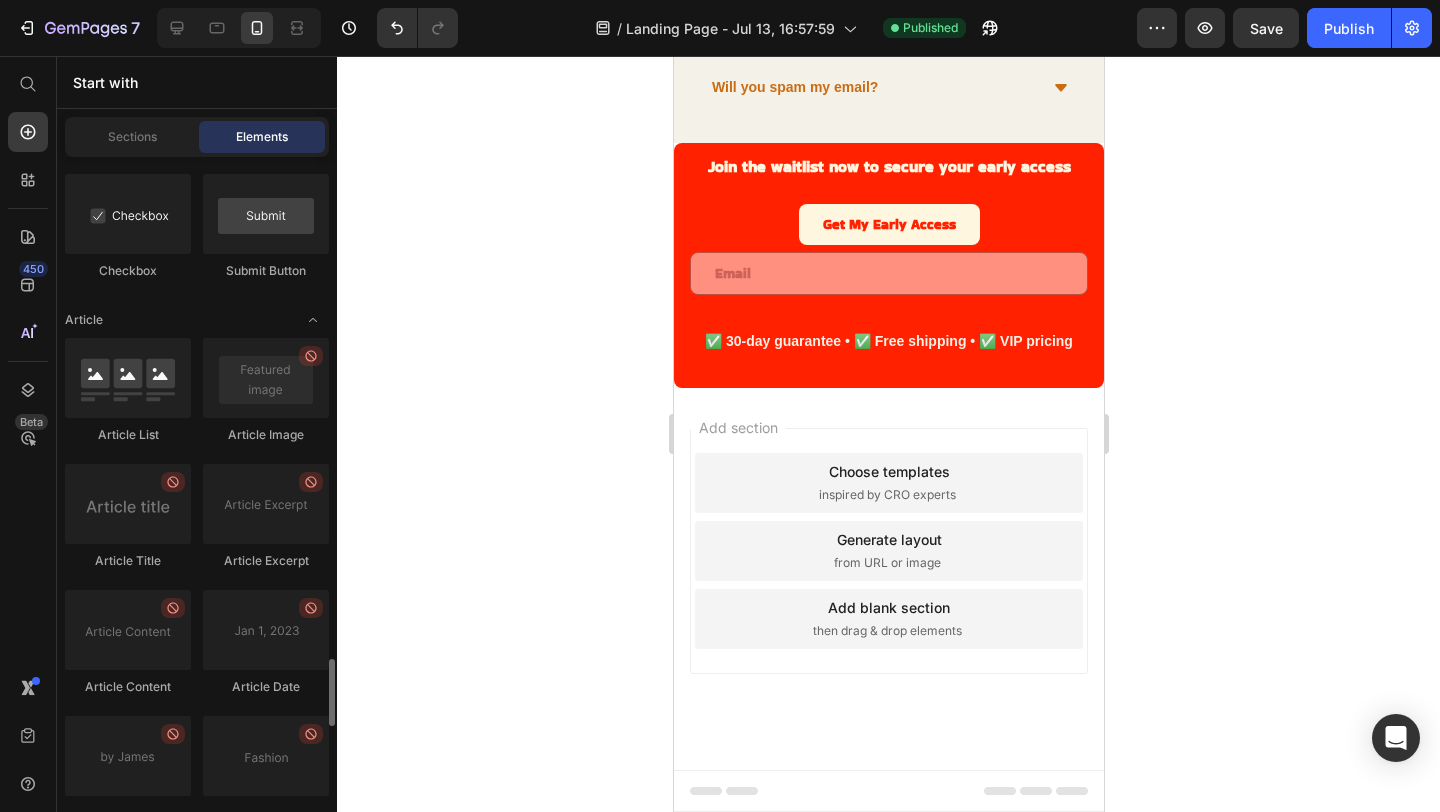 scroll, scrollTop: 5277, scrollLeft: 0, axis: vertical 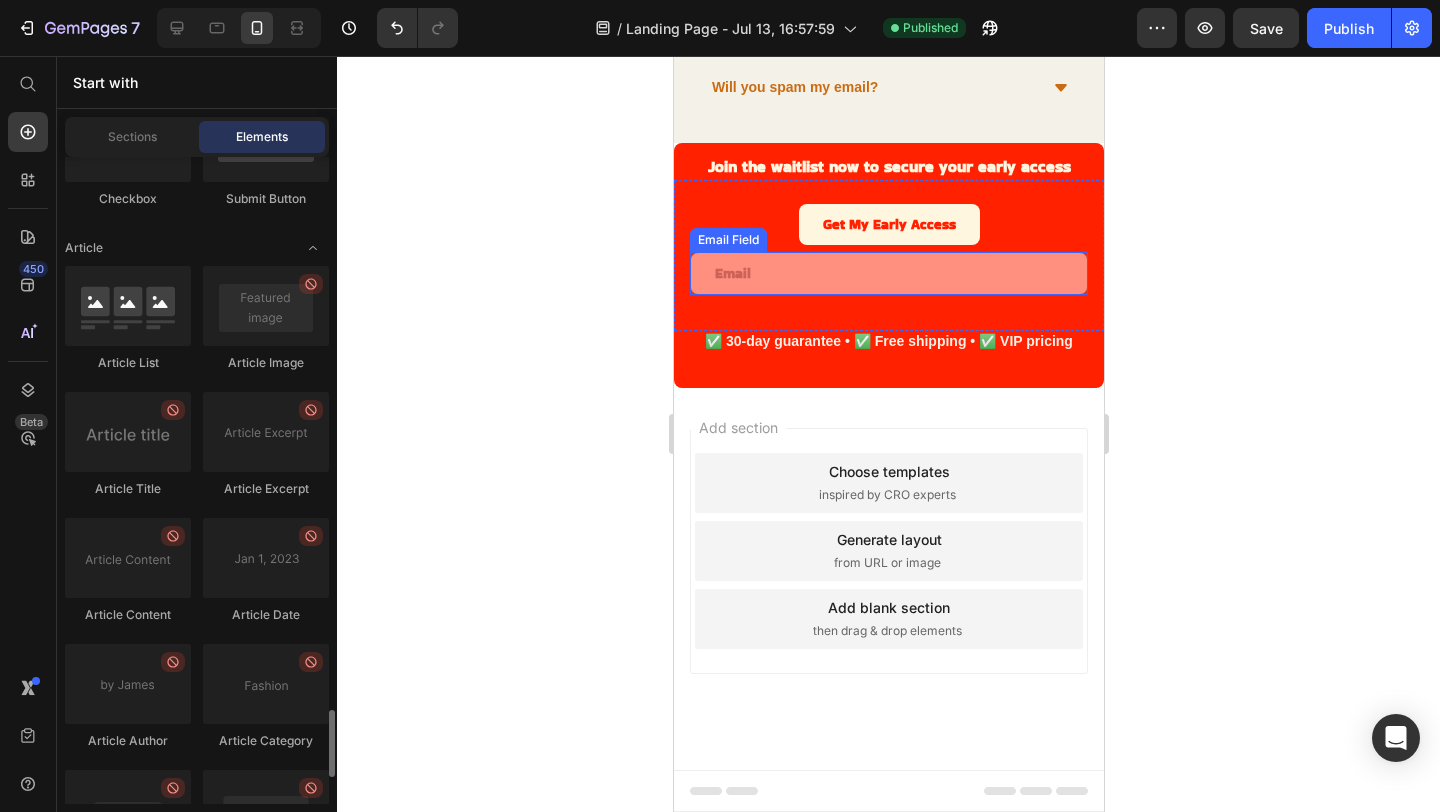 click at bounding box center [888, 273] 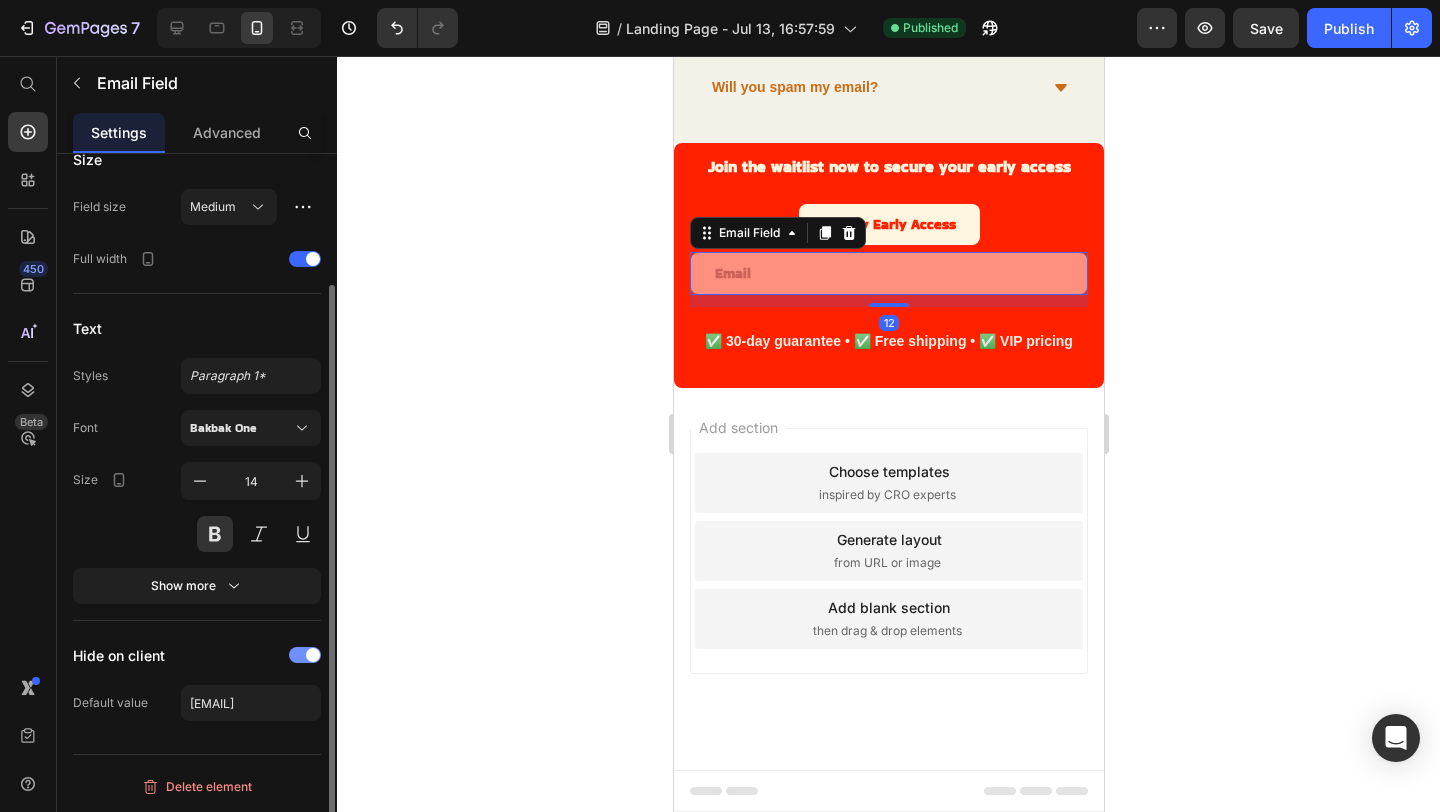 click at bounding box center (305, 655) 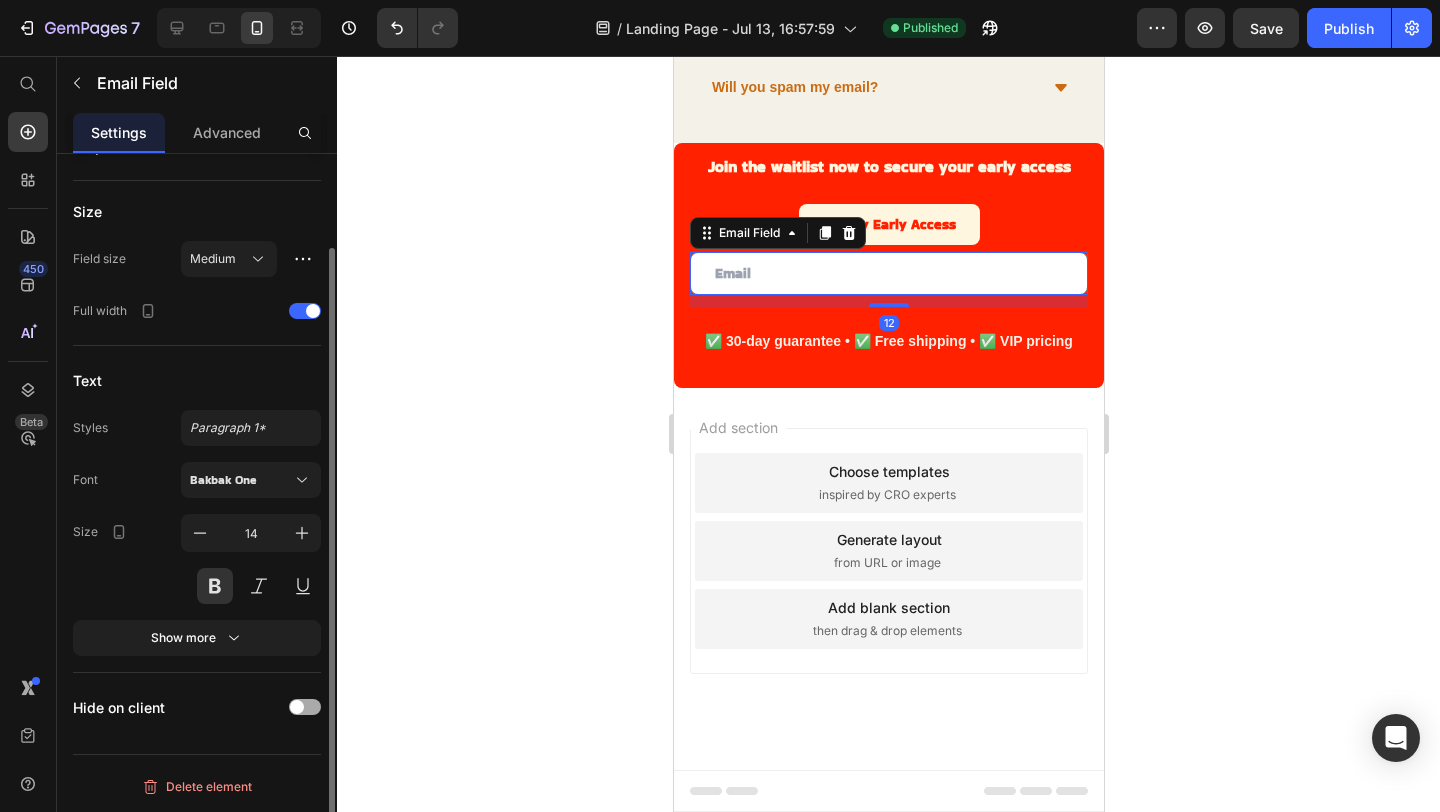 scroll, scrollTop: 107, scrollLeft: 0, axis: vertical 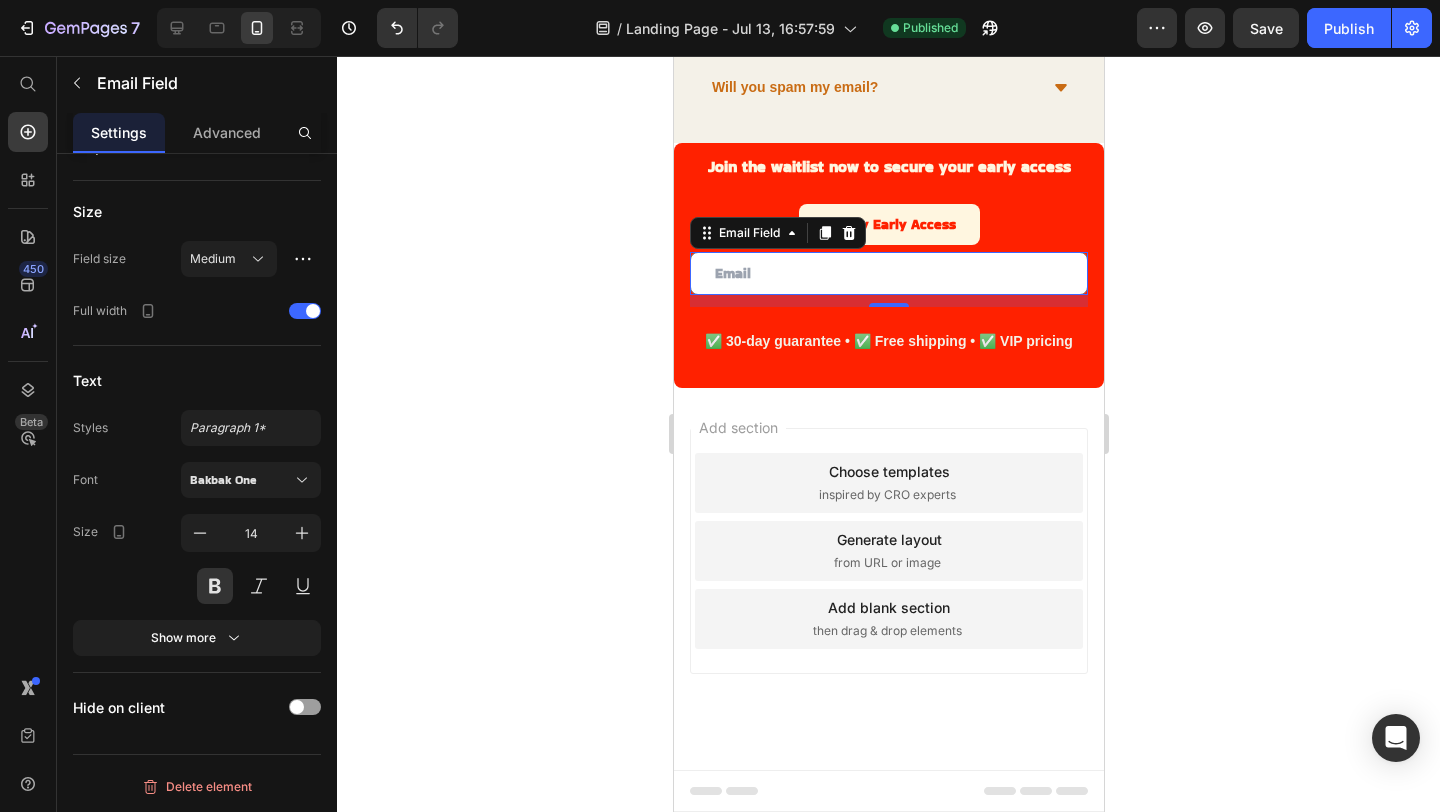 click 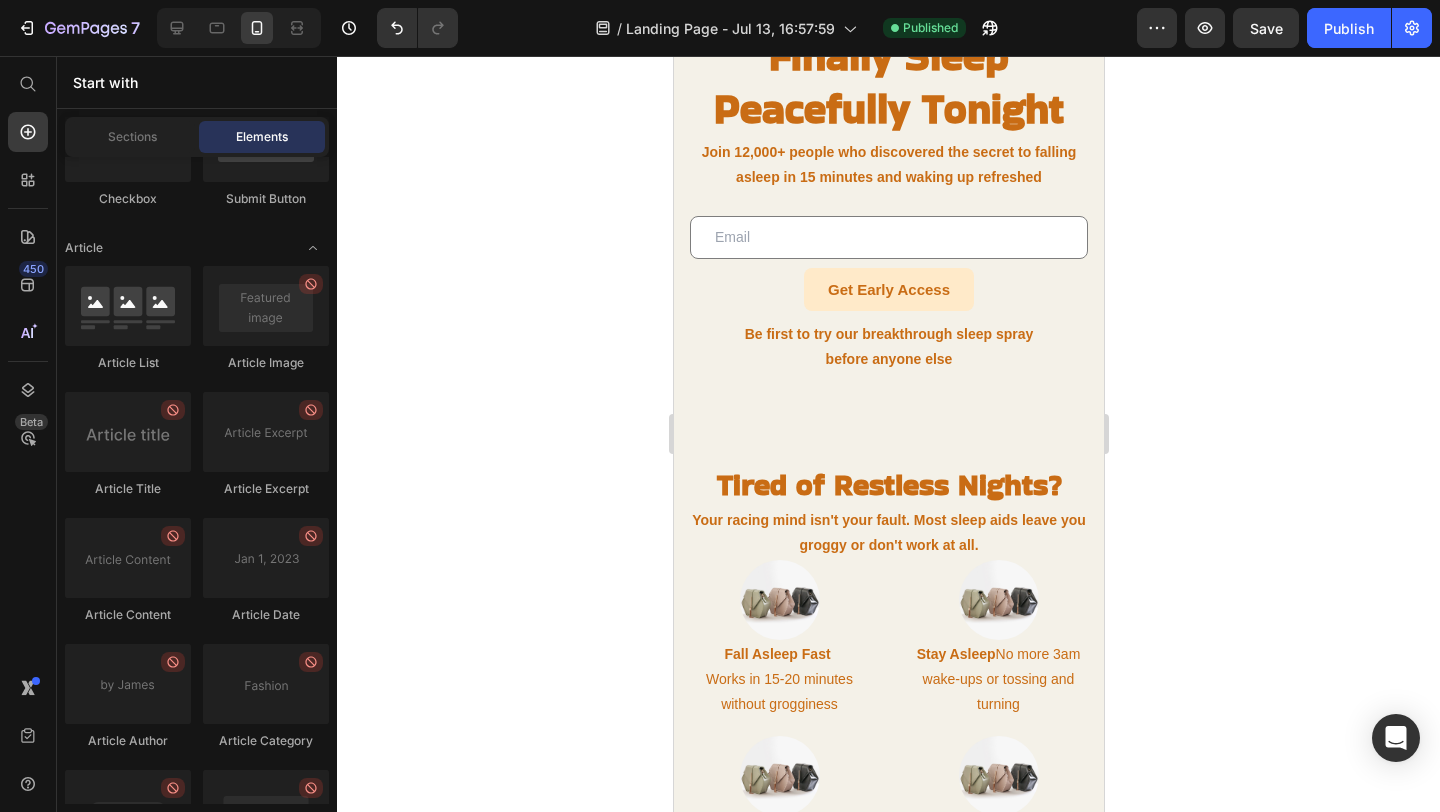 scroll, scrollTop: 0, scrollLeft: 0, axis: both 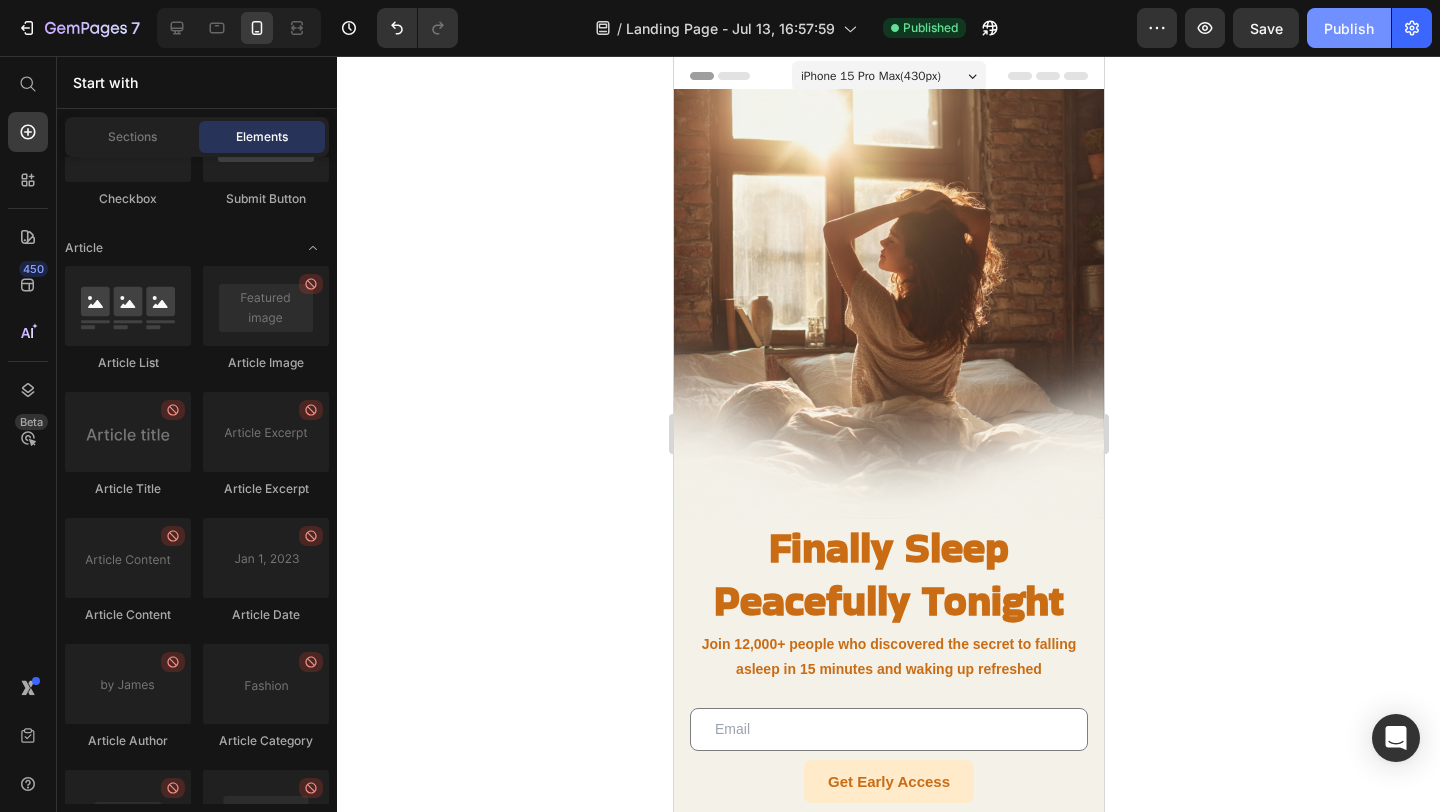 click on "Publish" at bounding box center [1349, 28] 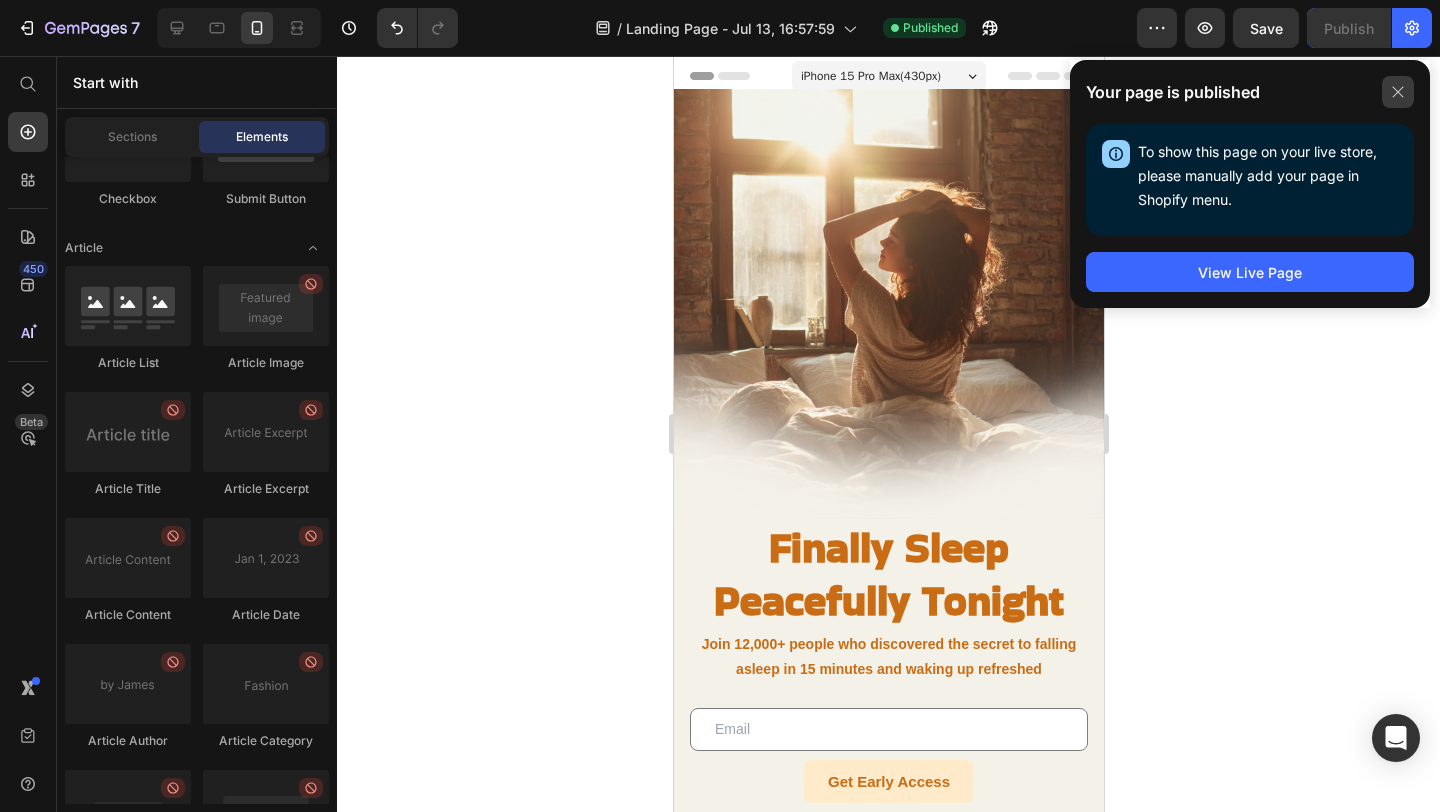 click 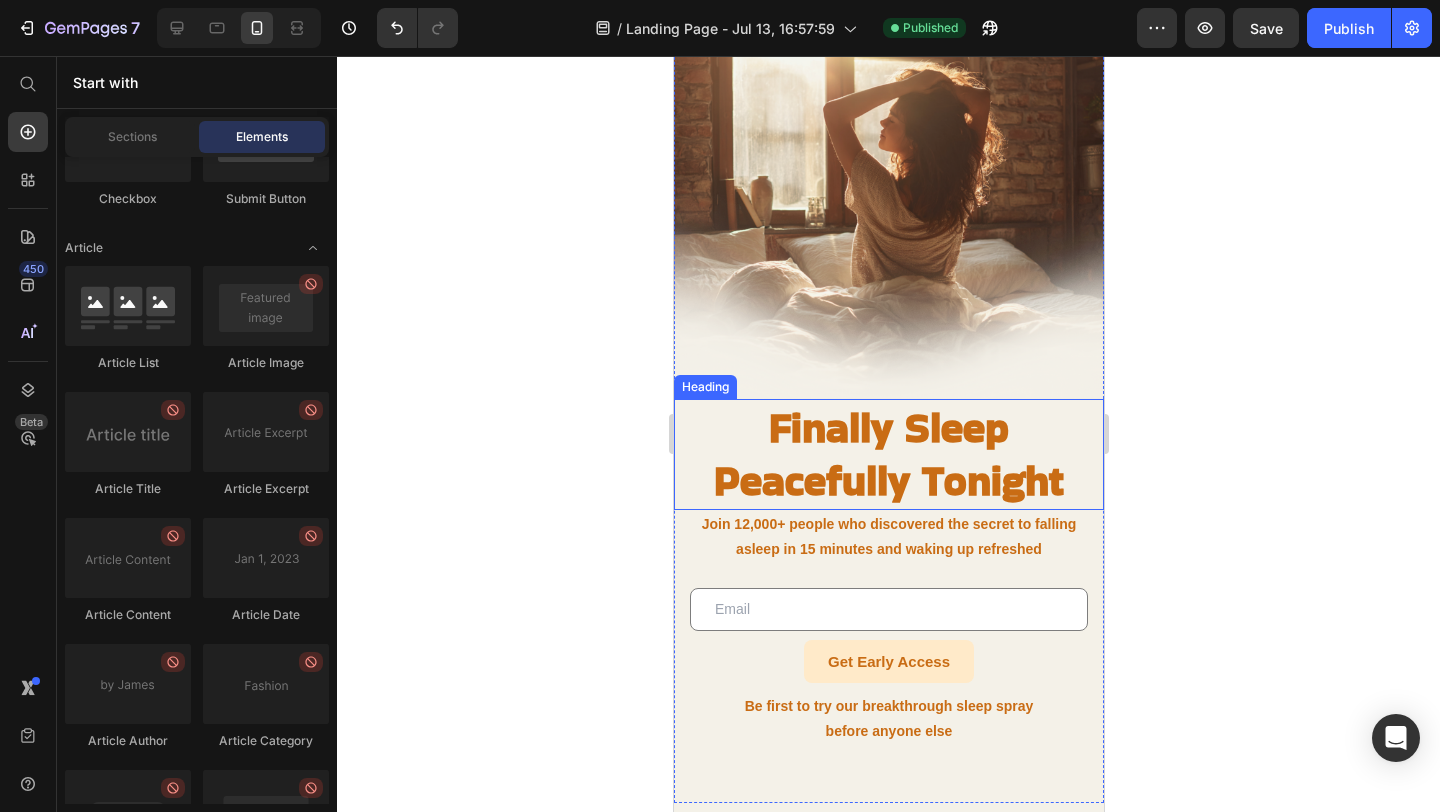 scroll, scrollTop: 126, scrollLeft: 0, axis: vertical 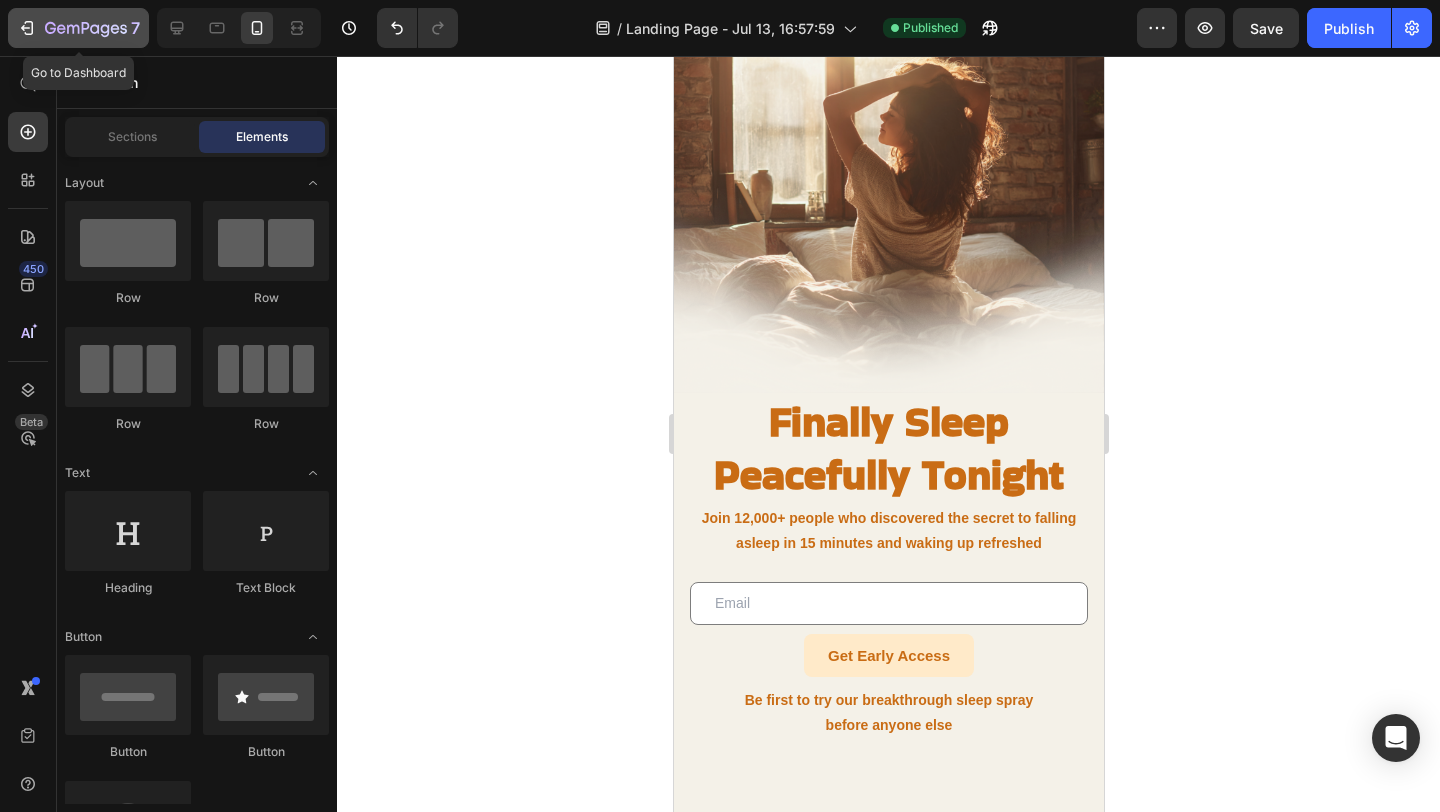 click on "7" at bounding box center (78, 28) 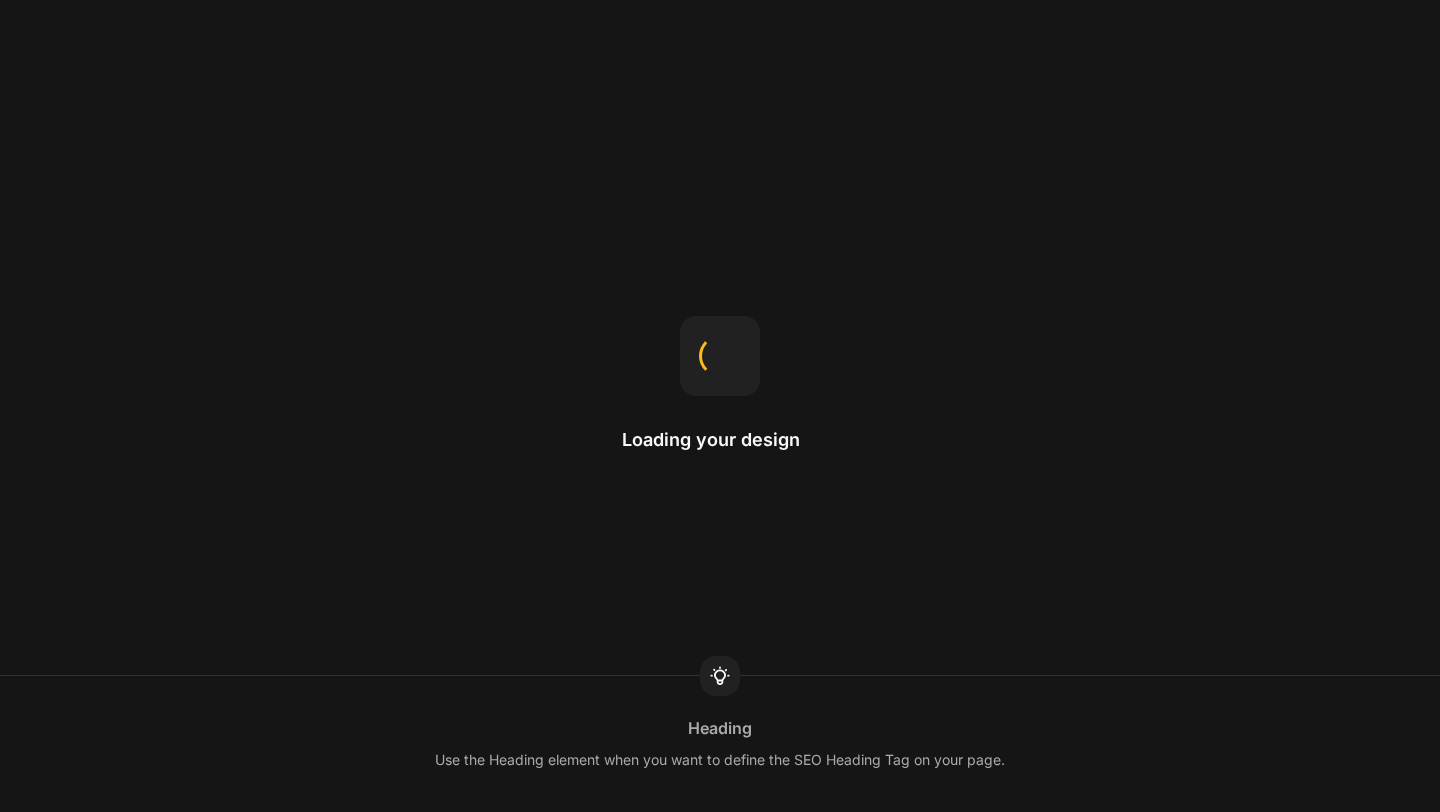 scroll, scrollTop: 0, scrollLeft: 0, axis: both 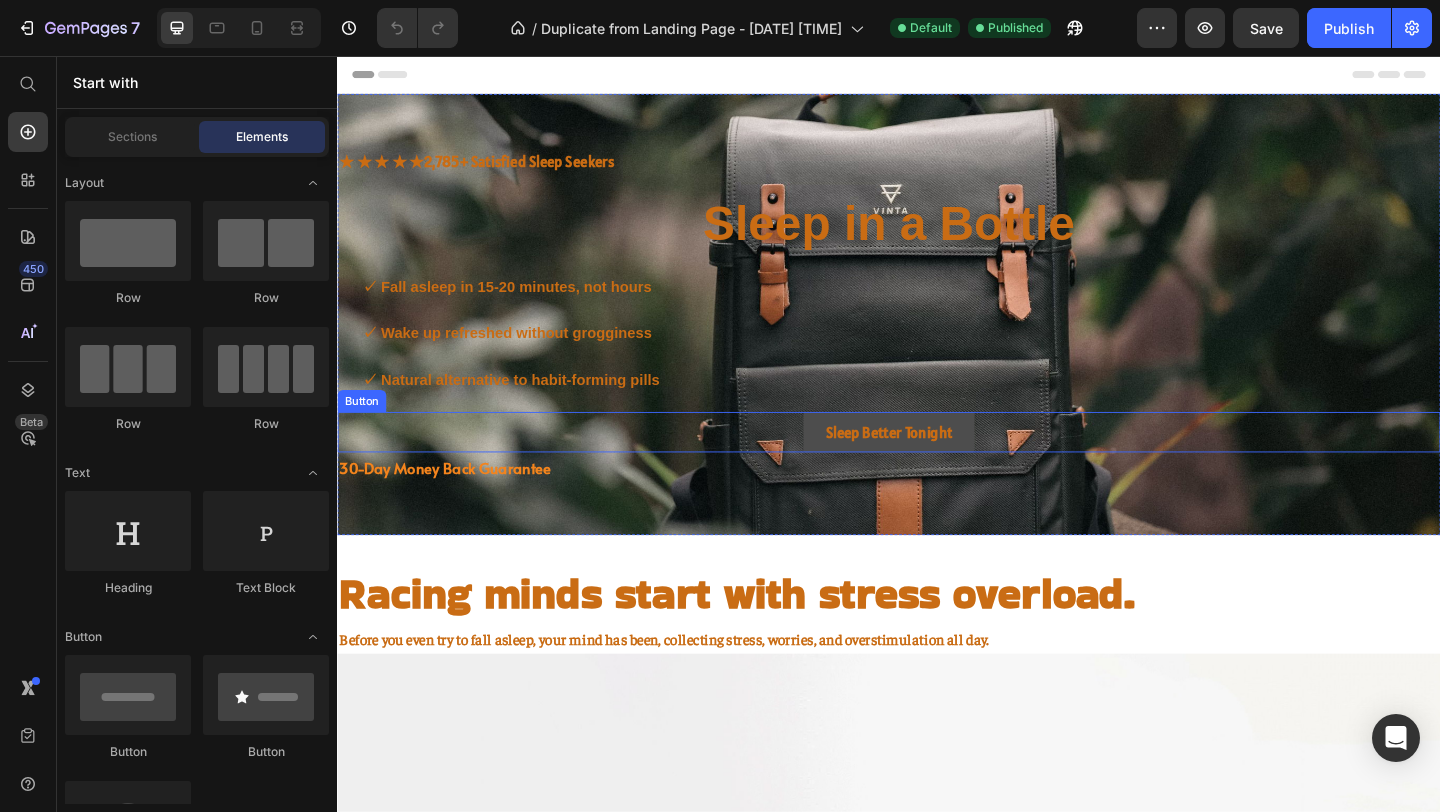click on "Sleep Better Tonight" at bounding box center (937, 465) 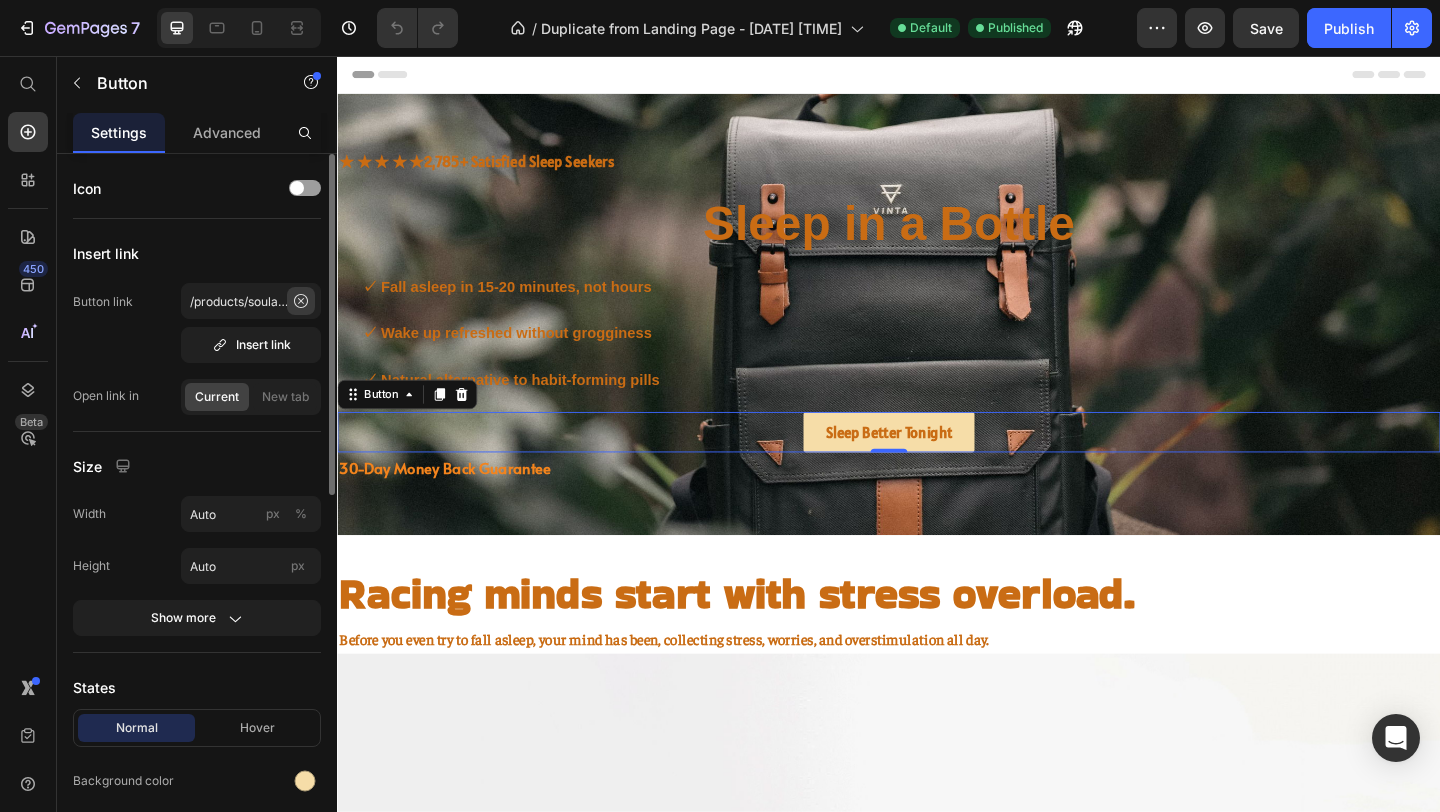 click 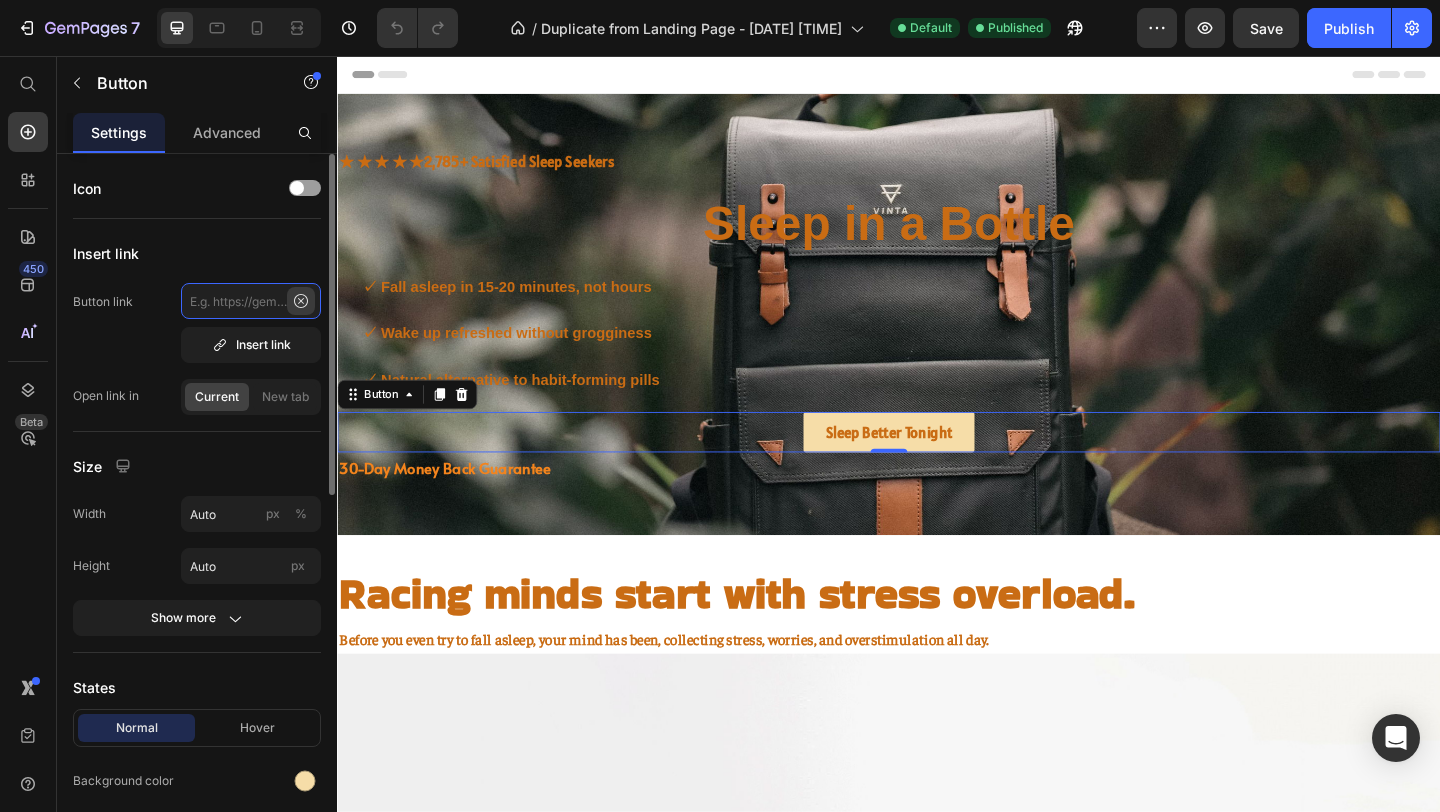 scroll, scrollTop: 0, scrollLeft: 0, axis: both 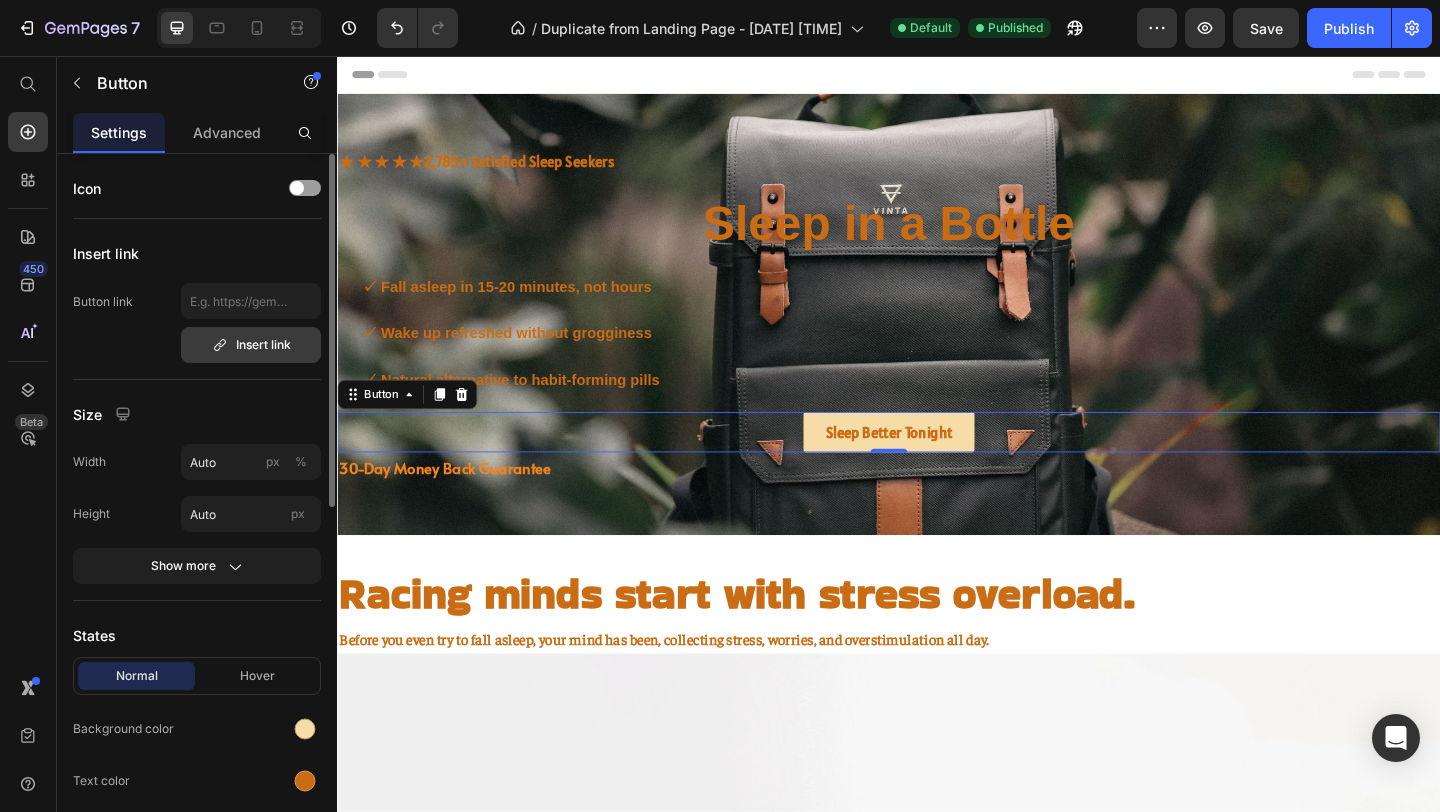 click on "Insert link" at bounding box center [251, 345] 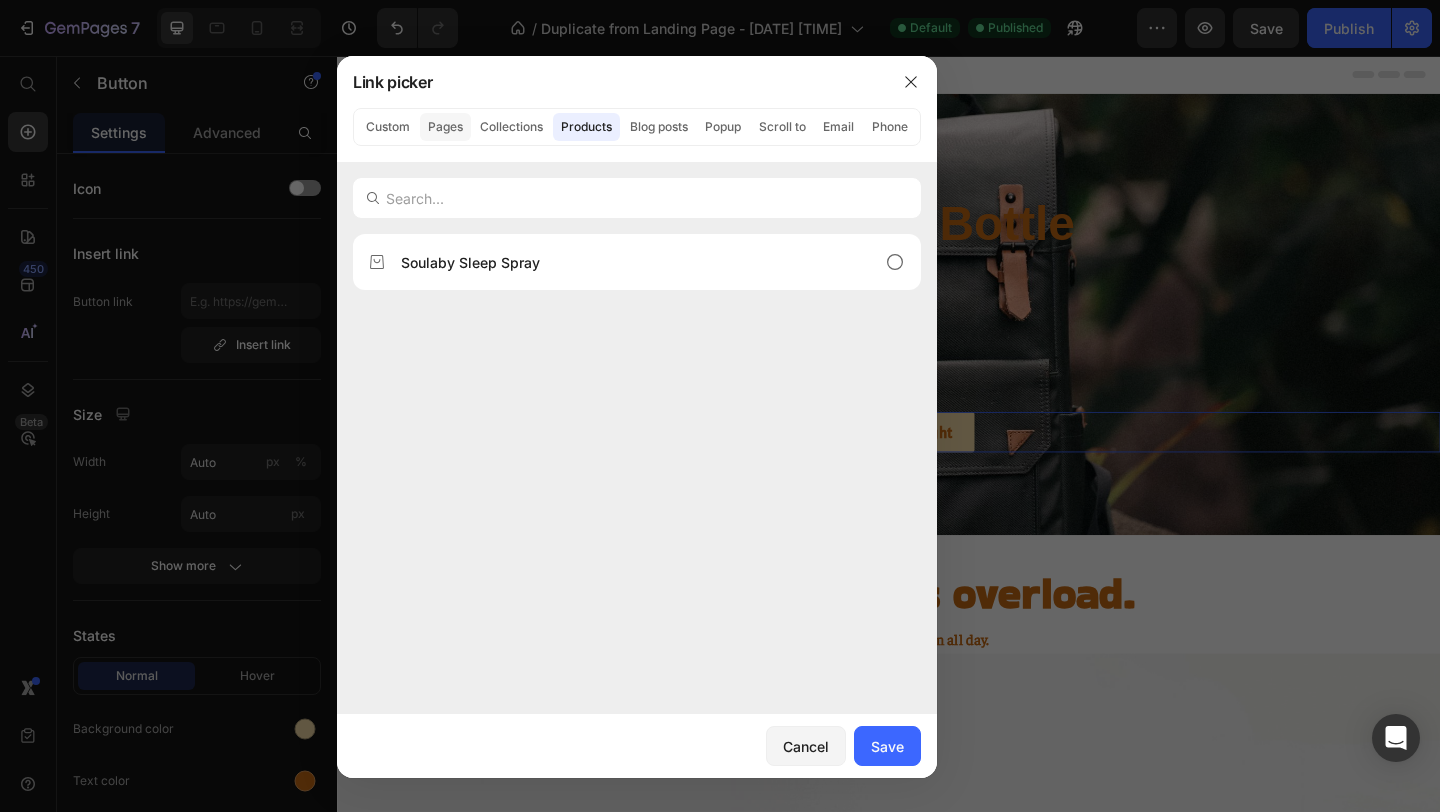 click on "Pages" 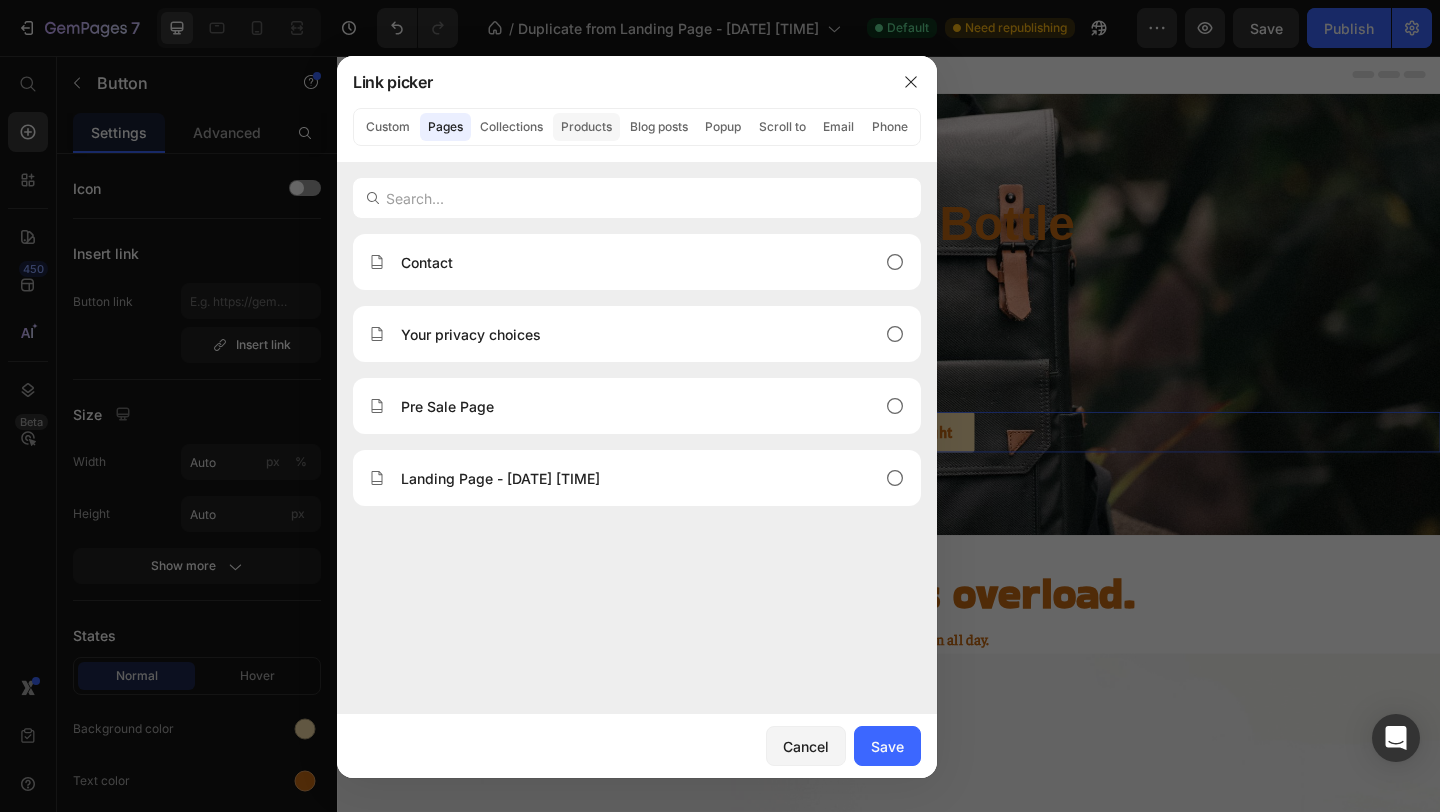 click on "Products" 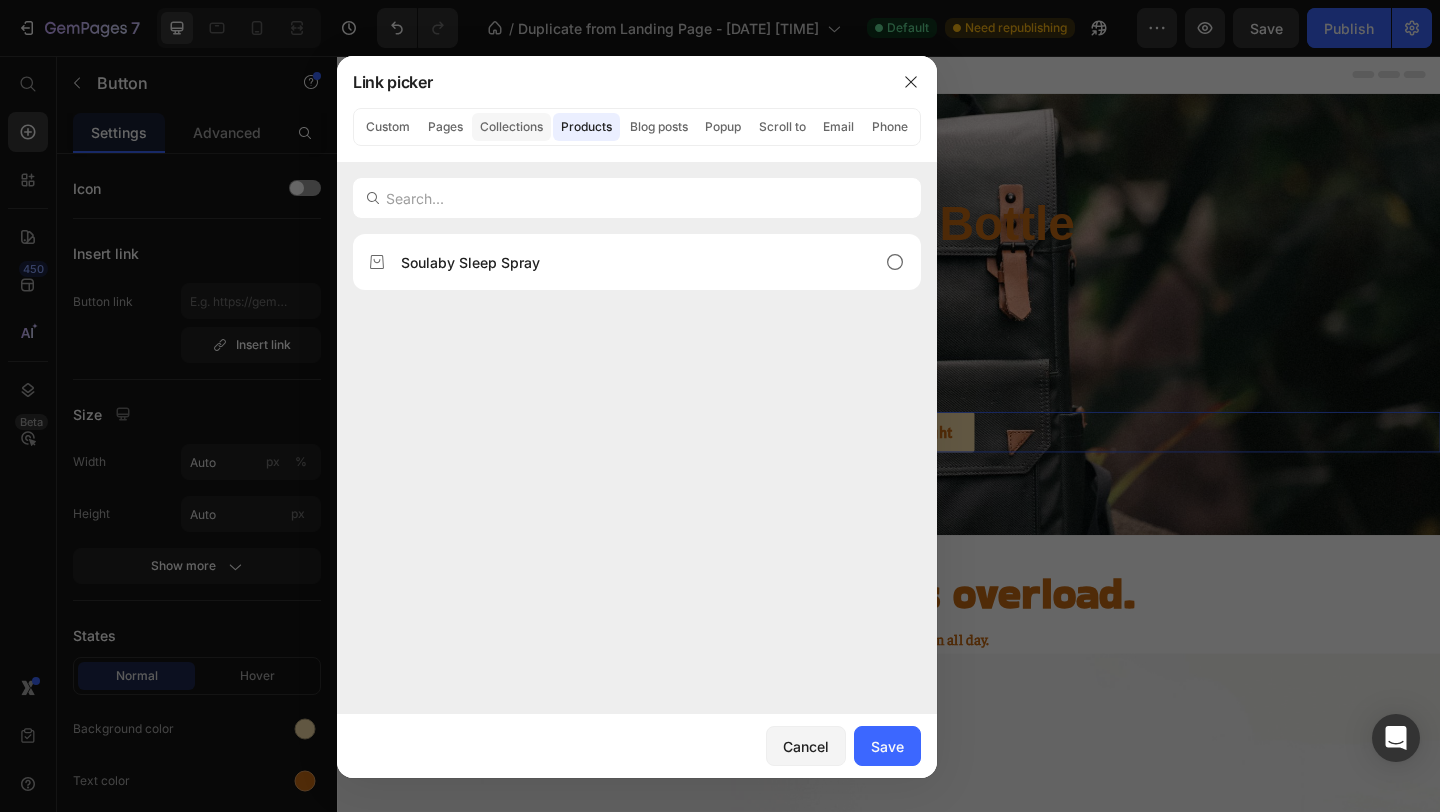 click on "Collections" 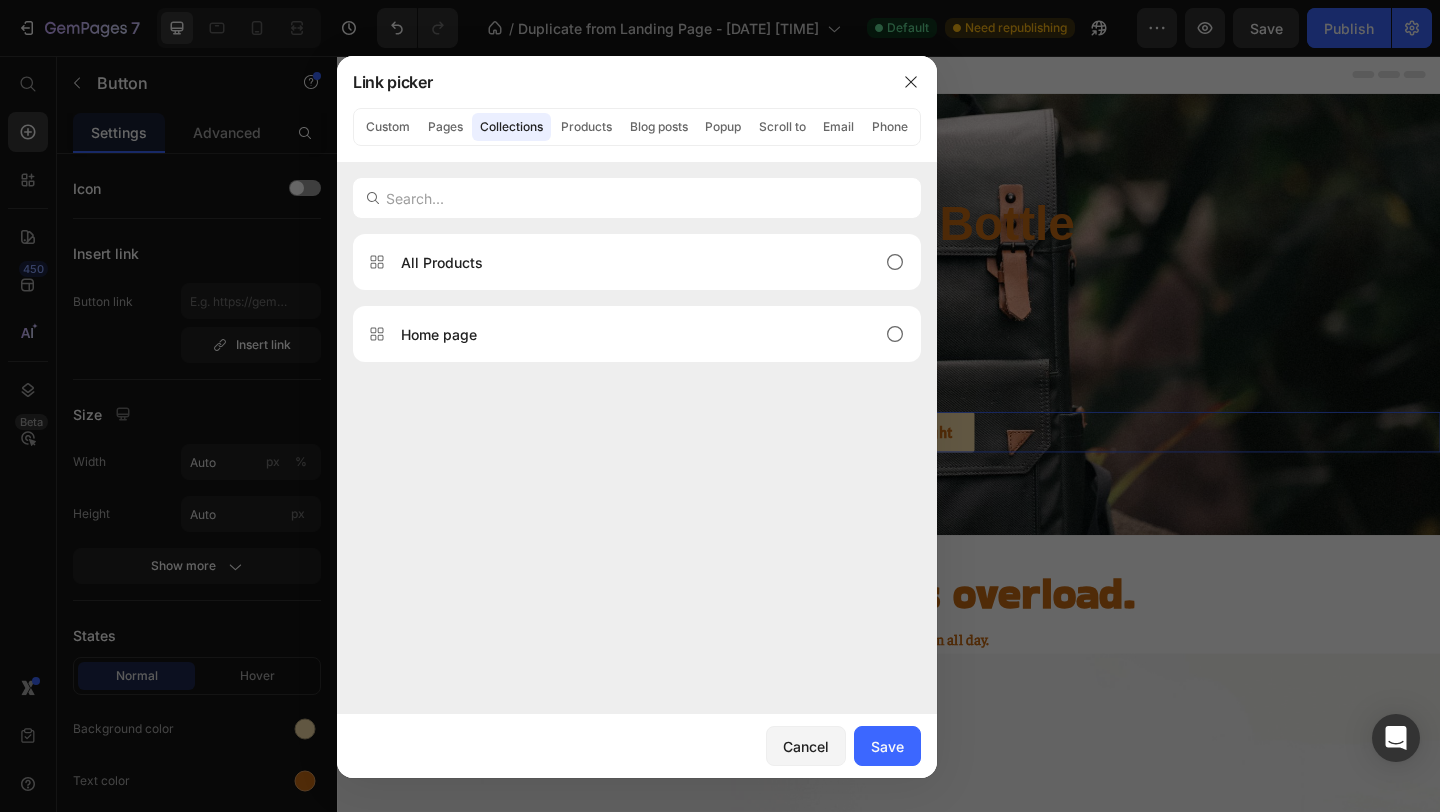 click on "Custom Pages Collections Products Blog posts Popup Scroll to Email Phone" 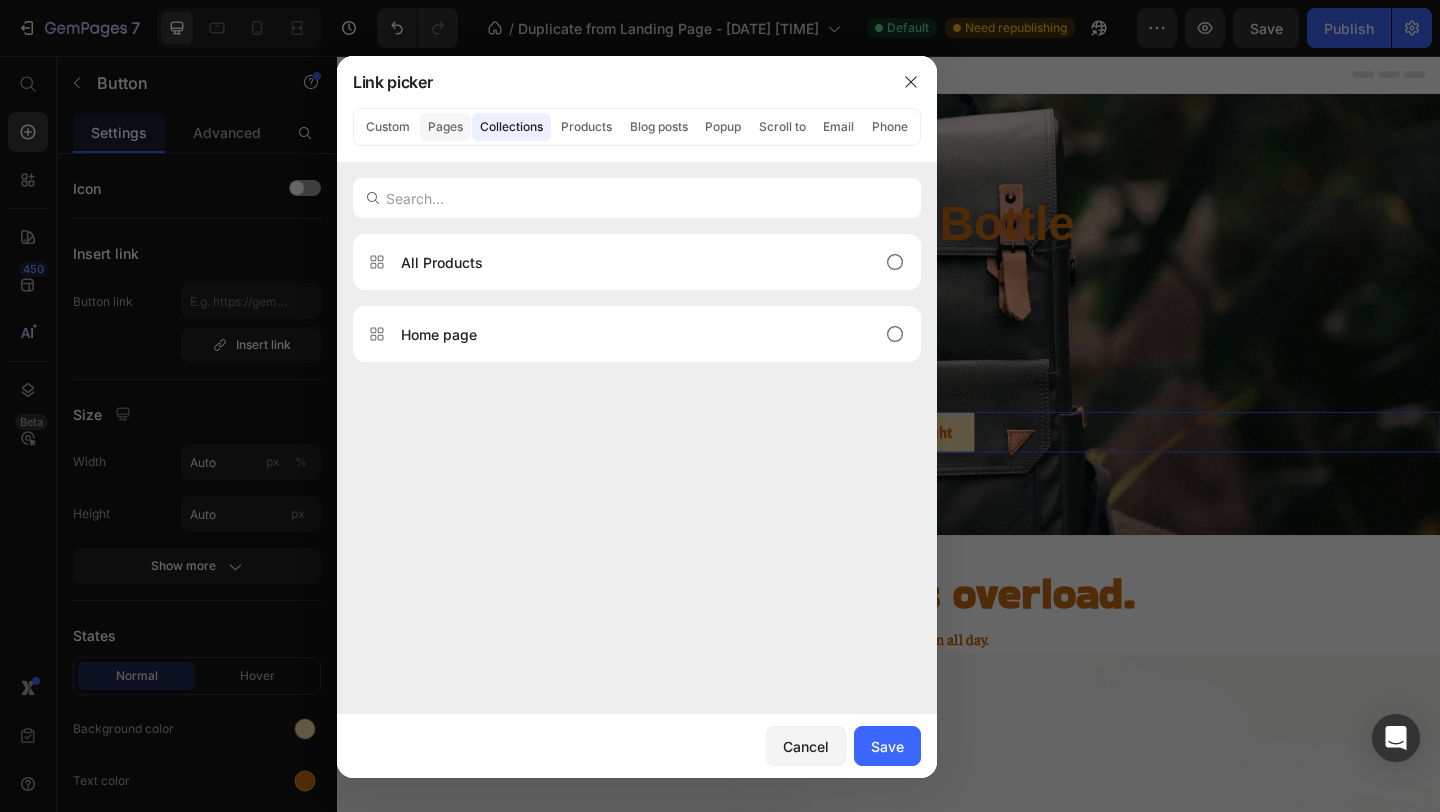 click on "Pages" 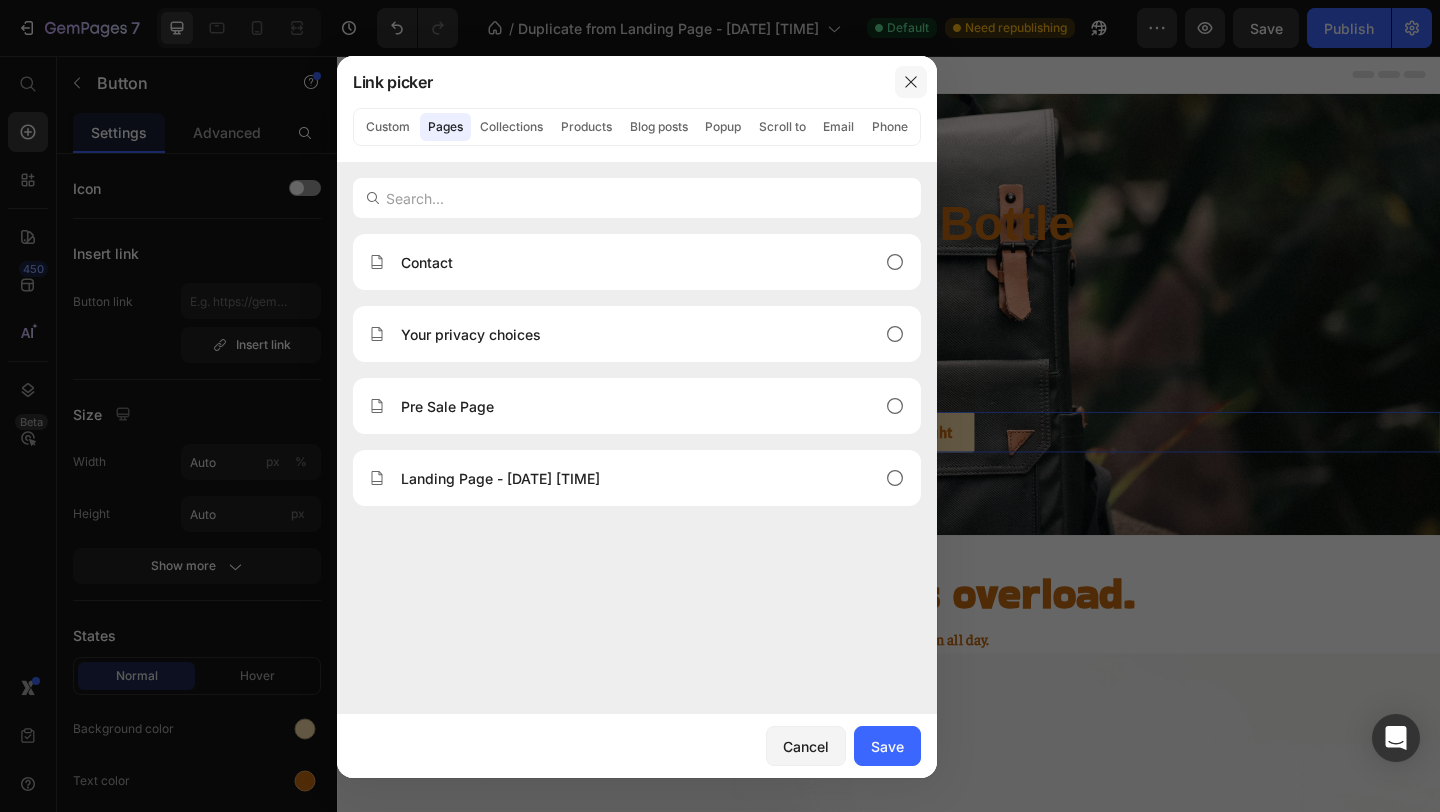 click 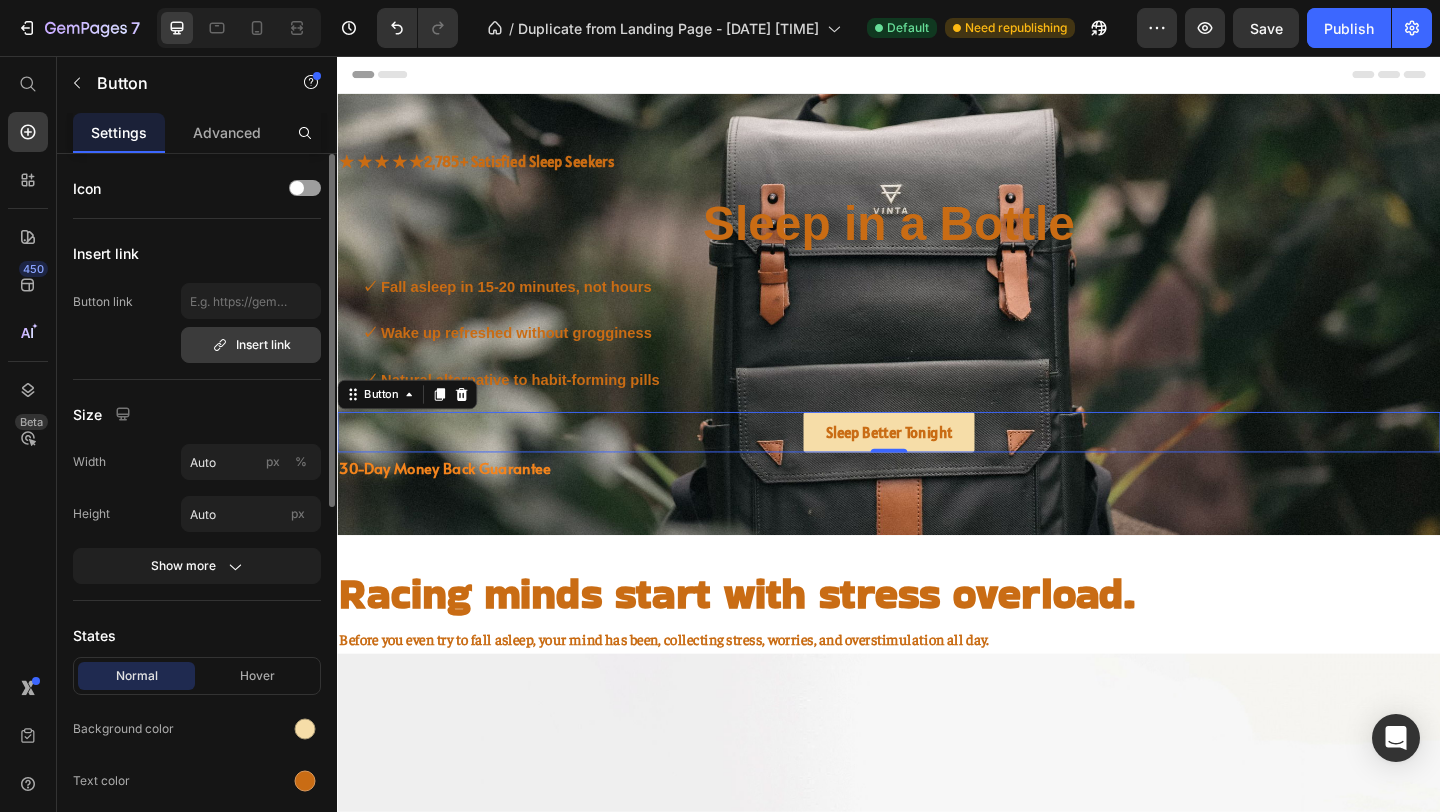 click on "Insert link" at bounding box center (251, 345) 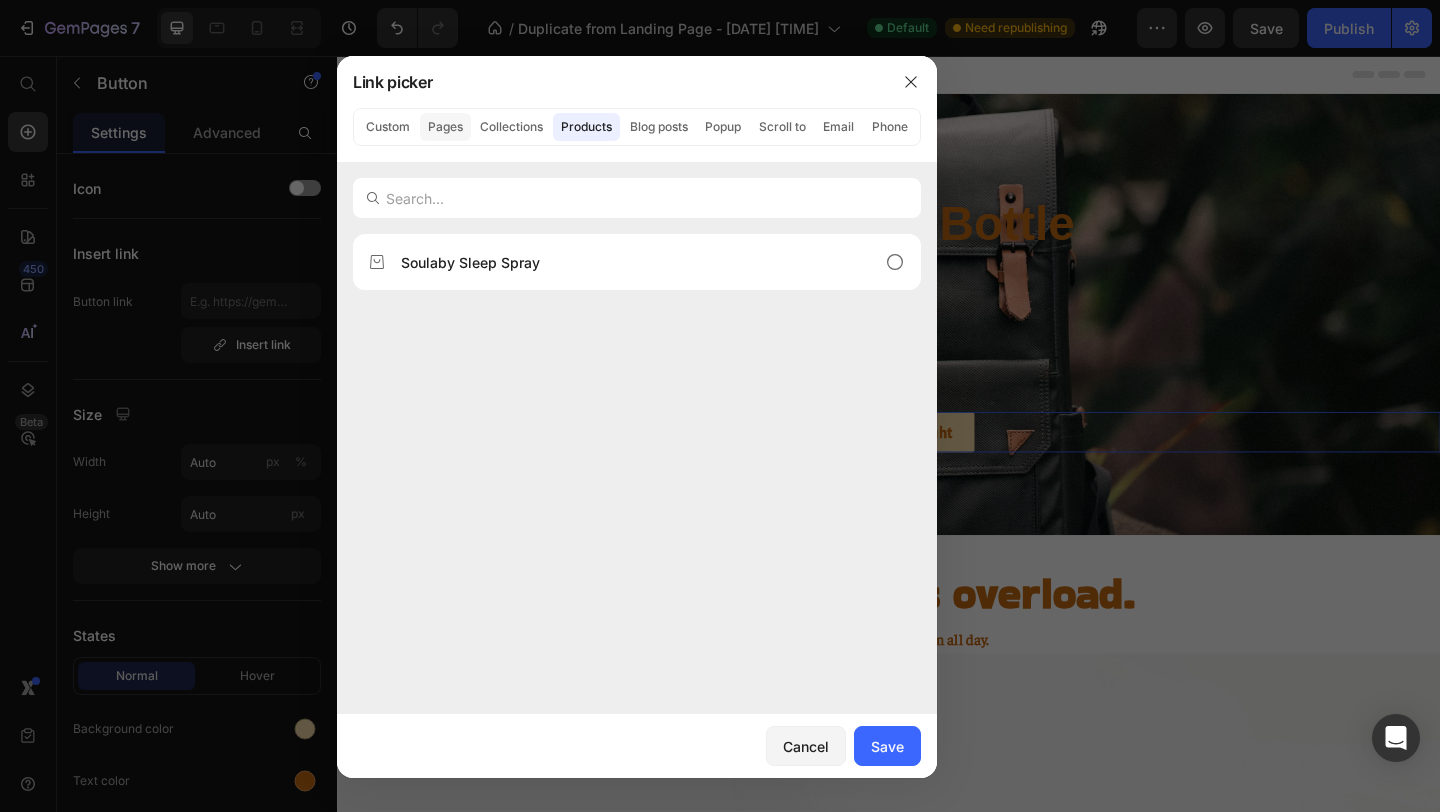 click on "Pages" 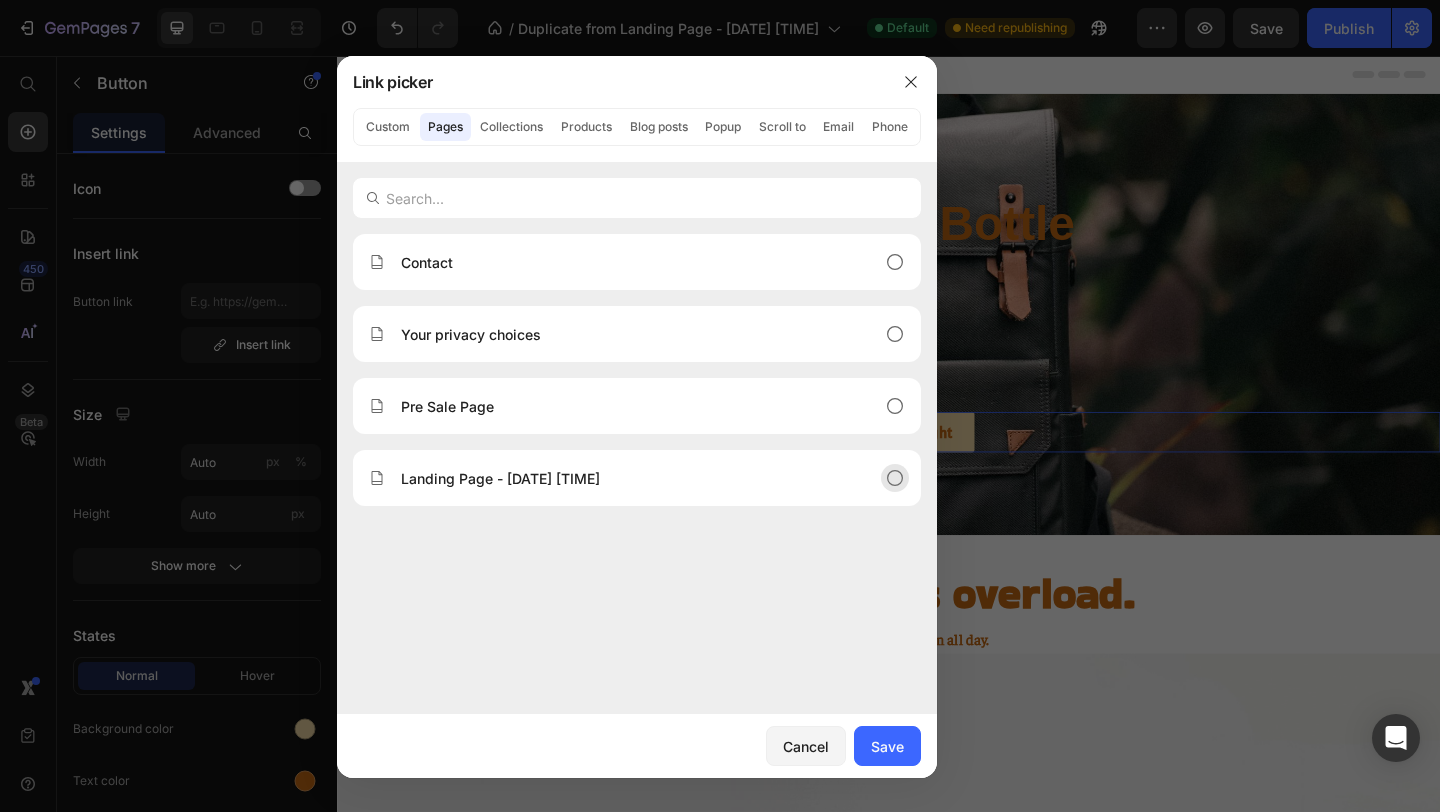 click on "Landing Page - Jul 13, 16:57:59" at bounding box center (500, 478) 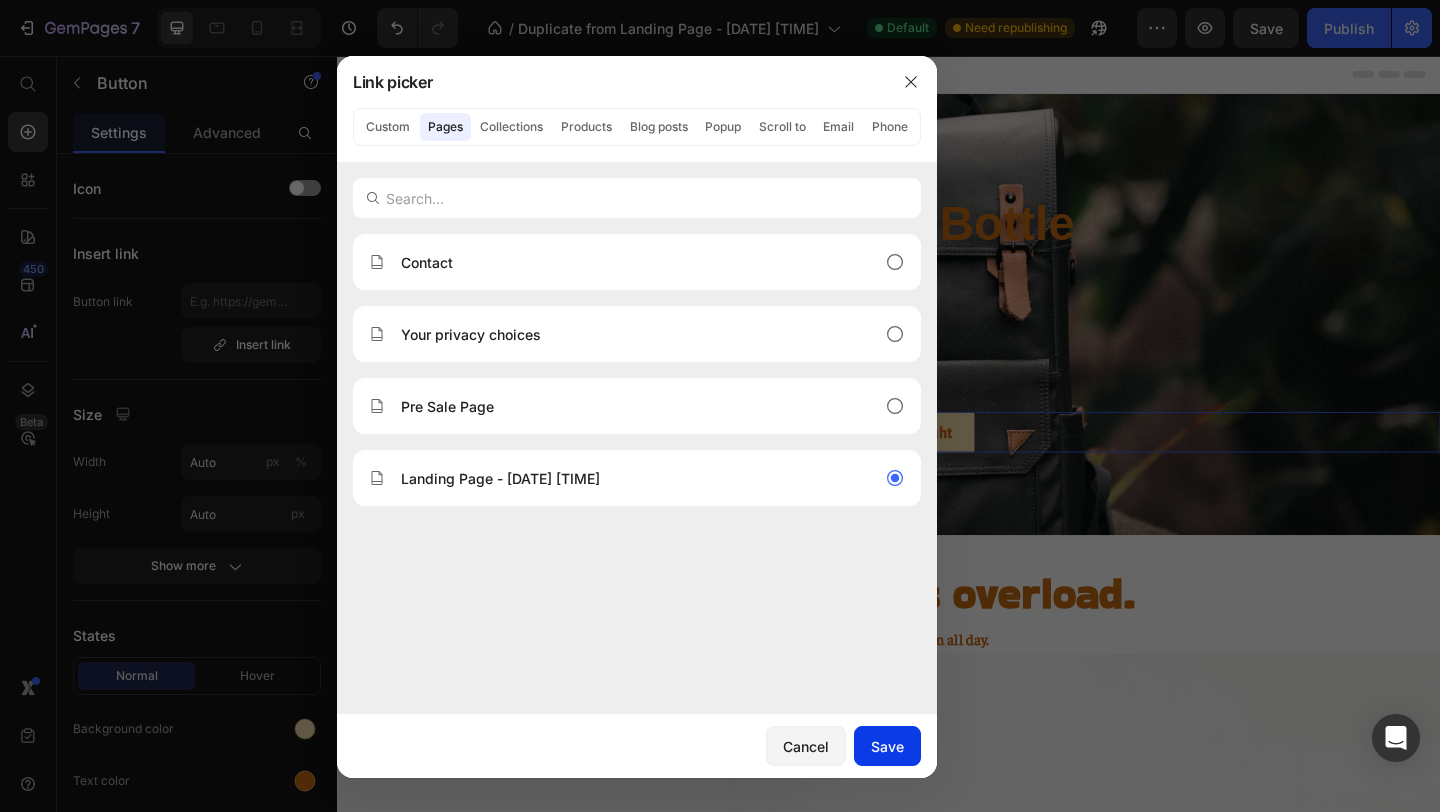click on "Save" at bounding box center (887, 746) 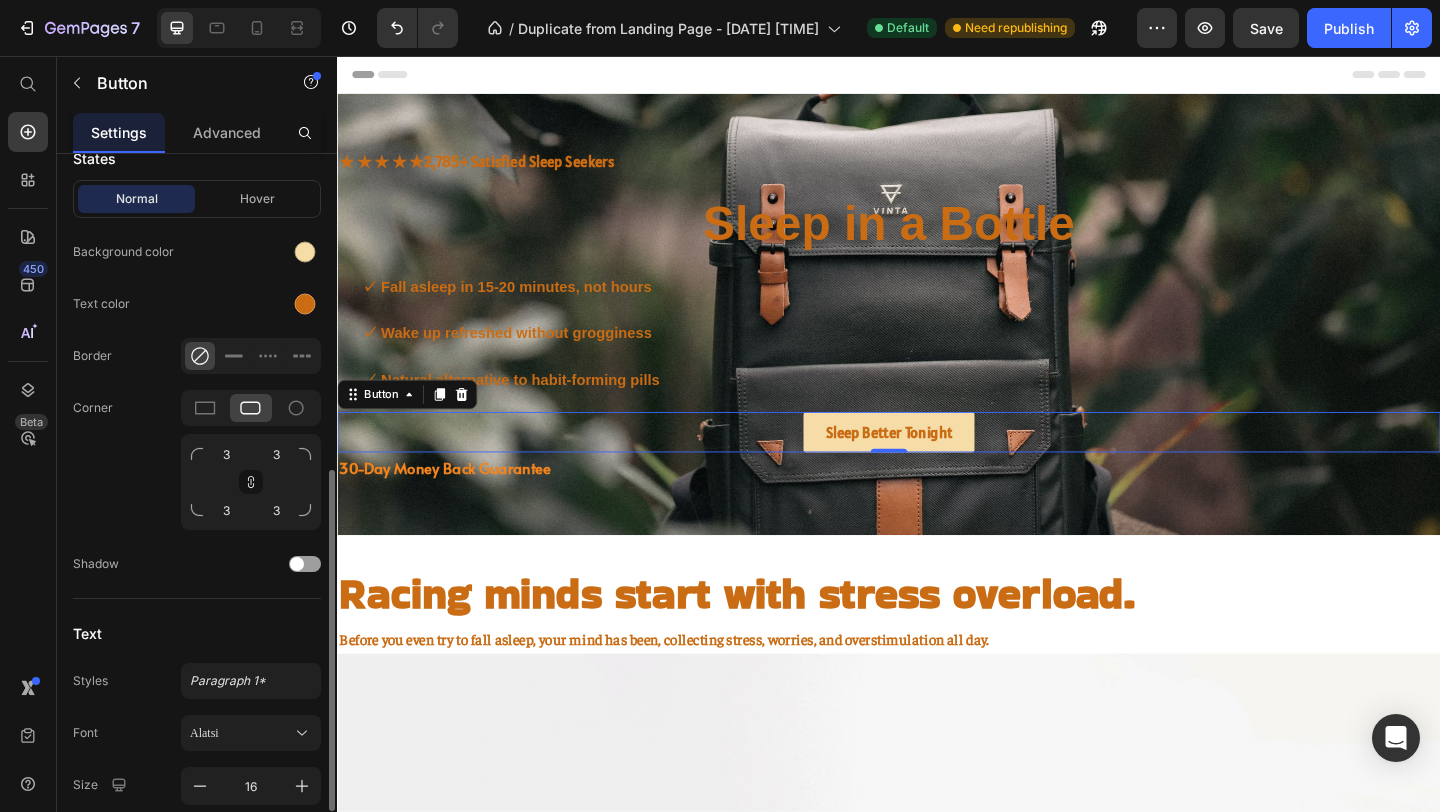scroll, scrollTop: 782, scrollLeft: 0, axis: vertical 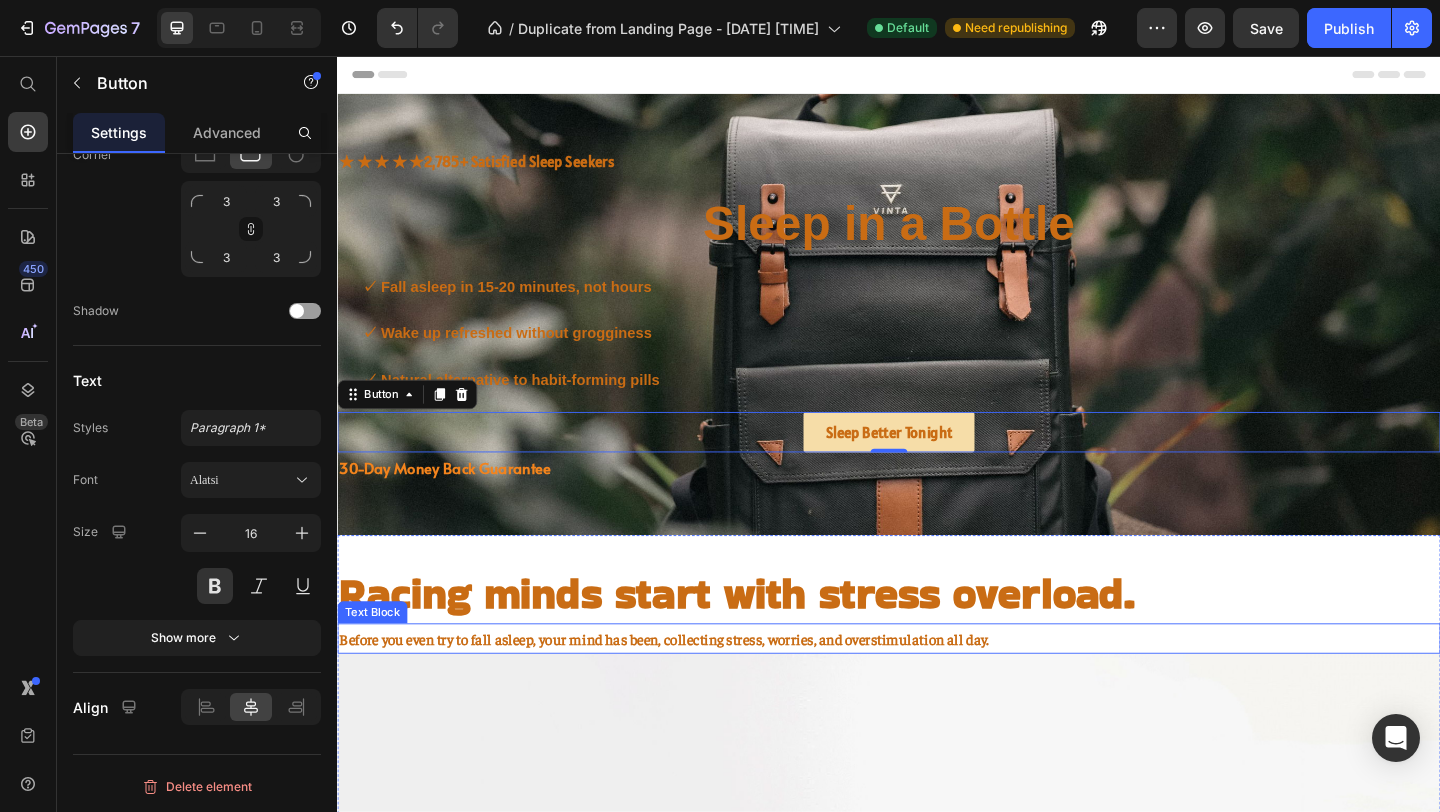 click on "Before you even try to fall asleep, your mind has been, collecting stress, worries, and overstimulation all day." at bounding box center (937, 689) 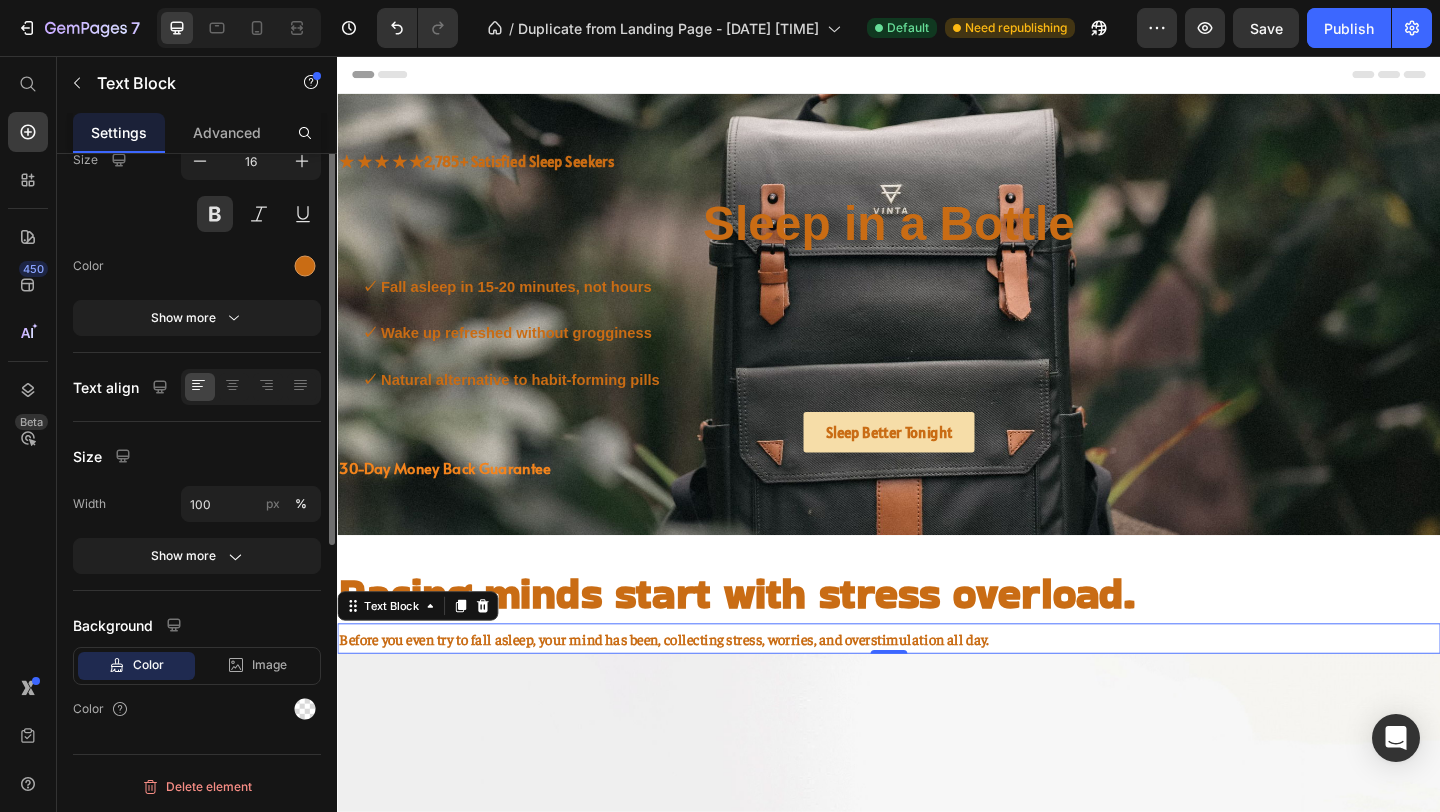 scroll, scrollTop: 0, scrollLeft: 0, axis: both 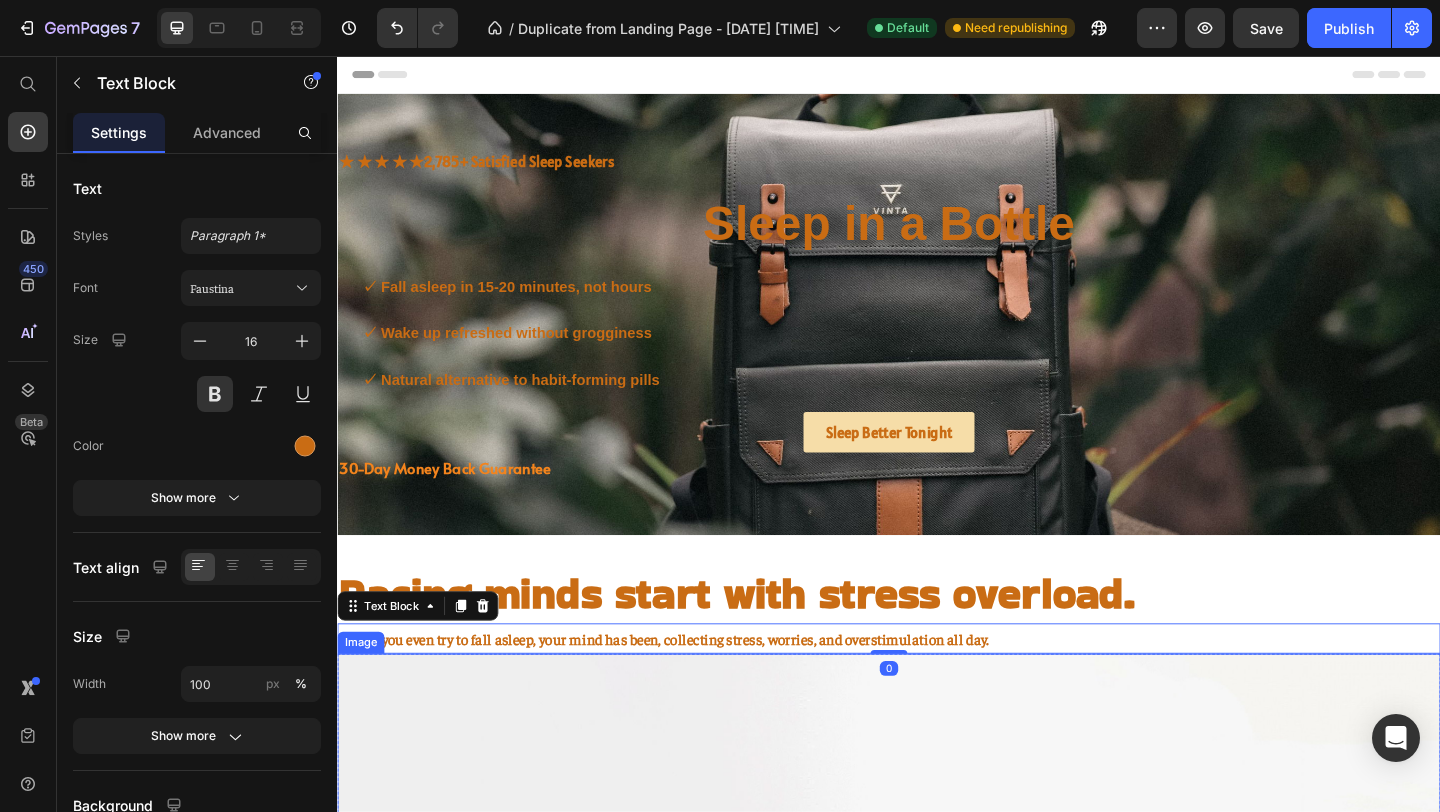click at bounding box center [937, 1156] 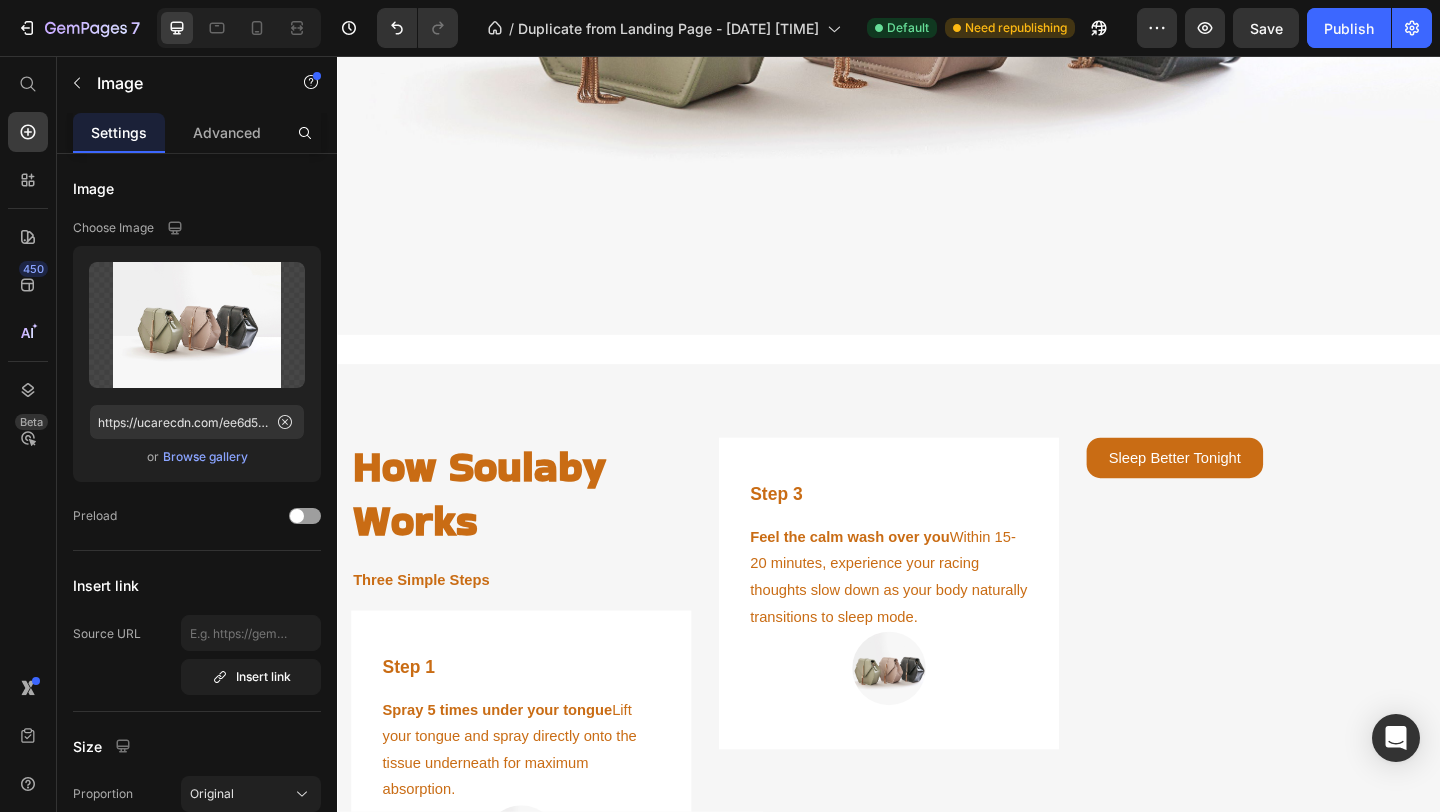scroll, scrollTop: 4284, scrollLeft: 0, axis: vertical 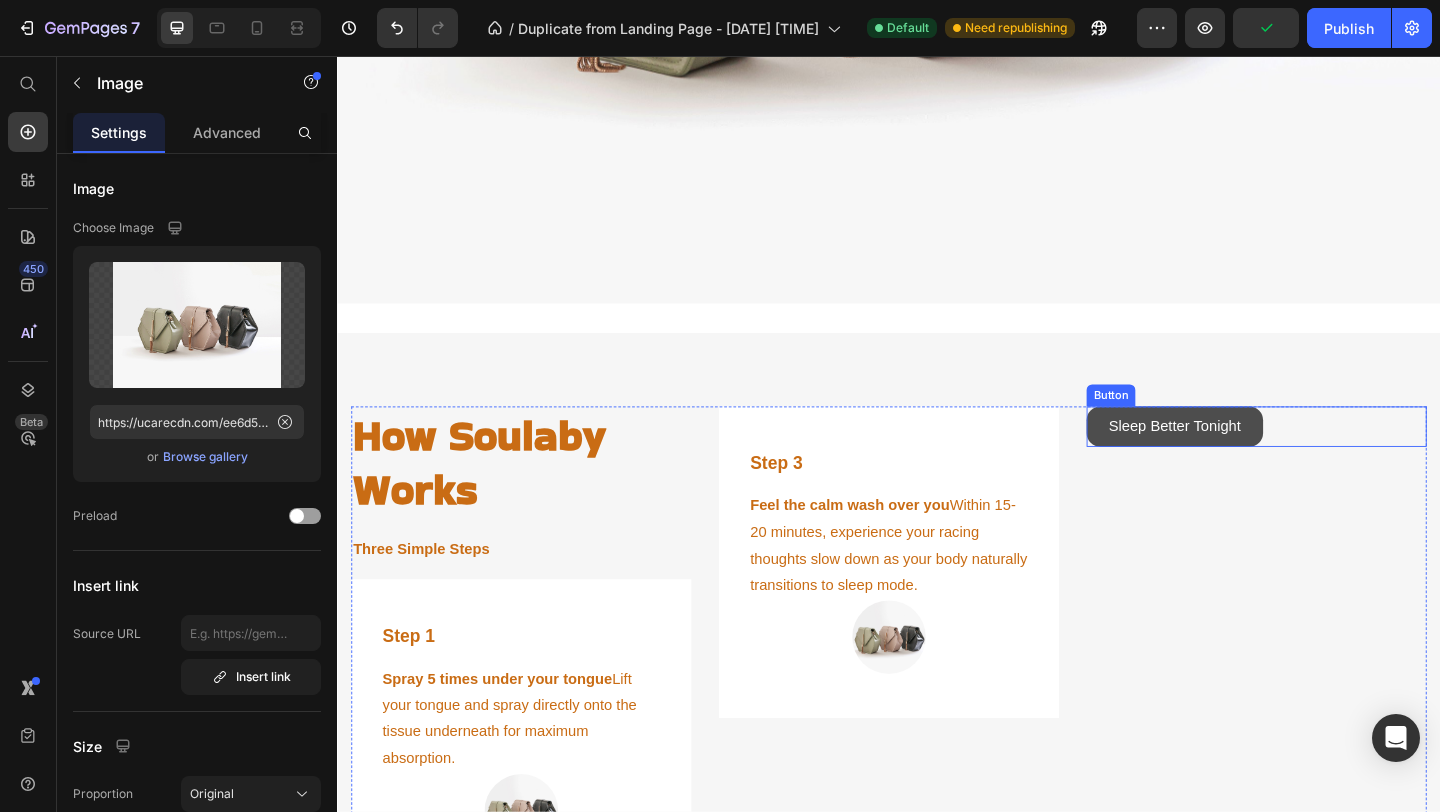 click on "Sleep Better Tonight" at bounding box center (1248, 459) 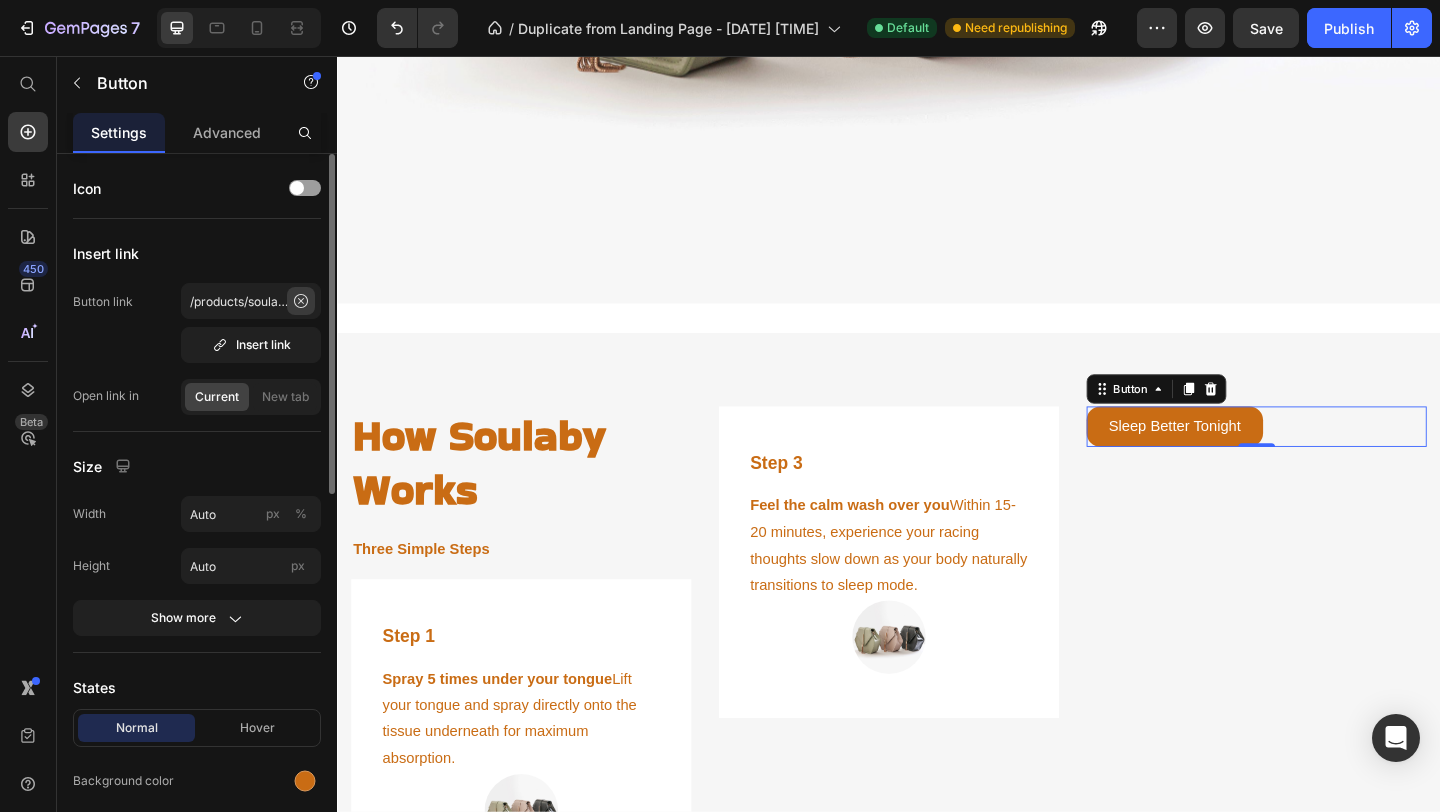 click 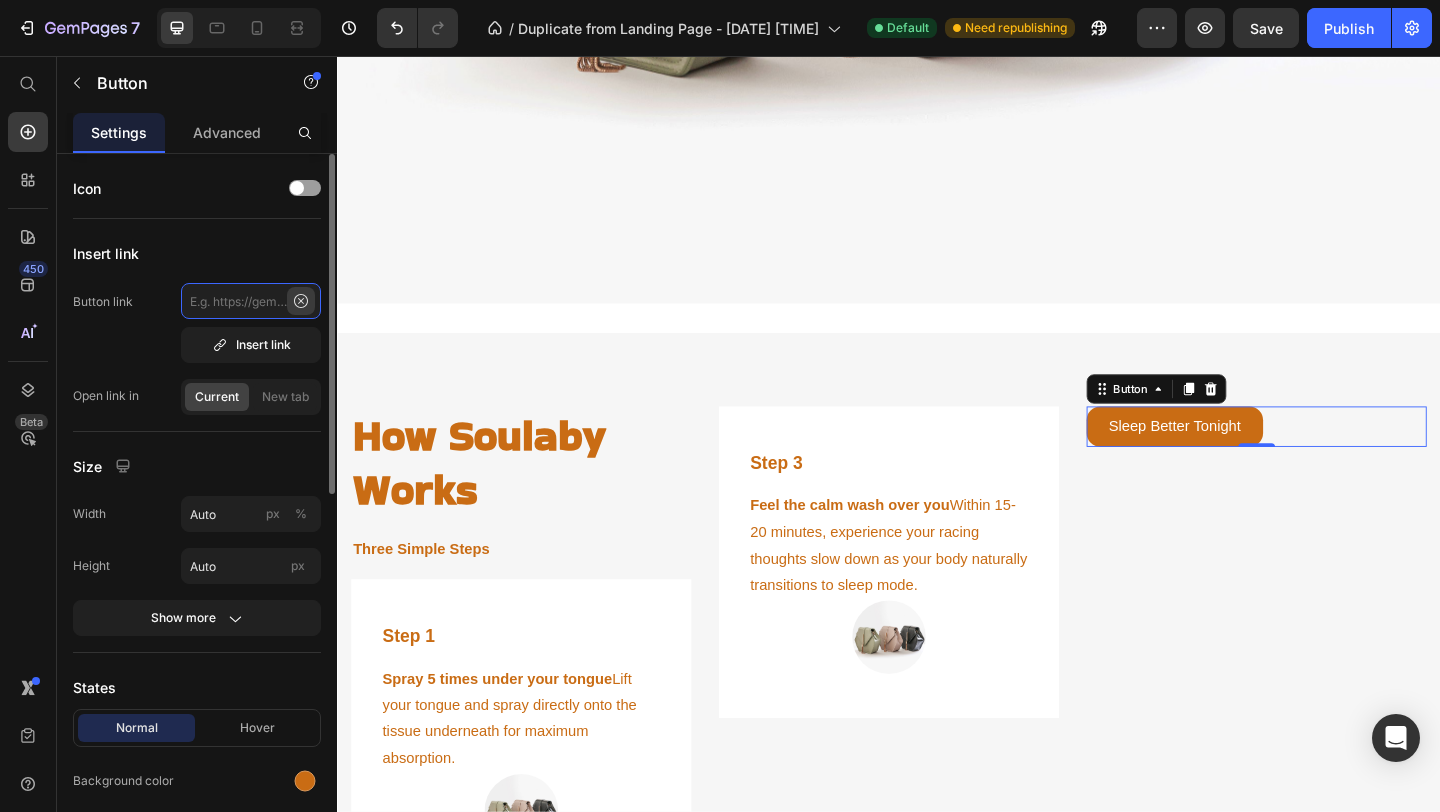 scroll, scrollTop: 0, scrollLeft: 0, axis: both 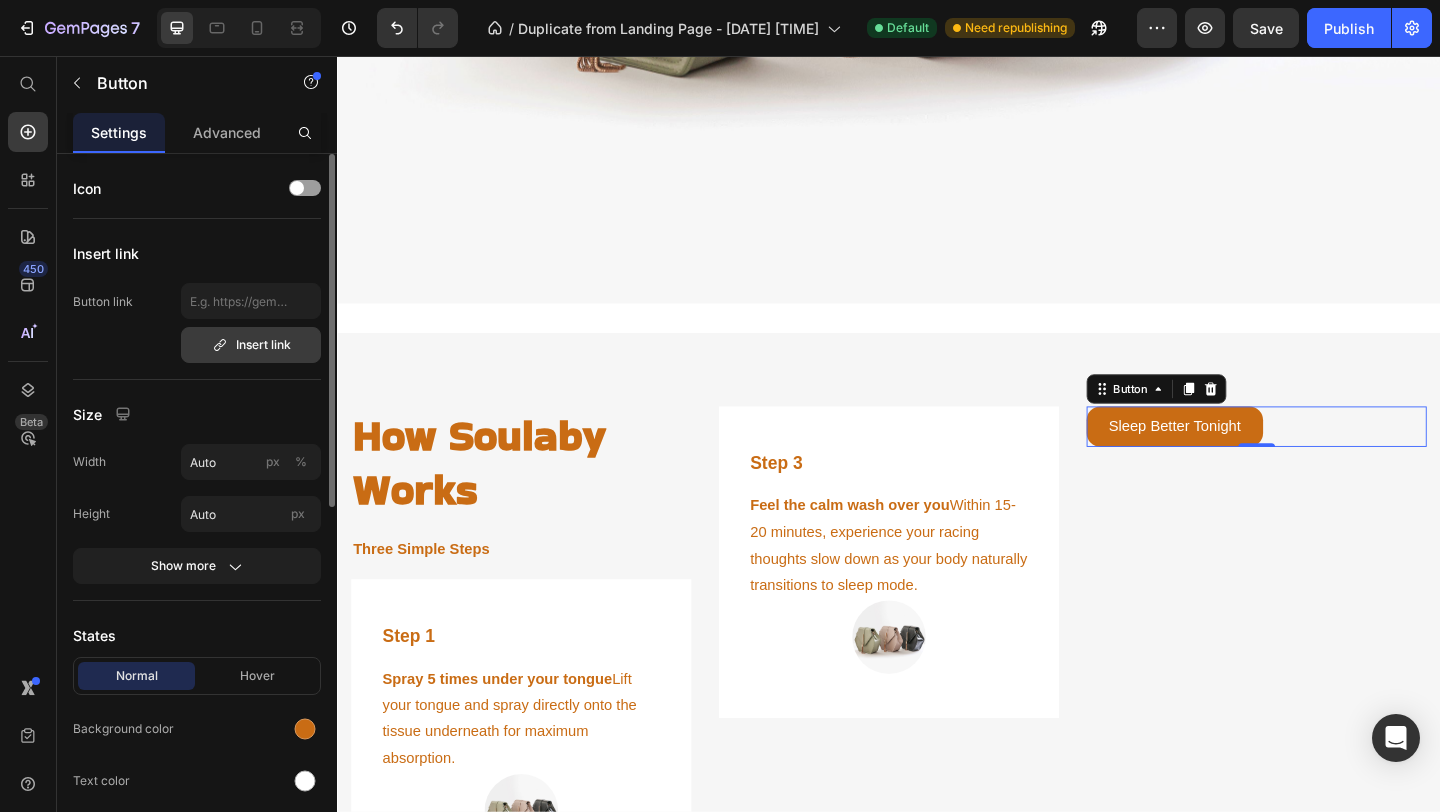 click on "Insert link" at bounding box center [251, 345] 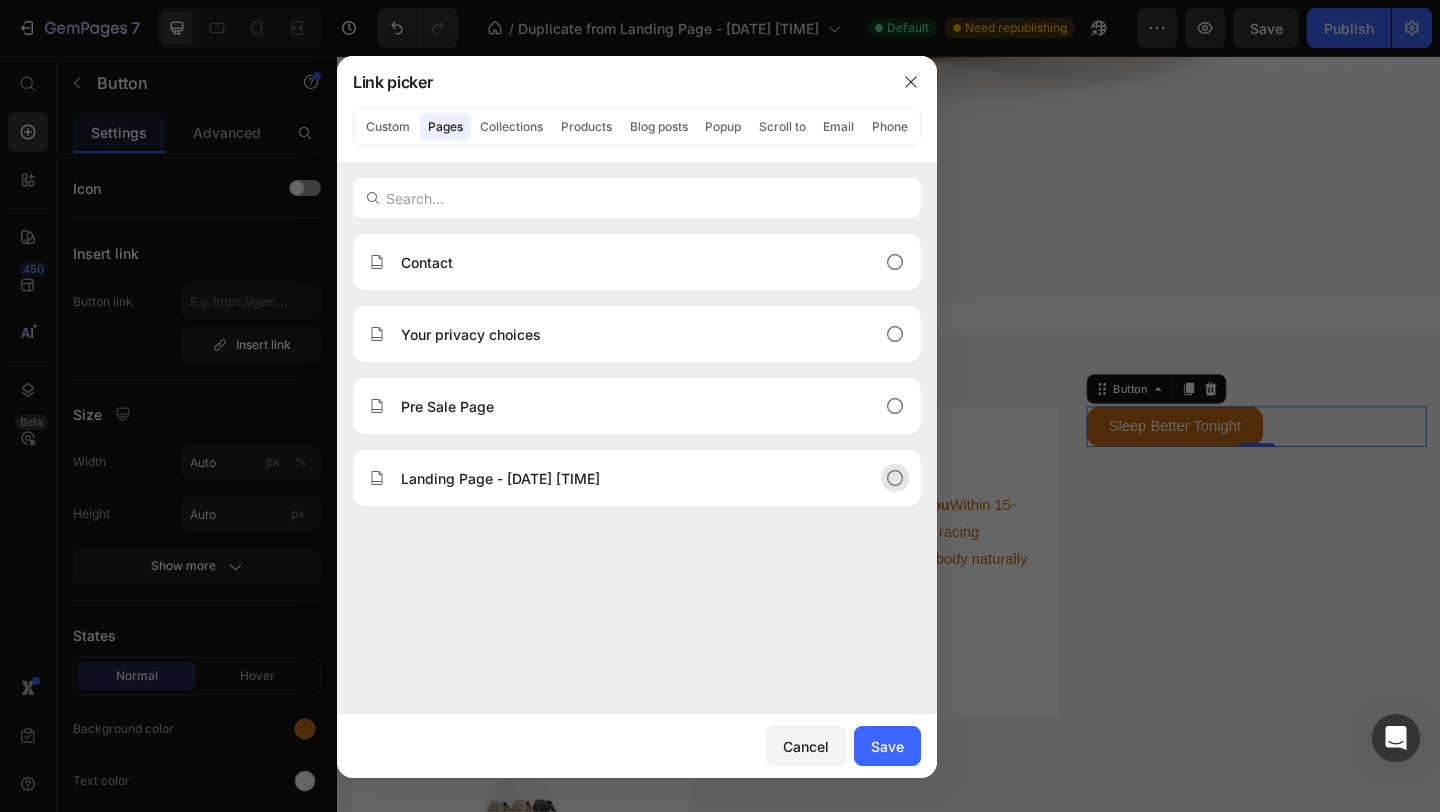 click on "Landing Page - Jul 13, 16:57:59" at bounding box center (500, 478) 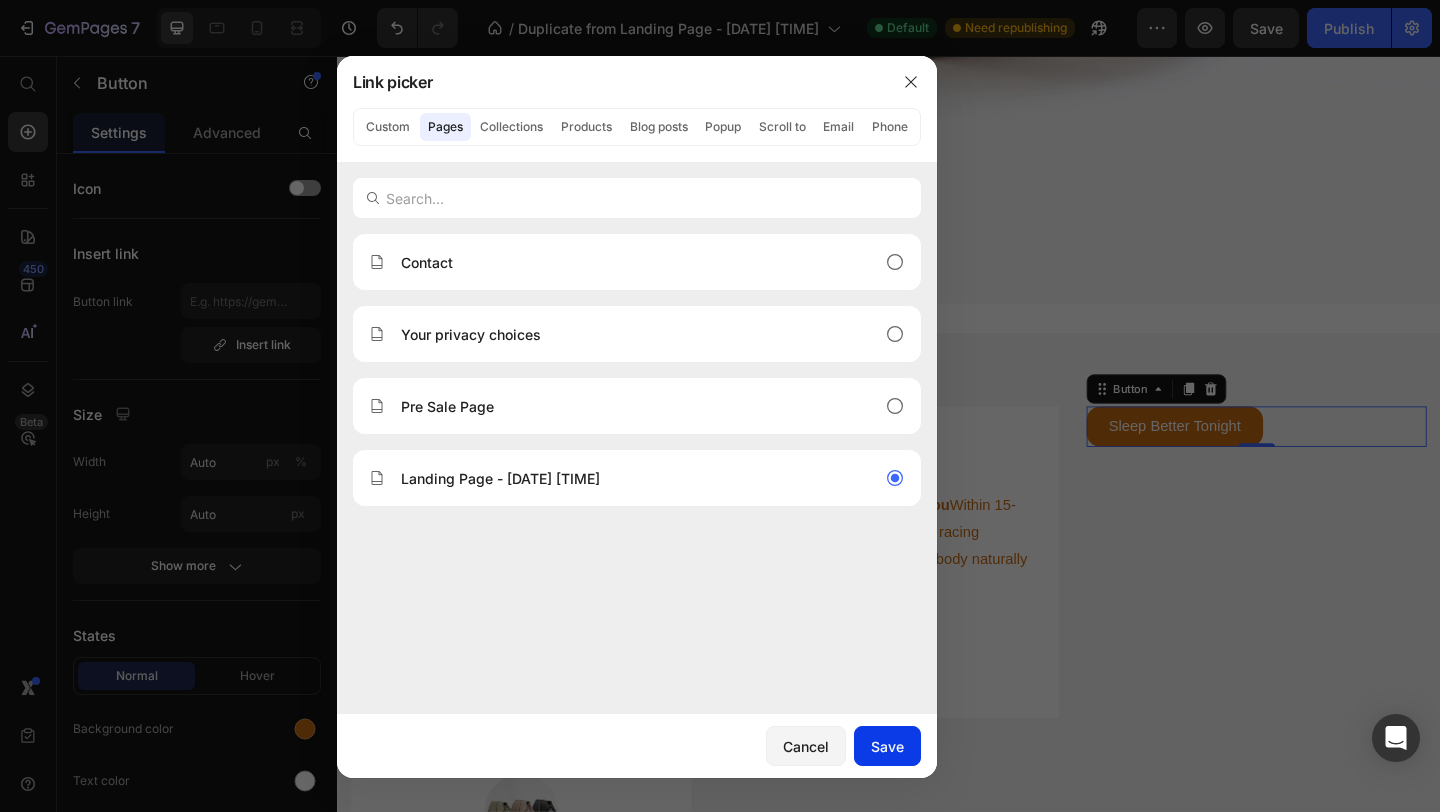 click on "Save" at bounding box center (887, 746) 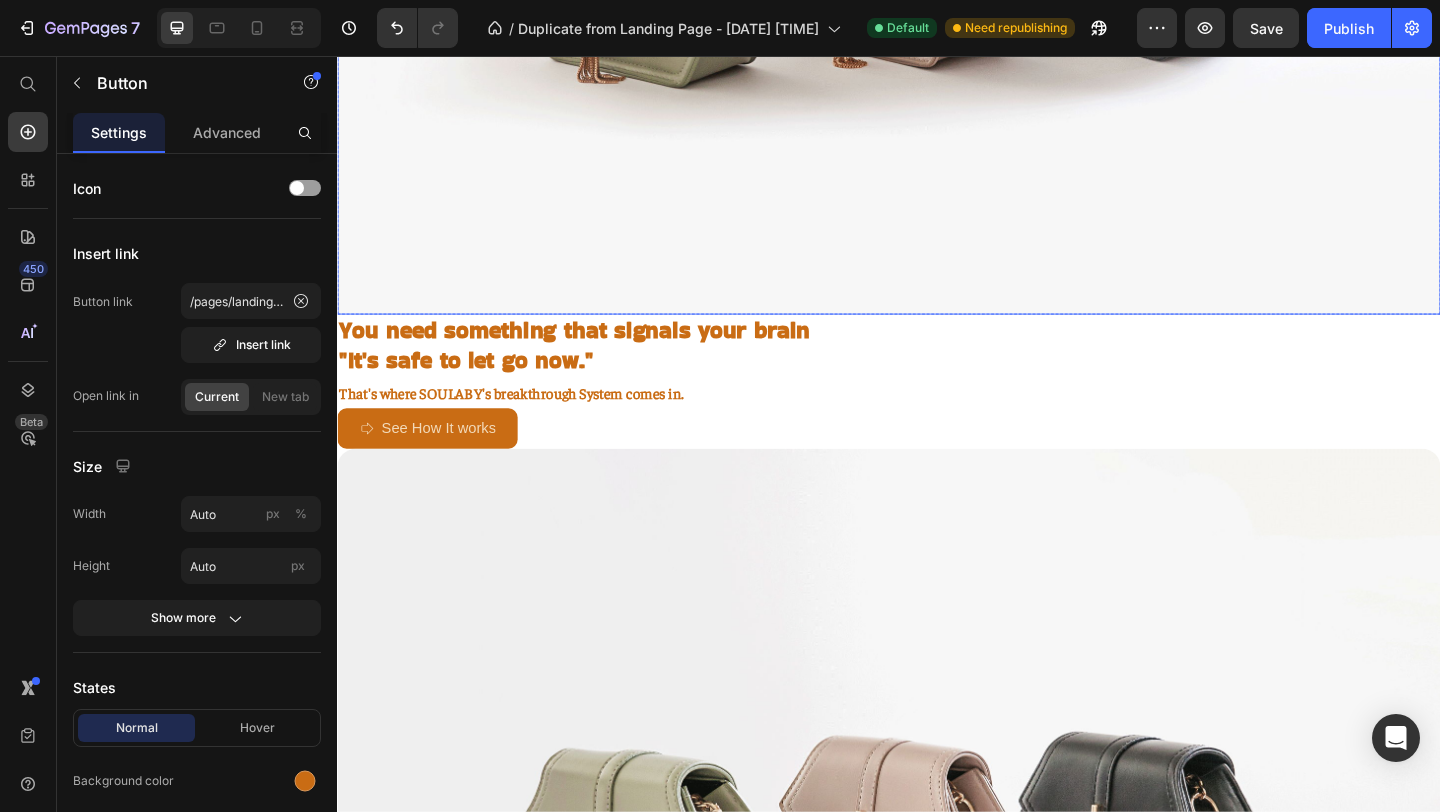 scroll, scrollTop: 1321, scrollLeft: 0, axis: vertical 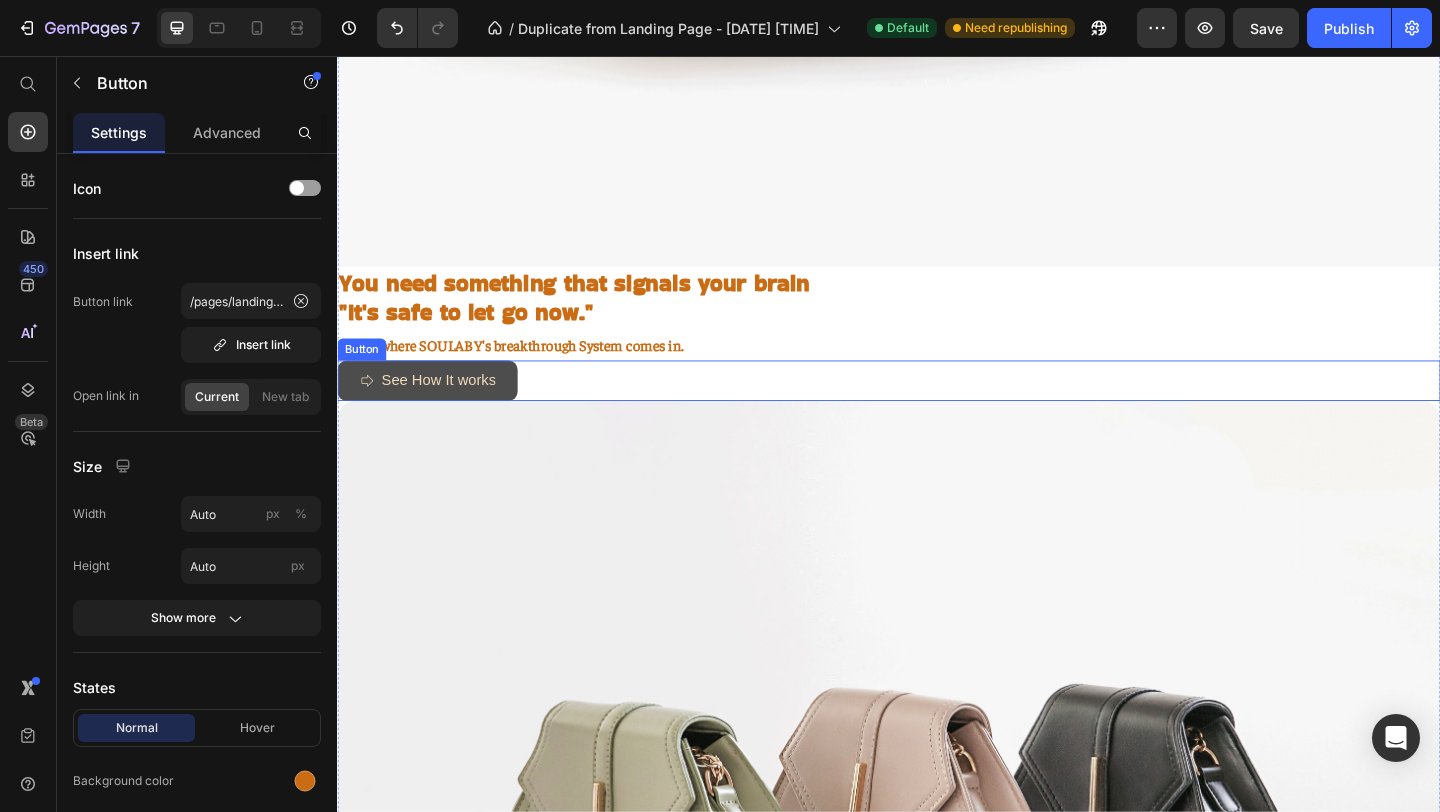 click on "See How It works" at bounding box center [435, 409] 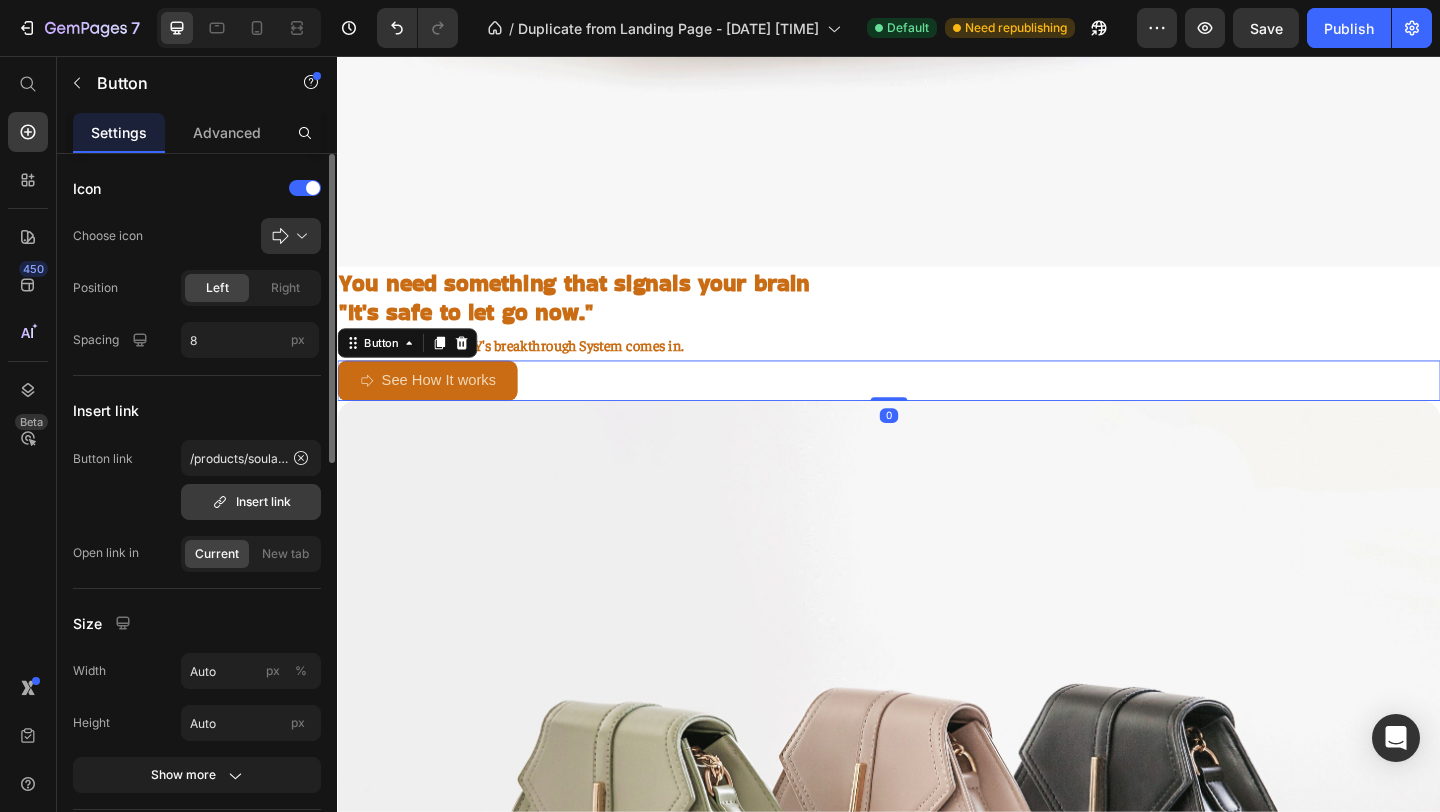 click on "Insert link" at bounding box center (251, 502) 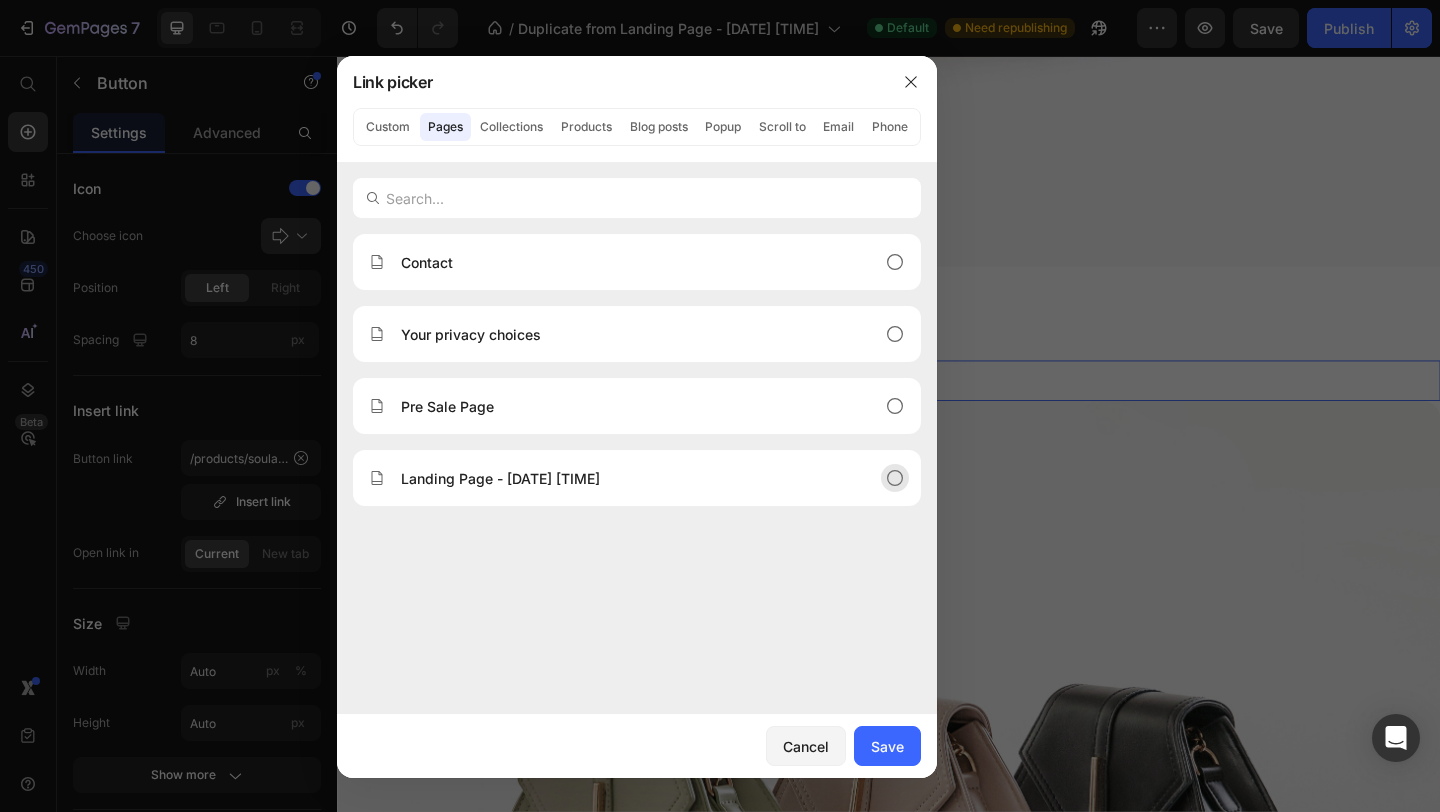 click on "Landing Page - Jul 13, 16:57:59" 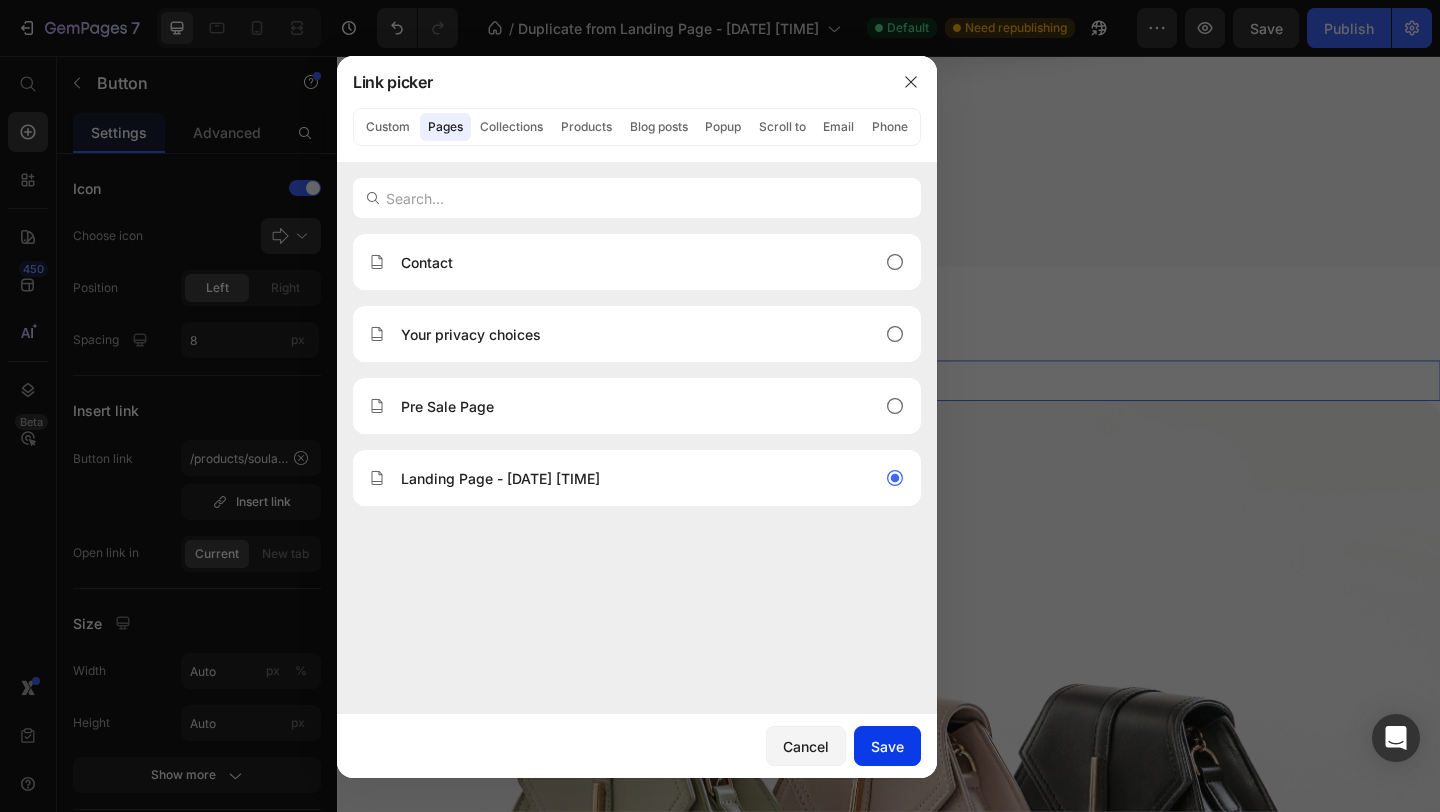 click on "Save" at bounding box center [887, 746] 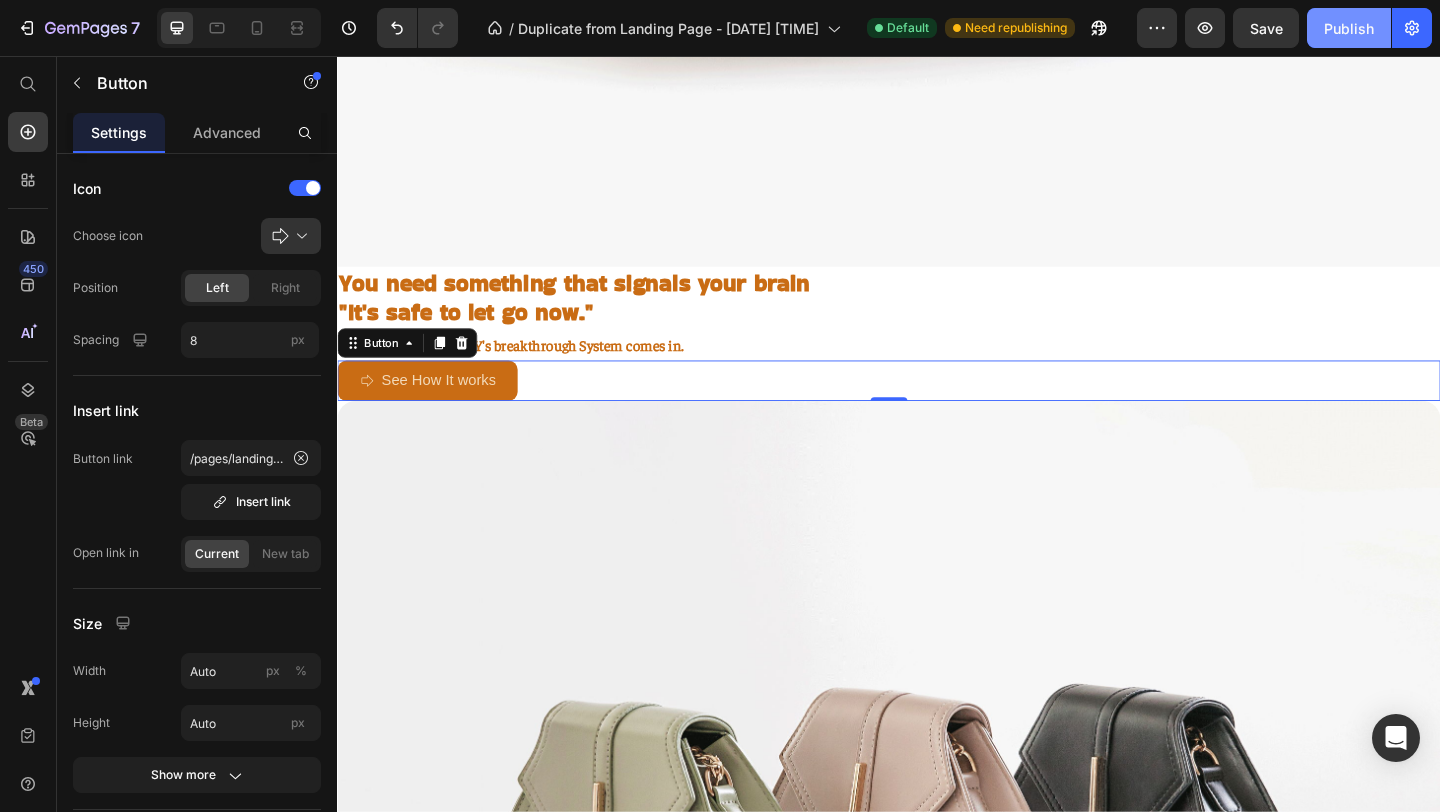 click on "Publish" 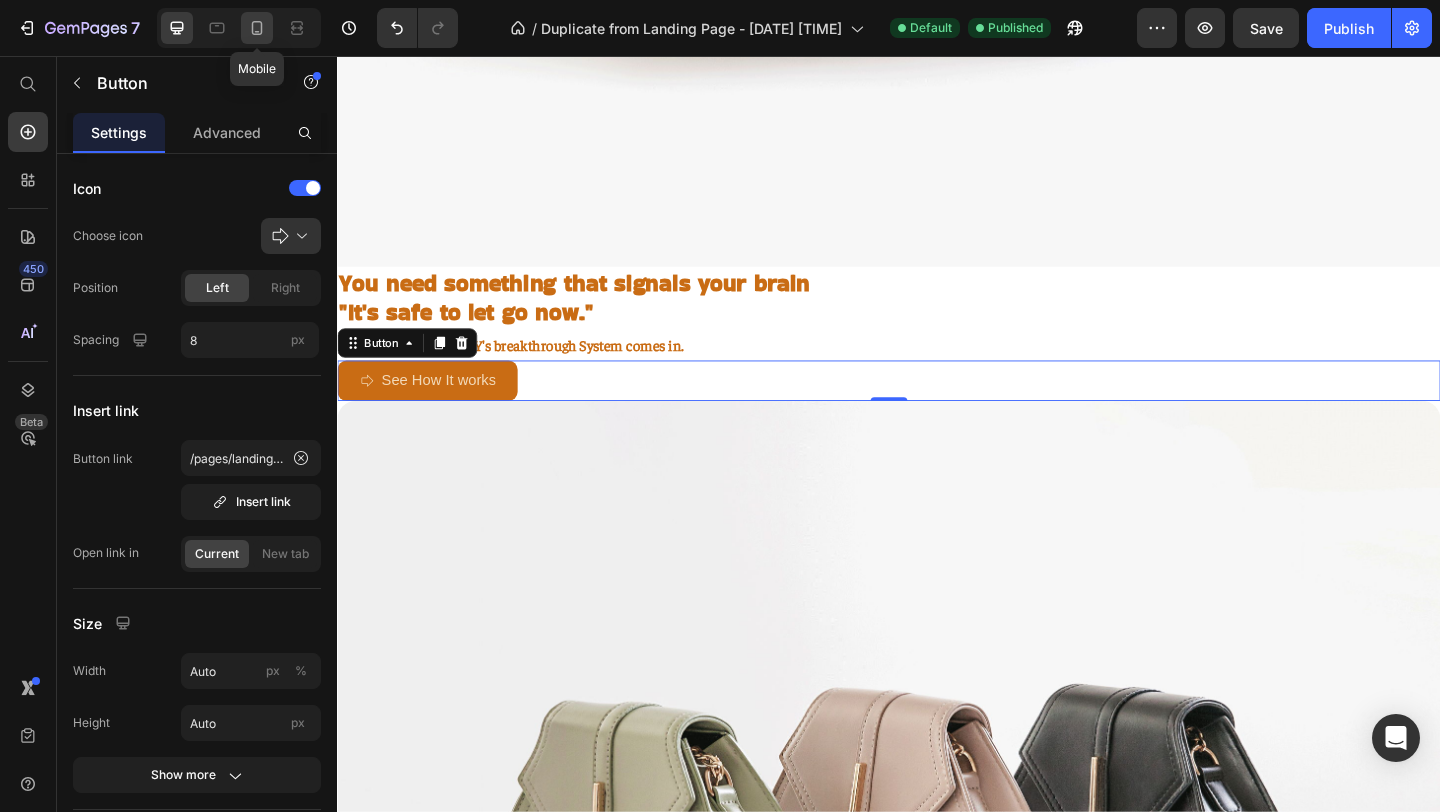 click 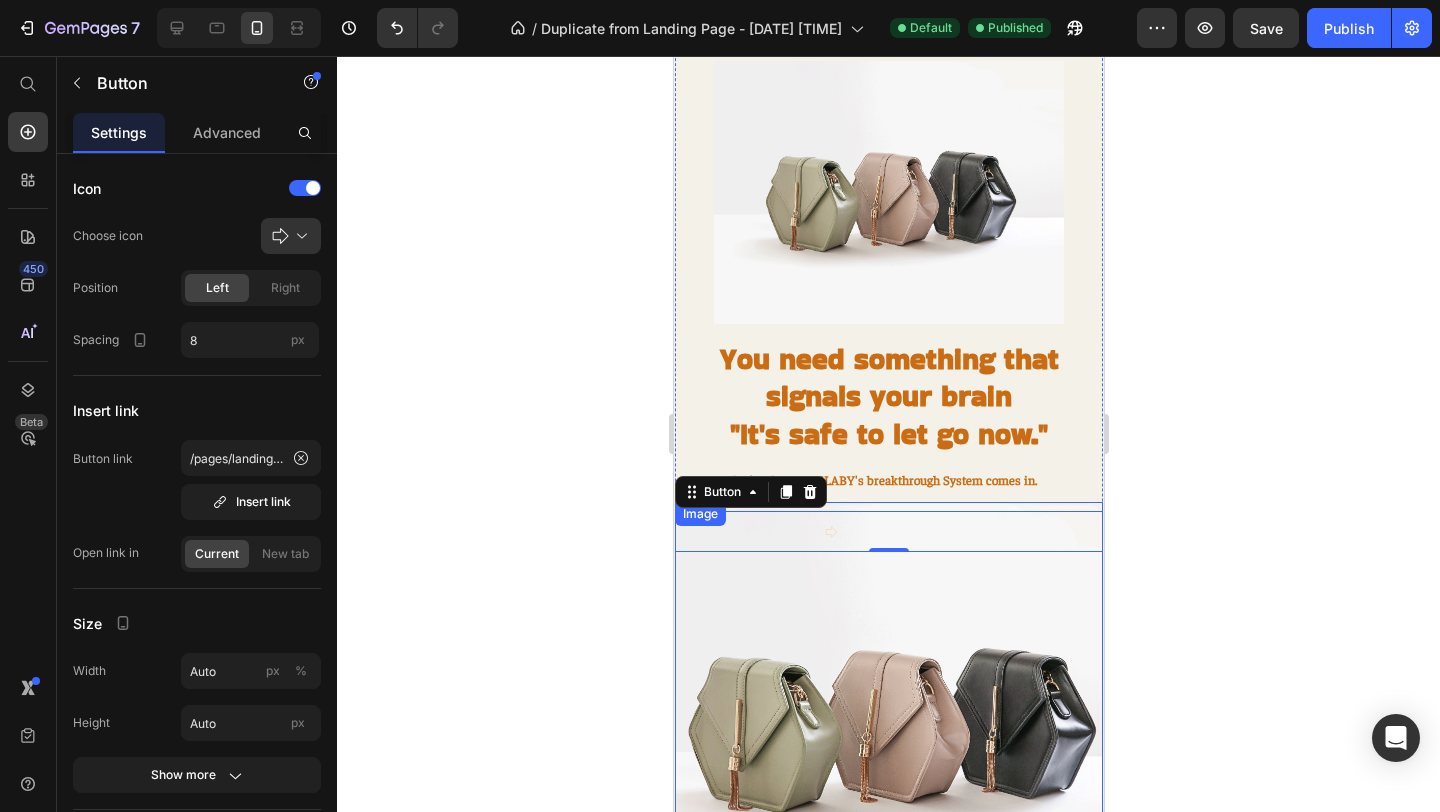 scroll, scrollTop: 654, scrollLeft: 0, axis: vertical 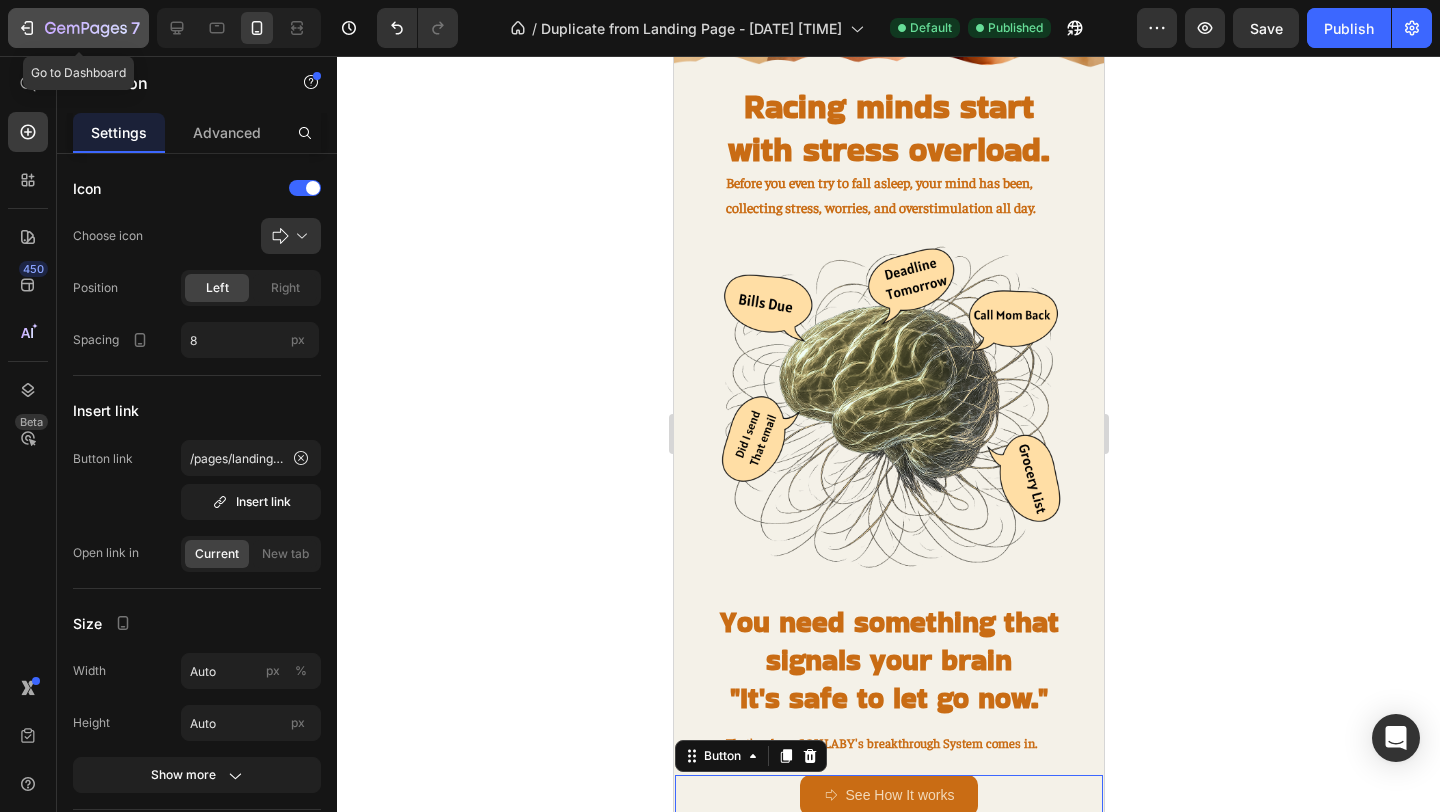 click 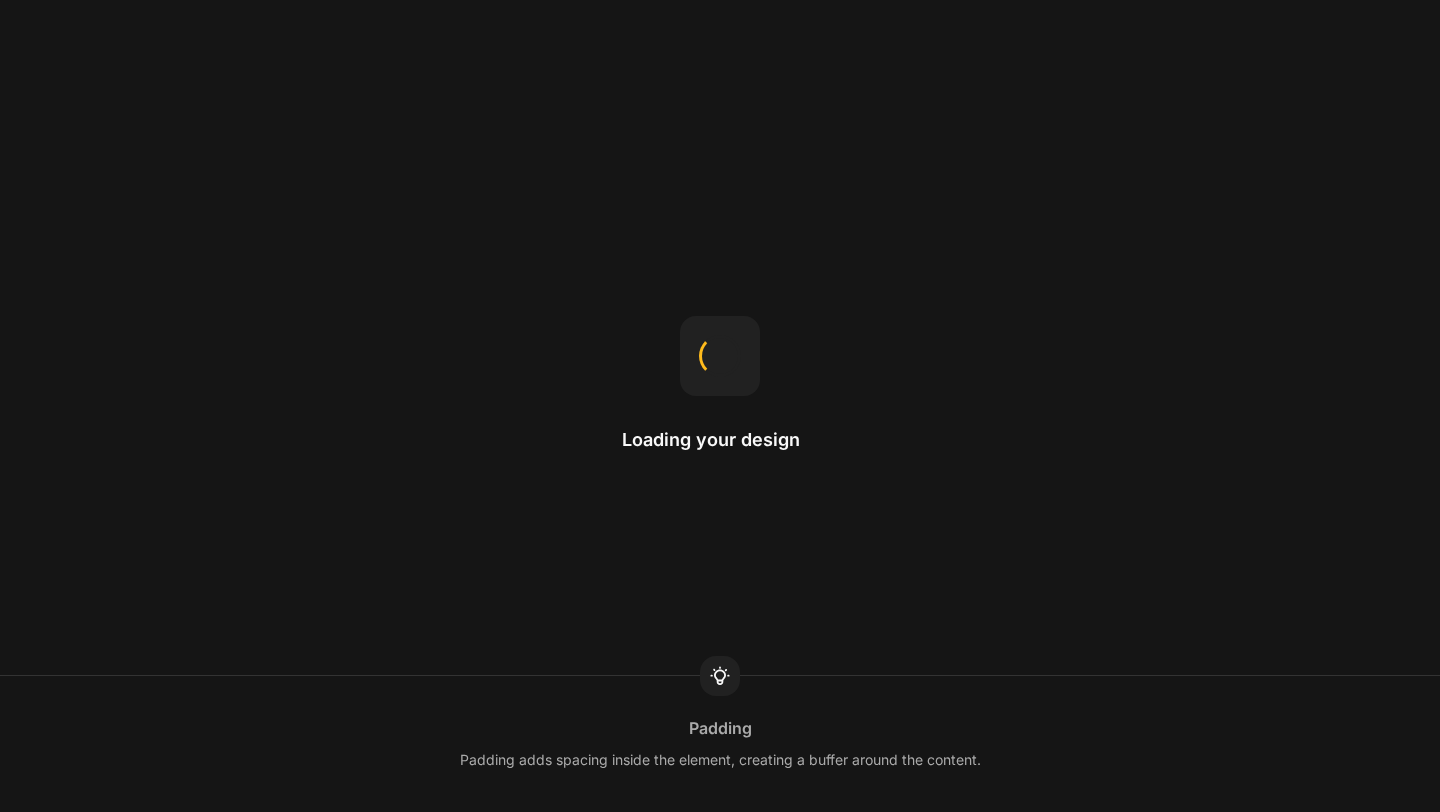 scroll, scrollTop: 0, scrollLeft: 0, axis: both 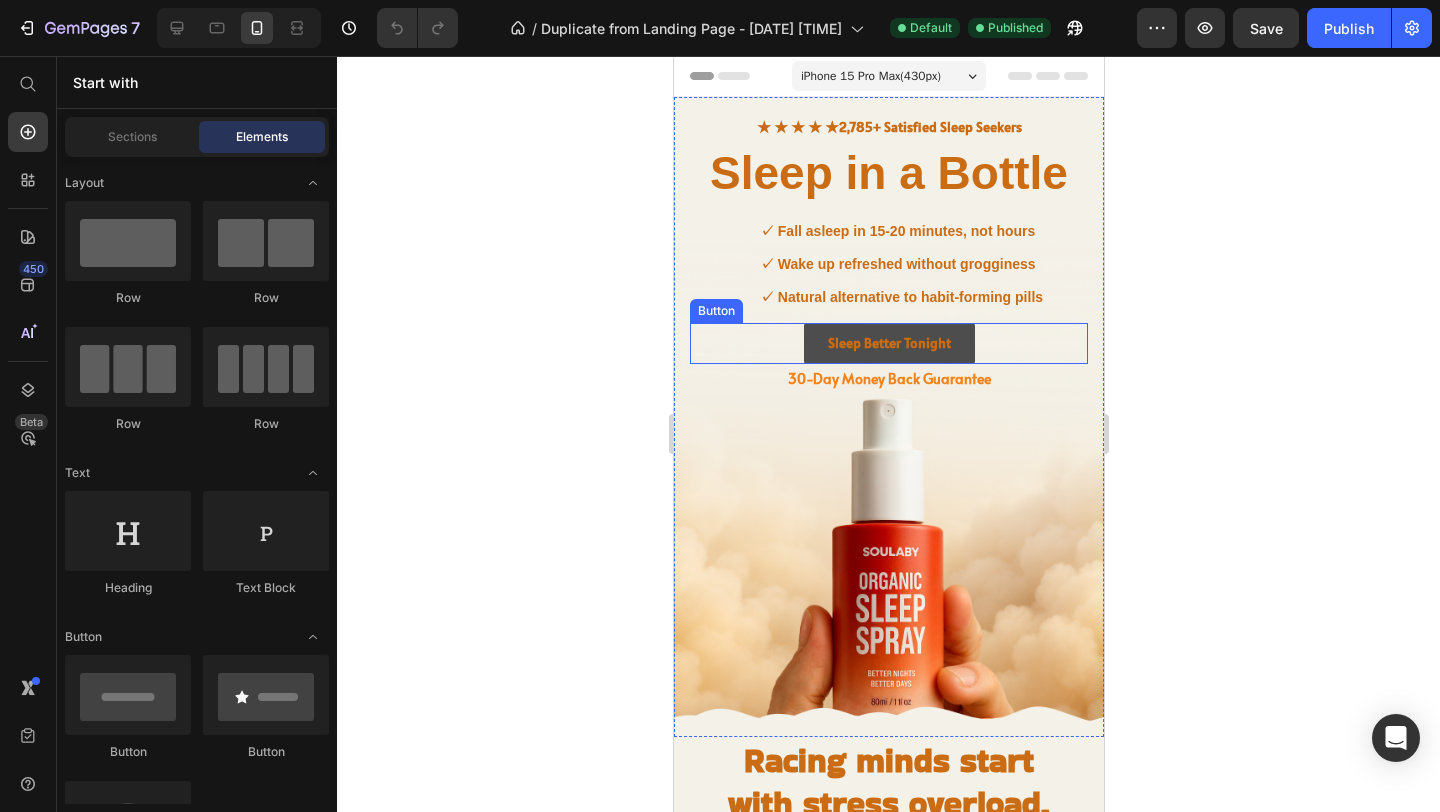 click on "Sleep Better Tonight" at bounding box center (888, 343) 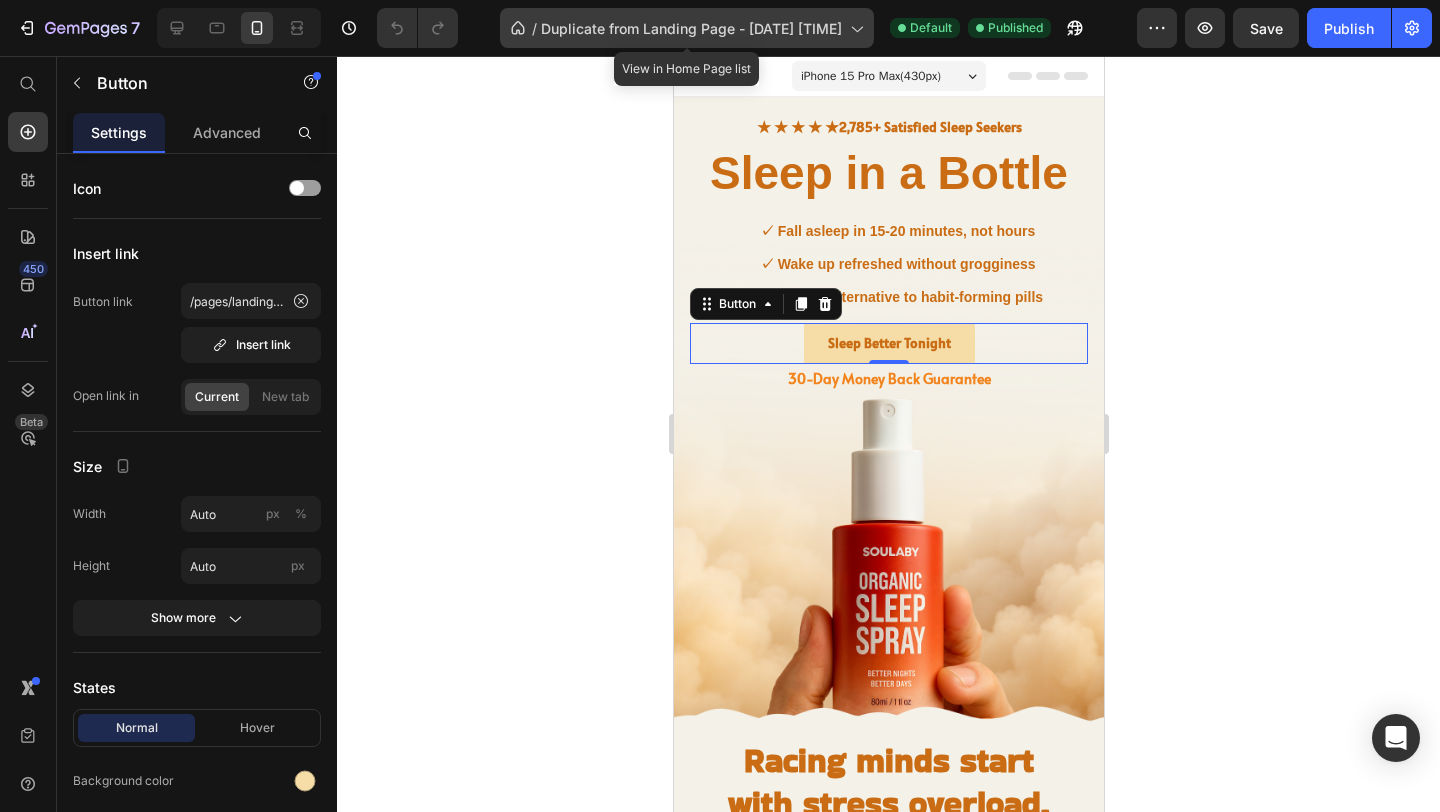 click on "Duplicate from Landing Page - Jul 9, 00:41:48" at bounding box center [691, 28] 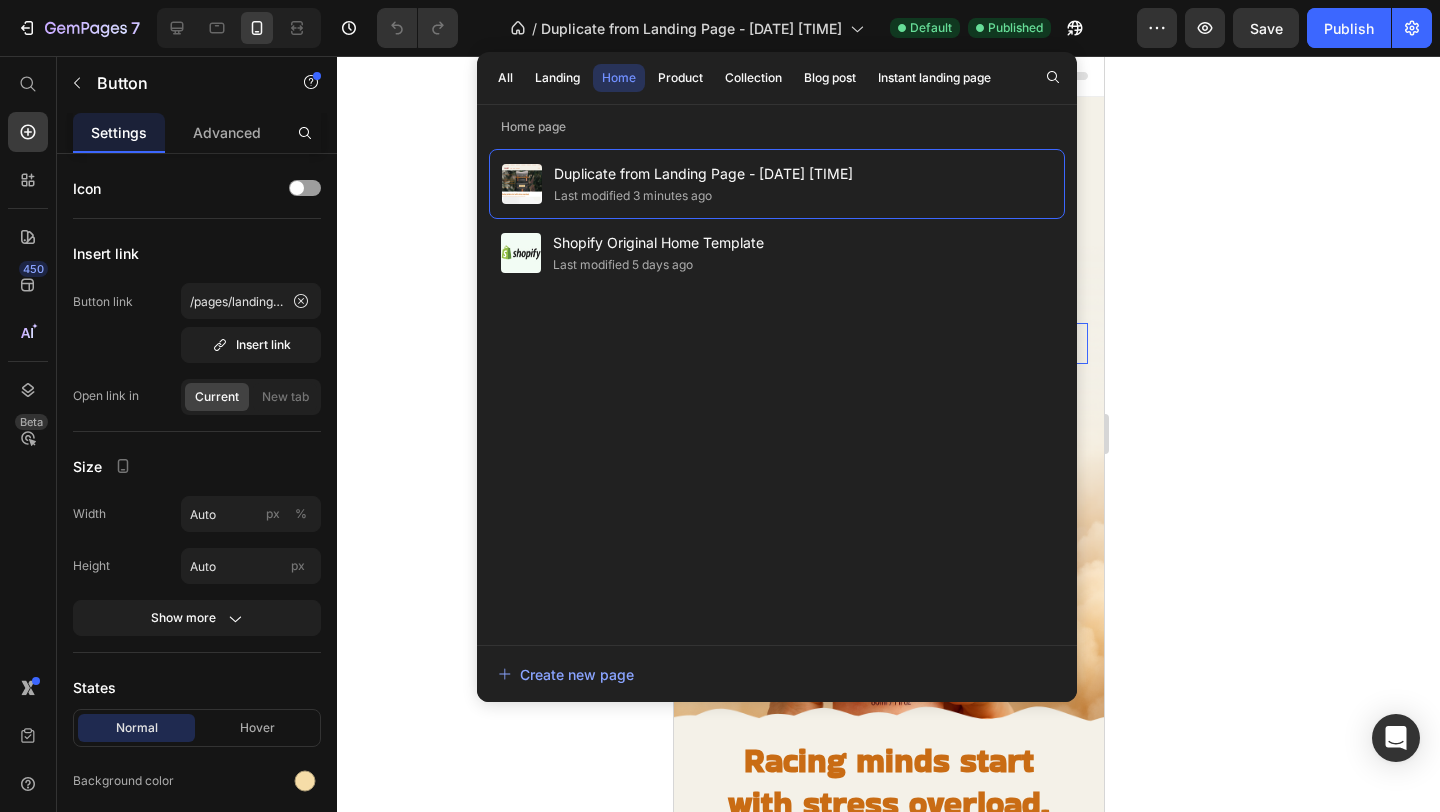 click 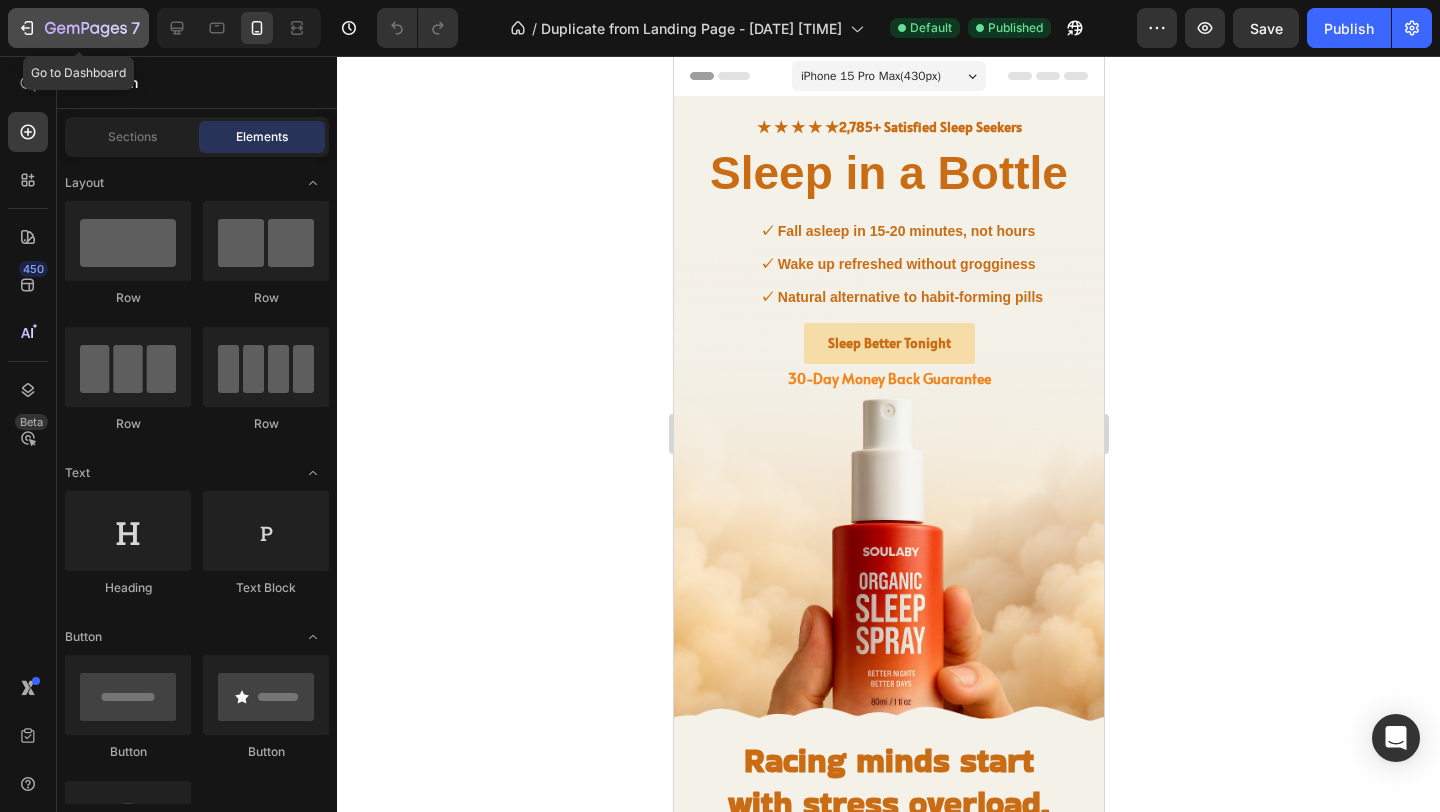 click on "7" 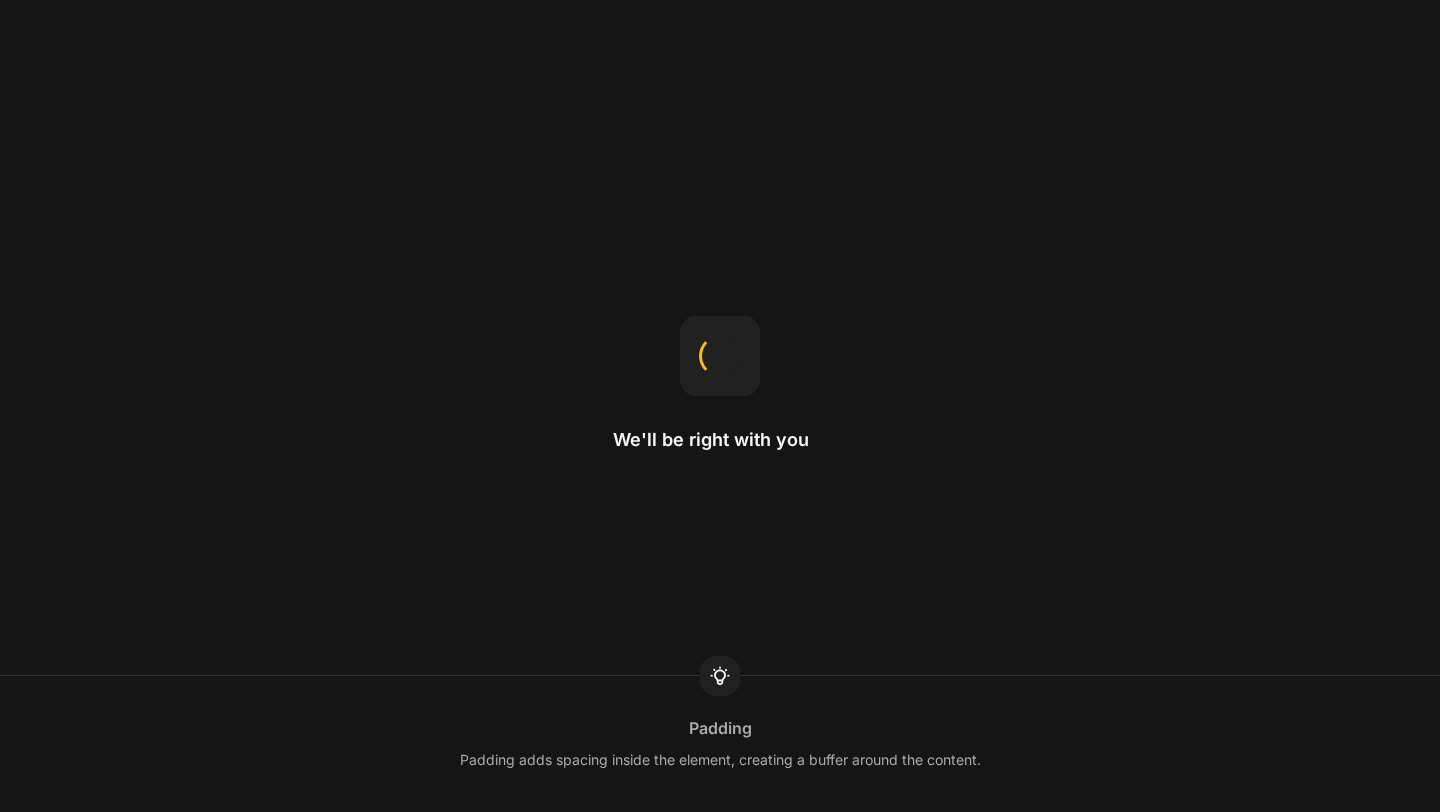 scroll, scrollTop: 0, scrollLeft: 0, axis: both 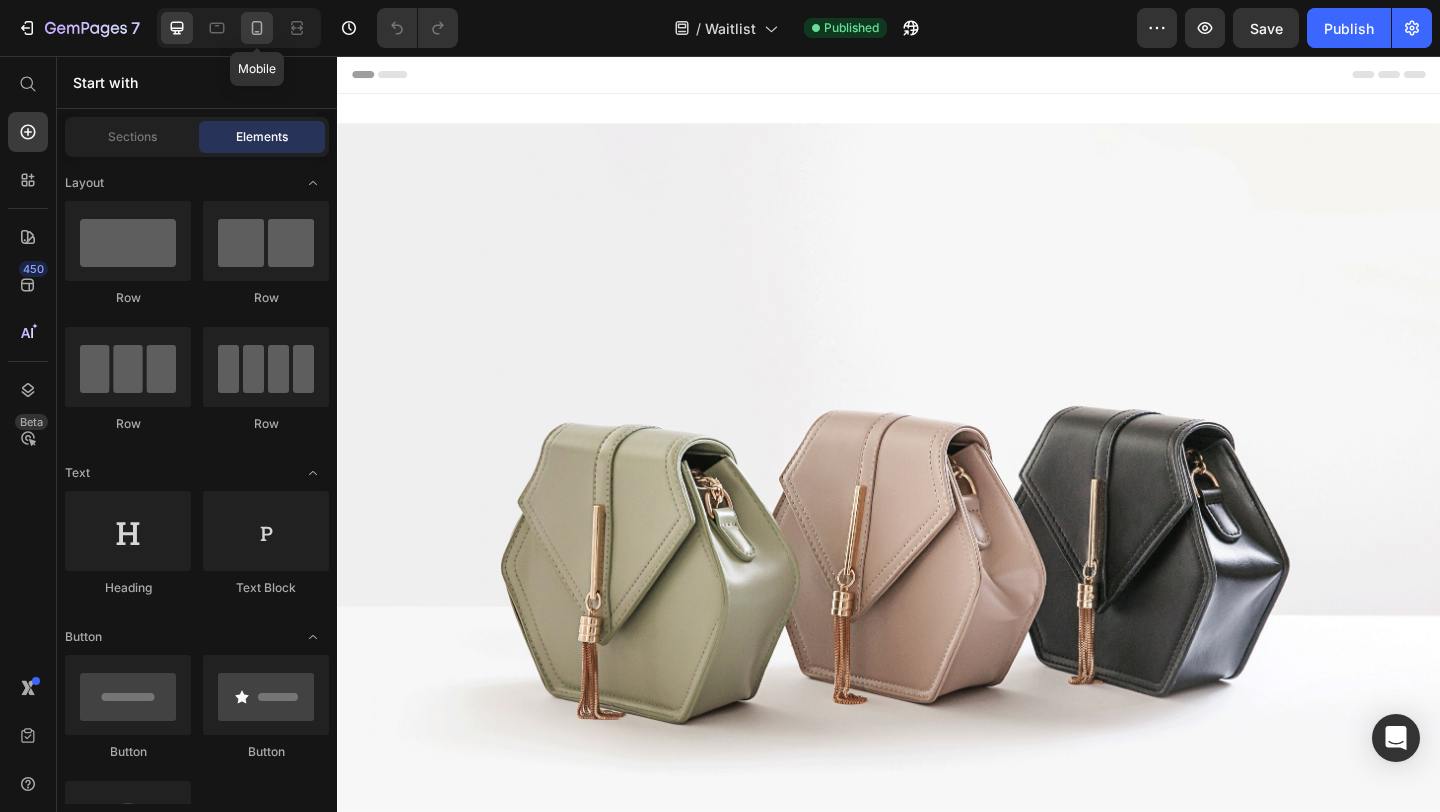 click 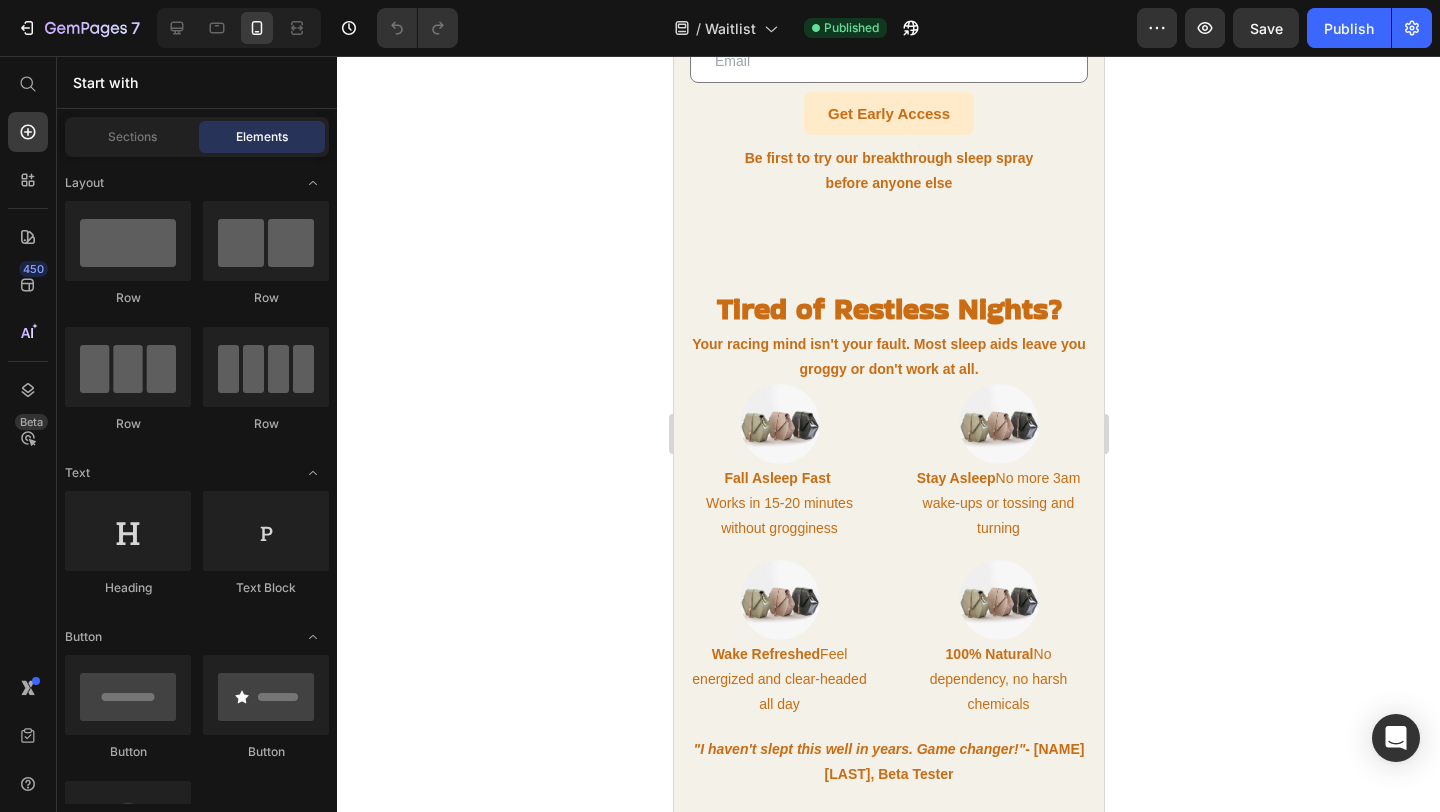 scroll, scrollTop: 667, scrollLeft: 0, axis: vertical 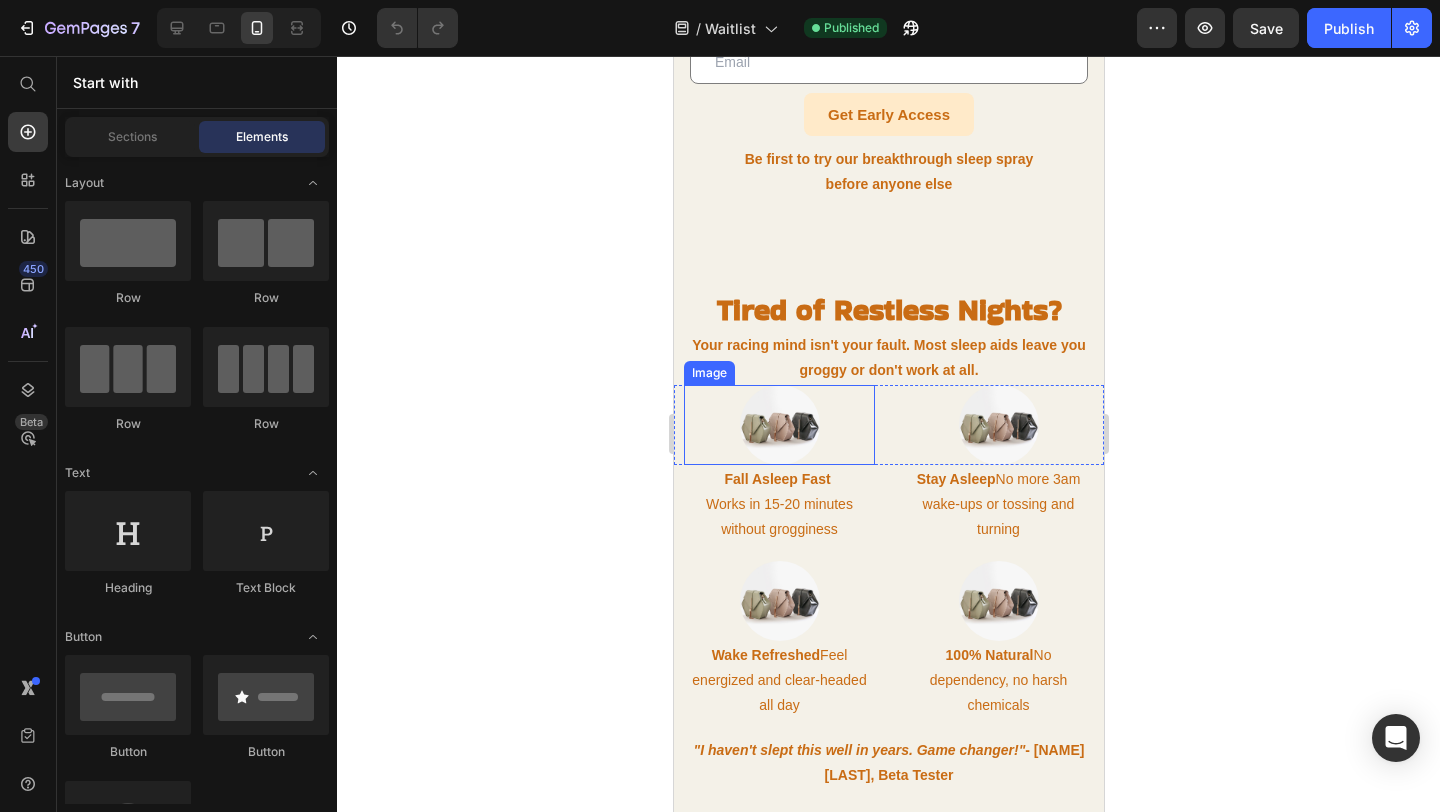 click at bounding box center [778, 425] 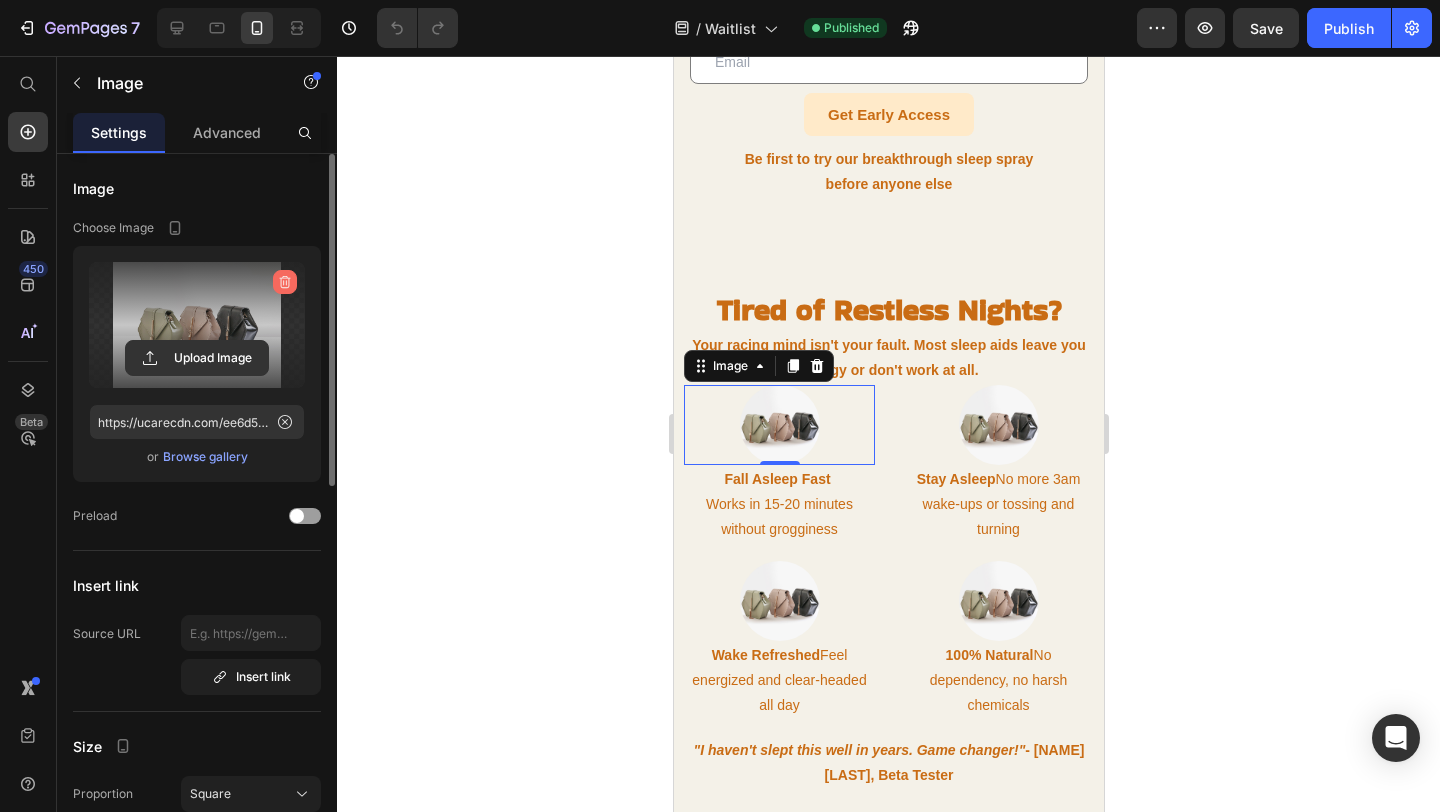 click 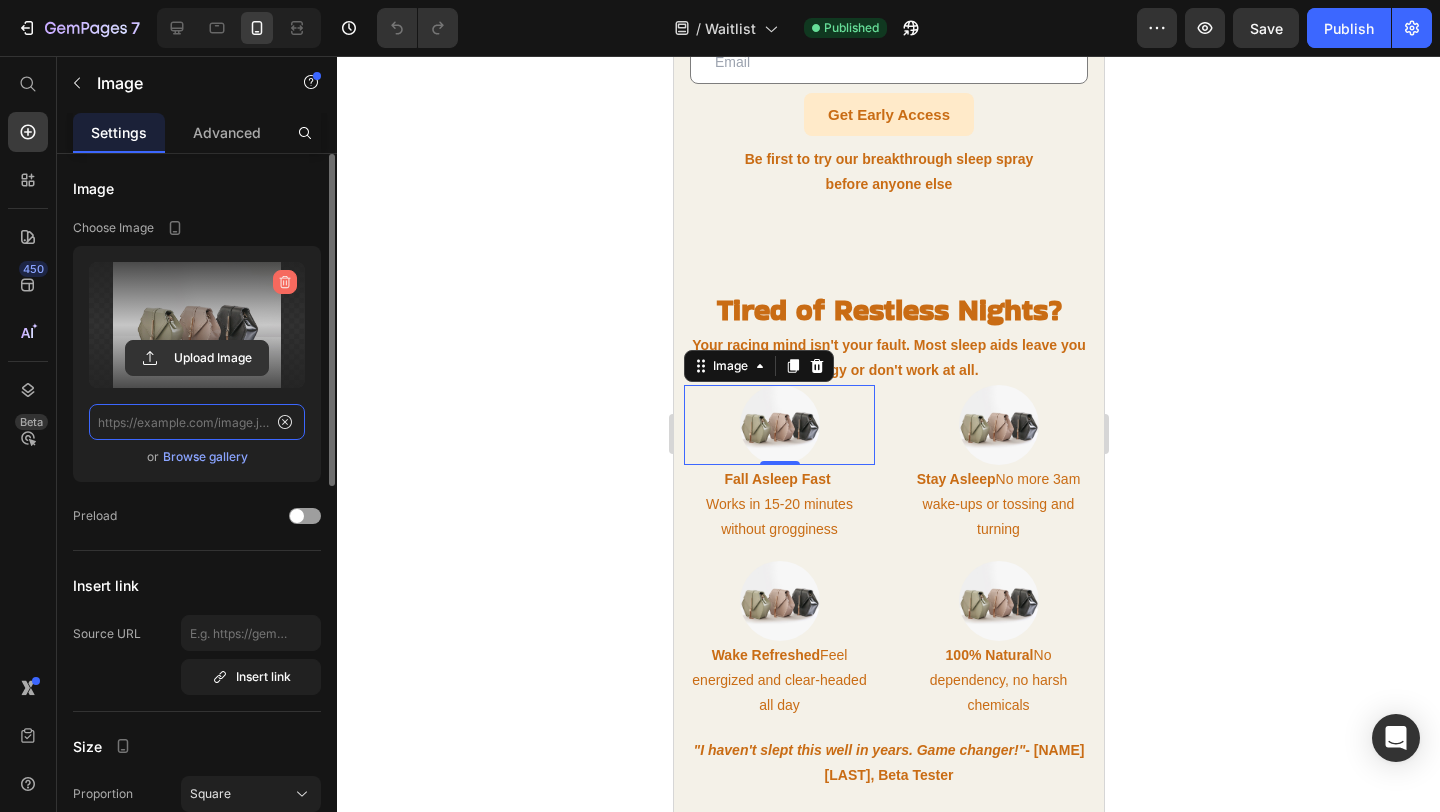 scroll, scrollTop: 0, scrollLeft: 0, axis: both 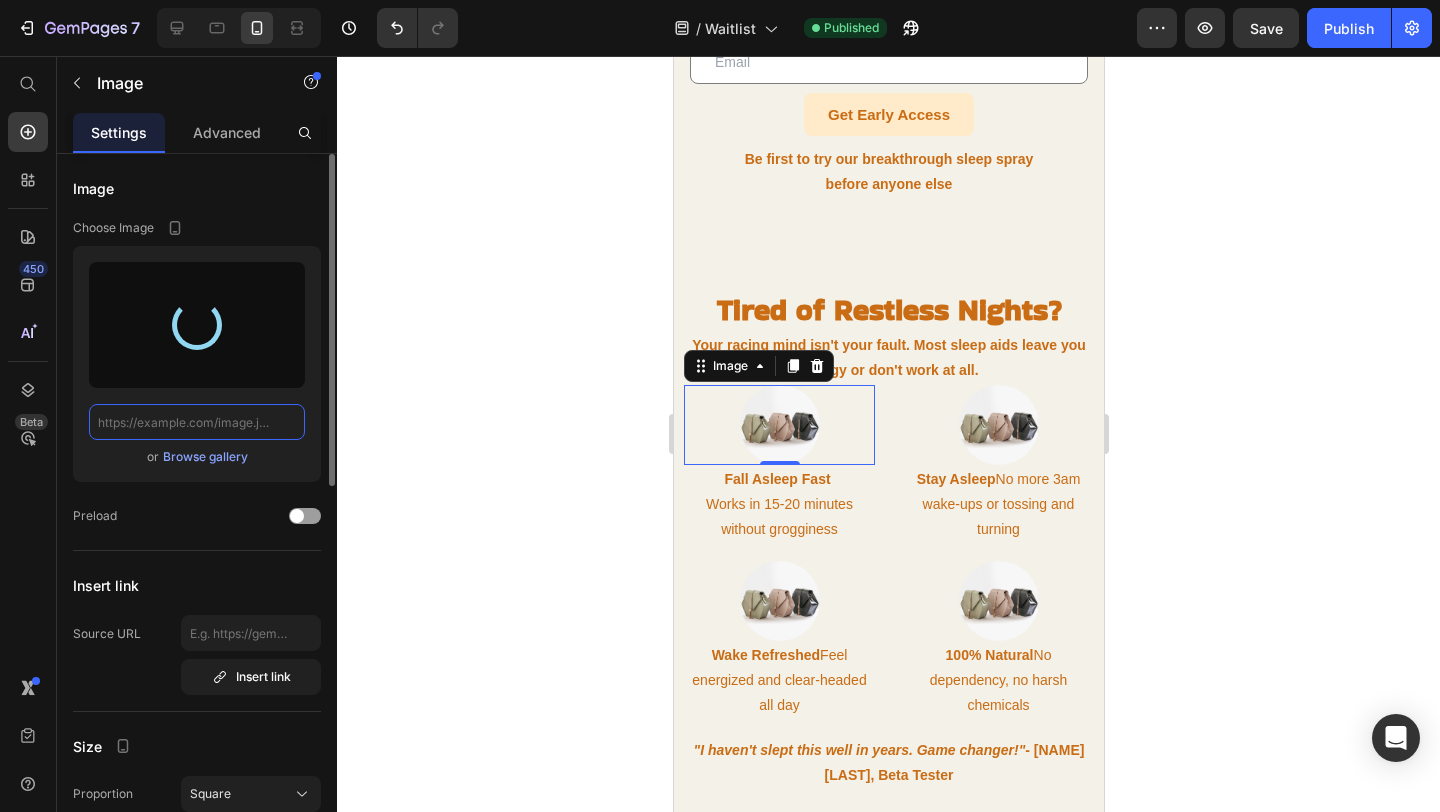 type on "https://cdn.shopify.com/s/files/1/0766/1266/5565/files/gempages_574492410030064752-9f5ed832-2d42-44a1-b8a1-924105d3955a.png" 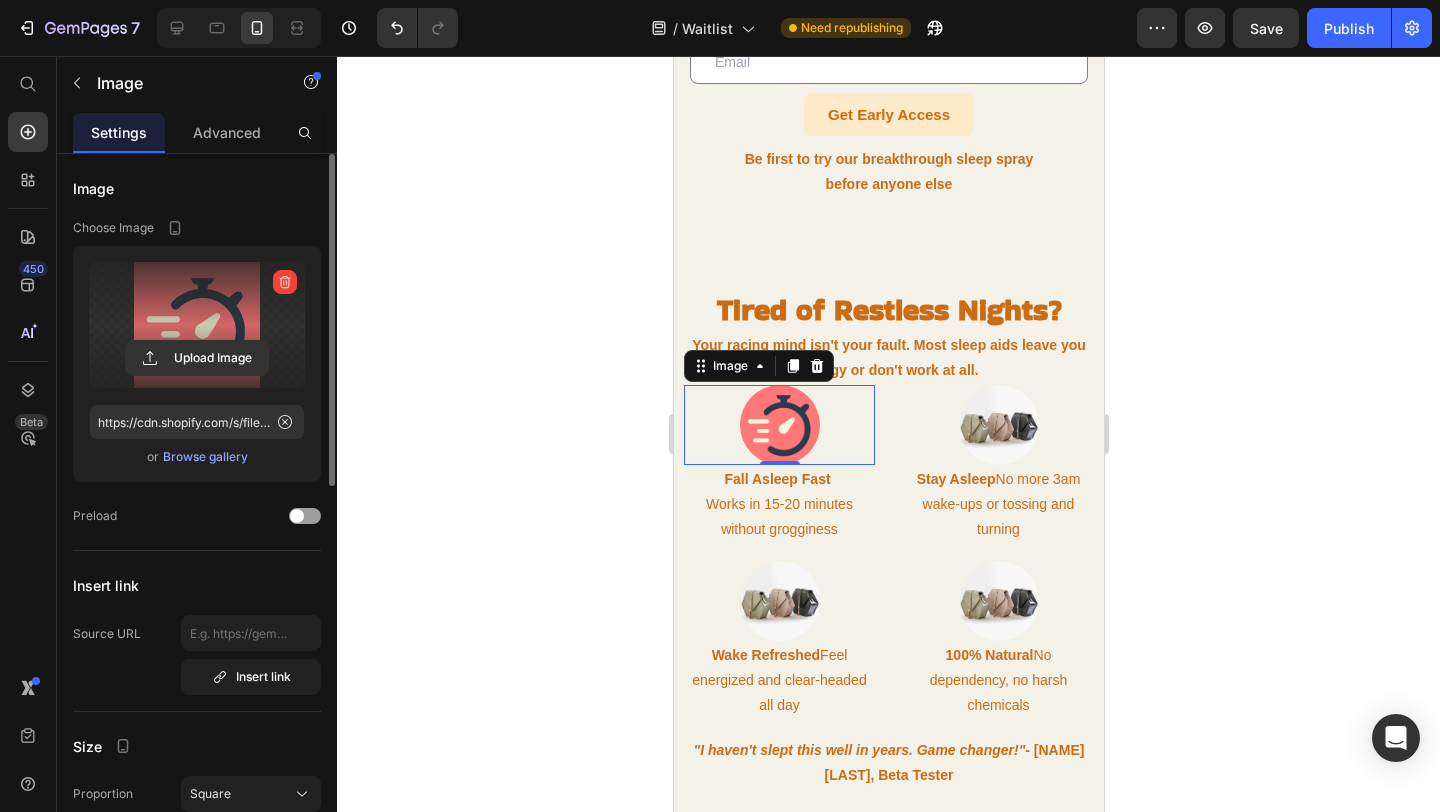click 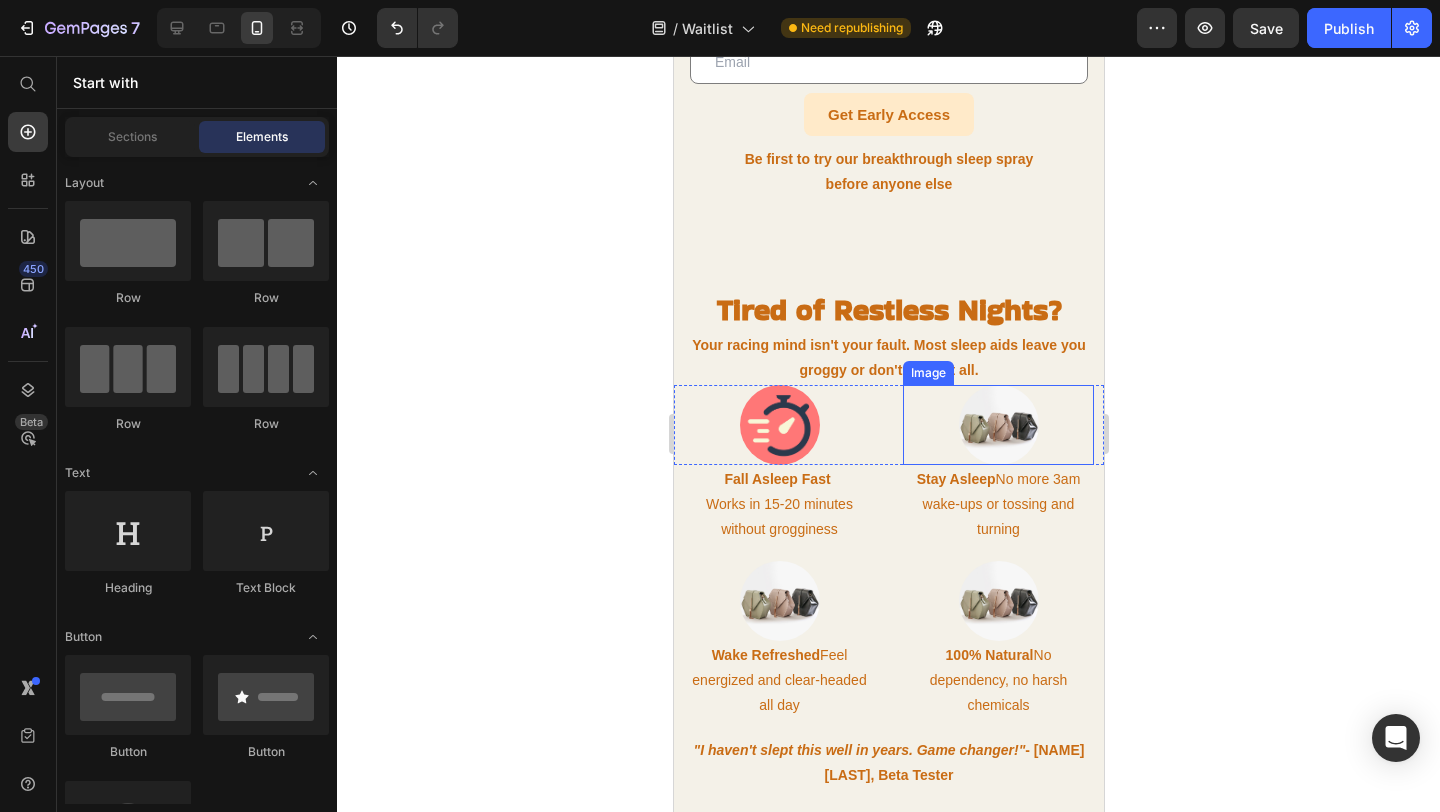 click at bounding box center (997, 425) 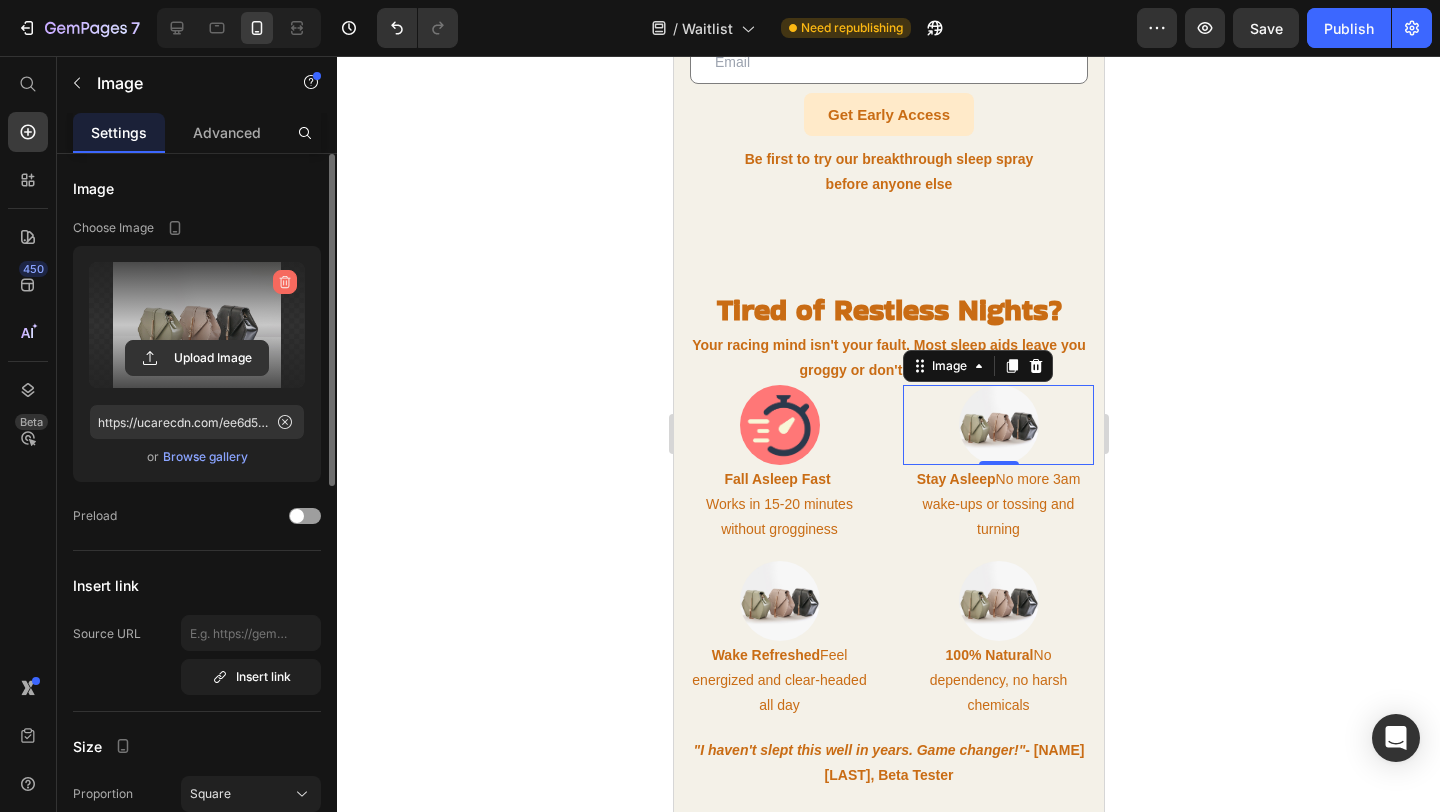 click 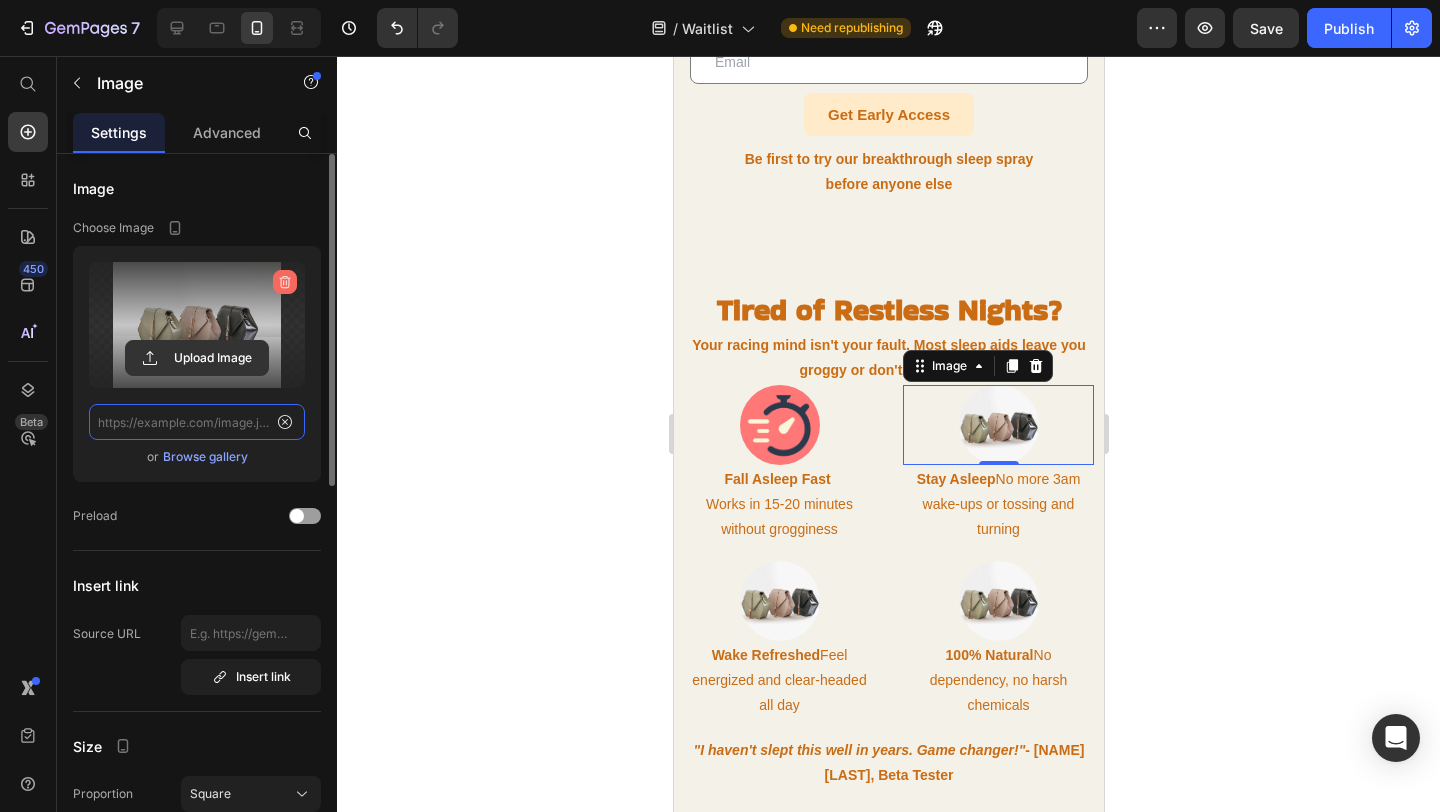 scroll, scrollTop: 0, scrollLeft: 0, axis: both 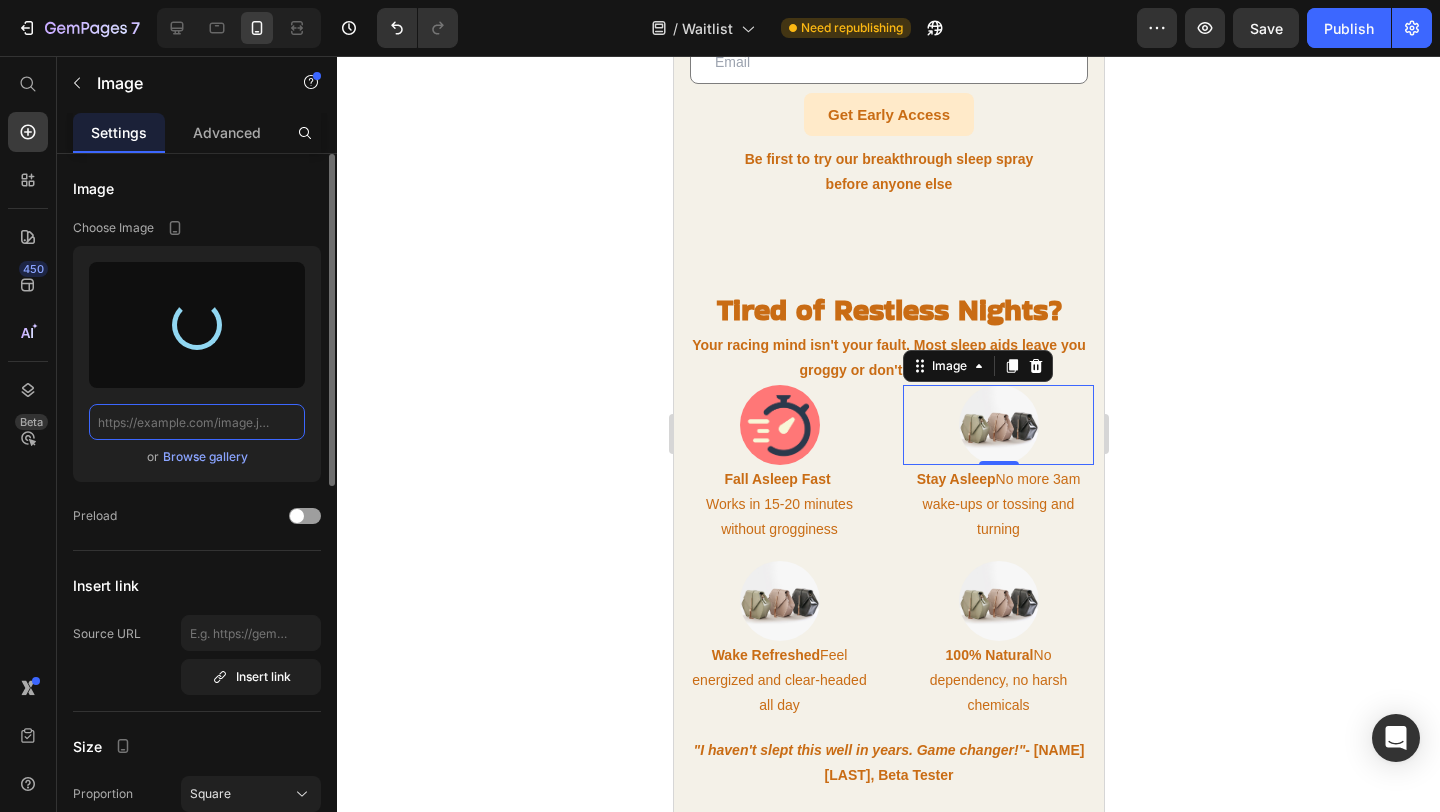 type on "https://cdn.shopify.com/s/files/1/0766/1266/5565/files/gempages_574492410030064752-45791acf-e227-46b4-b4f3-0e58b178c57f.png" 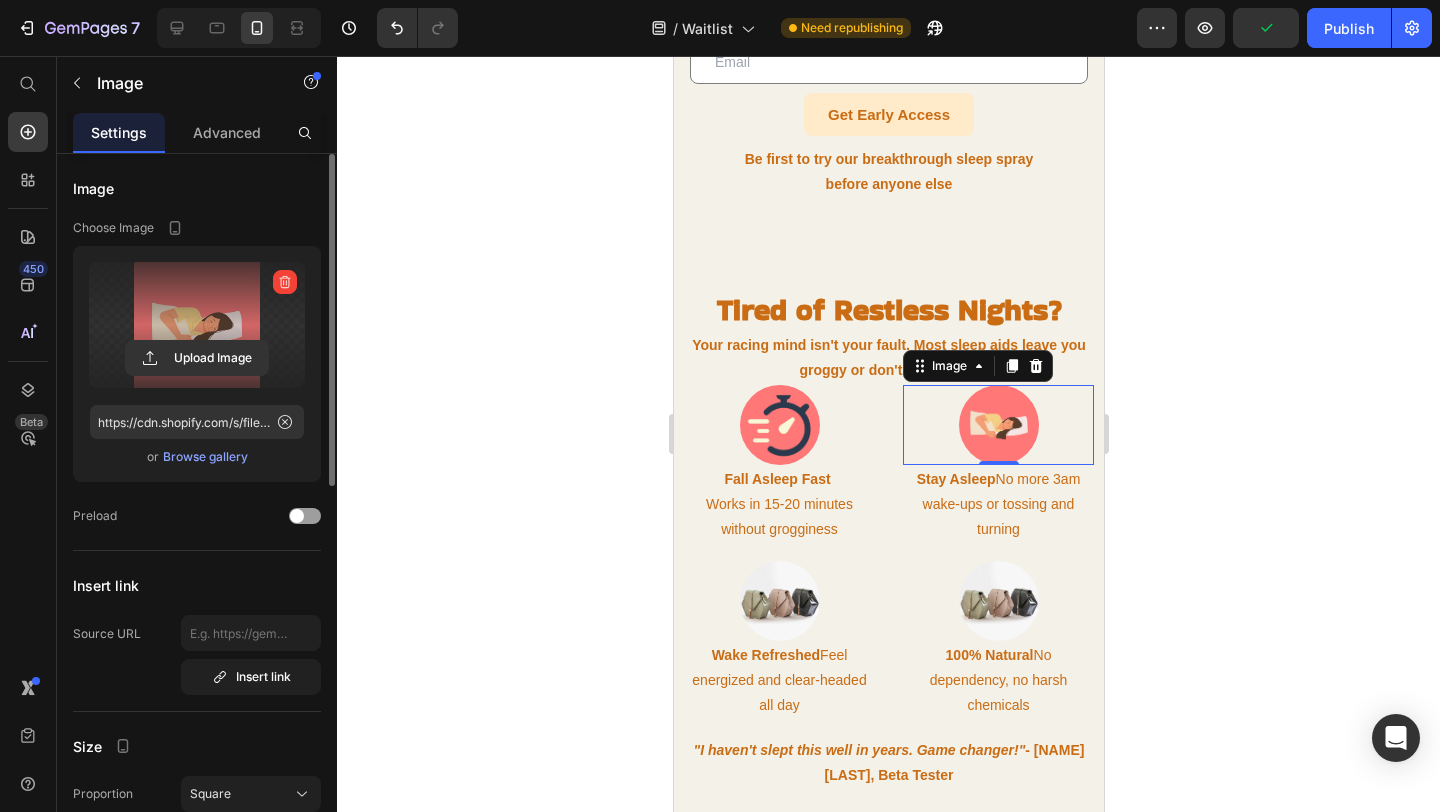 click 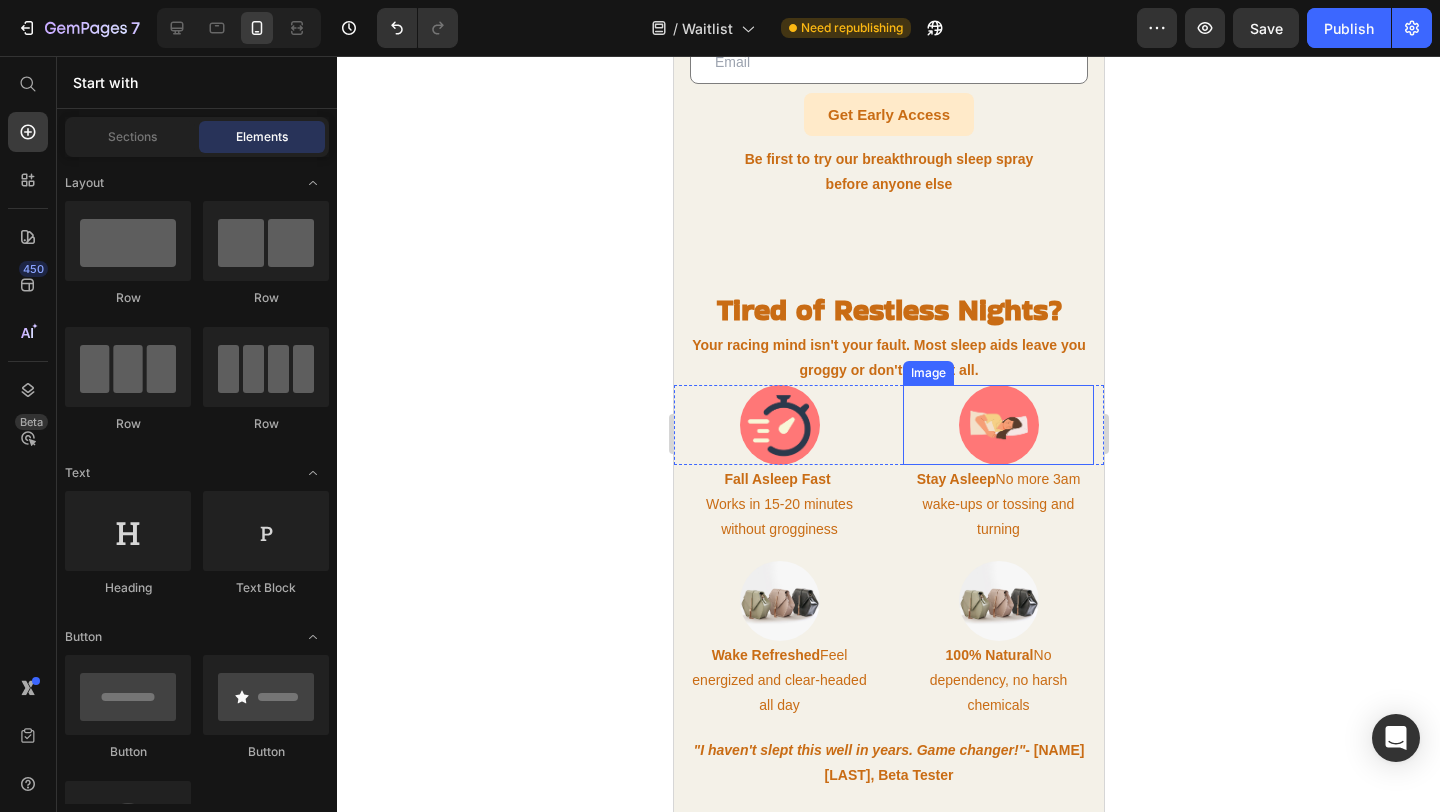 click at bounding box center (997, 425) 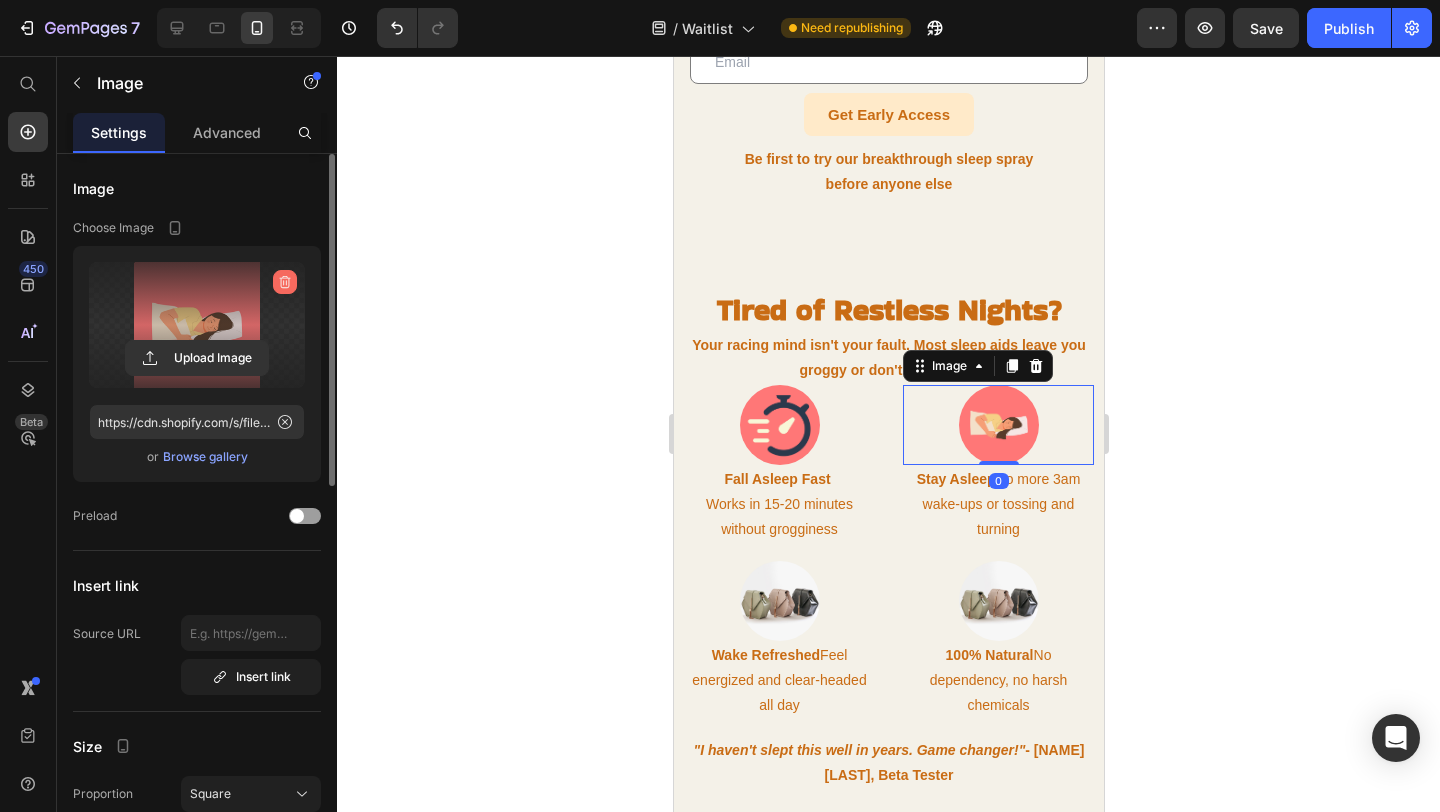 click at bounding box center [285, 282] 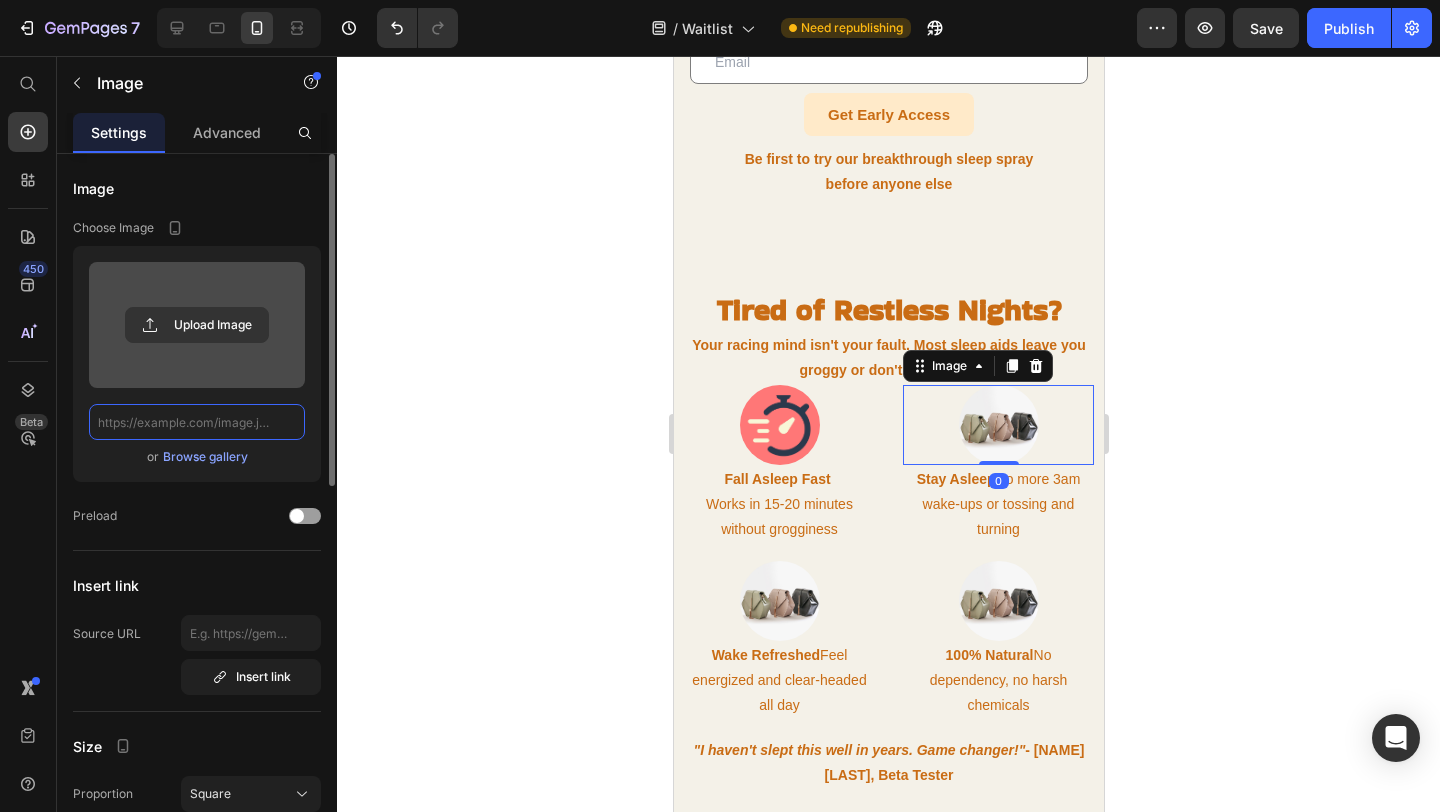 scroll, scrollTop: 0, scrollLeft: 0, axis: both 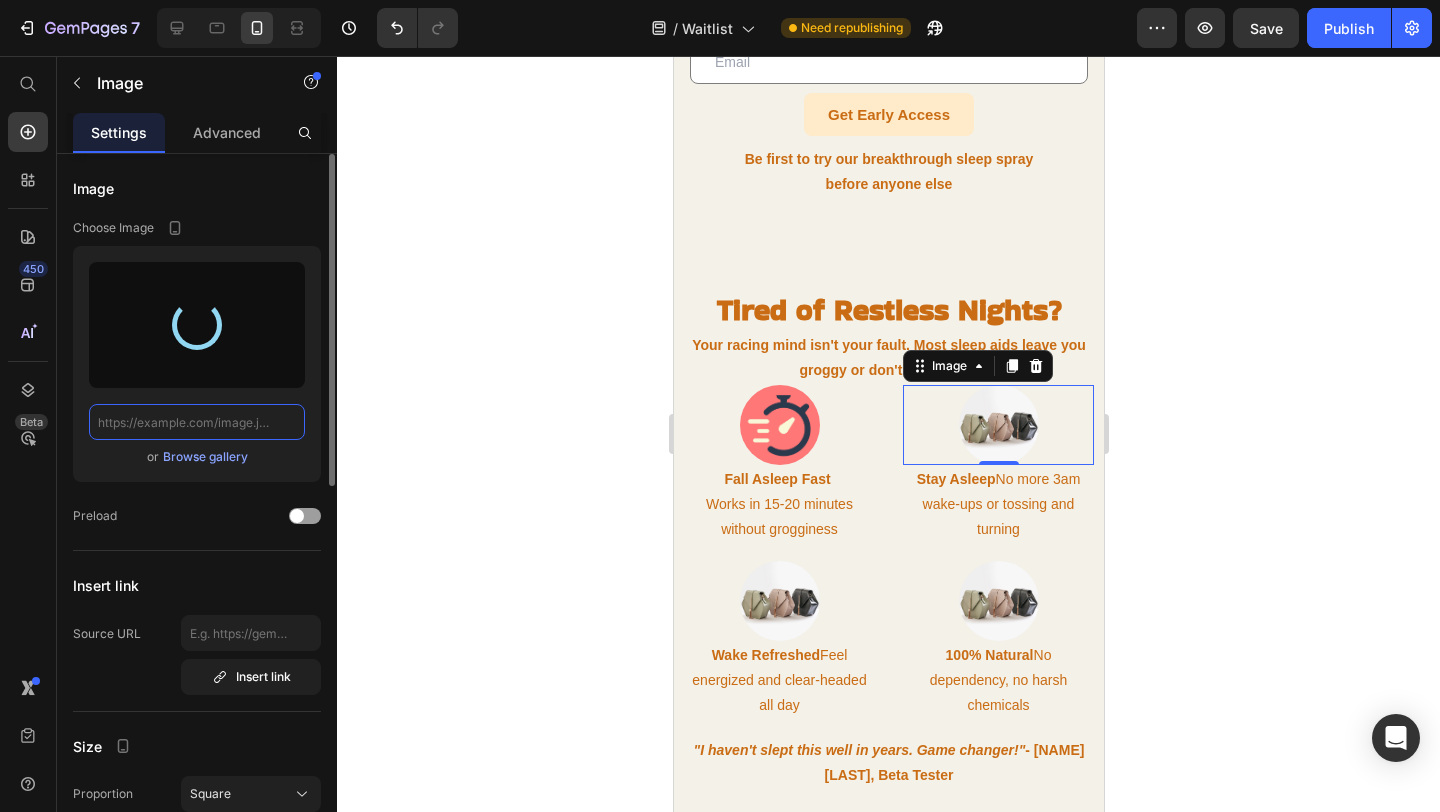 type on "https://cdn.shopify.com/s/files/1/0766/1266/5565/files/gempages_574492410030064752-6885483e-6d15-4491-8742-7820d67a4f6d.png" 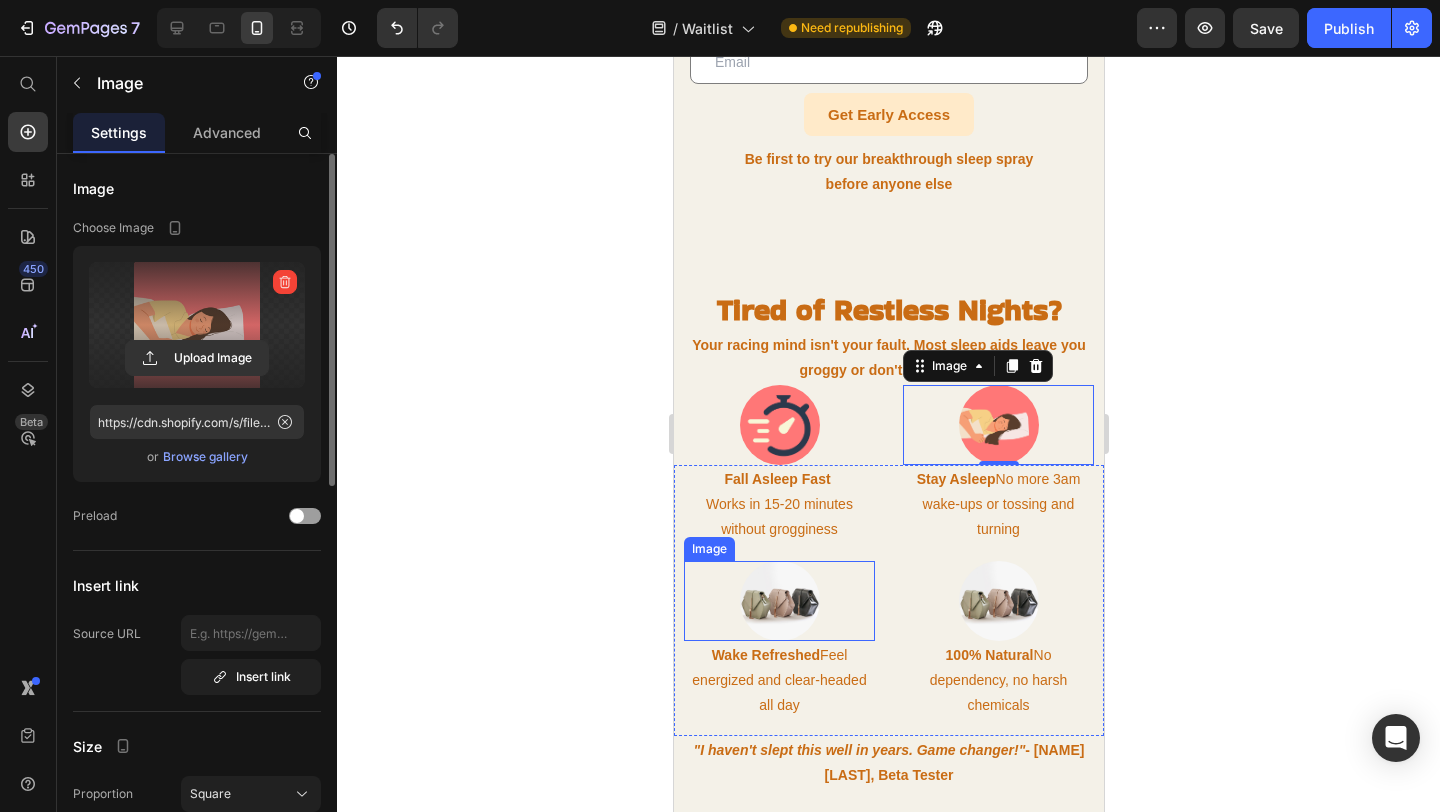click at bounding box center [778, 601] 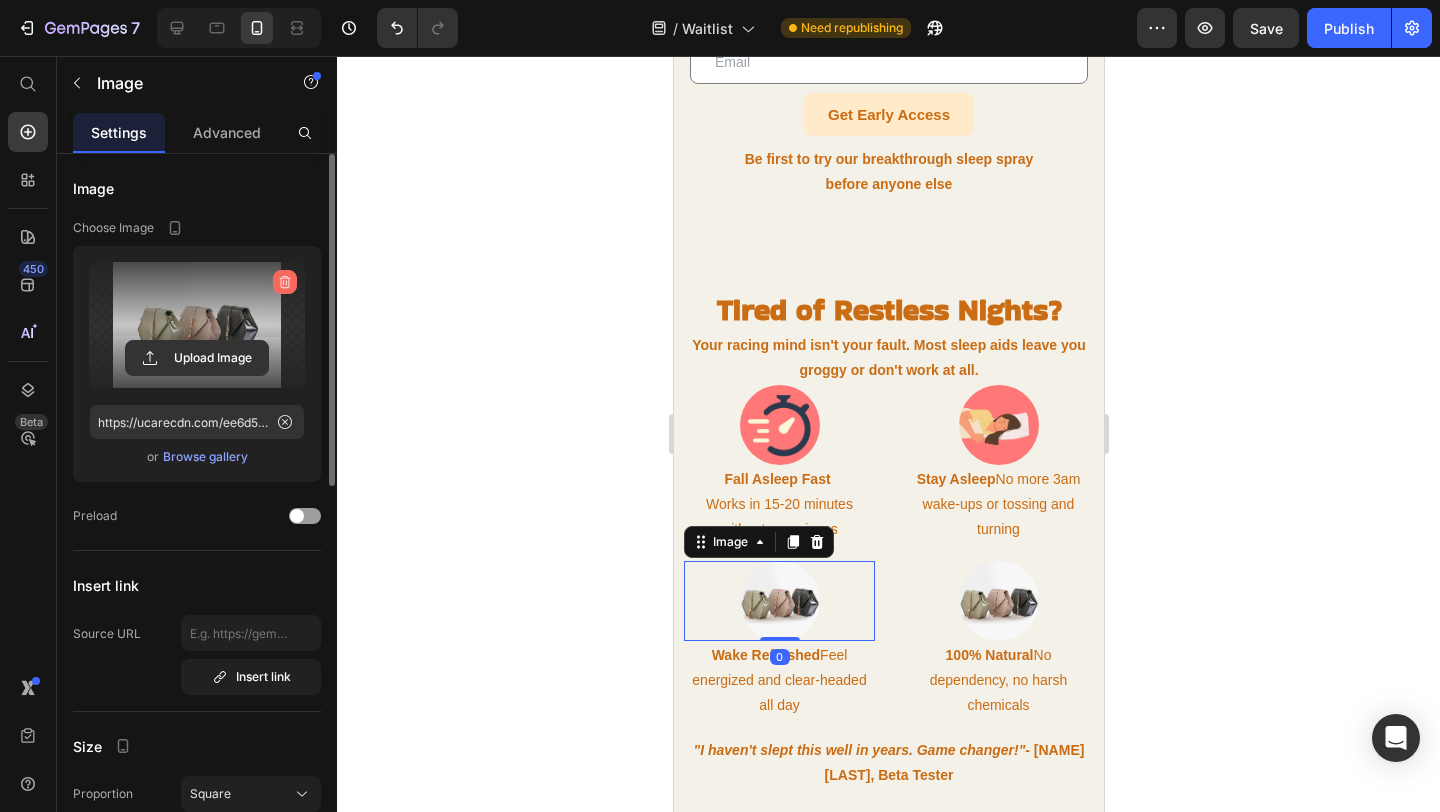 click at bounding box center [285, 282] 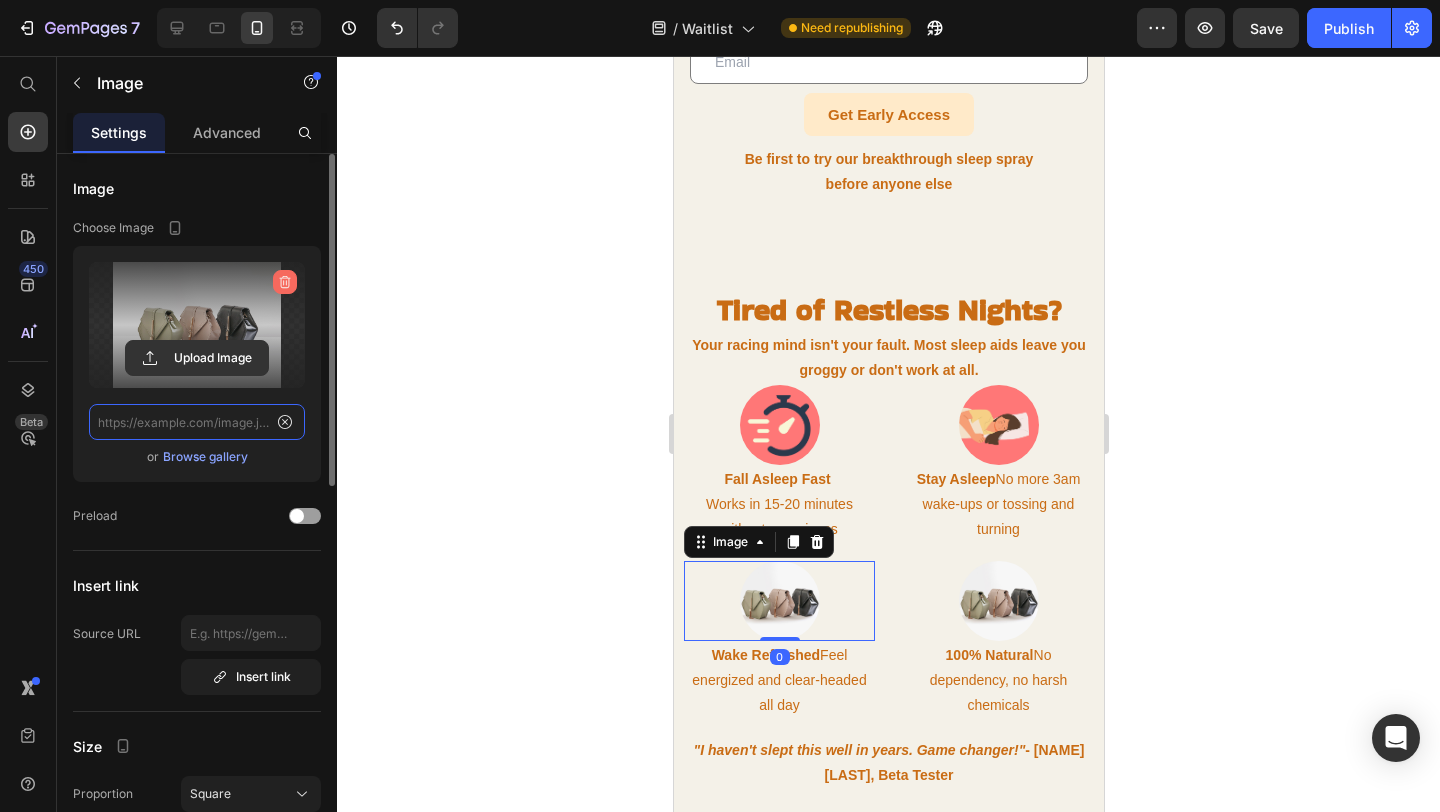 scroll, scrollTop: 0, scrollLeft: 0, axis: both 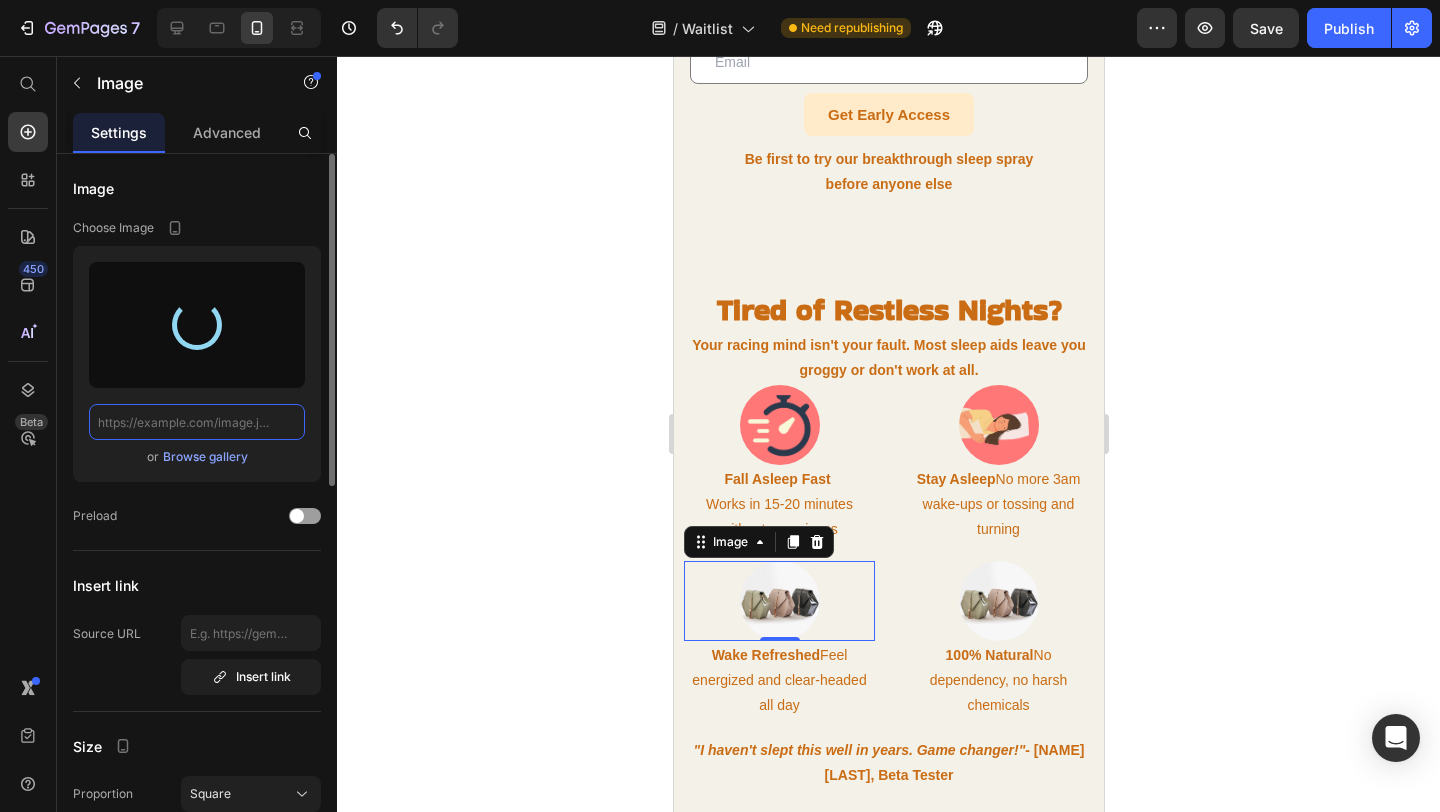 type on "https://cdn.shopify.com/s/files/1/0766/1266/5565/files/gempages_574492410030064752-0987ff31-c838-4a77-84f8-00ae3241b46c.png" 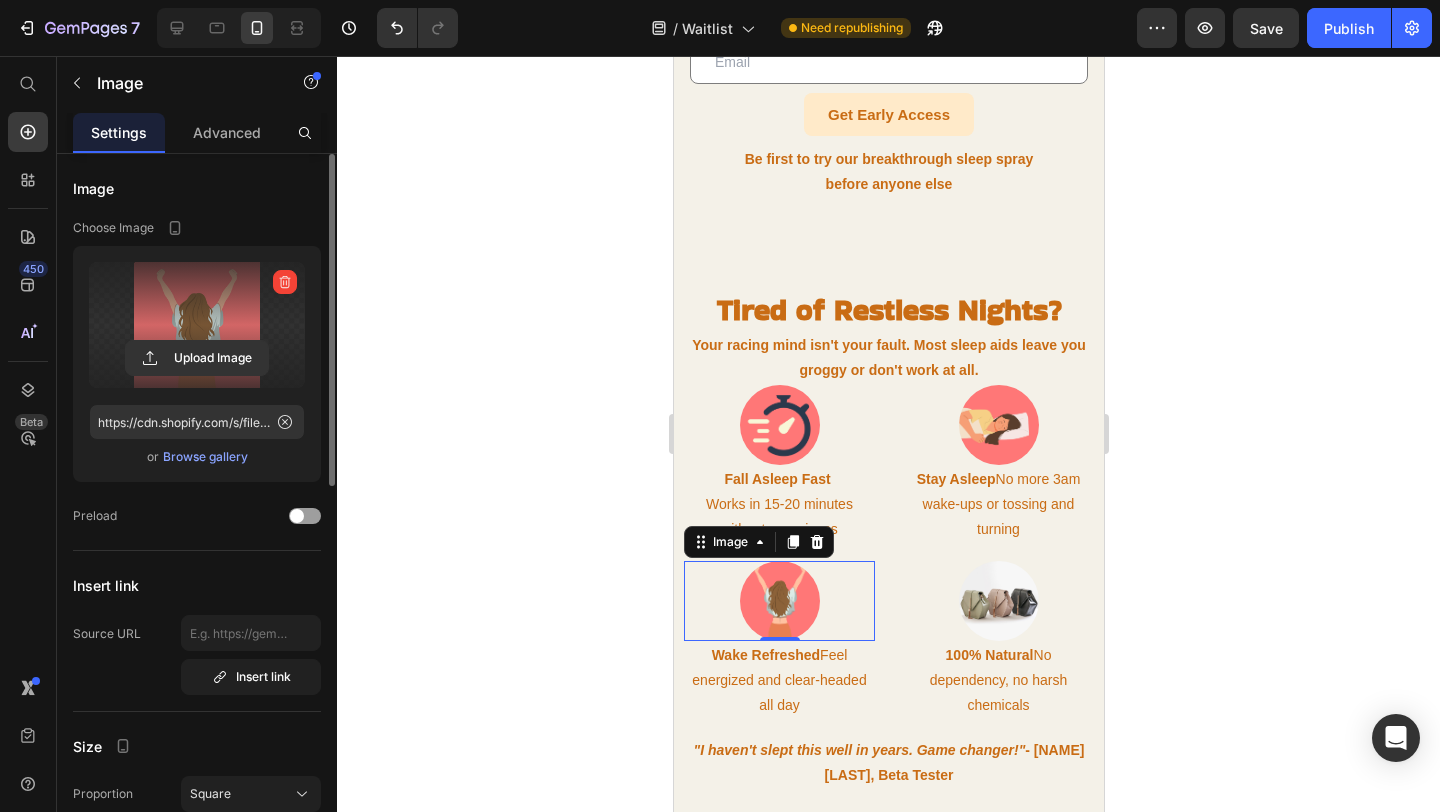 click 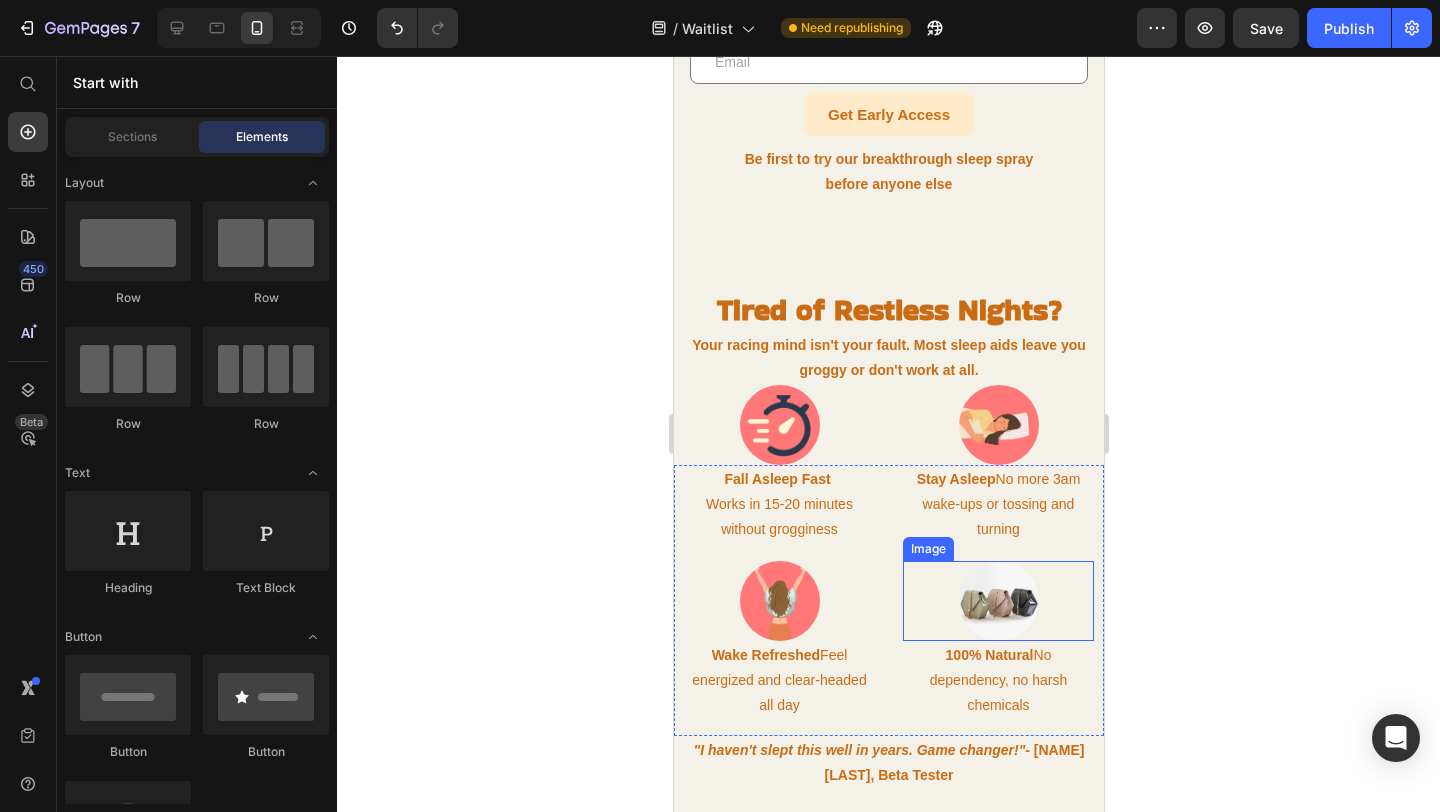 click at bounding box center (997, 601) 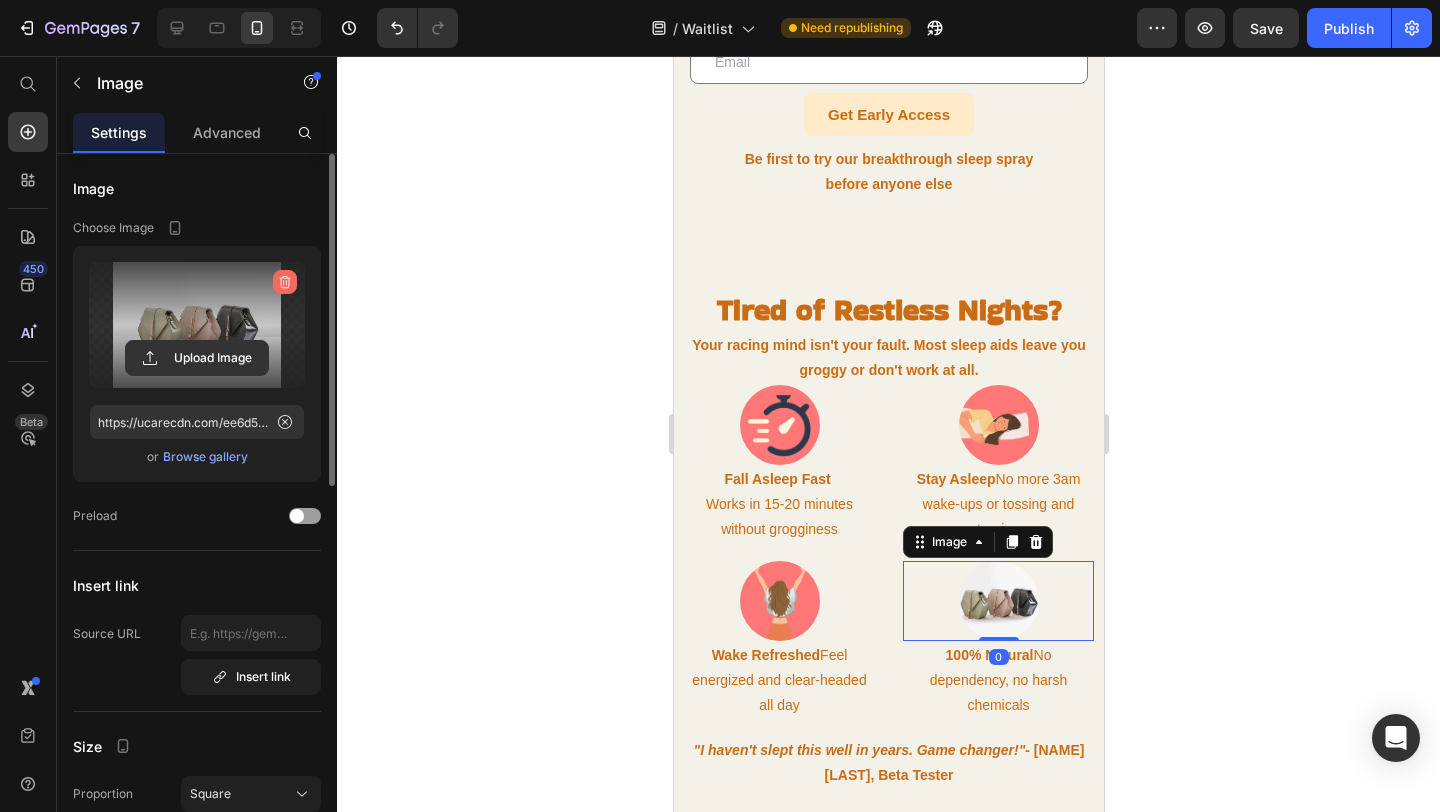 click 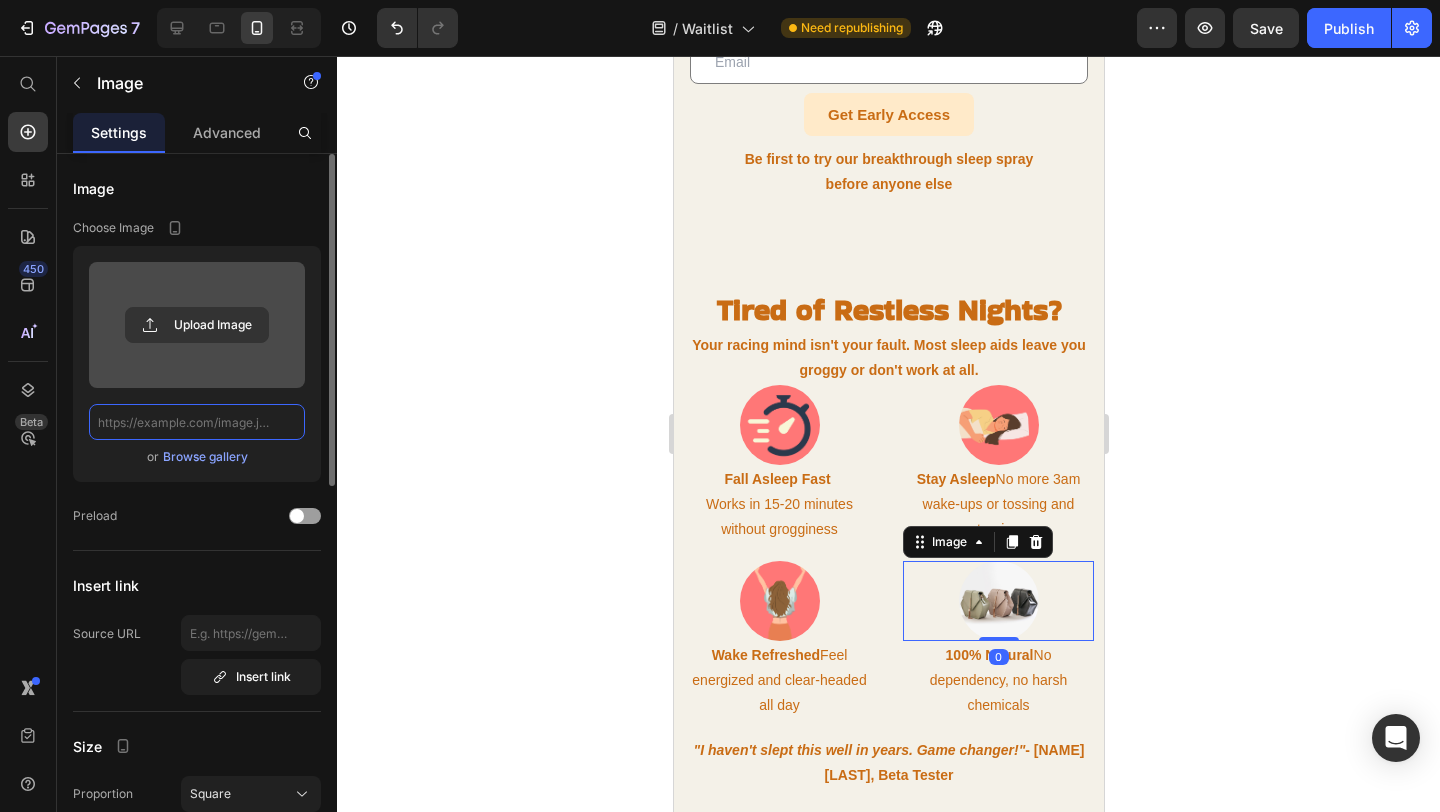 scroll, scrollTop: 0, scrollLeft: 0, axis: both 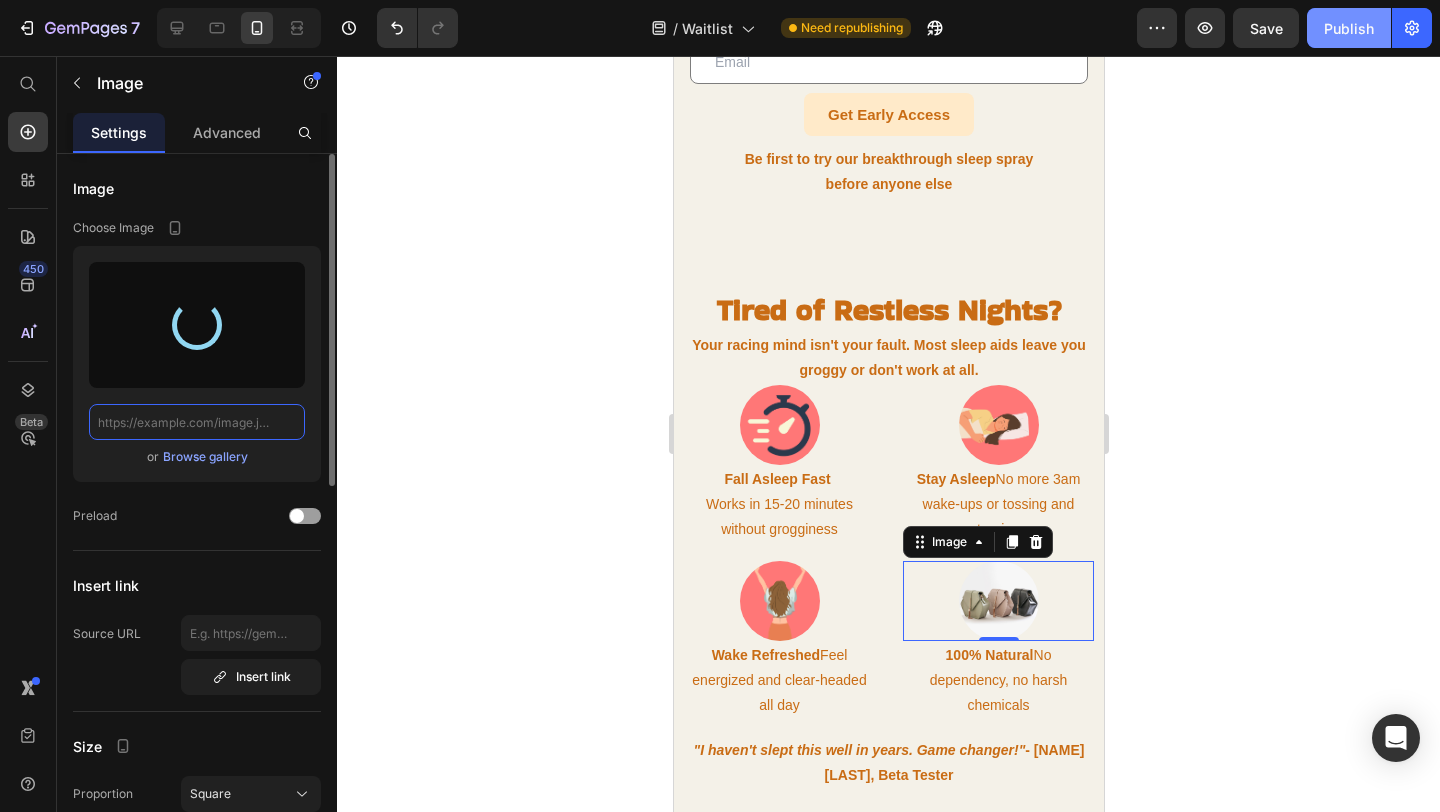 type on "https://cdn.shopify.com/s/files/1/0766/1266/5565/files/gempages_574492410030064752-55947498-d886-451e-a0ec-147922f238e6.png" 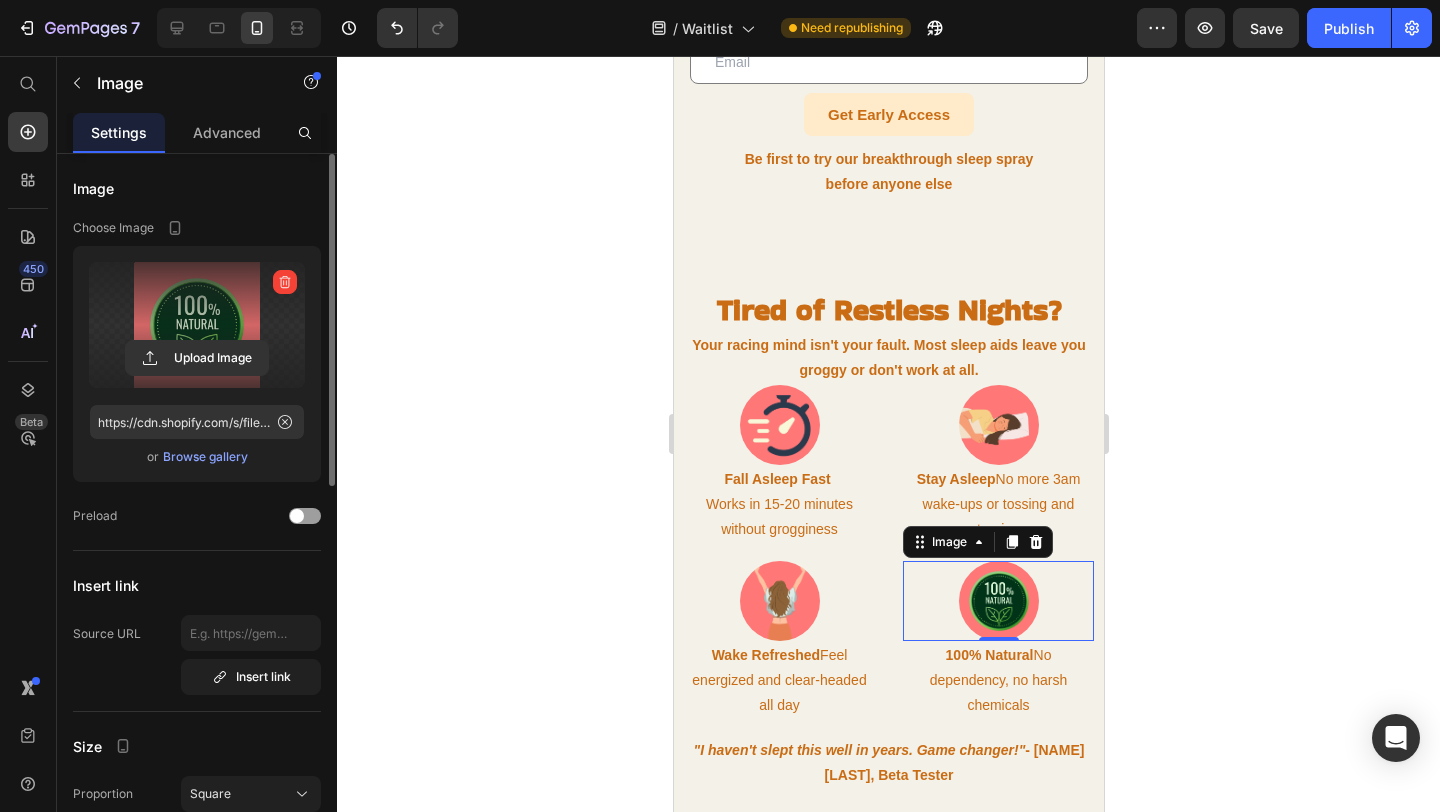 click 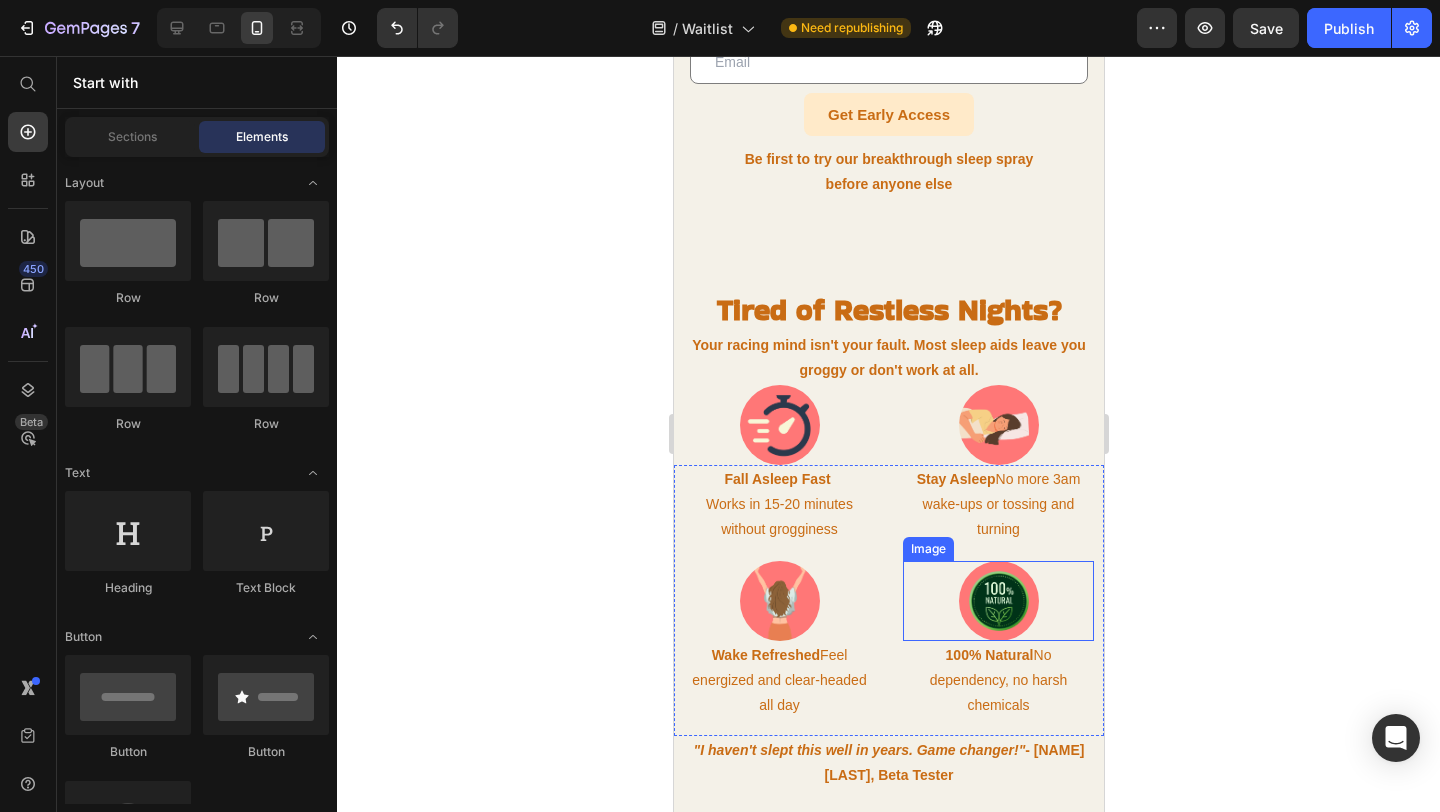 click at bounding box center [997, 601] 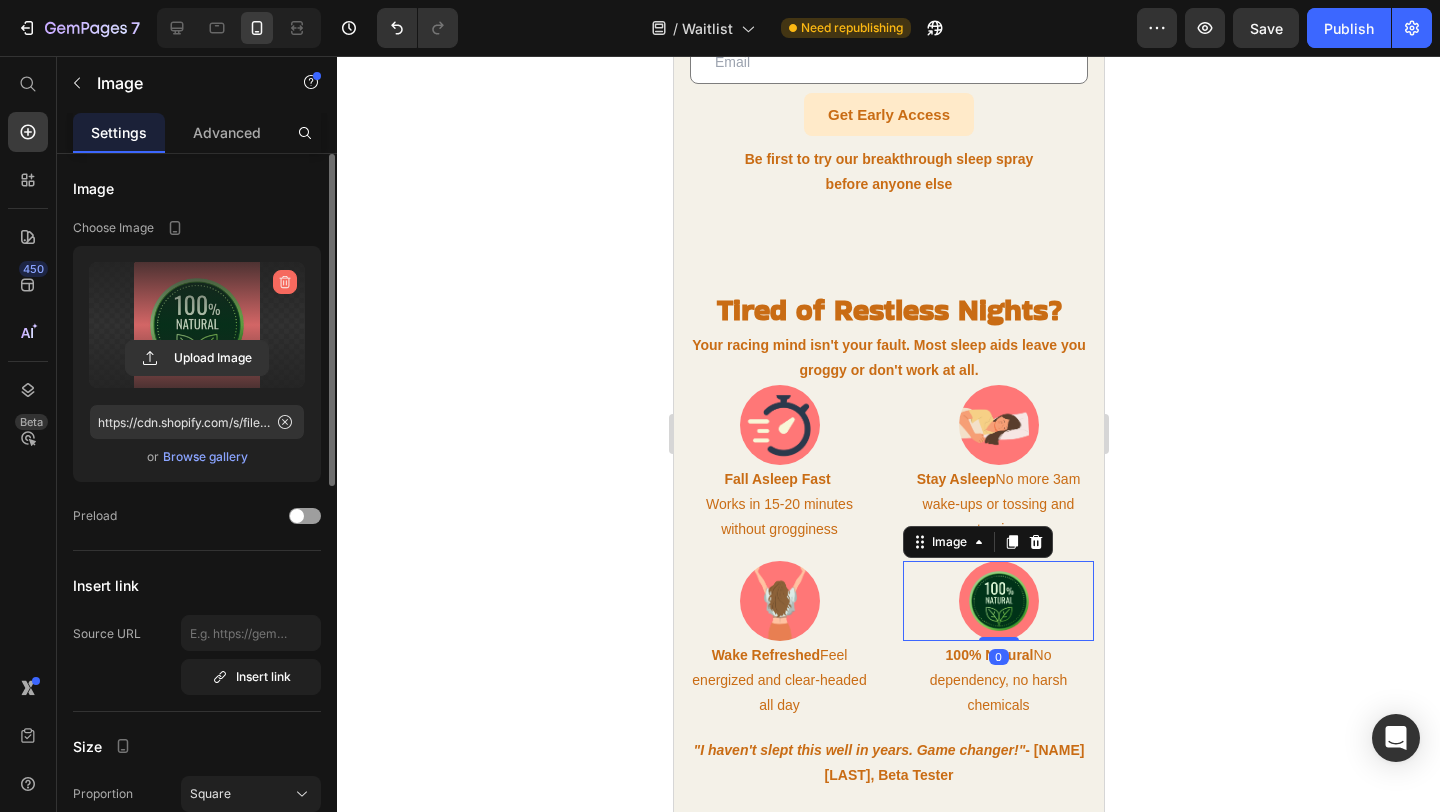 click 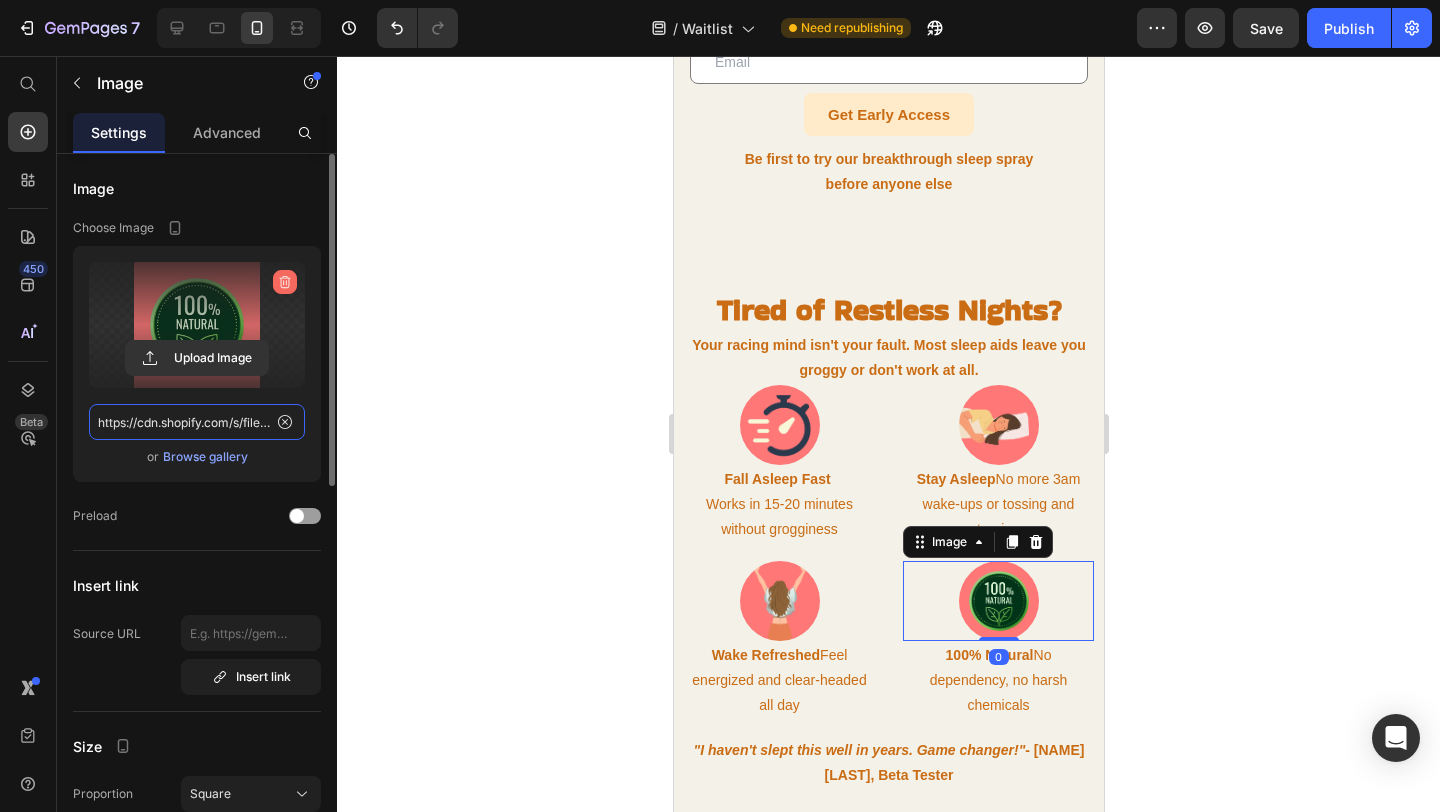 type 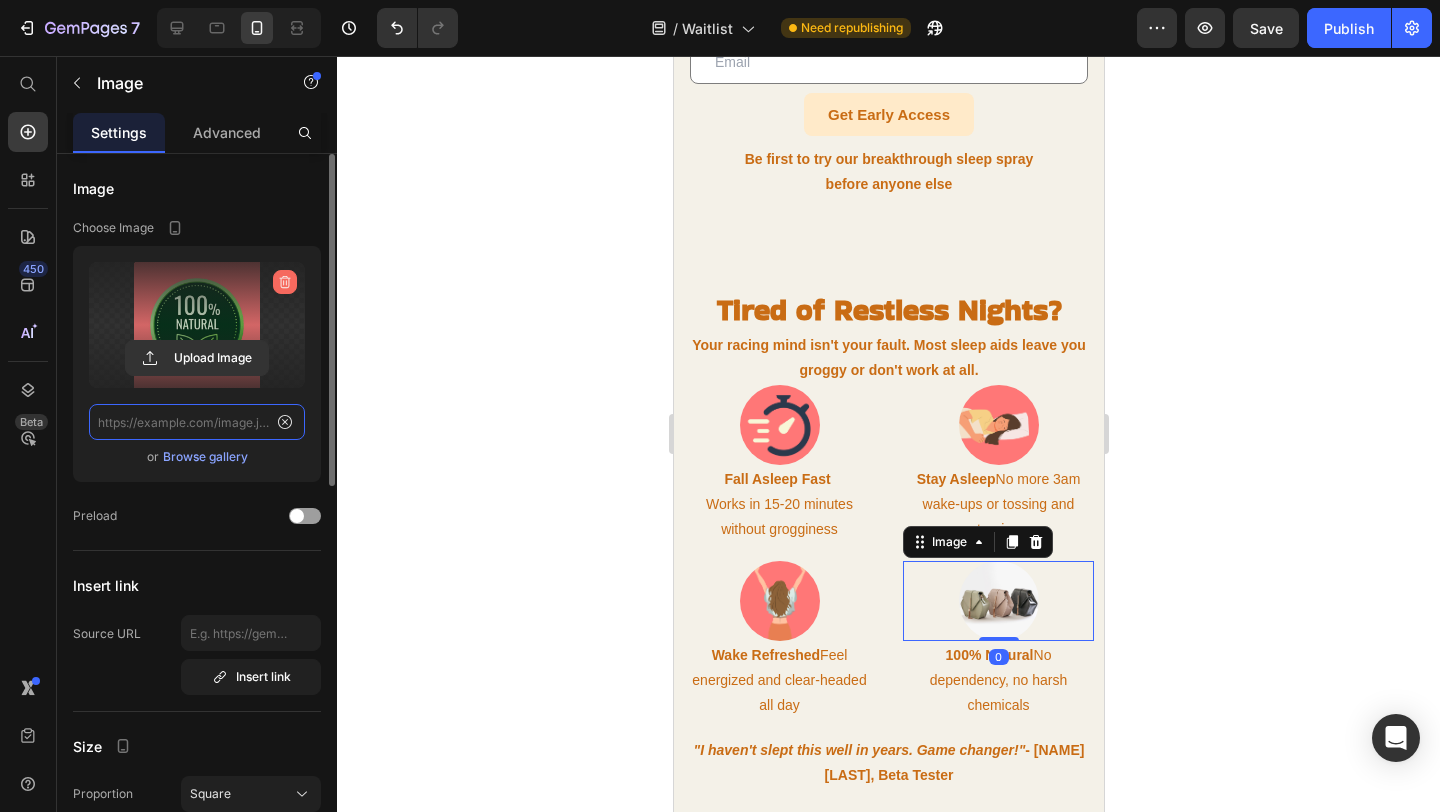 scroll, scrollTop: 0, scrollLeft: 0, axis: both 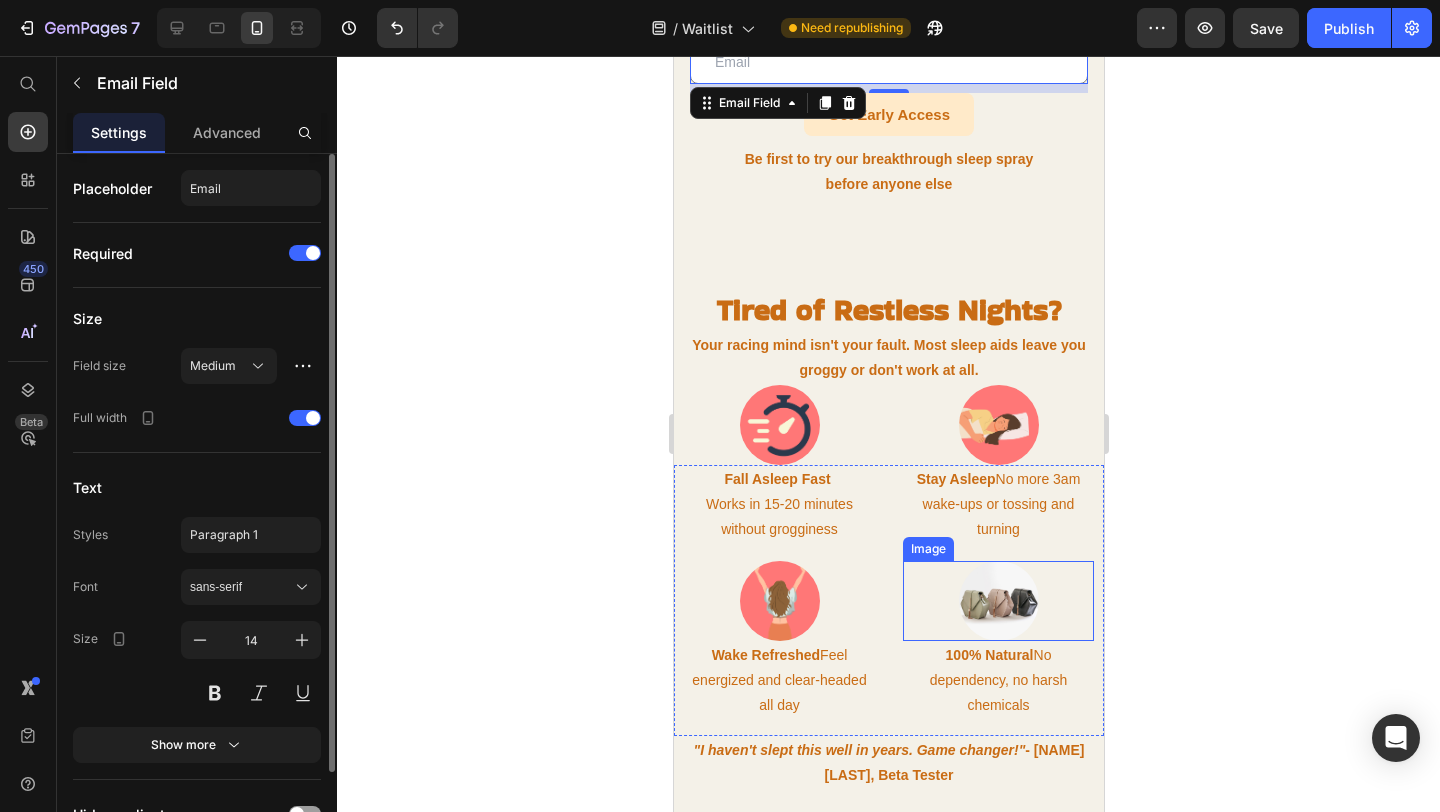 click at bounding box center [997, 601] 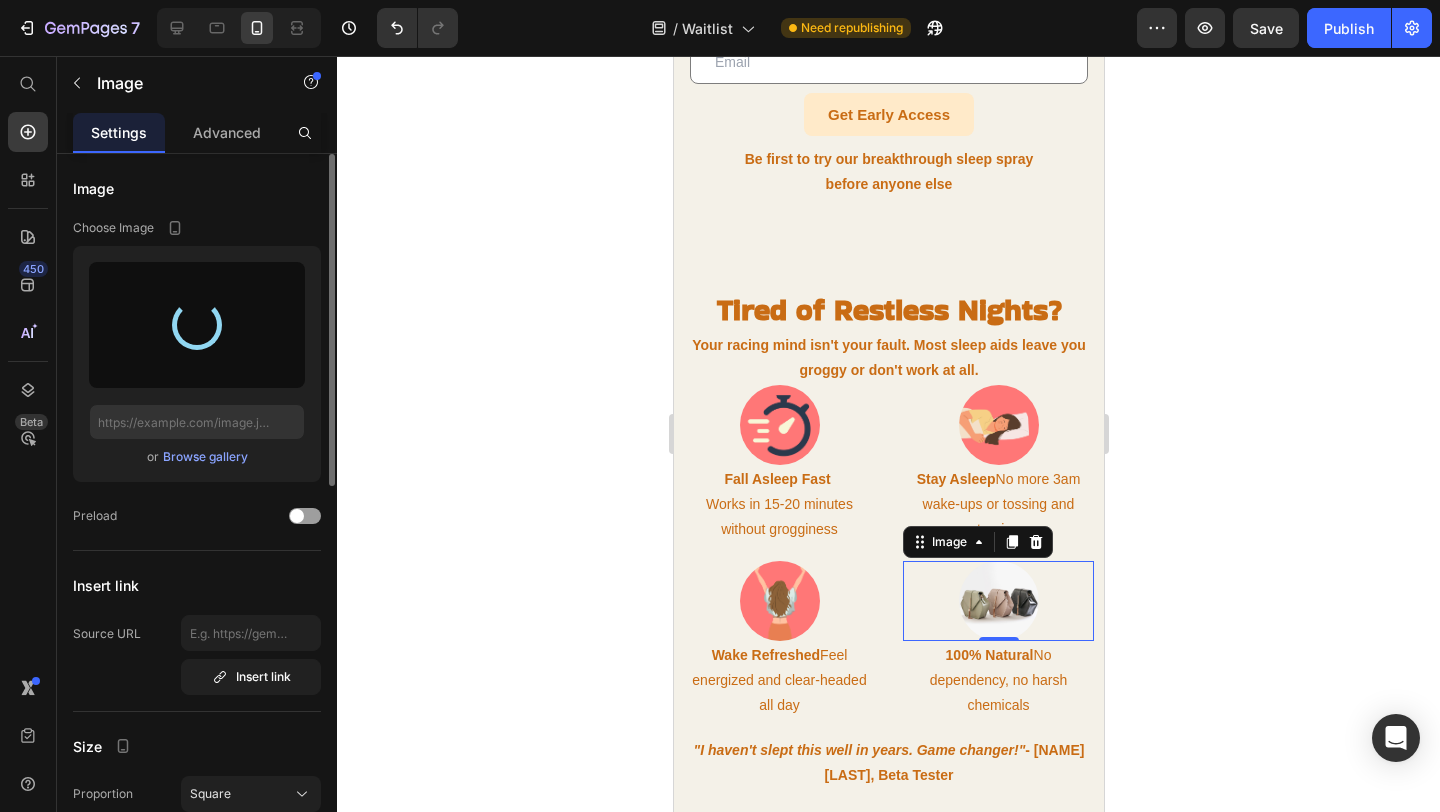 click 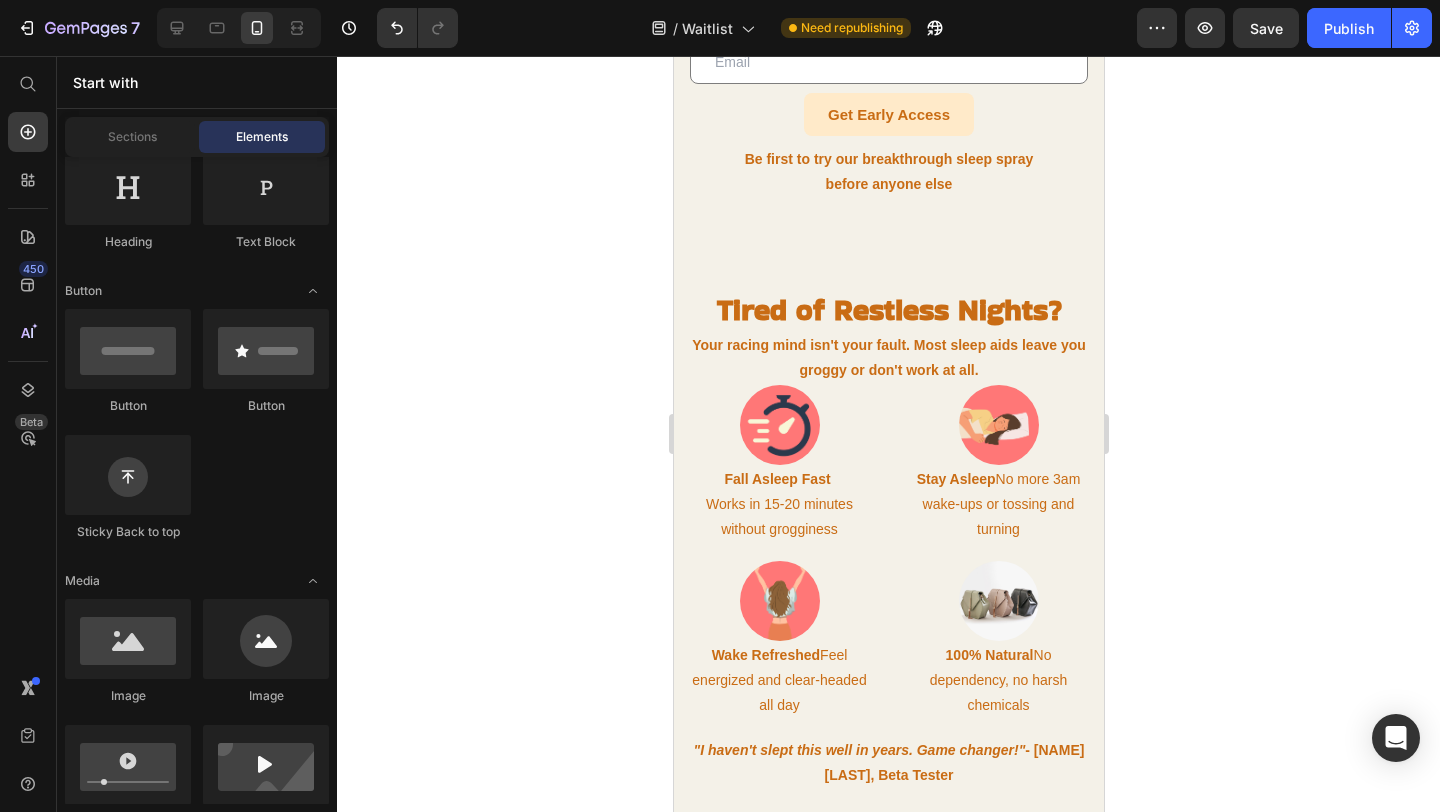 scroll, scrollTop: 378, scrollLeft: 0, axis: vertical 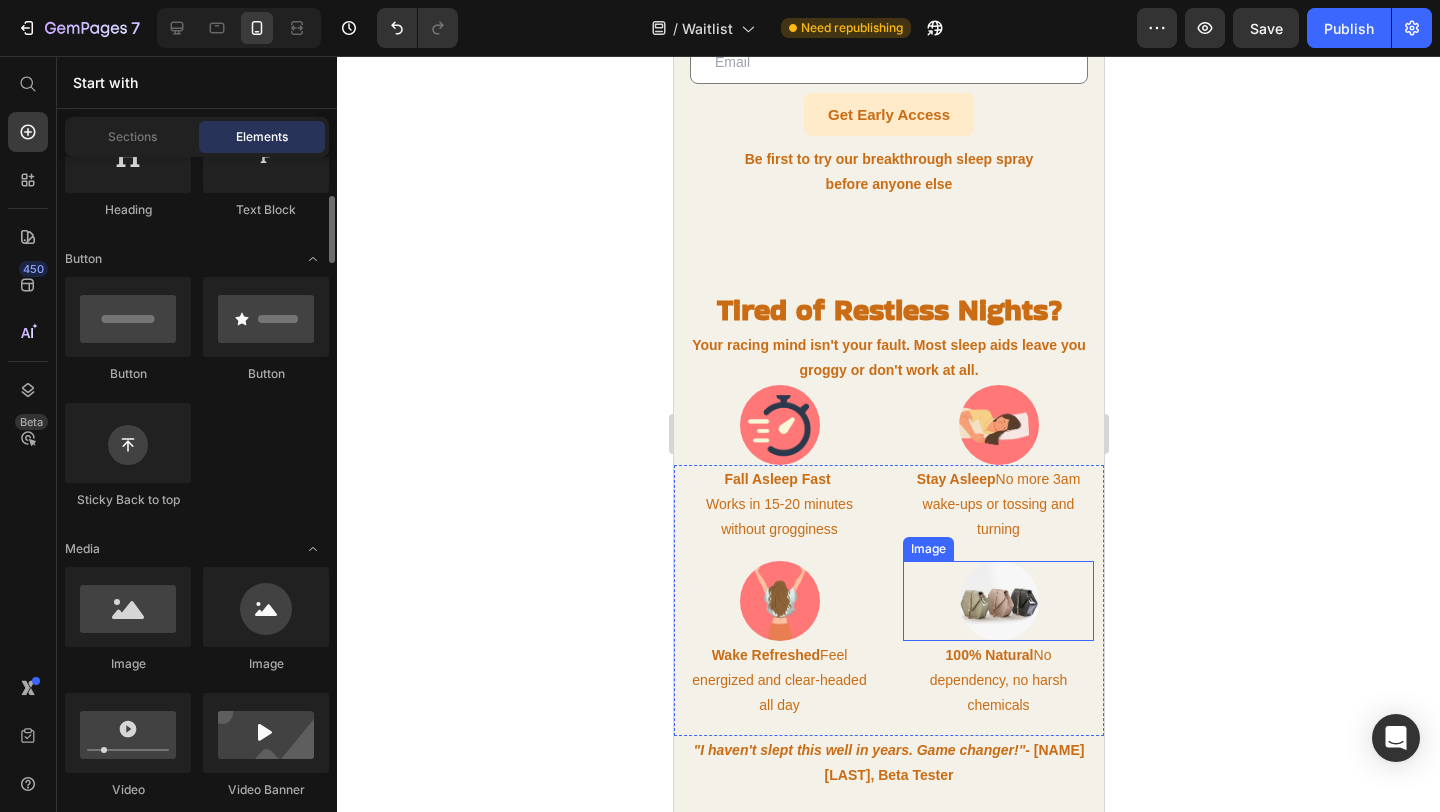 click at bounding box center (997, 601) 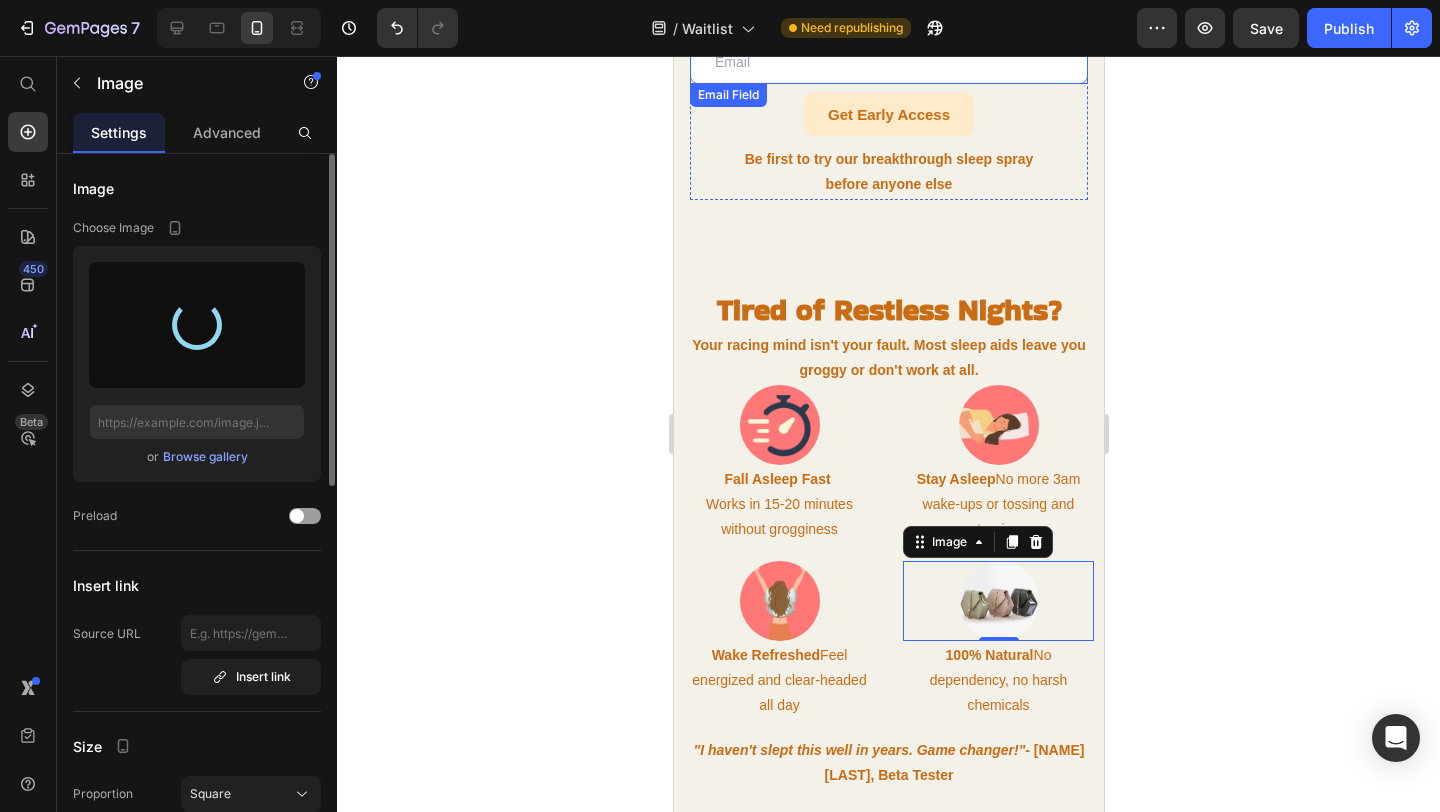 type on "https://cdn.shopify.com/s/files/1/0766/1266/5565/files/gempages_574492410030064752-01860160-7f29-4710-b526-82334112b8b5.png" 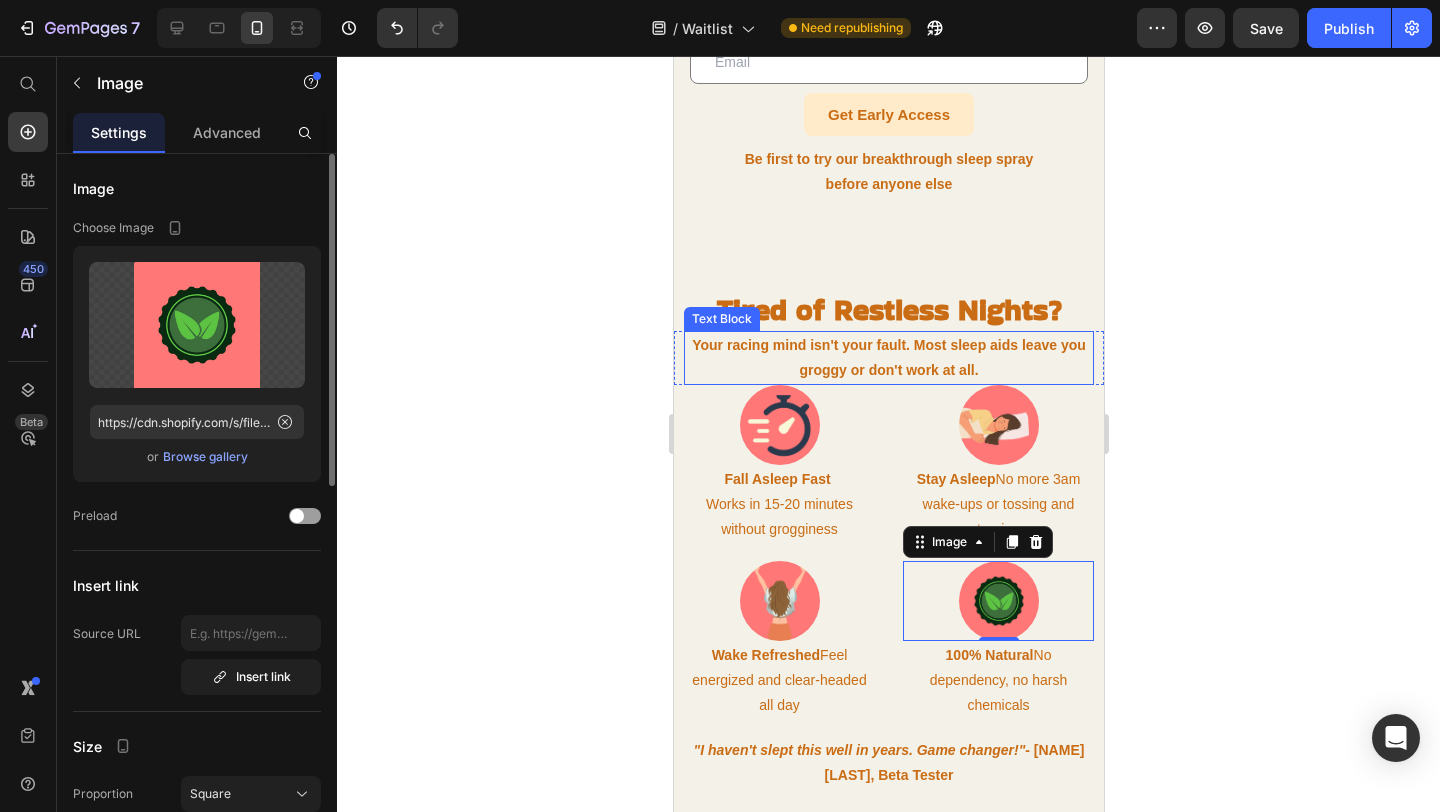 click 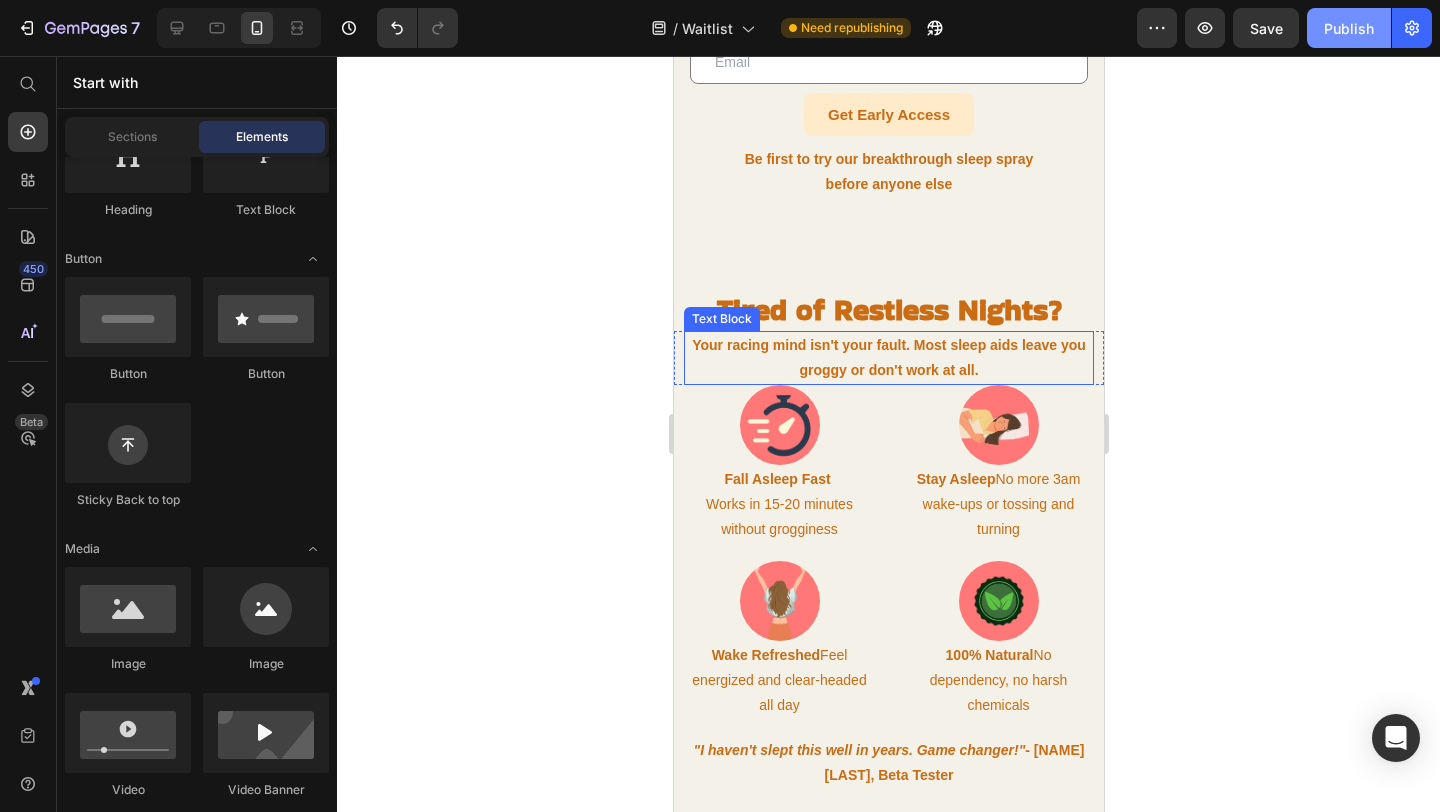 click on "Publish" at bounding box center (1349, 28) 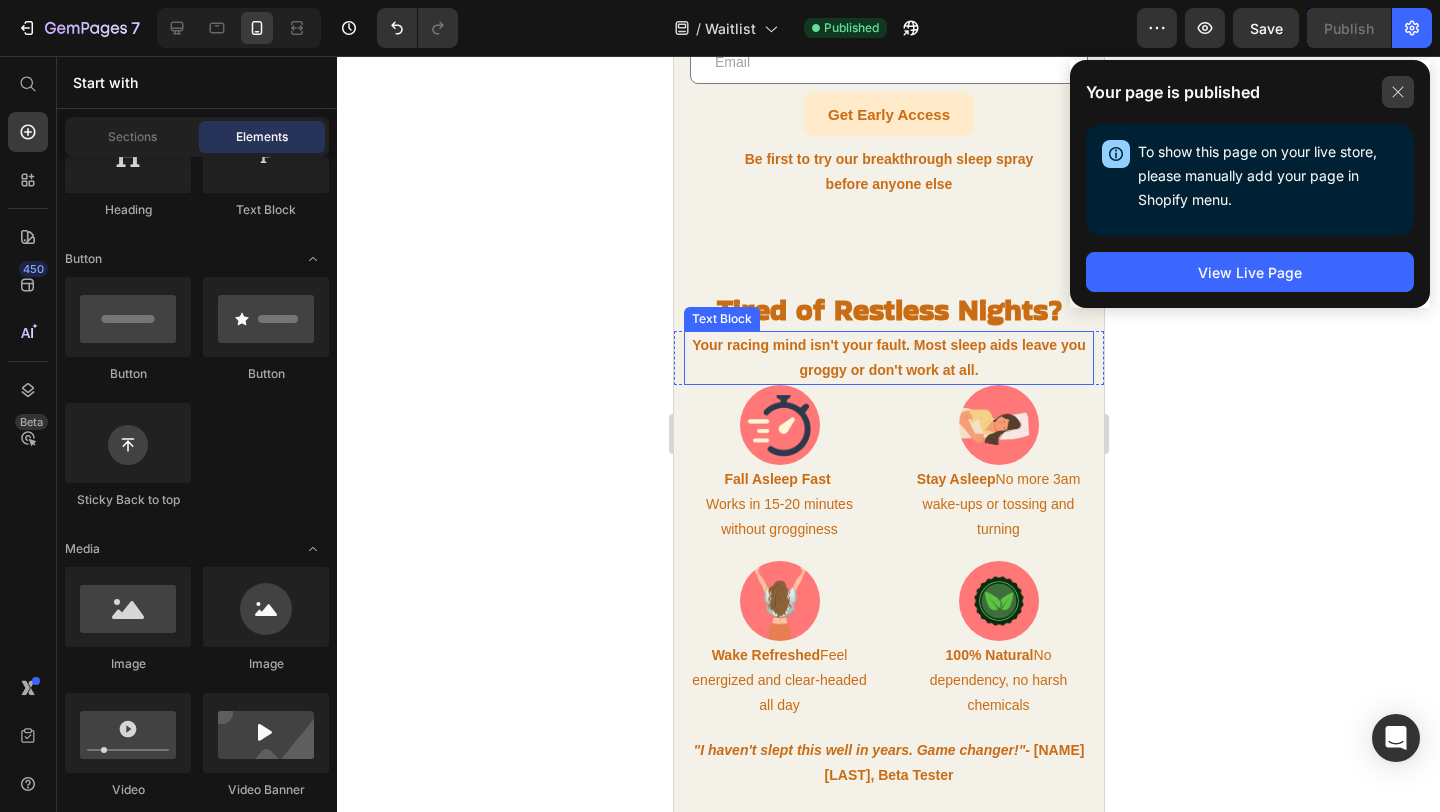 click 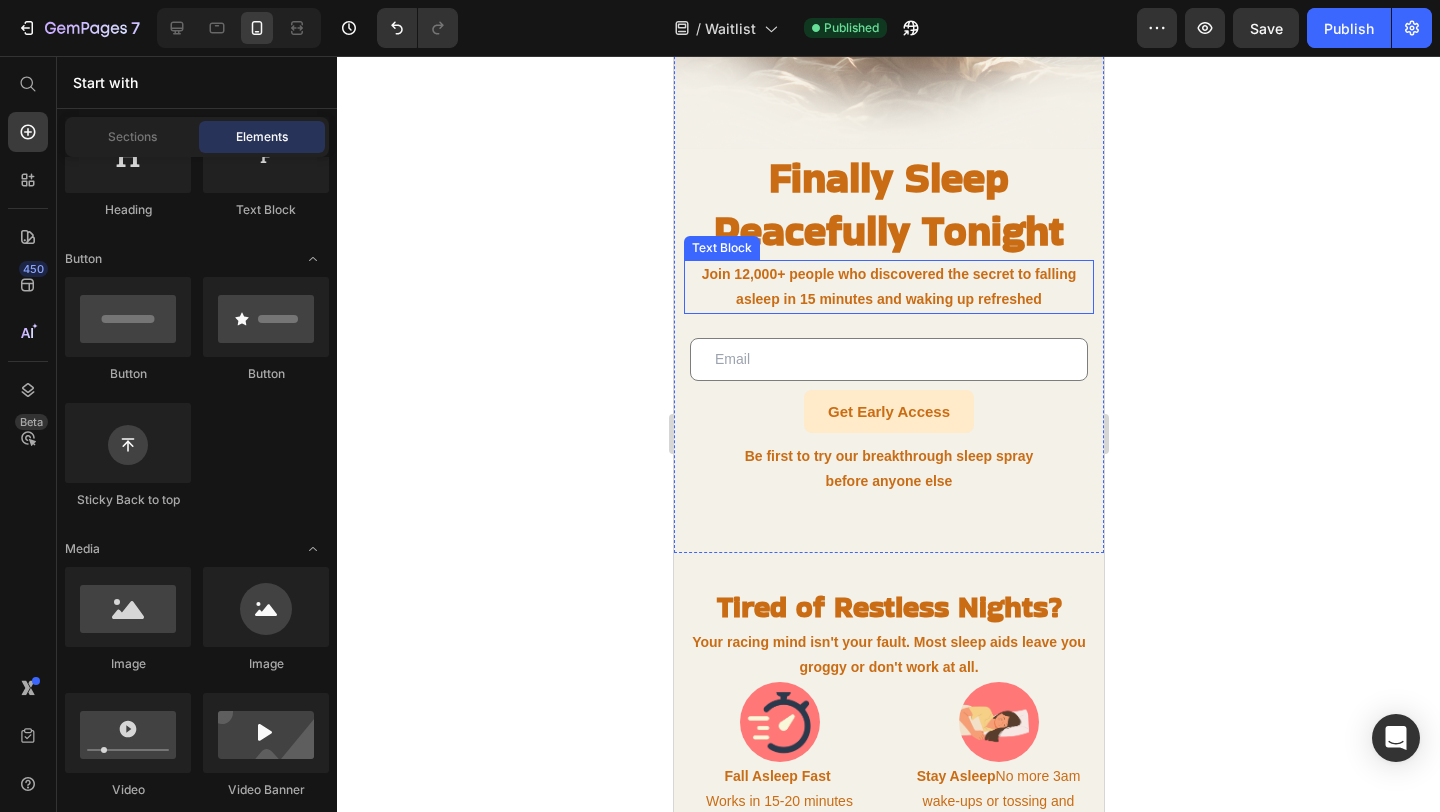 scroll, scrollTop: 0, scrollLeft: 0, axis: both 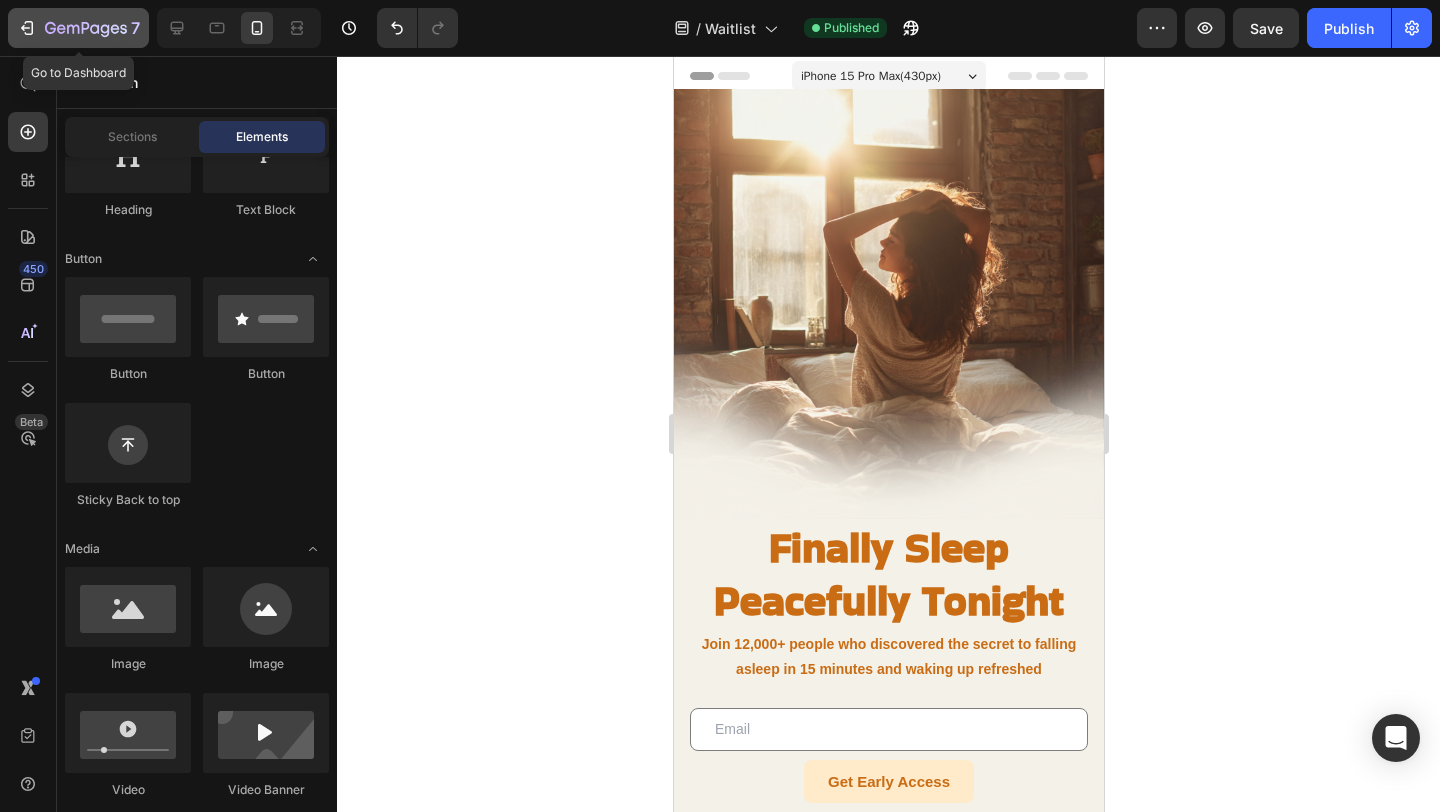 click 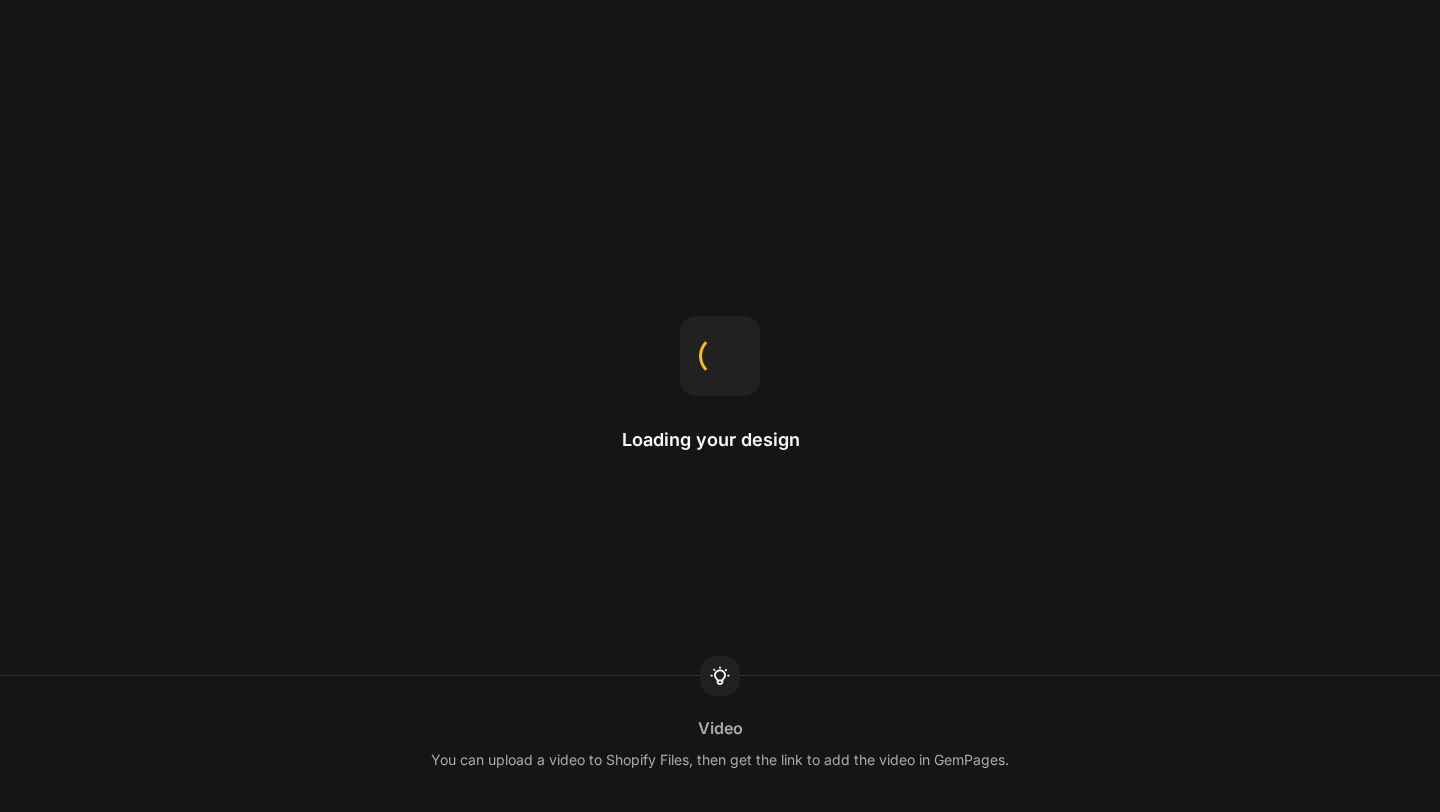 scroll, scrollTop: 0, scrollLeft: 0, axis: both 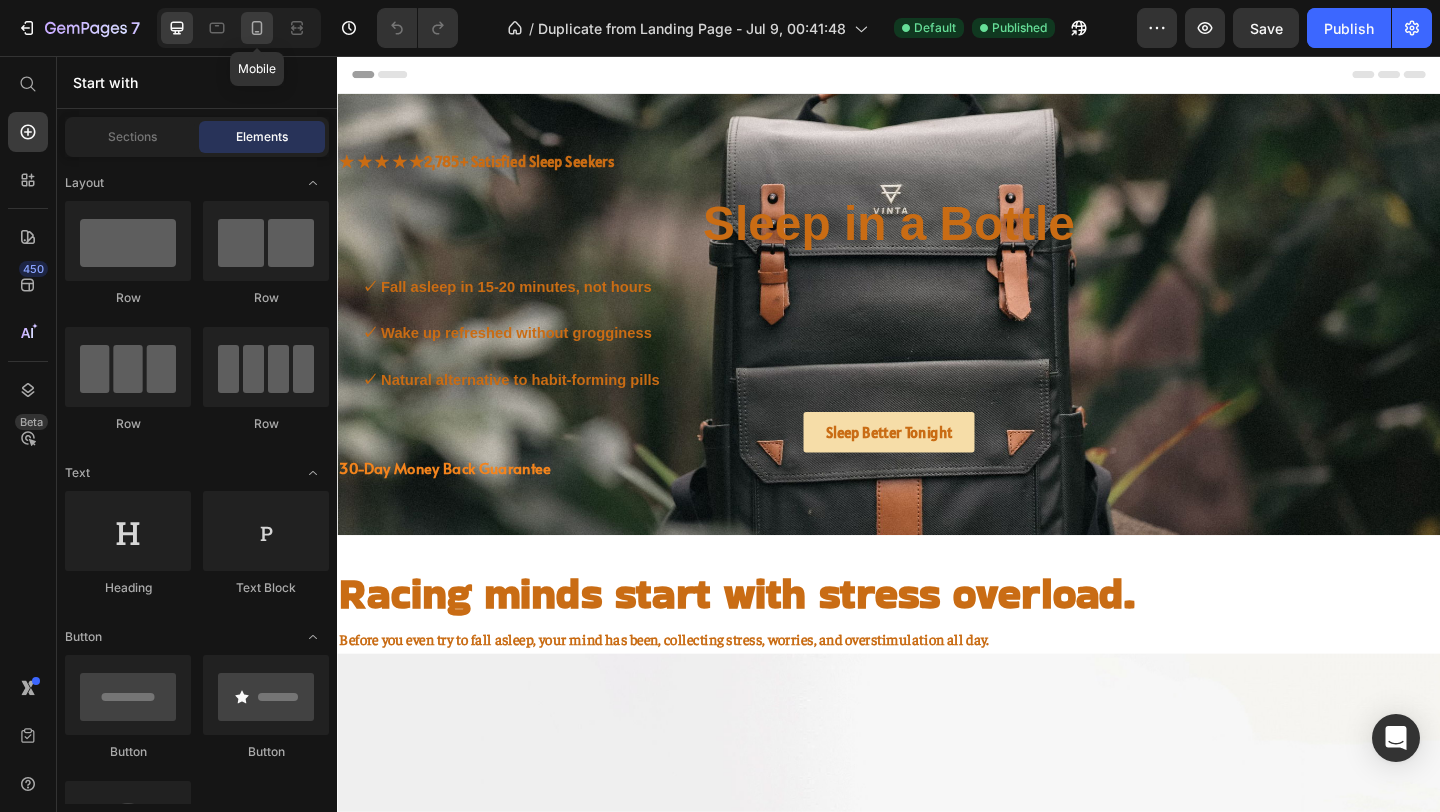 click 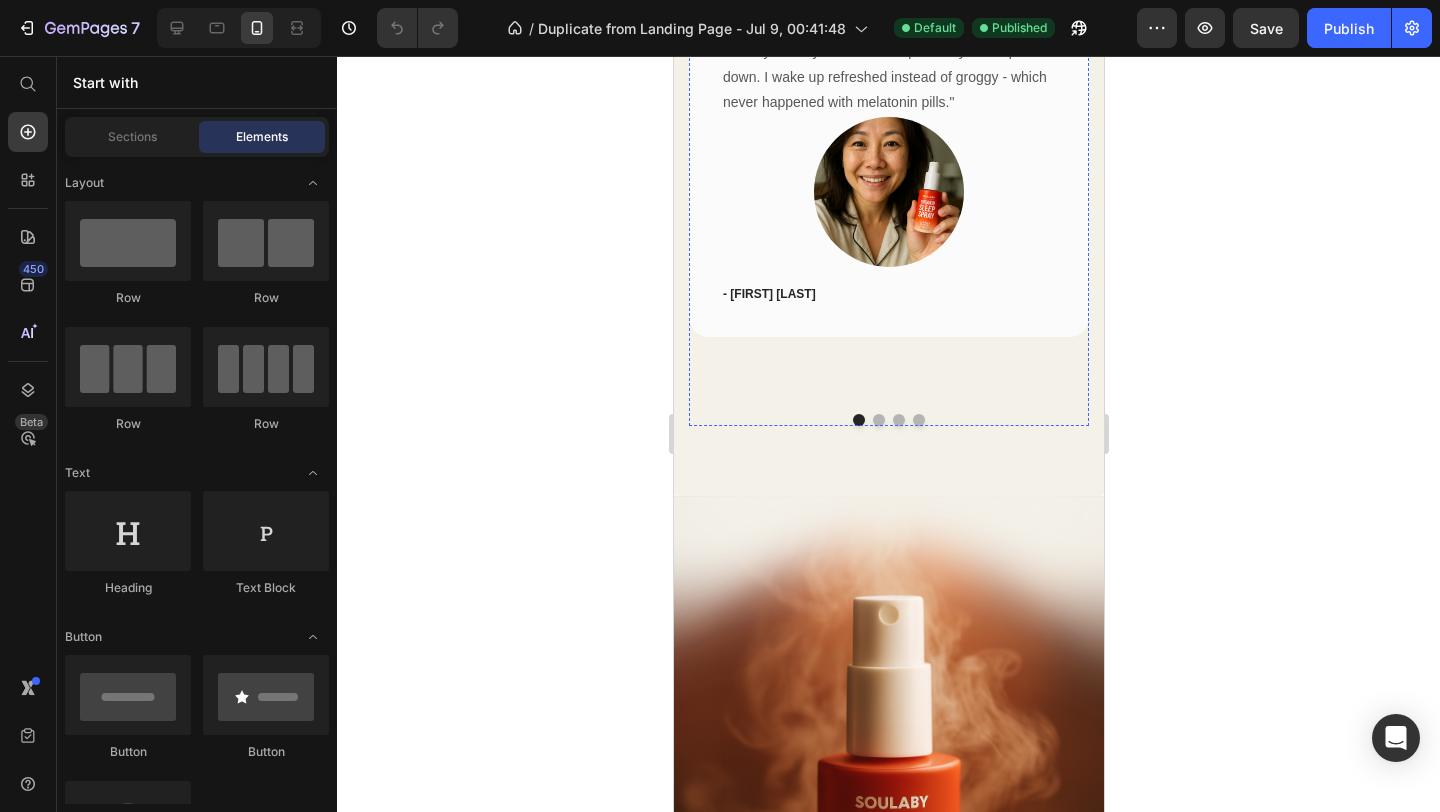 scroll, scrollTop: 5147, scrollLeft: 0, axis: vertical 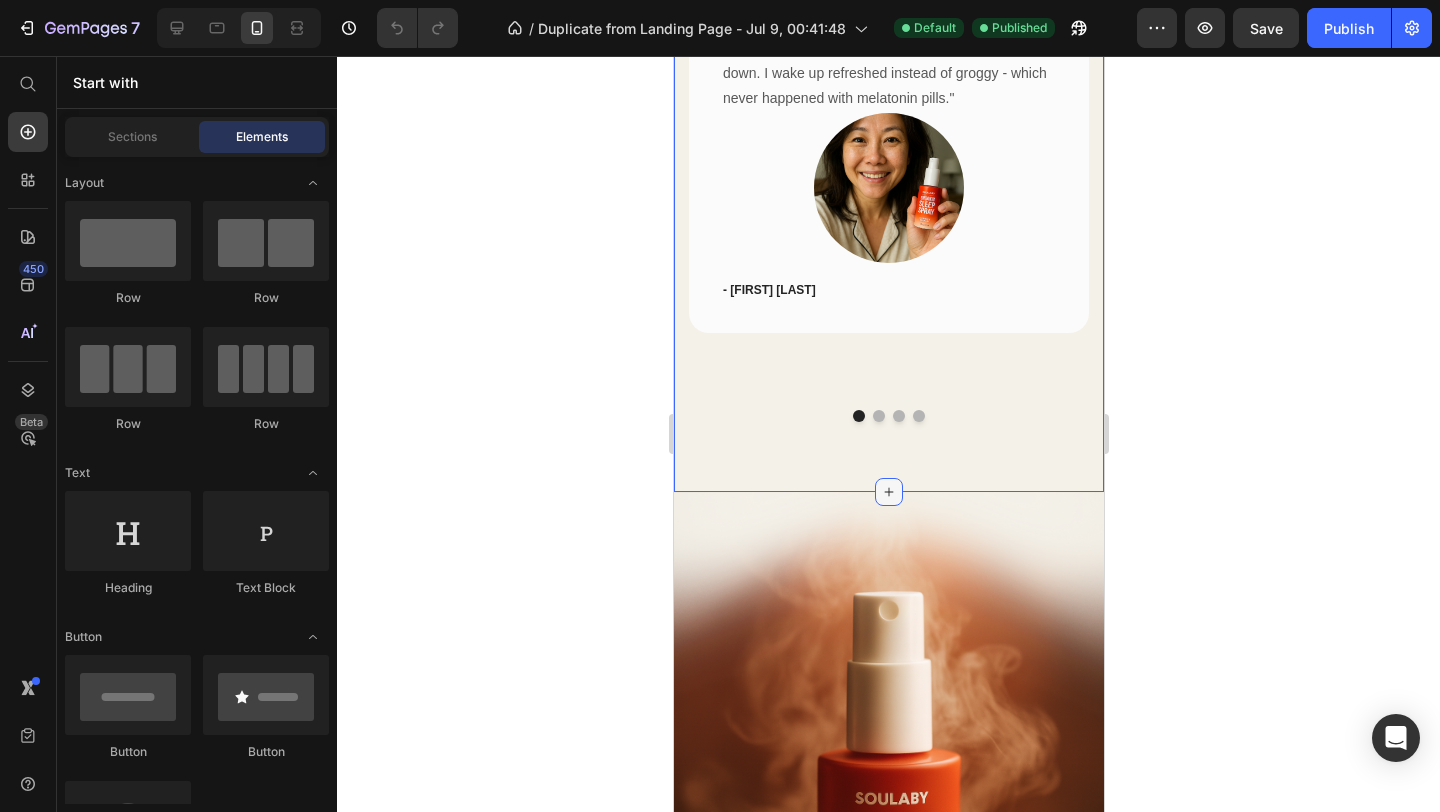 click 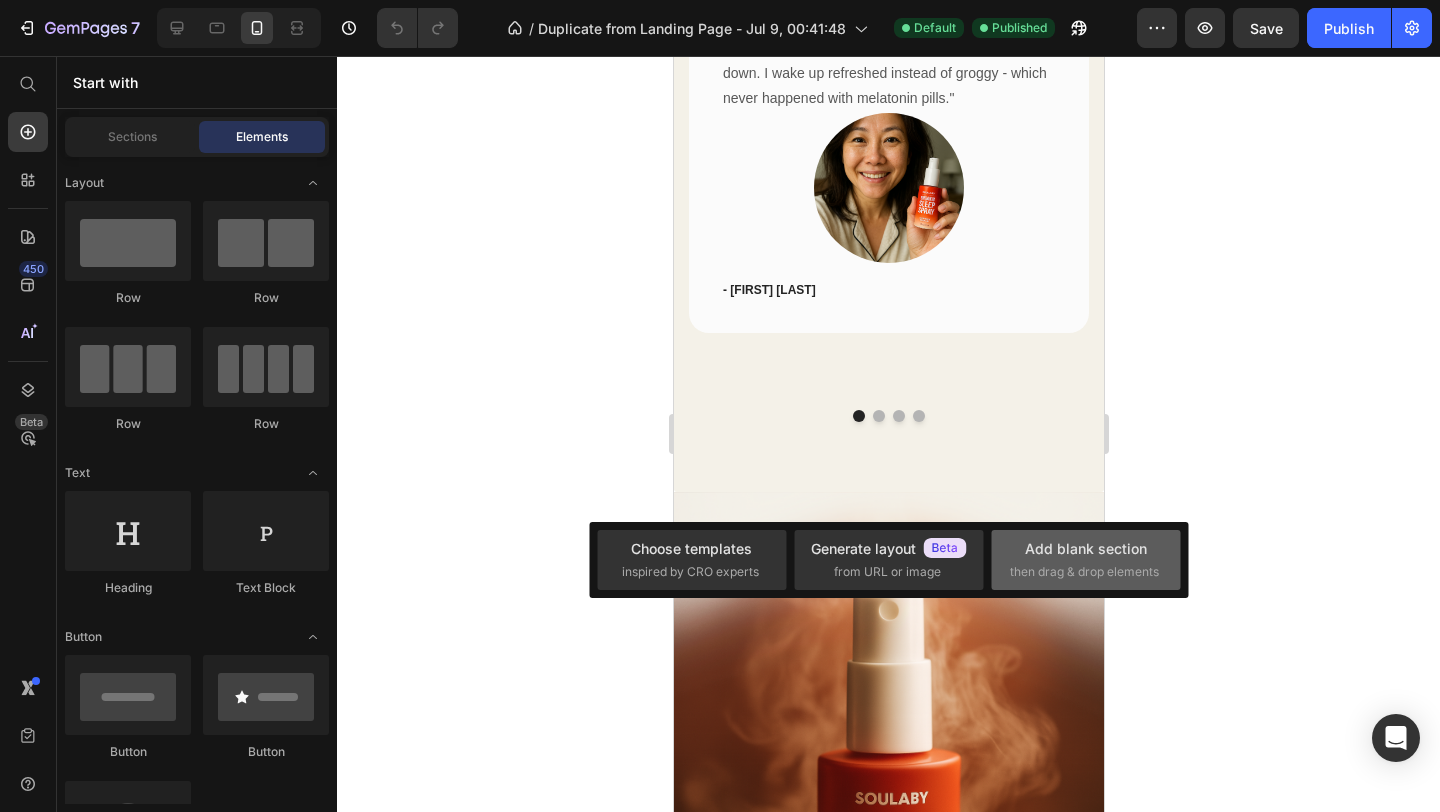 click on "then drag & drop elements" at bounding box center (1084, 572) 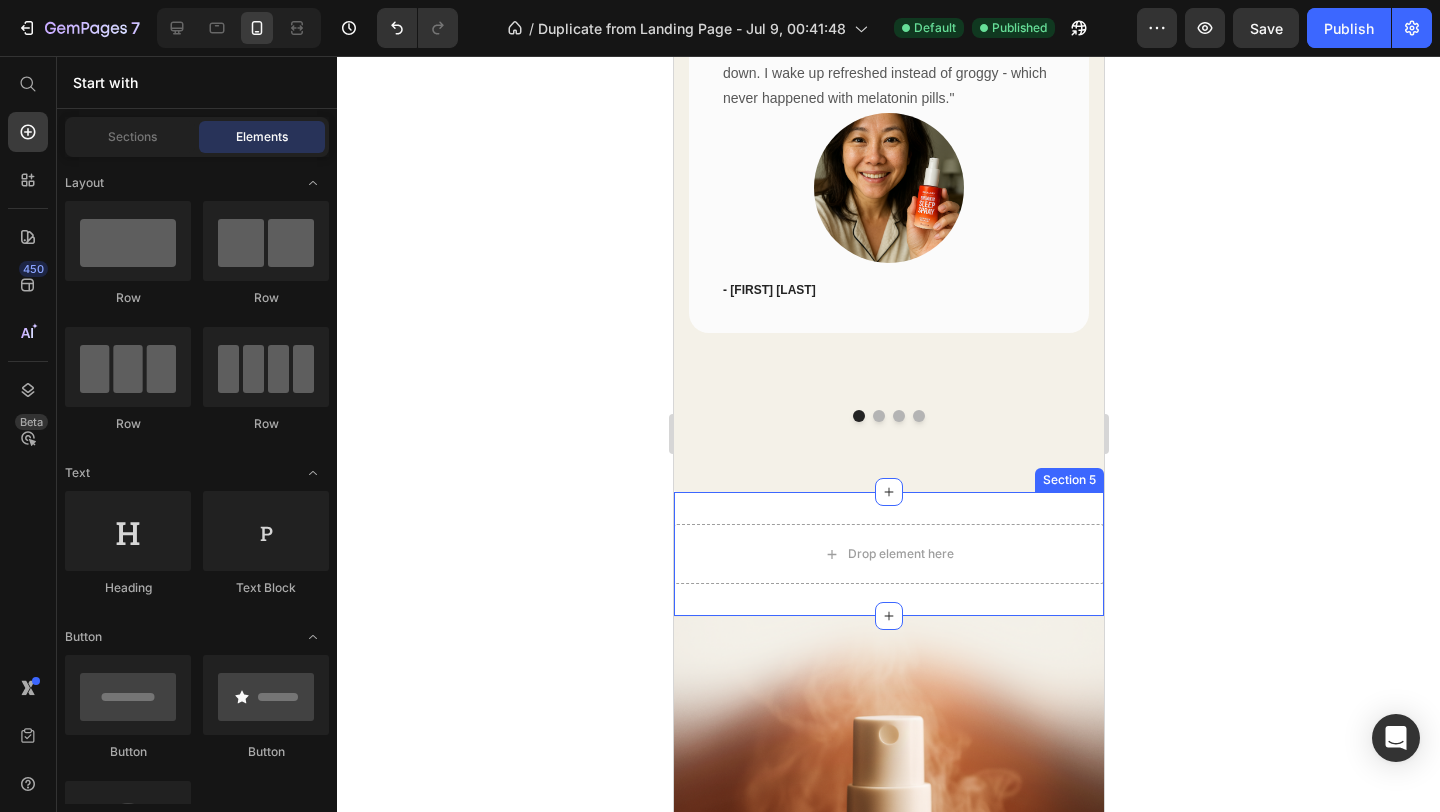 click on "Drop element here Section 5" at bounding box center [888, 554] 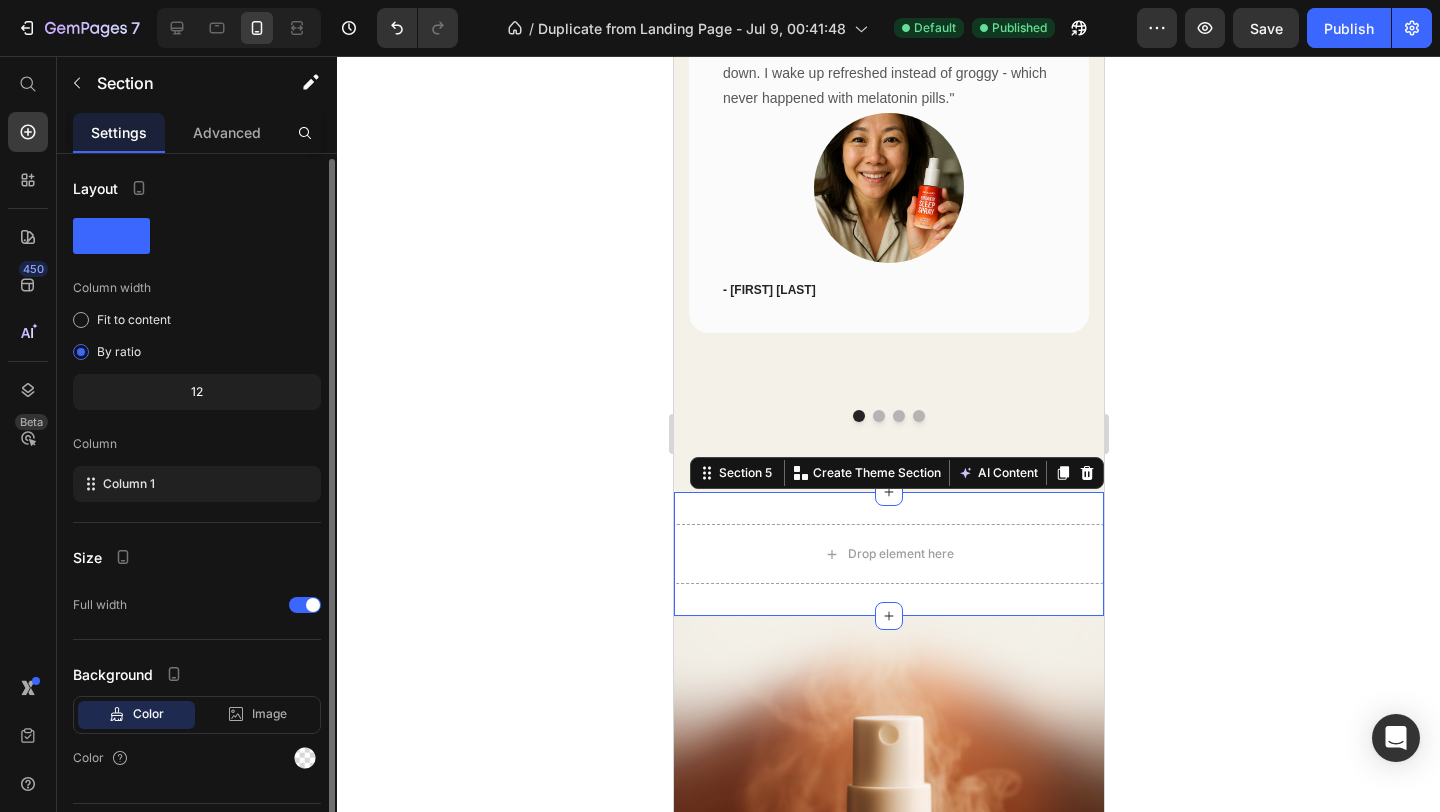 scroll, scrollTop: 49, scrollLeft: 0, axis: vertical 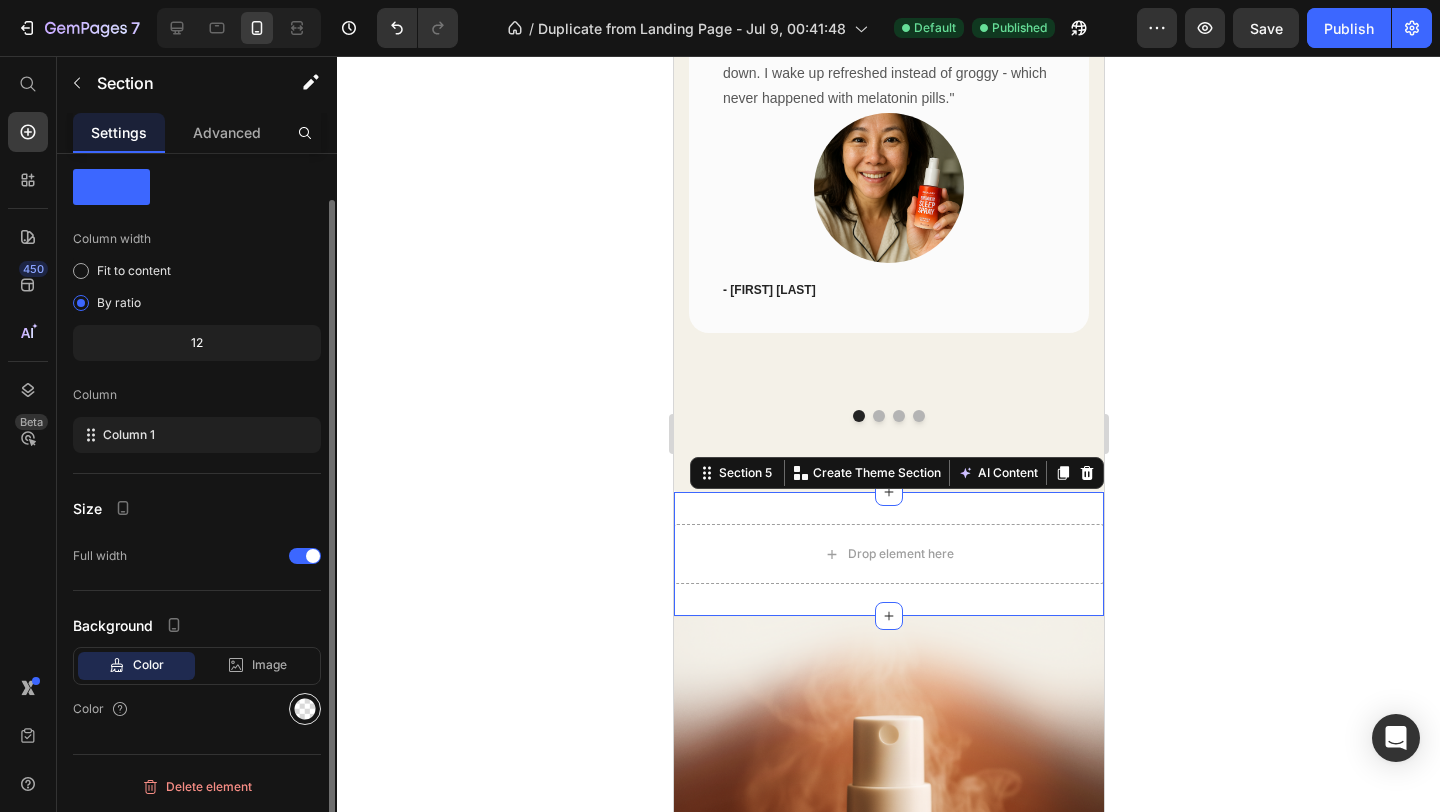 click at bounding box center (305, 709) 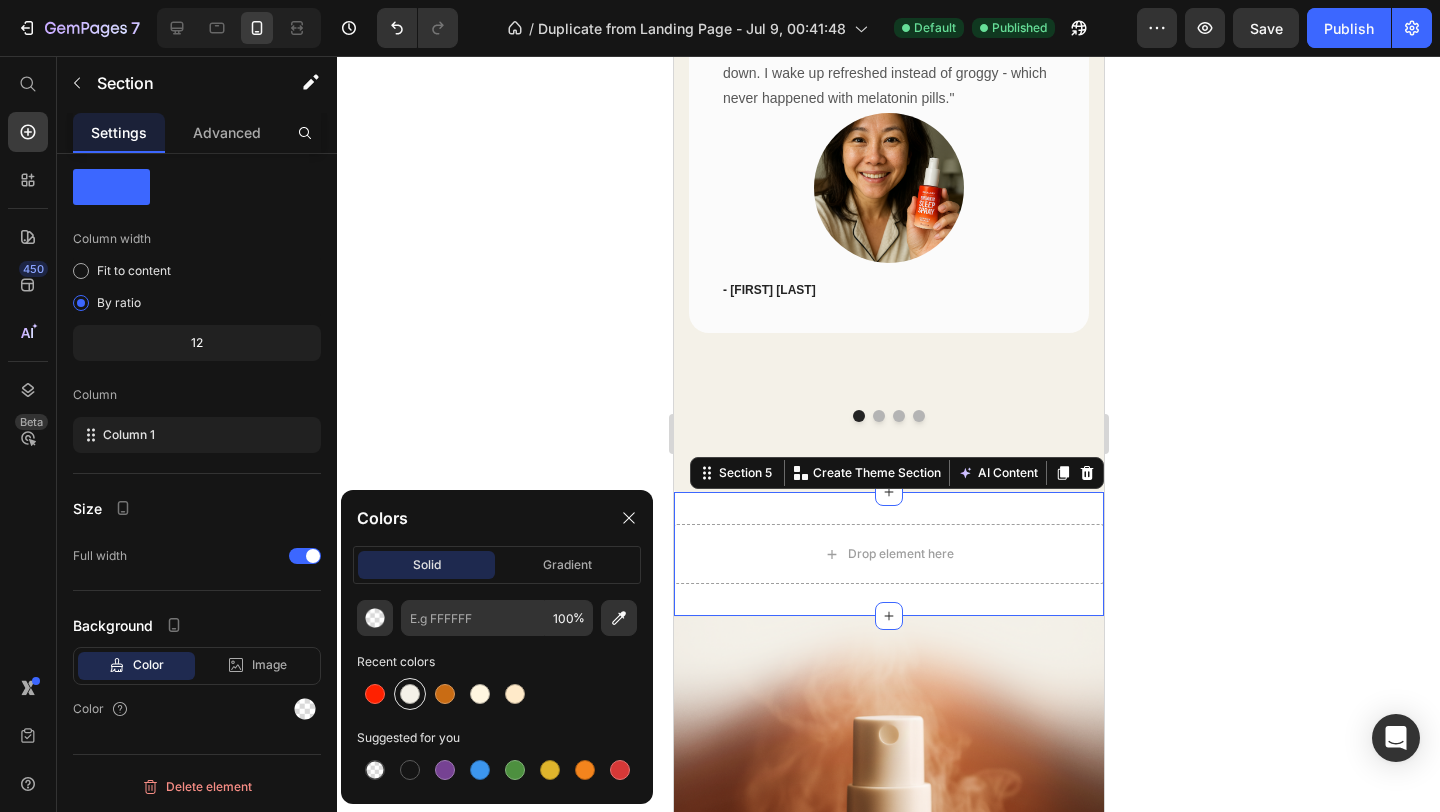 click at bounding box center (410, 694) 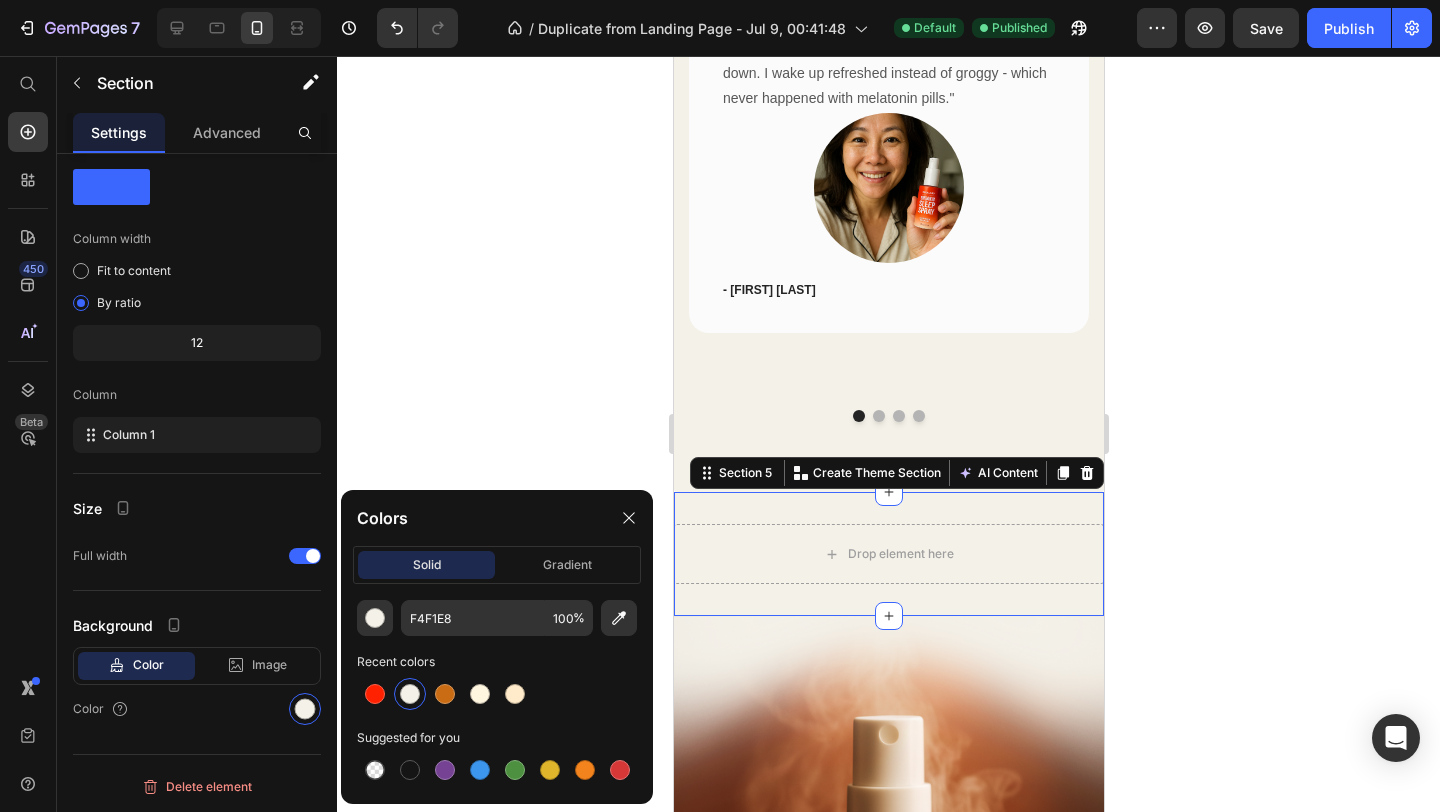 click 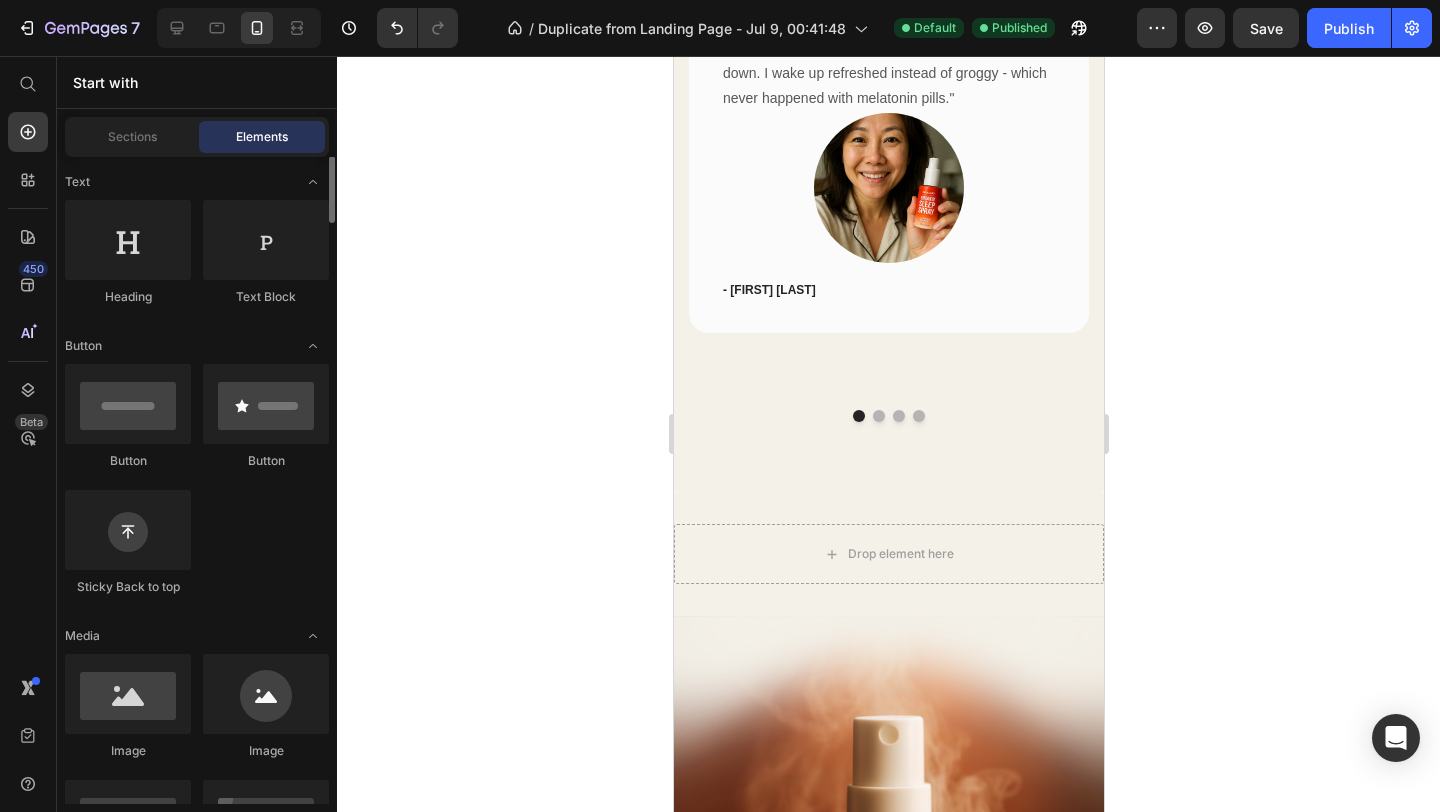 scroll, scrollTop: 294, scrollLeft: 0, axis: vertical 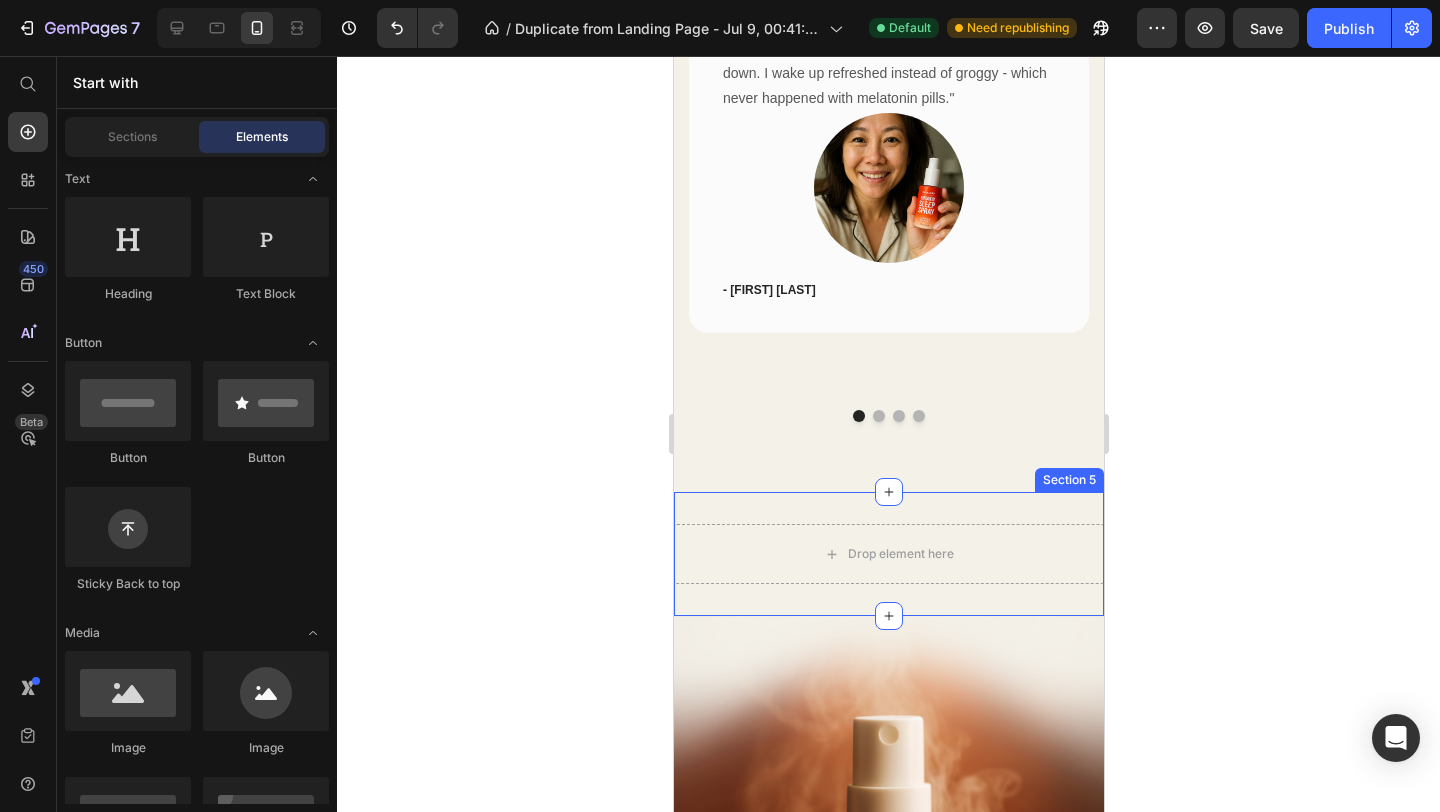 click on "Drop element here Section 5" at bounding box center [888, 554] 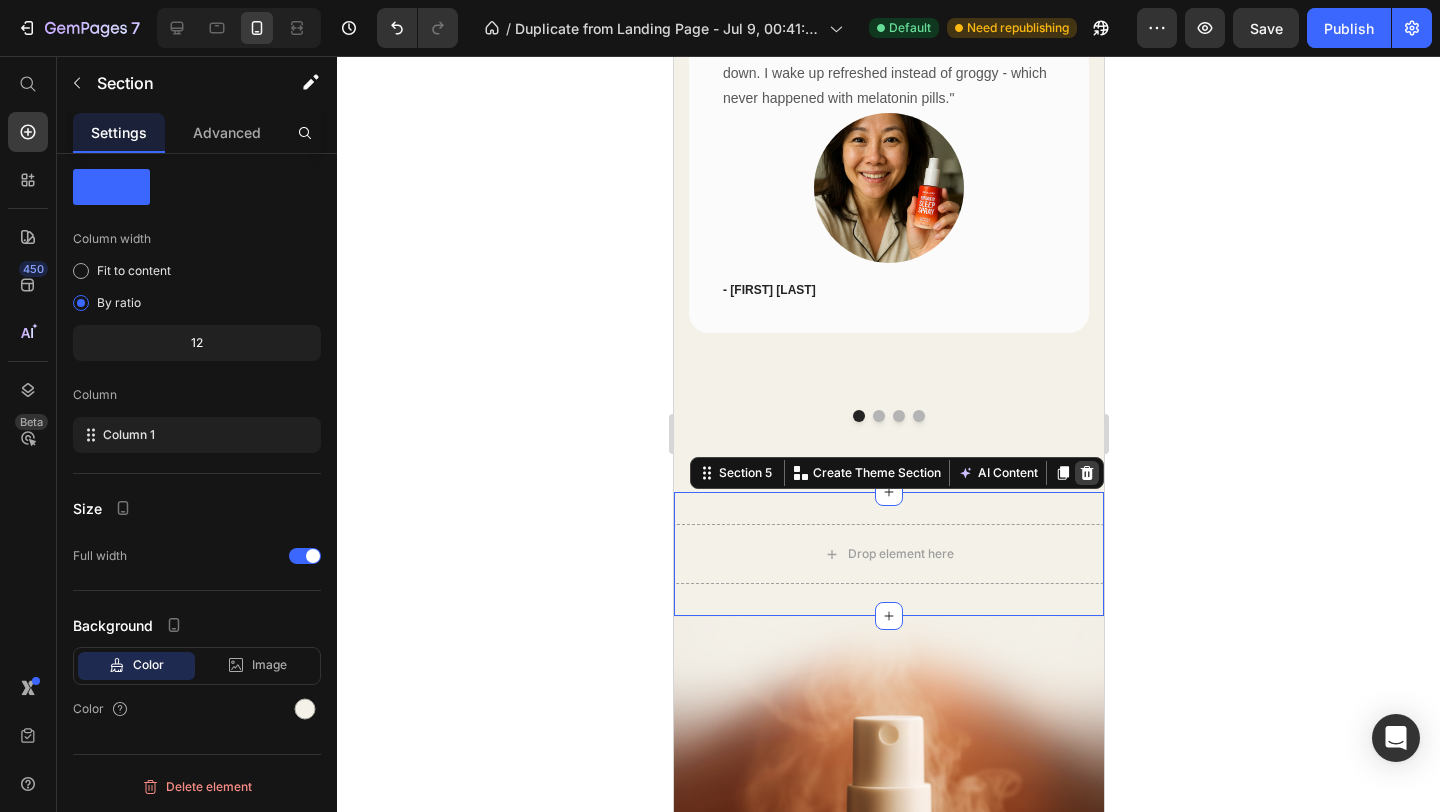click 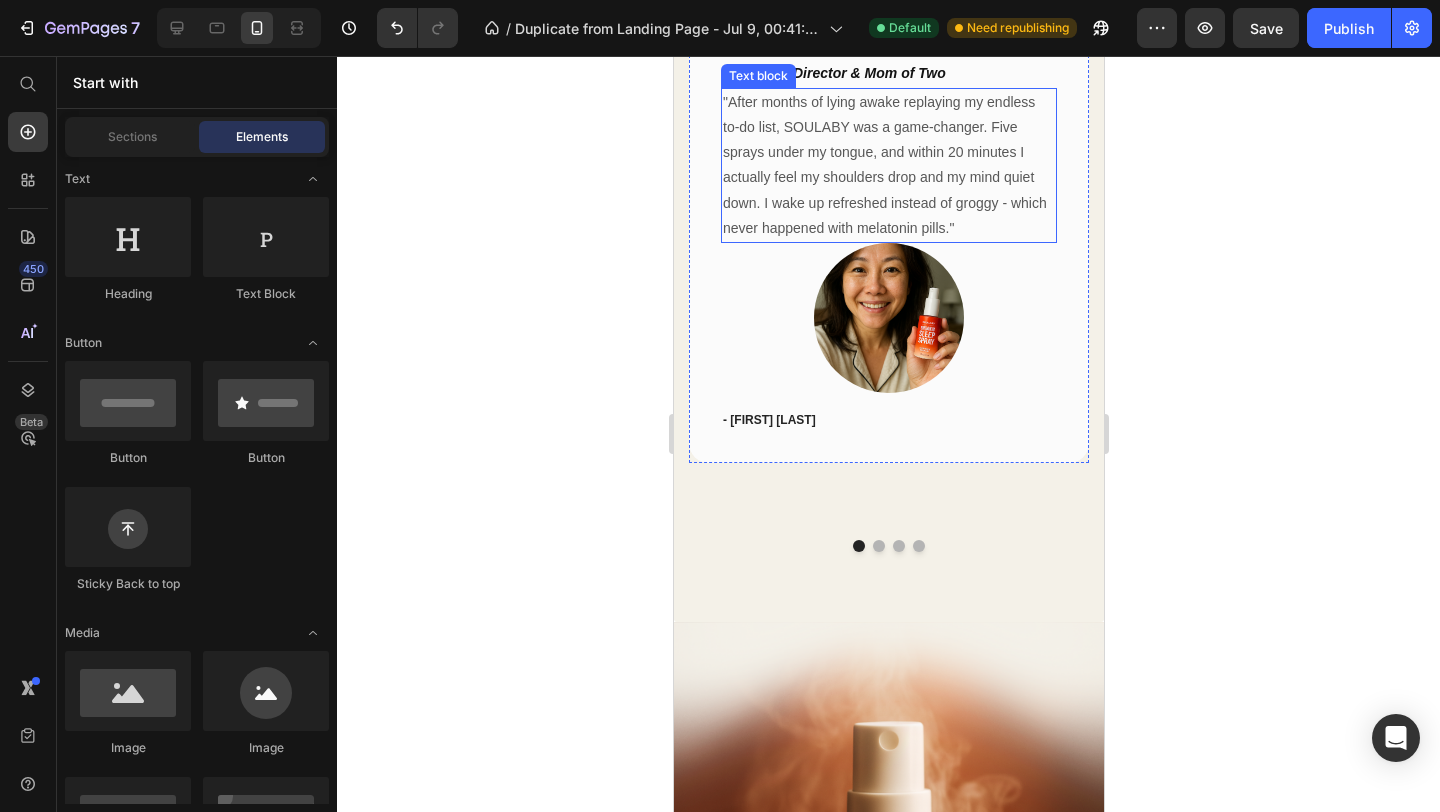 scroll, scrollTop: 5046, scrollLeft: 0, axis: vertical 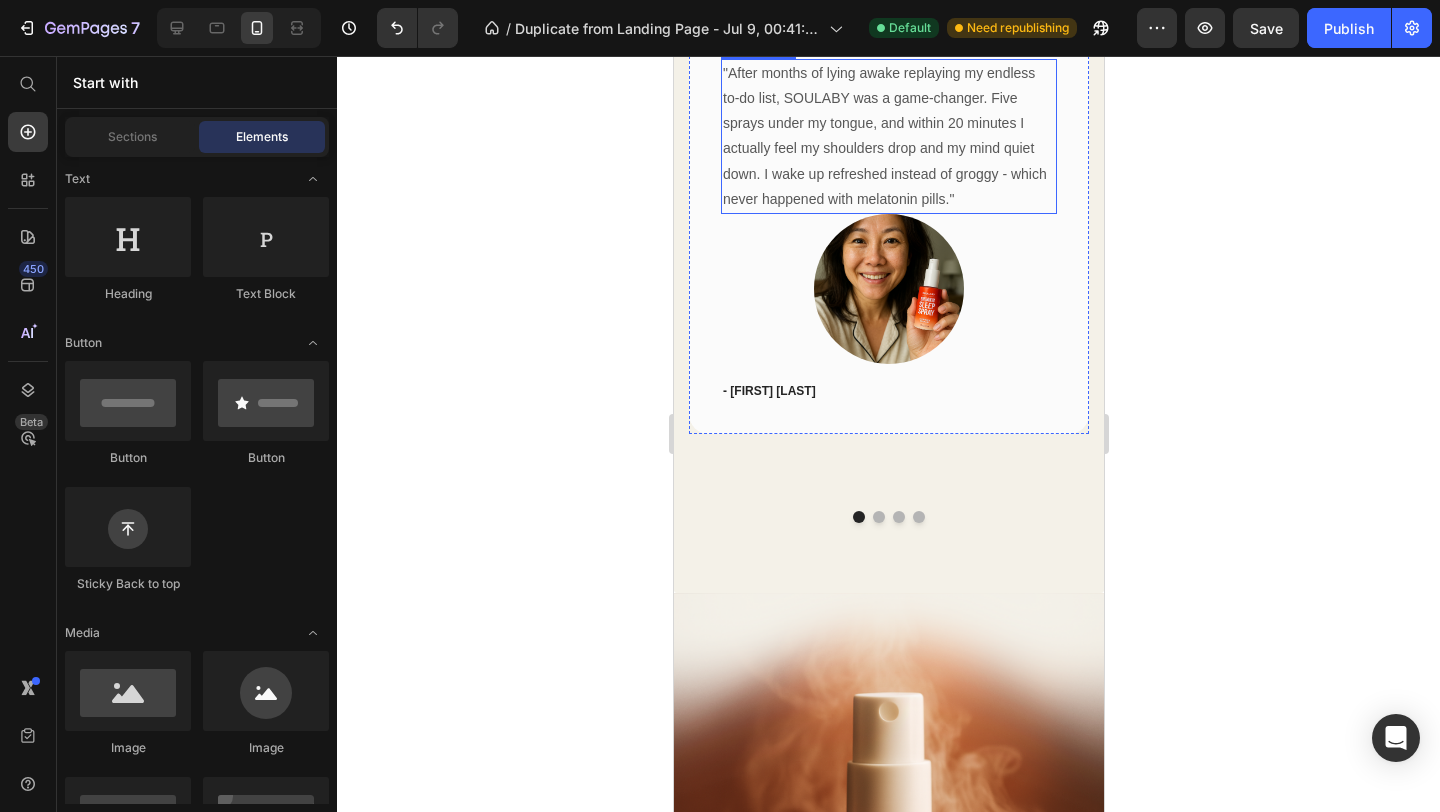 click at bounding box center [888, 289] 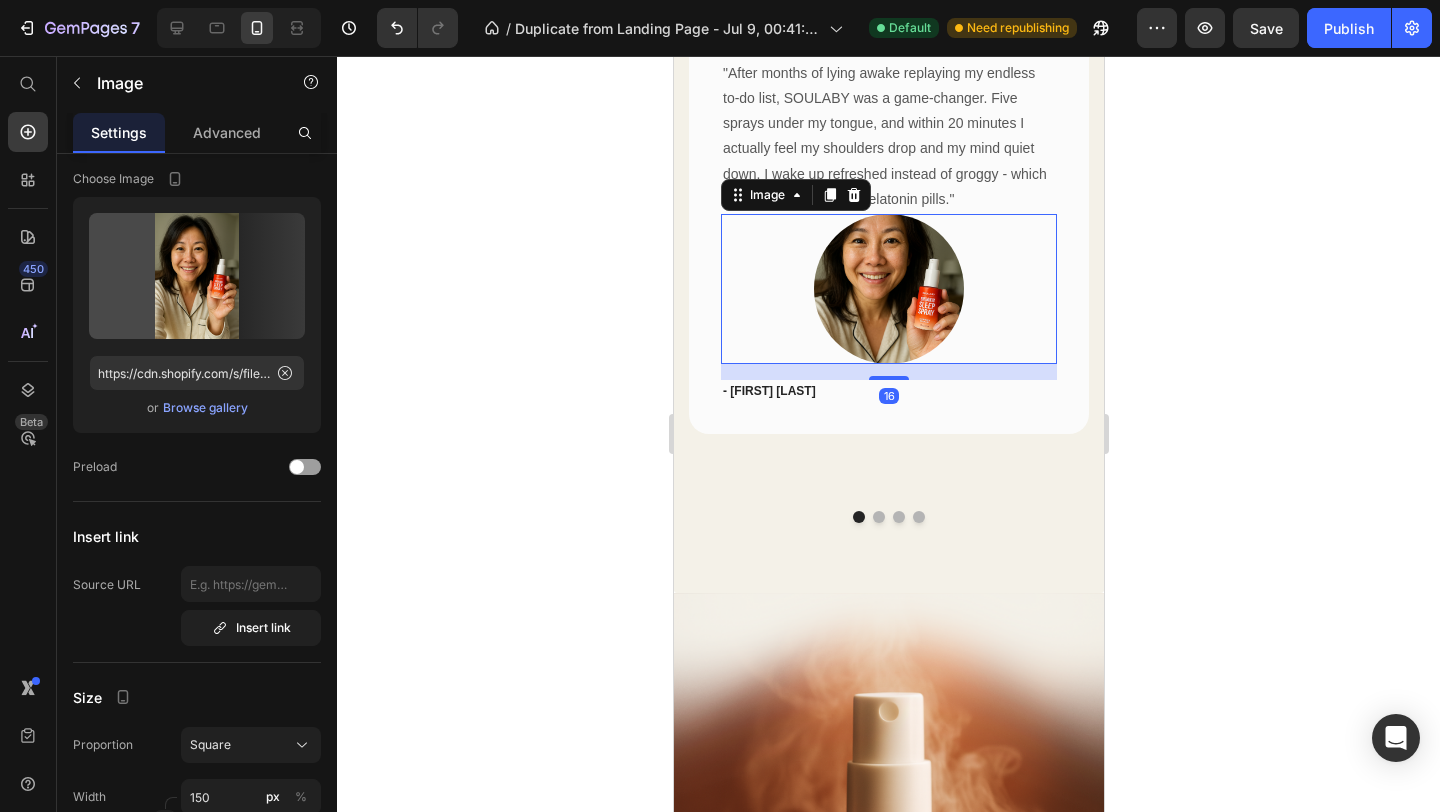 scroll, scrollTop: 0, scrollLeft: 0, axis: both 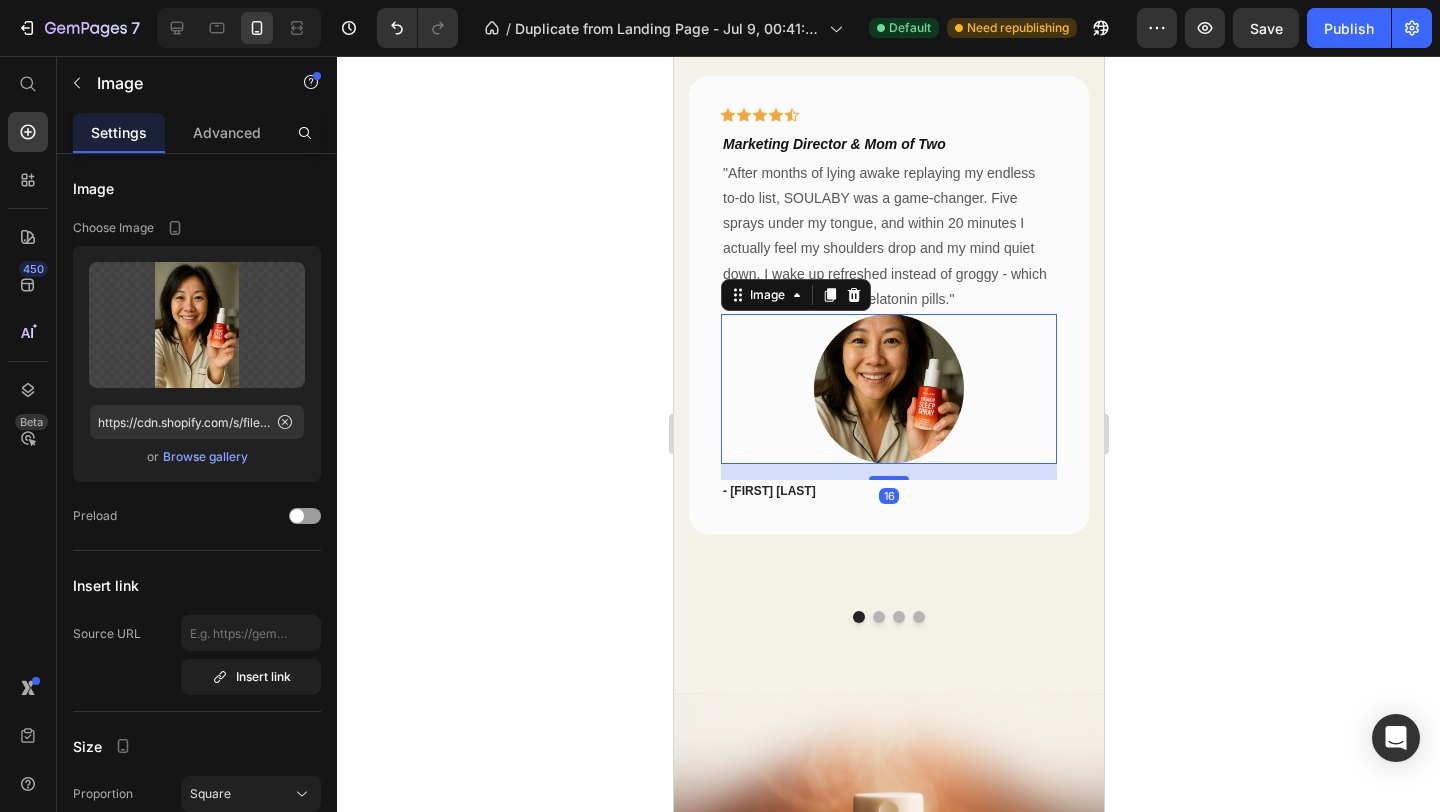 click 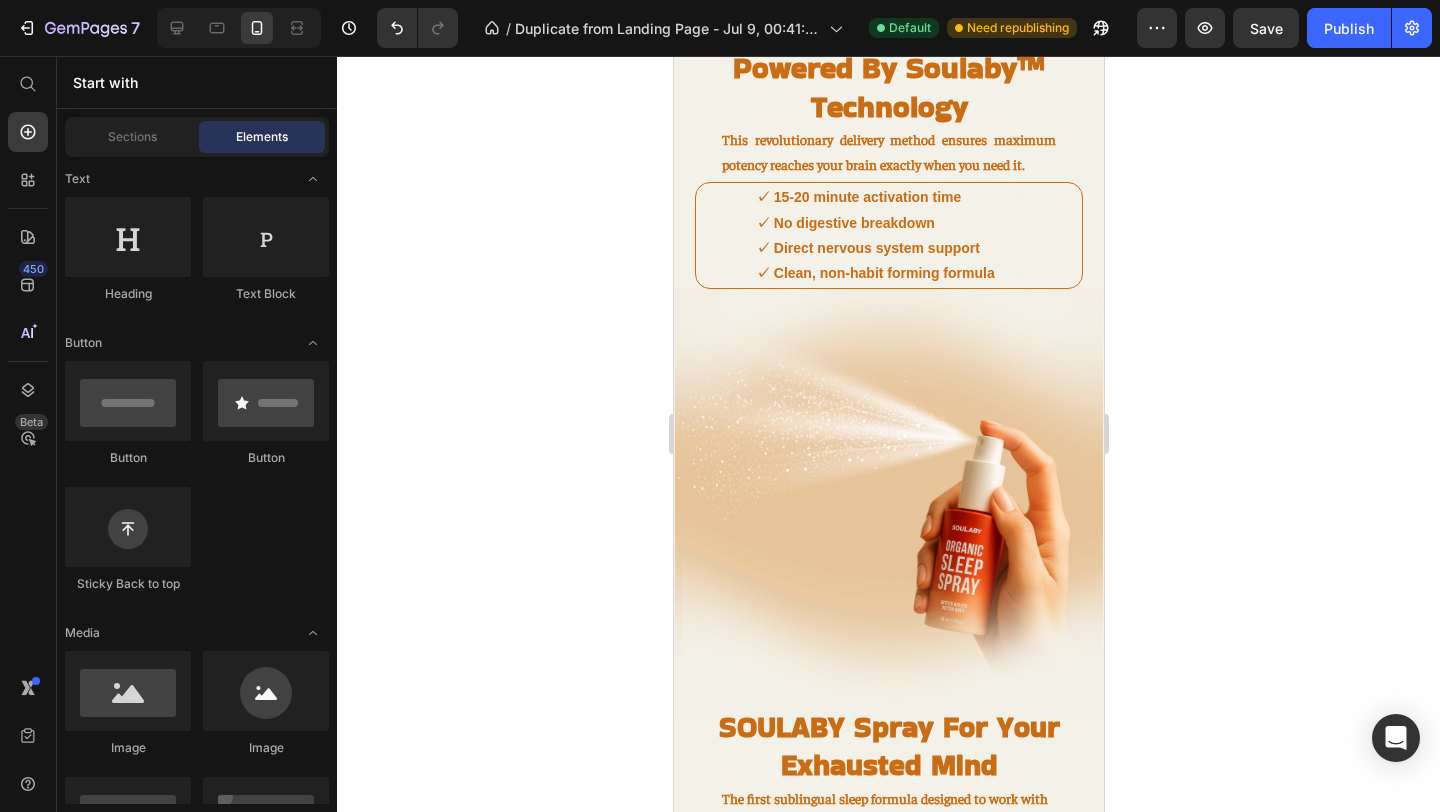 scroll, scrollTop: 1307, scrollLeft: 0, axis: vertical 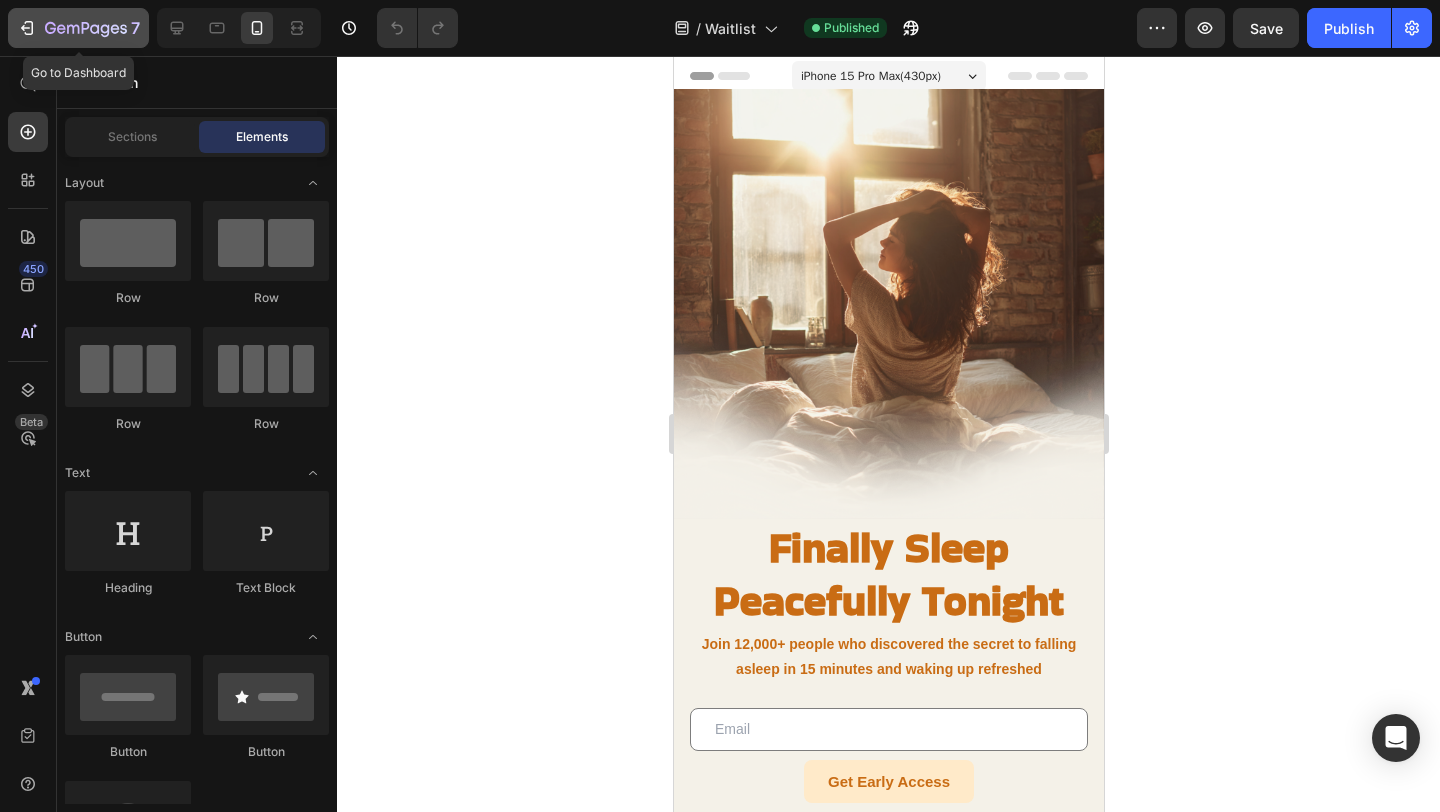 click on "7" 